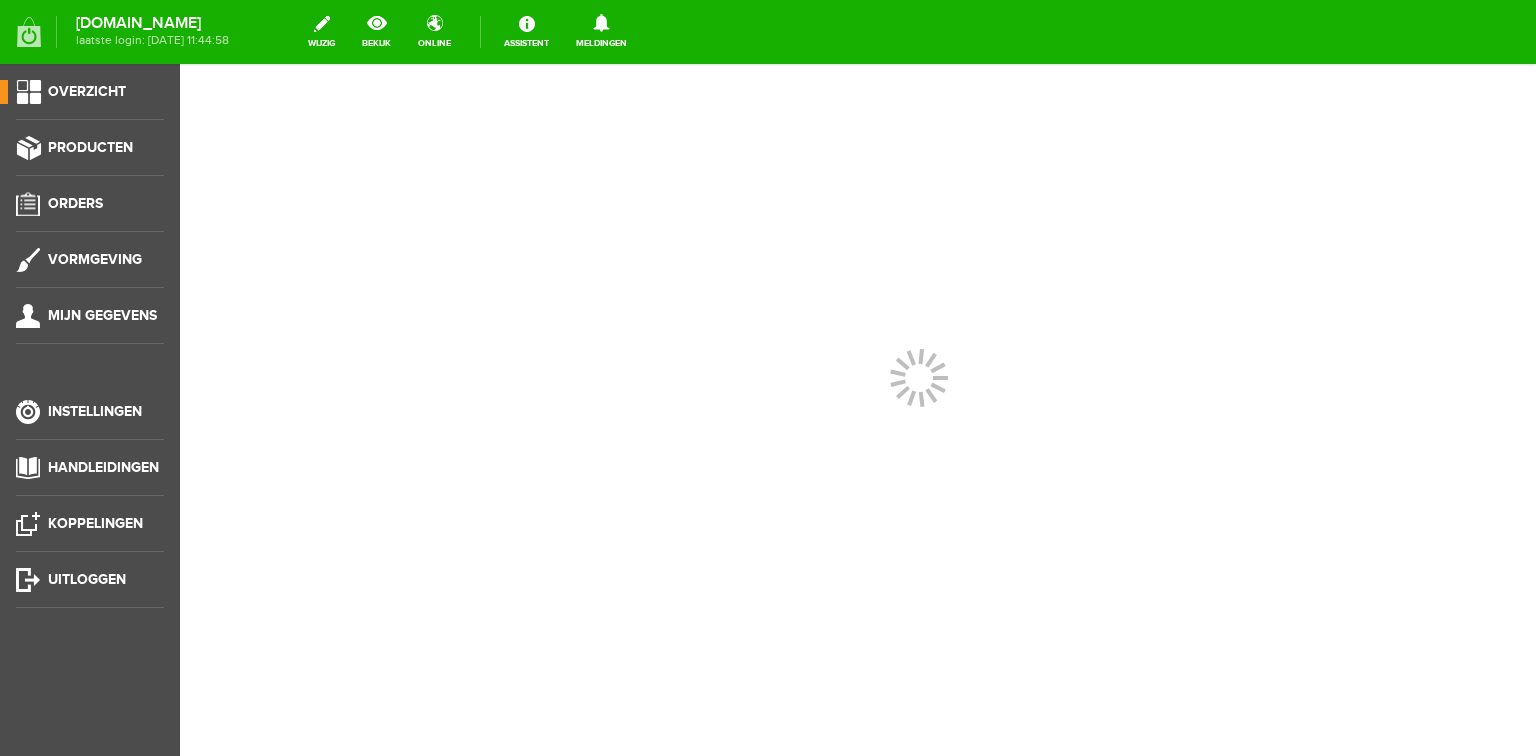 scroll, scrollTop: 0, scrollLeft: 0, axis: both 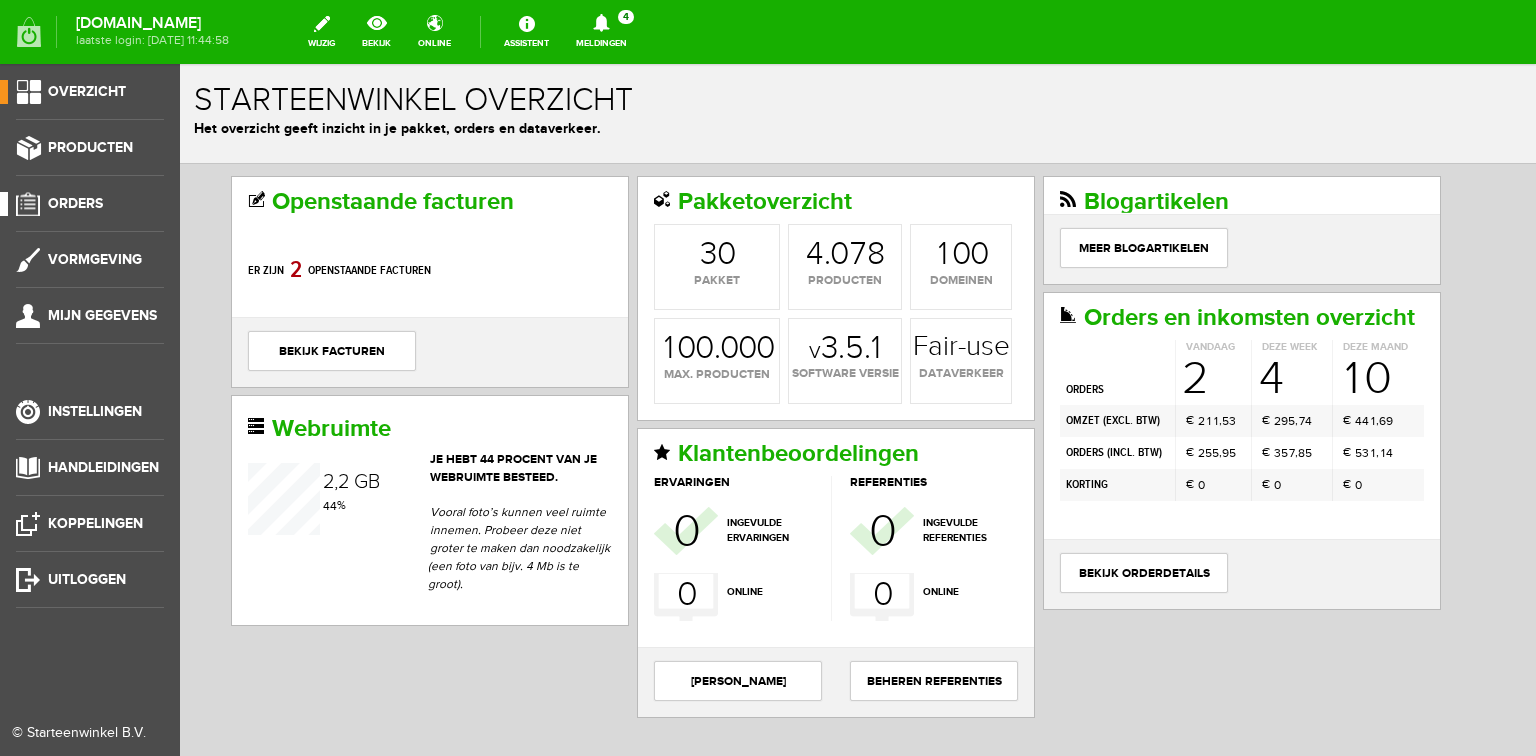 click on "Orders" at bounding box center (75, 203) 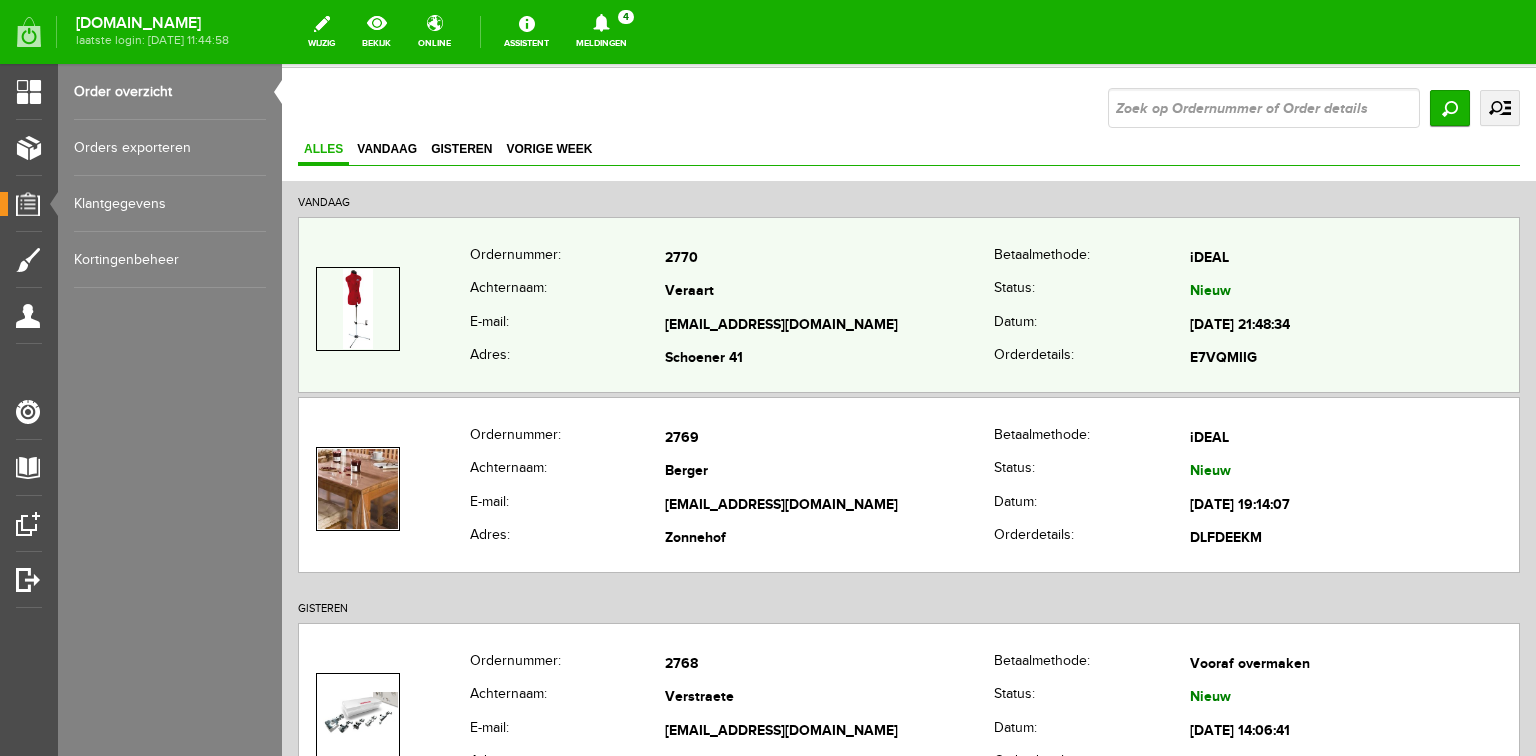 scroll, scrollTop: 160, scrollLeft: 0, axis: vertical 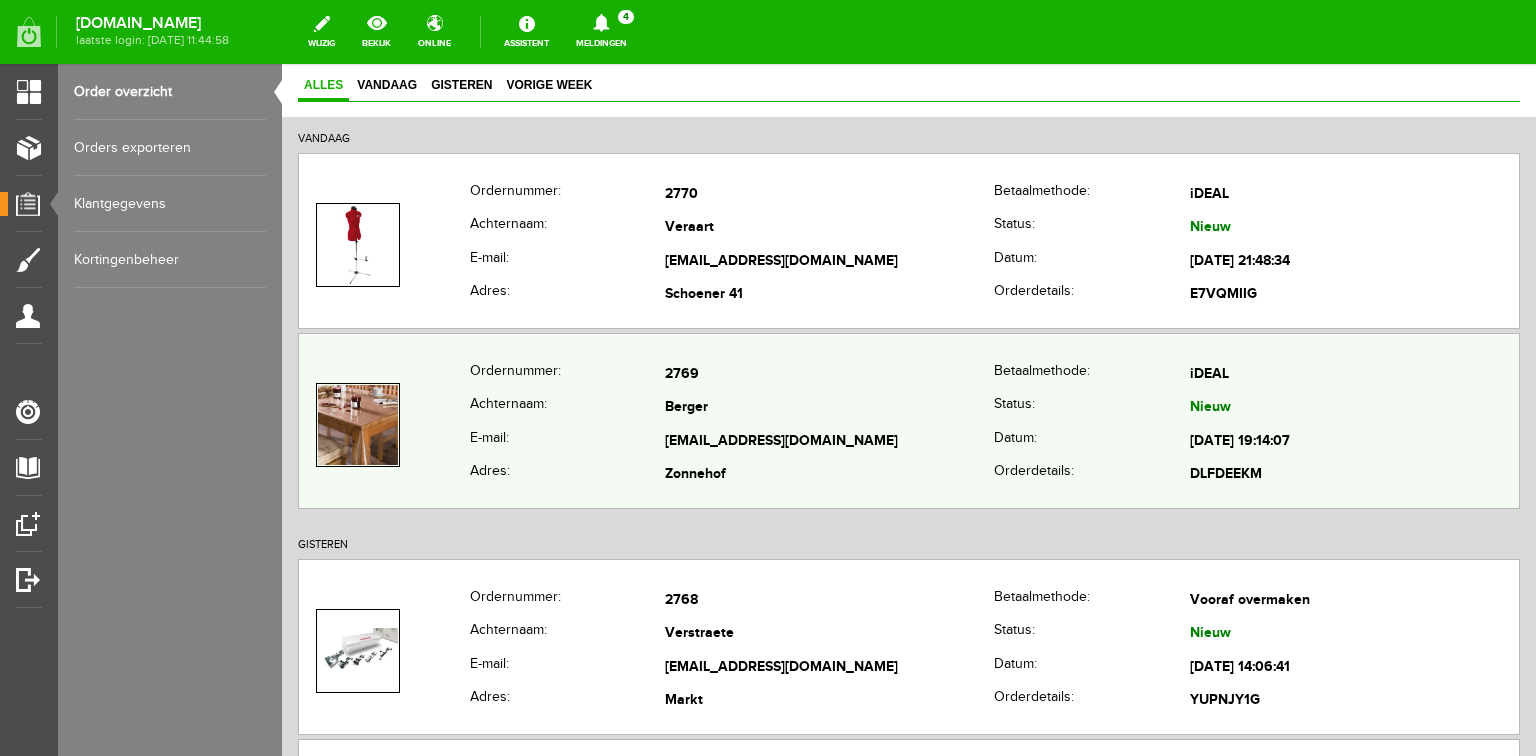 click on "Berger" at bounding box center [829, 409] 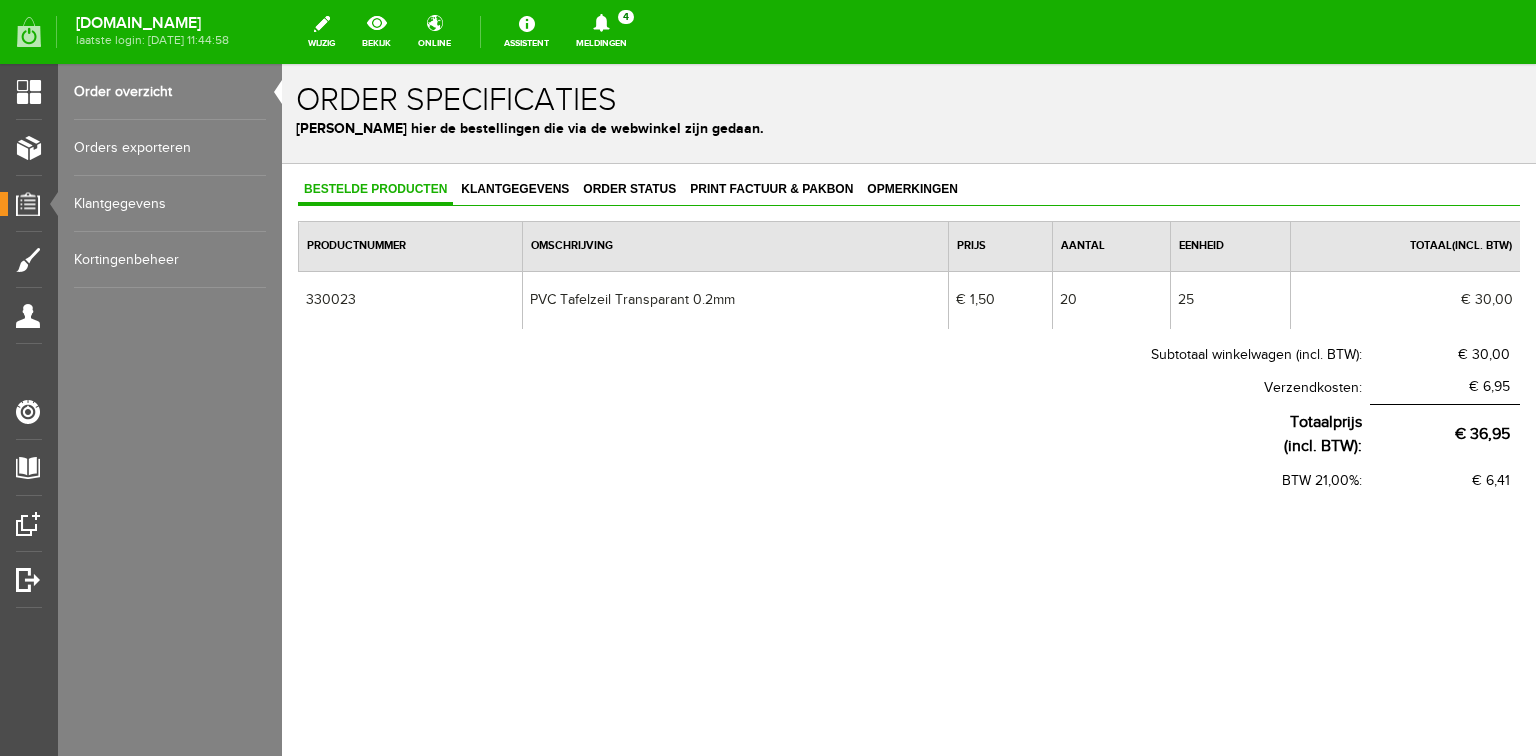 scroll, scrollTop: 0, scrollLeft: 0, axis: both 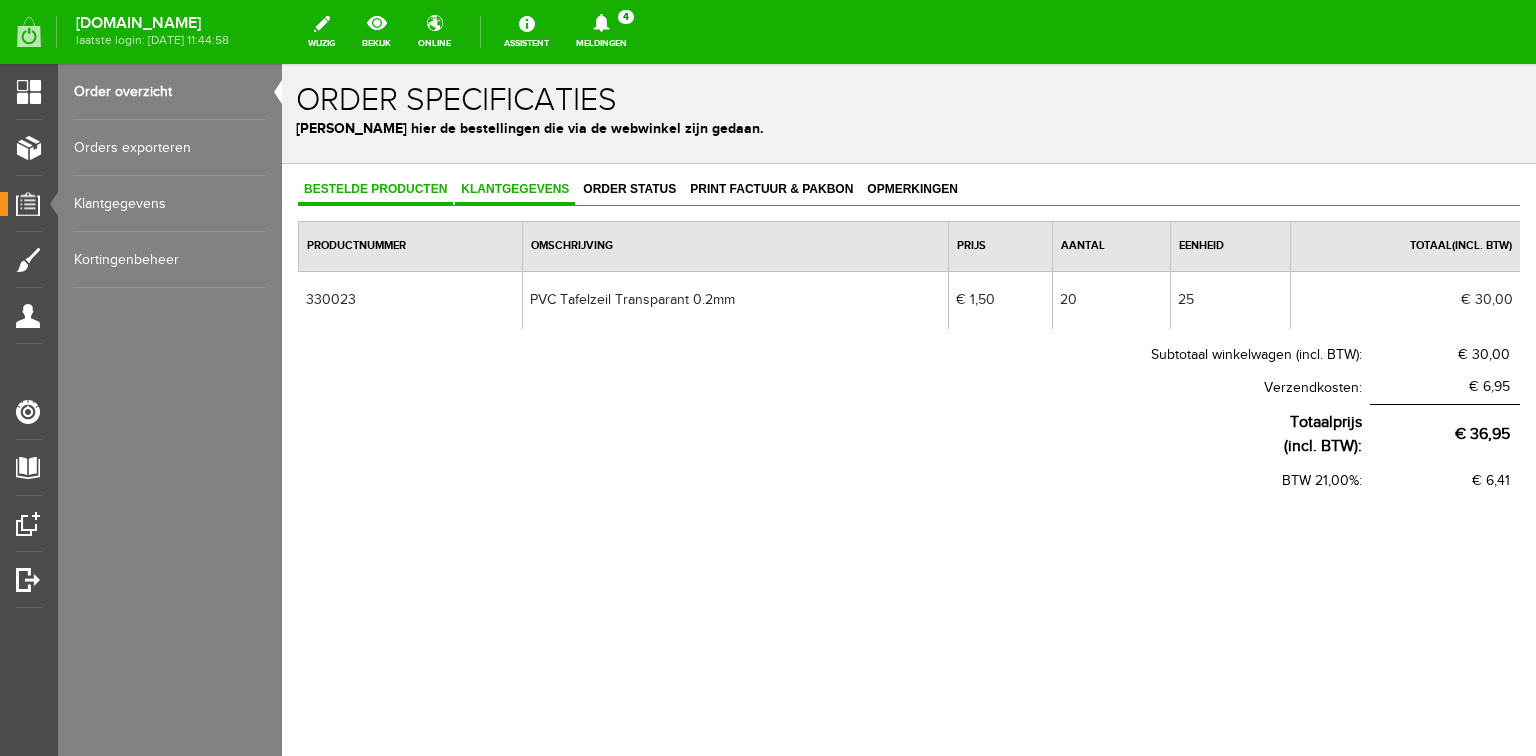 click on "Klantgegevens" at bounding box center [515, 189] 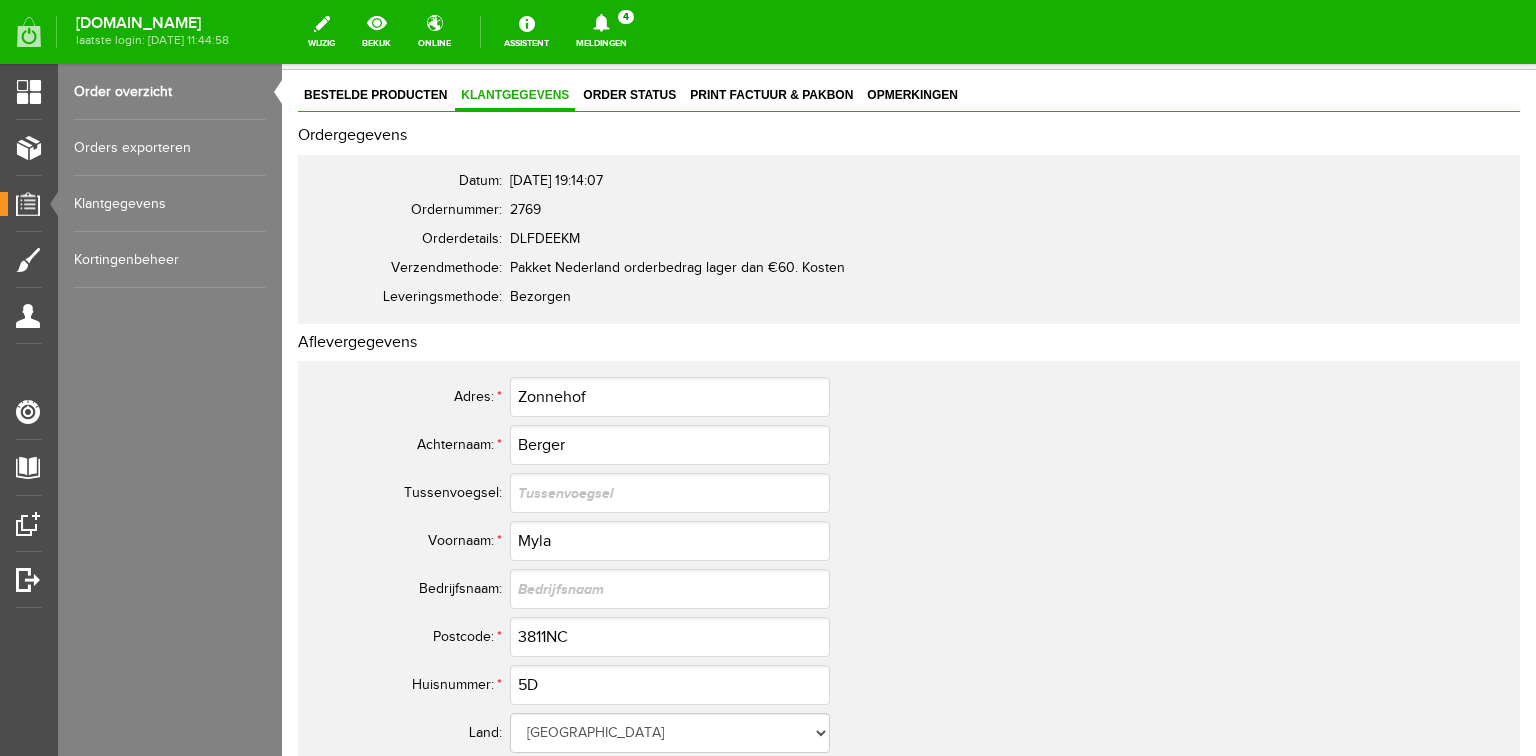 scroll, scrollTop: 0, scrollLeft: 0, axis: both 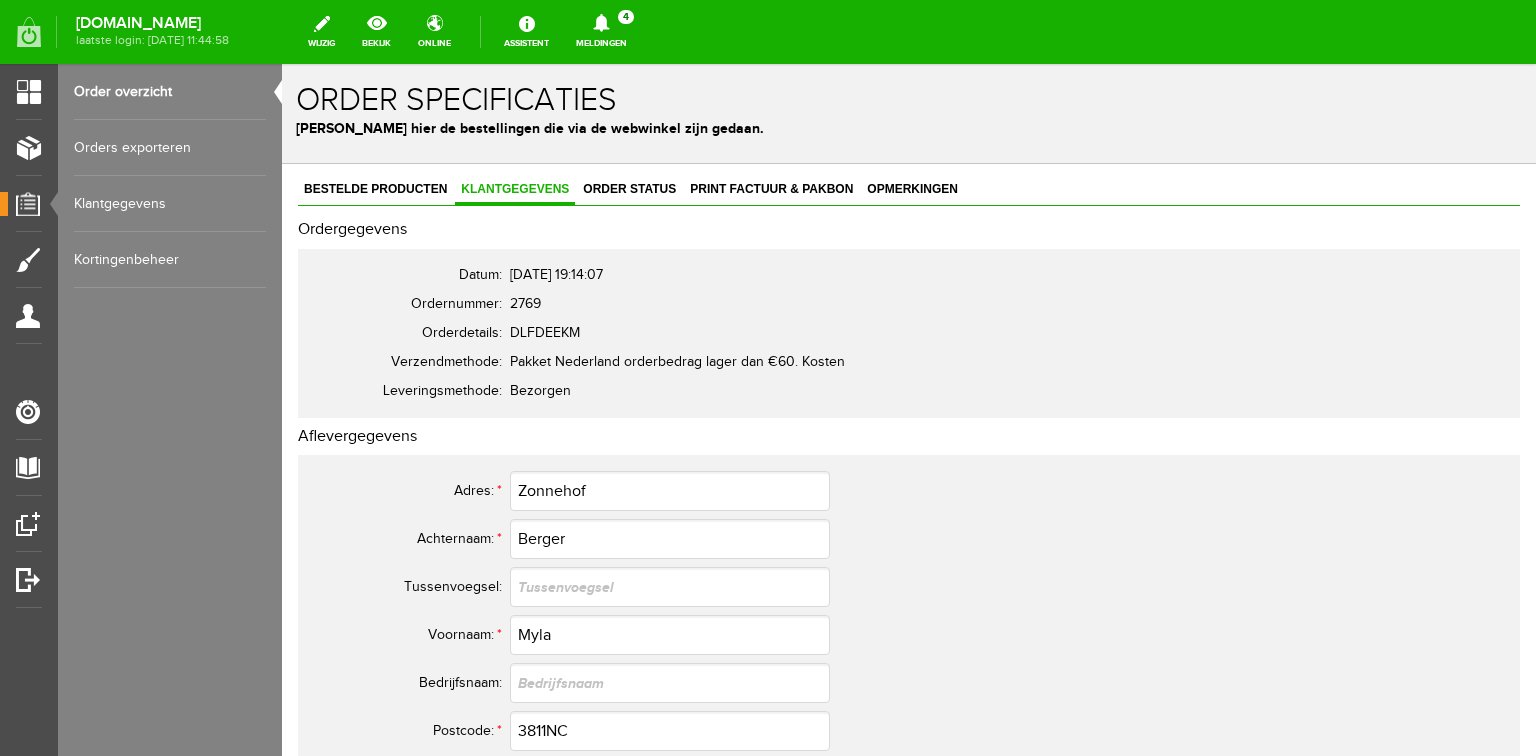 click on "Order overzicht" at bounding box center [170, 92] 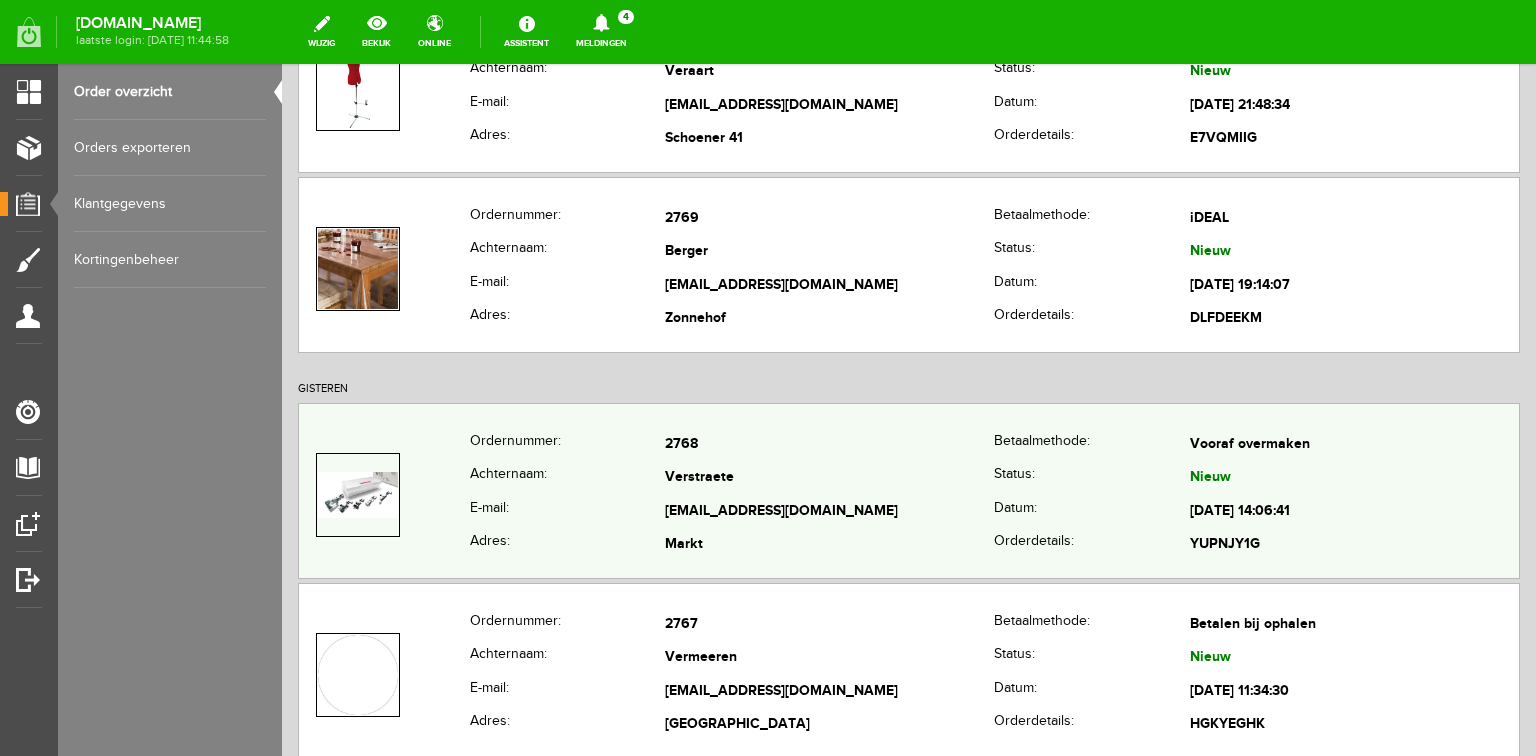 scroll, scrollTop: 80, scrollLeft: 0, axis: vertical 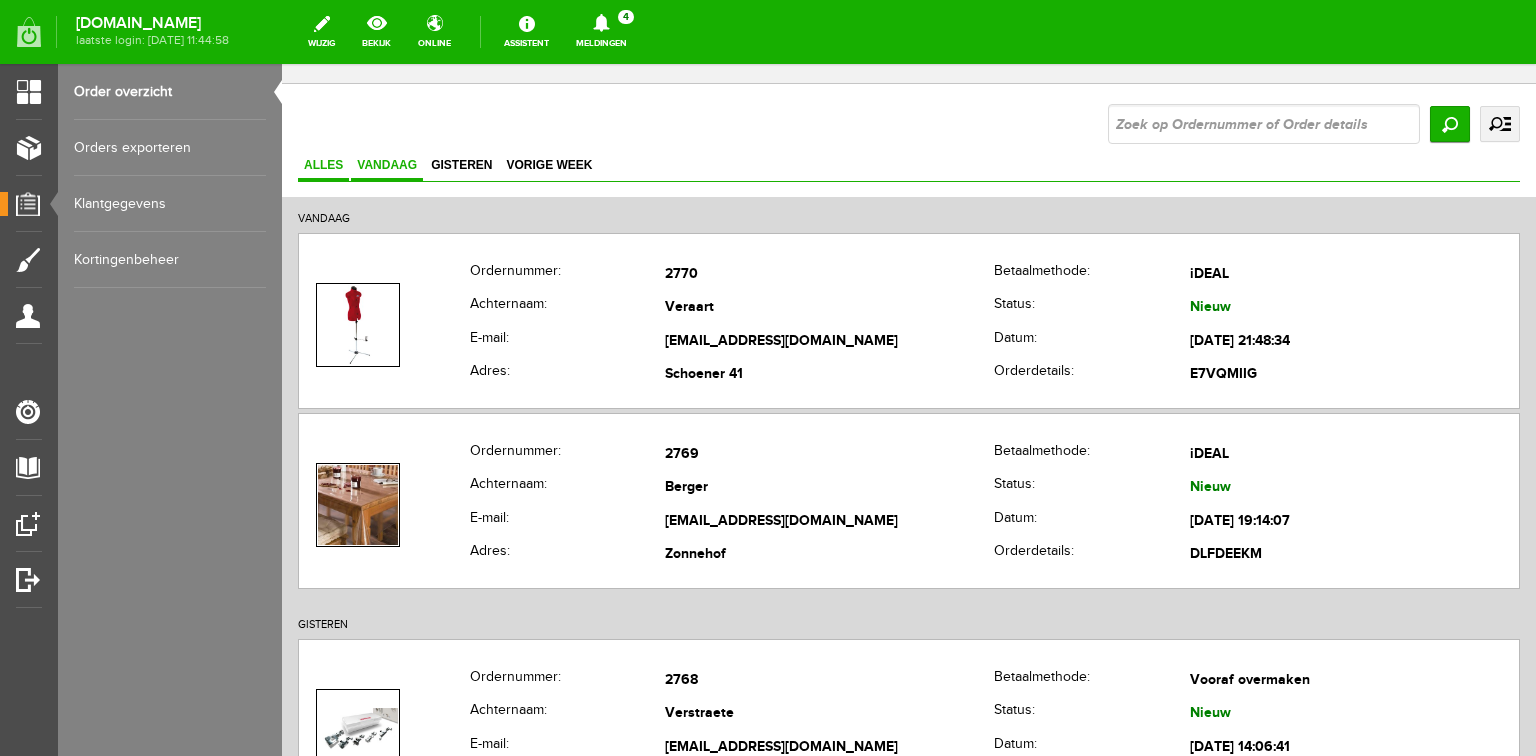 click on "Vandaag" at bounding box center [387, 165] 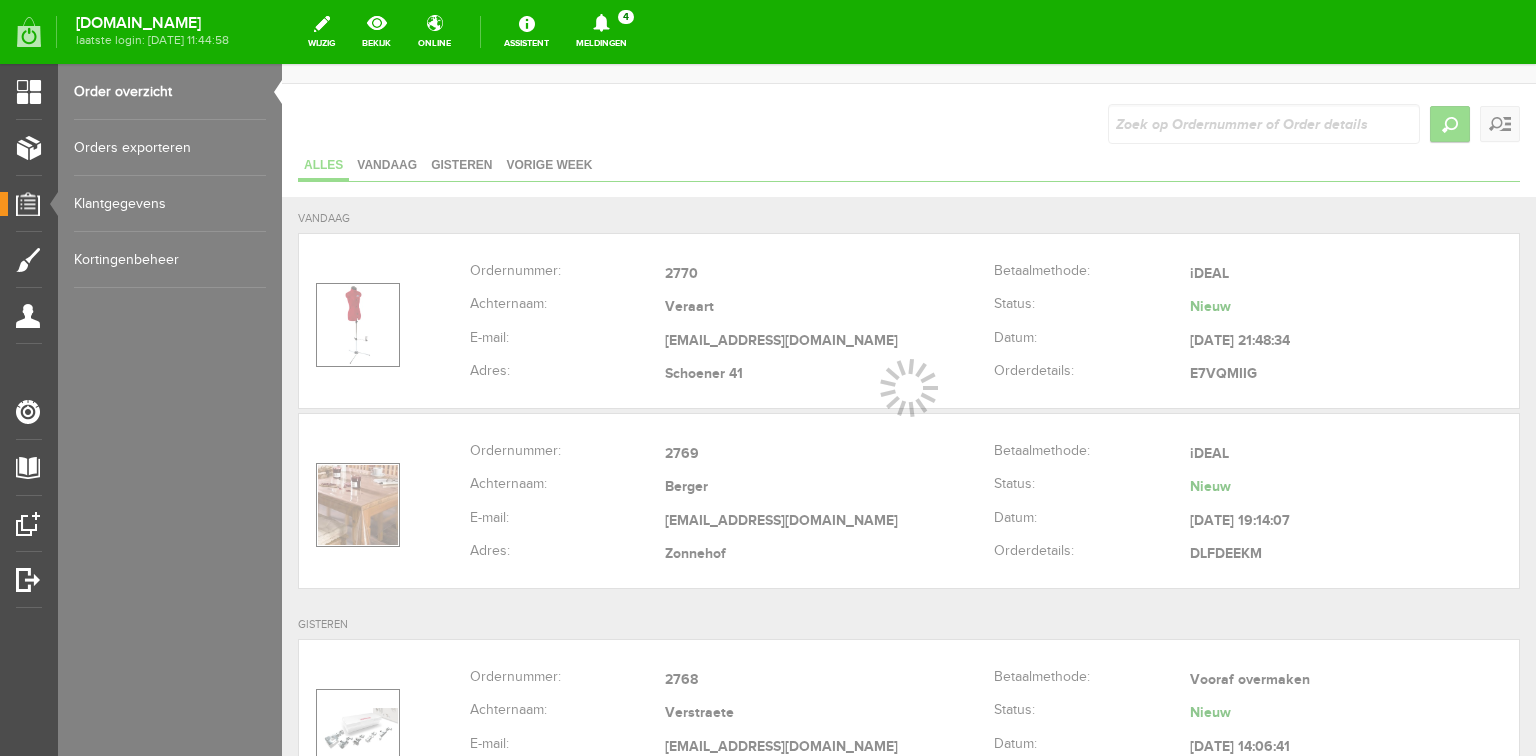 click at bounding box center (909, 410) 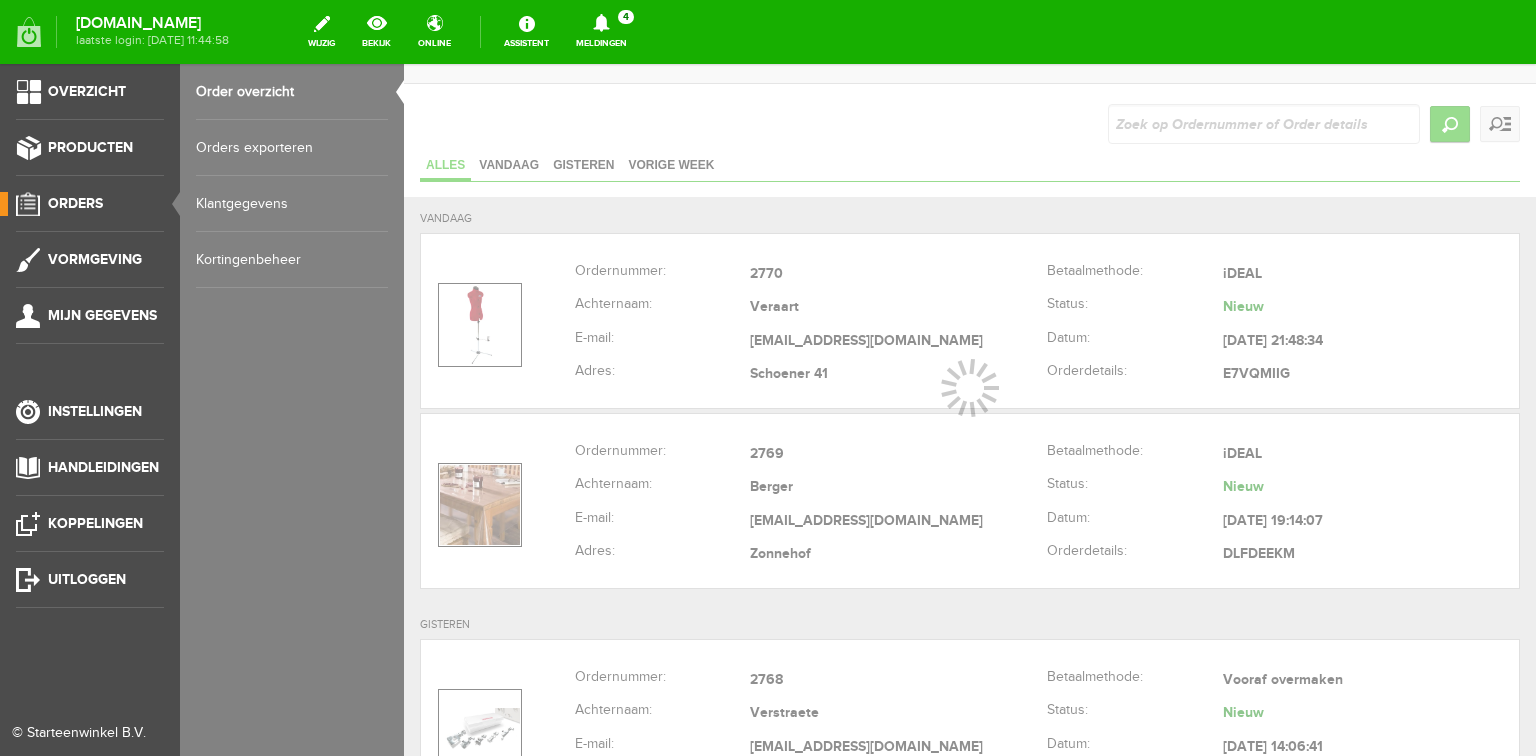 click on "Order overzicht" at bounding box center (292, 92) 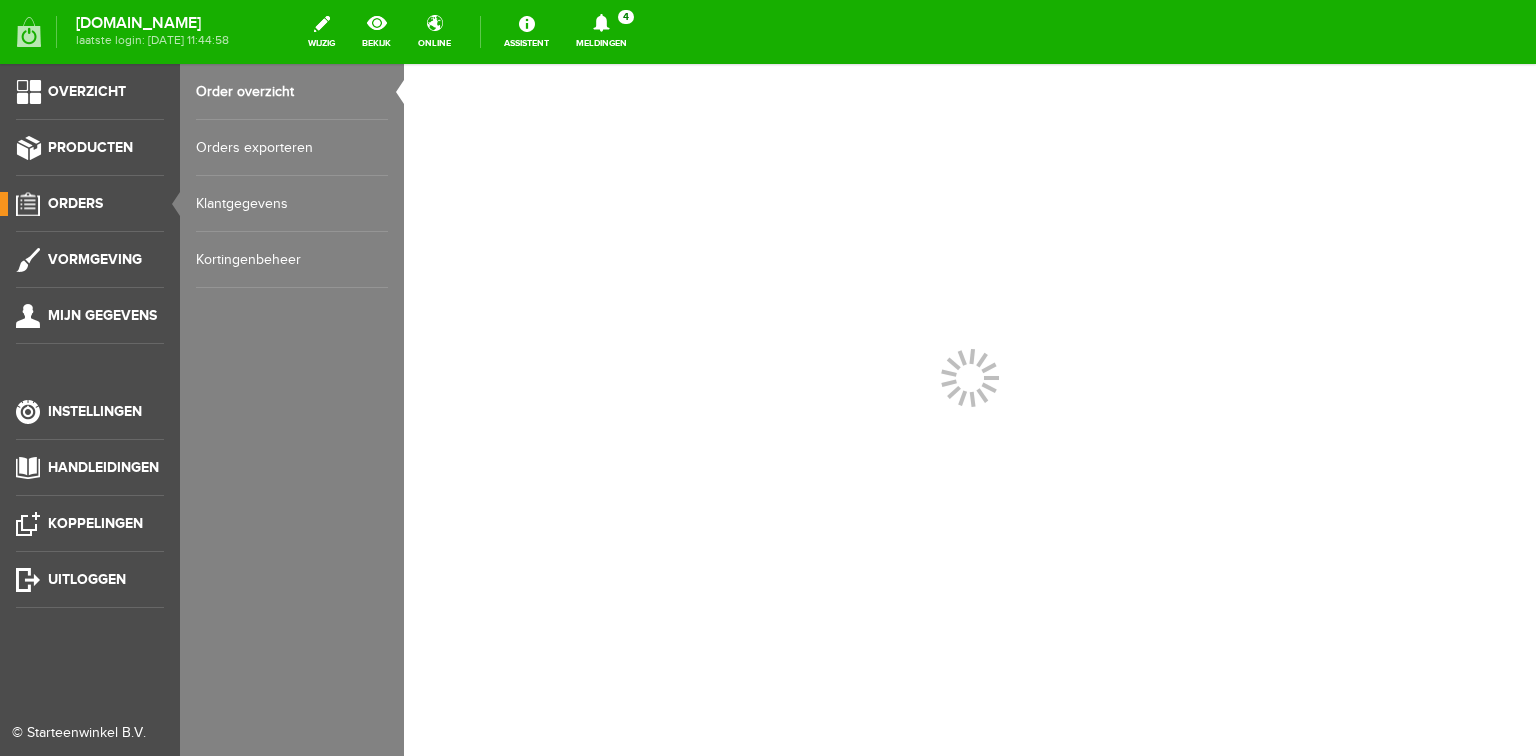 scroll, scrollTop: 0, scrollLeft: 0, axis: both 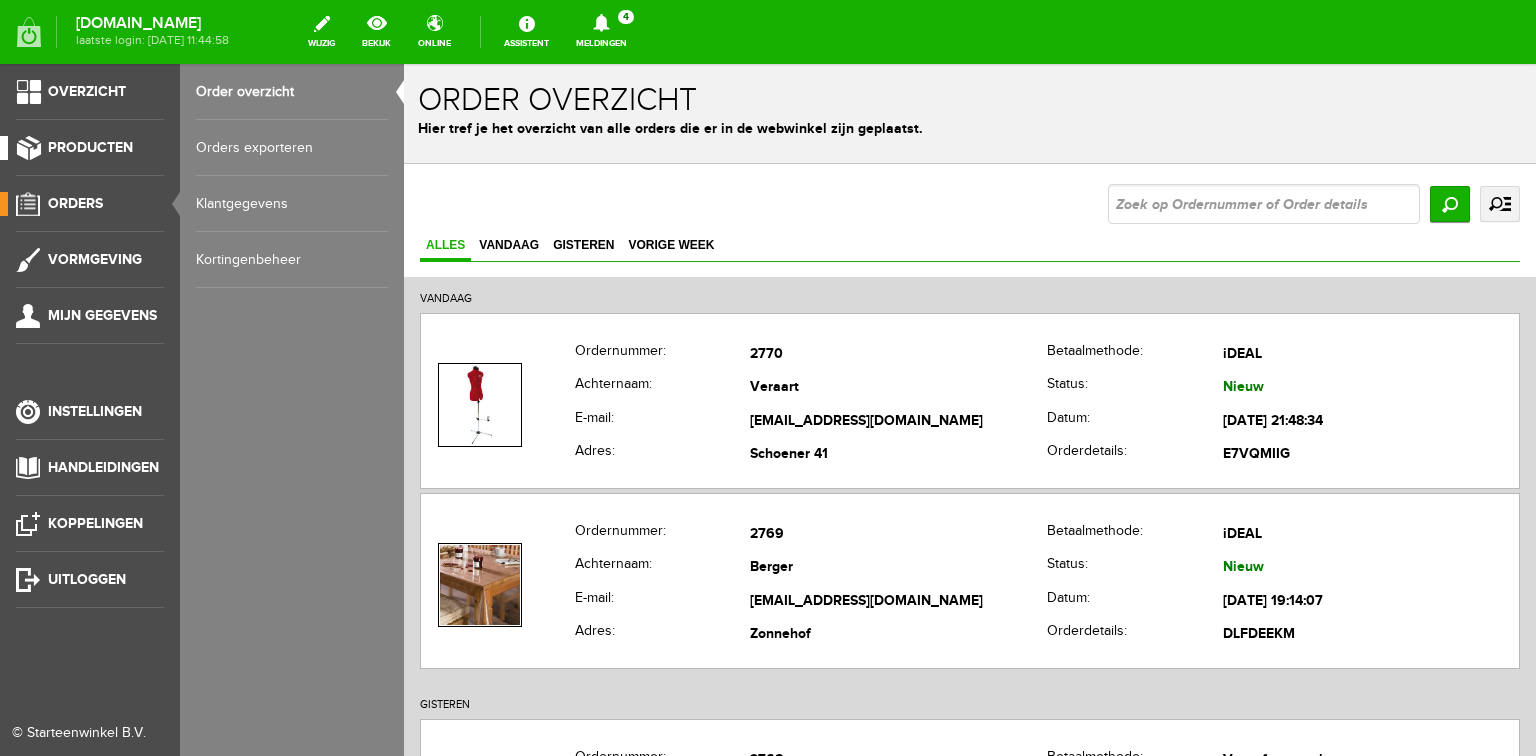 click on "Producten" at bounding box center (90, 147) 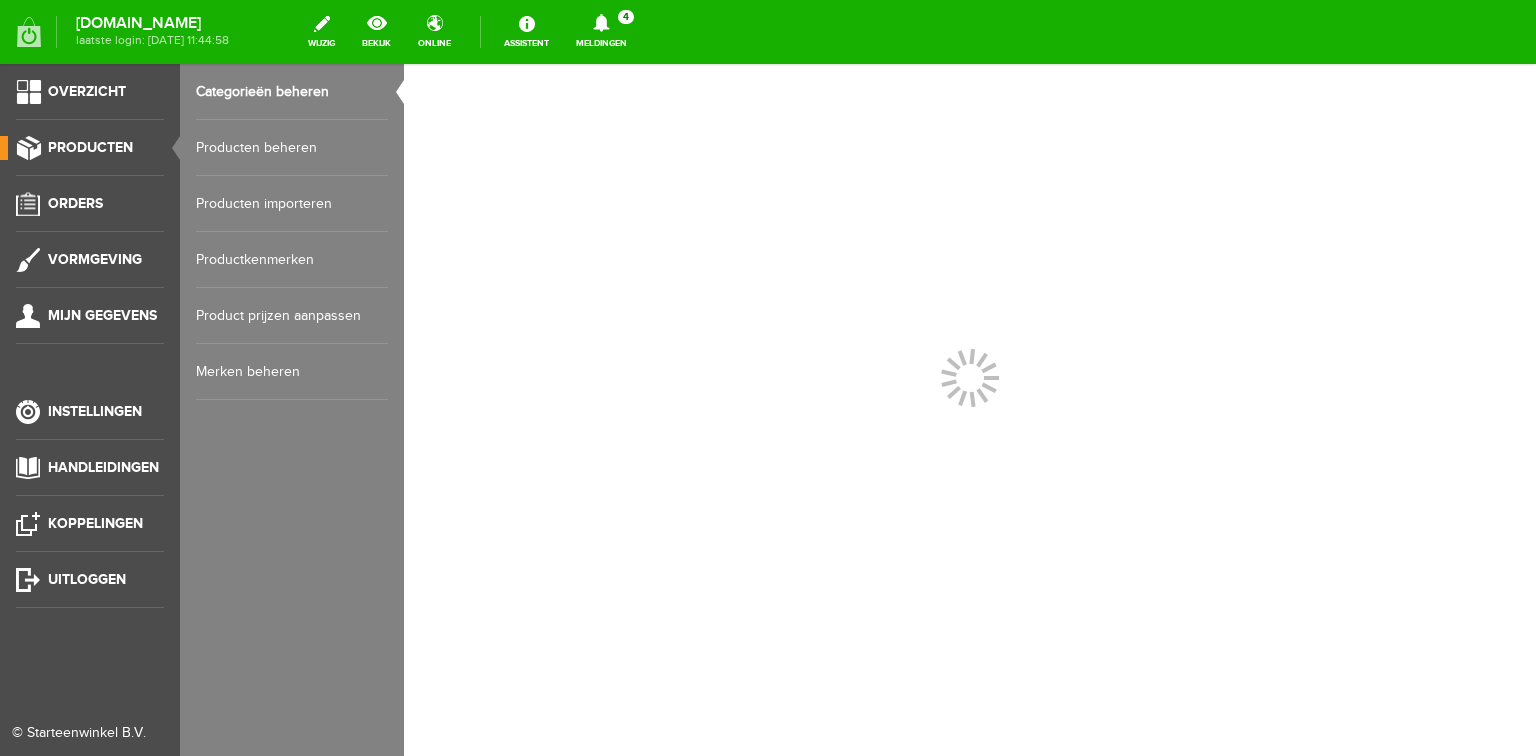 scroll, scrollTop: 0, scrollLeft: 0, axis: both 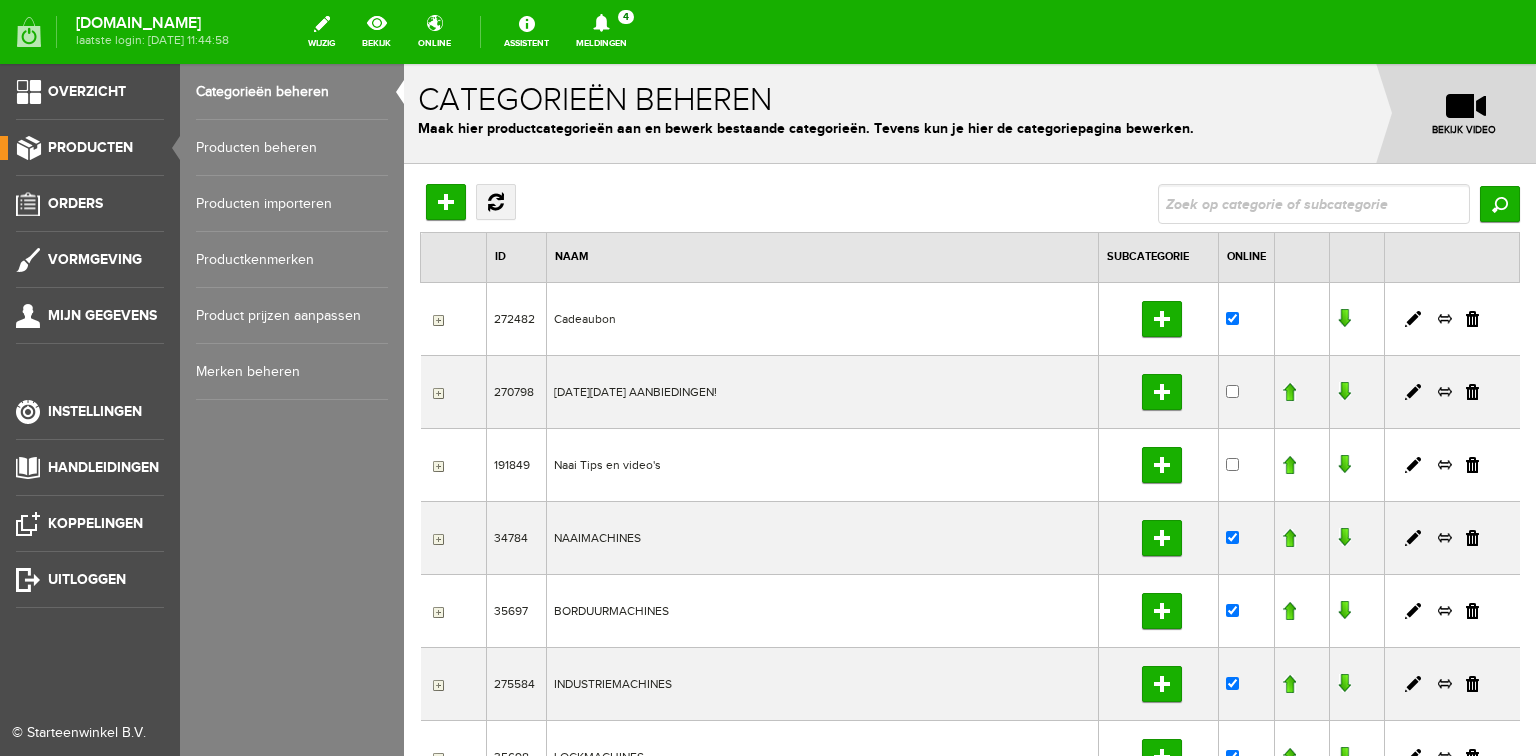 click on "Producten beheren" at bounding box center [292, 148] 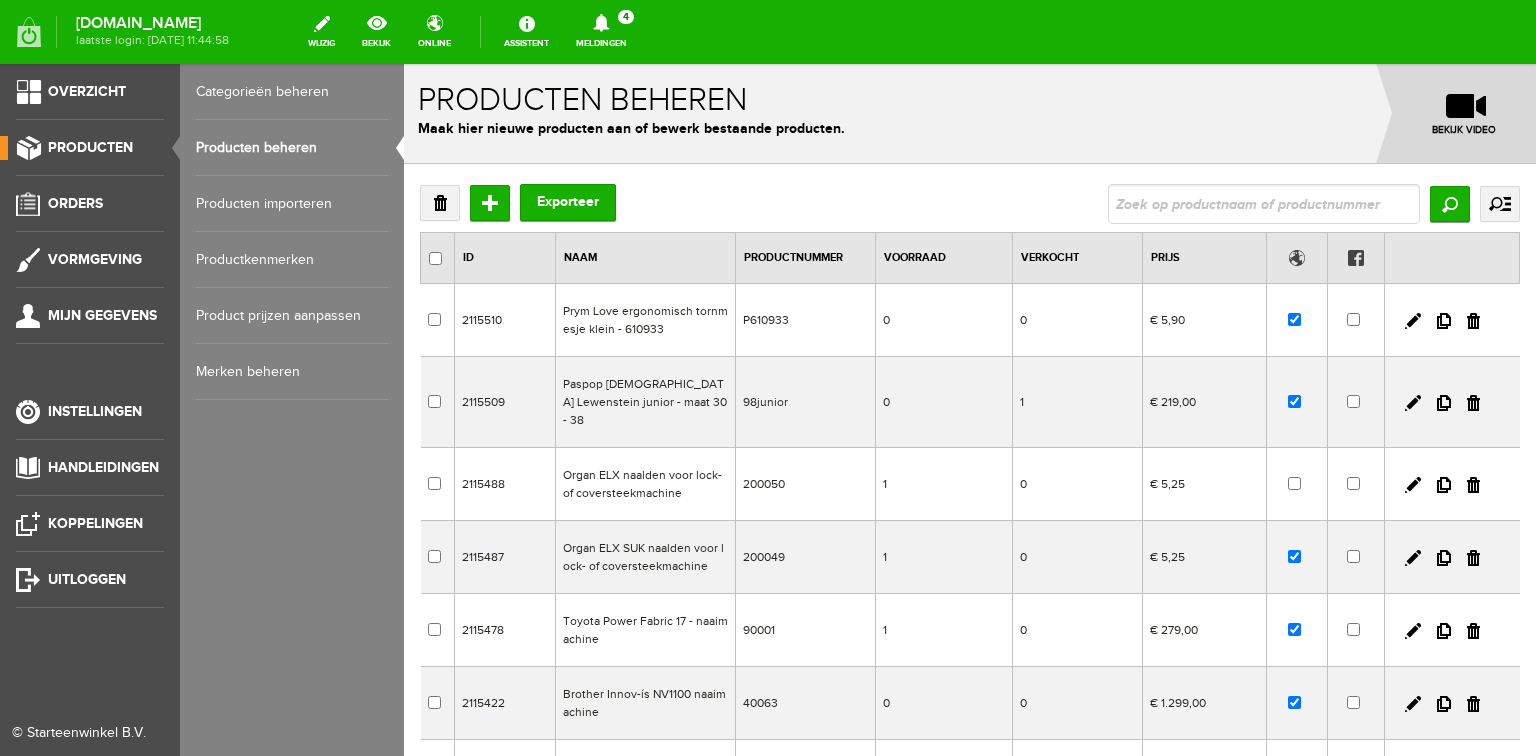 scroll, scrollTop: 0, scrollLeft: 0, axis: both 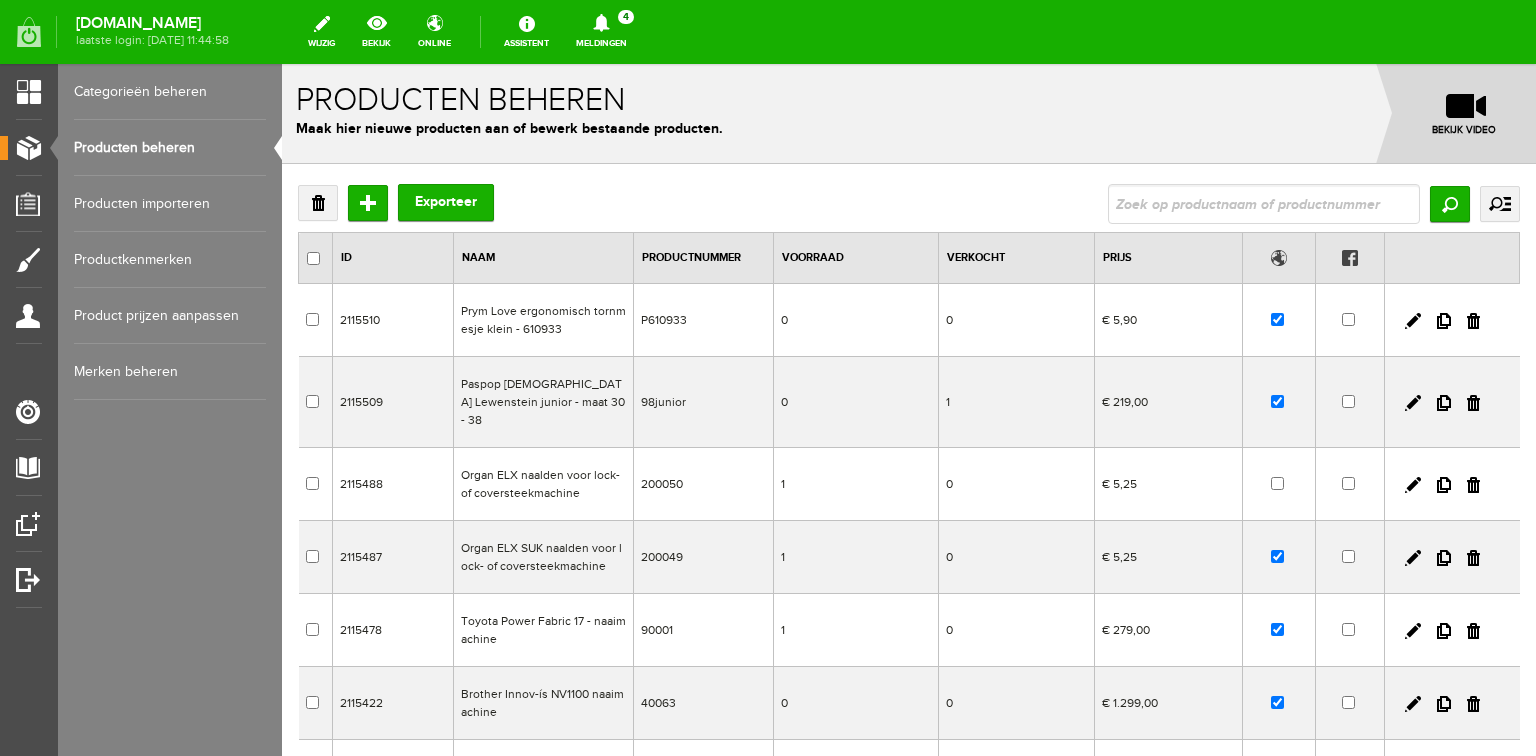 drag, startPoint x: 1432, startPoint y: 392, endPoint x: 813, endPoint y: 87, distance: 690.0623 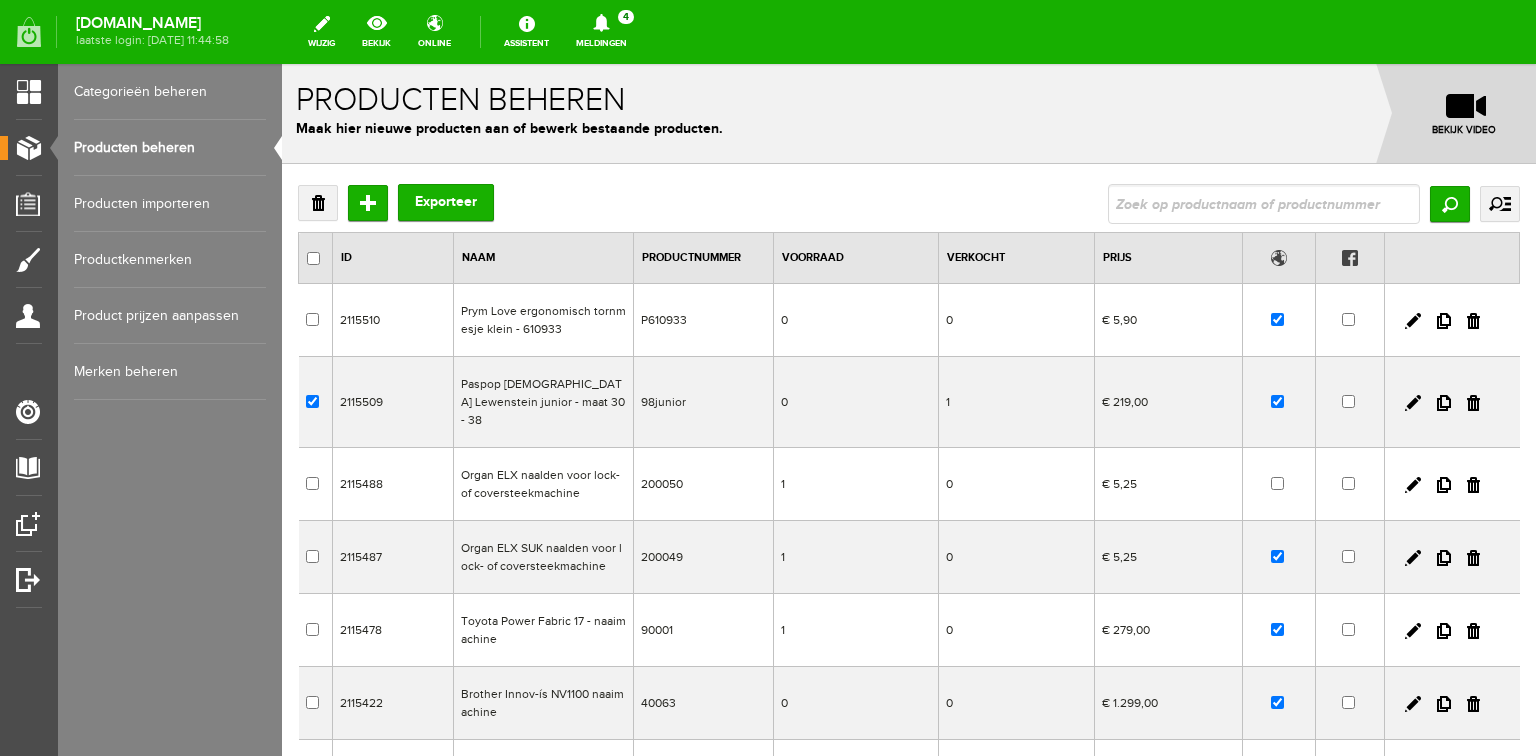 click at bounding box center [1444, 403] 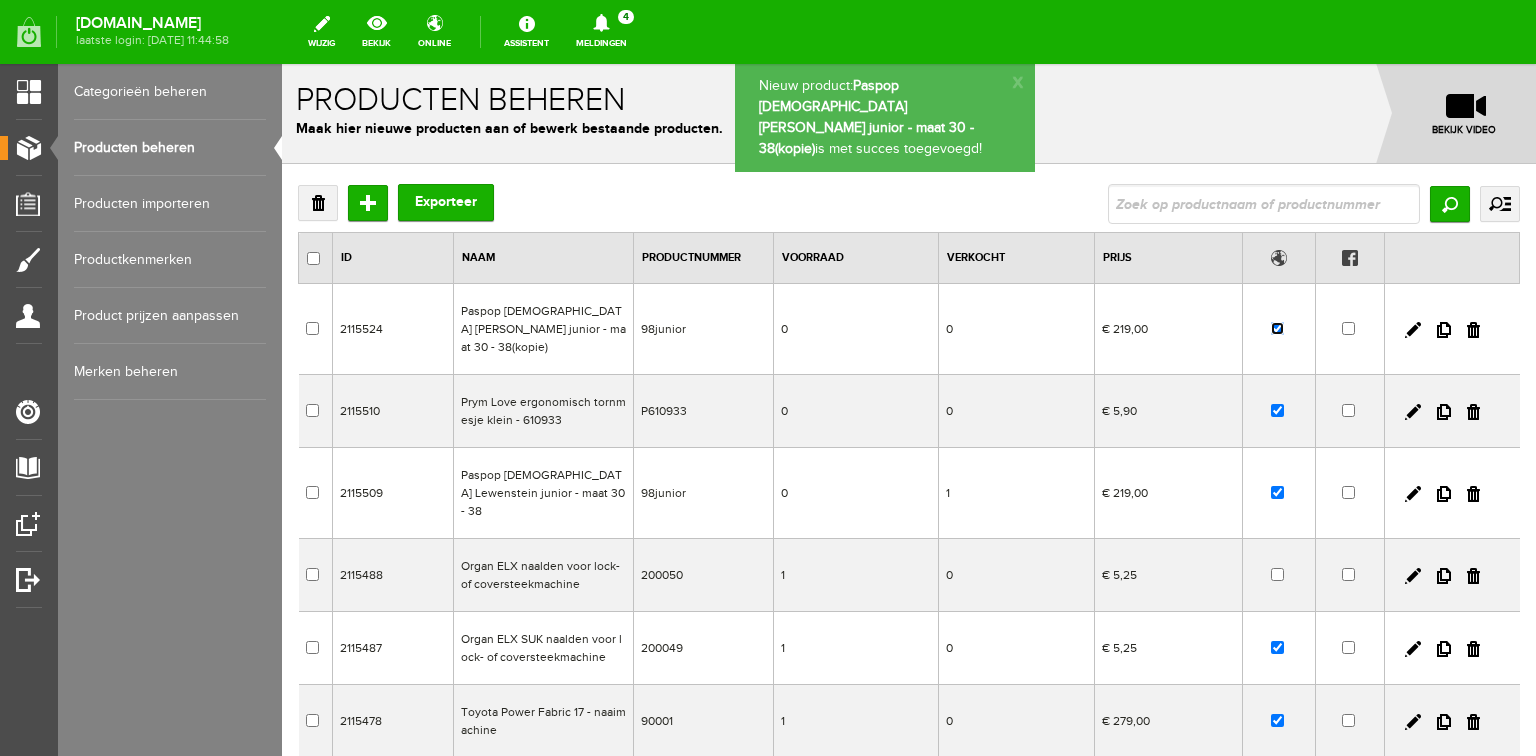 click at bounding box center (1277, 328) 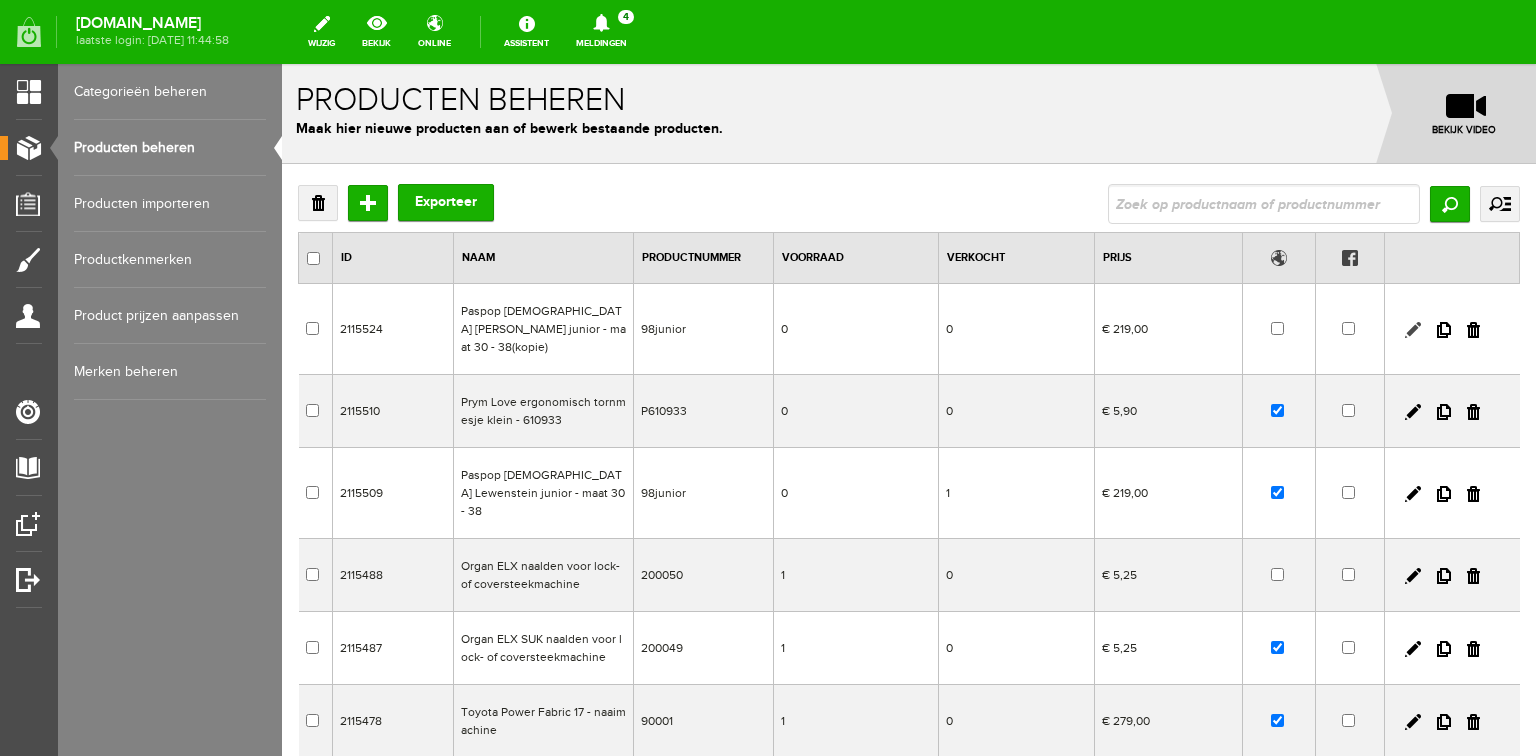 click at bounding box center [1413, 330] 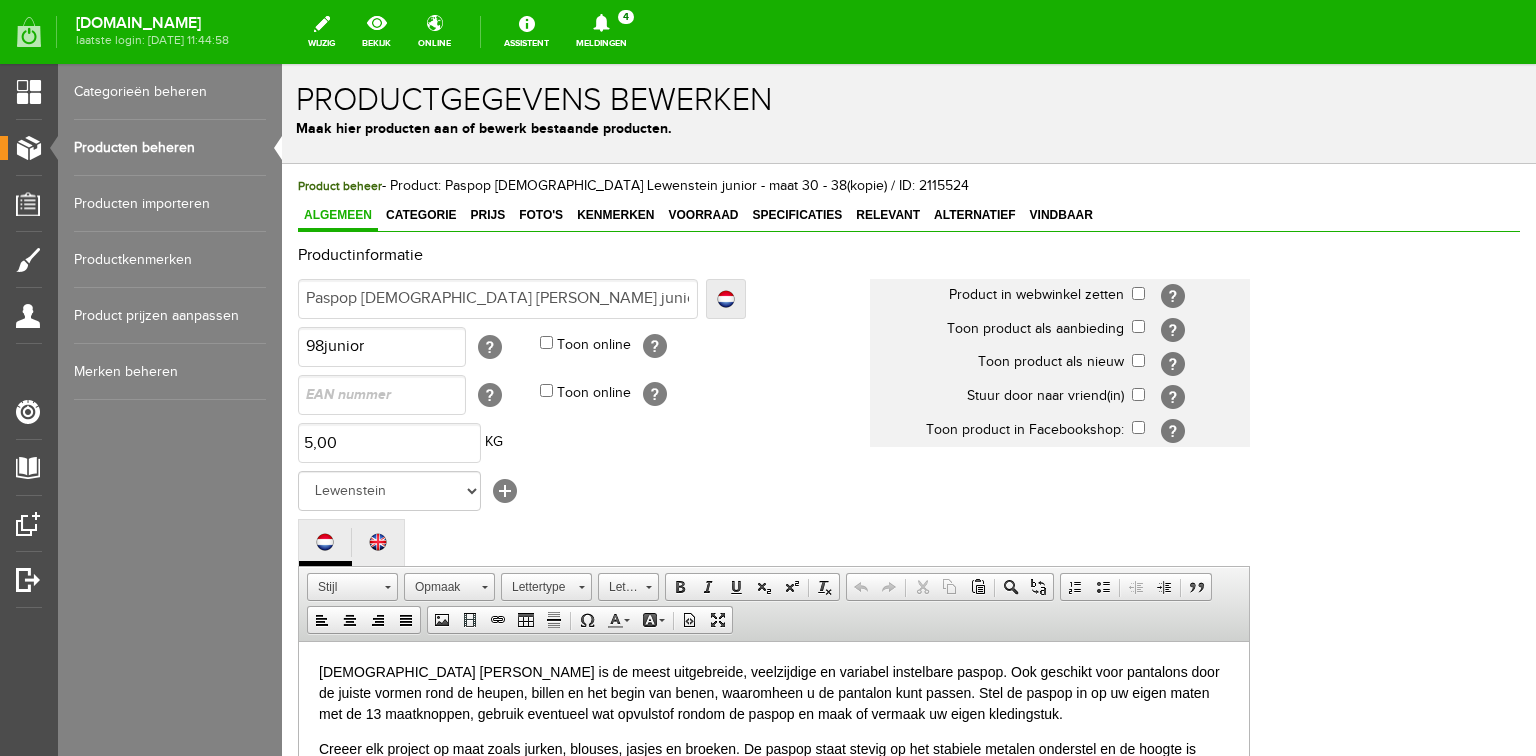 scroll, scrollTop: 0, scrollLeft: 0, axis: both 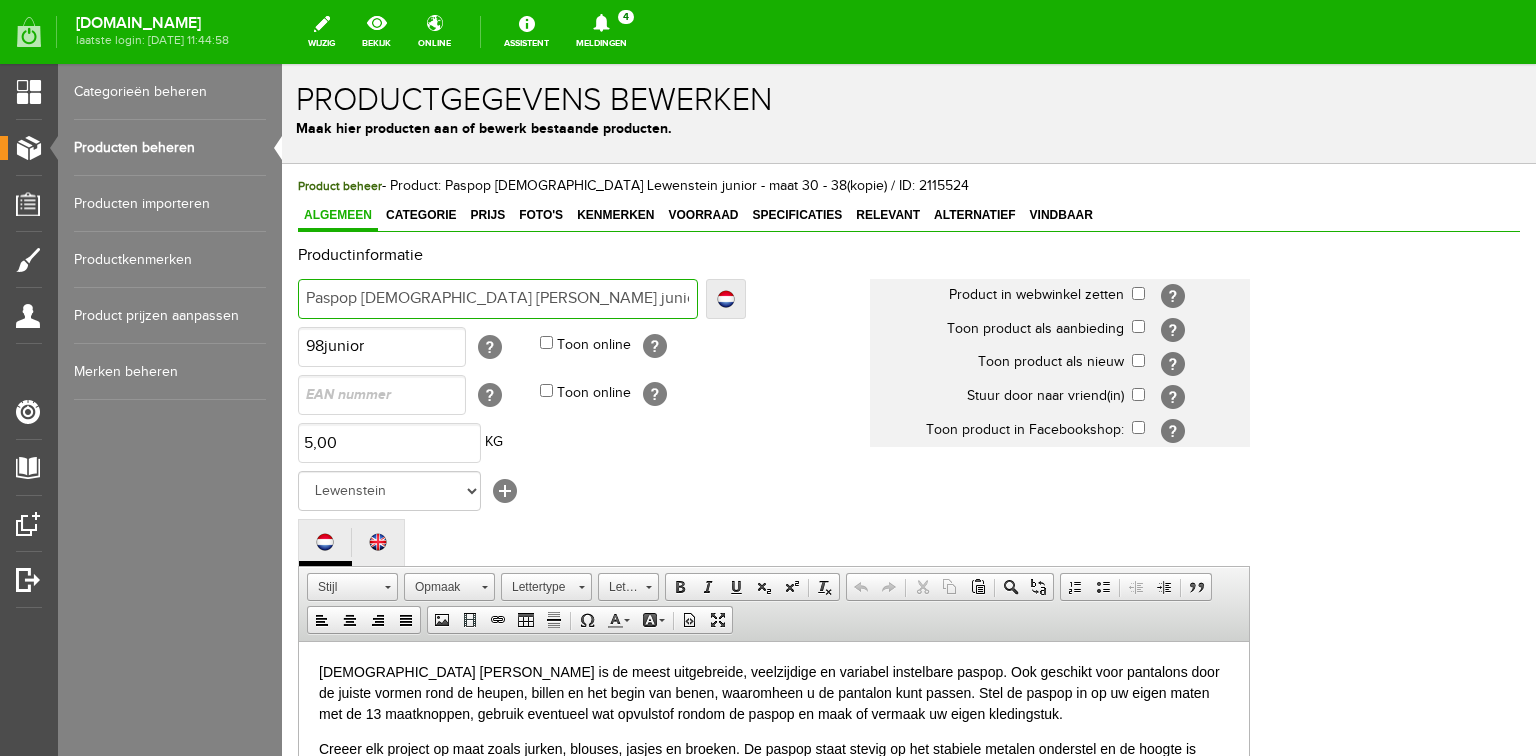 click on "Paspop [DEMOGRAPHIC_DATA] [PERSON_NAME] junior - maat 30 - 38(kopie)" at bounding box center [498, 299] 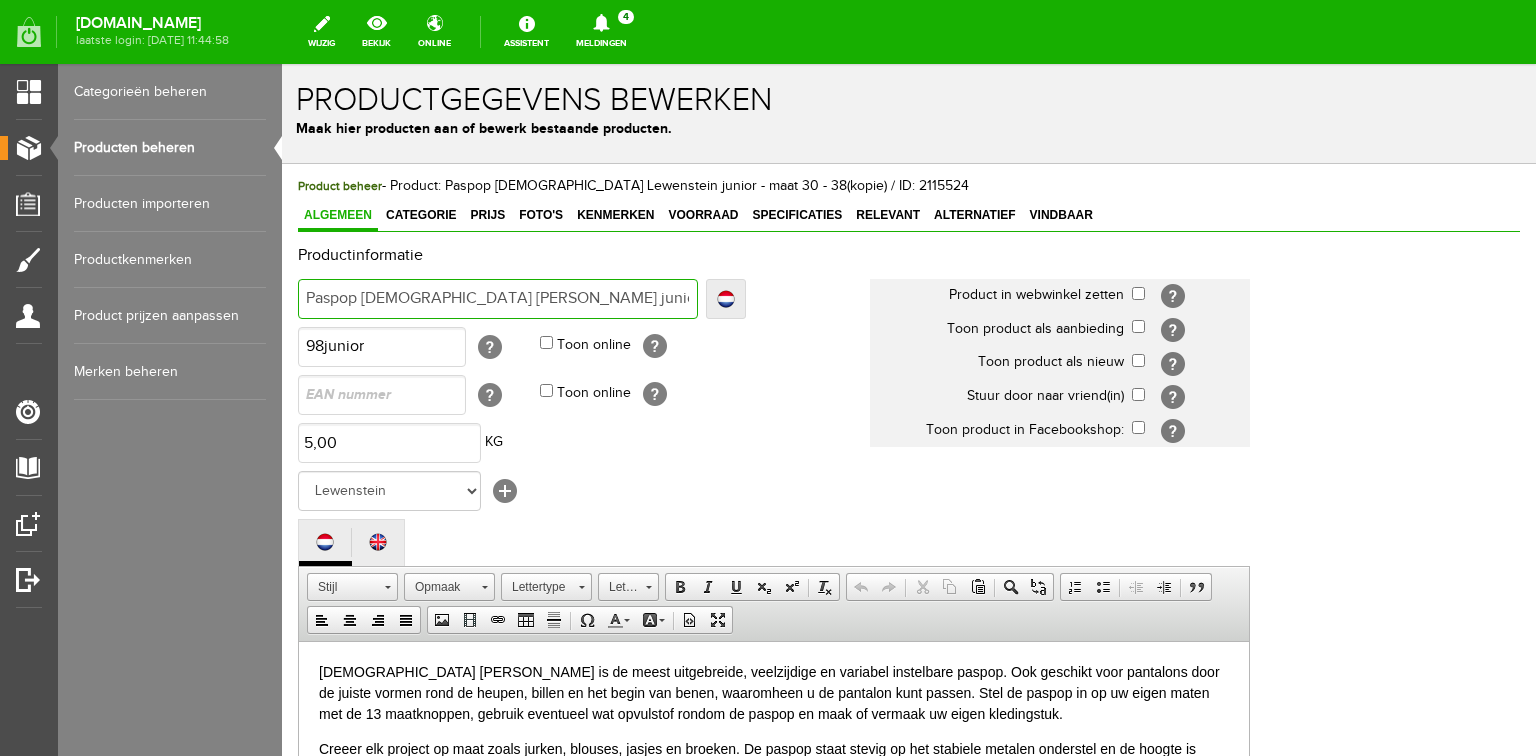 type on "Paspop [DEMOGRAPHIC_DATA] Lewenstein junior - Mmaat 30 - 38(kopie)" 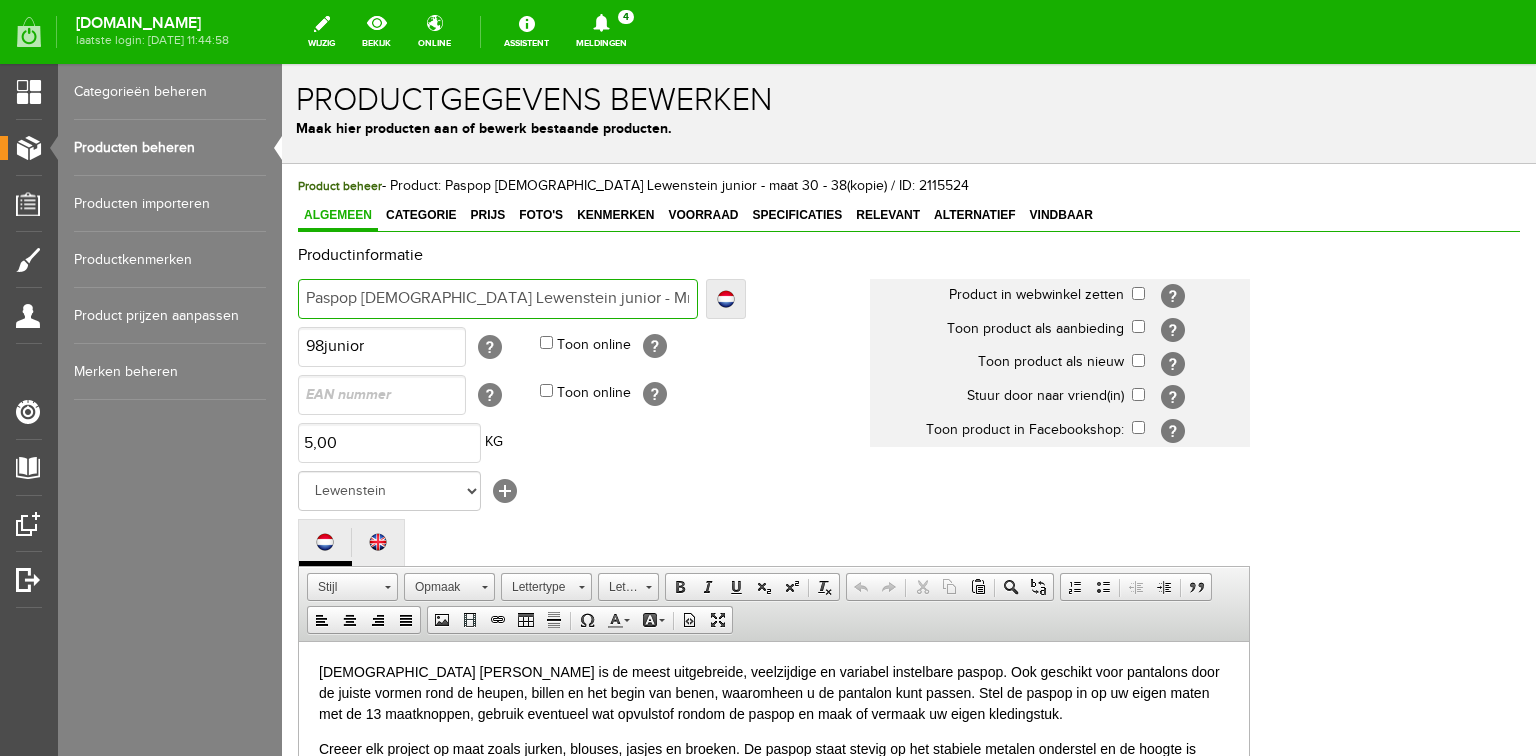 type on "Paspop [DEMOGRAPHIC_DATA] Lewenstein junior - Mmaat 30 - 38(kopie)" 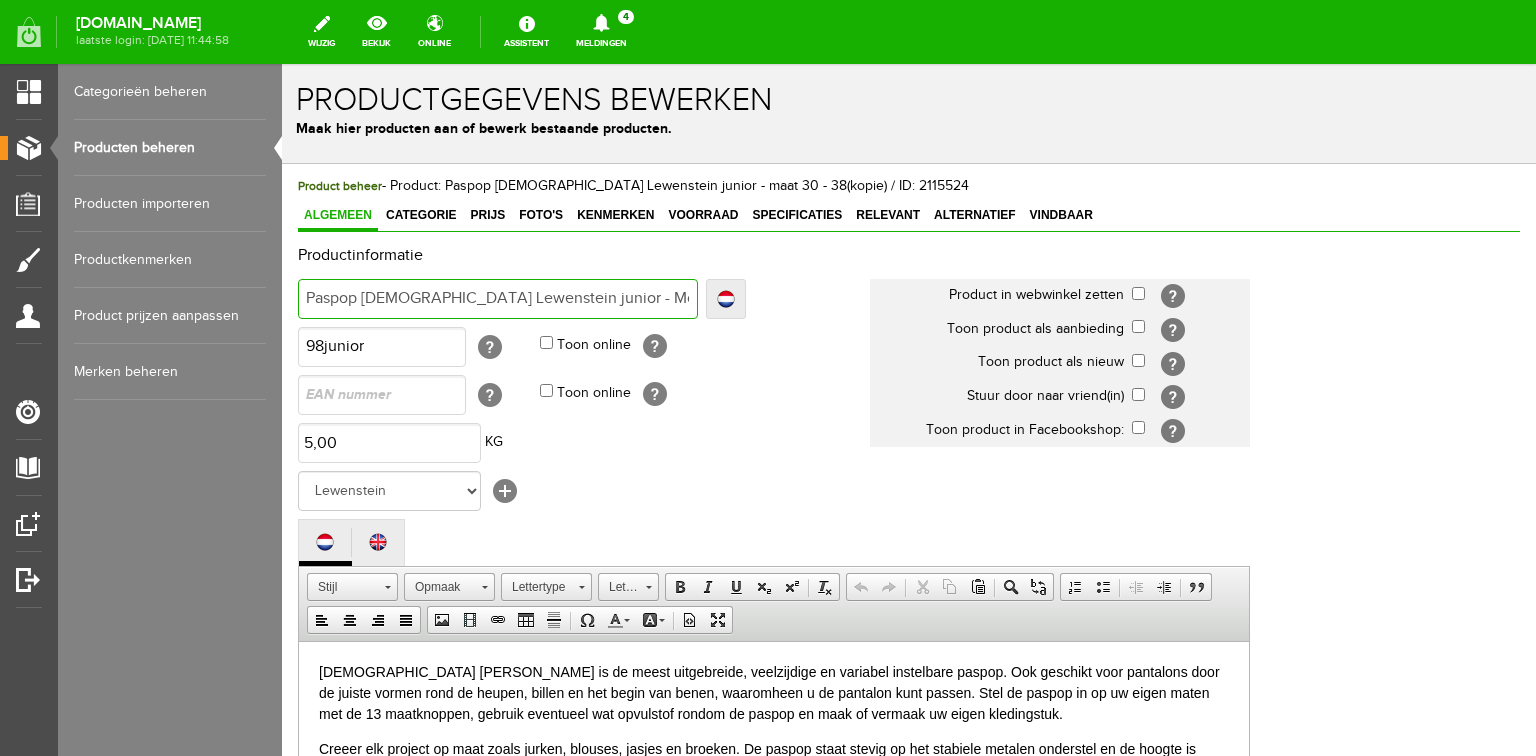 type on "Paspop [DEMOGRAPHIC_DATA] Lewenstein junior - Momaat 30 - 38(kopie)" 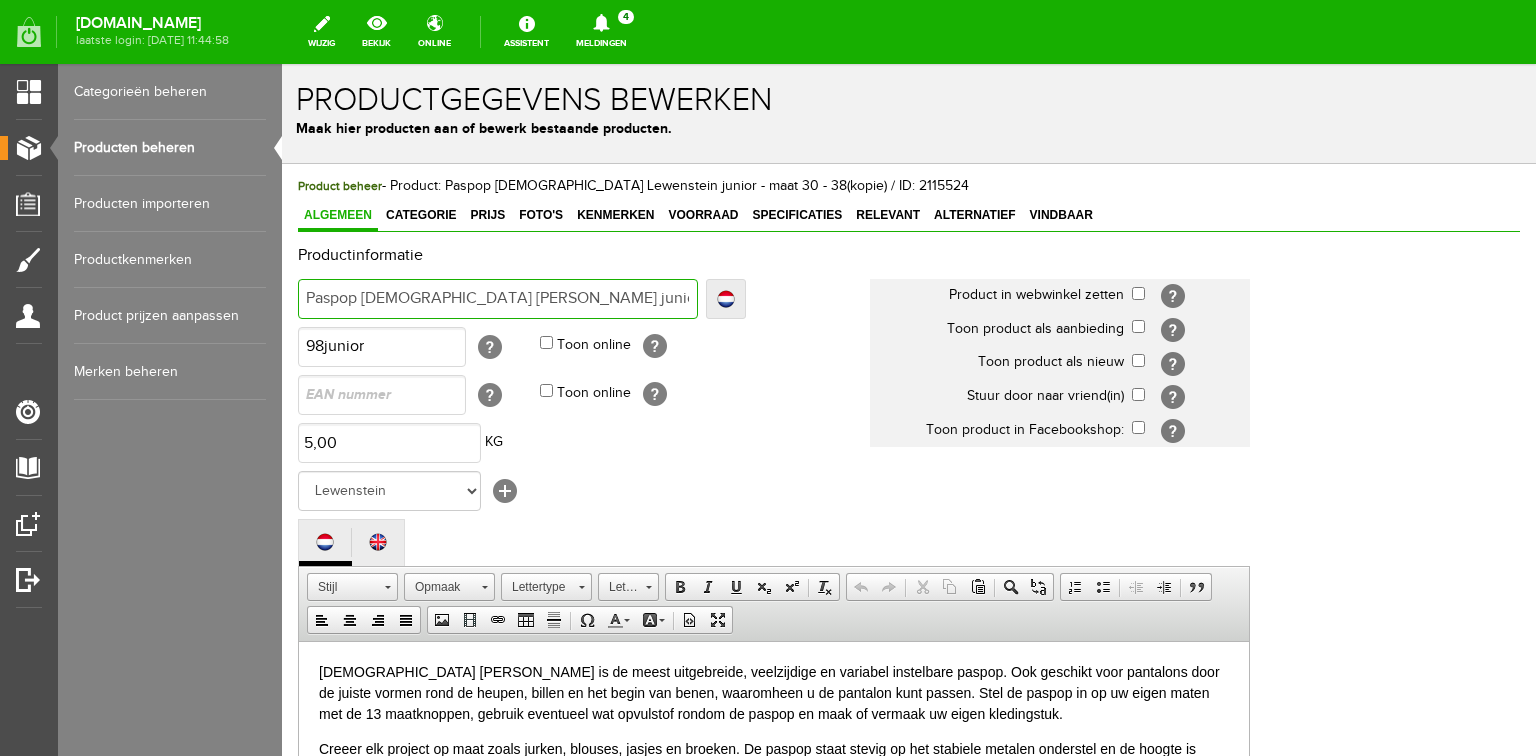 type on "Paspop [DEMOGRAPHIC_DATA] Lewenstein junior - Modelmaat 30 - 38(kopie)" 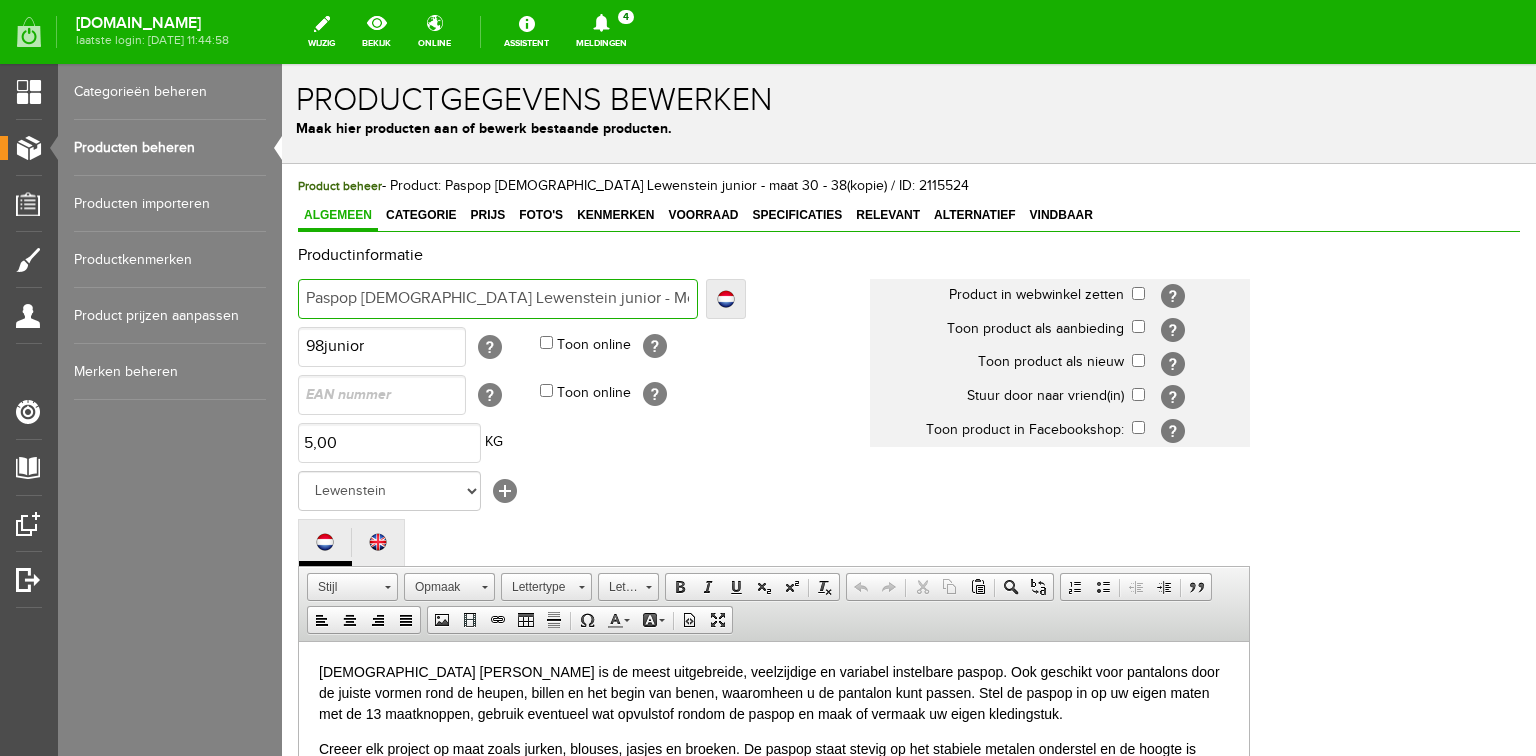 type on "Paspop [DEMOGRAPHIC_DATA] Lewenstein junior - Modelmaat 30 - 38(kopie)" 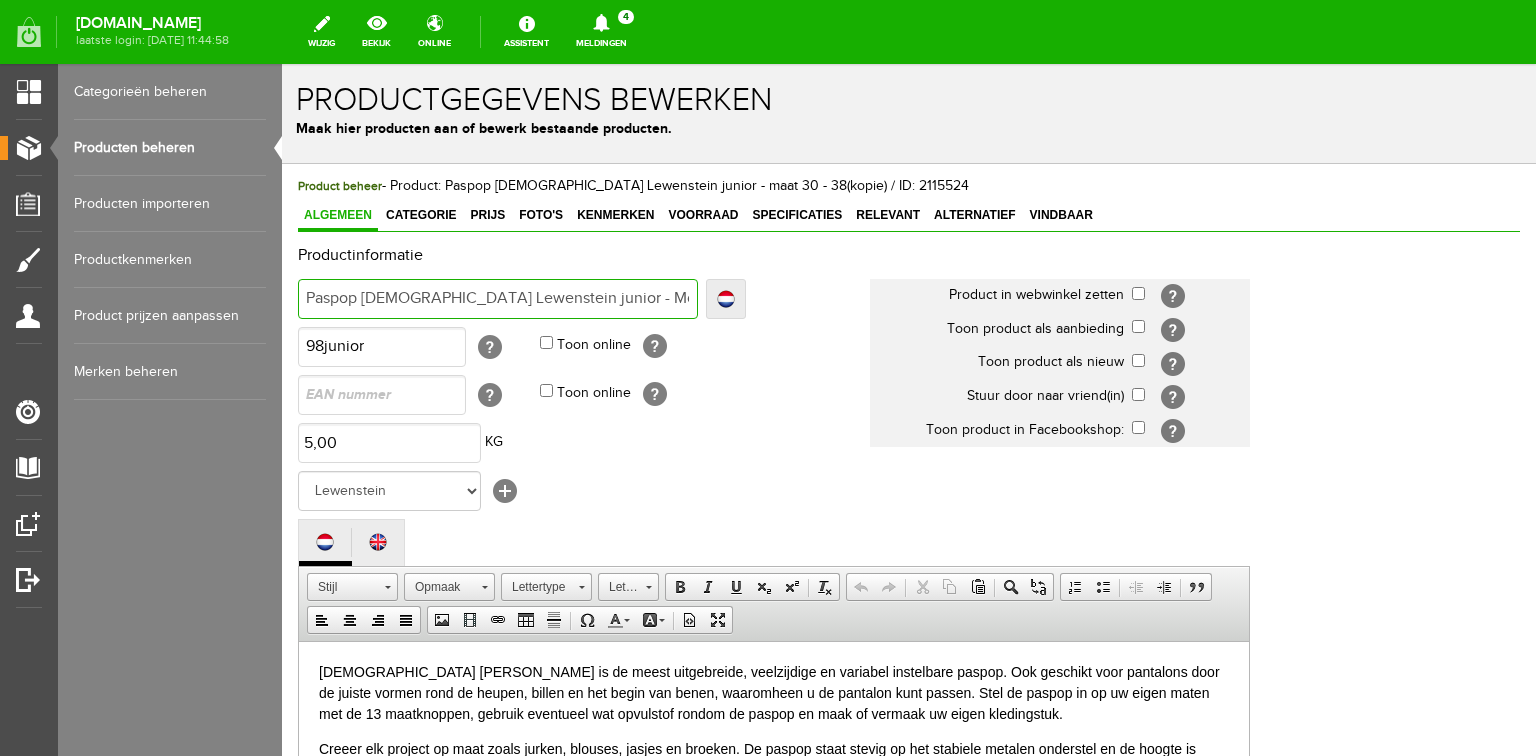 type on "Paspop [DEMOGRAPHIC_DATA] Lewenstein junior - Model A maat 360 - 38(kopie)" 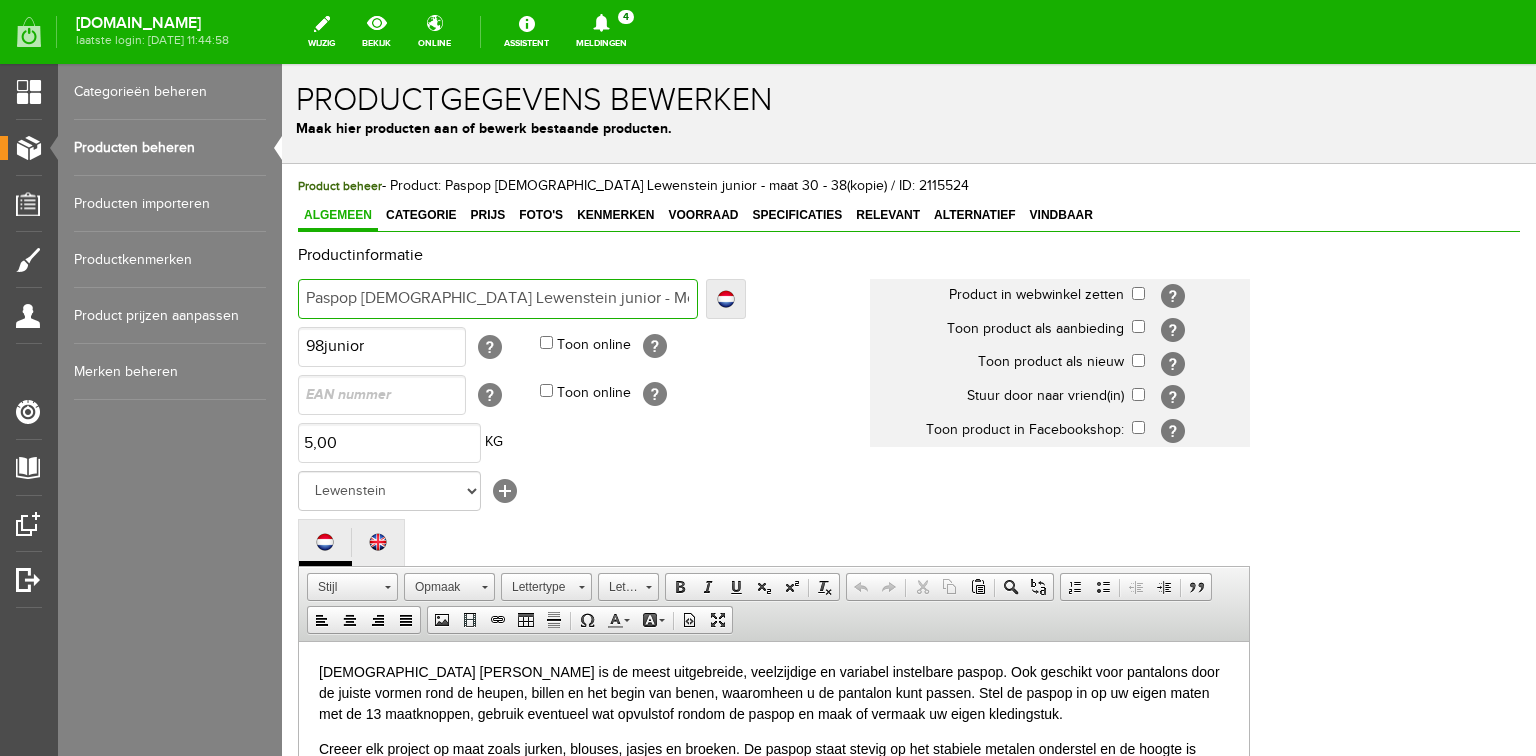 type on "Paspop [DEMOGRAPHIC_DATA] [PERSON_NAME] junior - Model A maat 36 - 38(kopie)" 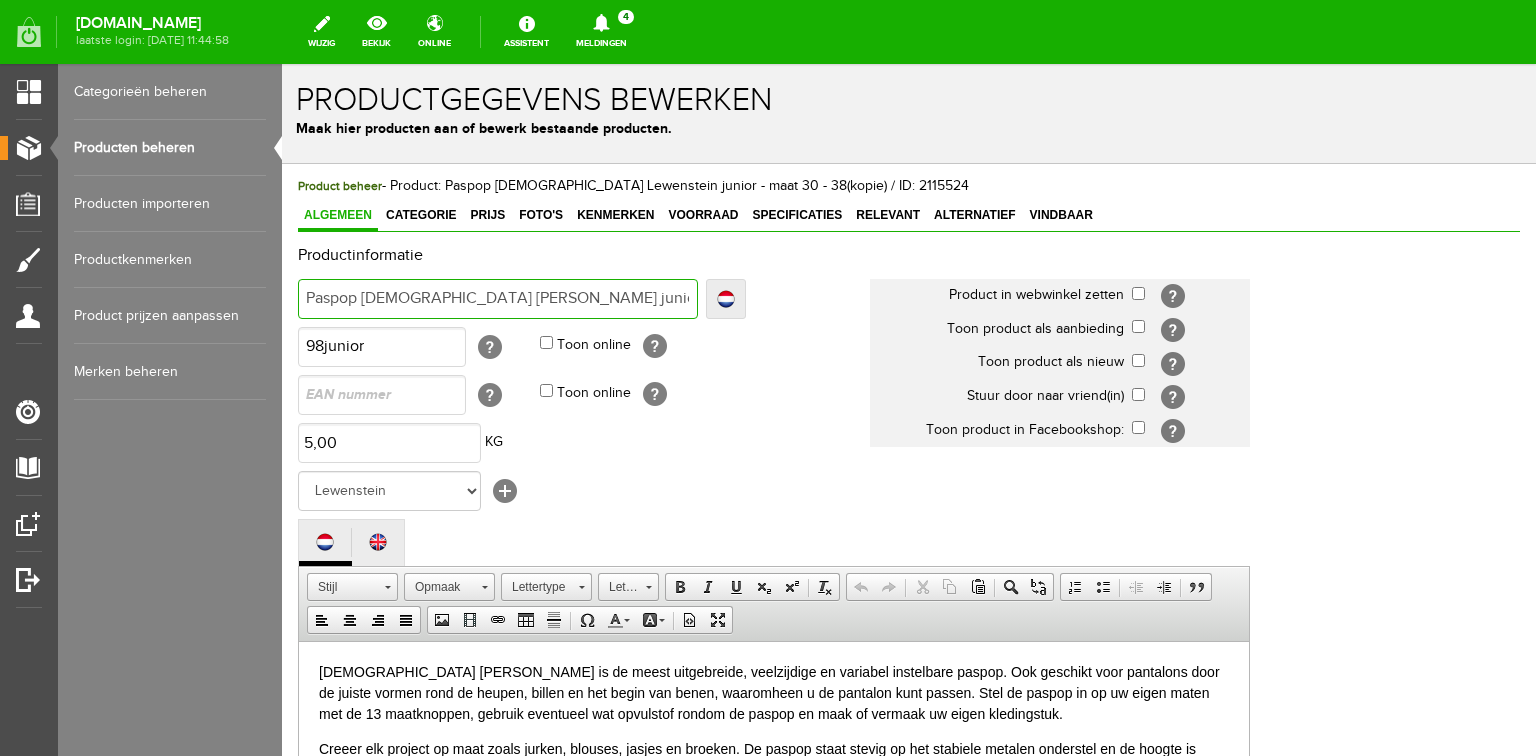 type on "Paspop [DEMOGRAPHIC_DATA] [PERSON_NAME] junior - Model A maat 36 - 38(kopie)" 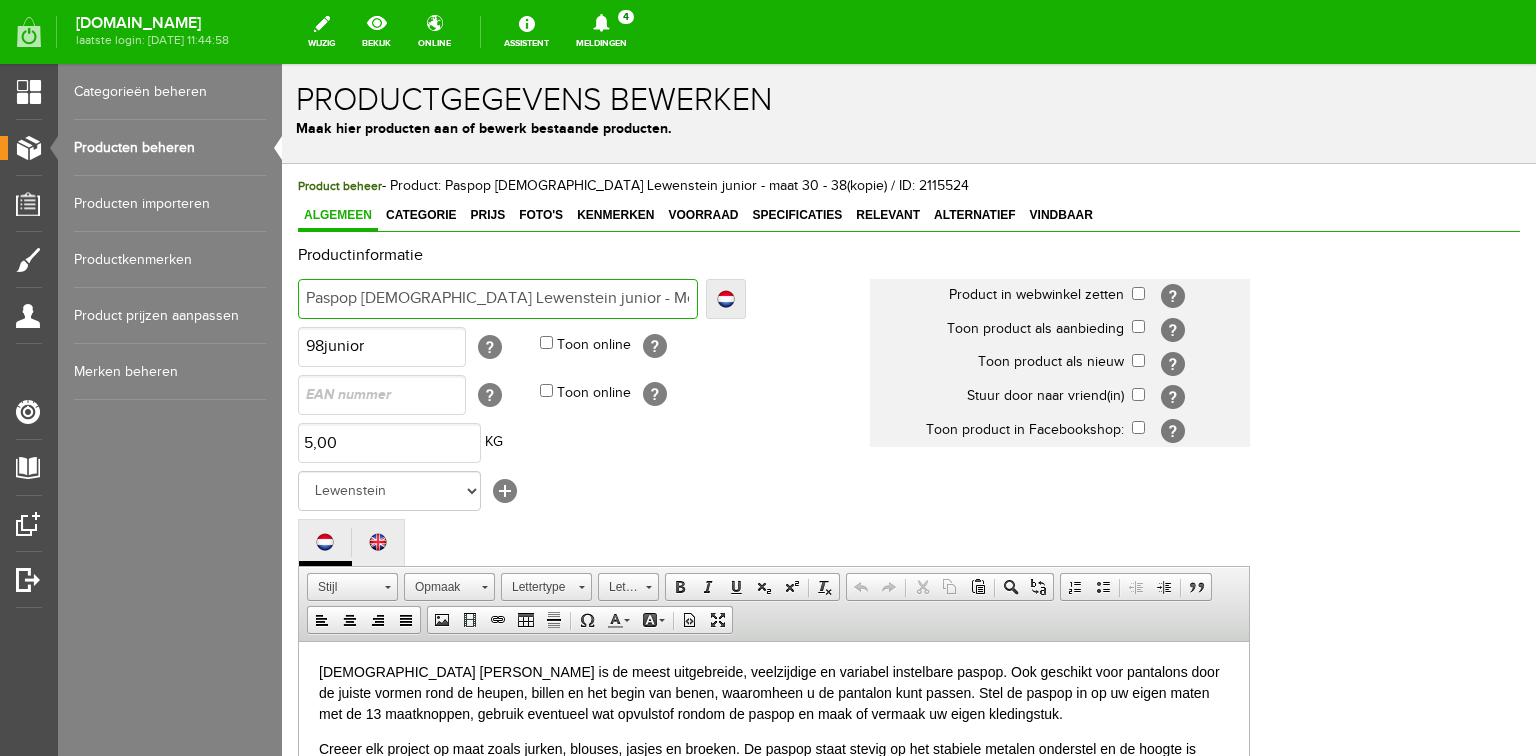 type on "Paspop [DEMOGRAPHIC_DATA] Lewenstein junior - Model A maat 36 t/ - 38(kopie)" 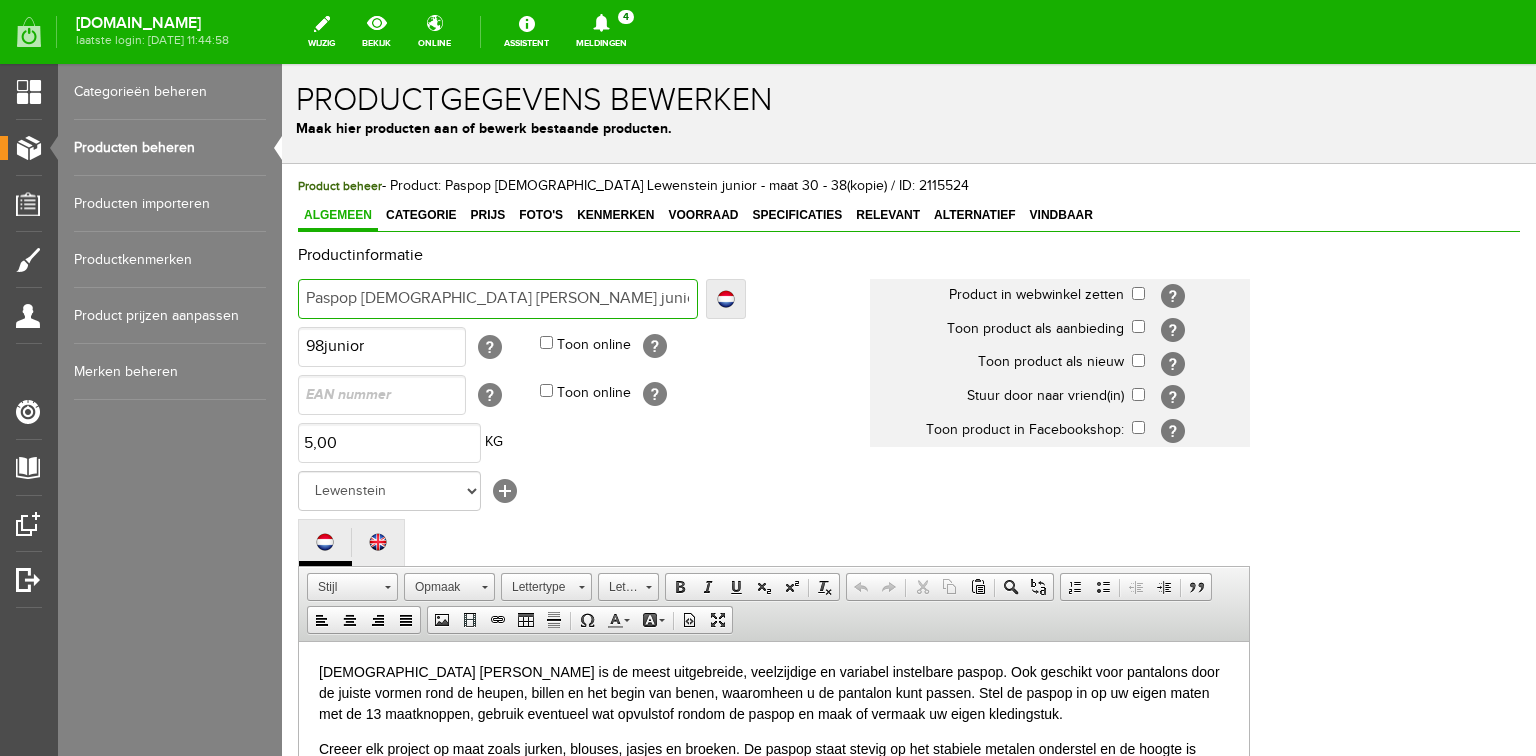 type on "Paspop [DEMOGRAPHIC_DATA] [PERSON_NAME] junior - Model A maat 36 t/m - 38(kopie)" 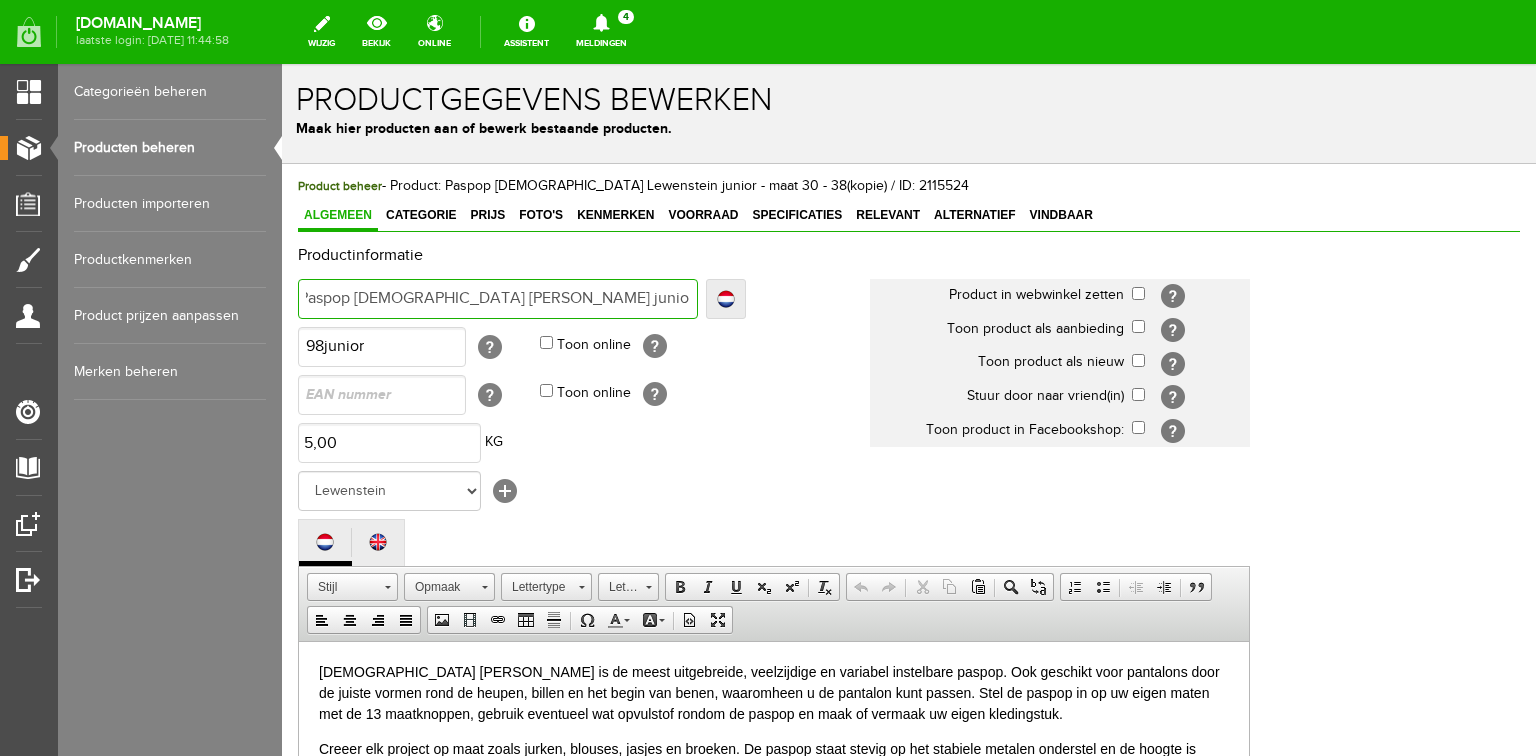 type on "Paspop [DEMOGRAPHIC_DATA] [PERSON_NAME] junior - Model A maat 36 t/m 42 - 38(kopie)" 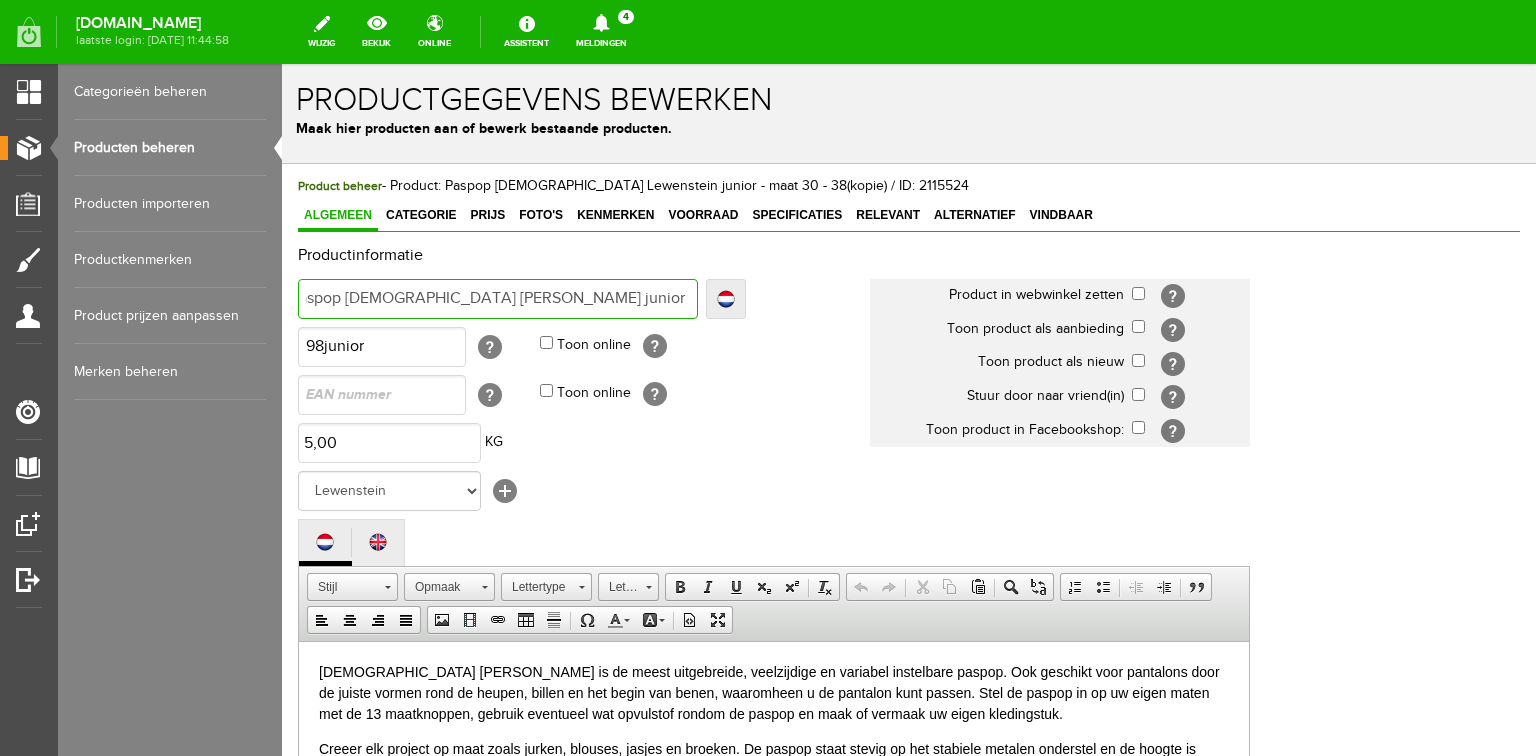 type on "Paspop [DEMOGRAPHIC_DATA] [PERSON_NAME] junior - Model A maat 36 t/m 42- 38(kopie)" 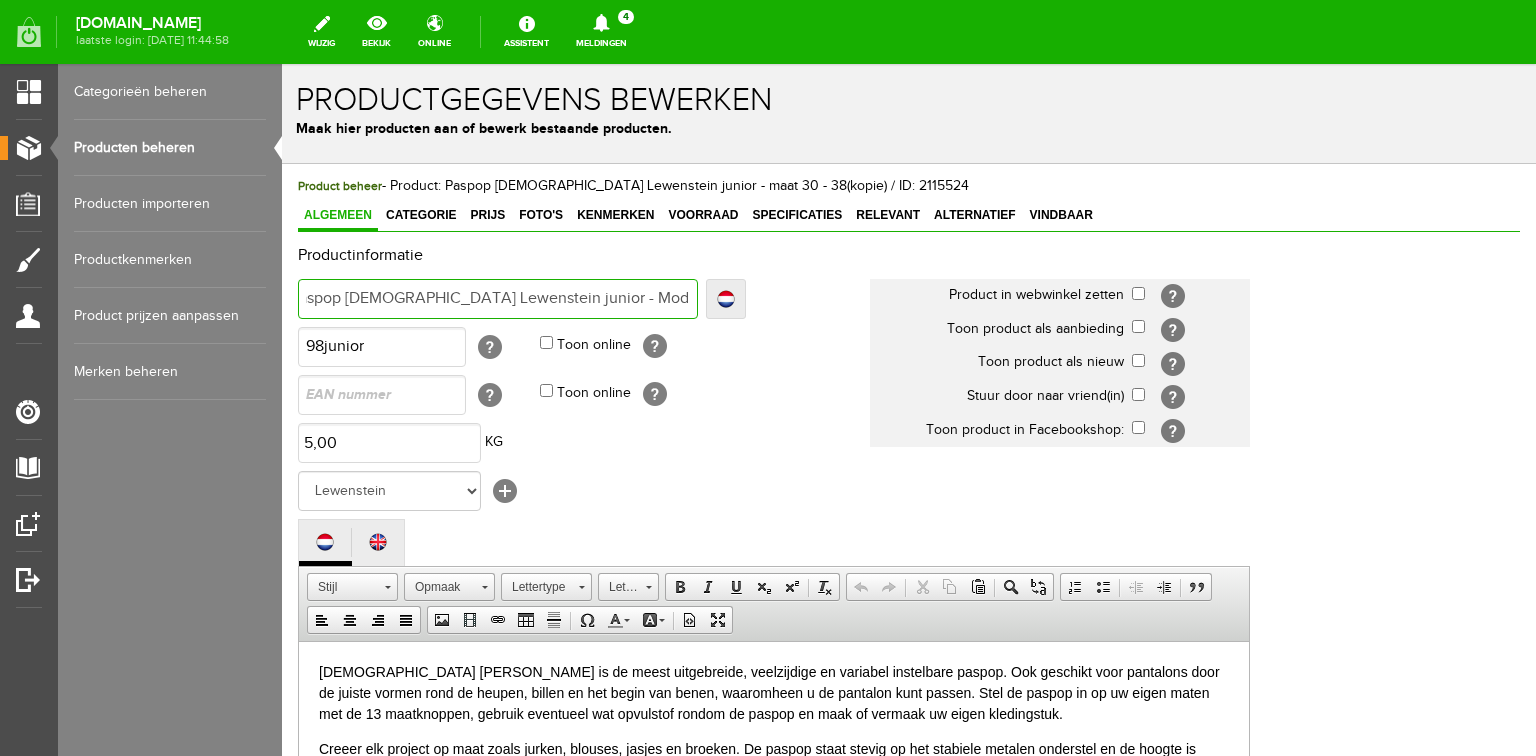 type on "Paspop [DEMOGRAPHIC_DATA] Lewenstein junior - Model A maat 36 t/m 42 38(kopie)" 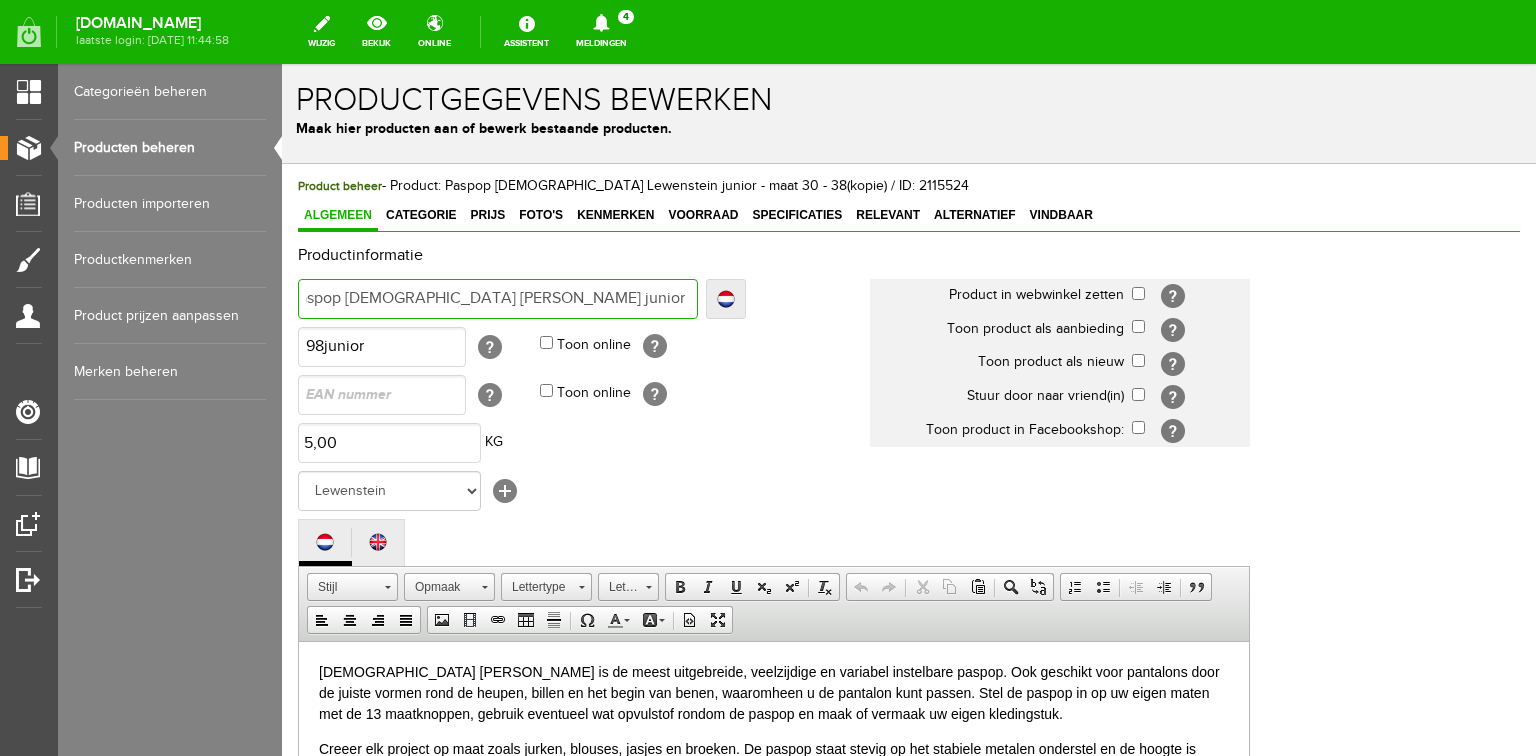 type on "Paspop [DEMOGRAPHIC_DATA] [PERSON_NAME] junior - Model A maat 36 t/m 428(kopie)" 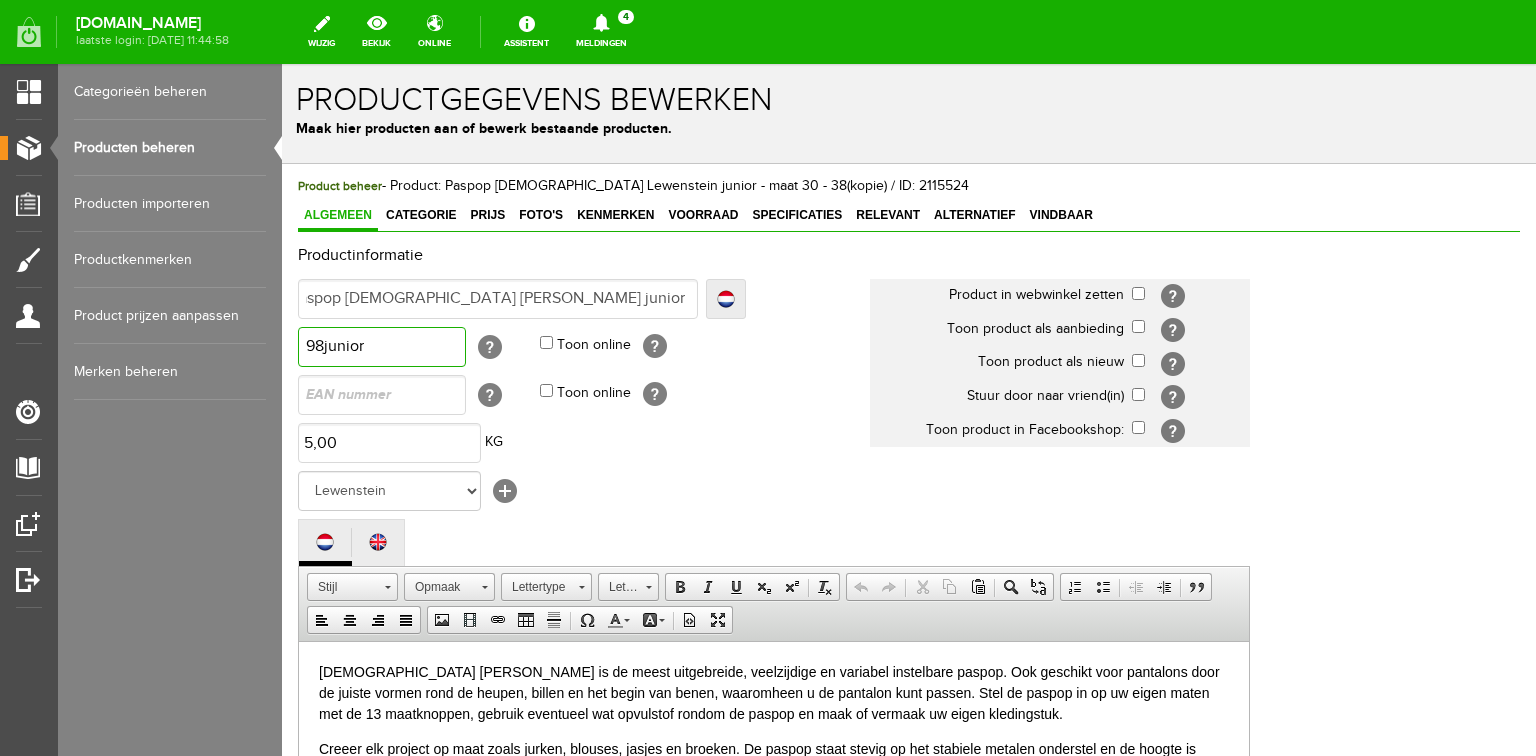 scroll, scrollTop: 0, scrollLeft: 0, axis: both 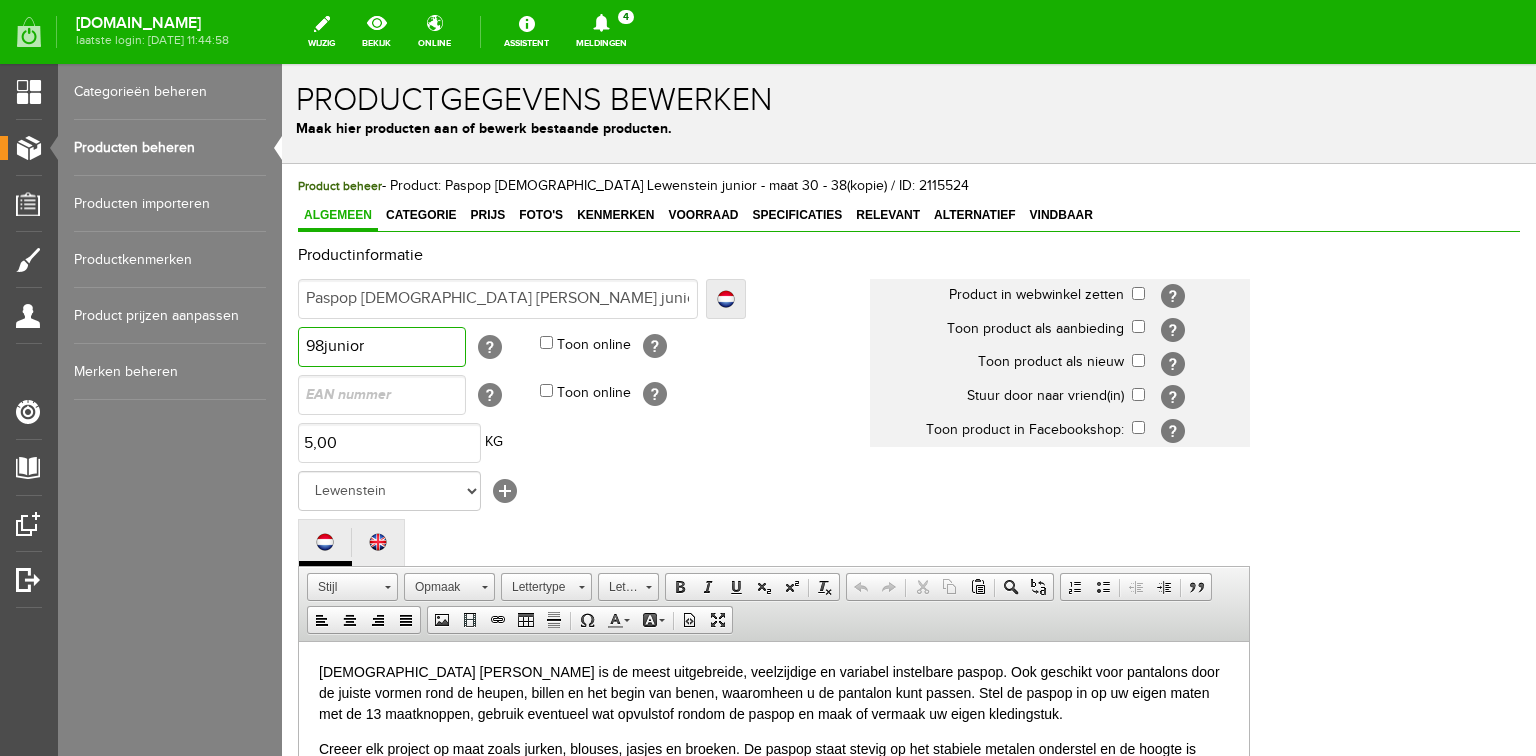 drag, startPoint x: 327, startPoint y: 340, endPoint x: 370, endPoint y: 346, distance: 43.416588 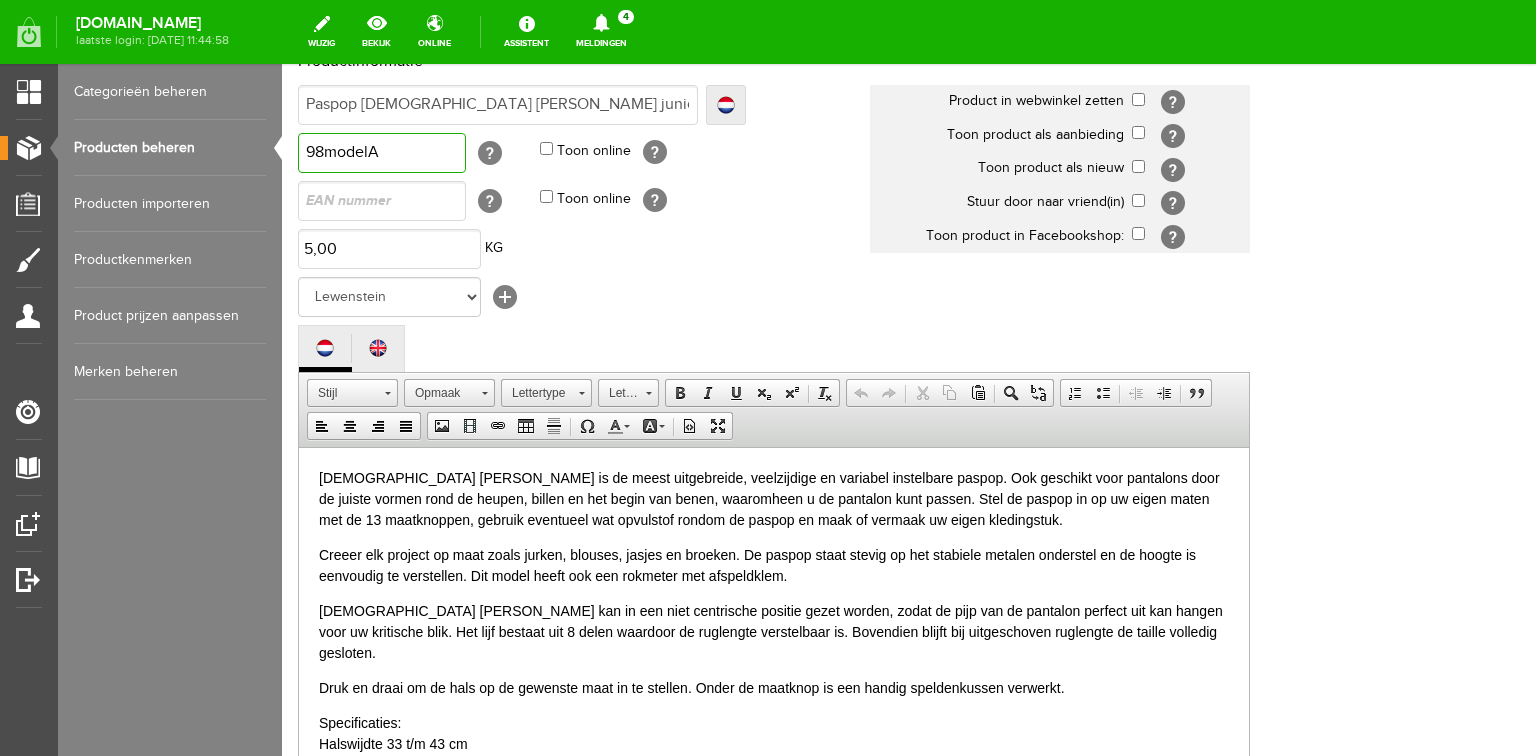 scroll, scrollTop: 240, scrollLeft: 0, axis: vertical 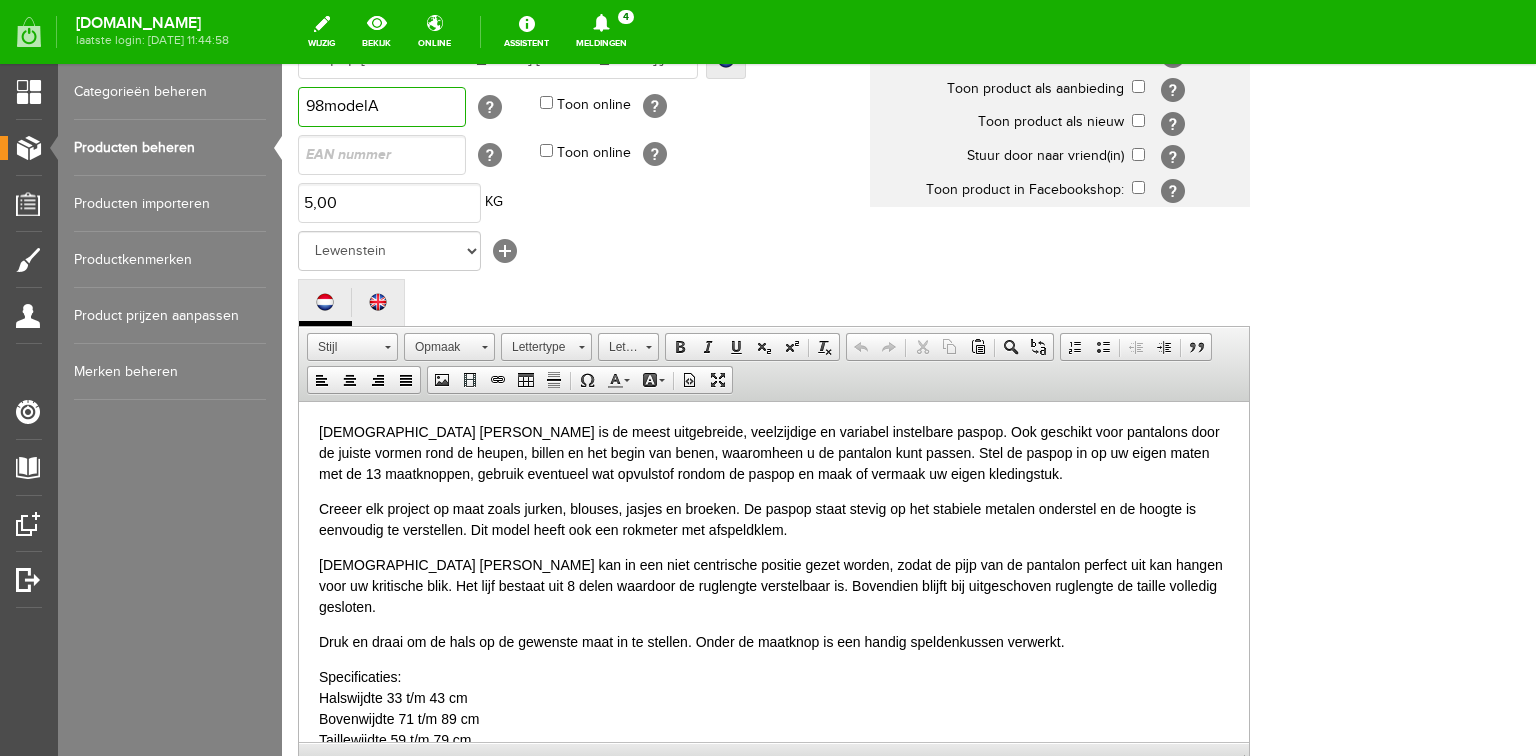 type on "98modelA" 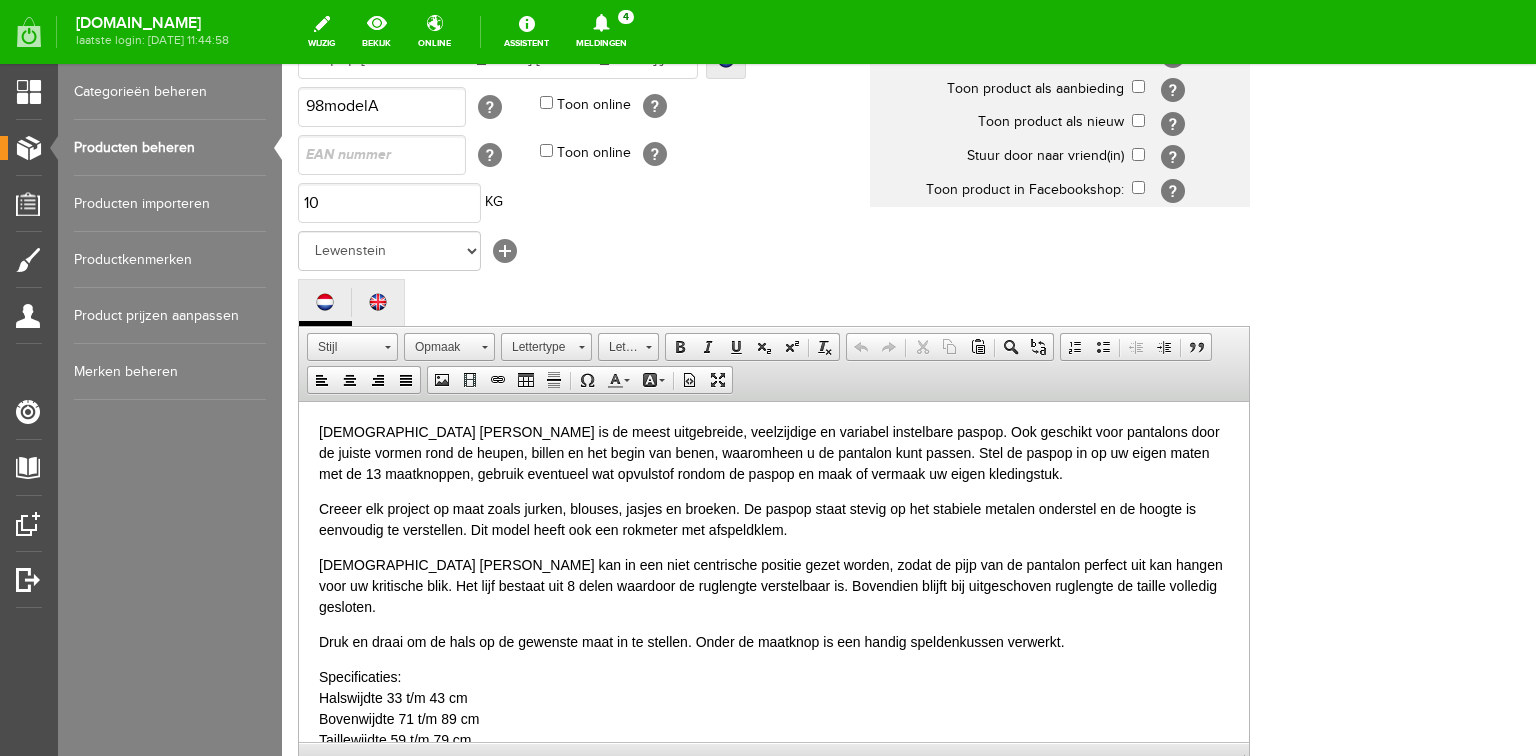 type on "10,00" 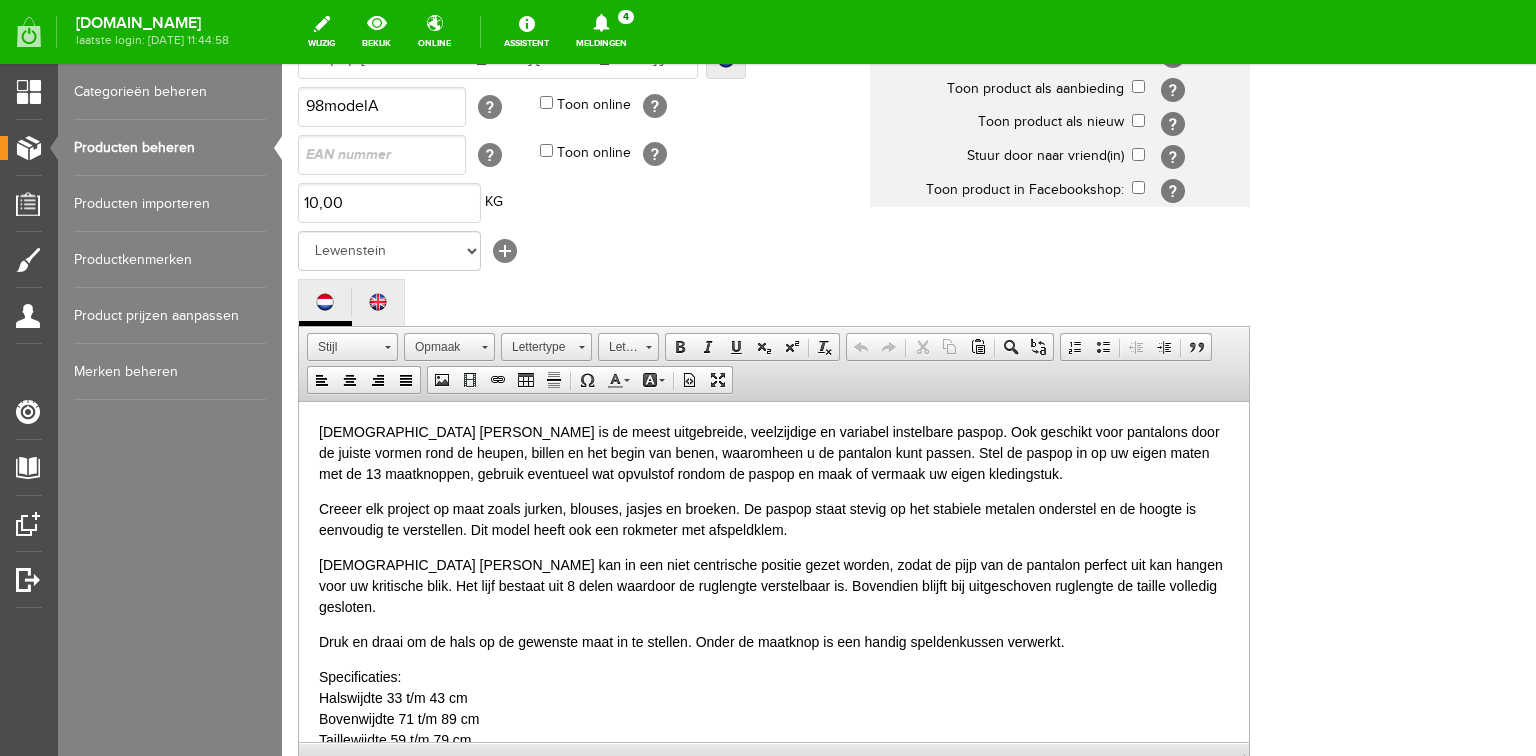 click on "[DEMOGRAPHIC_DATA] [PERSON_NAME] is de meest uitgebreide, veelzijdige en variabel instelbare paspop. Ook geschikt voor pantalons door de juiste vormen rond de heupen, billen en het begin van benen, waaromheen u de pantalon kunt passen. Stel de paspop in op uw eigen maten met de 13 maatknoppen, gebruik eventueel wat opvulstof rondom de paspop en maak of vermaak uw eigen kledingstuk." at bounding box center [774, 452] 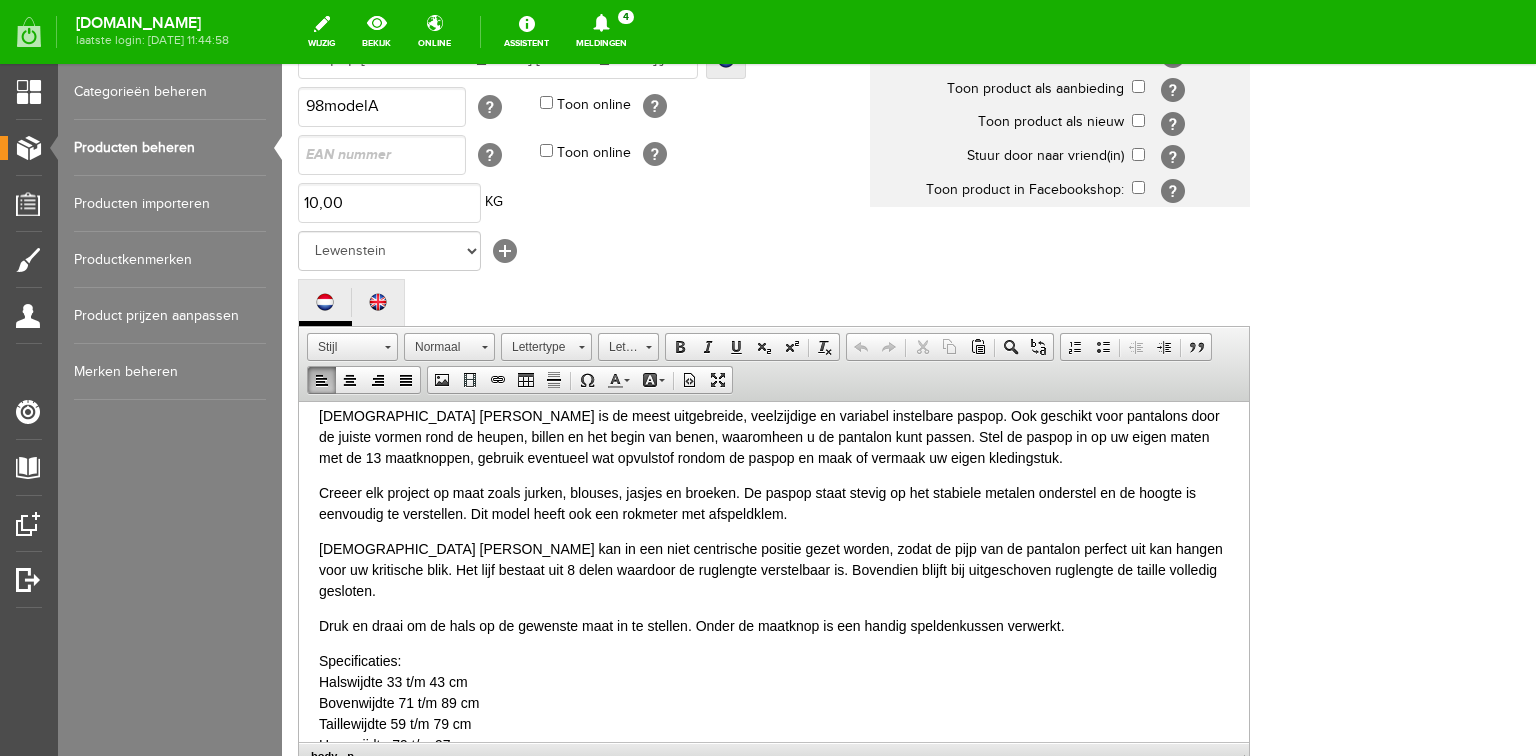 scroll, scrollTop: 0, scrollLeft: 0, axis: both 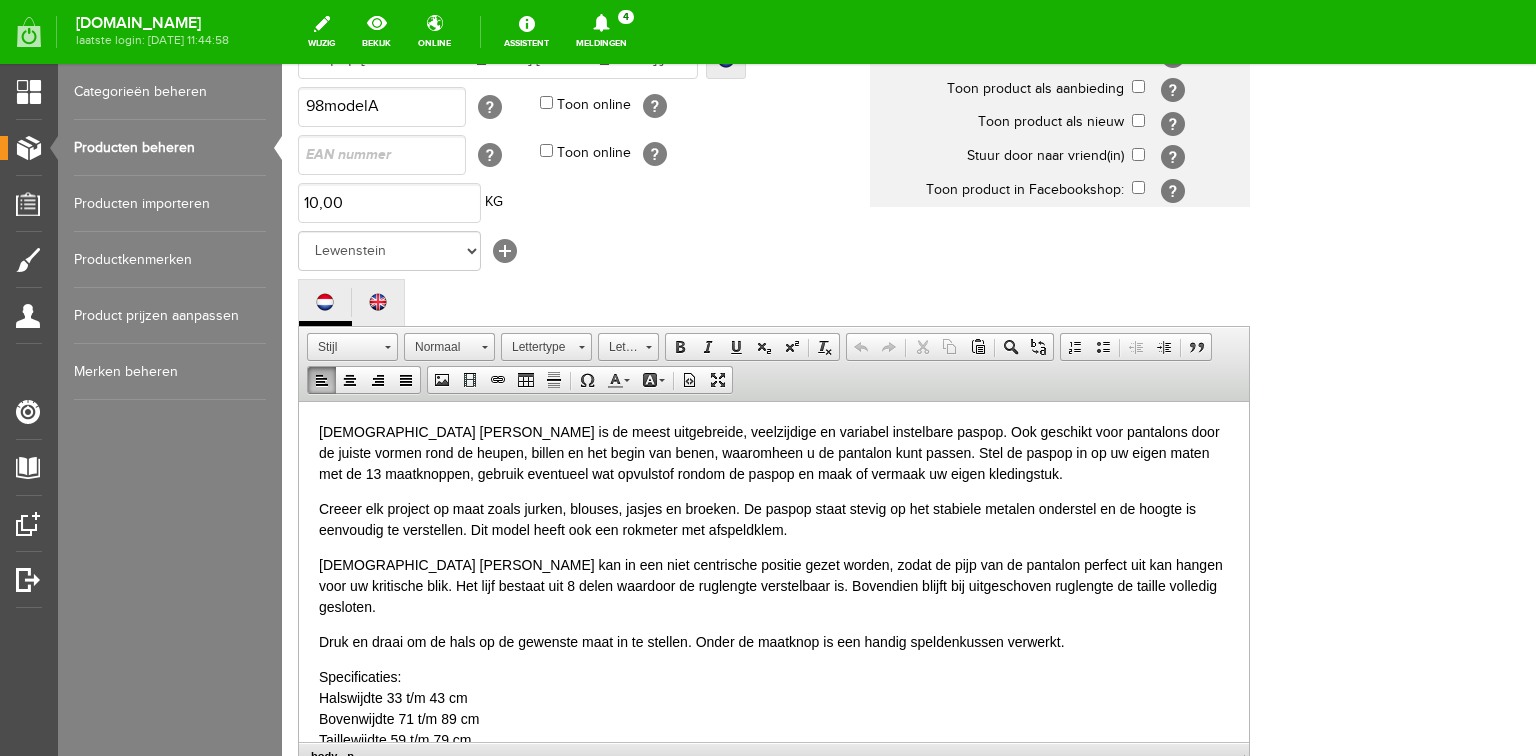 click on "Specificaties: Halswijdte 33 t/m 43 cm Bovenwijdte 71 t/m 89 cm Taillewijdte 59 t/m 79 cm Heupwijdte 79 t/m 97 cm Ruglengte 34 t/m 39 cm Maximale hoogte 167 cm" at bounding box center [774, 750] 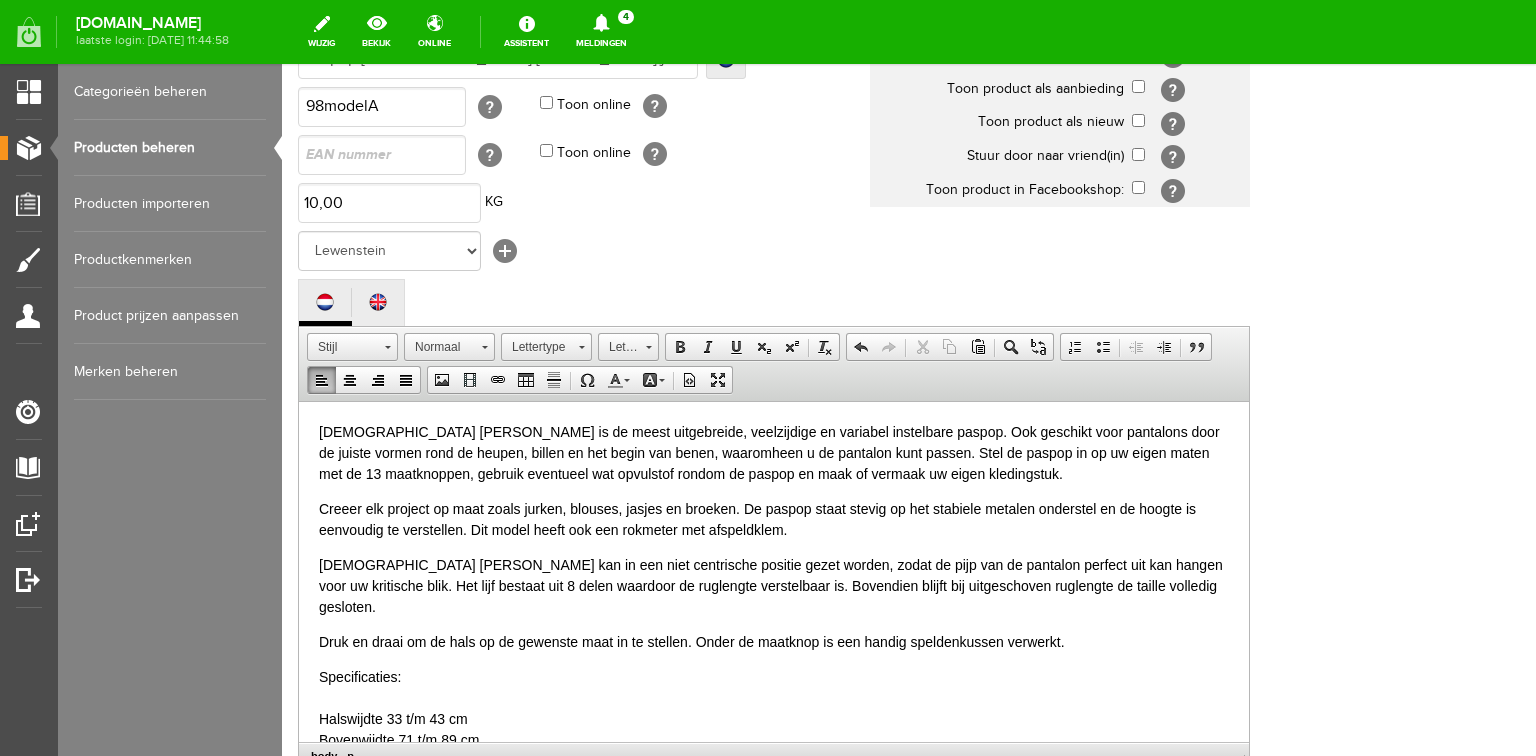 type 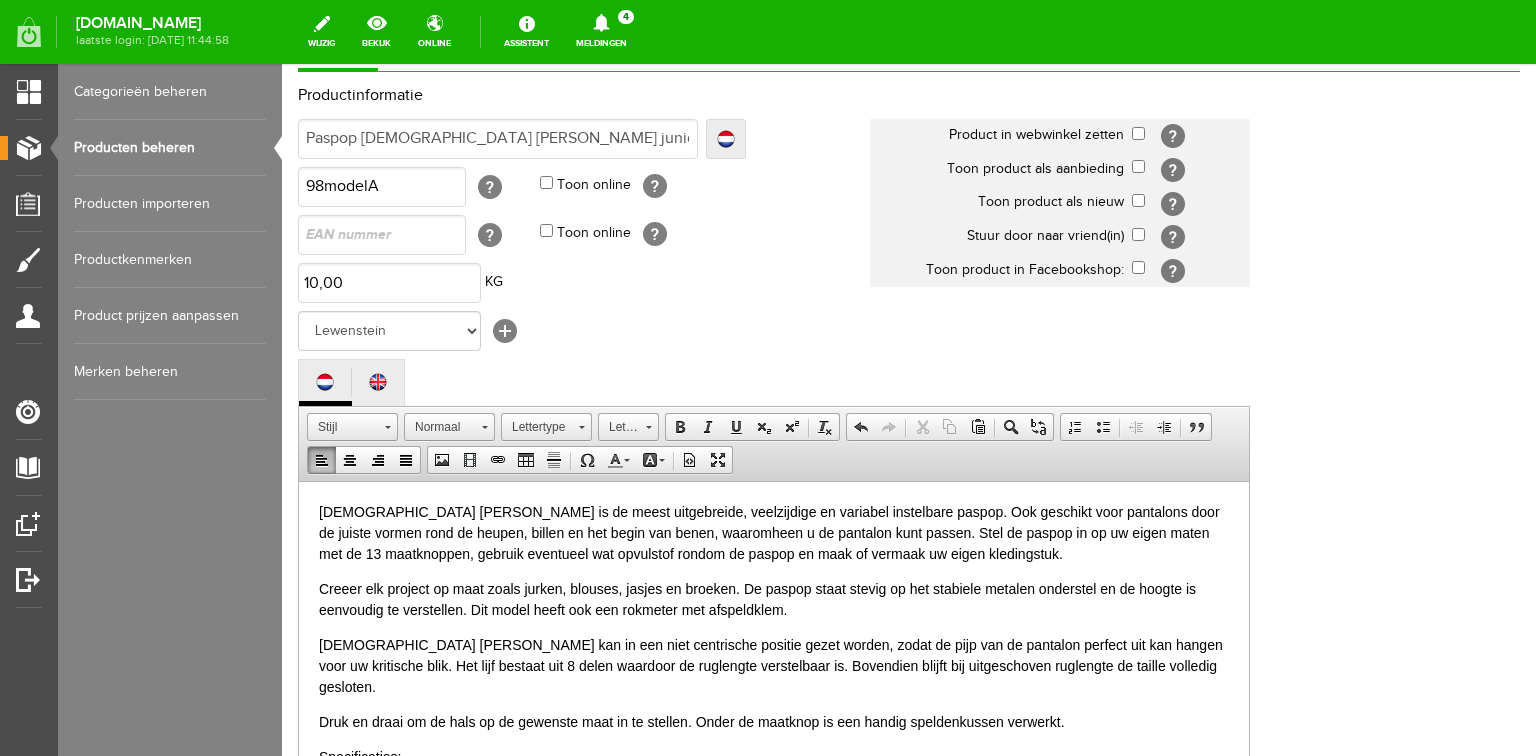 scroll, scrollTop: 148, scrollLeft: 0, axis: vertical 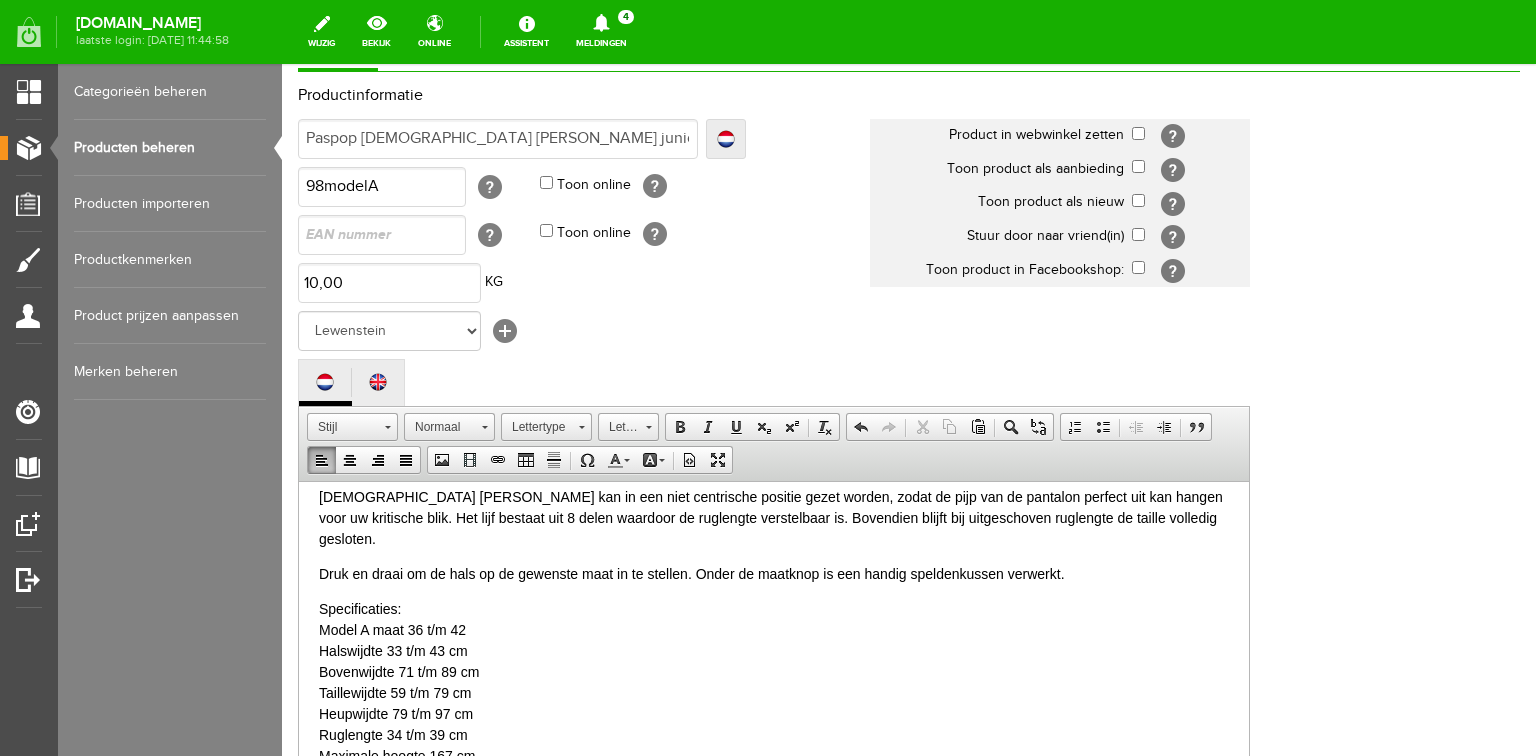 click on "Specificaties: ​Model A maat 36 t/m 42 Halswijdte 33 t/m 43 cm Bovenwijdte 71 t/m 89 cm Taillewijdte 59 t/m 79 cm Heupwijdte 79 t/m 97 cm Ruglengte 34 t/m 39 cm Maximale hoogte 167 cm" at bounding box center [774, 692] 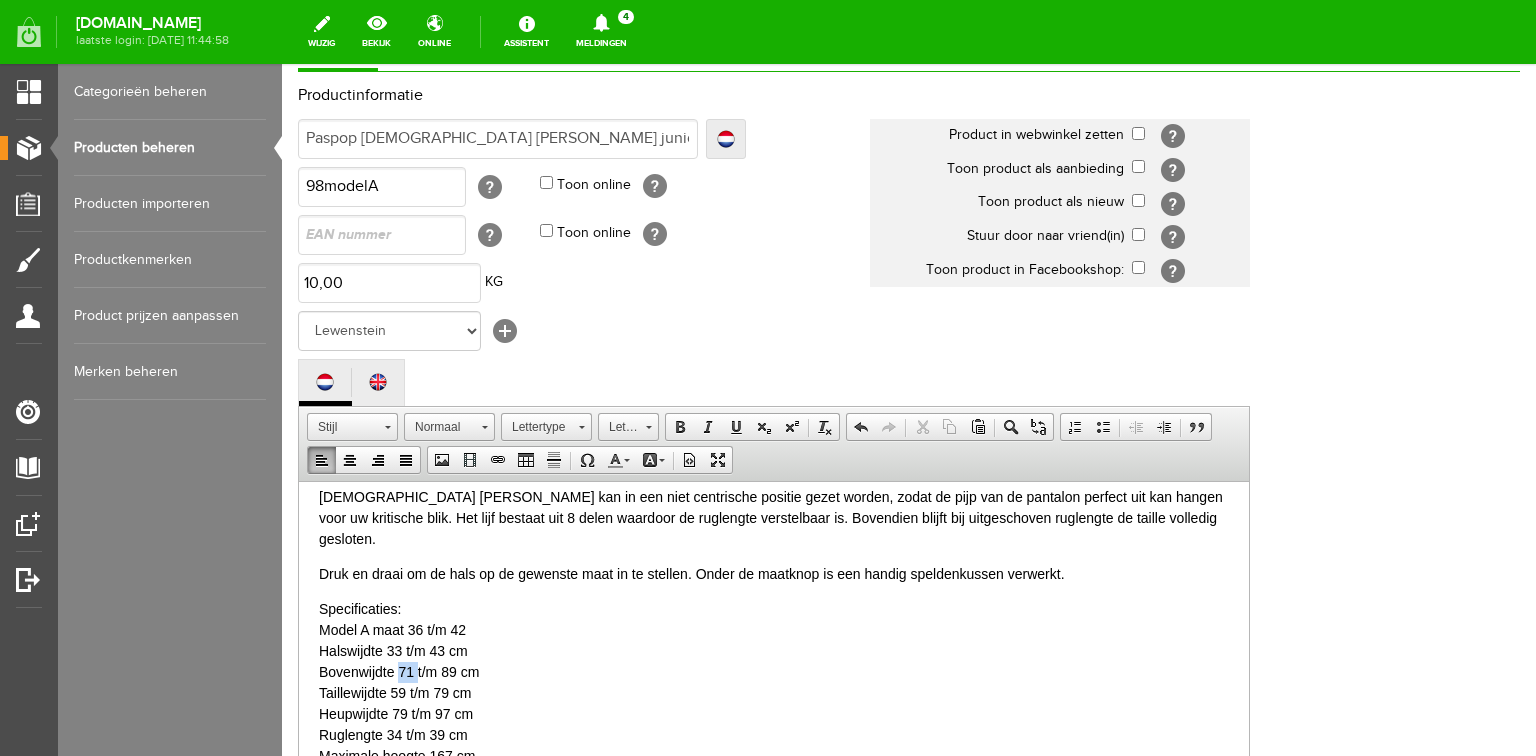 click on "Specificaties: Model A maat 36 t/m 42 Halswijdte 33 t/m 43 cm Bovenwijdte 71 t/m 89 cm Taillewijdte 59 t/m 79 cm Heupwijdte 79 t/m 97 cm Ruglengte 34 t/m 39 cm Maximale hoogte 167 cm" at bounding box center [774, 692] 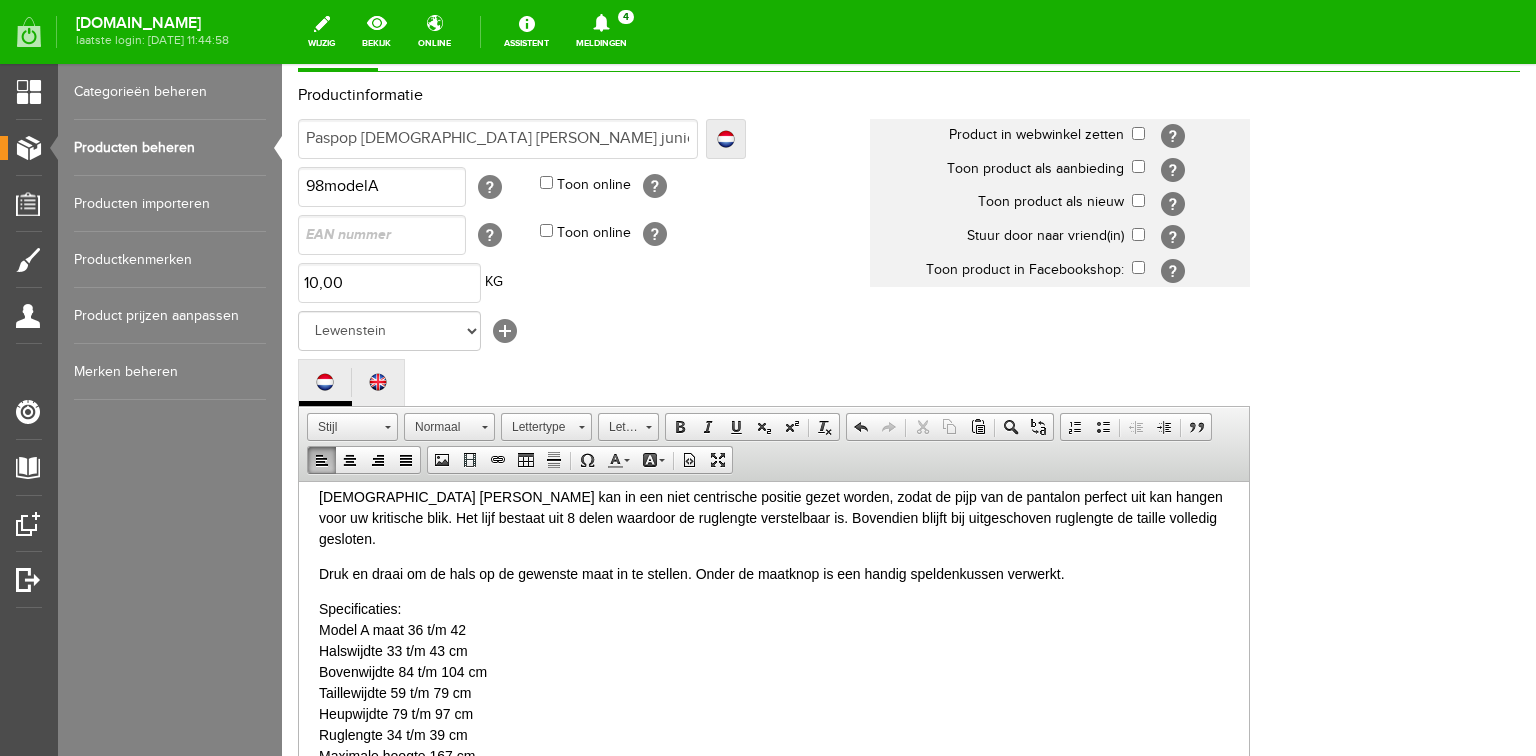 click on "Specificaties: Model A maat 36 t/m 42 Halswijdte 33 t/m 43 cm Bovenwijdte 84 t/m 104 cm Taillewijdte 59 t/m 79 cm Heupwijdte 79 t/m 97 cm Ruglengte 34 t/m 39 cm Maximale hoogte 167 cm" at bounding box center (774, 692) 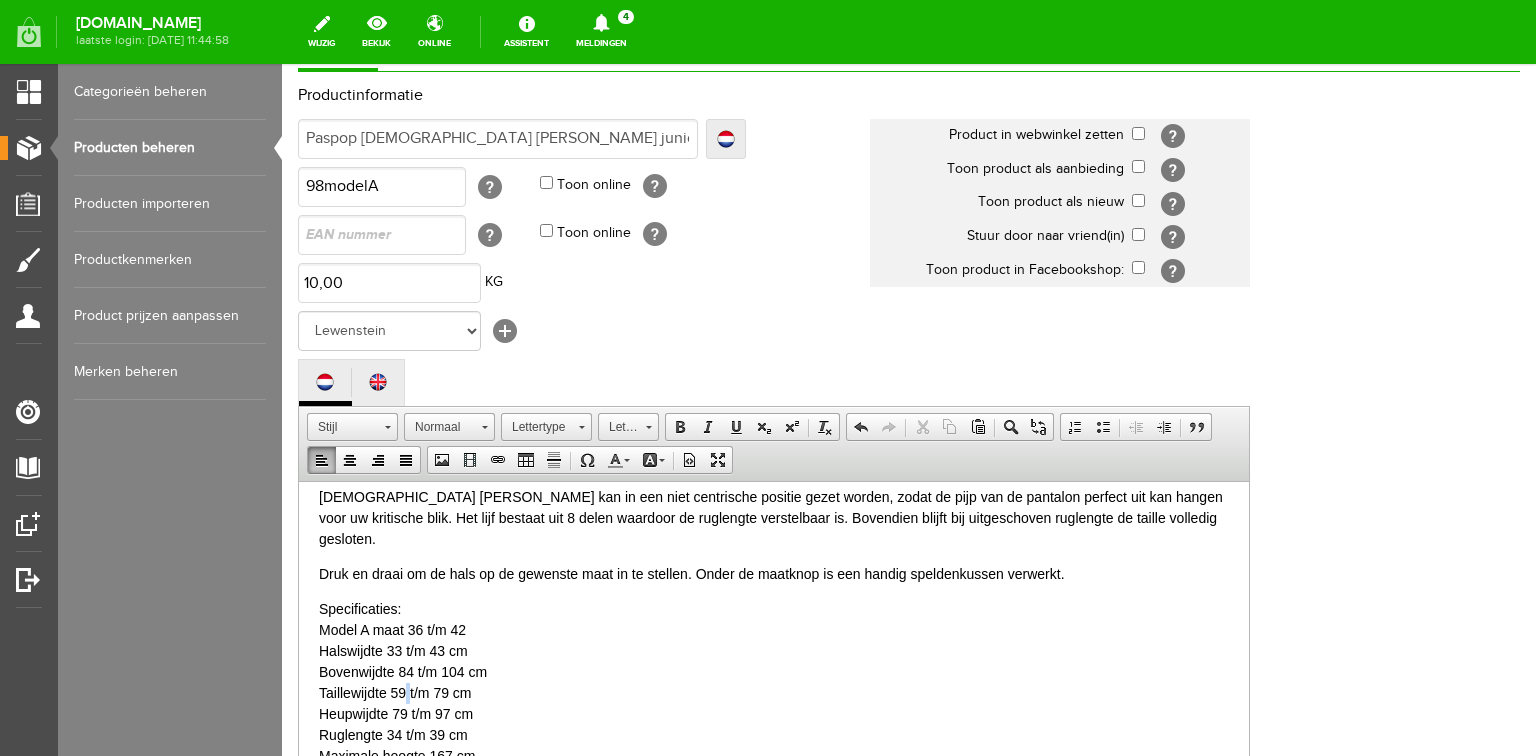 click on "Specificaties: Model A maat 36 t/m 42 Halswijdte 33 t/m 43 cm Bovenwijdte 84 t/m 104 cm Taillewijdte 59 t/m 79 cm Heupwijdte 79 t/m 97 cm Ruglengte 34 t/m 39 cm Maximale hoogte 167 cm" at bounding box center (774, 692) 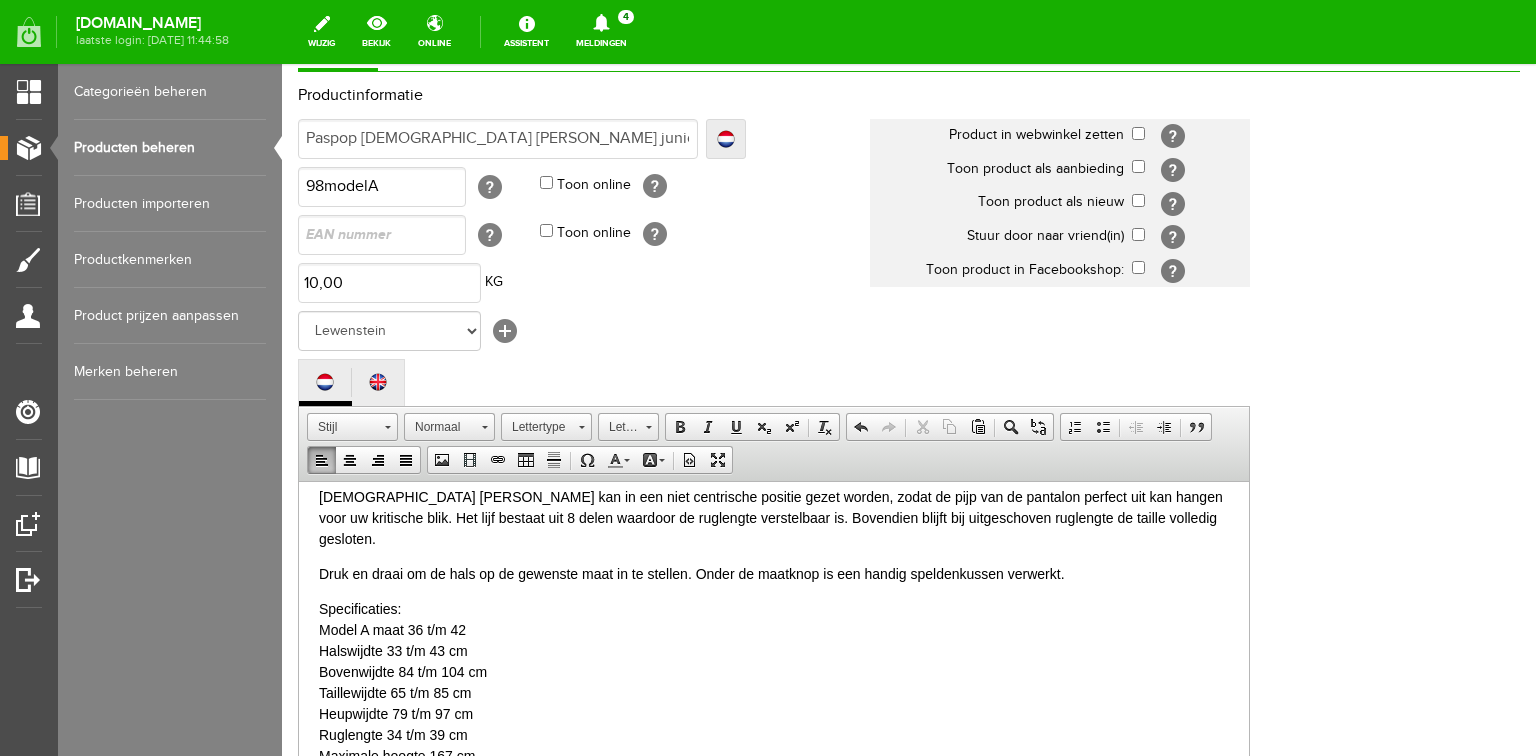 click on "Specificaties: Model A maat 36 t/m 42 Halswijdte 33 t/m 43 cm Bovenwijdte 84 t/m 104 cm Taillewijdte 65 t/m 85 cm Heupwijdte 79 t/m 97 cm Ruglengte 34 t/m 39 cm Maximale hoogte 167 cm" at bounding box center (774, 692) 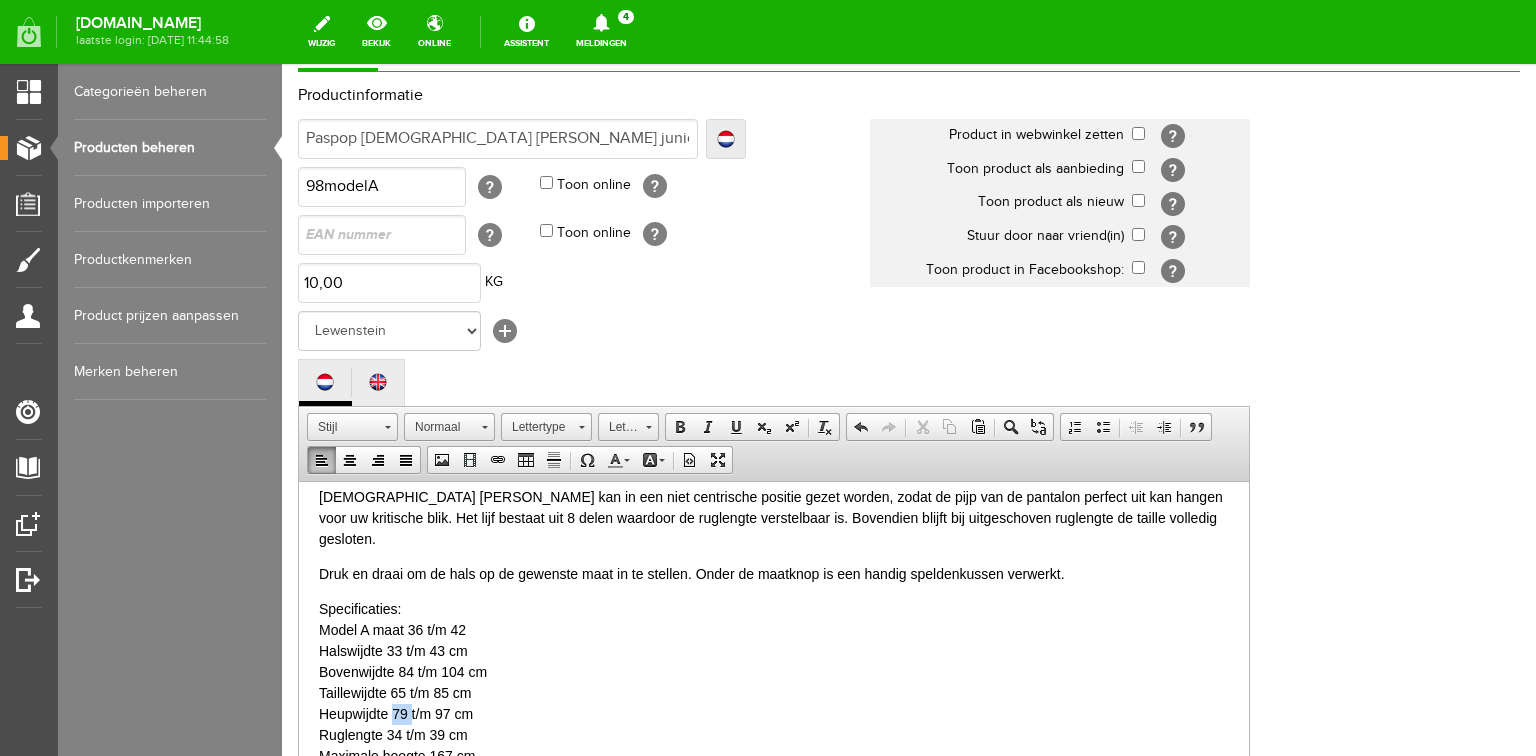 click on "Specificaties: Model A maat 36 t/m 42 Halswijdte 33 t/m 43 cm Bovenwijdte 84 t/m 104 cm Taillewijdte 65 t/m 85 cm Heupwijdte 79 t/m 97 cm Ruglengte 34 t/m 39 cm Maximale hoogte 167 cm" at bounding box center (774, 692) 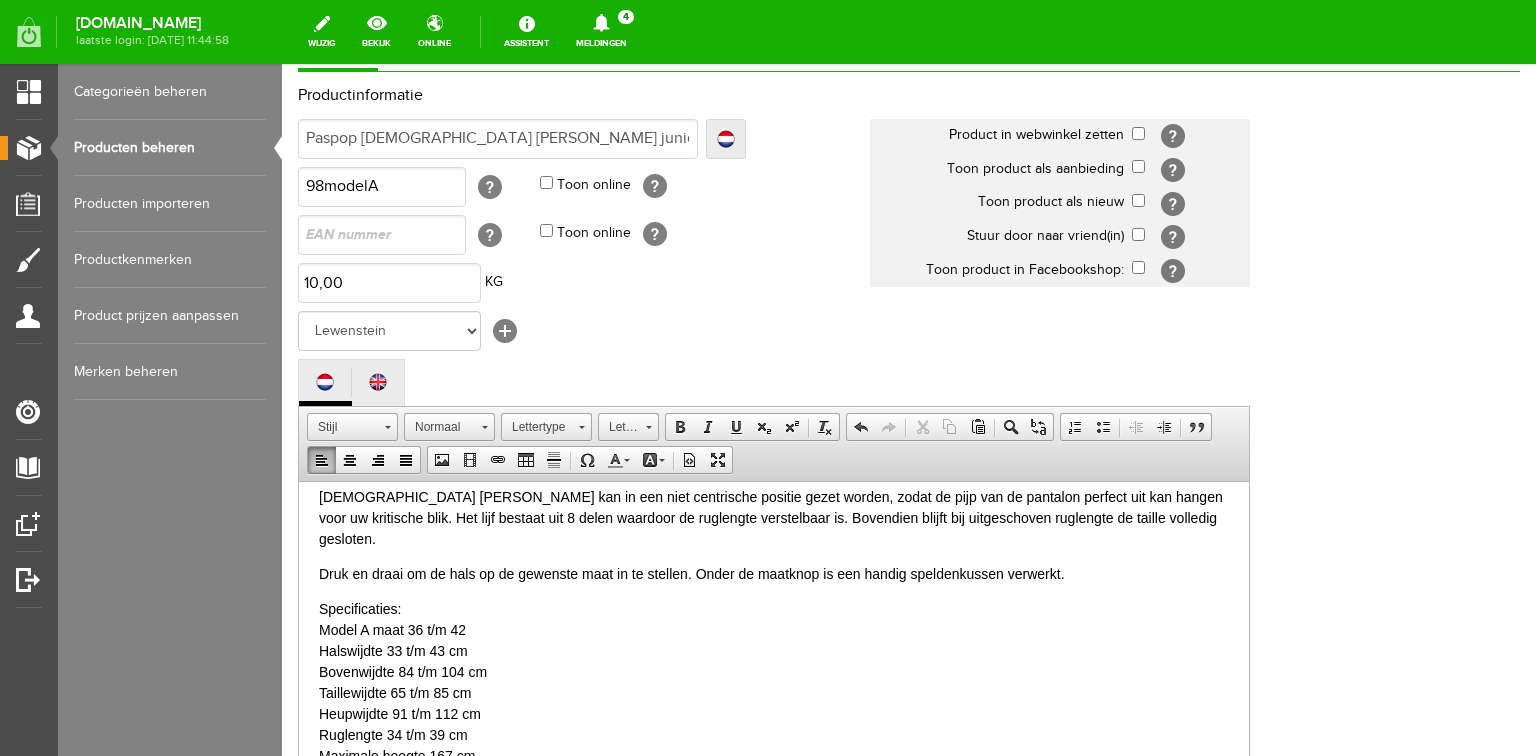 click on "Specificaties: Model A maat 36 t/m 42 Halswijdte 33 t/m 43 cm Bovenwijdte 84 t/m 104 cm Taillewijdte 65 t/m 85 cm Heupwijdte 91 t/m 112 cm Ruglengte 34 t/m 39 cm Maximale hoogte 167 cm" at bounding box center [774, 692] 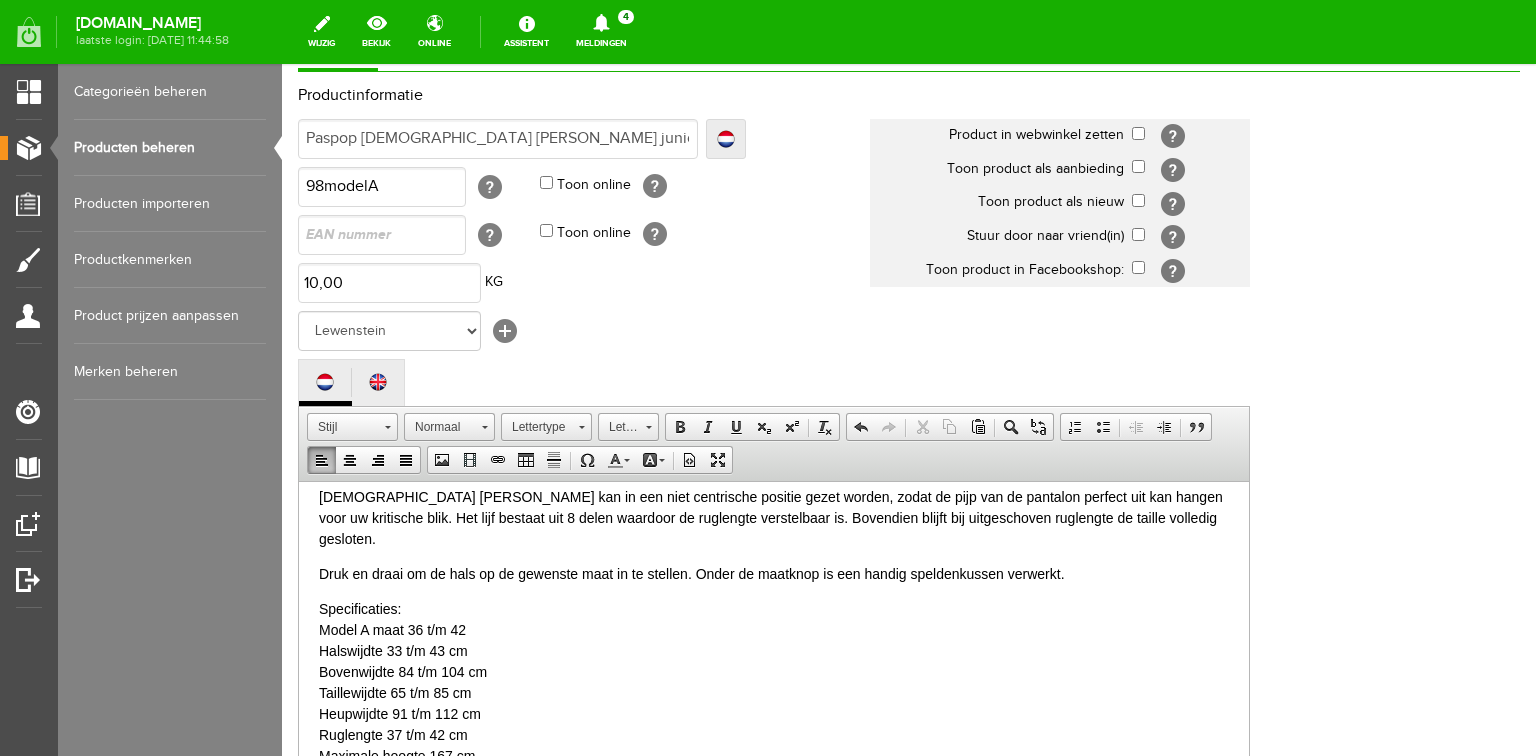 click on "Specificaties: Model A maat 36 t/m 42 Halswijdte 33 t/m 43 cm Bovenwijdte 84 t/m 104 cm Taillewijdte 65 t/m 85 cm Heupwijdte 91 t/m 112 cm Ruglengte 37 t/m 42 cm Maximale hoogte 167 cm" at bounding box center (774, 692) 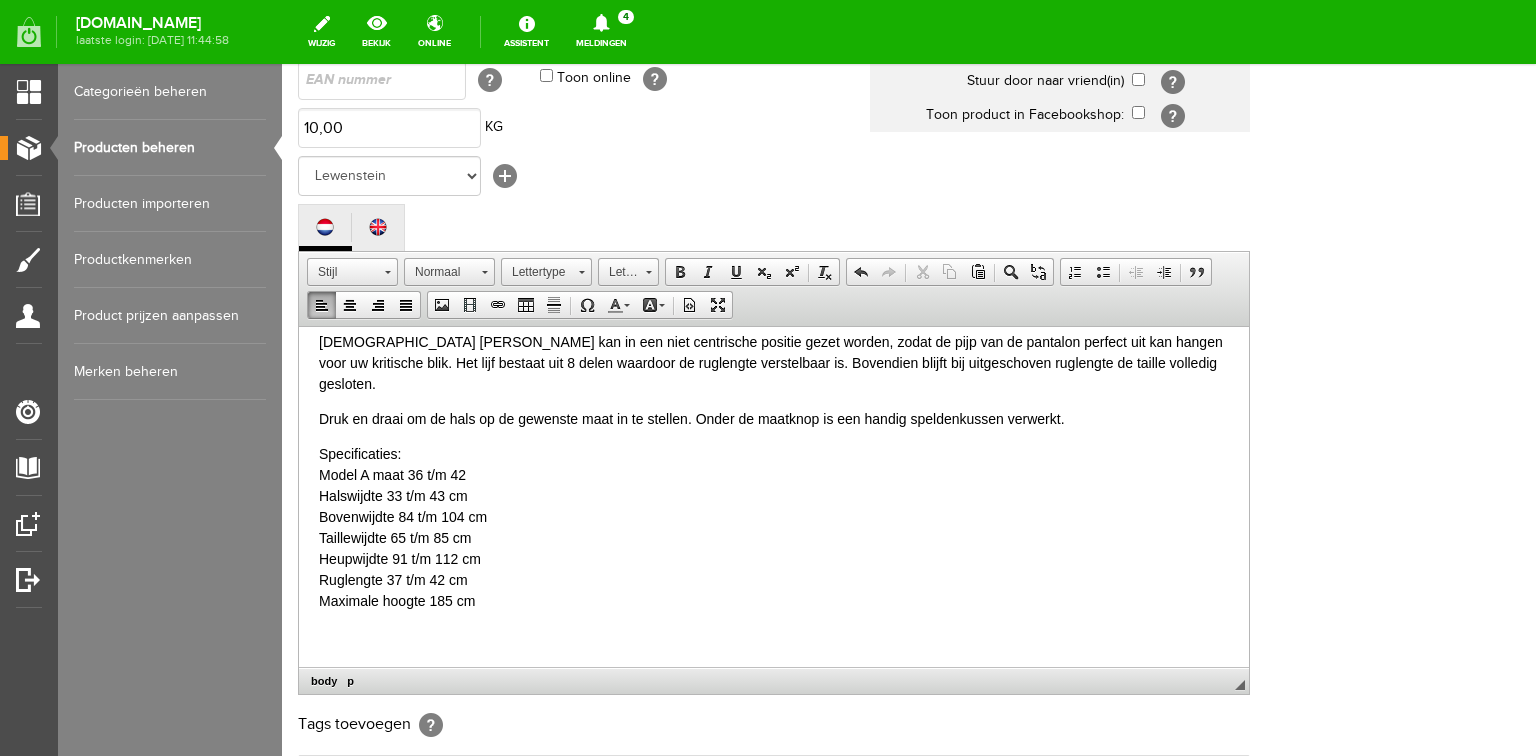 scroll, scrollTop: 320, scrollLeft: 0, axis: vertical 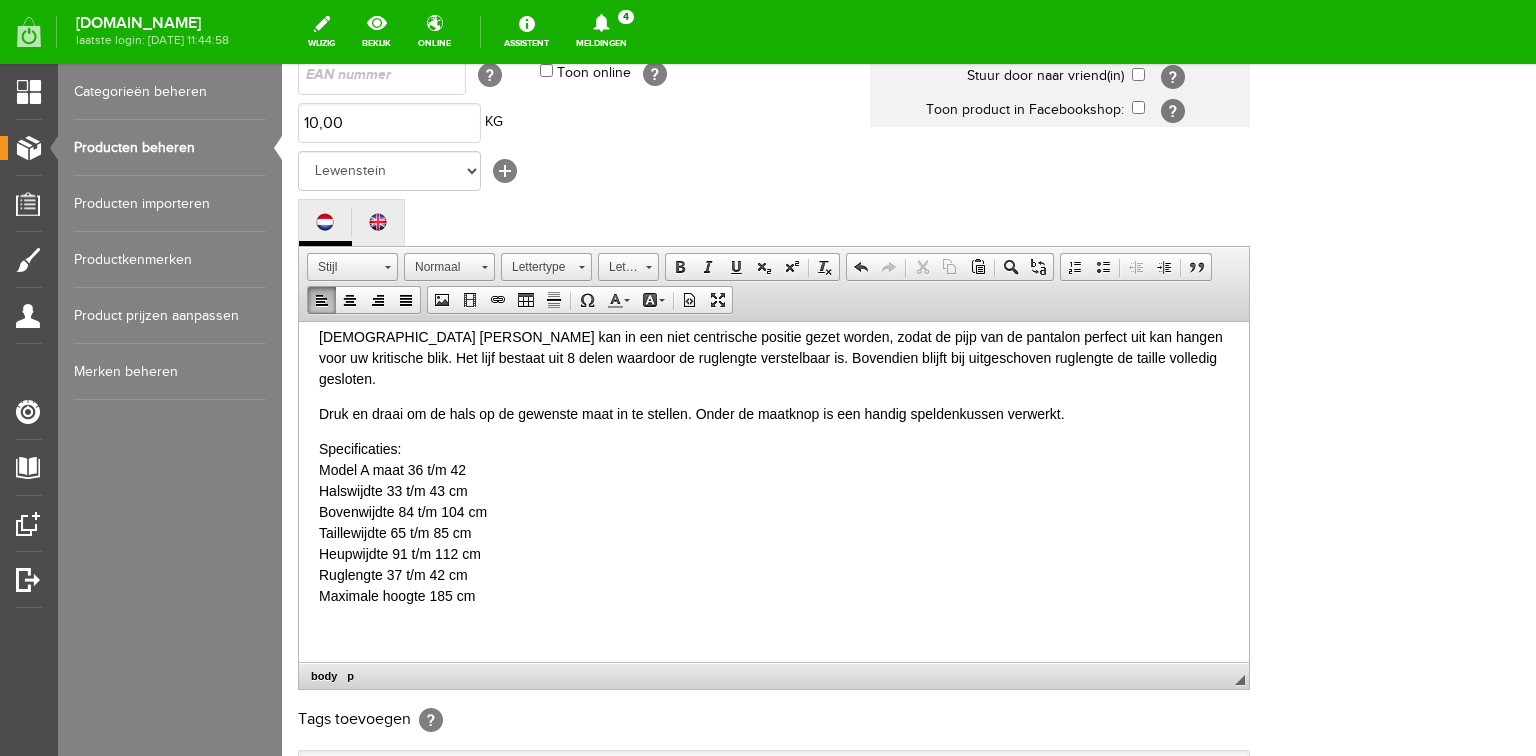 click on "[DEMOGRAPHIC_DATA] [PERSON_NAME] is de meest uitgebreide, veelzijdige en variabel instelbare paspop. Ook geschikt voor pantalons door de juiste vormen rond de heupen, billen en het begin van benen, waaromheen u de pantalon kunt passen. Stel de paspop in op uw eigen maten met de 13 maatknoppen, gebruik eventueel wat opvulstof rondom de paspop en maak of vermaak uw eigen kledingstuk. Creeer elk project op maat zoals jurken, blouses, jasjes en broeken. De paspop staat stevig op het stabiele metalen onderstel en de hoogte is eenvoudig te verstellen. Dit model heeft ook een rokmeter met afspeldklem. [DEMOGRAPHIC_DATA] [PERSON_NAME] kan in een niet centrische positie gezet worden, zodat de pijp van de pantalon perfect uit kan hangen voor uw kritische blik. Het lijf bestaat uit 8 delen waardoor de ruglengte verstelbaar is. Bovendien blijft bij uitgeschoven ruglengte de taille volledig gesloten. Druk en draai om de hals op de gewenste maat in te stellen. Onder de maatknop is een handig speldenkussen verwerkt. Specificaties: Model A maat 36 t/m 42" at bounding box center (774, 427) 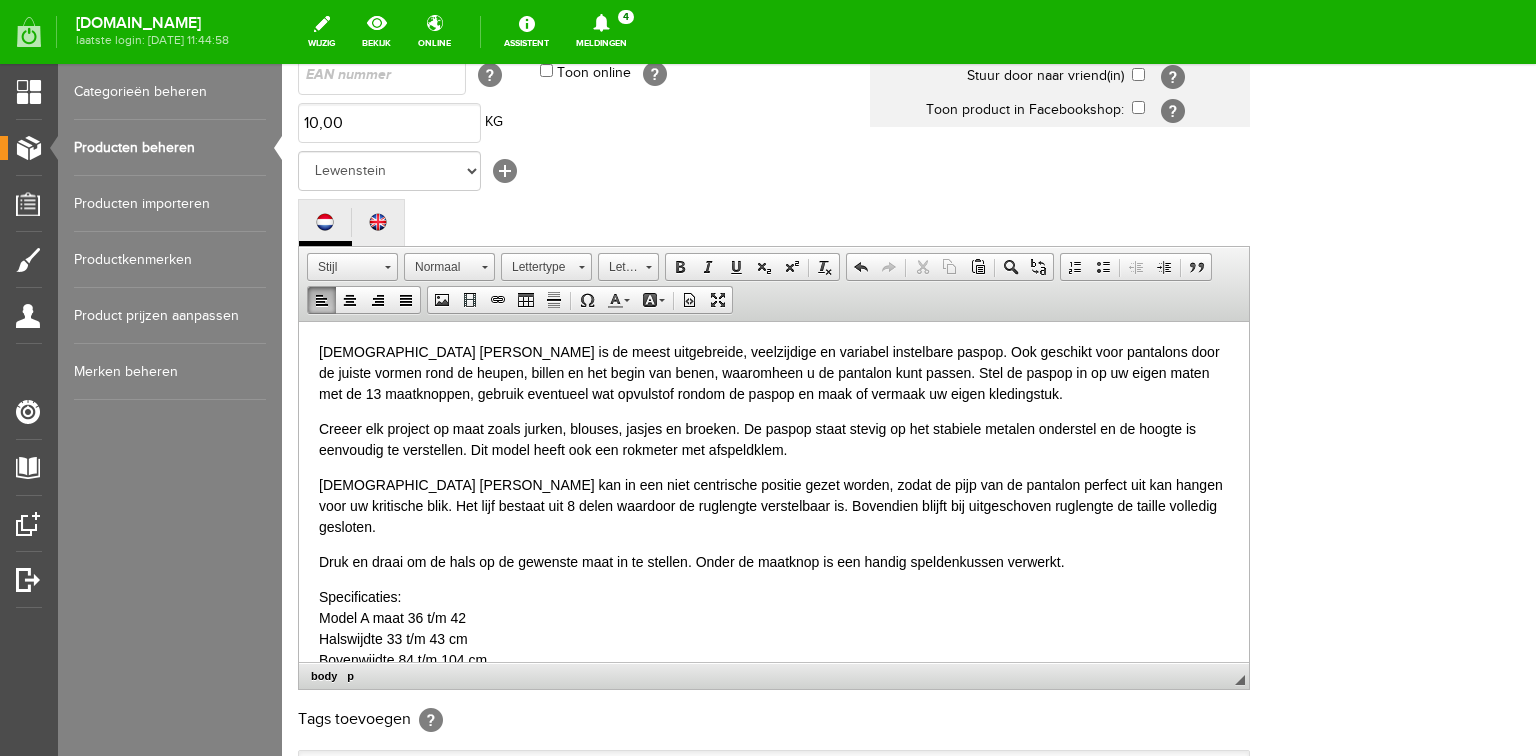 scroll, scrollTop: 240, scrollLeft: 0, axis: vertical 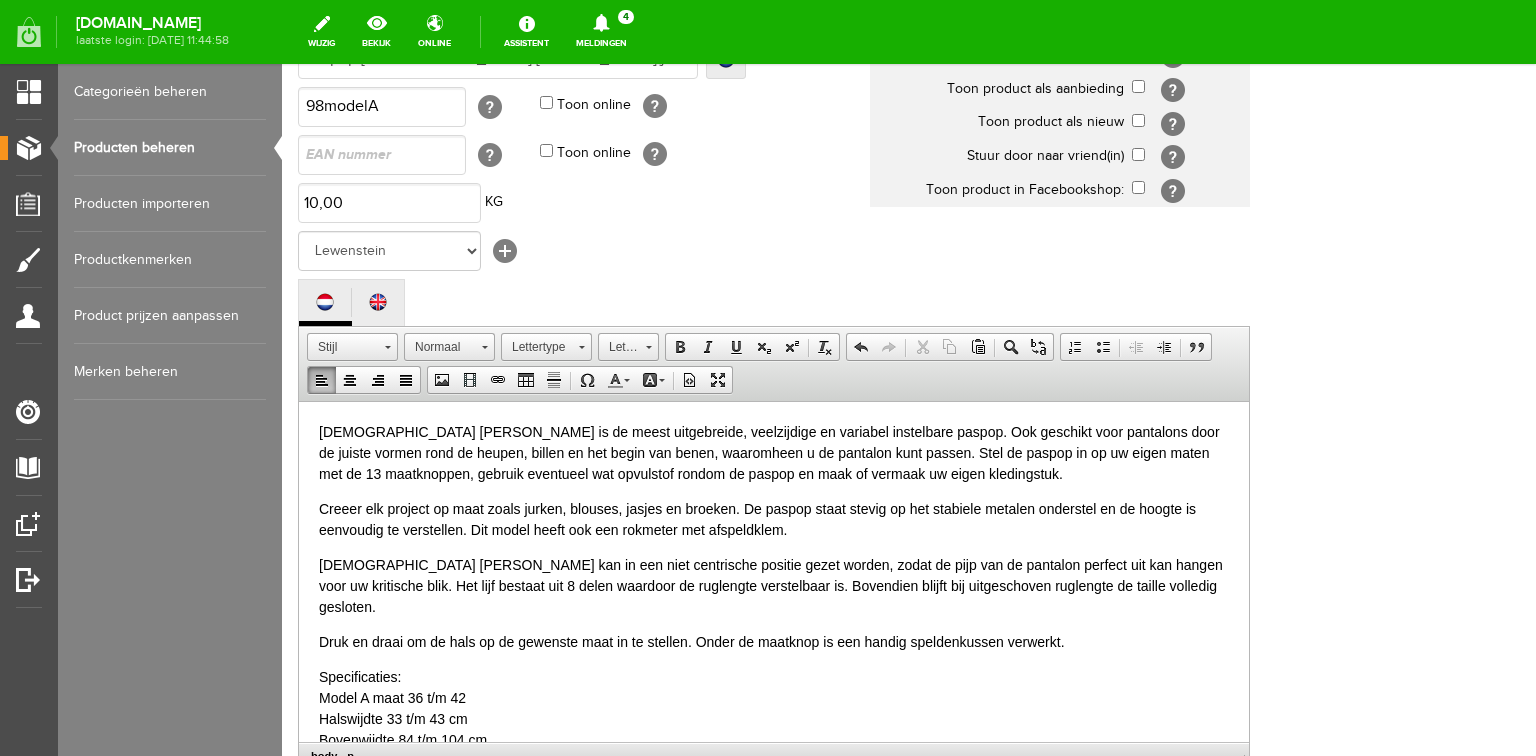 click on "Druk en draai om de hals op de gewenste maat in te stellen. Onder de maatknop is een handig speldenkussen verwerkt." at bounding box center [774, 641] 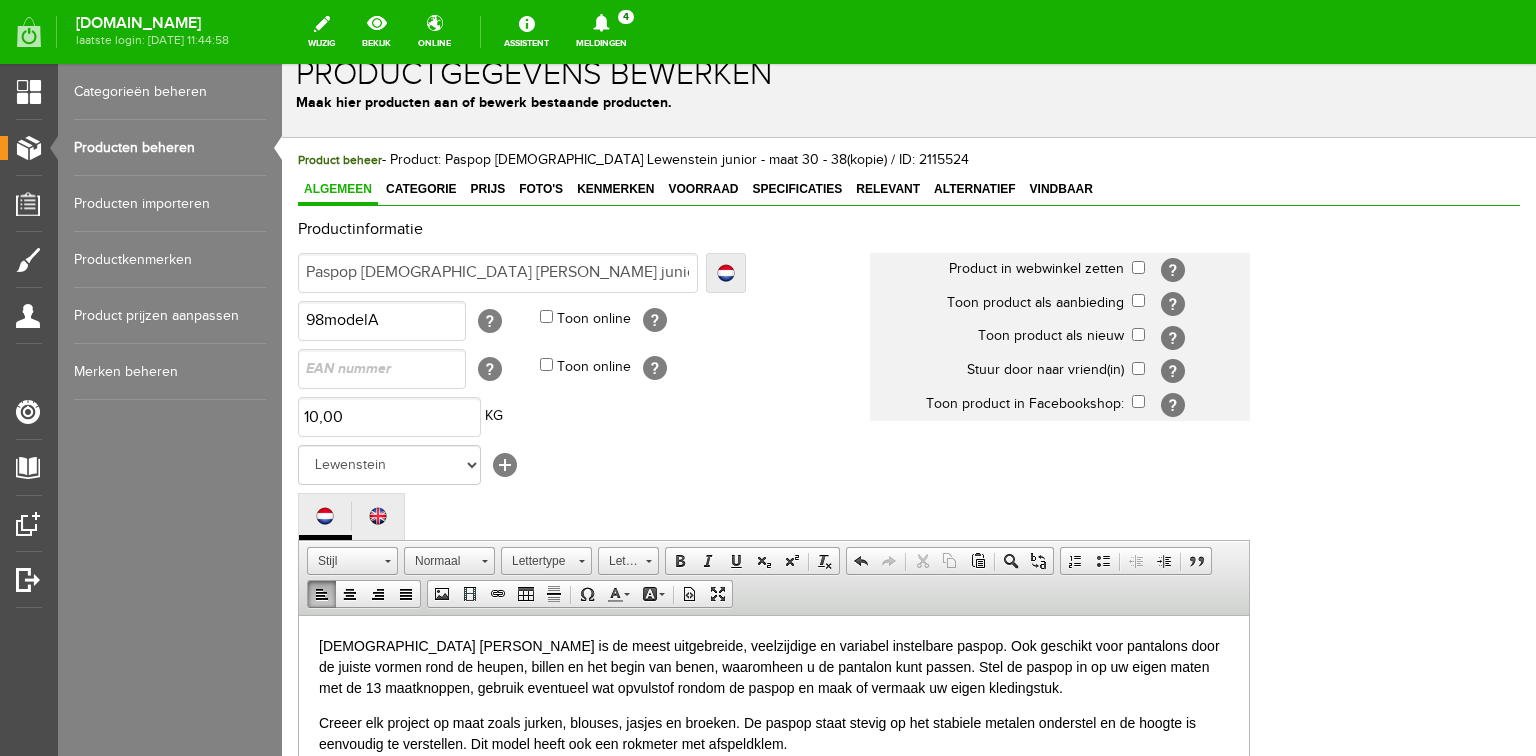 scroll, scrollTop: 0, scrollLeft: 0, axis: both 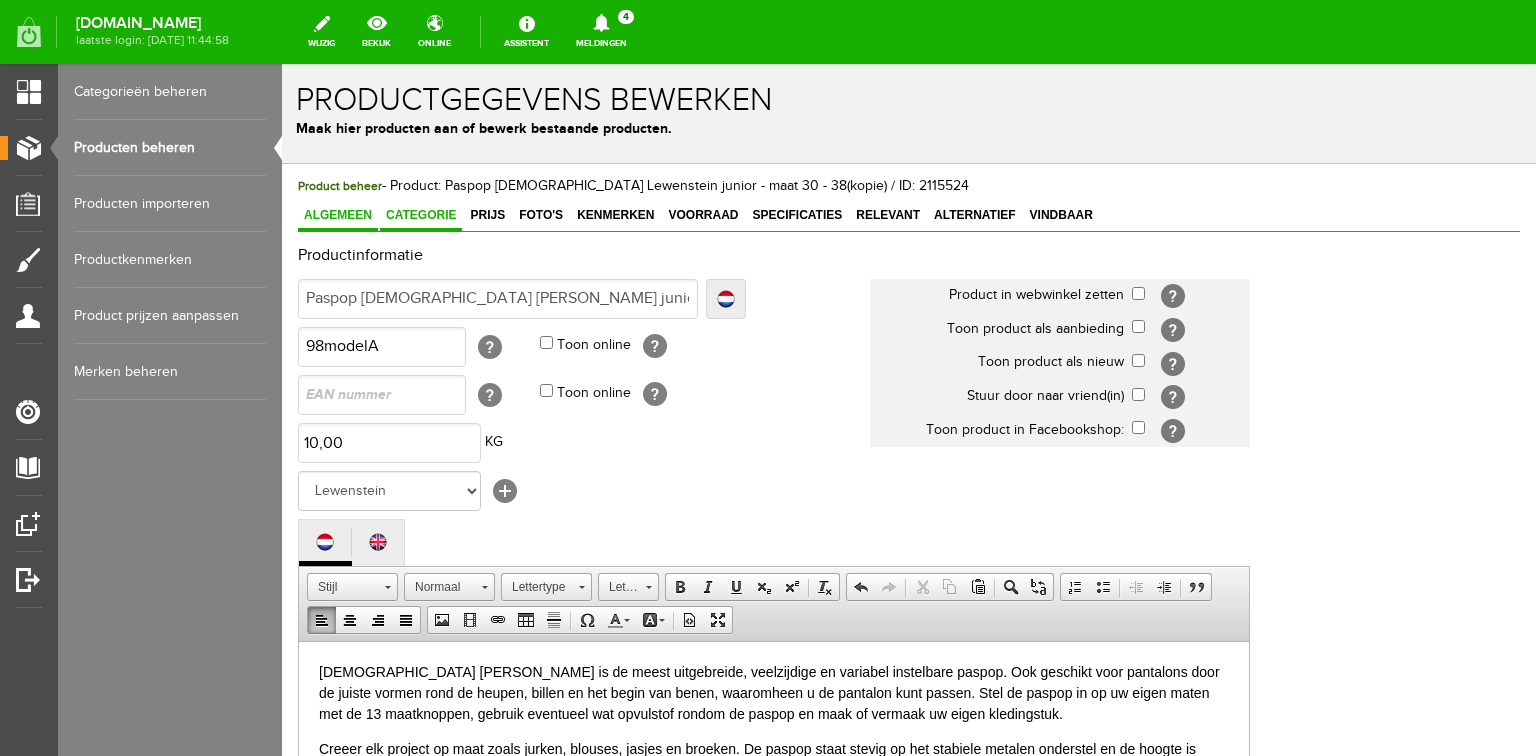 click on "Categorie" at bounding box center [421, 215] 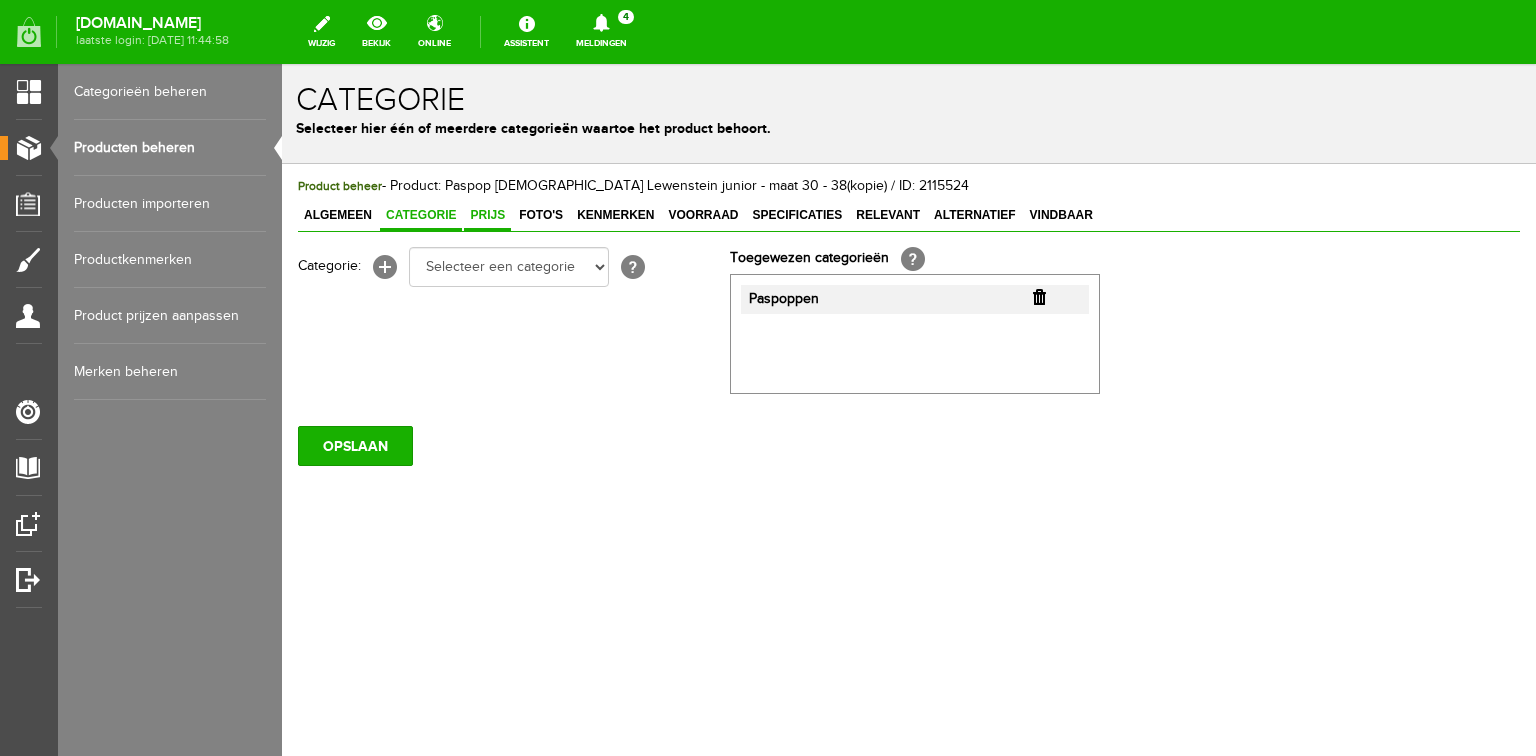click on "Prijs" at bounding box center (487, 215) 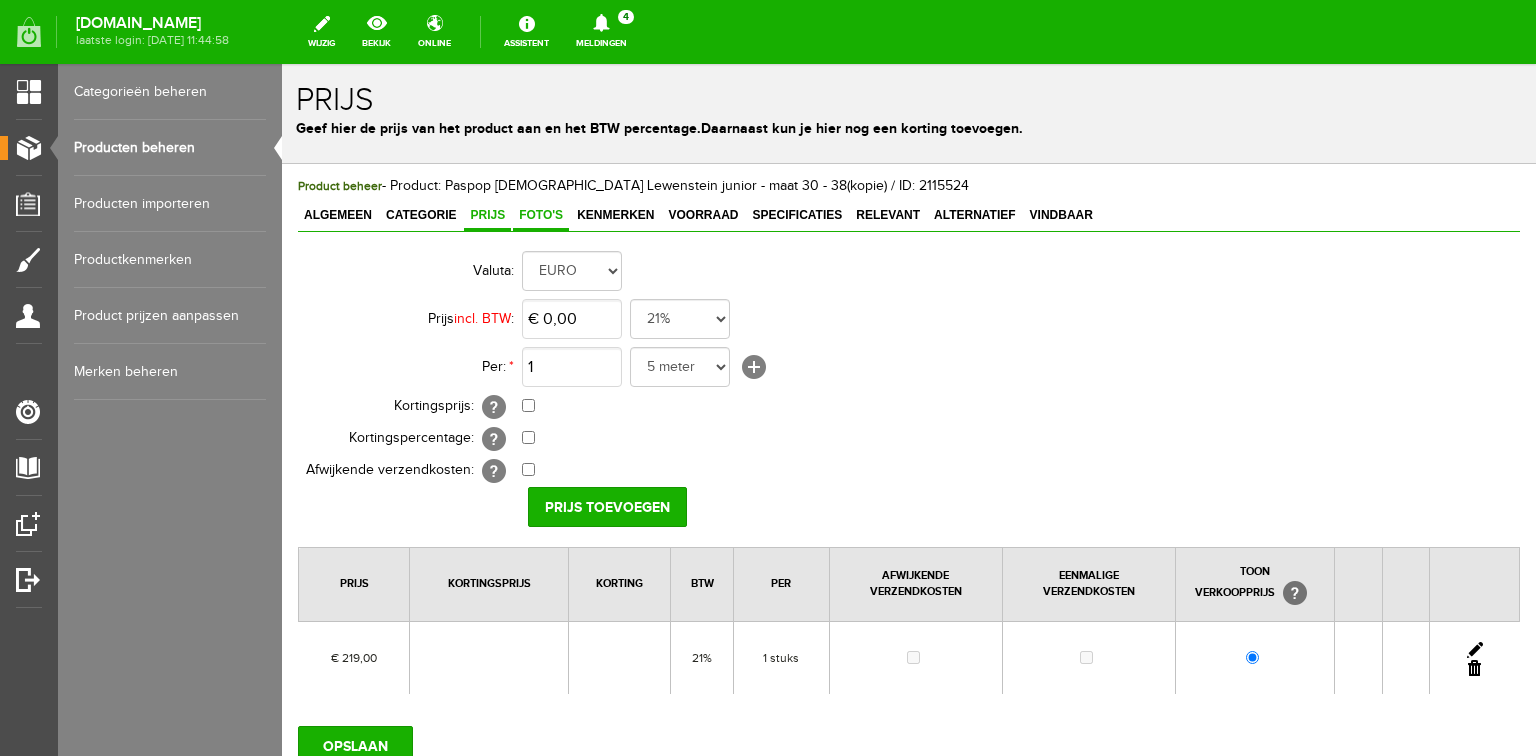 click on "Foto's" at bounding box center [541, 215] 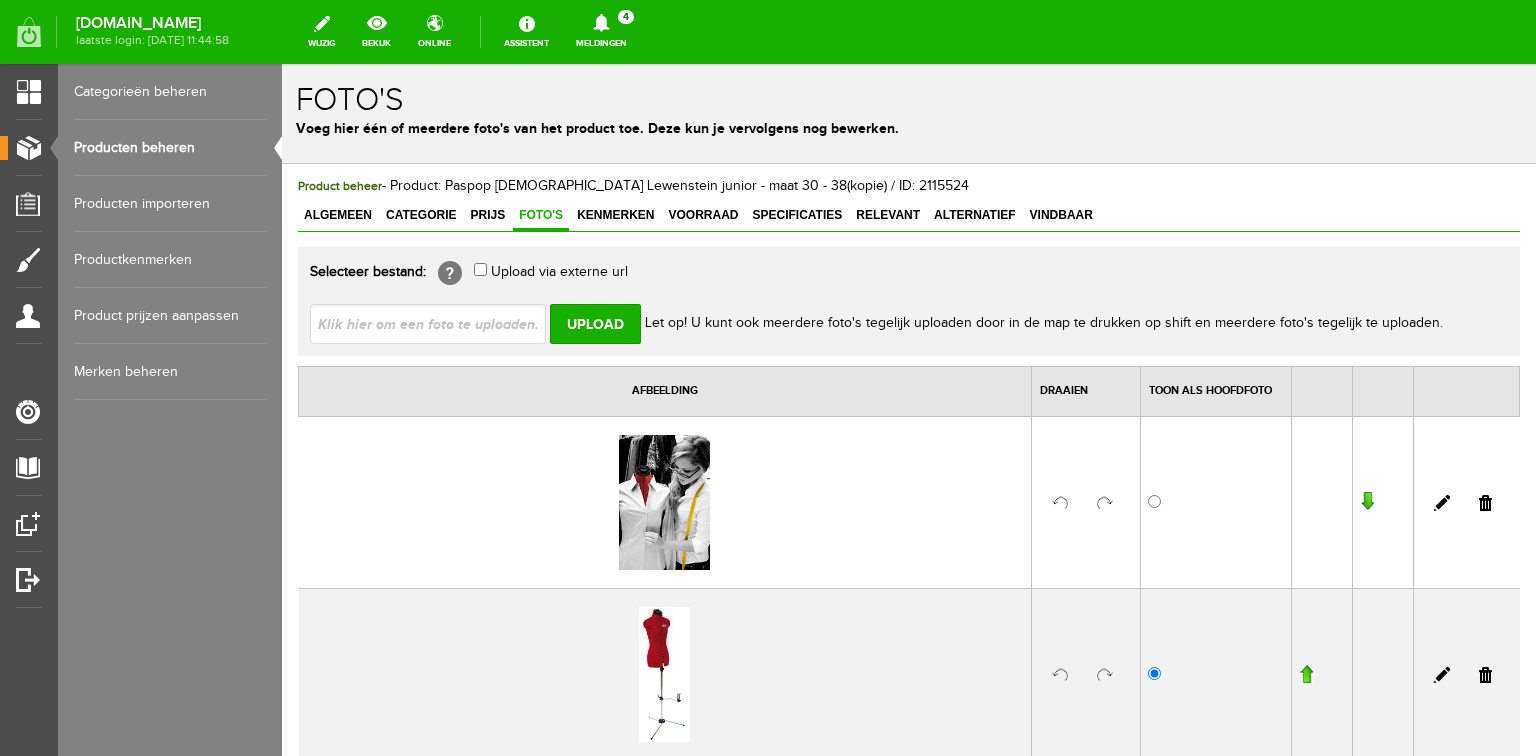 click at bounding box center [1306, 674] 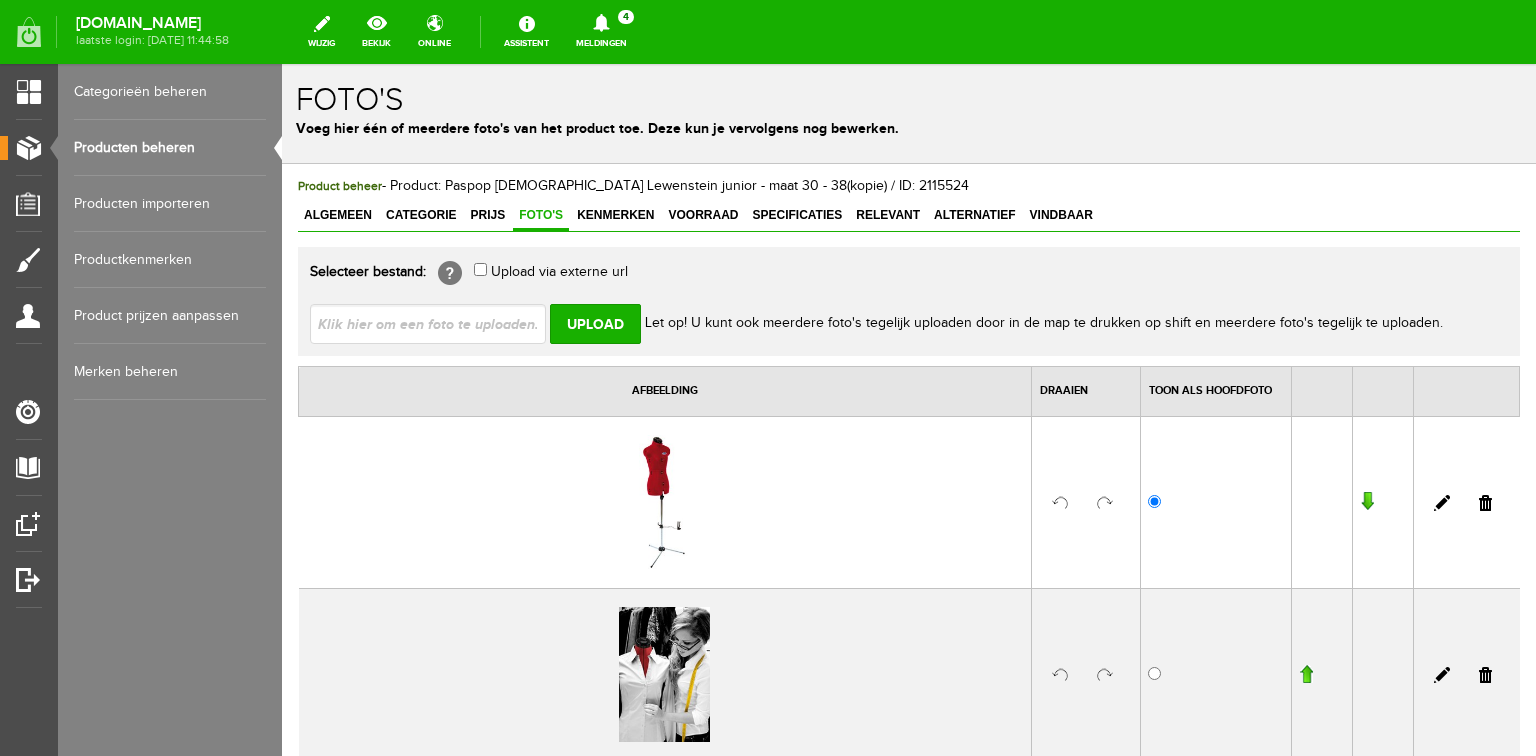 drag, startPoint x: 1472, startPoint y: 500, endPoint x: 829, endPoint y: 72, distance: 772.4202 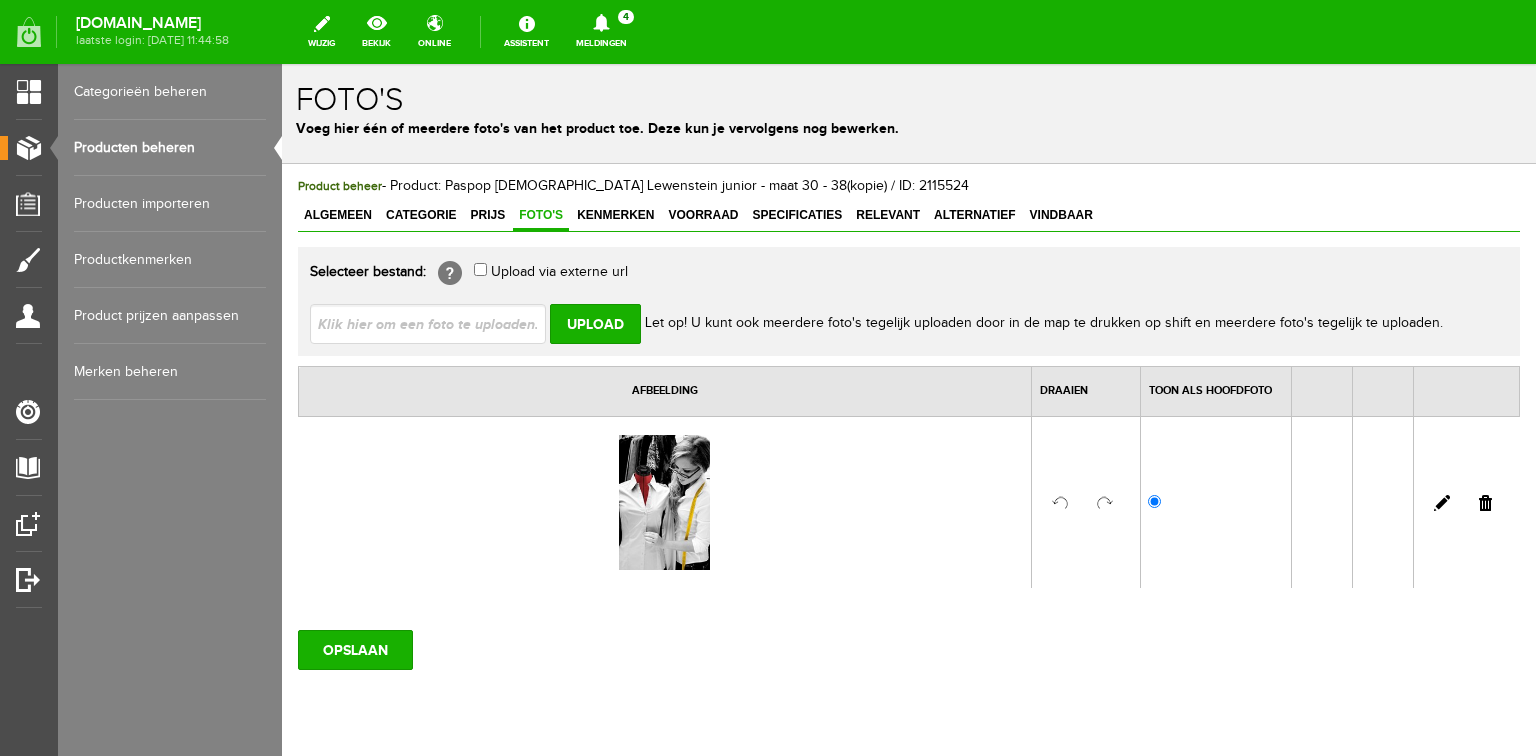 click at bounding box center [436, 323] 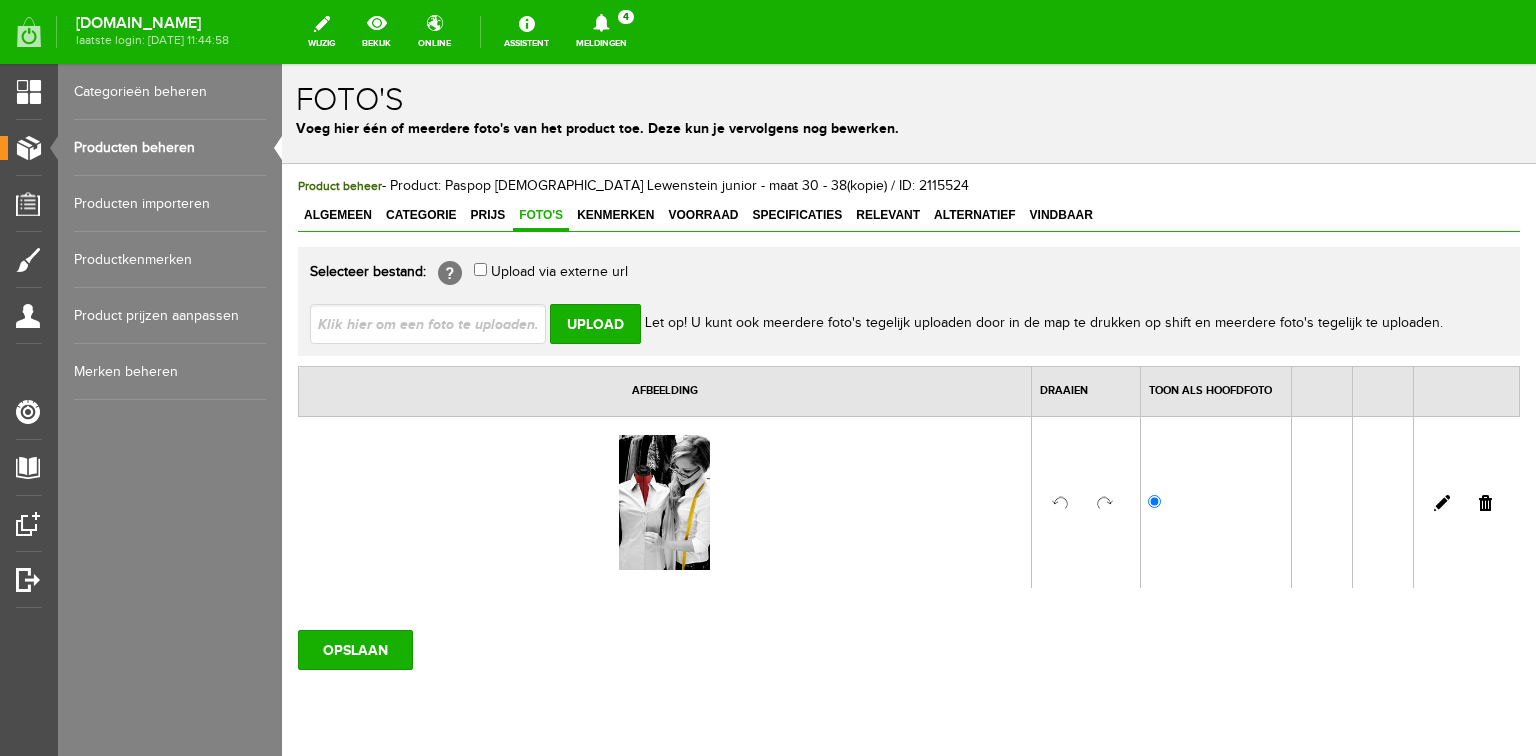 type on "C:\fakepath\[DEMOGRAPHIC_DATA]-lewenstein-paspop-model-A-schuin.jpg" 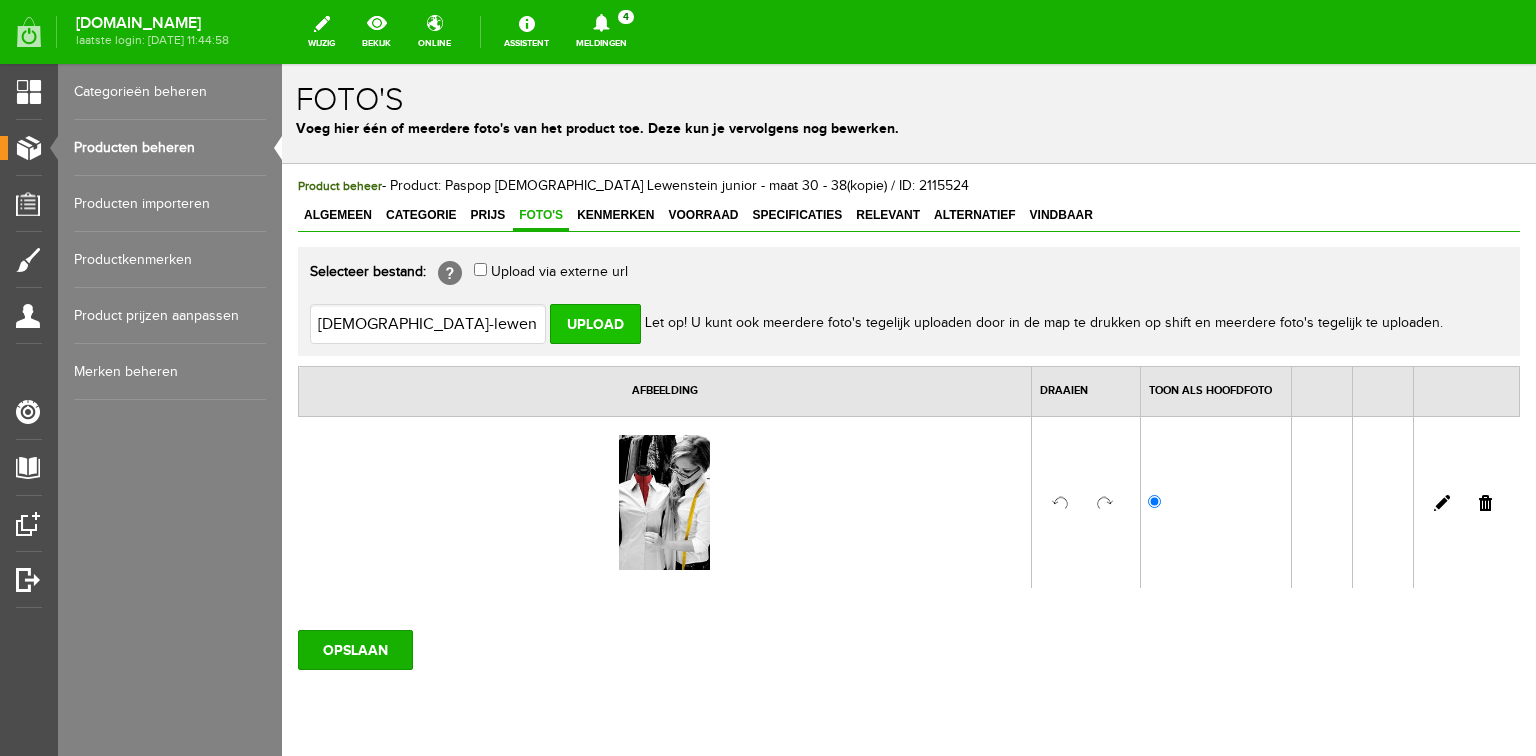 click on "Upload" at bounding box center (595, 324) 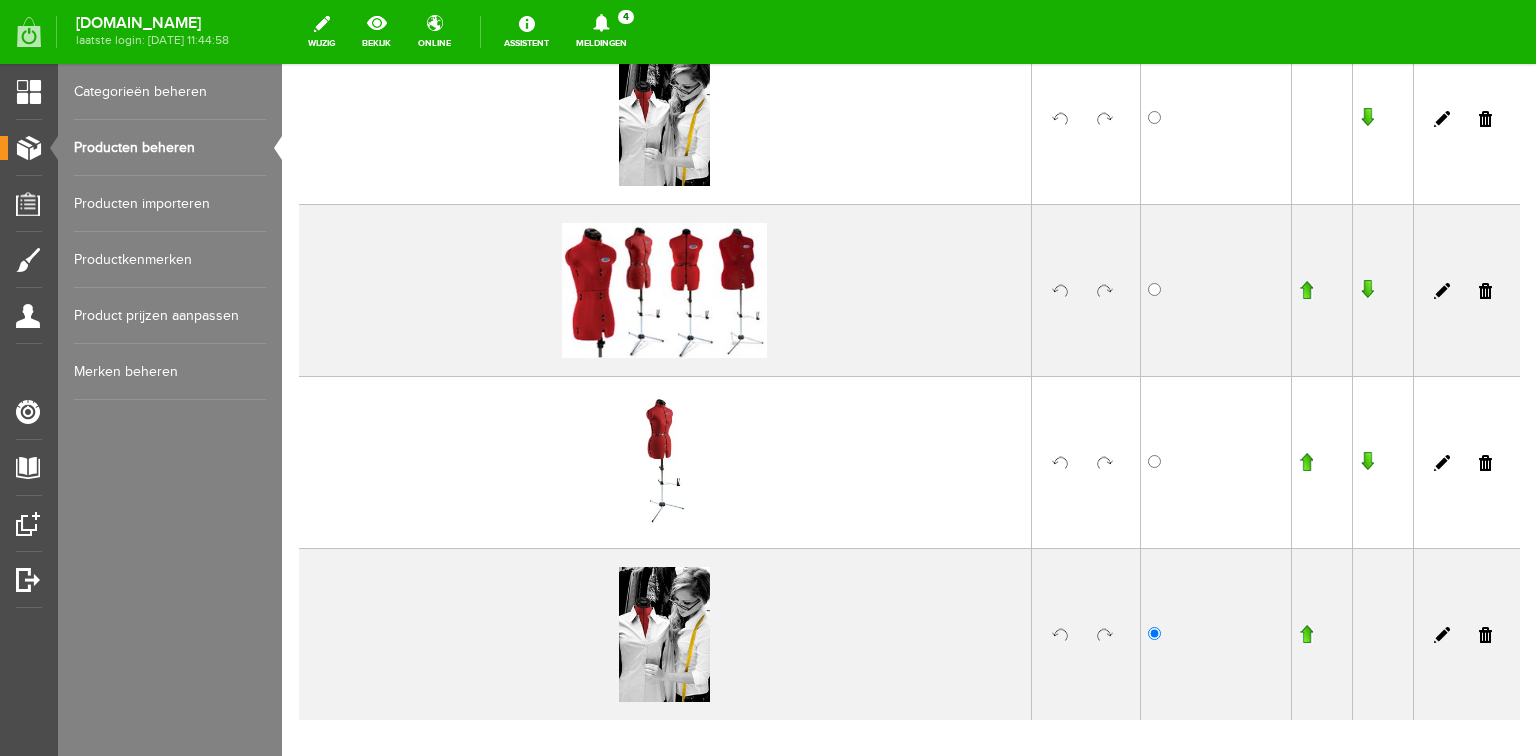 scroll, scrollTop: 400, scrollLeft: 0, axis: vertical 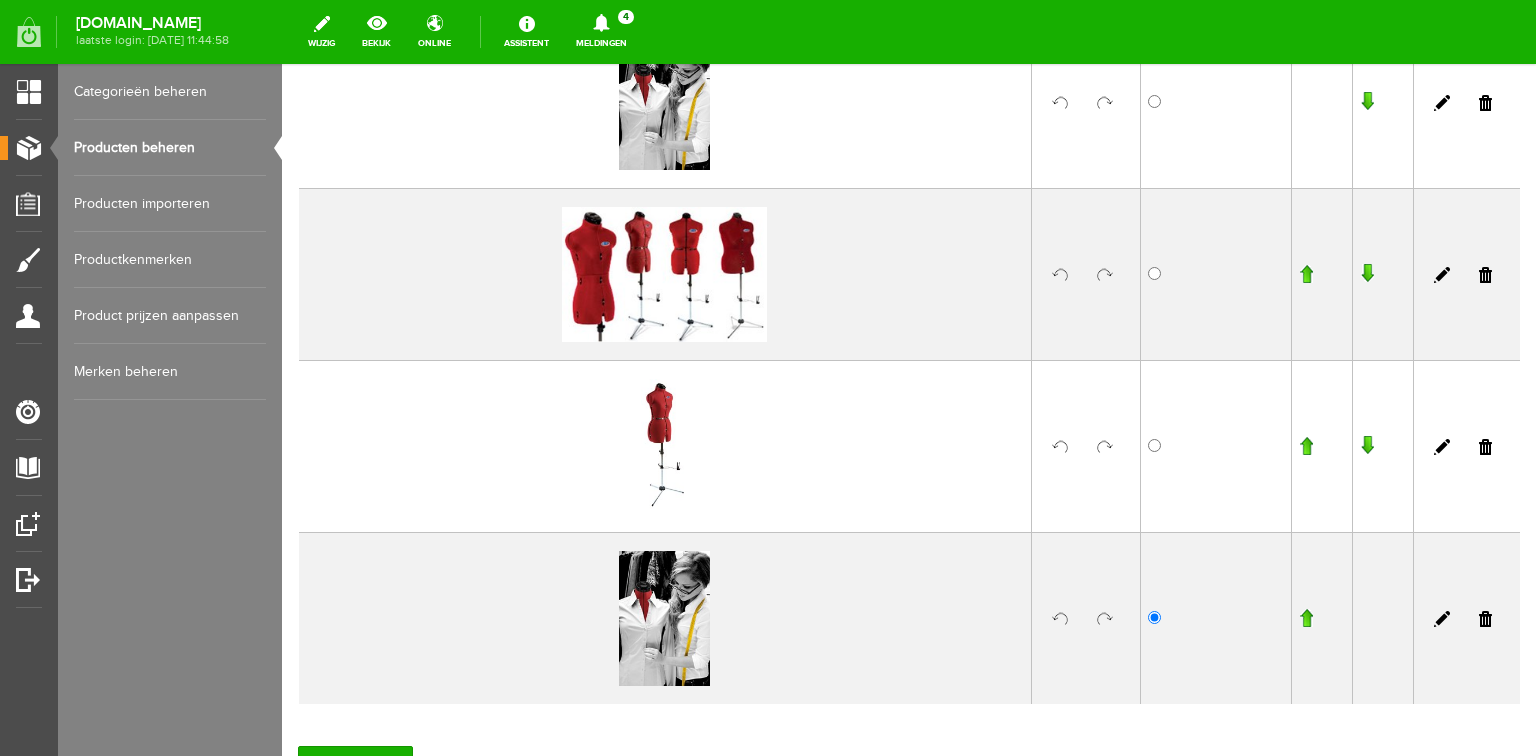 click at bounding box center [1485, 619] 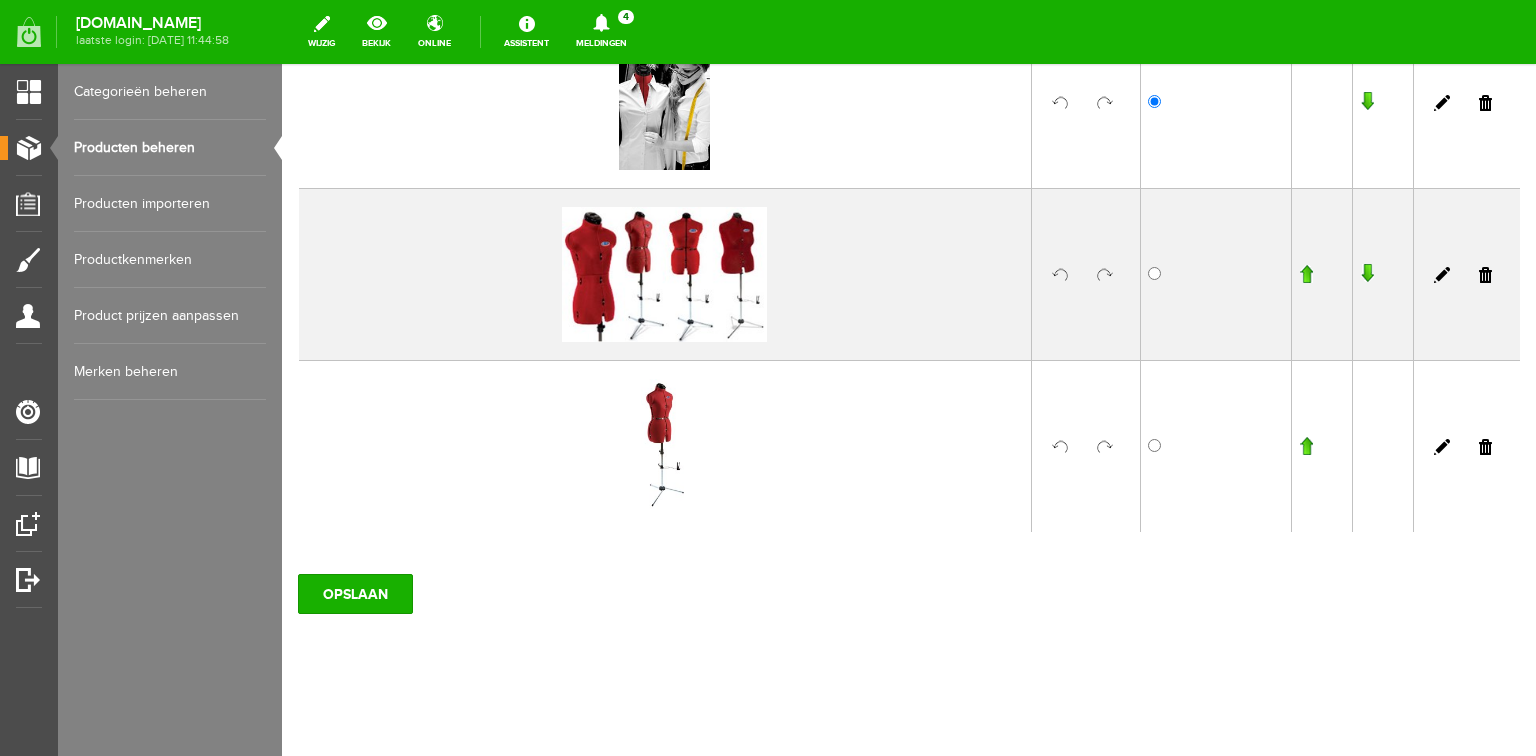 click at bounding box center (1306, 446) 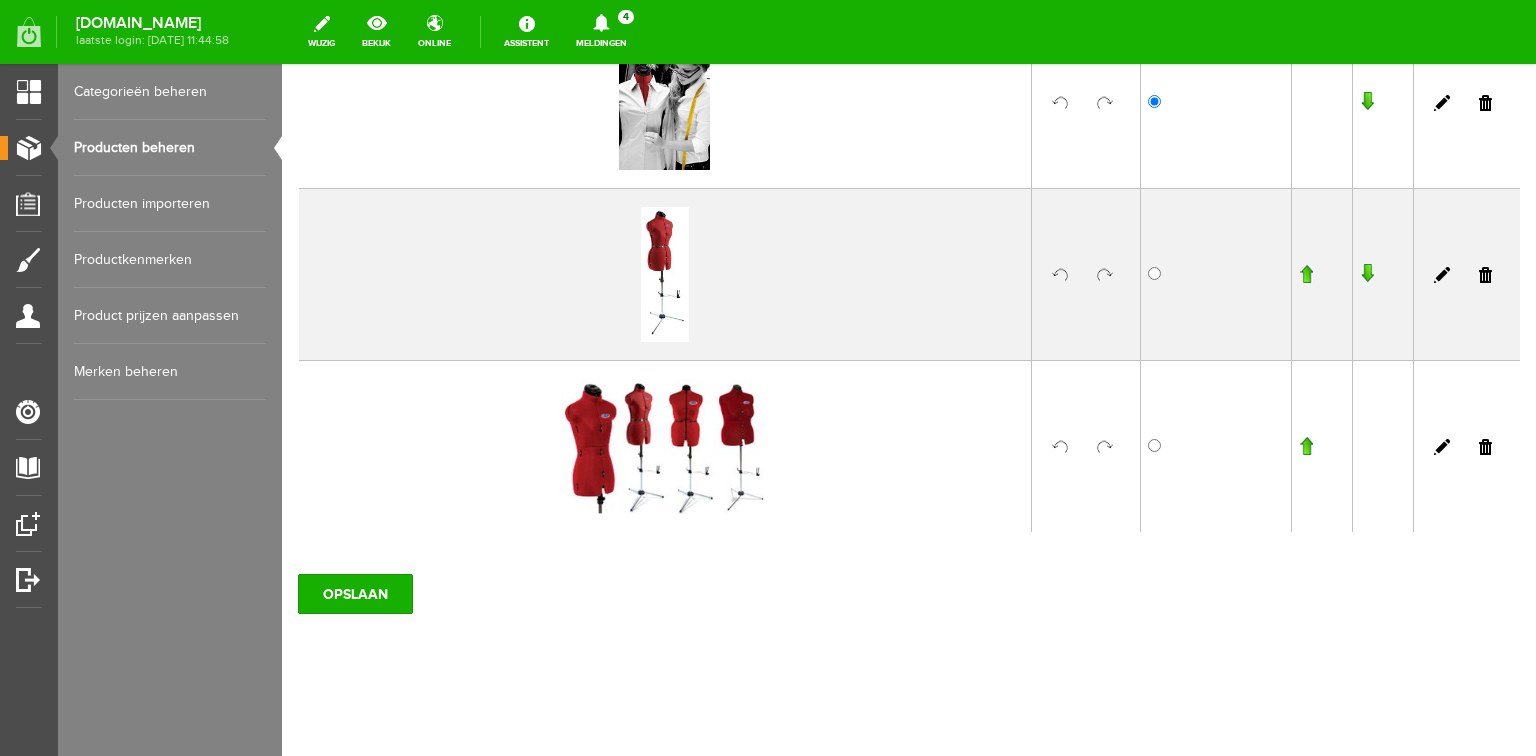 click at bounding box center (1306, 274) 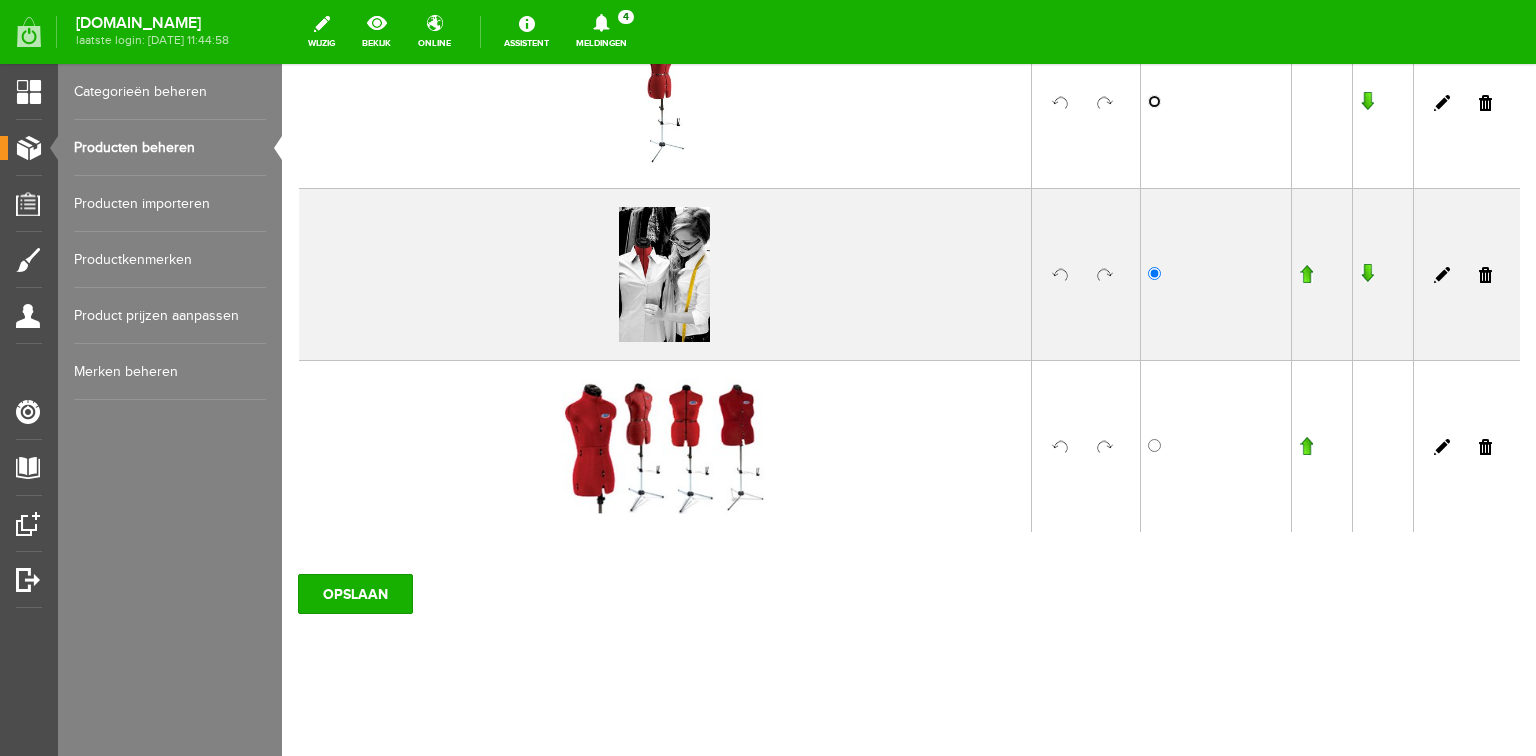 click at bounding box center [1154, 101] 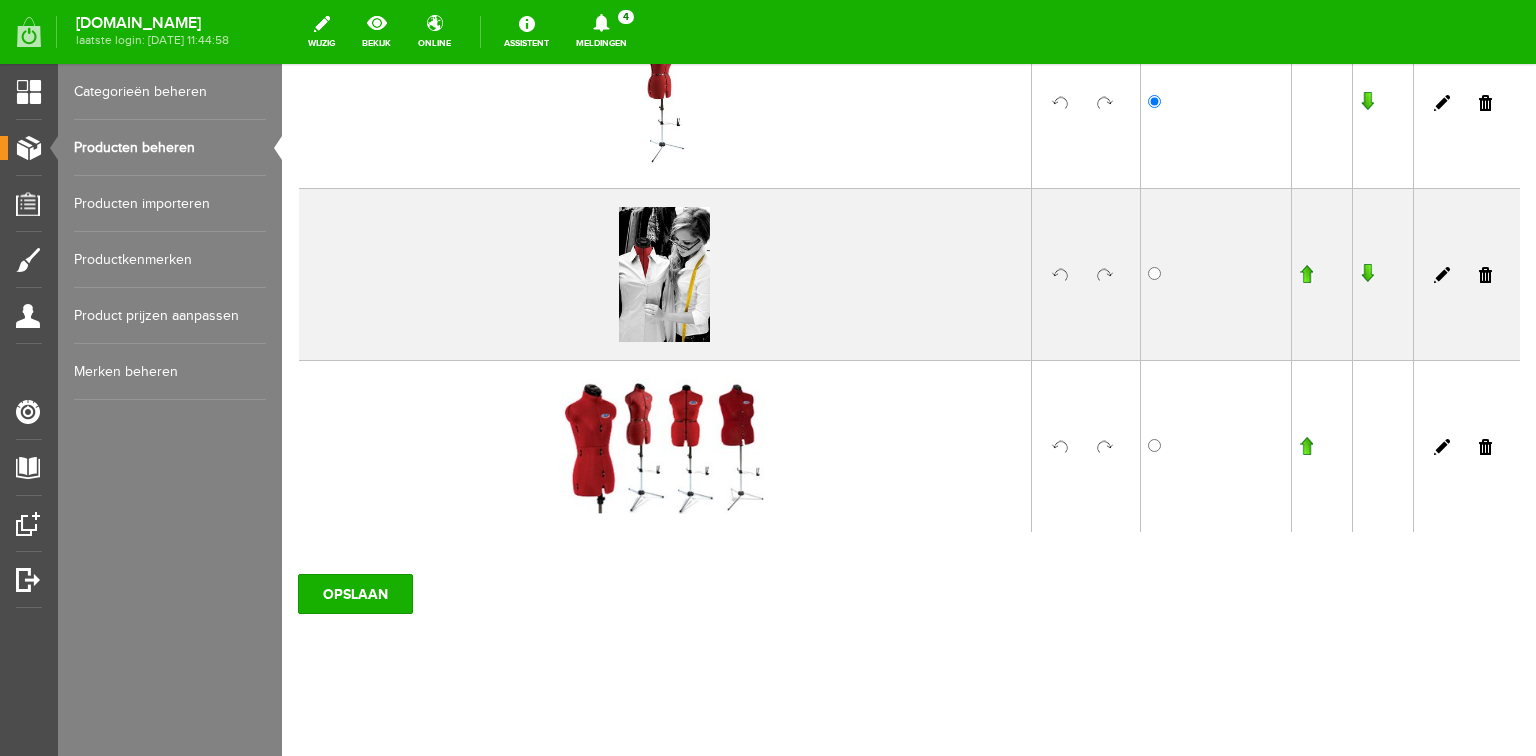 click at bounding box center (1306, 446) 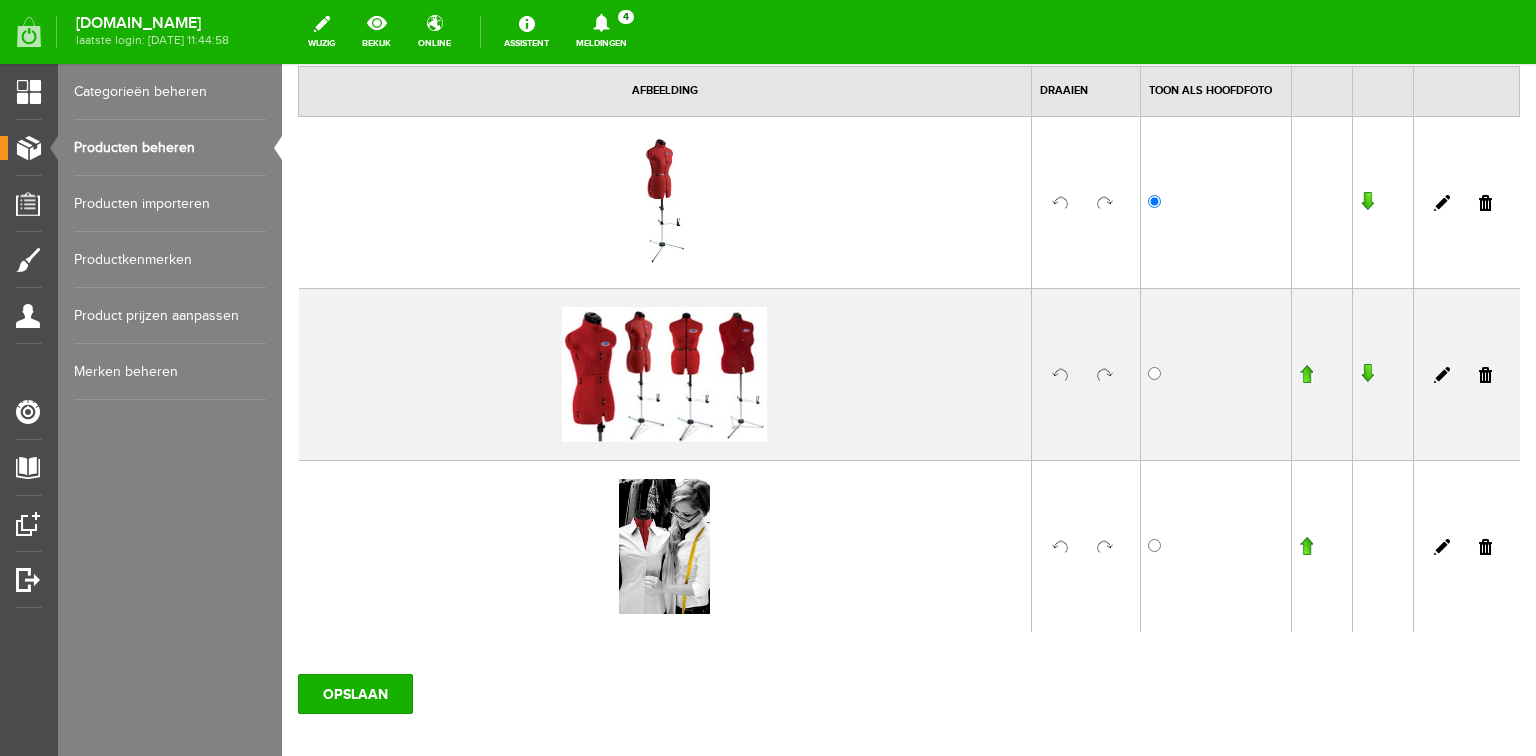 scroll, scrollTop: 400, scrollLeft: 0, axis: vertical 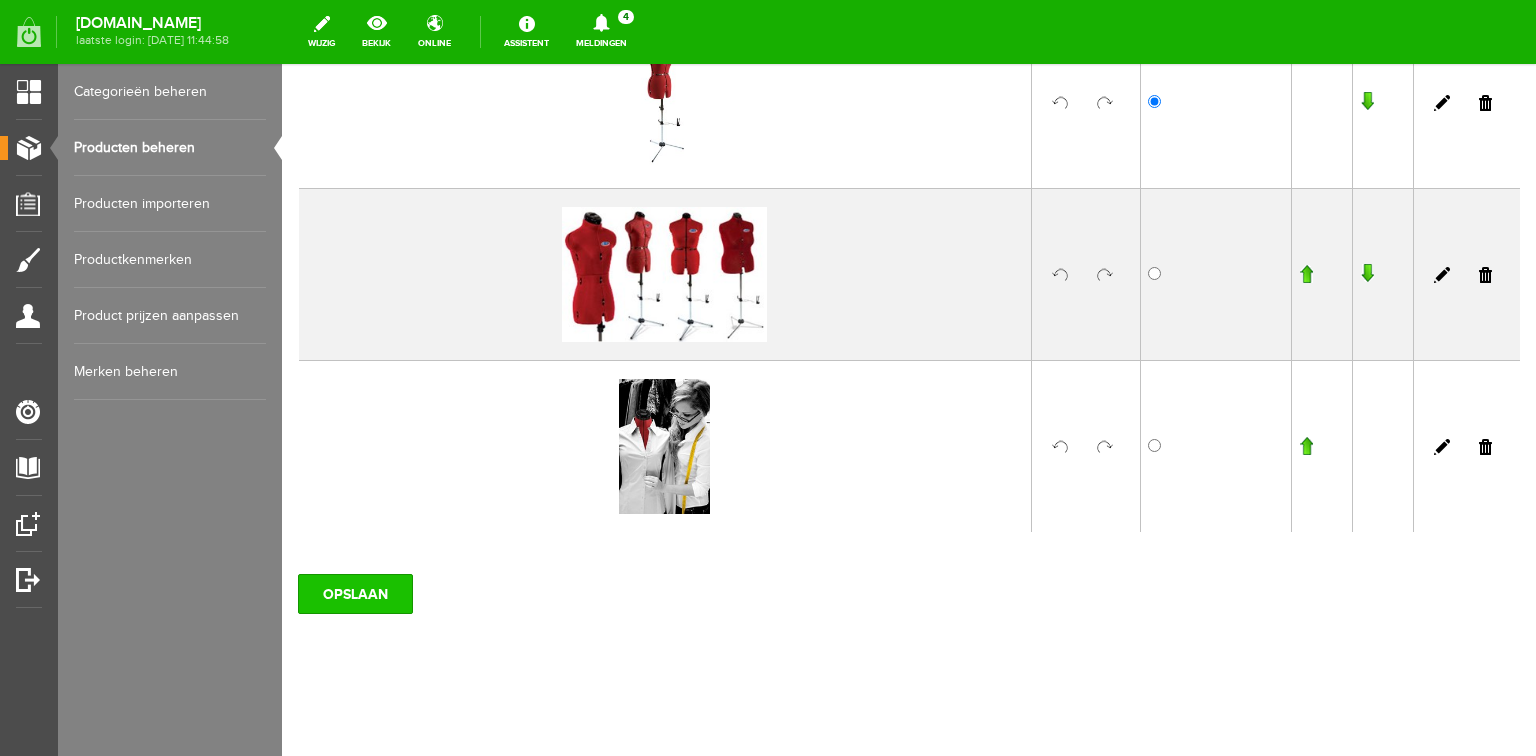 click on "OPSLAAN" at bounding box center [355, 594] 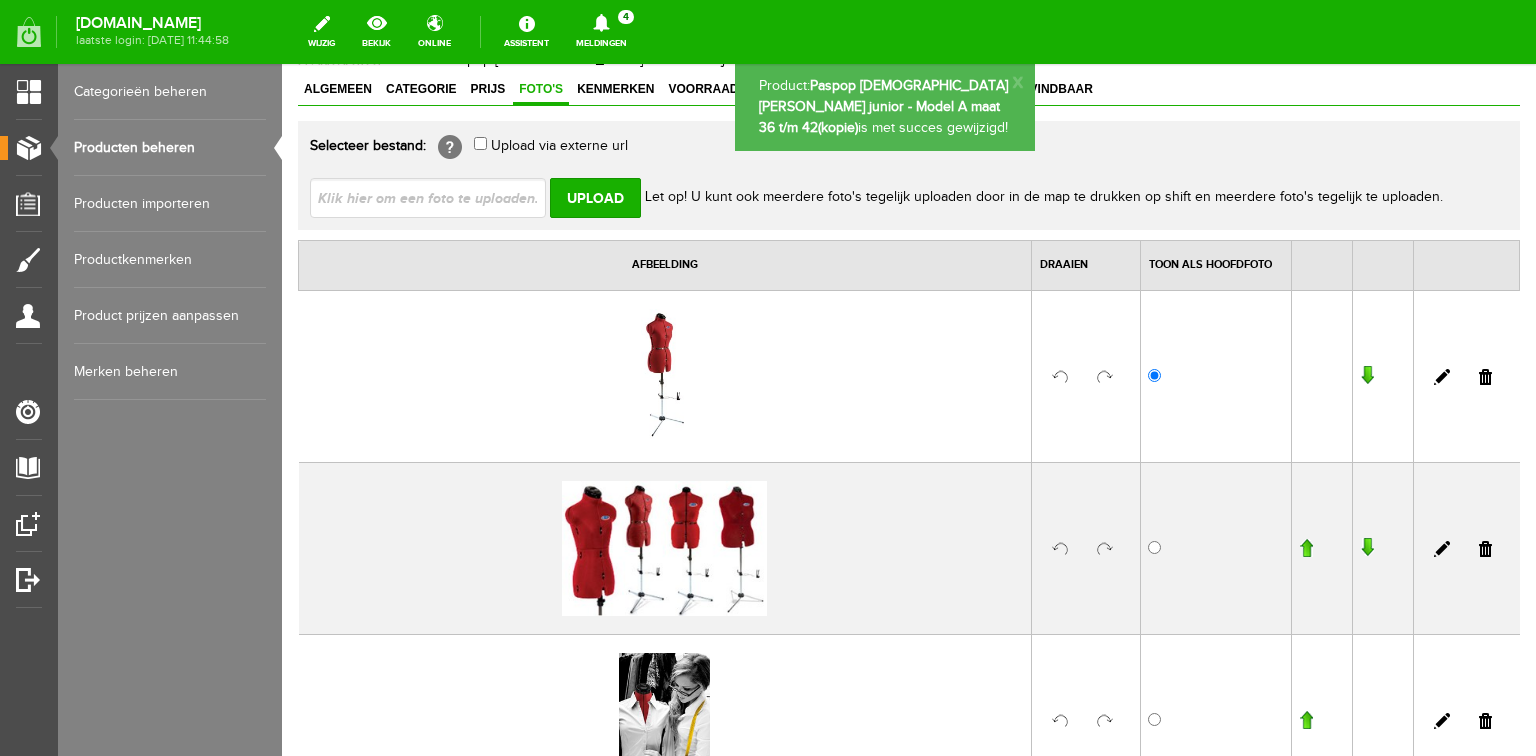 scroll, scrollTop: 0, scrollLeft: 0, axis: both 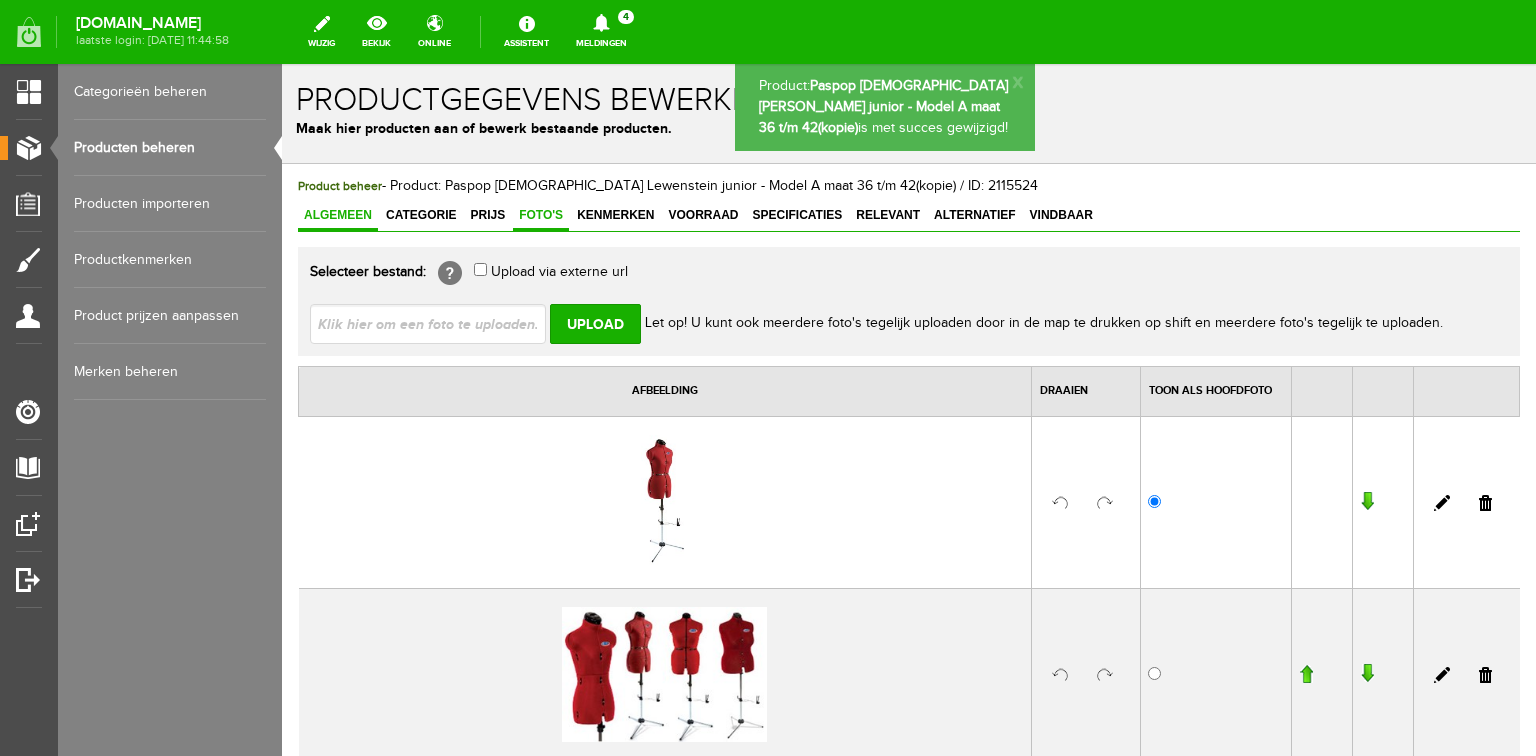 click on "Algemeen" at bounding box center [338, 215] 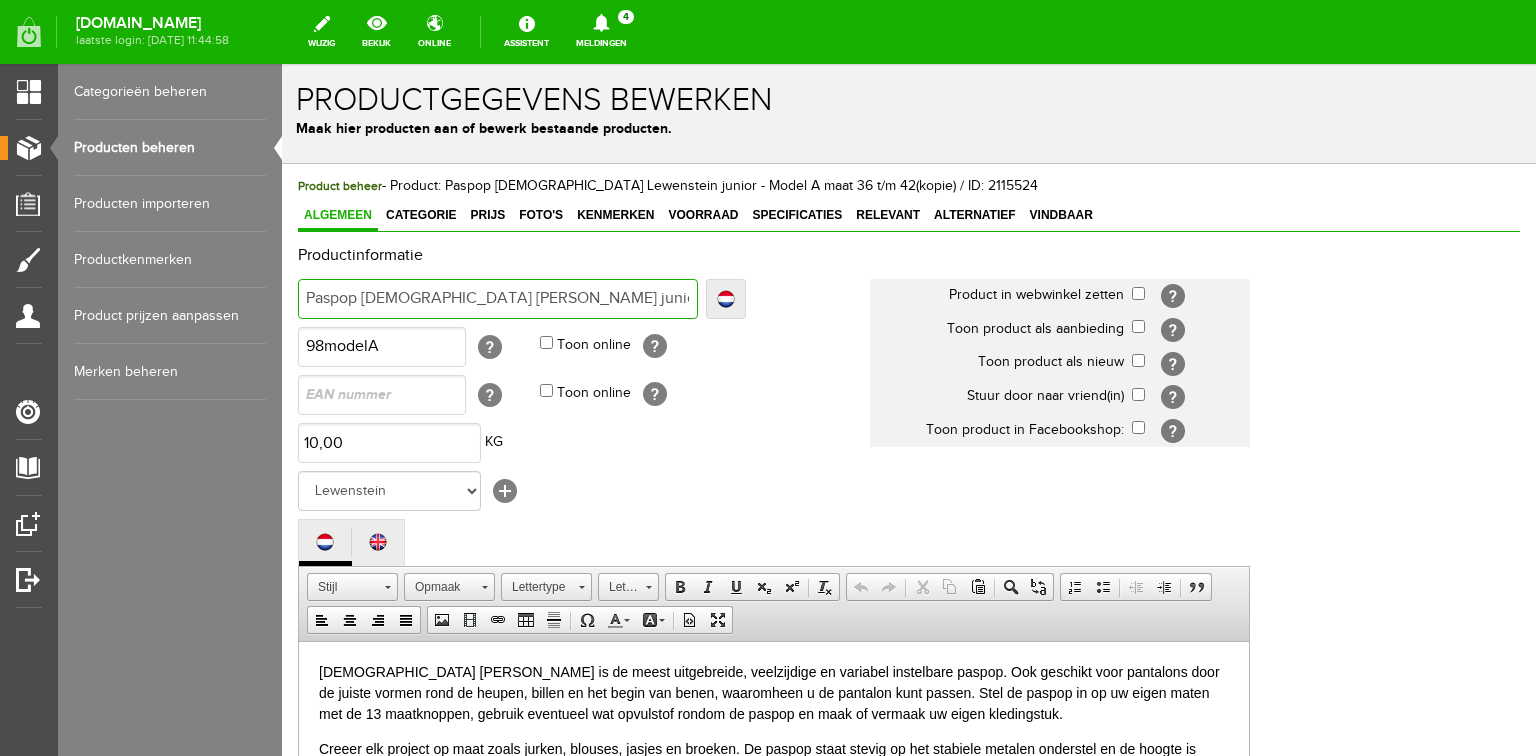 click on "Paspop [DEMOGRAPHIC_DATA] [PERSON_NAME] junior - Model A maat 36 t/m 42(kopie)" at bounding box center (498, 299) 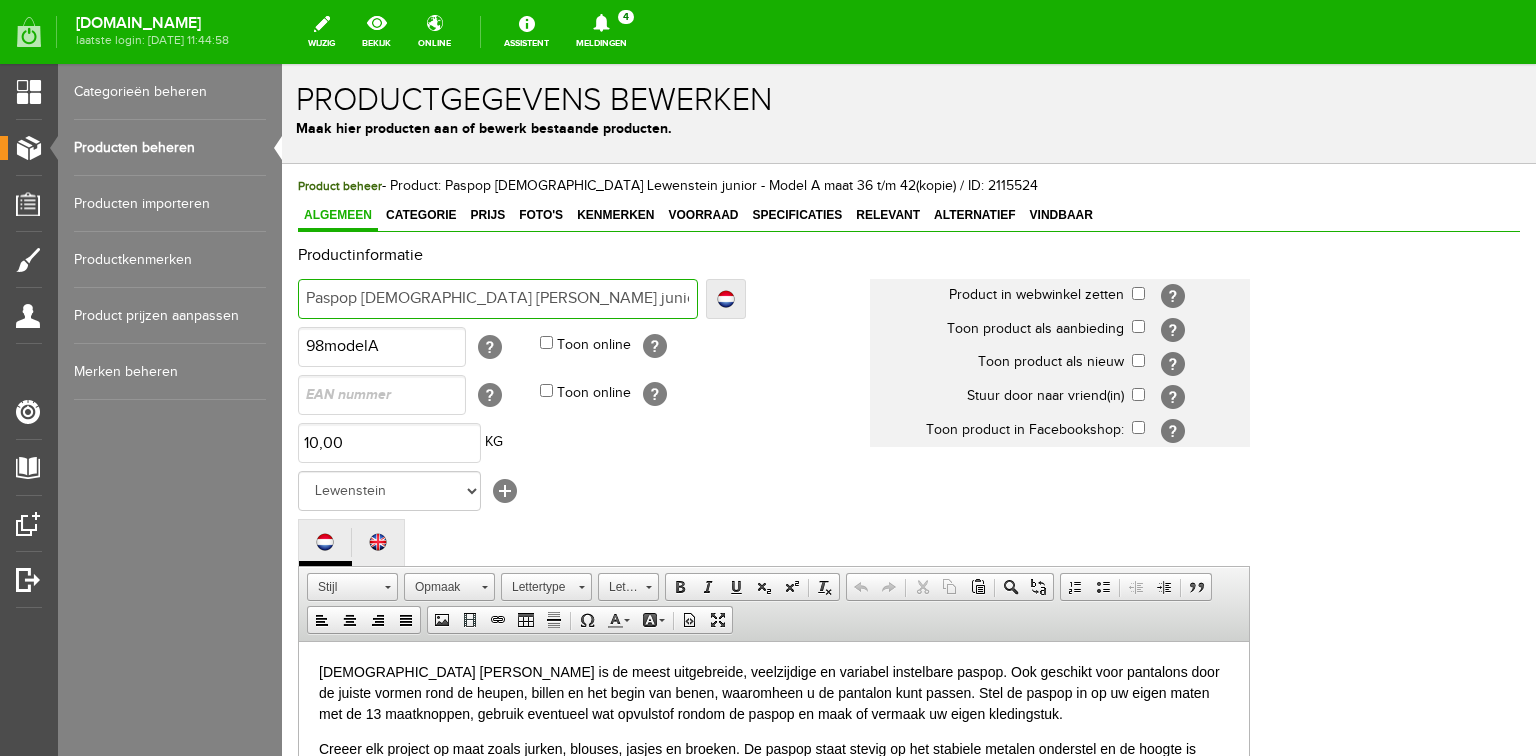 type on "Paspop [DEMOGRAPHIC_DATA] [PERSON_NAME] Mjunior - Model A maat 36 t/m 42(kopie)" 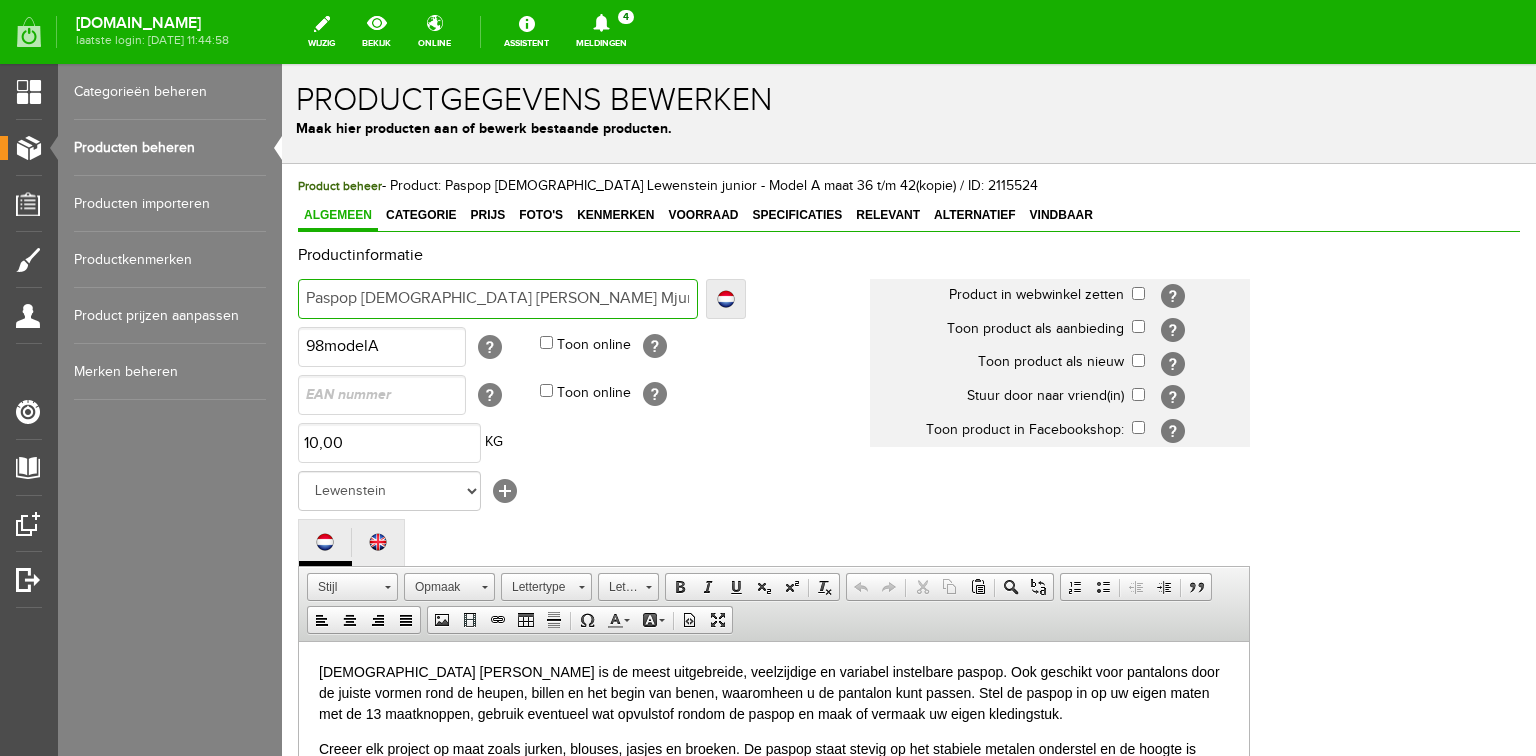 type on "Paspop [DEMOGRAPHIC_DATA] [PERSON_NAME] Mjunior - Model A maat 36 t/m 42(kopie)" 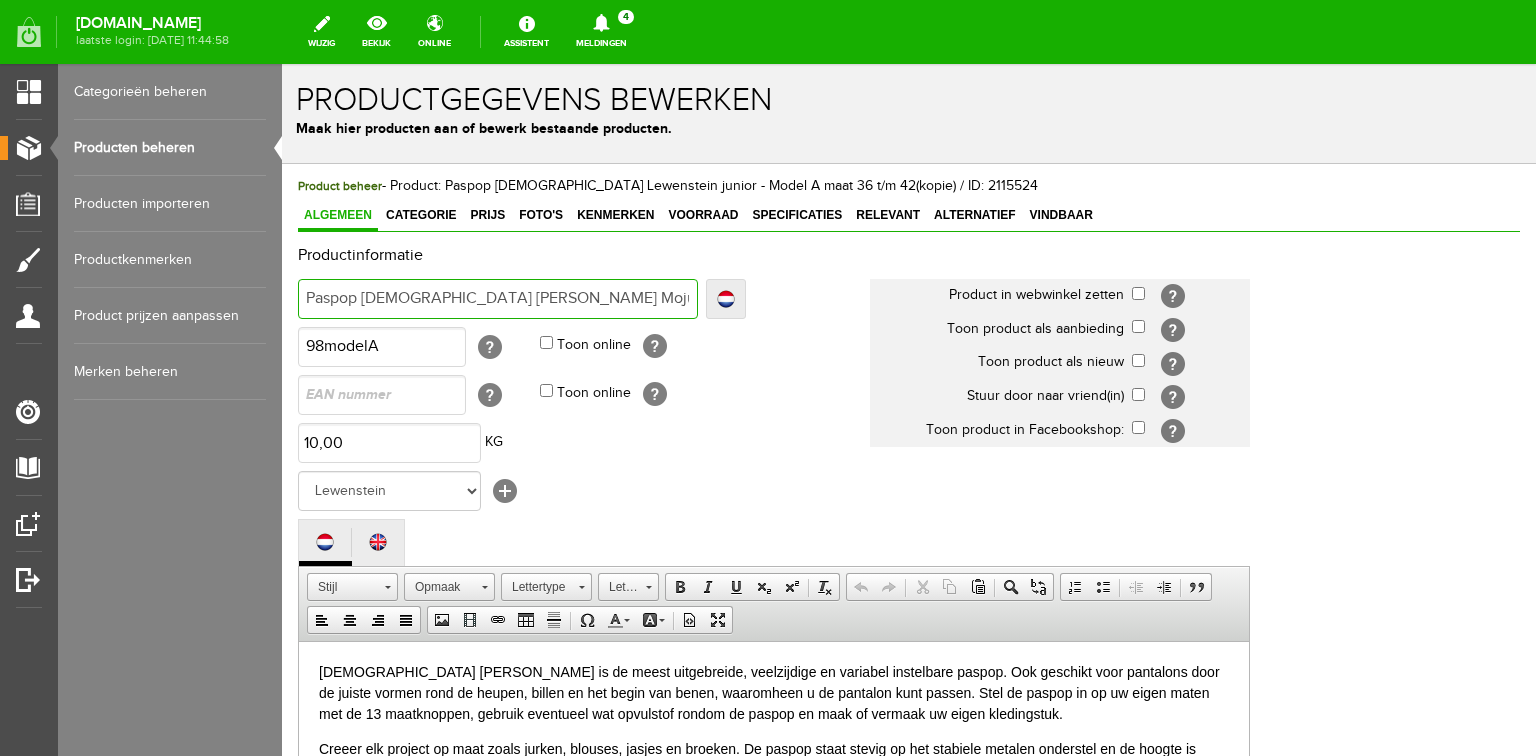 type on "Paspop [DEMOGRAPHIC_DATA] [PERSON_NAME] Mojunior - Model A maat 36 t/m 42(kopie)" 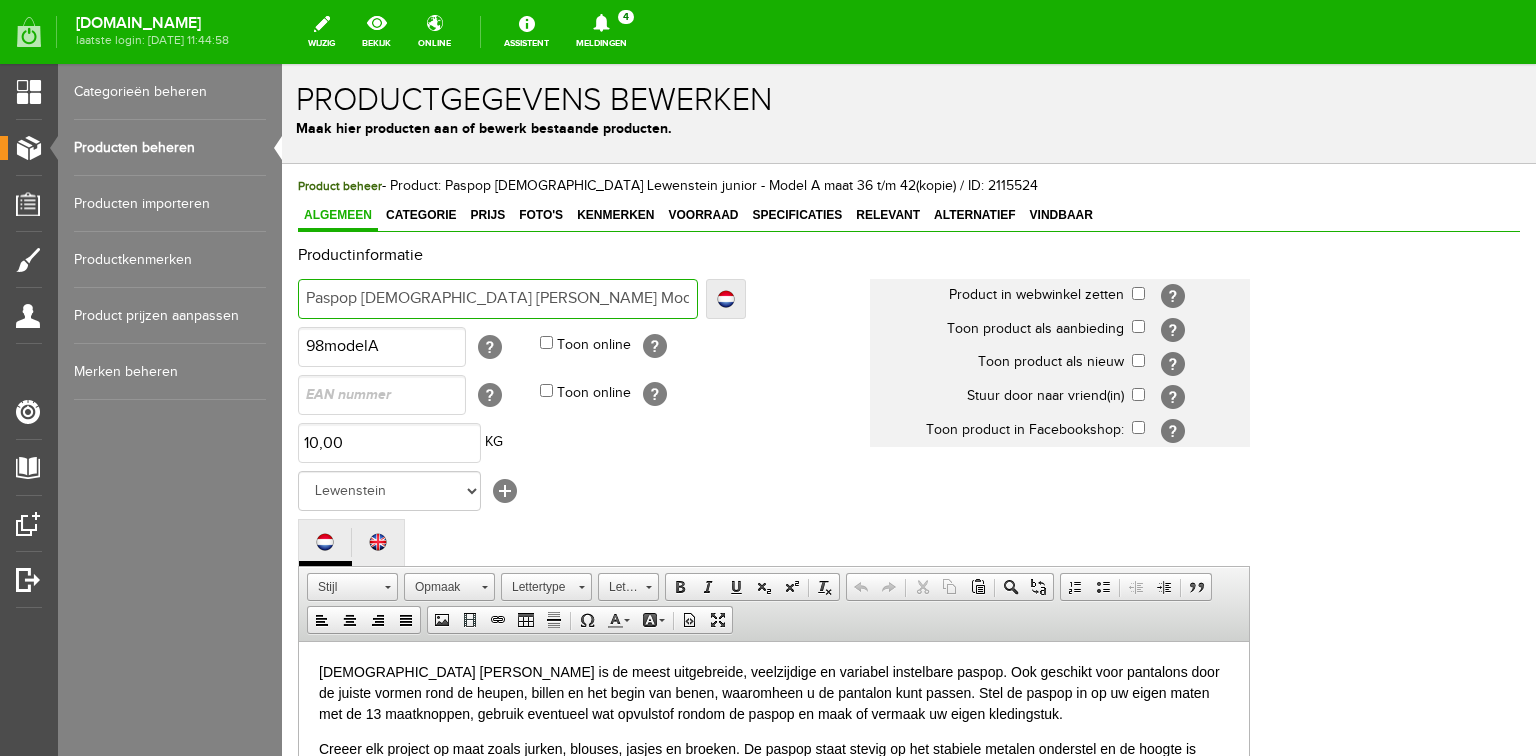 type on "Paspop [DEMOGRAPHIC_DATA] [PERSON_NAME] Modjunior - Model A maat 36 t/m 42(kopie)" 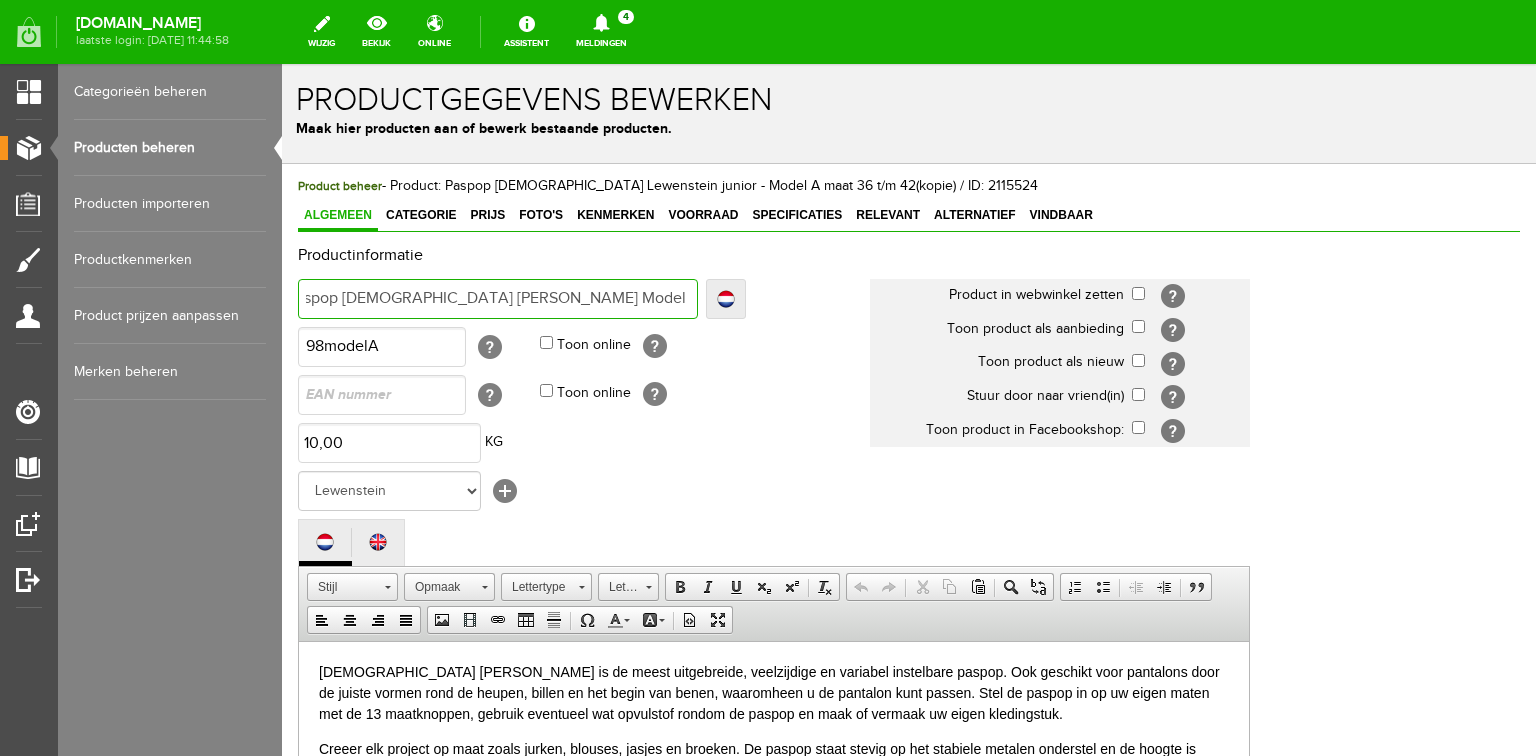 type on "Paspop [DEMOGRAPHIC_DATA] [PERSON_NAME] Model A - maat 36 t/m 42(kopie" 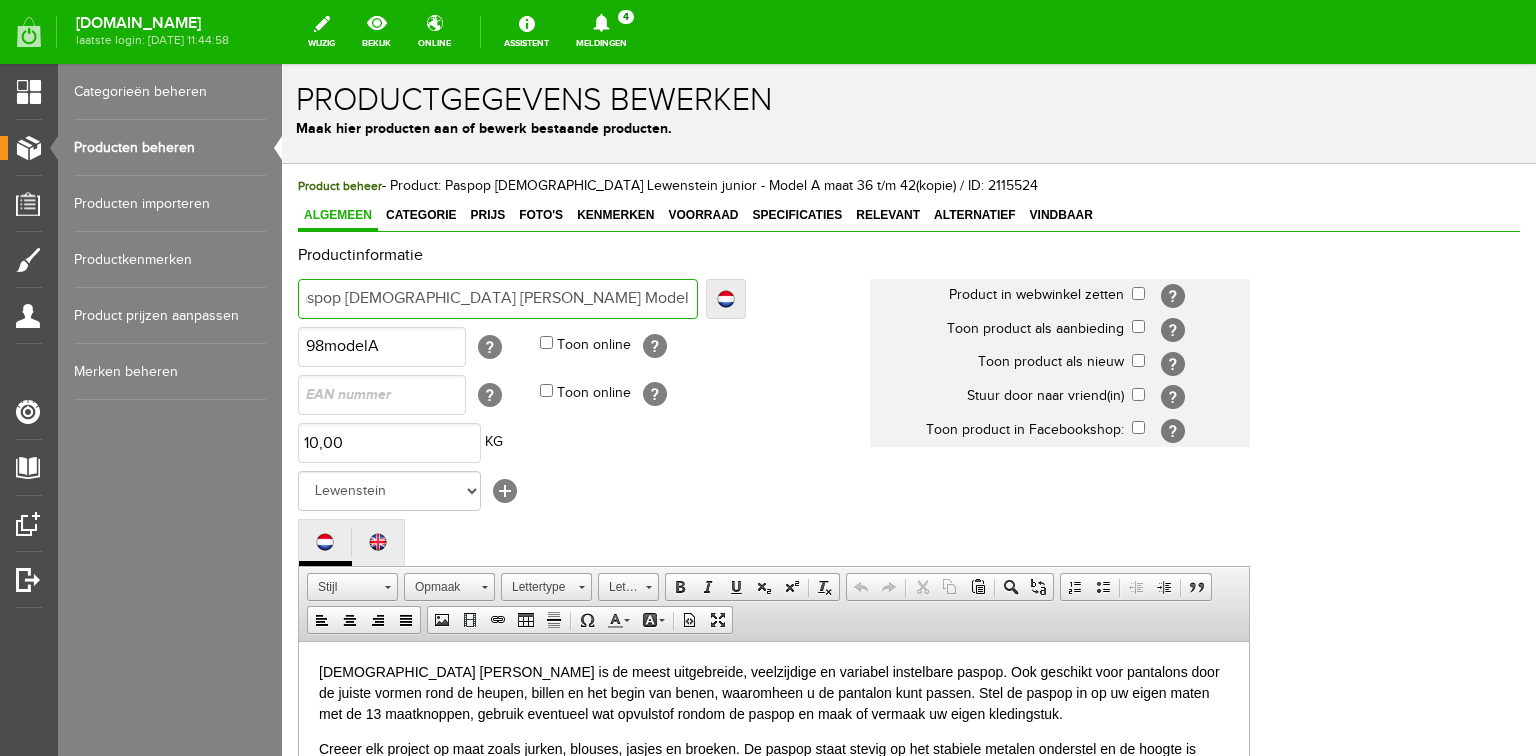 type on "Paspop [DEMOGRAPHIC_DATA] [PERSON_NAME] Model A - maat 36 t/m 42(kopie" 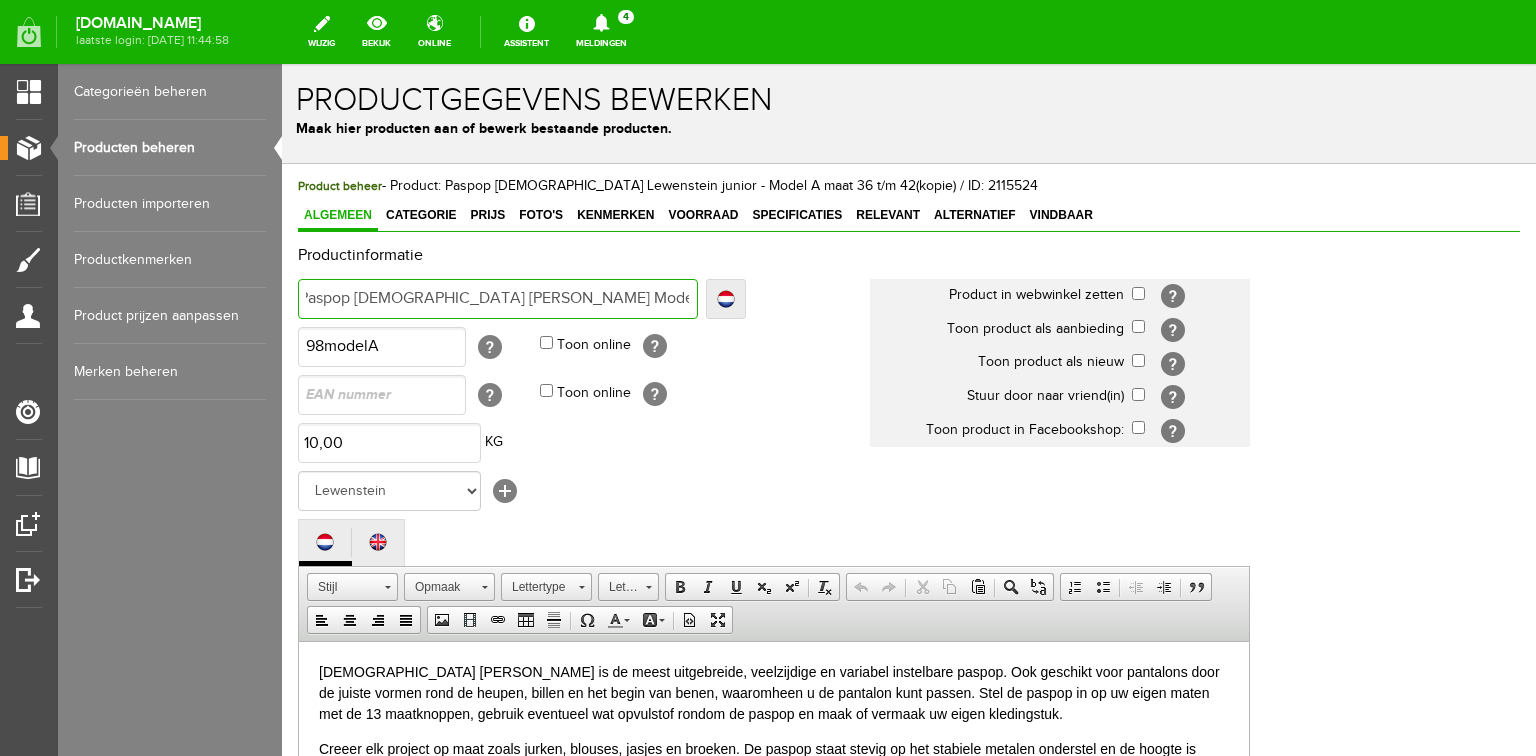 type on "Paspop [DEMOGRAPHIC_DATA] [PERSON_NAME] Model A - maat 36 t/m 42(kop" 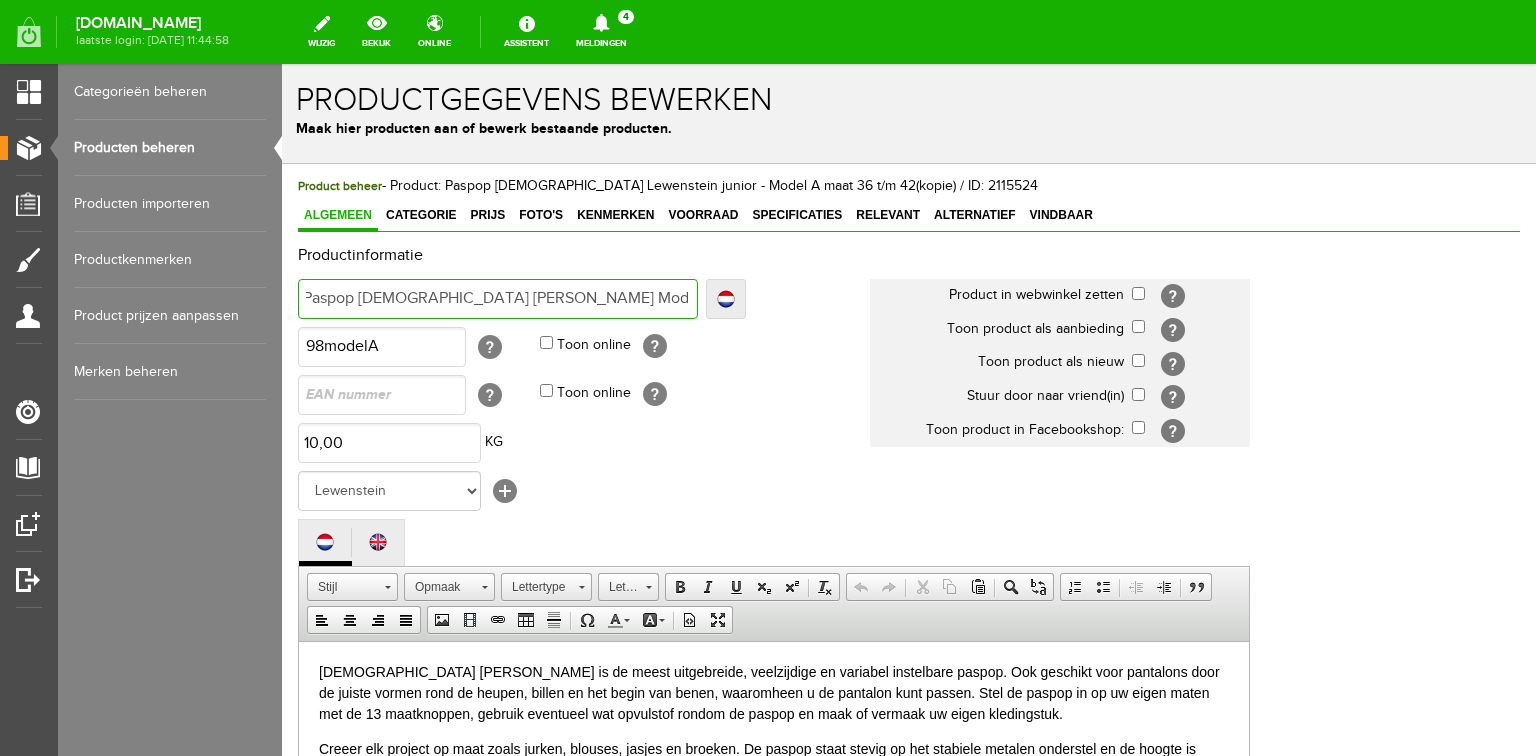 type on "Paspop [DEMOGRAPHIC_DATA] [PERSON_NAME] Model A - maat 36 t/m 42(kop" 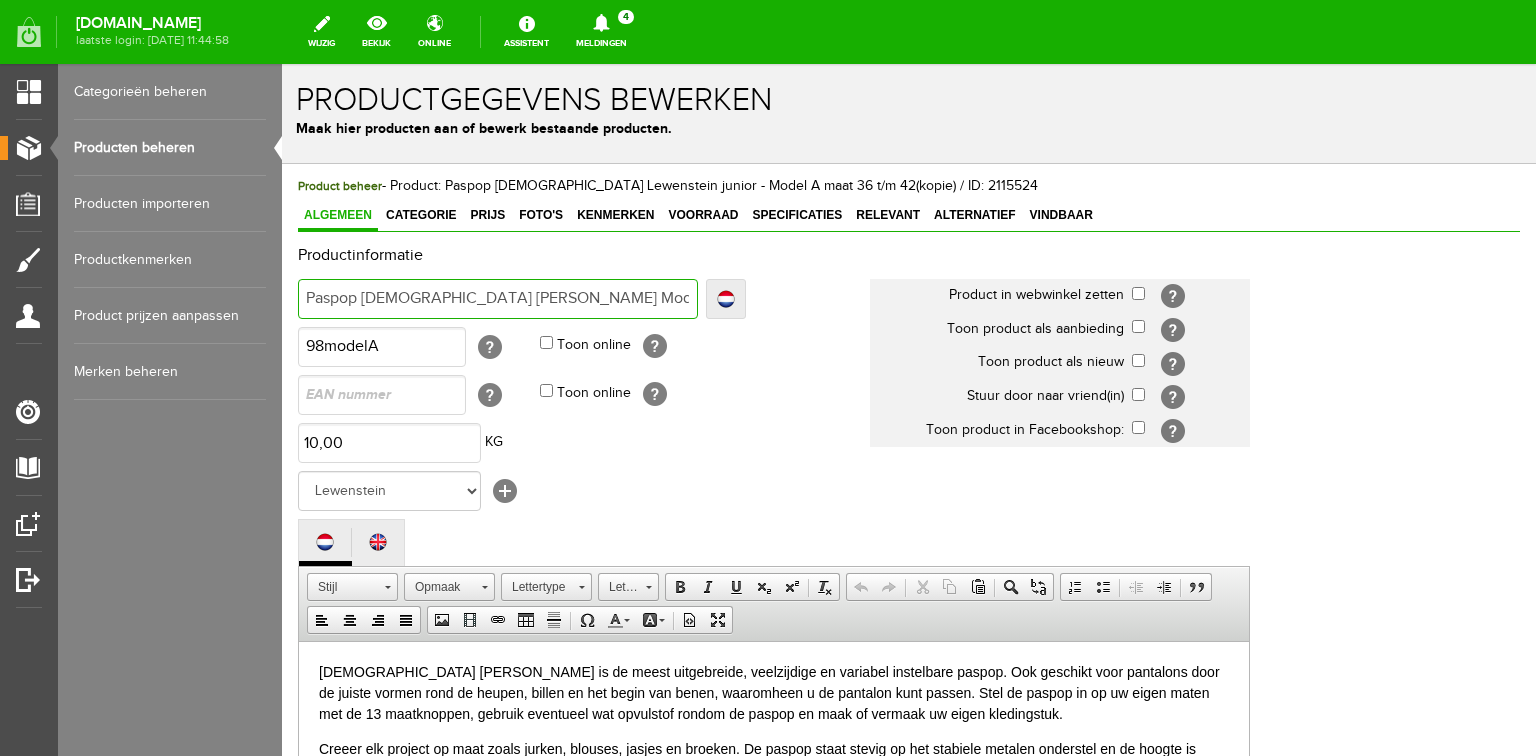 type on "Paspop [DEMOGRAPHIC_DATA] [PERSON_NAME] Model A - maat 36 t/m 42(k" 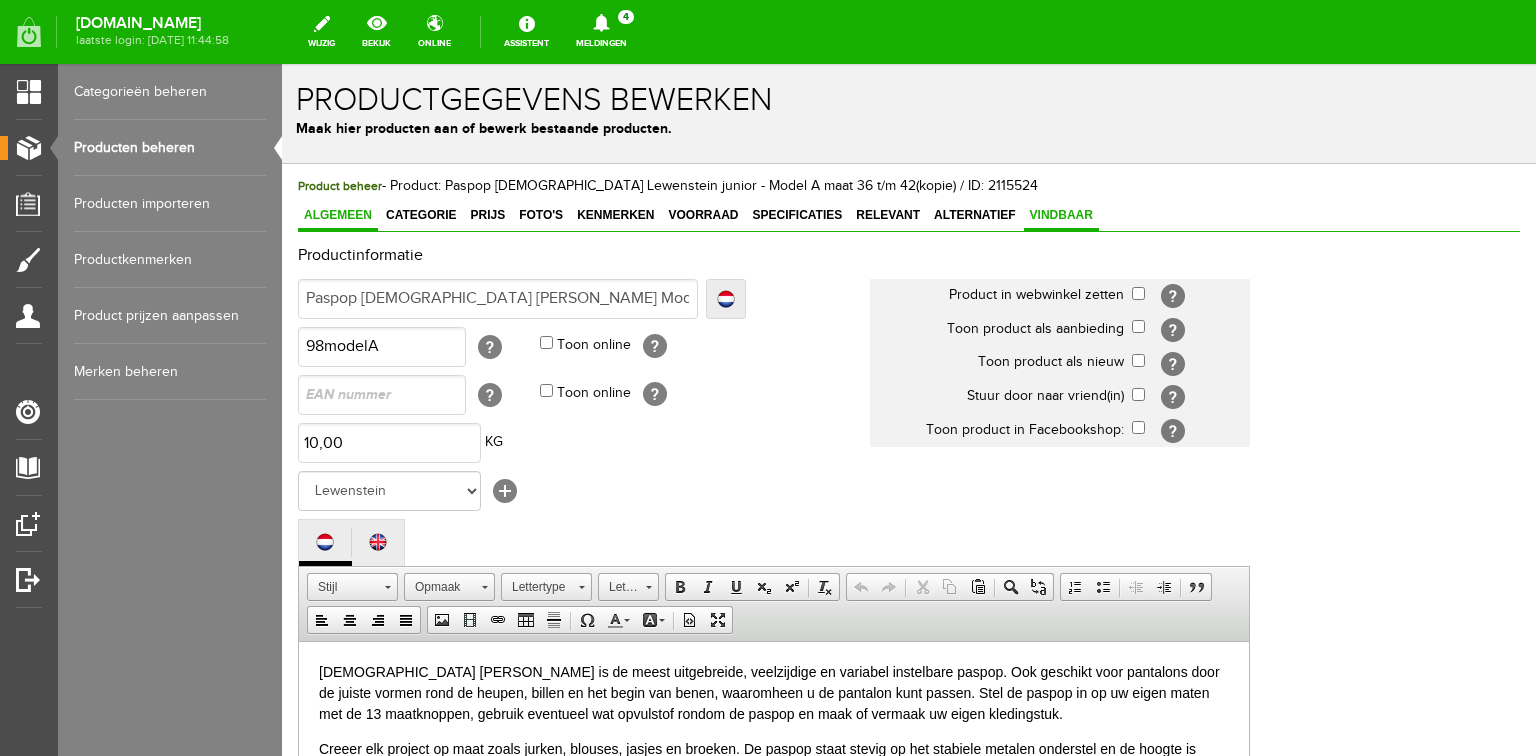 click on "Vindbaar" at bounding box center (1061, 216) 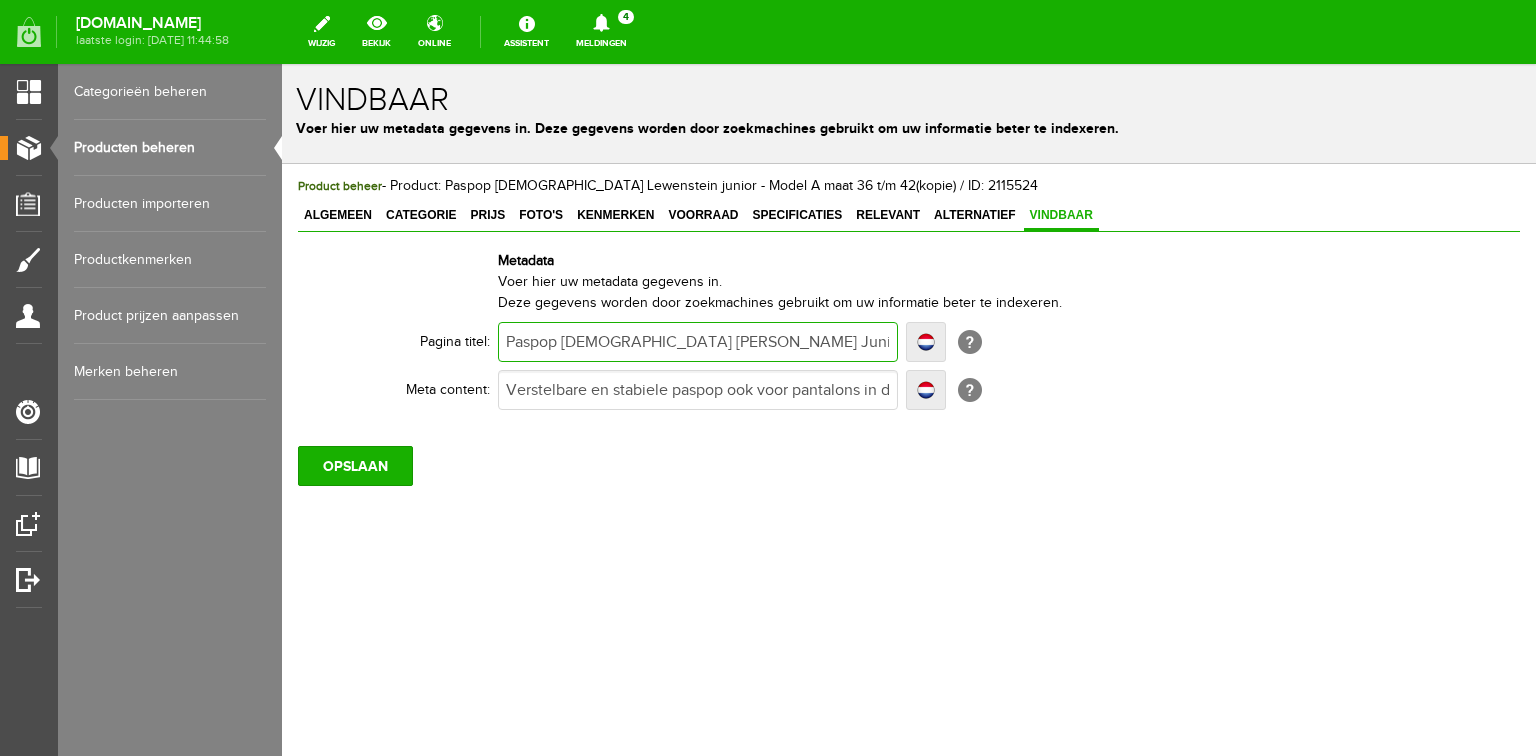 click on "Paspop [DEMOGRAPHIC_DATA] [PERSON_NAME] Junior maat 30- 38 | 't Pandje Naaimachines" at bounding box center [698, 342] 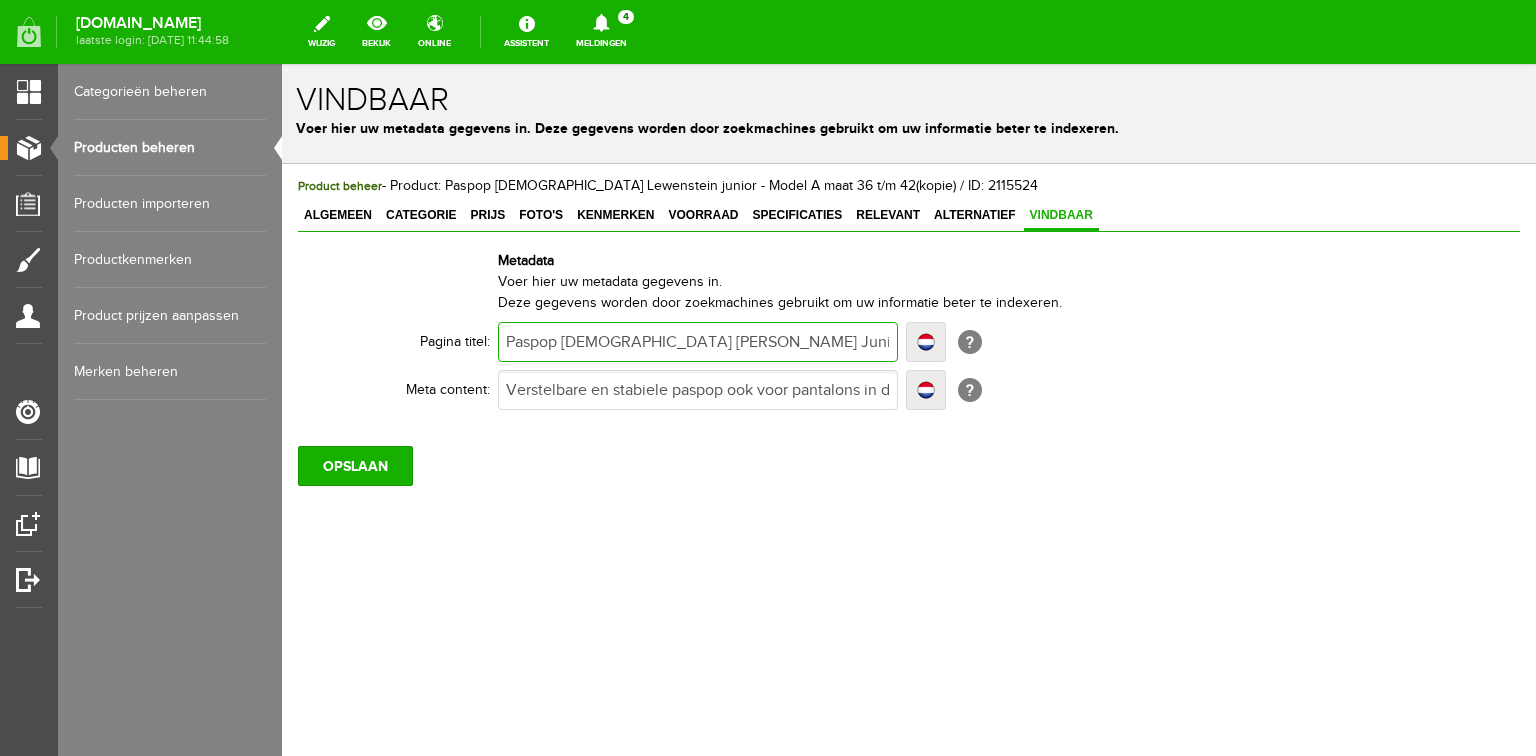 type on "Paspop [DEMOGRAPHIC_DATA] [PERSON_NAME] maat 30- 38 | 't Pandje Naaimachines" 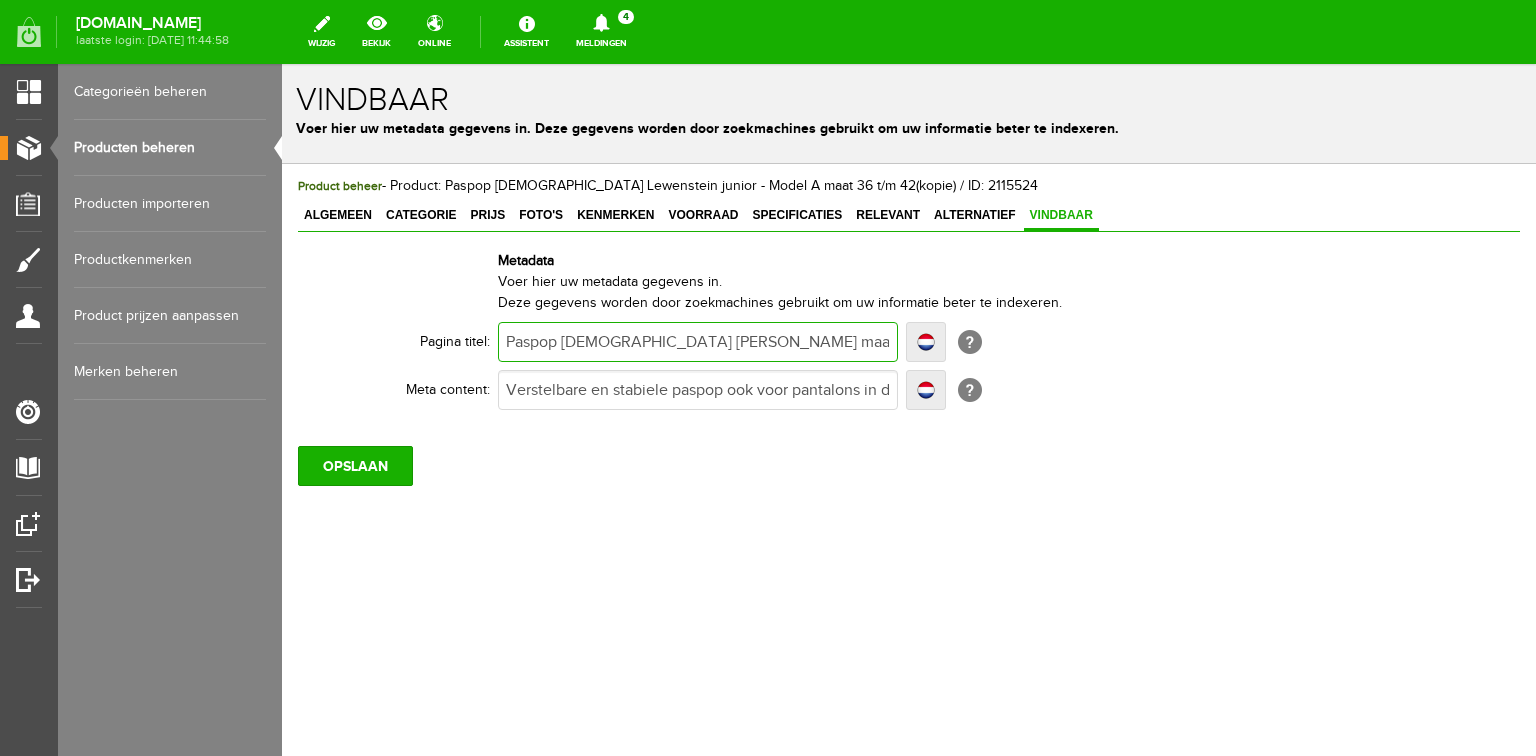 type on "Paspop [DEMOGRAPHIC_DATA] [PERSON_NAME] maat 30- 38 | 't Pandje Naaimachines" 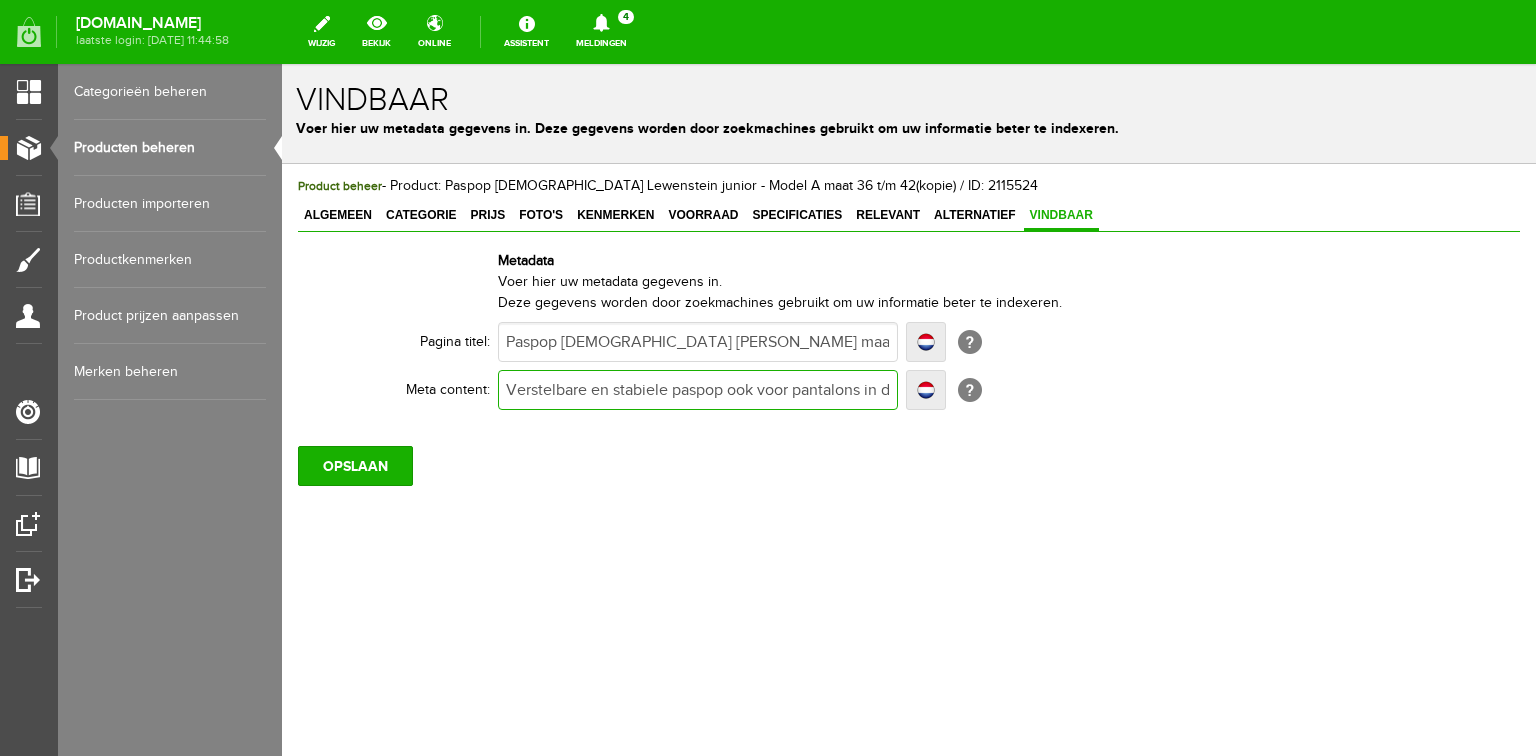 click on "Verstelbare en stabiele paspop ook voor pantalons in de maten 30 - 38.  Bestel online of bezoek onze winkel." at bounding box center (698, 390) 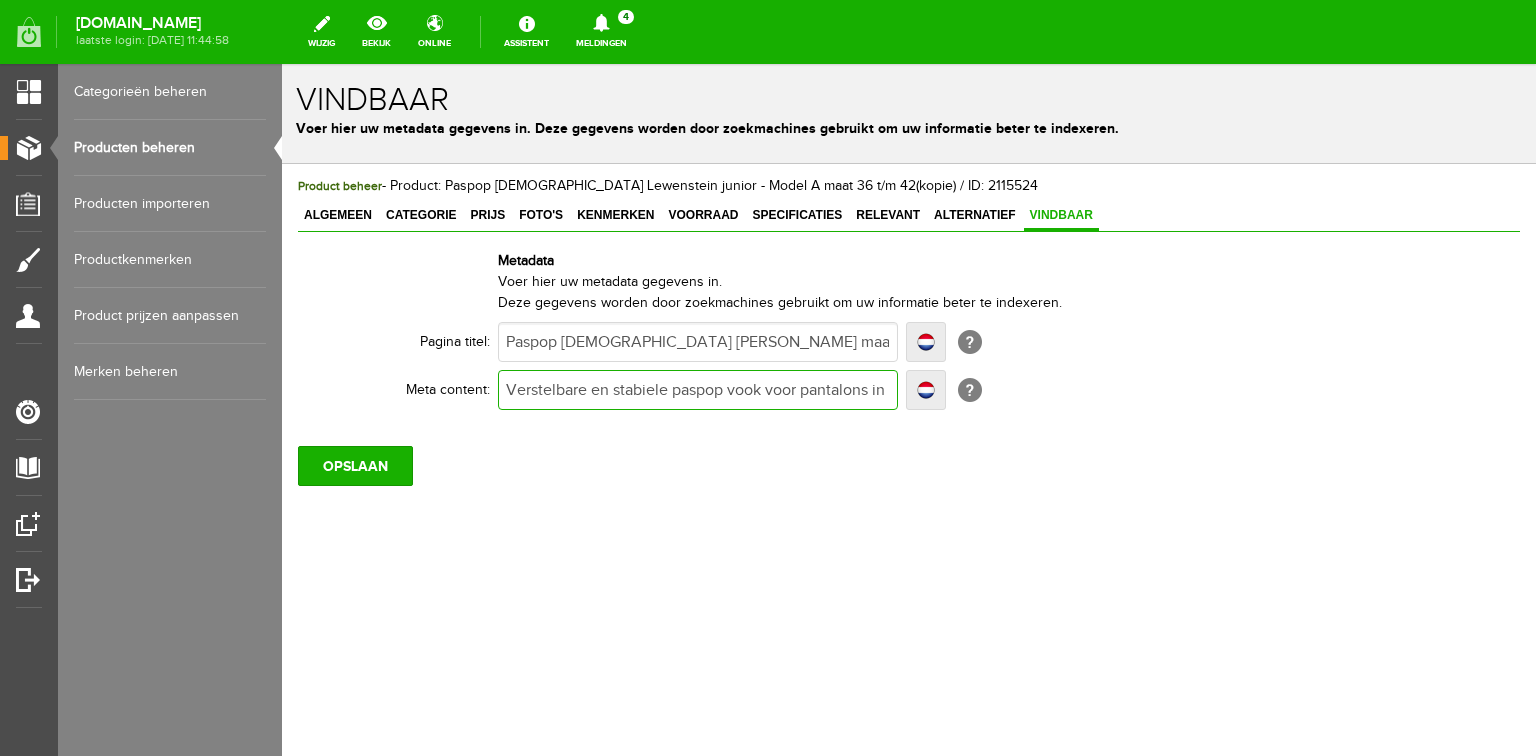 type on "Verstelbare en stabiele paspop vook voor pantalons in de maten 30 - 38.  Bestel online of bezoek onze winkel." 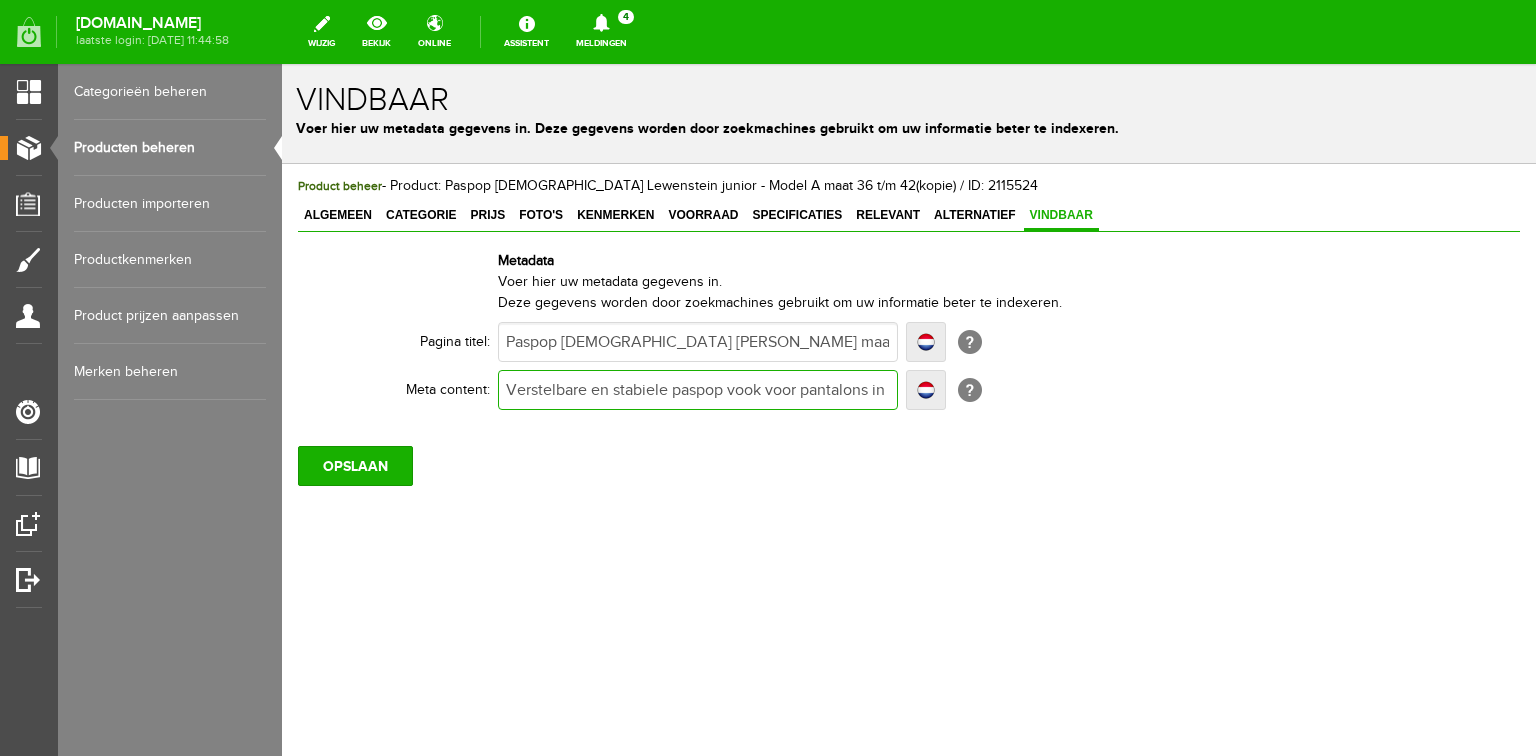 type on "Verstelbare en stabiele paspop voook voor pantalons in de maten 30 - 38.  Bestel online of bezoek onze winkel." 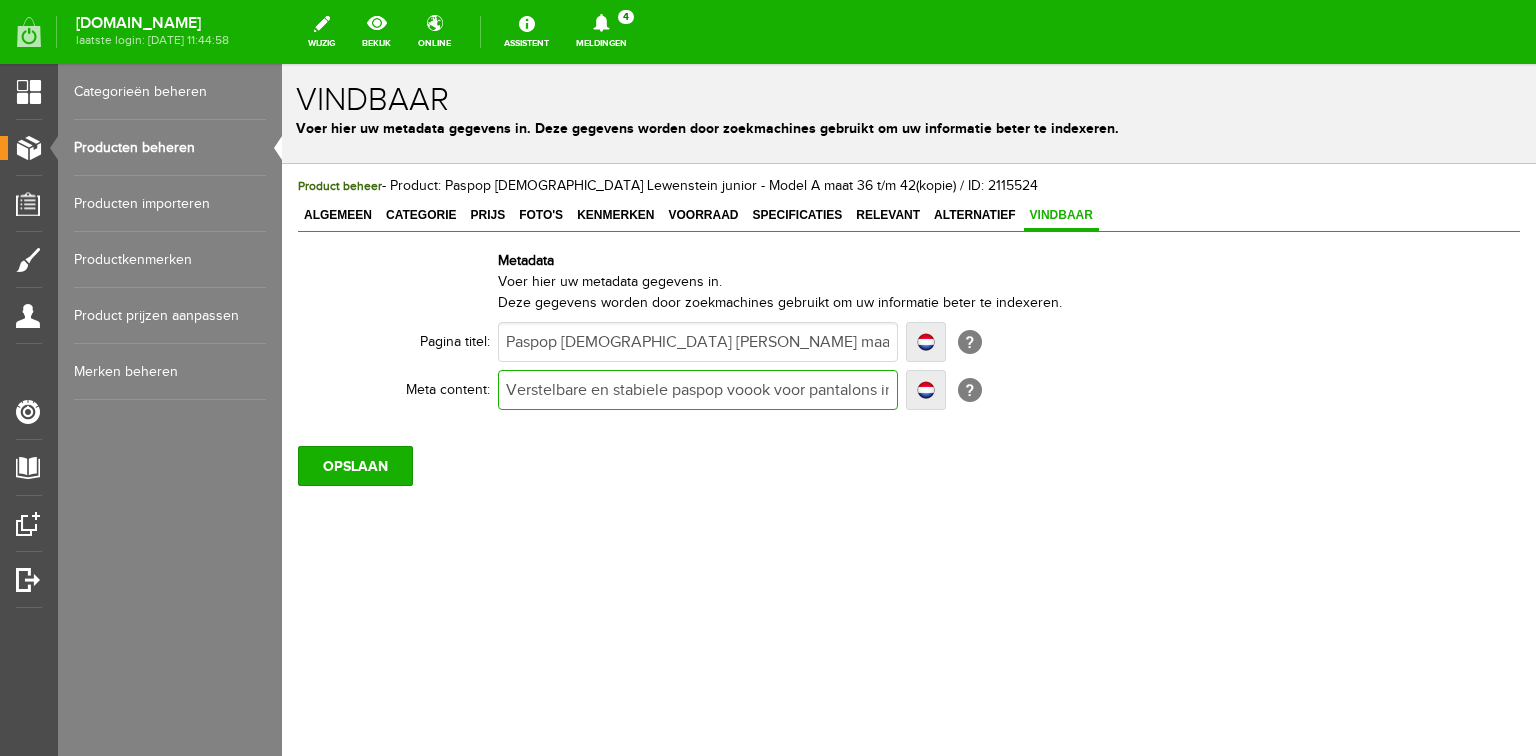 type on "Verstelbare en stabiele paspop voook voor pantalons in de maten 30 - 38.  Bestel online of bezoek onze winkel." 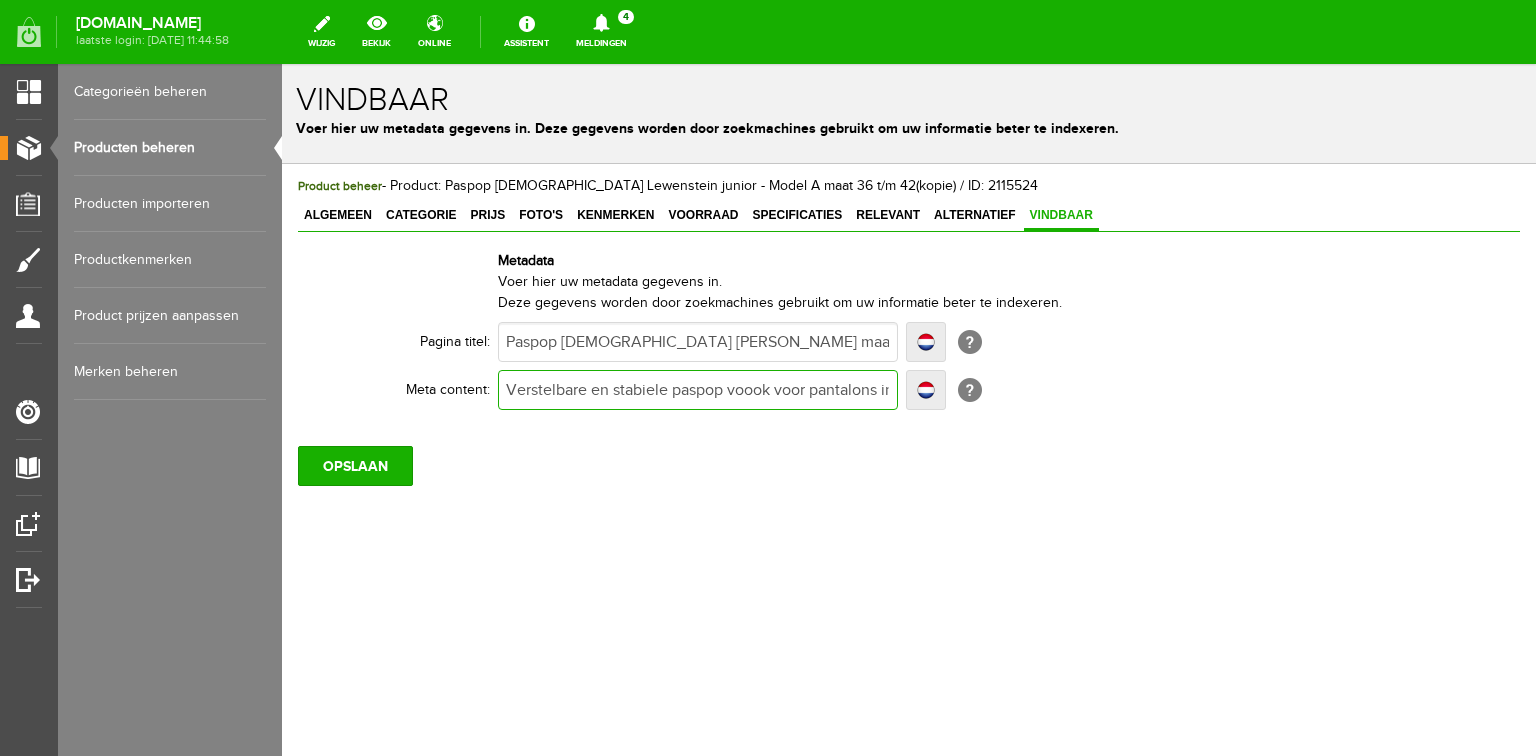 type on "Verstelbare en stabiele paspop vooook voor pantalons in de maten 30 - 38.  Bestel online of bezoek onze winkel." 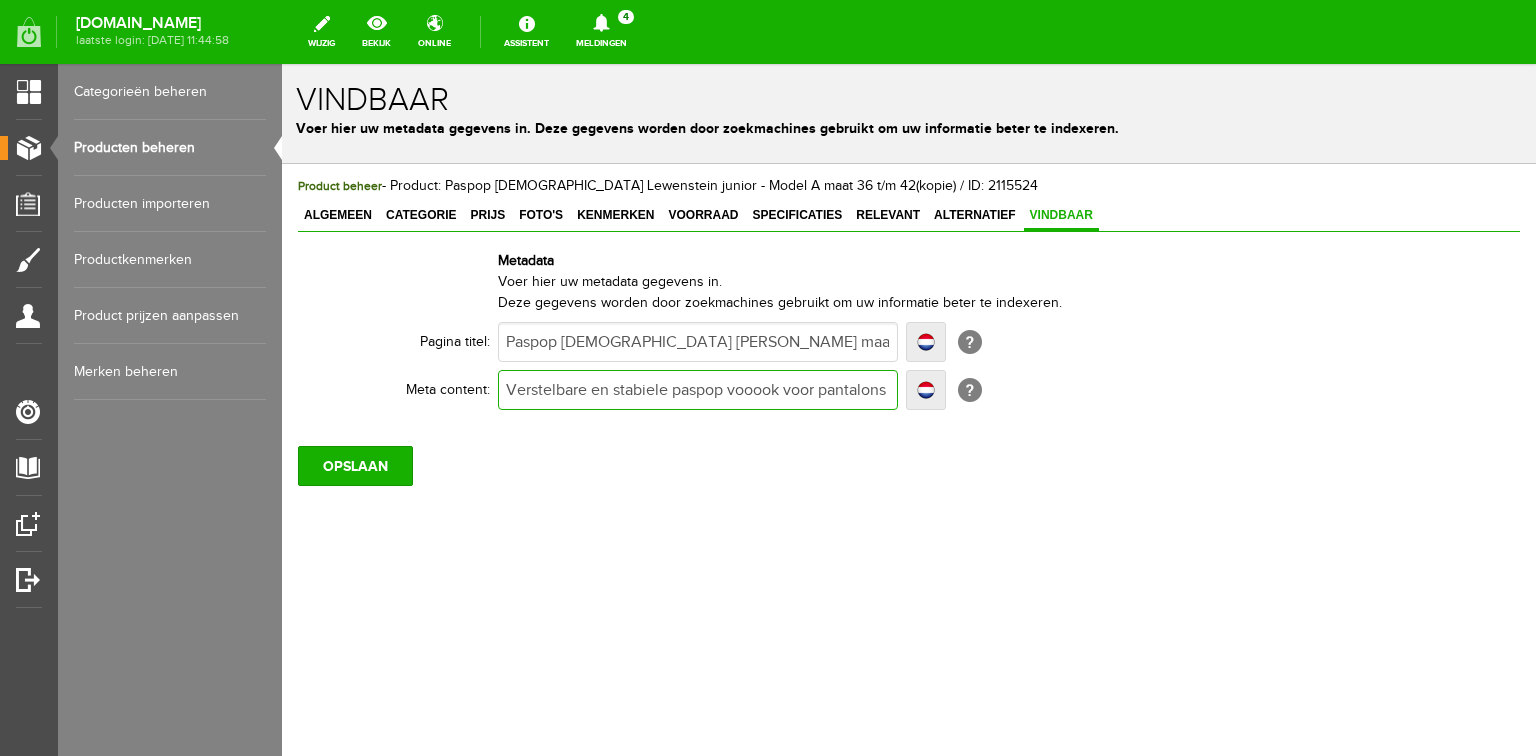type on "Verstelbare en stabiele paspop vooook voor pantalons in de maten 30 - 38.  Bestel online of bezoek onze winkel." 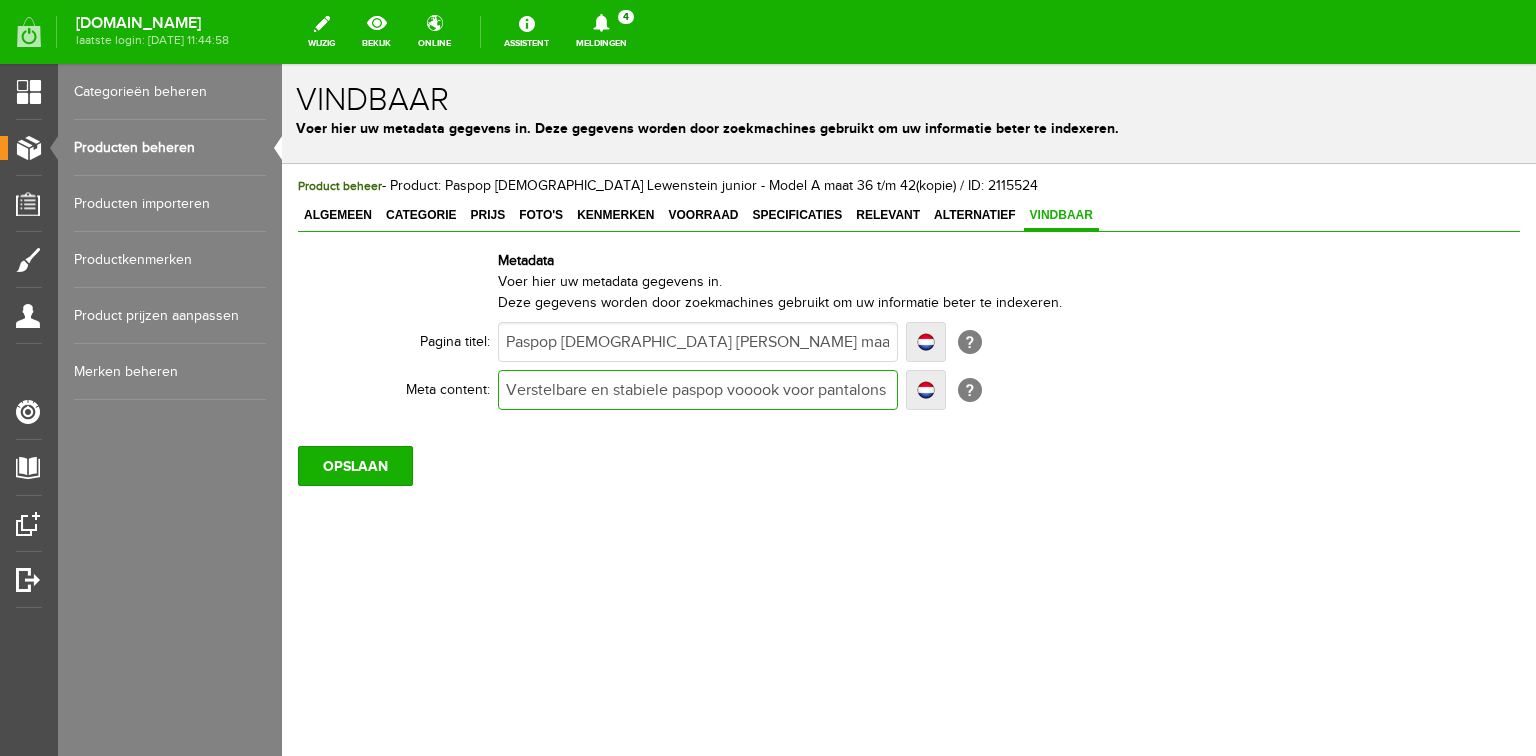 type on "Verstelbare en stabiele paspop voorook voor pantalons in de maten 30 - 38.  Bestel online of bezoek onze winkel." 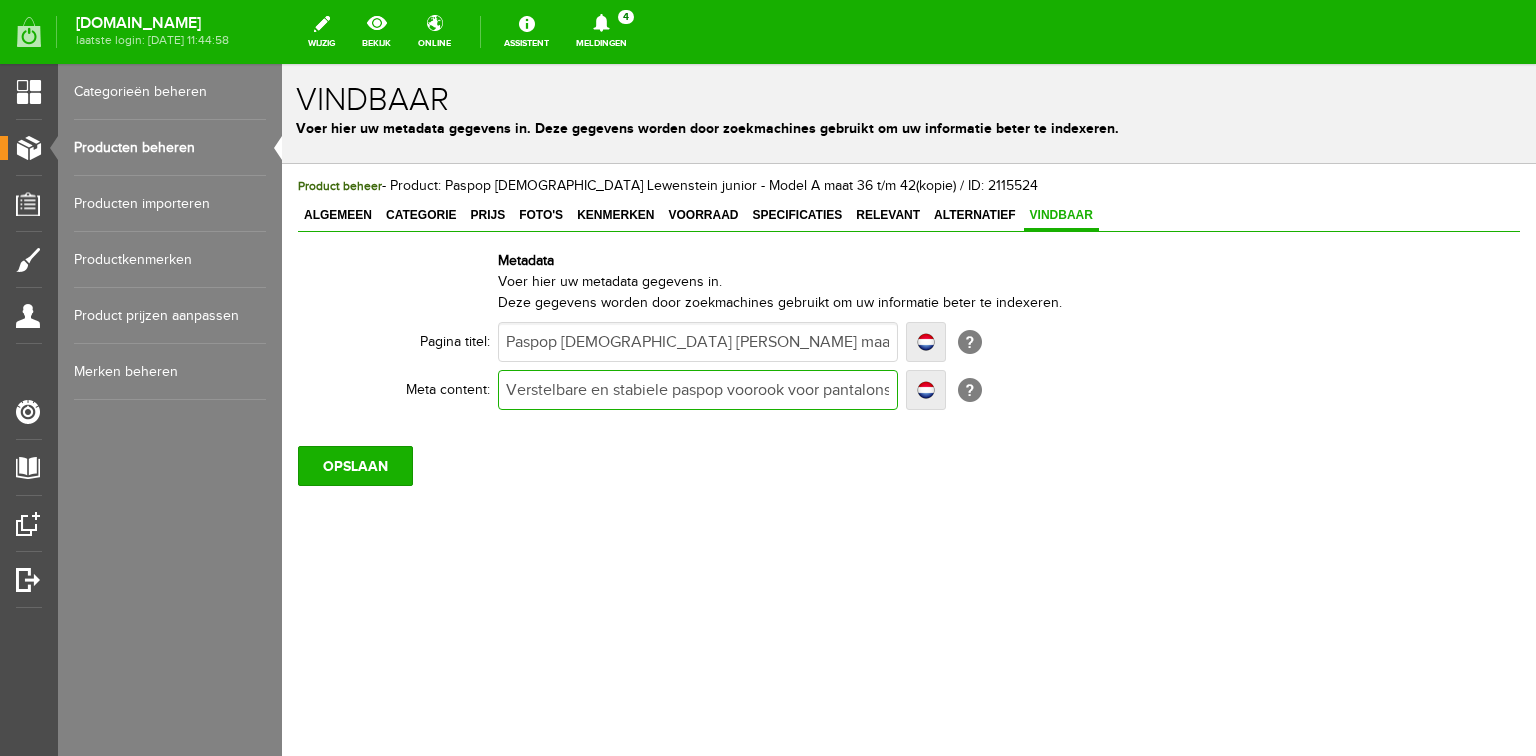 type on "Verstelbare en stabiele paspop voorook voor pantalons in de maten 30 - 38.  Bestel online of bezoek onze winkel." 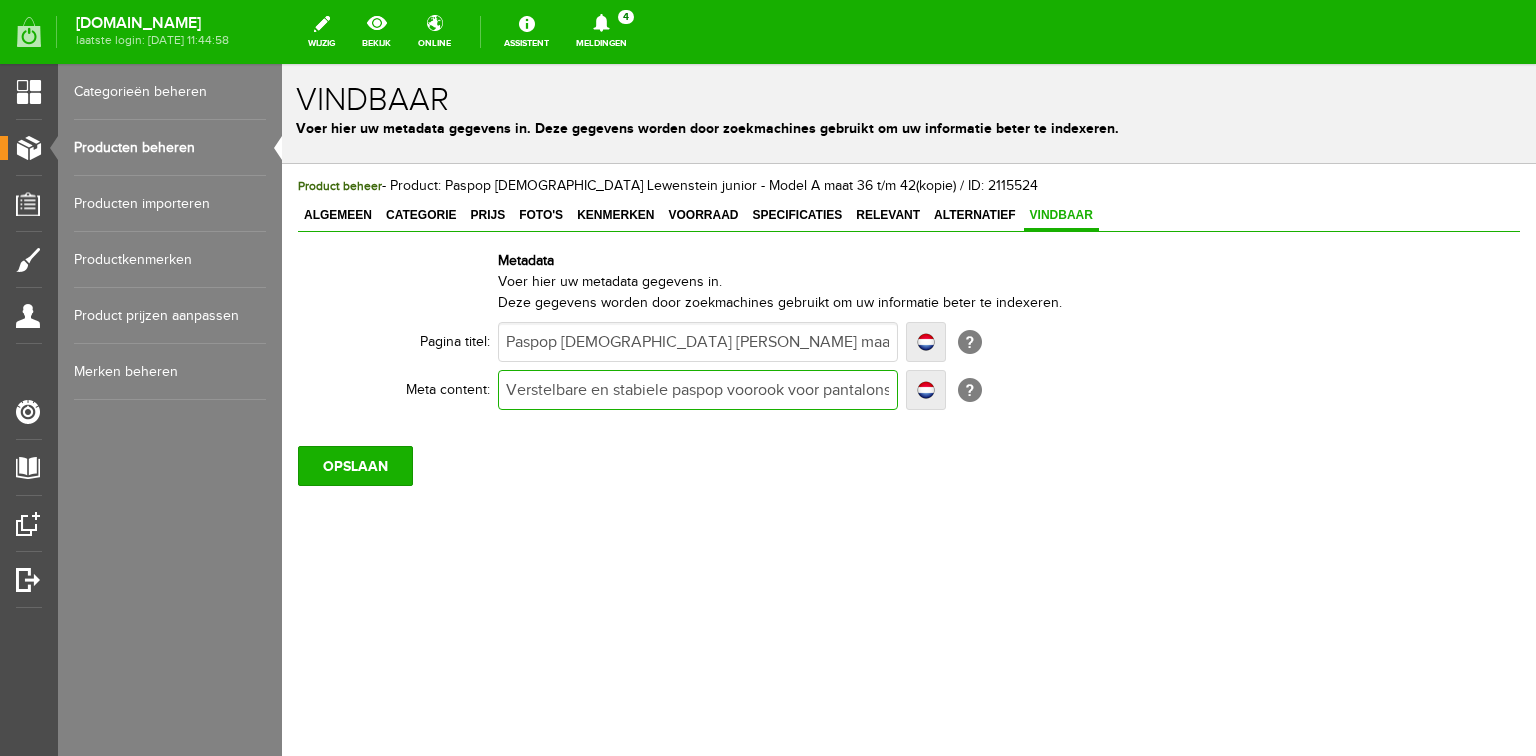type on "Verstelbare en stabiele paspop voor ook voor pantalons in de maten 30 - 38.  Bestel online of bezoek onze winkel." 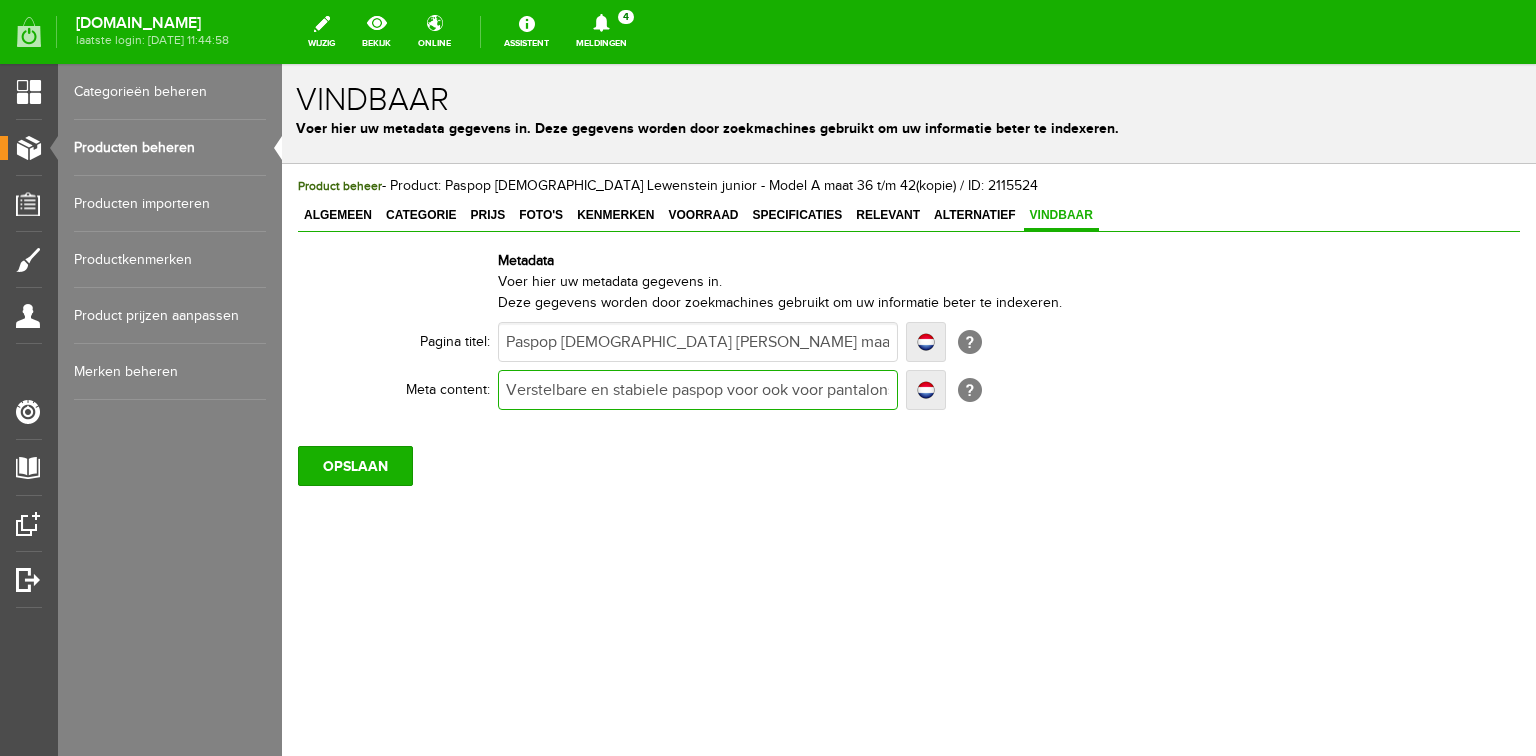 type on "Verstelbare en stabiele paspop voor ook voor pantalons in de maten 30 - 38.  Bestel online of bezoek onze winkel." 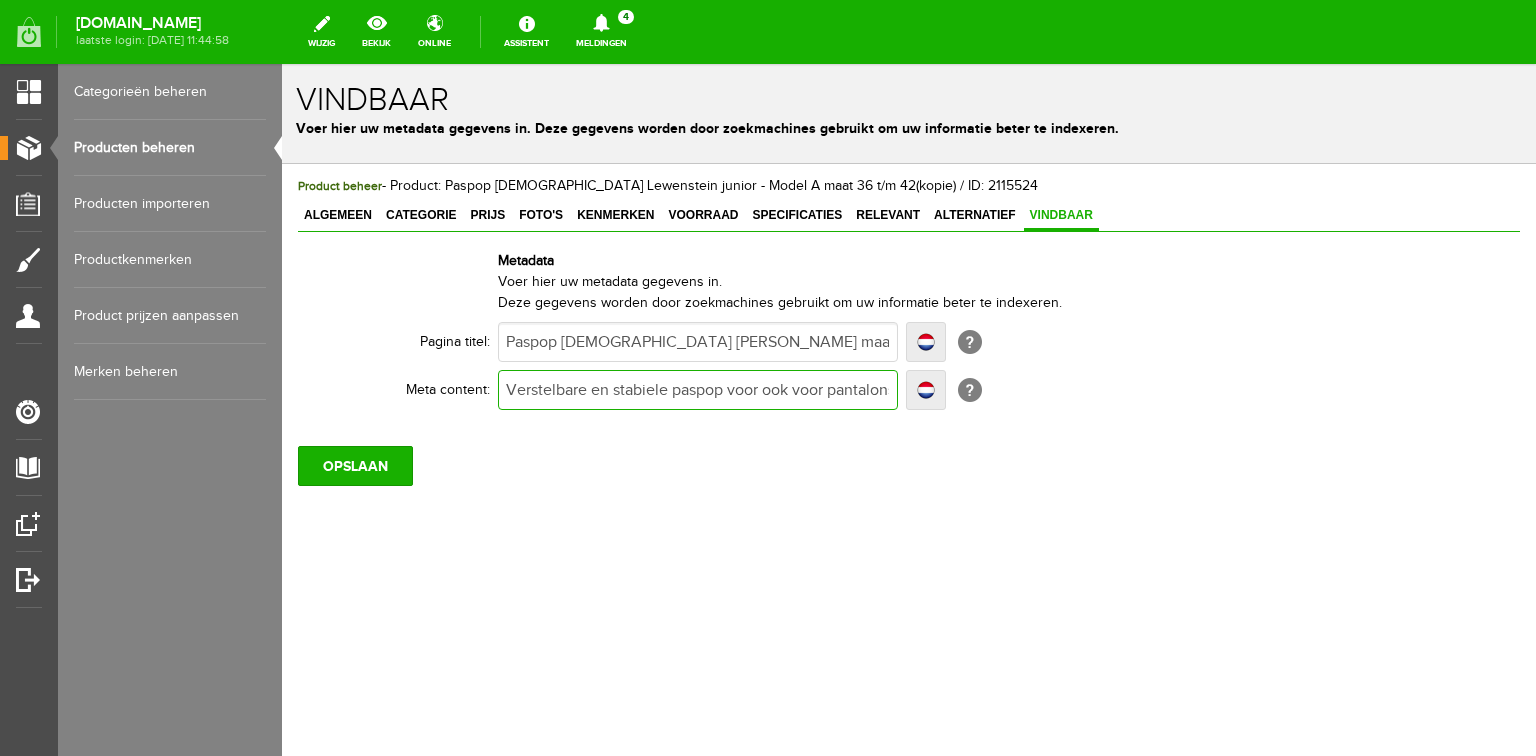type on "Verstelbare en stabiele paspop voor book voor pantalons in de maten 30 - 38.  Bestel online of bezoek onze winkel." 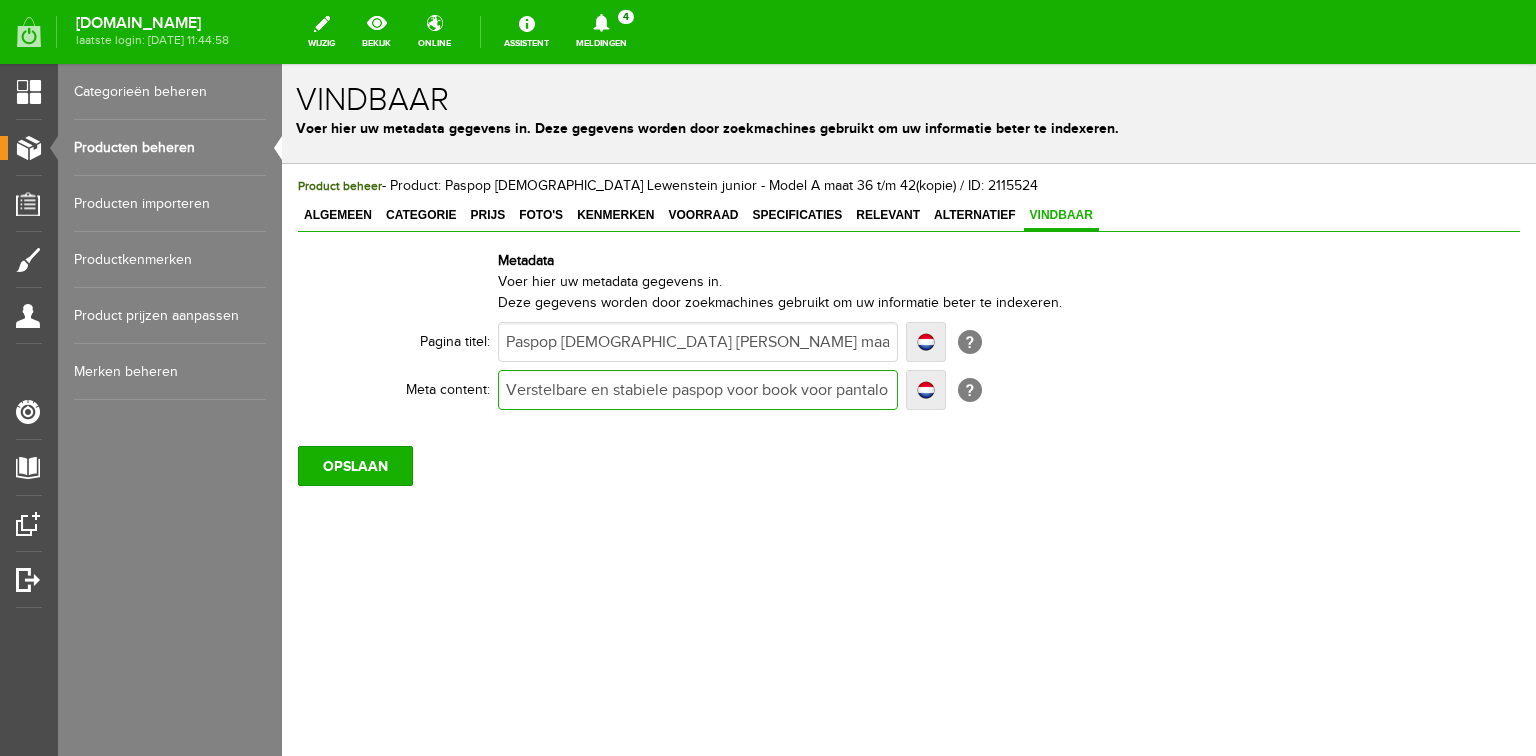 type on "Verstelbare en stabiele paspop voor book voor pantalons in de maten 30 - 38.  Bestel online of bezoek onze winkel." 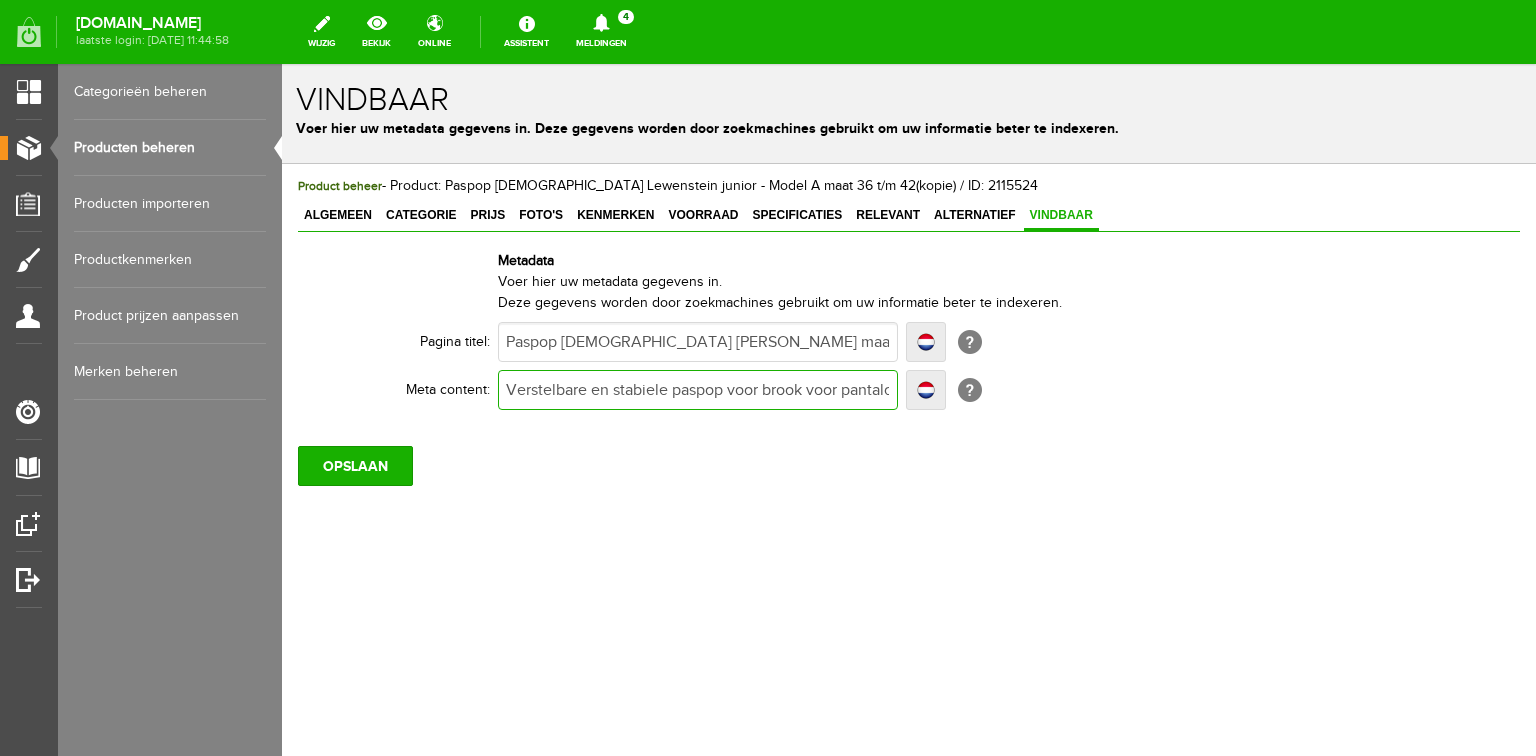 type on "Verstelbare en stabiele paspop voor broook voor pantalons in de maten 30 - 38.  Bestel online of bezoek onze winkel." 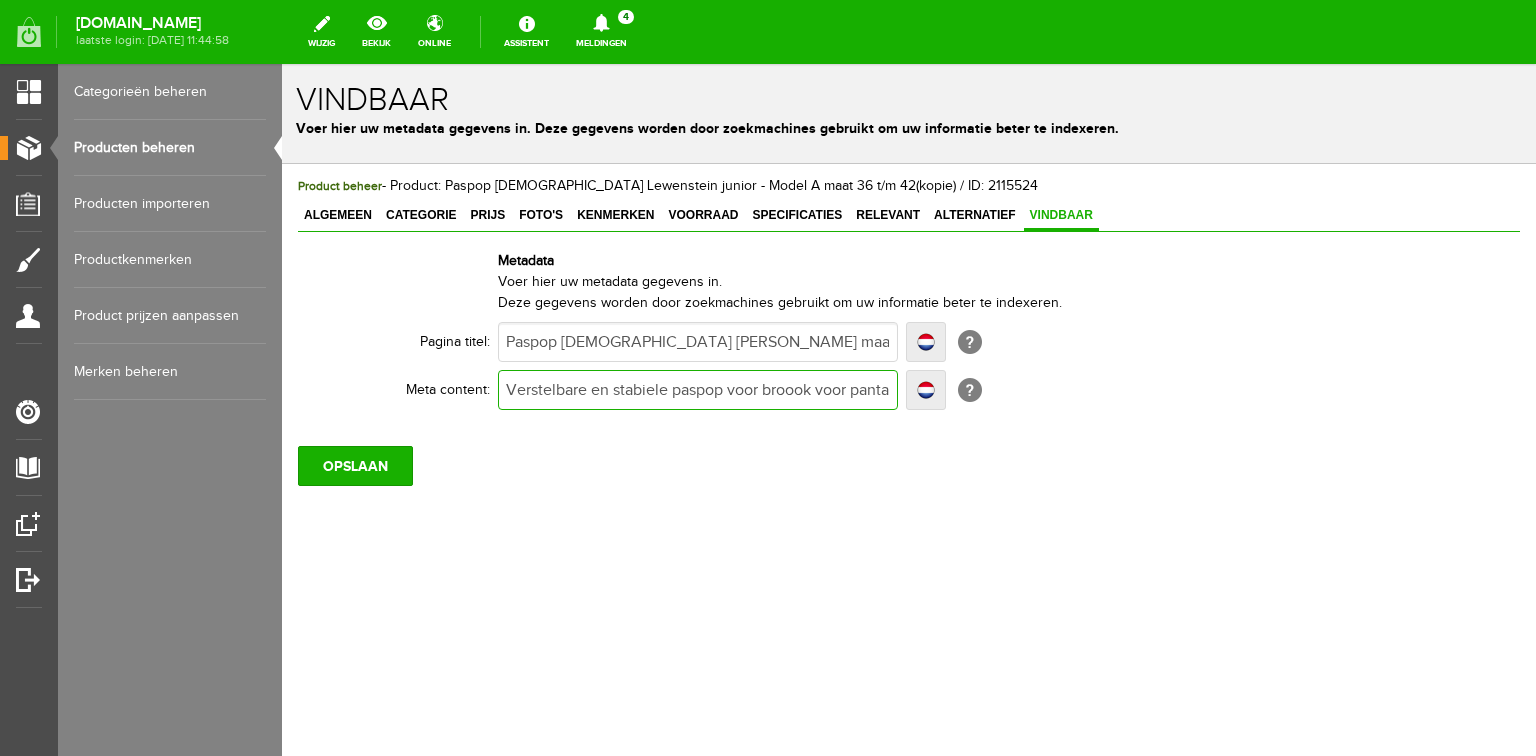 type on "Verstelbare en stabiele paspop voor broook voor pantalons in de maten 30 - 38.  Bestel online of bezoek onze winkel." 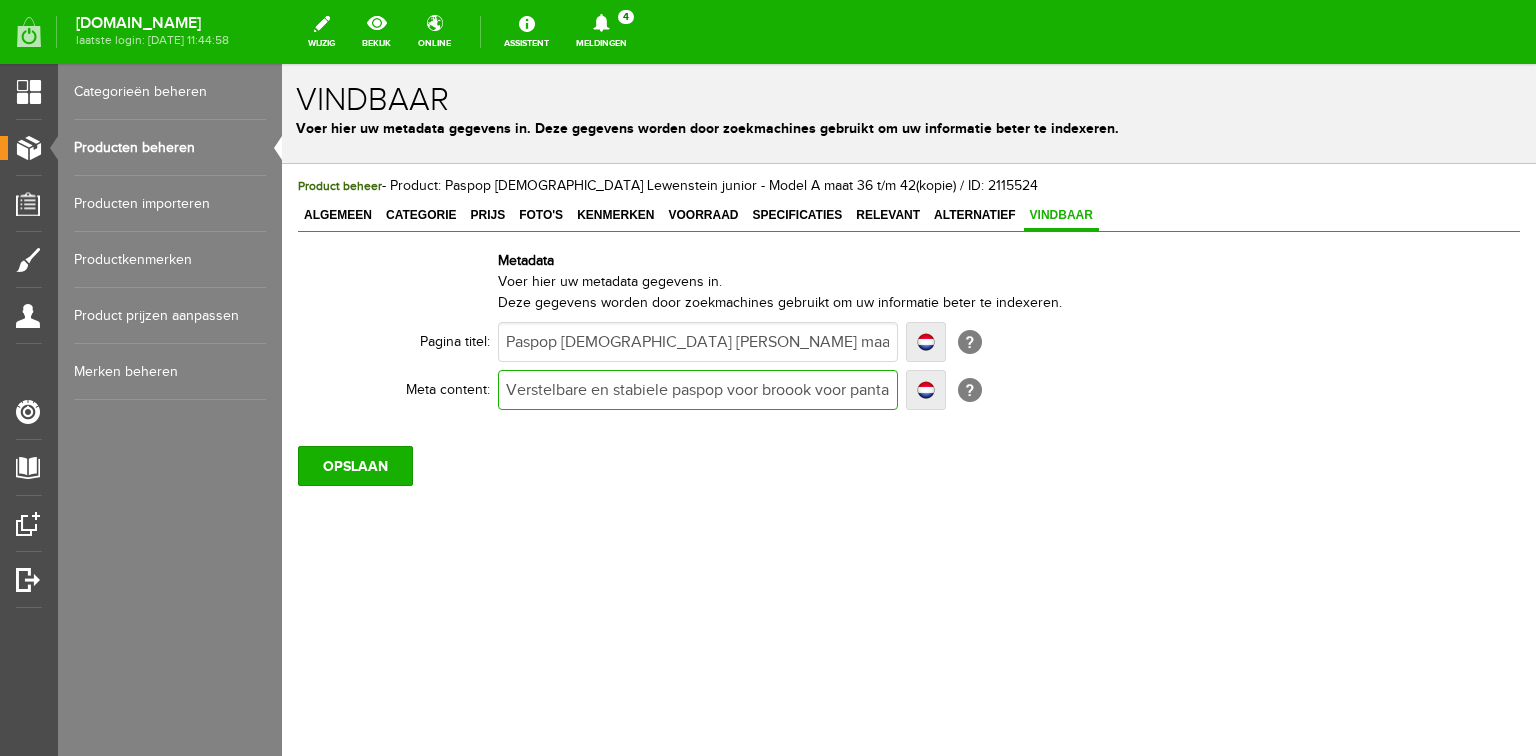 type on "Verstelbare en stabiele paspop voor broeook voor pantalons in de maten 30 - 38.  Bestel online of bezoek onze winkel." 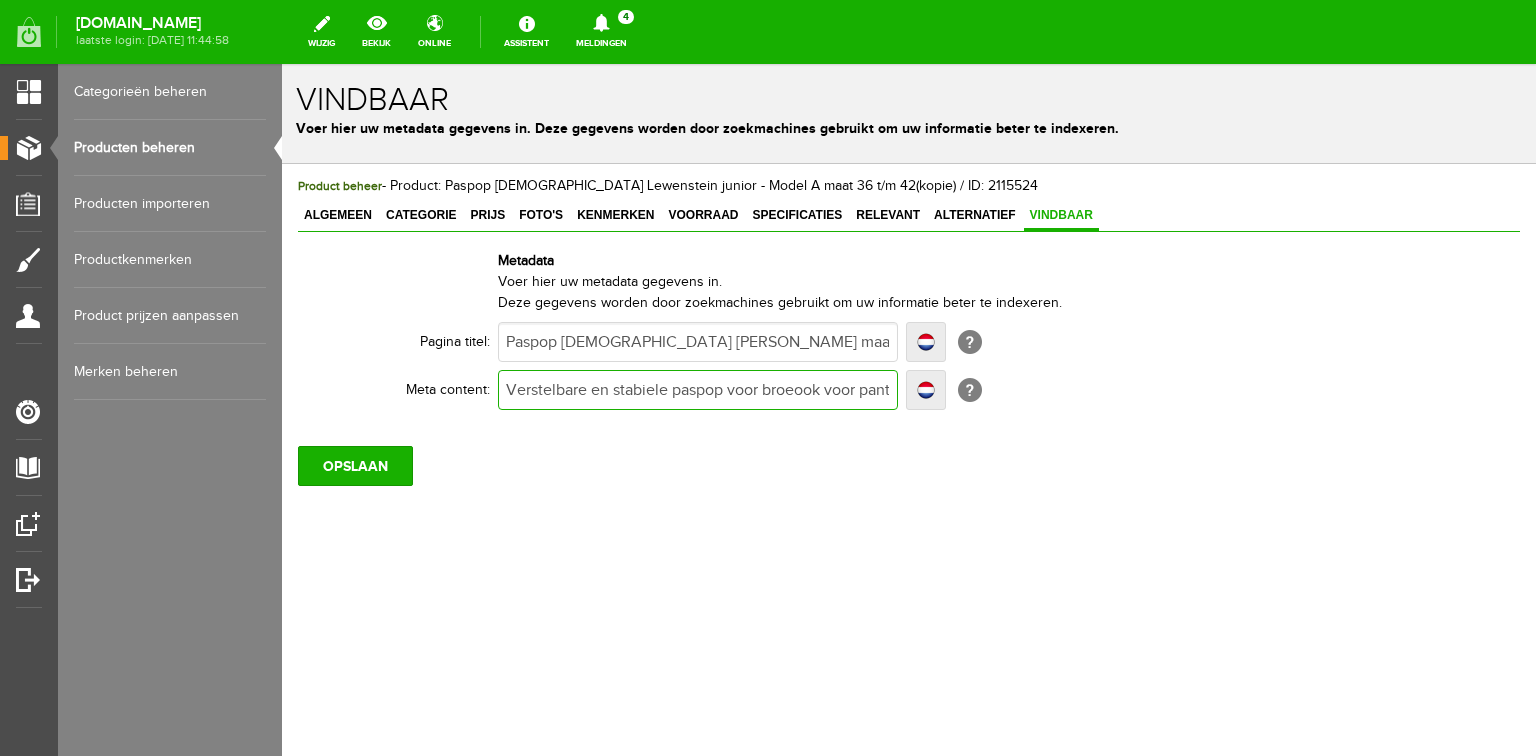 type on "Verstelbare en stabiele paspop voor broeook voor pantalons in de maten 30 - 38.  Bestel online of bezoek onze winkel." 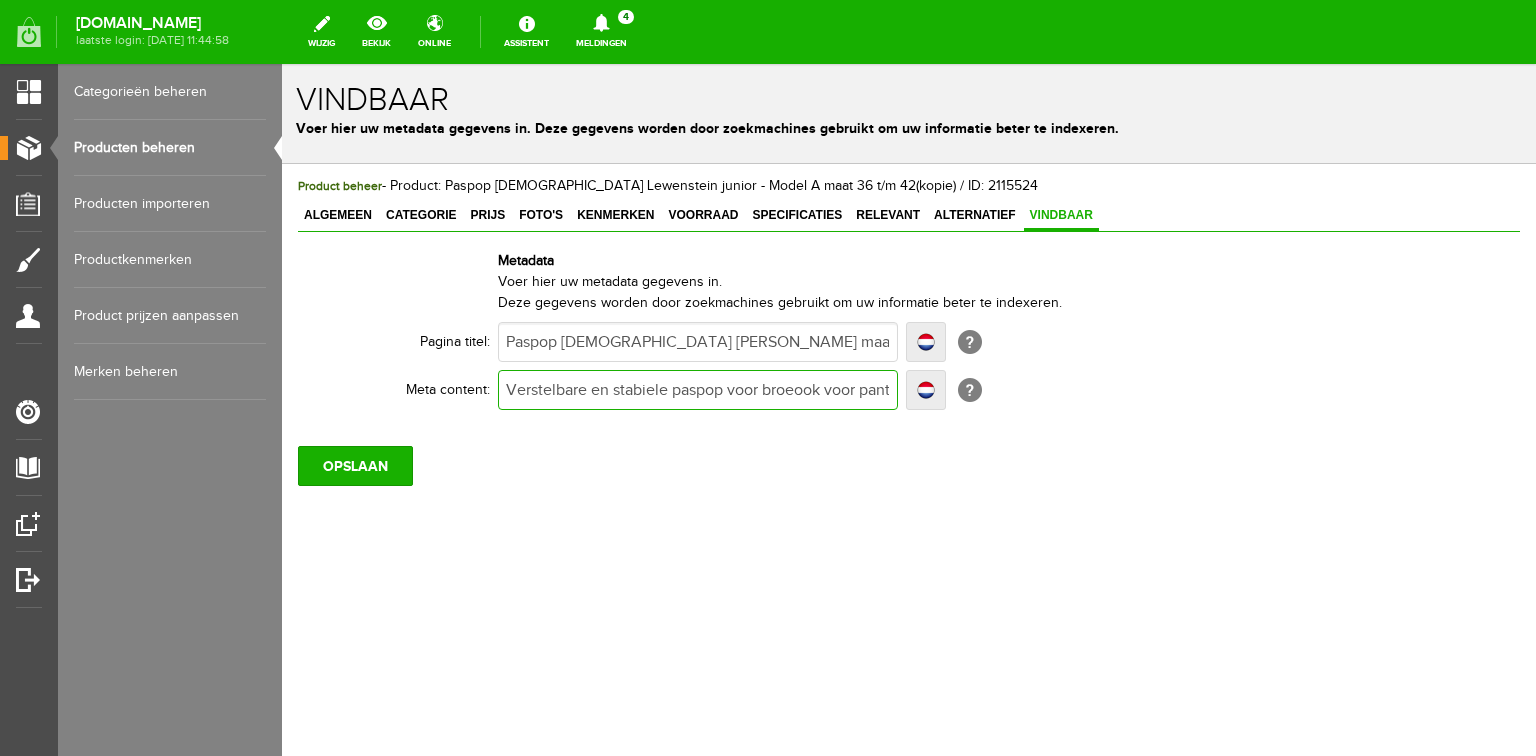 type on "Verstelbare en stabiele paspop voor broekook voor pantalons in de maten 30 - 38.  Bestel online of bezoek onze winkel." 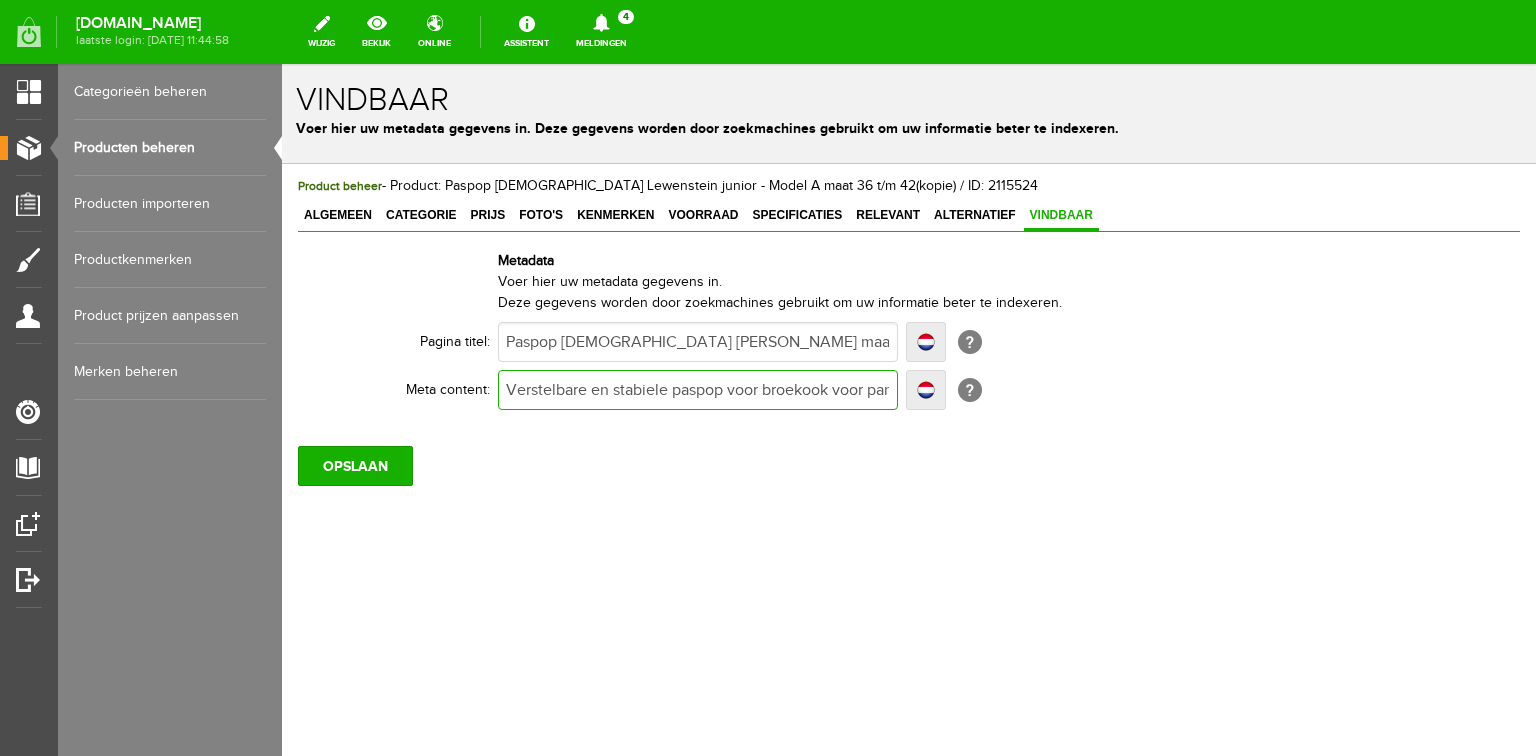 type on "Verstelbare en stabiele paspop voor broekook voor pantalons in de maten 30 - 38.  Bestel online of bezoek onze winkel." 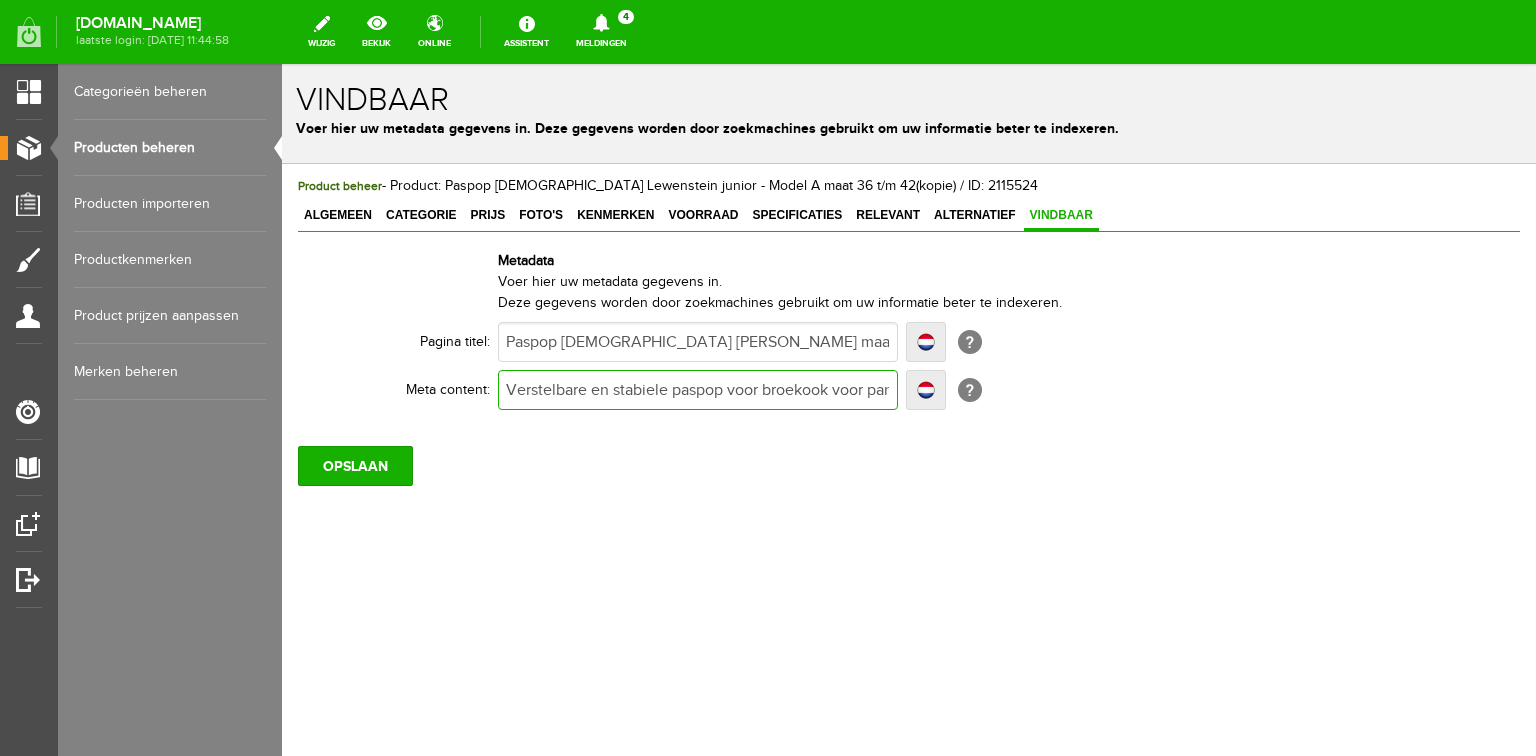 type on "Verstelbare en stabiele paspop voor broekeook voor pantalons in de maten 30 - 38.  Bestel online of bezoek onze winkel." 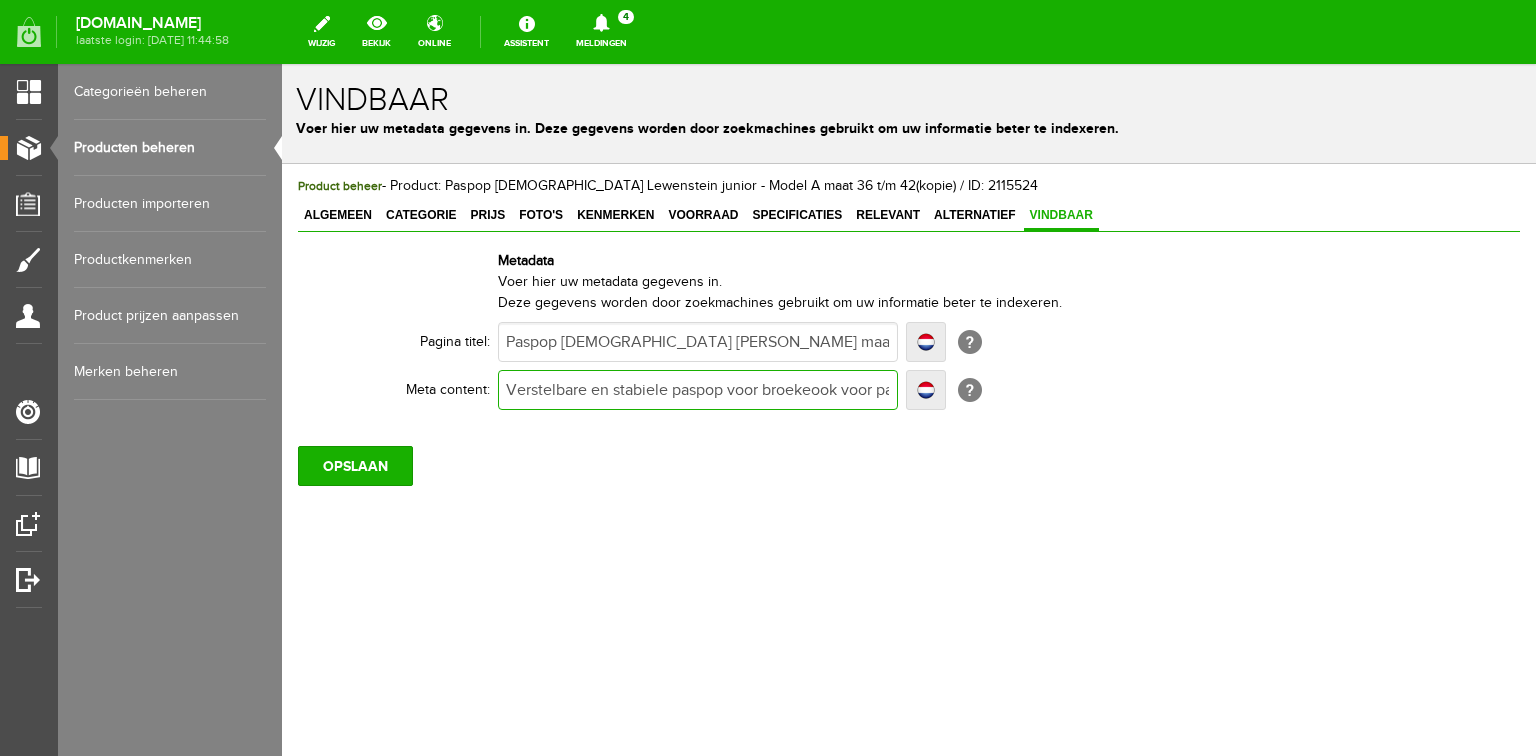 type on "Verstelbare en stabiele paspop voor broekeook voor pantalons in de maten 30 - 38.  Bestel online of bezoek onze winkel." 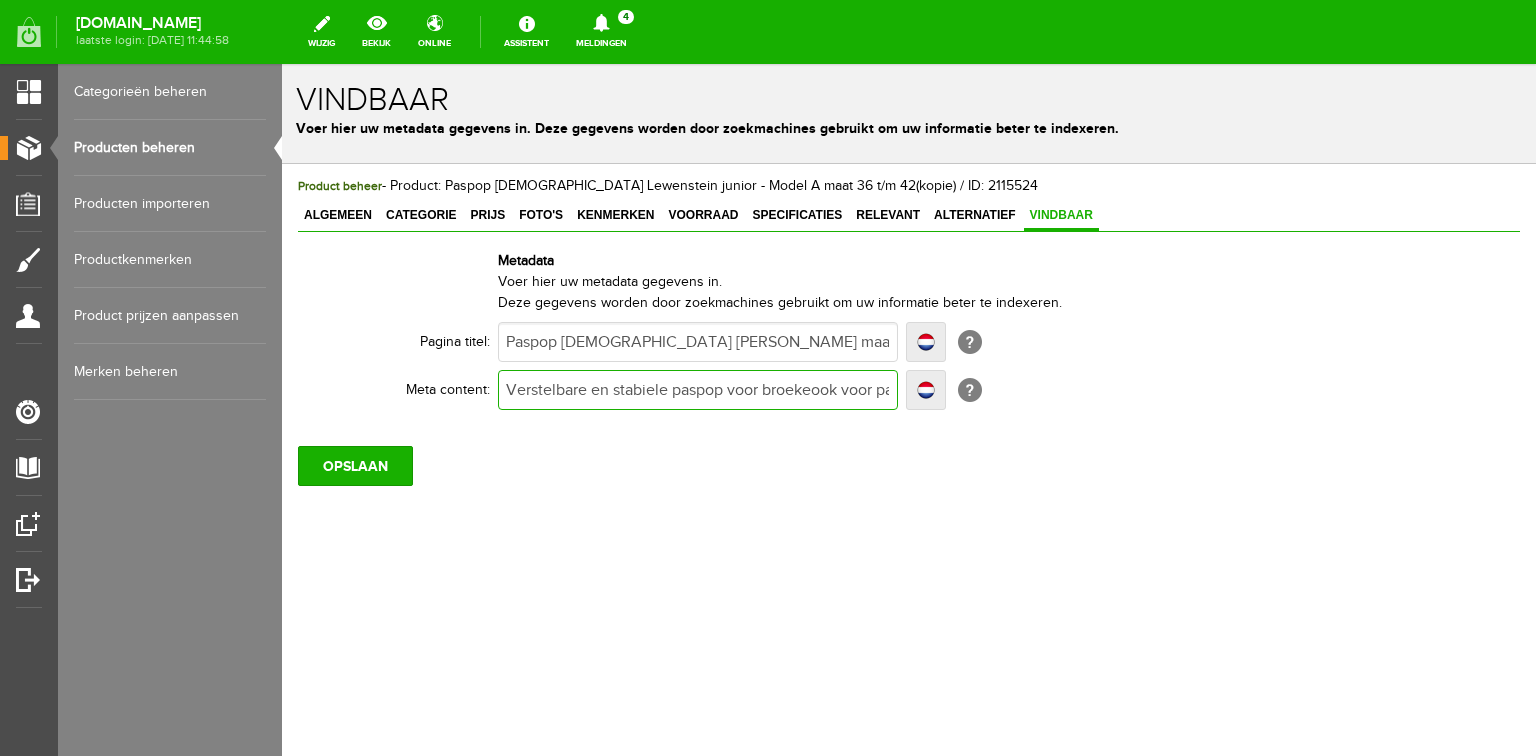 type on "Verstelbare en stabiele paspop voor broekenook voor pantalons in de maten 30 - 38.  Bestel online of bezoek onze winkel." 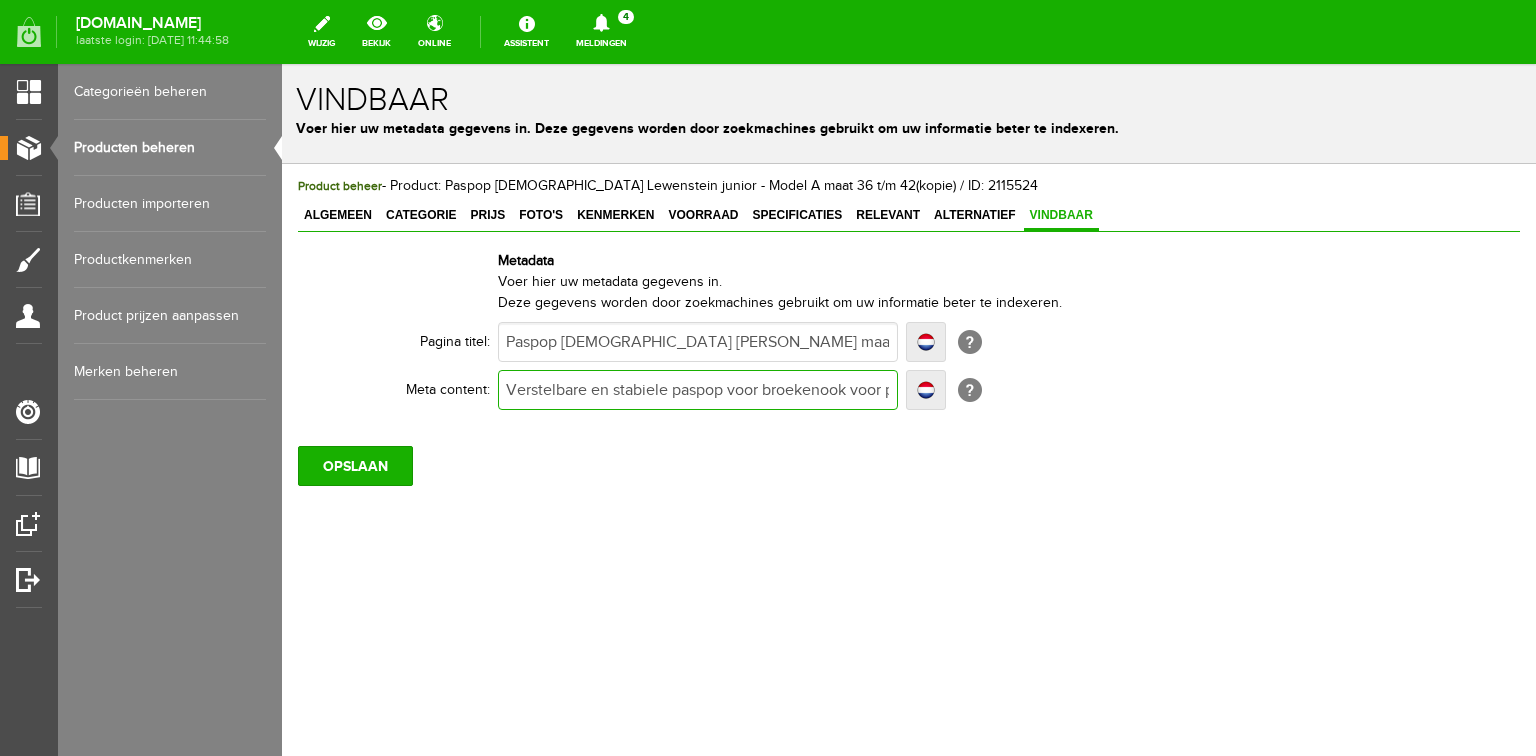 type on "Verstelbare en stabiele paspop voor broekenook voor pantalons in de maten 30 - 38.  Bestel online of bezoek onze winkel." 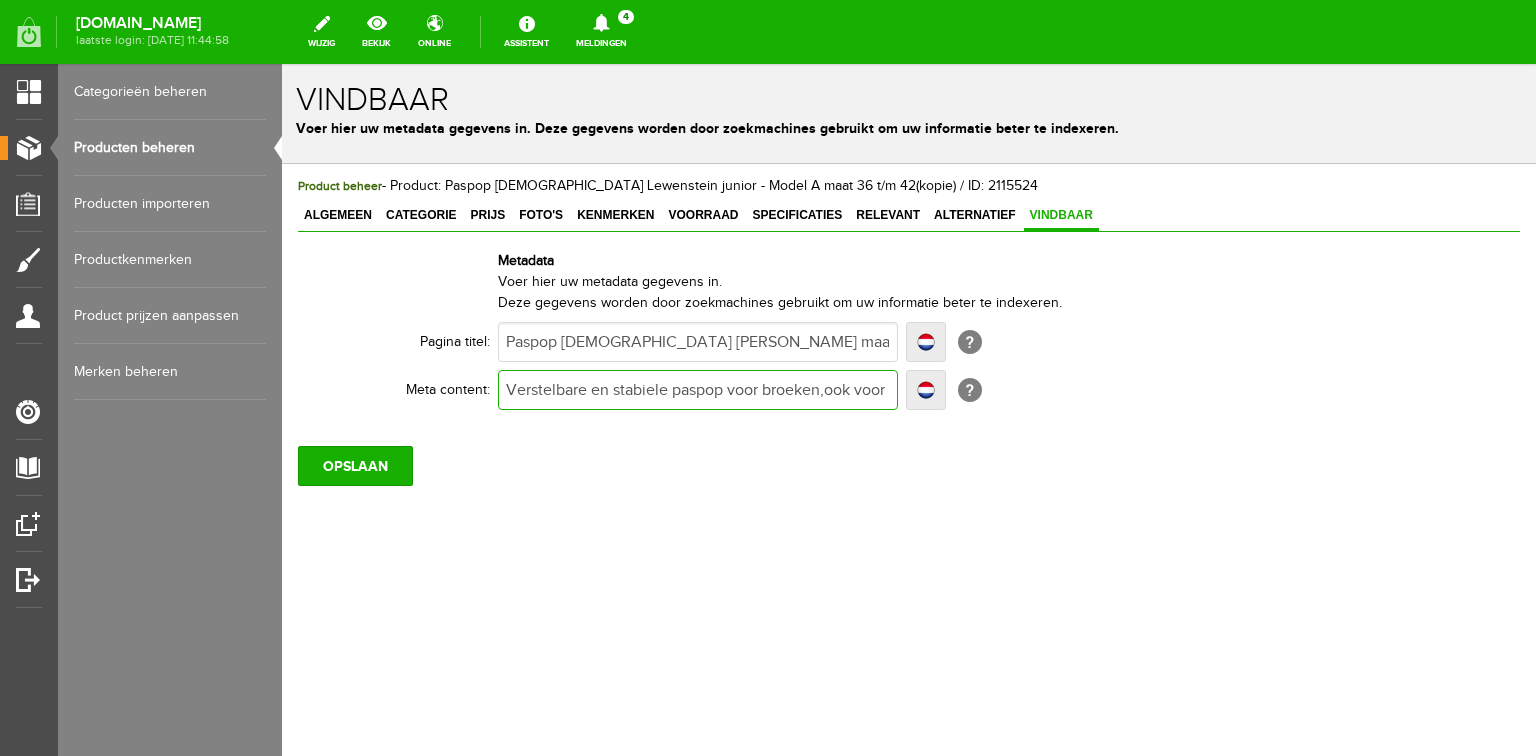 type on "Verstelbare en stabiele paspop voor broeken,ook voor pantalons in de maten 30 - 38.  Bestel online of bezoek onze winkel." 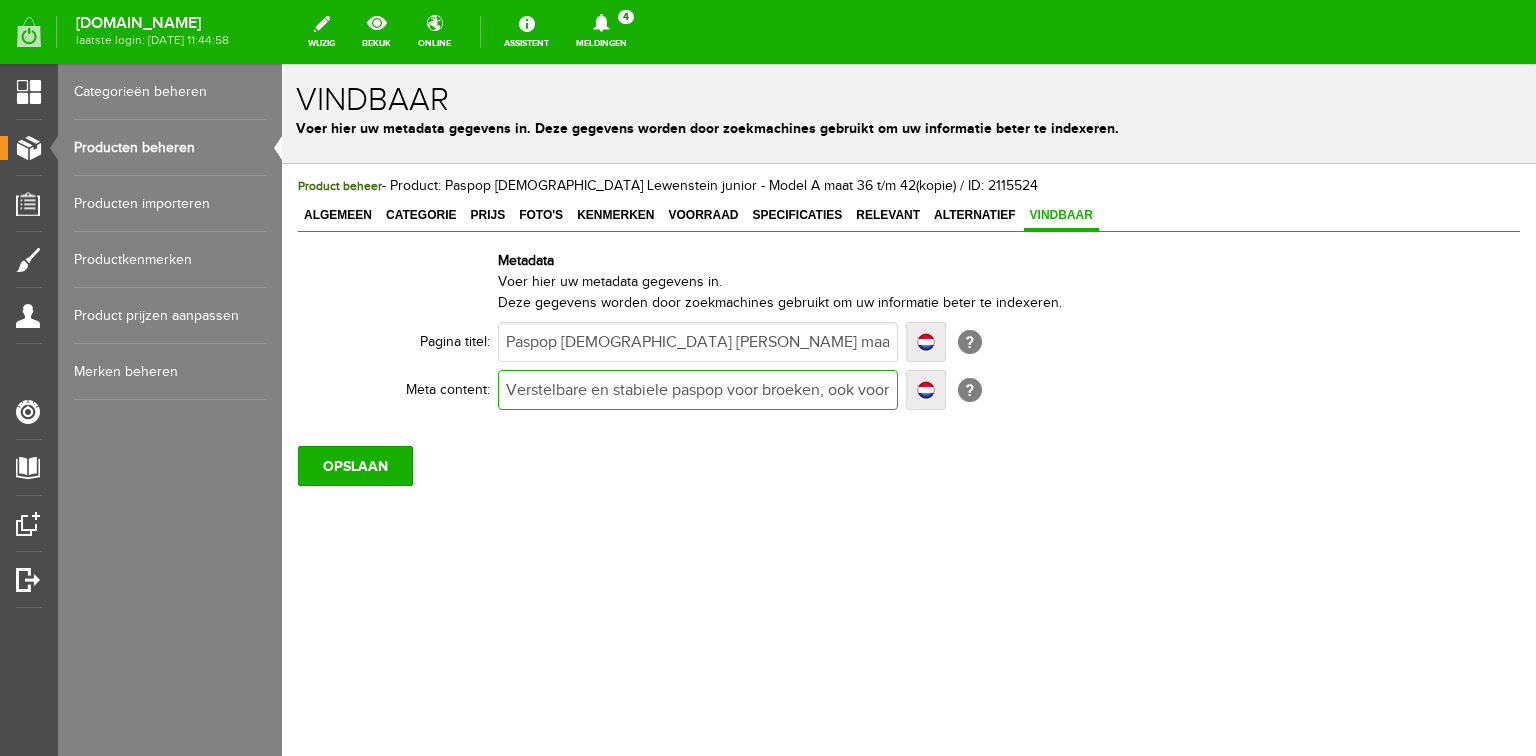 type on "Verstelbare en stabiele paspop voor broeken, ook voor pantalons in de maten 30 - 38.  Bestel online of bezoek onze winkel." 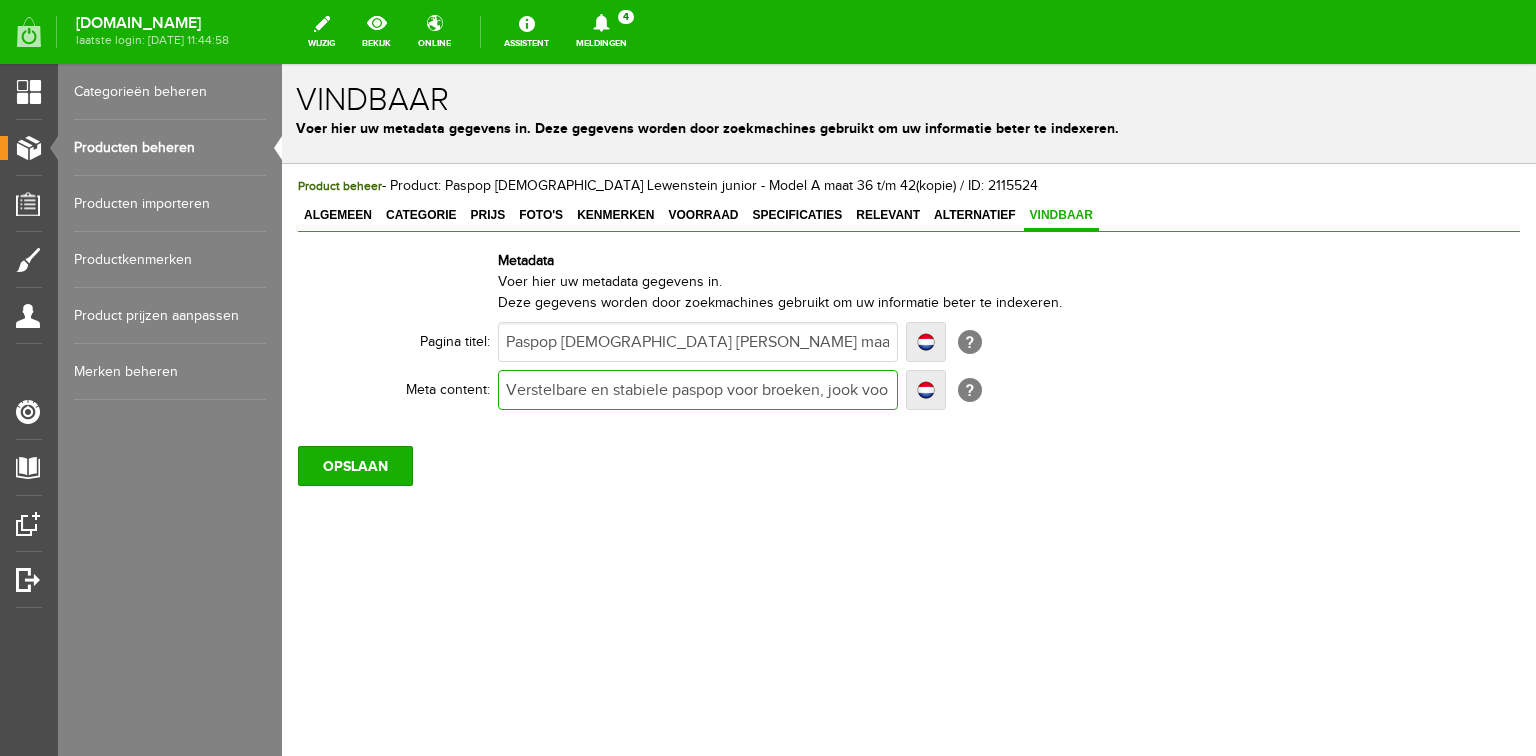 type on "Verstelbare en stabiele paspop voor broeken, jook voor pantalons in de maten 30 - 38.  Bestel online of bezoek onze winkel." 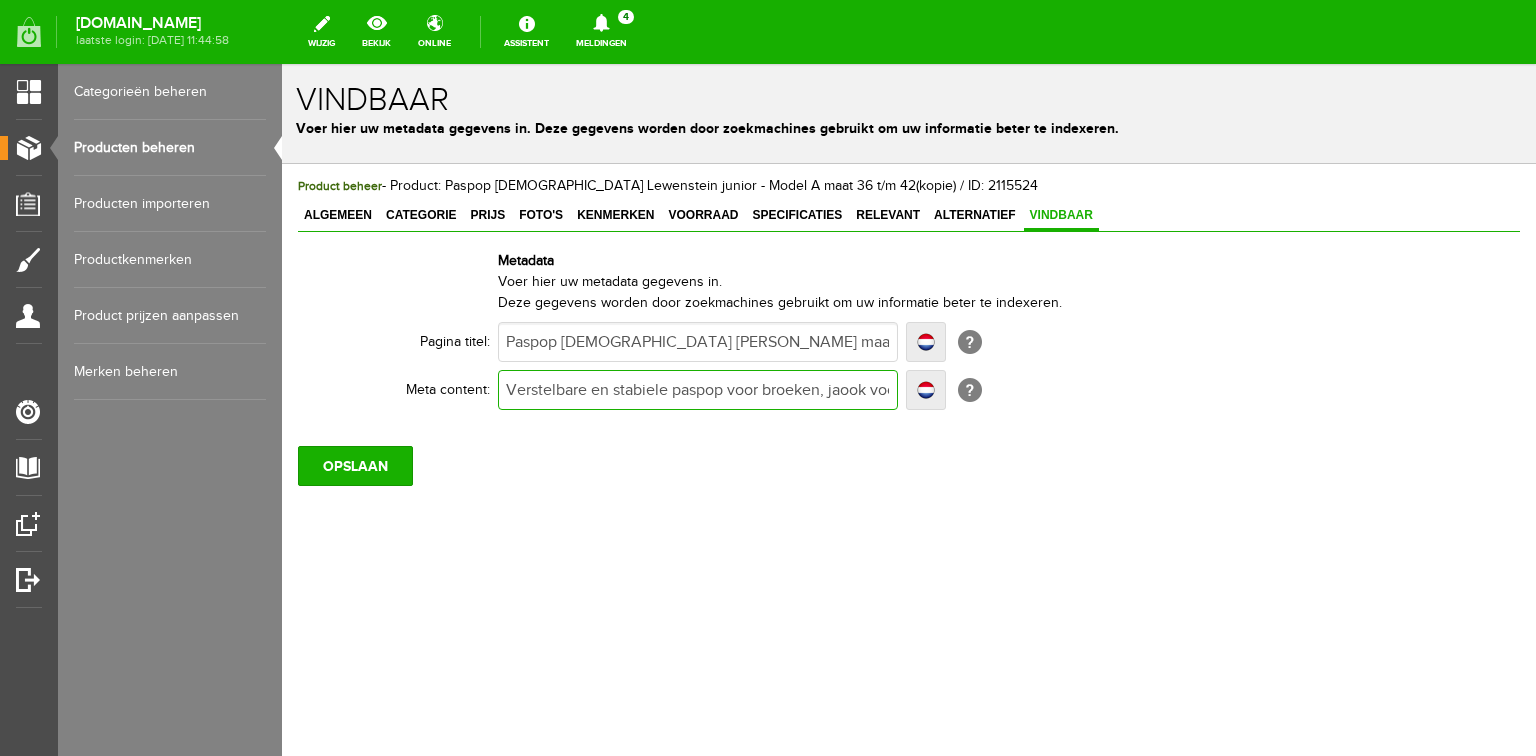 type on "Verstelbare en stabiele paspop voor broeken, jaook voor pantalons in de maten 30 - 38.  Bestel online of bezoek onze winkel." 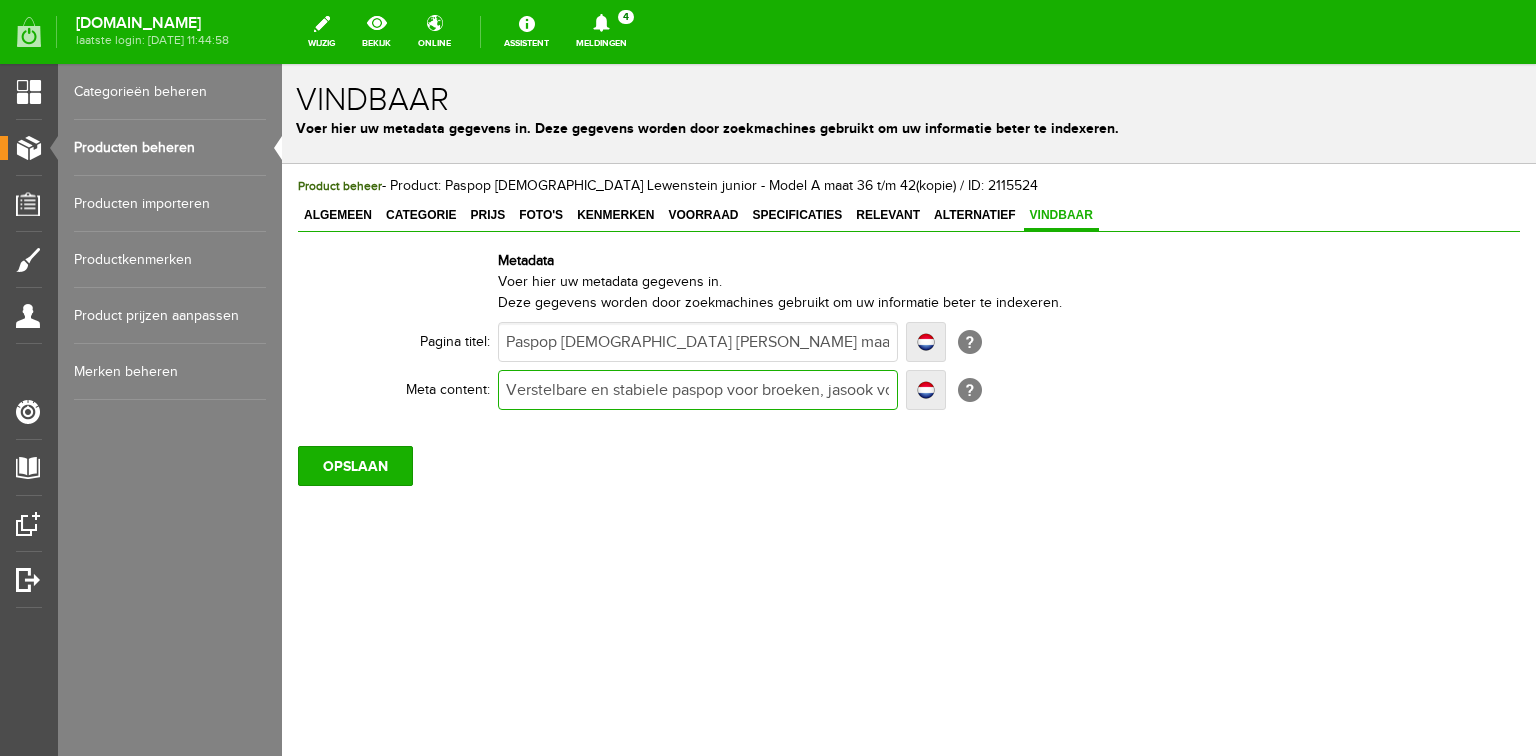 type on "Verstelbare en stabiele paspop voor broeken, jasook voor pantalons in de maten 30 - 38.  Bestel online of bezoek onze winkel." 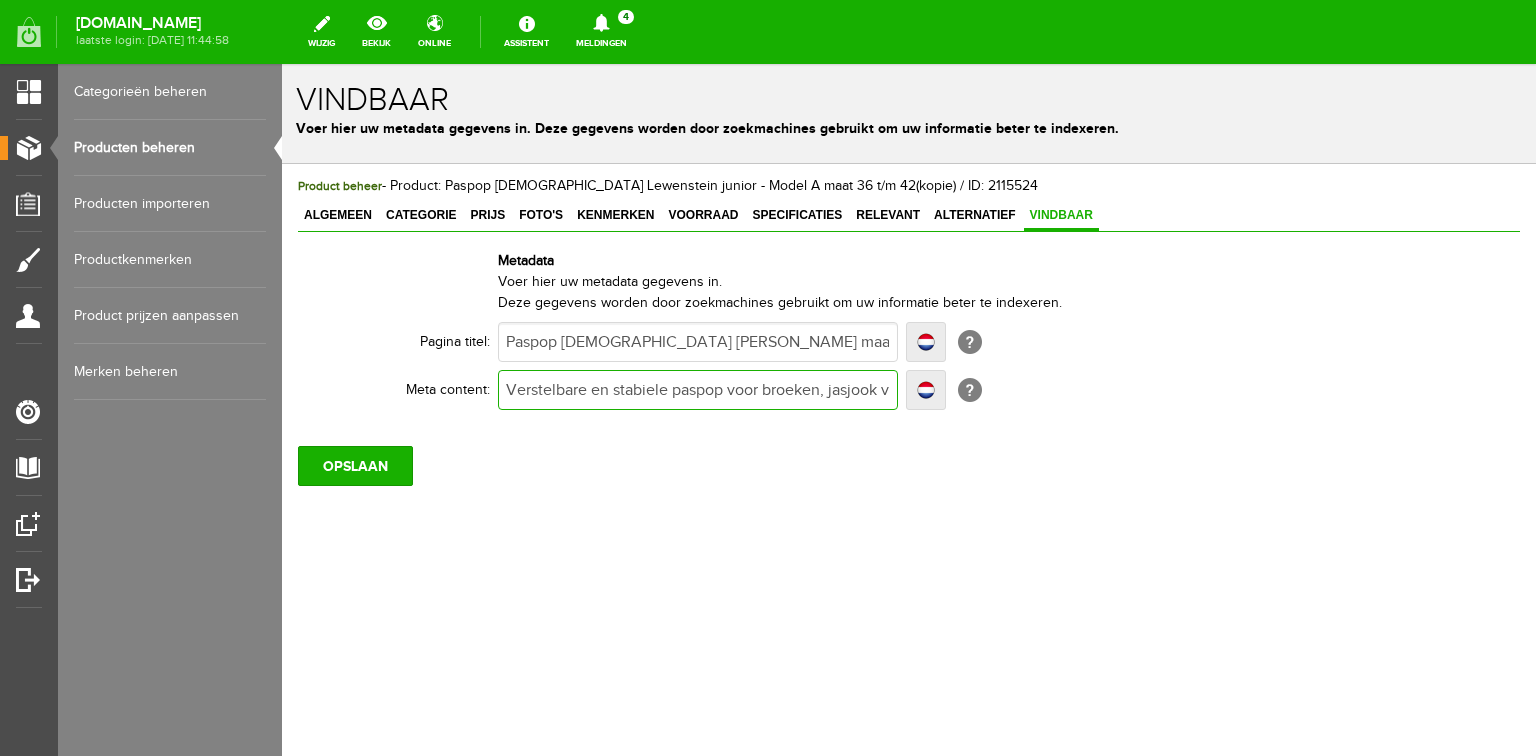 type on "Verstelbare en stabiele paspop voor broeken, jasjook voor pantalons in de maten 30 - 38.  Bestel online of bezoek onze winkel." 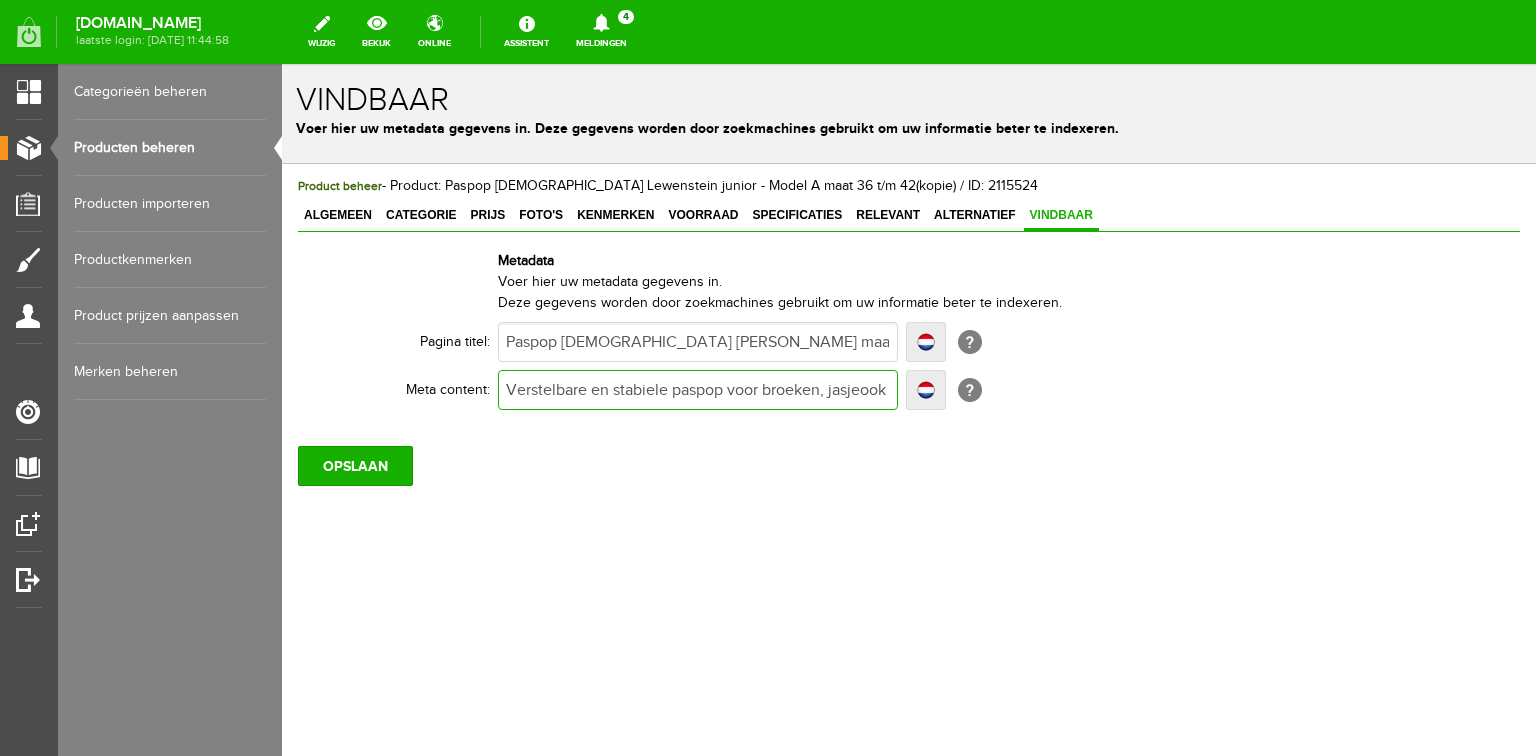 type on "Verstelbare en stabiele paspop voor broeken, jasjeook voor pantalons in de maten 30 - 38.  Bestel online of bezoek onze winkel." 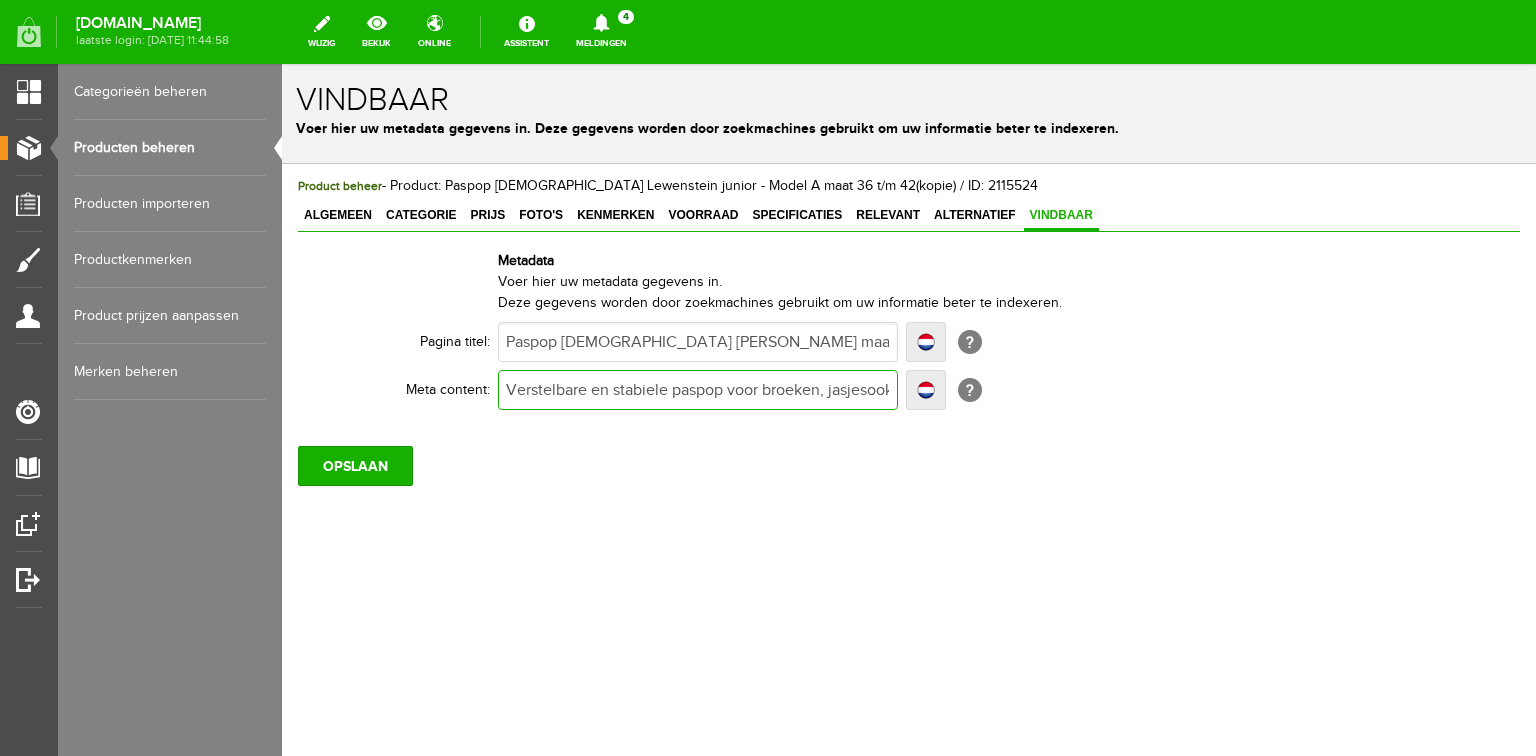 type on "Verstelbare en stabiele paspop voor broeken, jasjesook voor pantalons in de maten 30 - 38.  Bestel online of bezoek onze winkel." 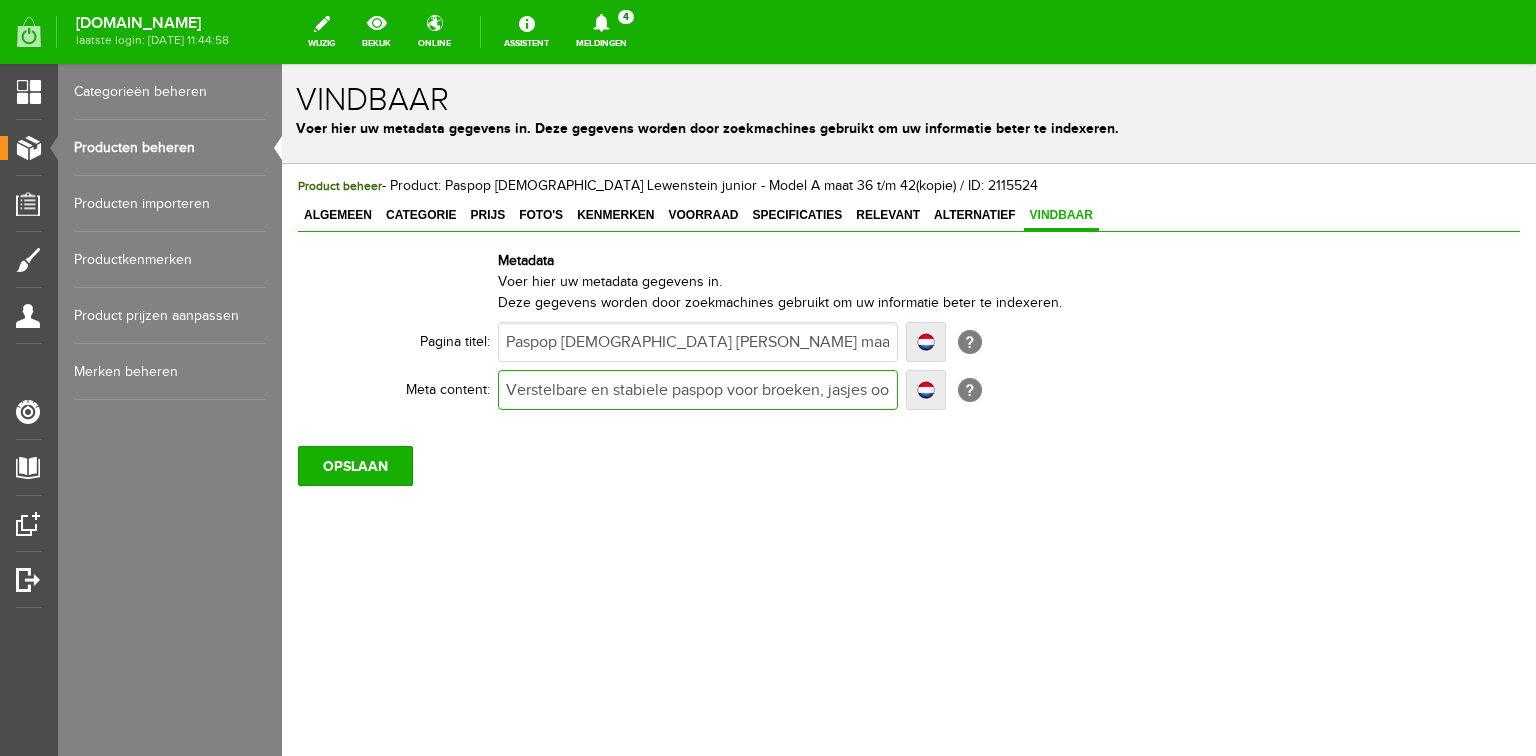 type on "Verstelbare en stabiele paspop voor broeken, jasjes ook voor pantalons in de maten 30 - 38.  Bestel online of bezoek onze winkel." 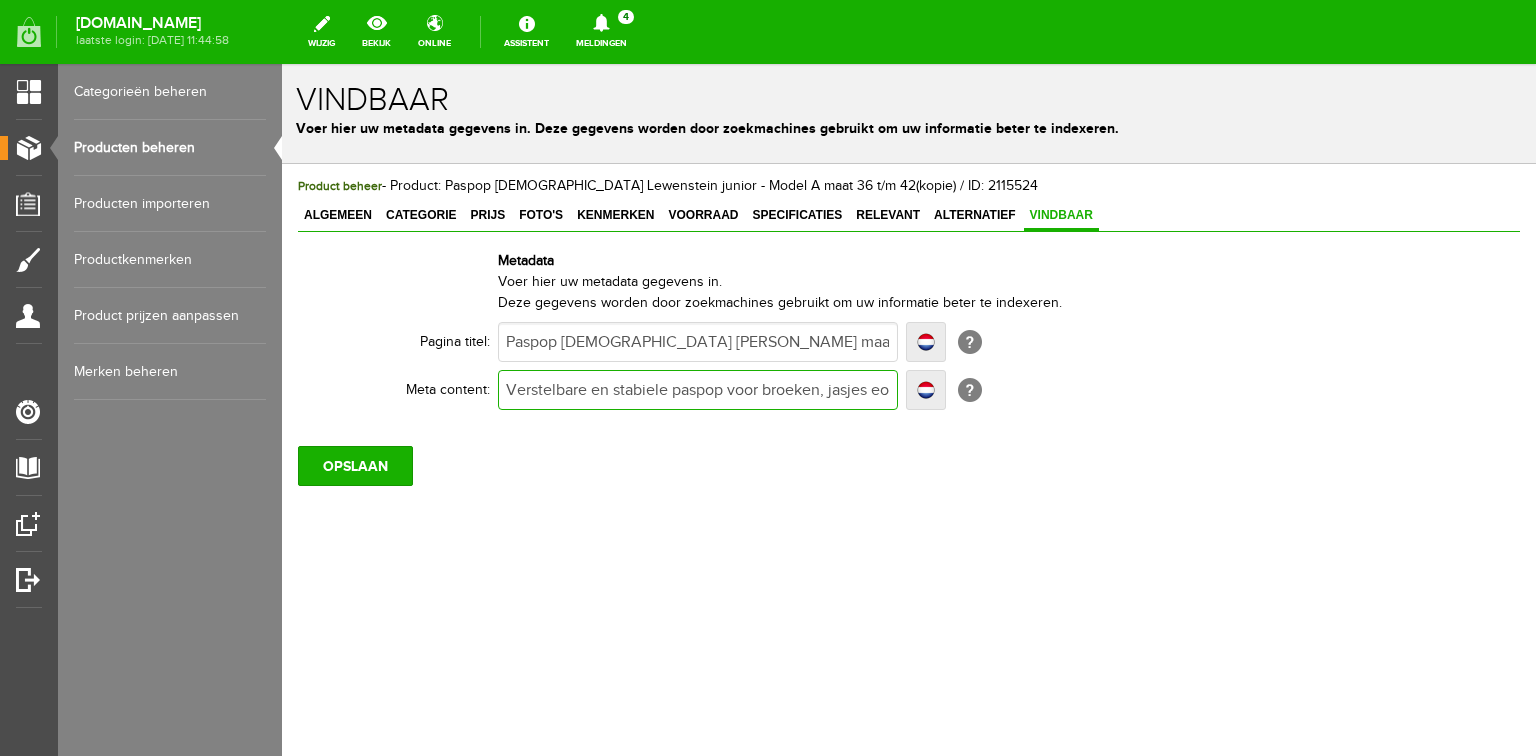 type on "Verstelbare en stabiele paspop voor broeken, jasjes eook voor pantalons in de maten 30 - 38.  Bestel online of bezoek onze winkel." 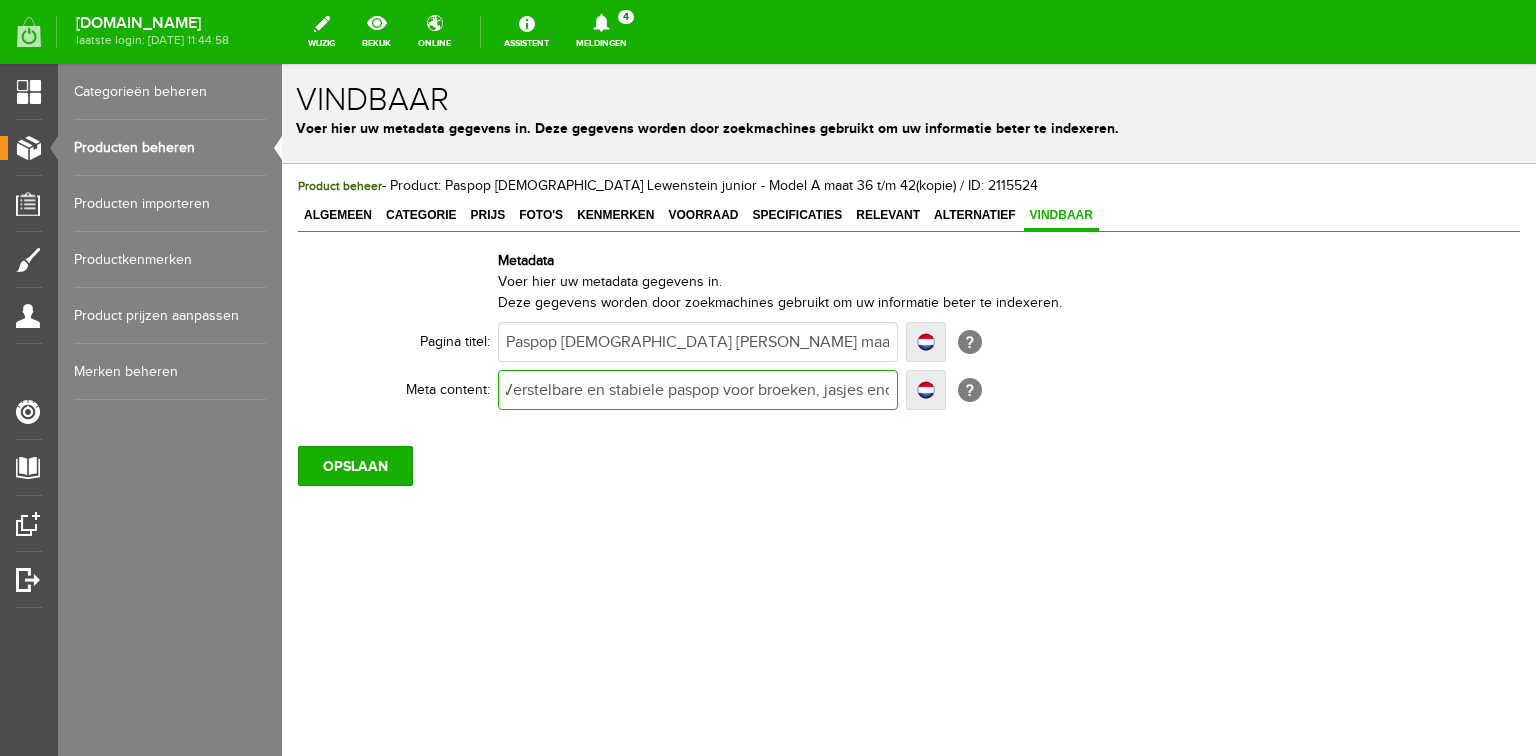 type on "Verstelbare en stabiele paspop voor broeken, jasjes en ook voor pantalons in de maten 30 - 38.  Bestel online of bezoek onze winkel." 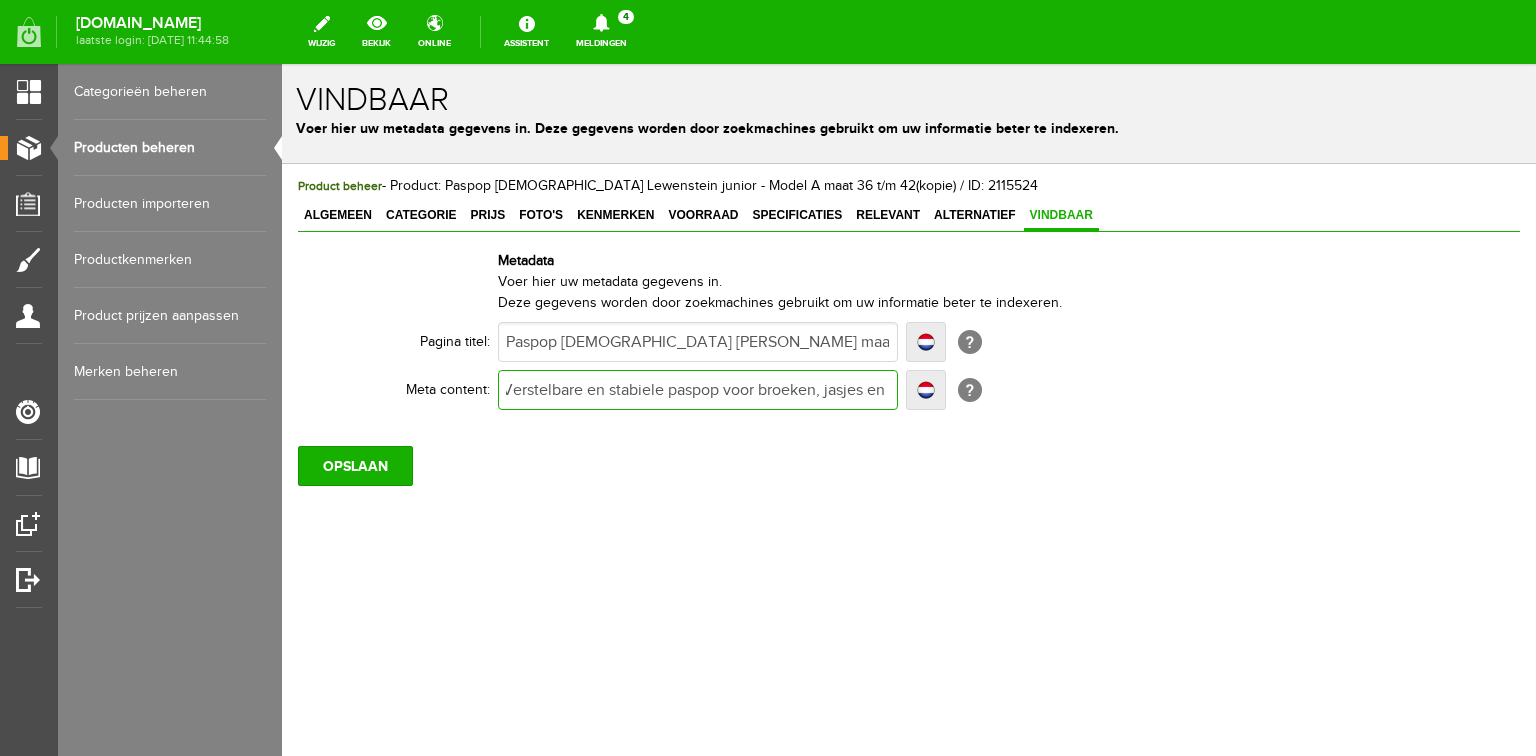 type on "Verstelbare en stabiele paspop voor broeken, jasjes en ook voor pantalons in de maten 30 - 38.  Bestel online of bezoek onze winkel." 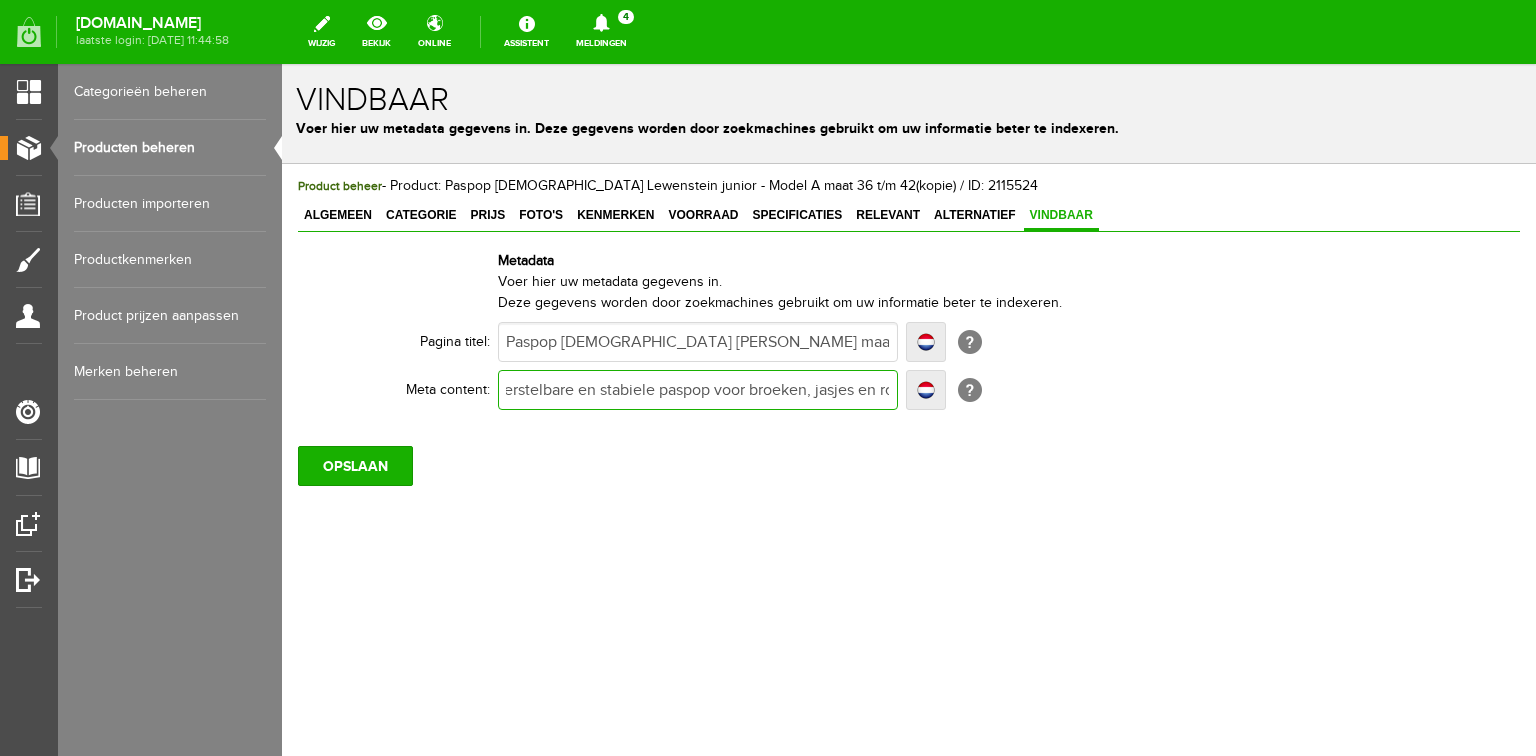 type on "Verstelbare en stabiele paspop voor broeken, jasjes en roook voor pantalons in de maten 30 - 38.  Bestel online of bezoek onze winkel." 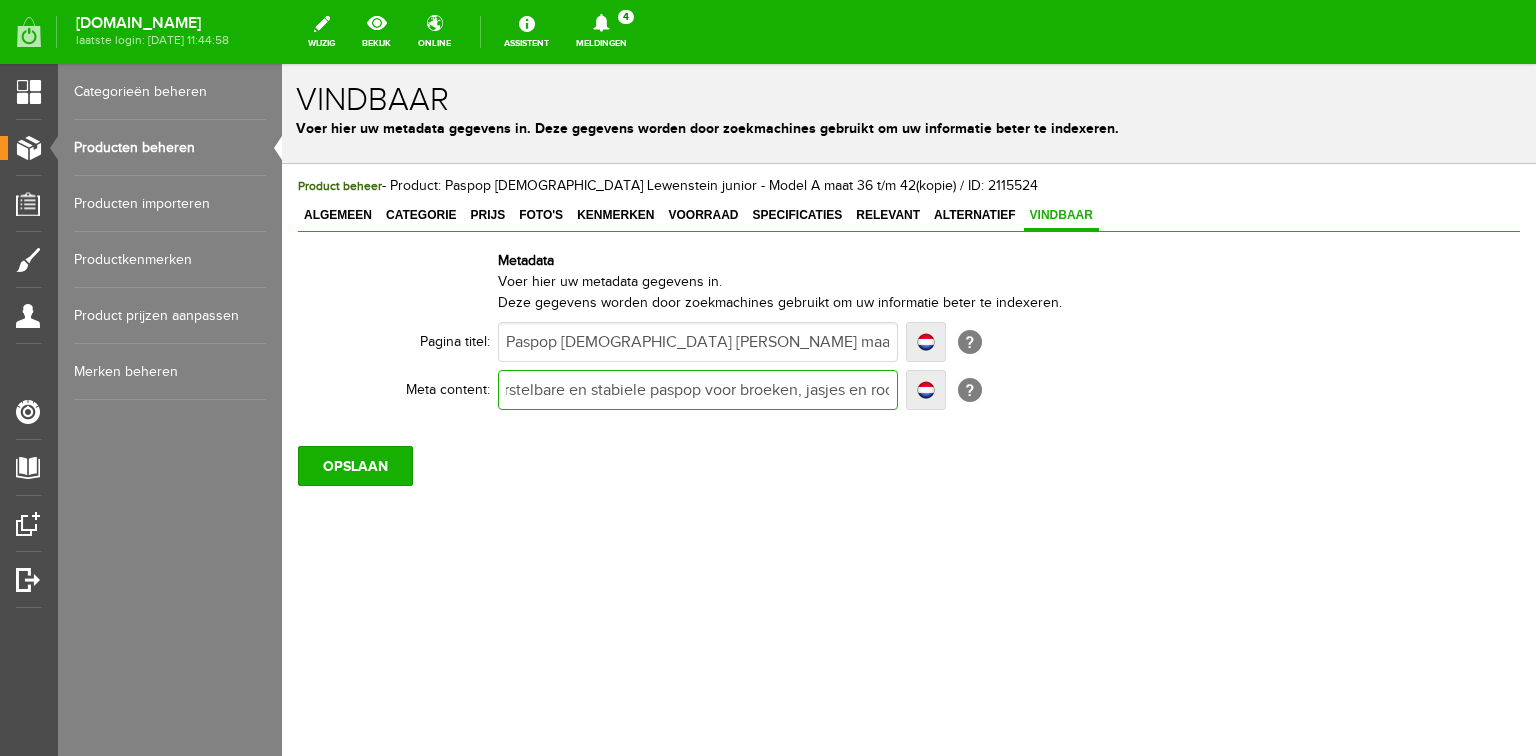type on "Verstelbare en stabiele paspop voor broeken, jasjes en rokook voor pantalons in de maten 30 - 38.  Bestel online of bezoek onze winkel." 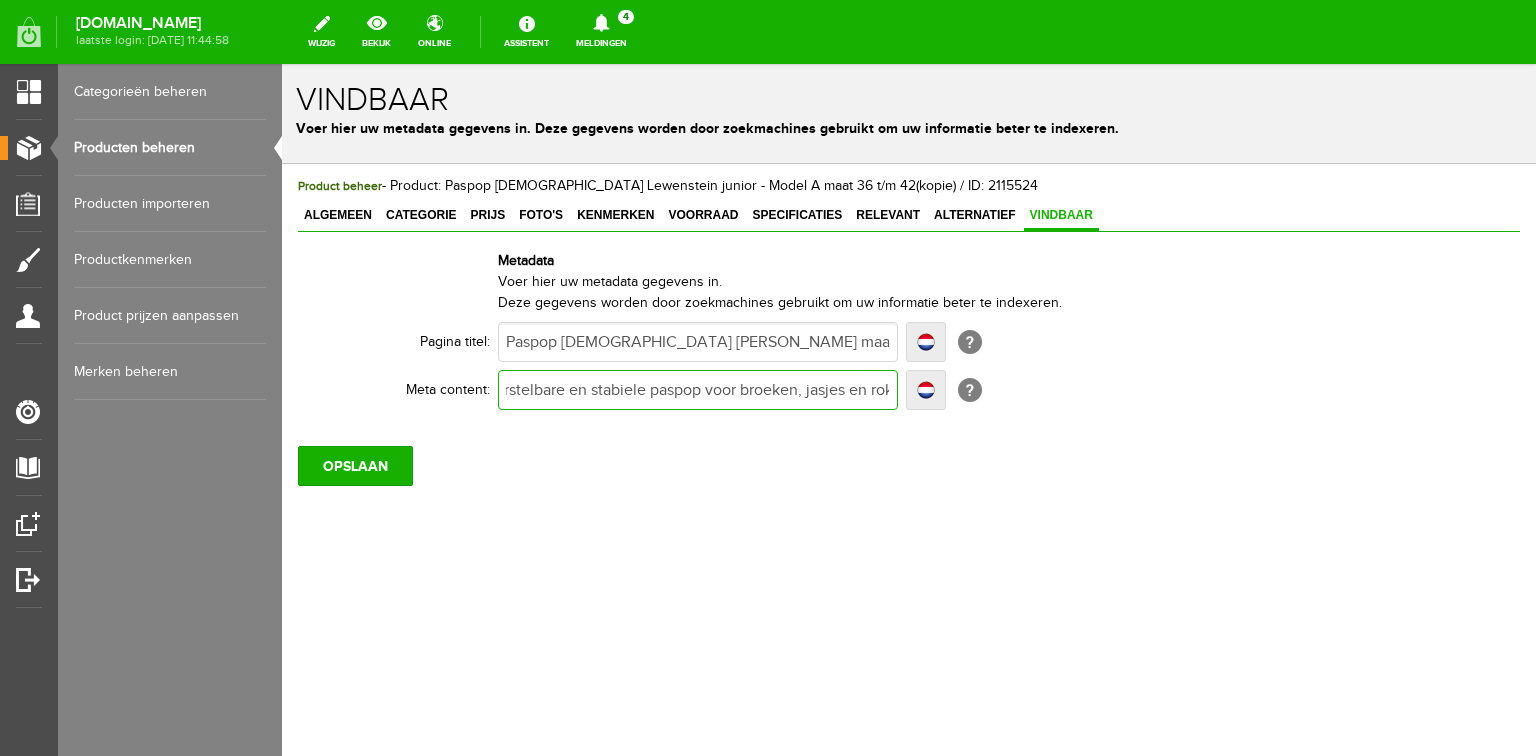 type on "Verstelbare en stabiele paspop voor broeken, jasjes en rokook voor pantalons in de maten 30 - 38.  Bestel online of bezoek onze winkel." 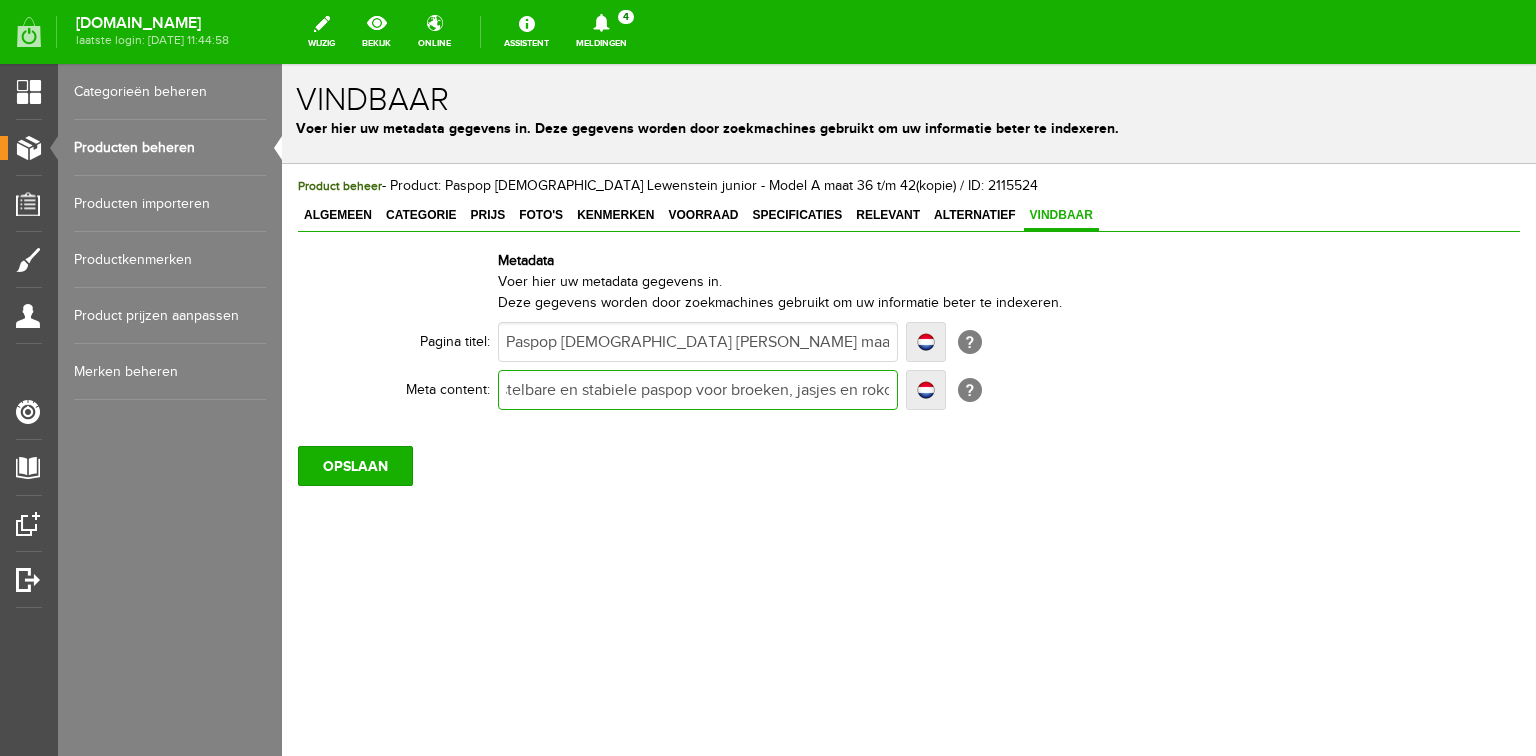 type on "Verstelbare en stabiele paspop voor broeken, jasjes en rokkook voor pantalons in de maten 30 - 38.  Bestel online of bezoek onze winkel." 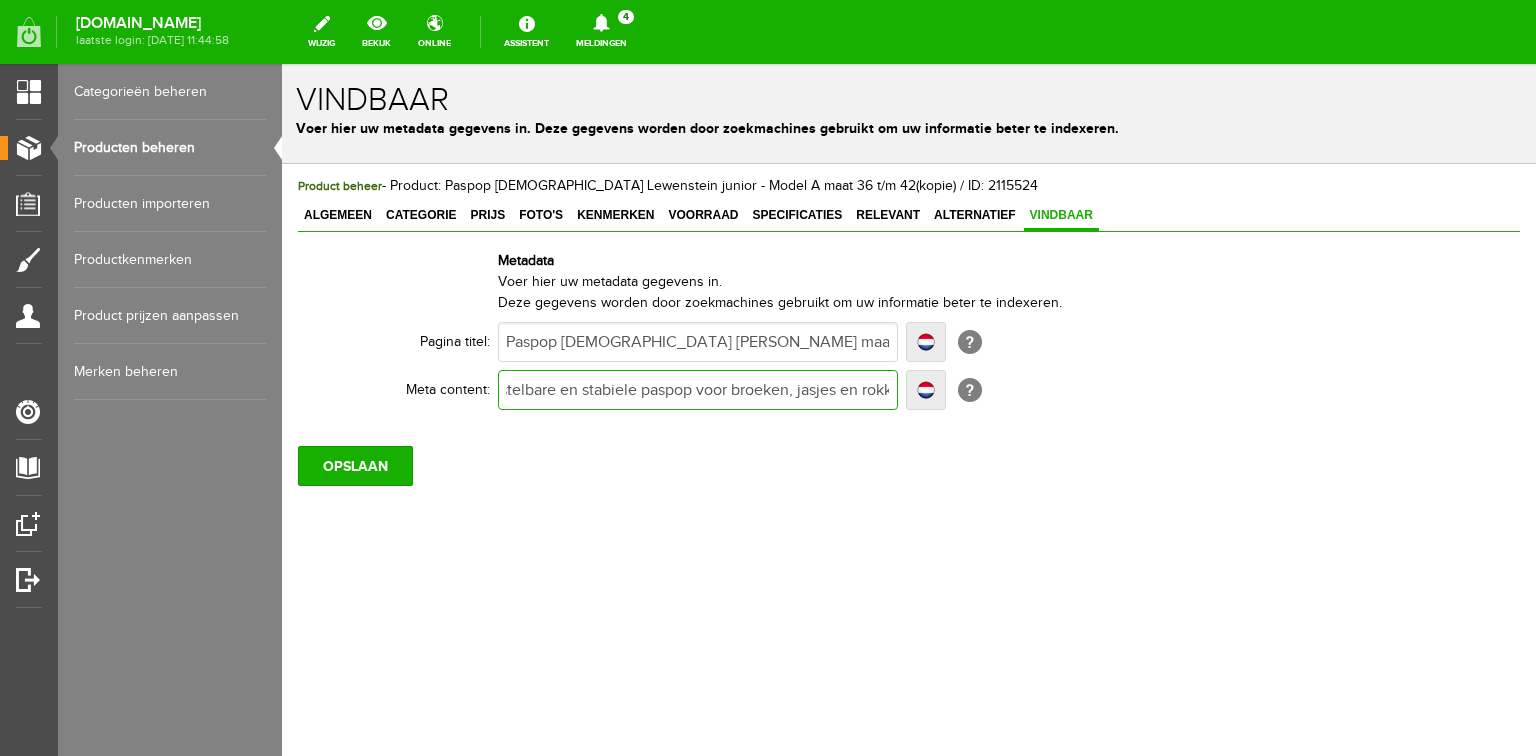 type on "Verstelbare en stabiele paspop voor broeken, jasjes en rokkook voor pantalons in de maten 30 - 38.  Bestel online of bezoek onze winkel." 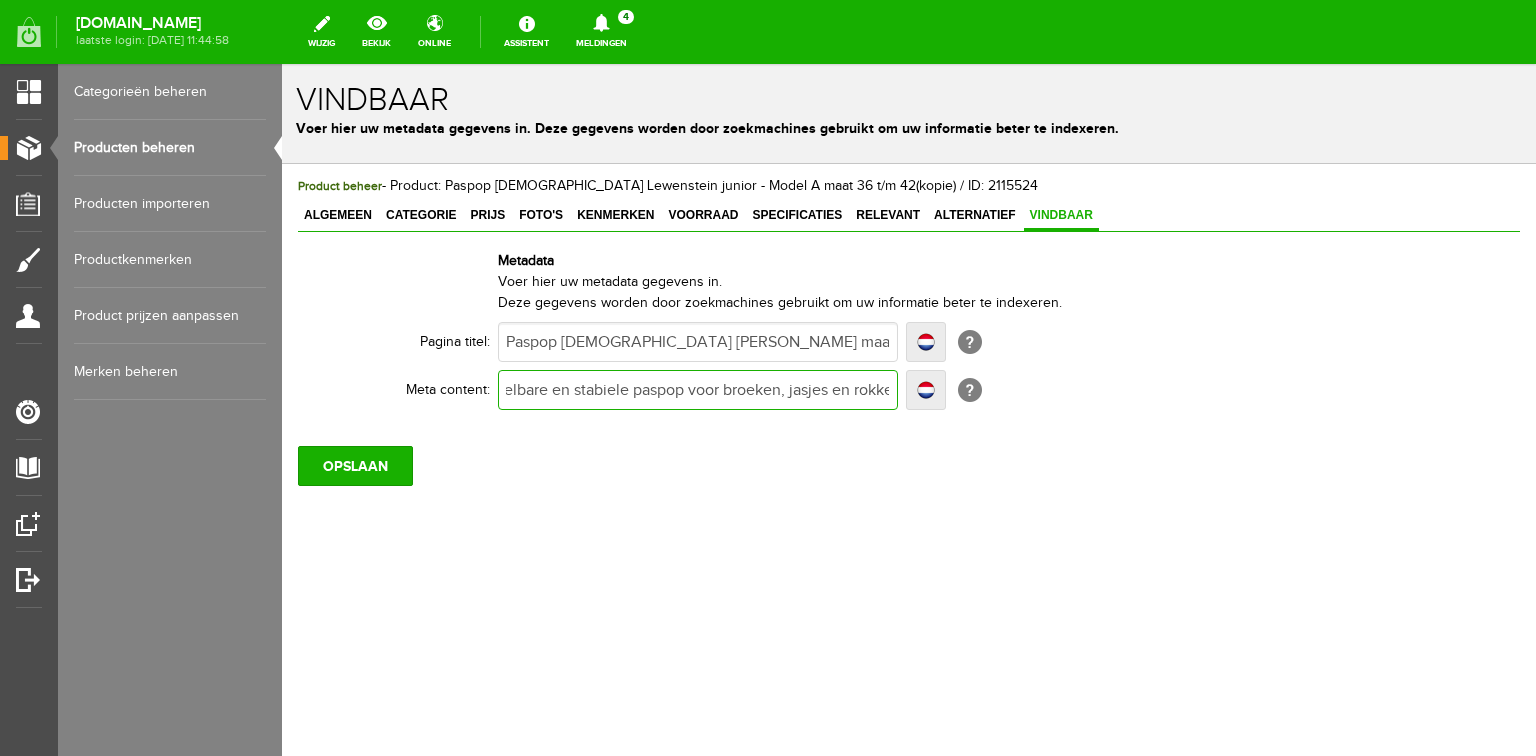type on "Verstelbare en stabiele paspop voor broeken, jasjes en rokkenook voor pantalons in de maten 30 - 38.  Bestel online of bezoek onze winkel." 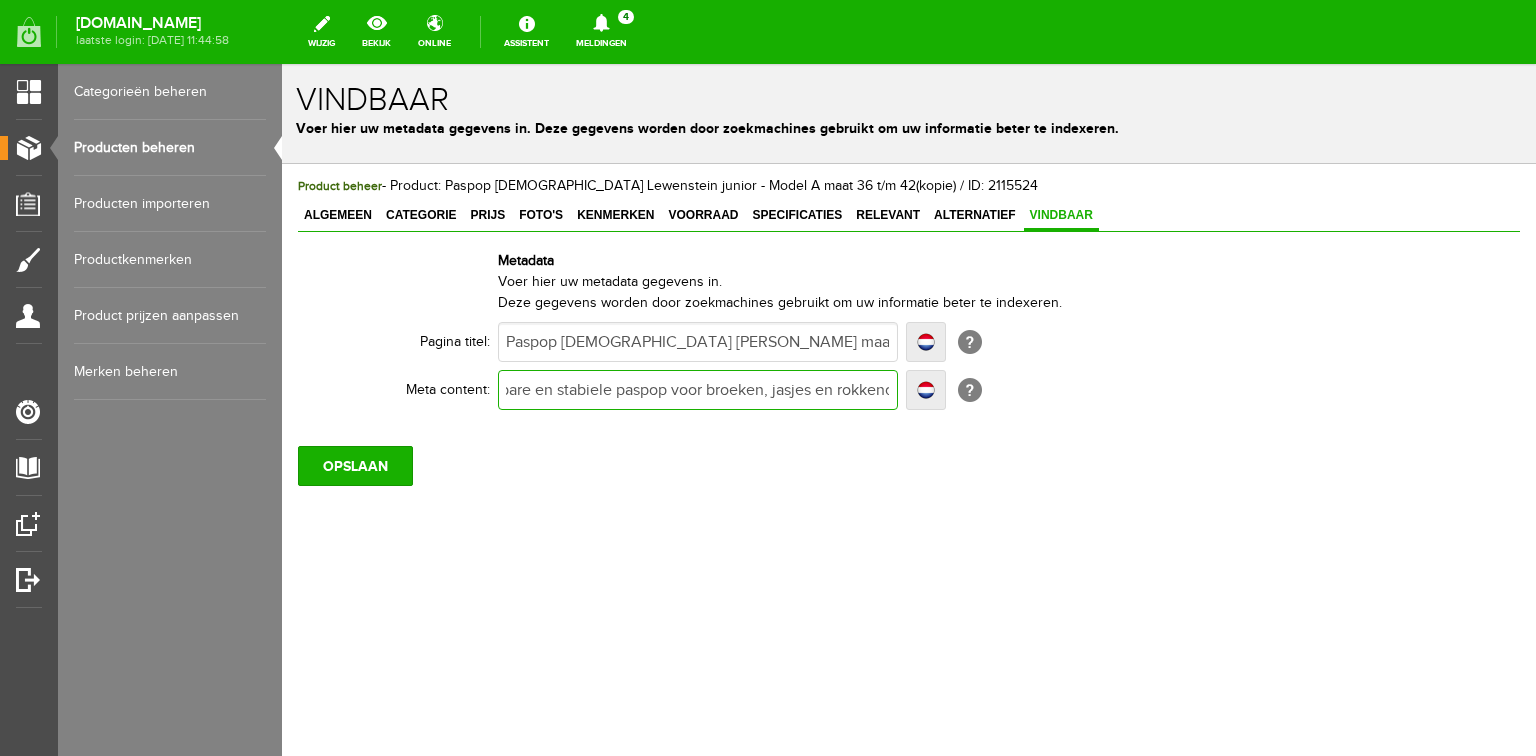 type on "Verstelbare en stabiele paspop voor broeken, jasjes en rokkenook voor pantalons in de maten 30 - 38.  Bestel online of bezoek onze winkel." 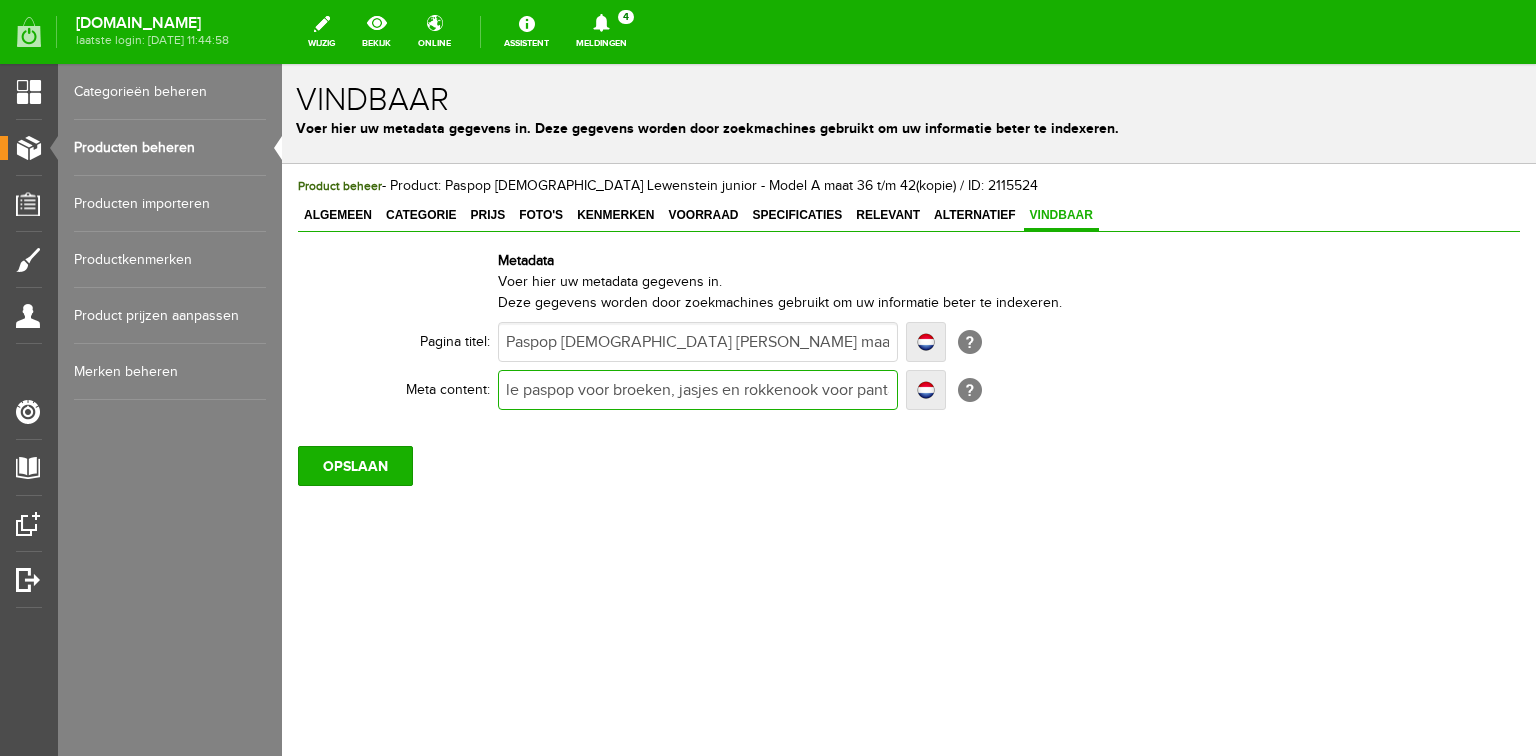 scroll, scrollTop: 0, scrollLeft: 175, axis: horizontal 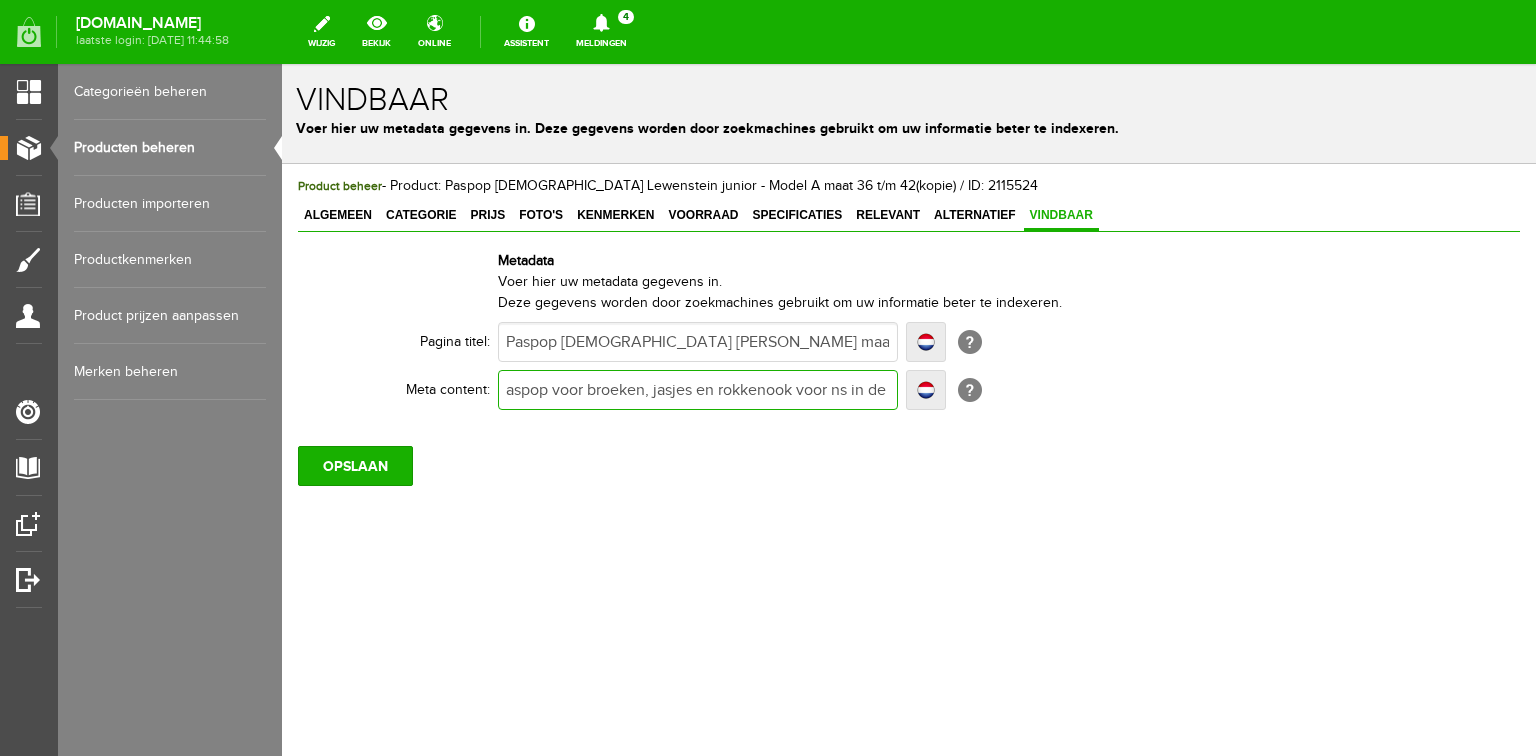 type on "Verstelbare en stabiele paspop voor broeken, jasjes en rokkenook voorns in de maten 30 - 38.  Bestel online of bezoek onze winkel." 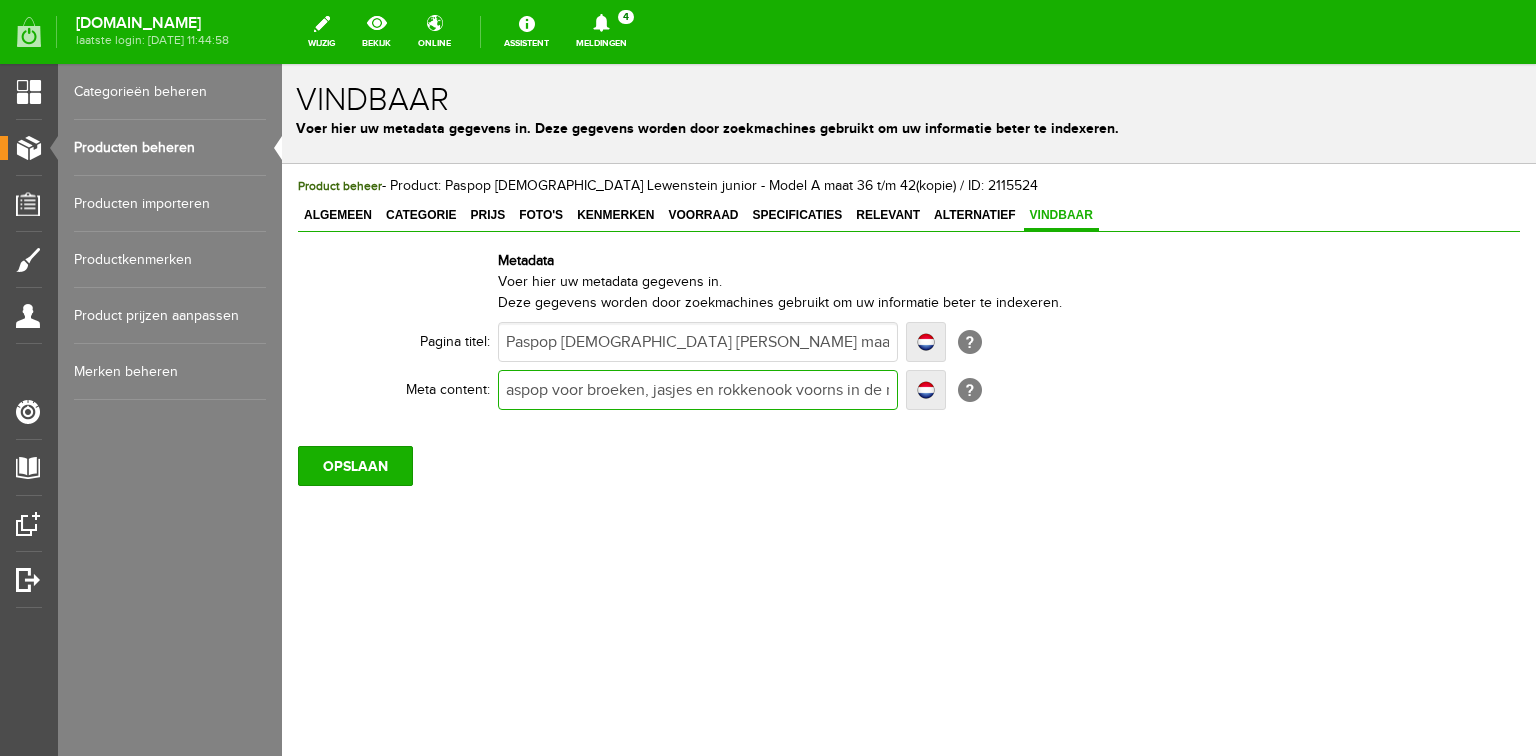 type on "Verstelbare en stabiele paspop voor broeken, jasjes en rokkenook voorns in de maten 30 - 38.  Bestel online of bezoek onze winkel." 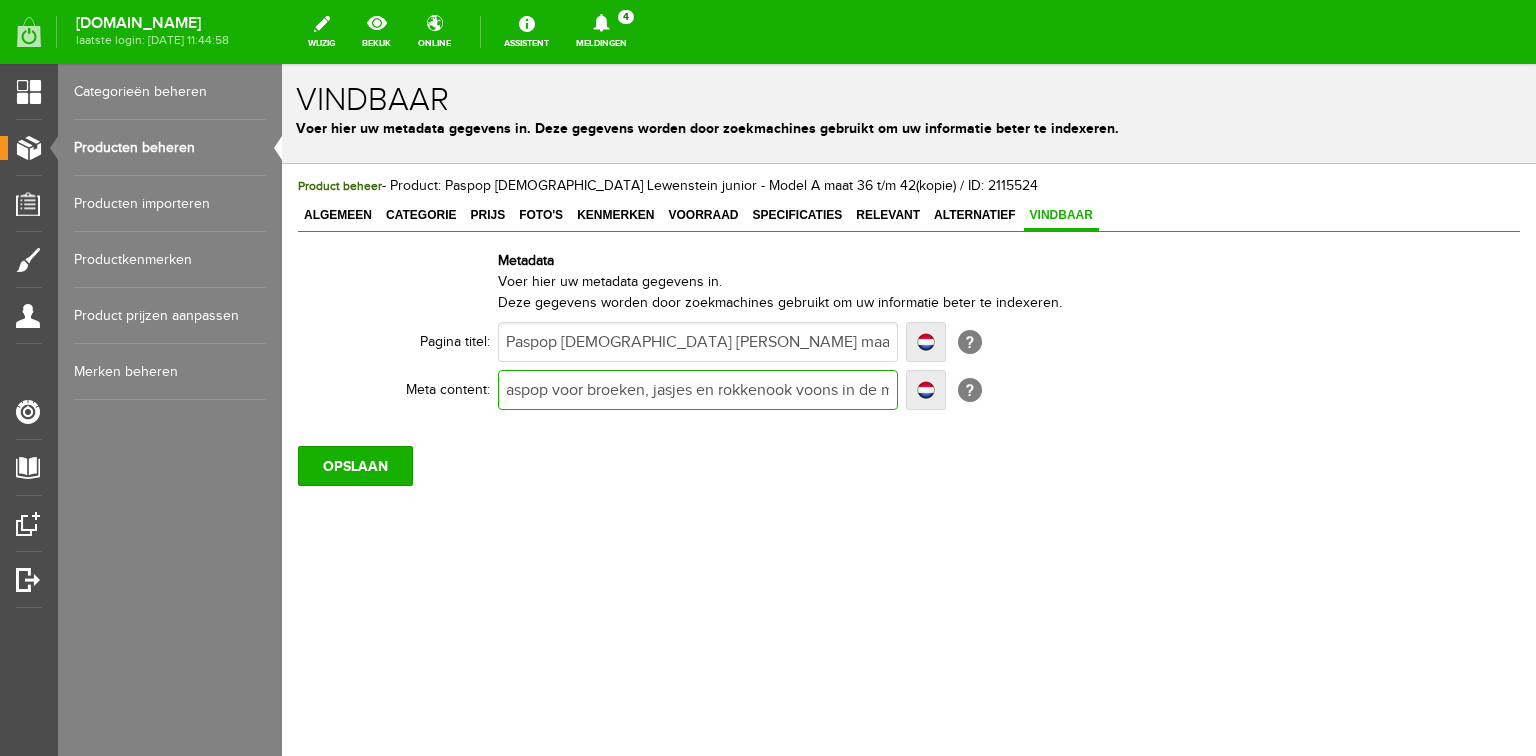 type on "Verstelbare en stabiele paspop voor broeken, jasjes en rokkenook voons in de maten 30 - 38.  Bestel online of bezoek onze winkel." 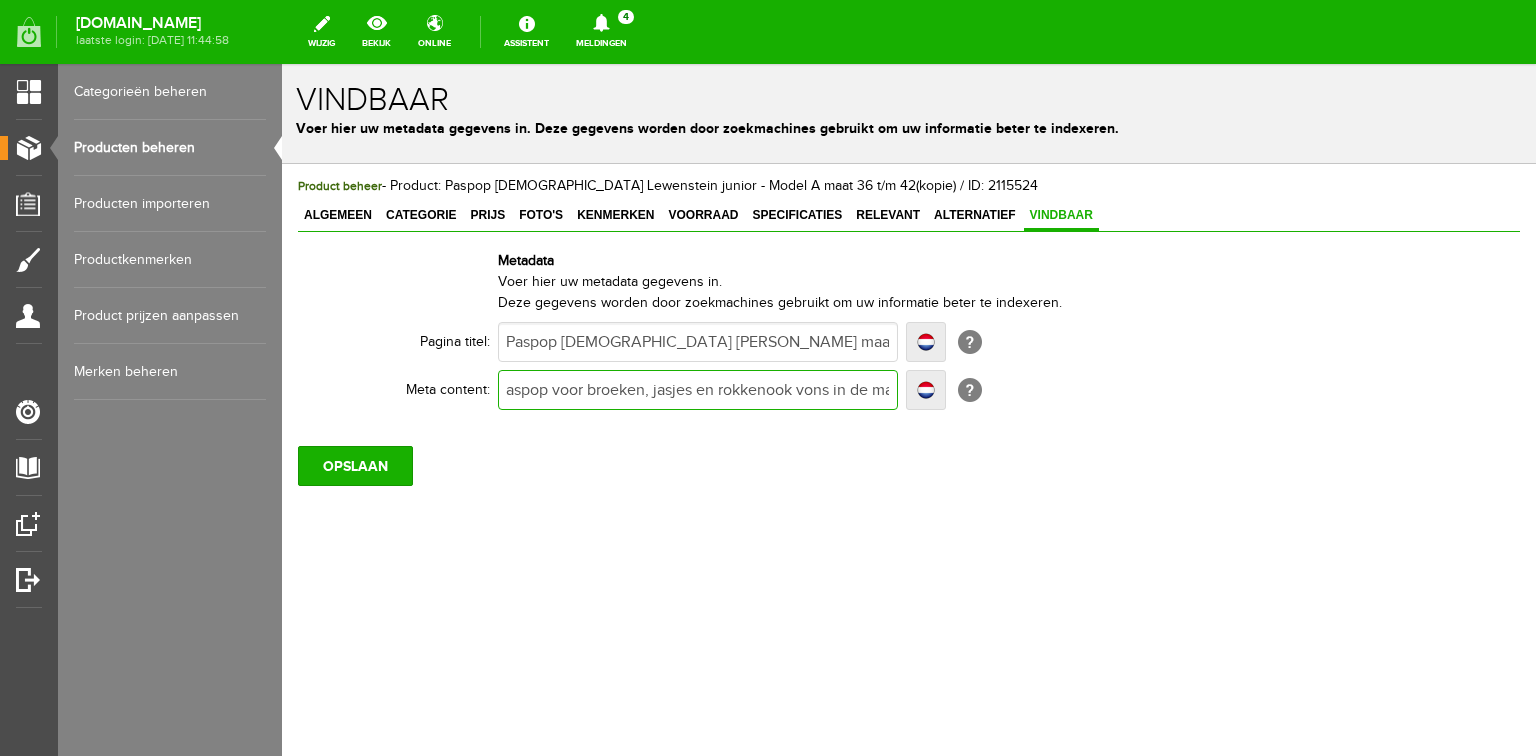 type on "Verstelbare en stabiele paspop voor broeken, jasjes en rokkenook vons in de maten 30 - 38.  Bestel online of bezoek onze winkel." 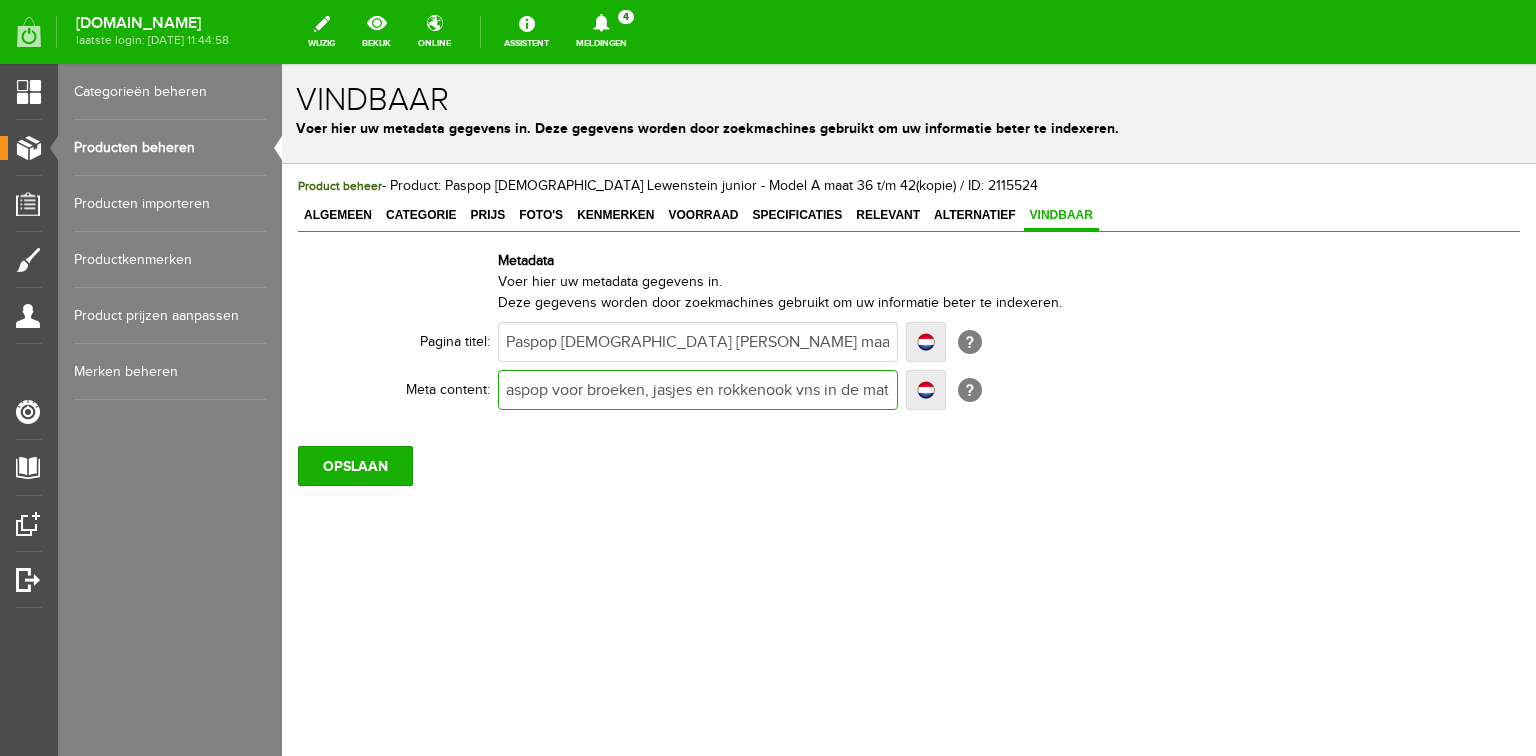 type on "Verstelbare en stabiele paspop voor broeken, jasjes en rokkenook vns in de maten 30 - 38.  Bestel online of bezoek onze winkel." 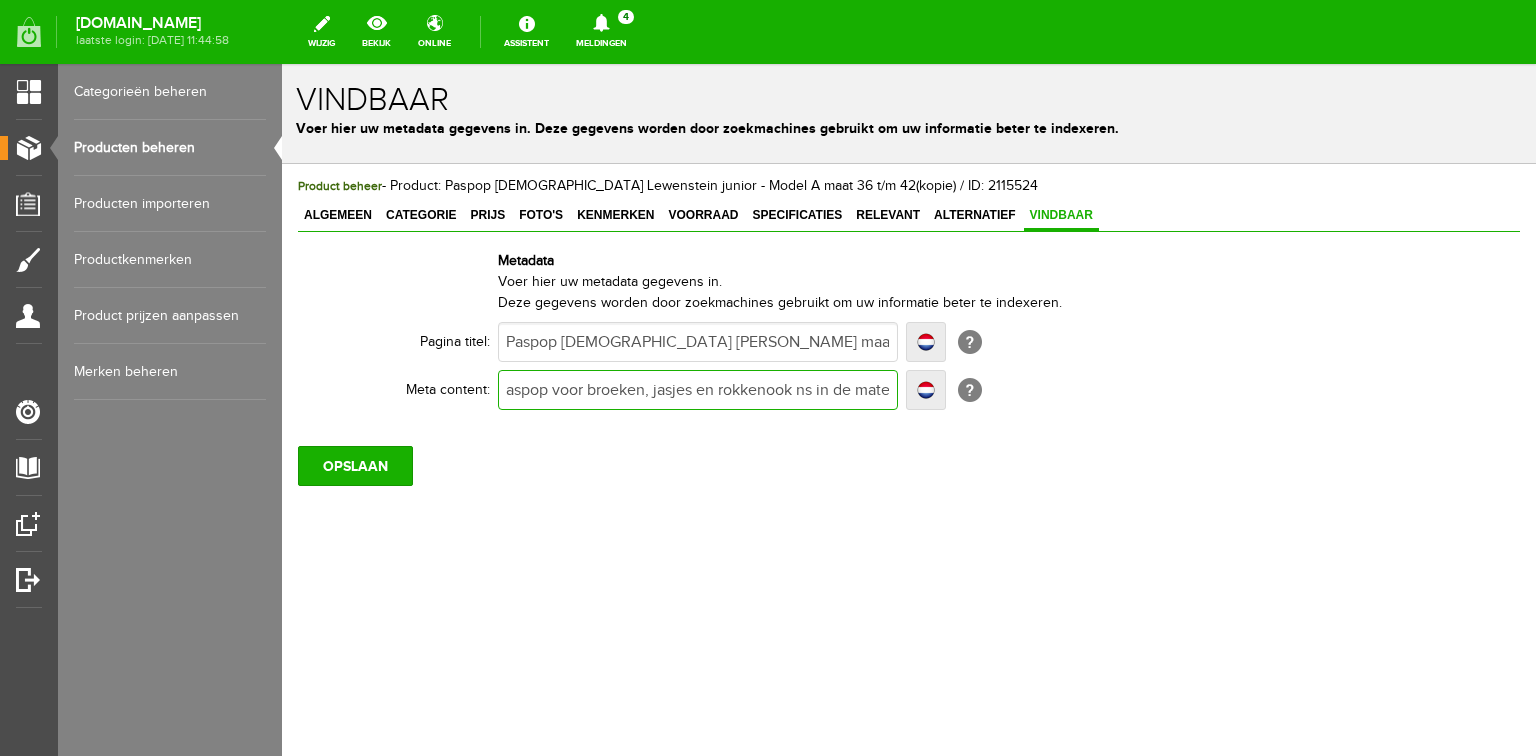 type on "Verstelbare en stabiele paspop voor broeken, jasjes en rokkenook ns in de maten 30 - 38.  Bestel online of bezoek onze winkel." 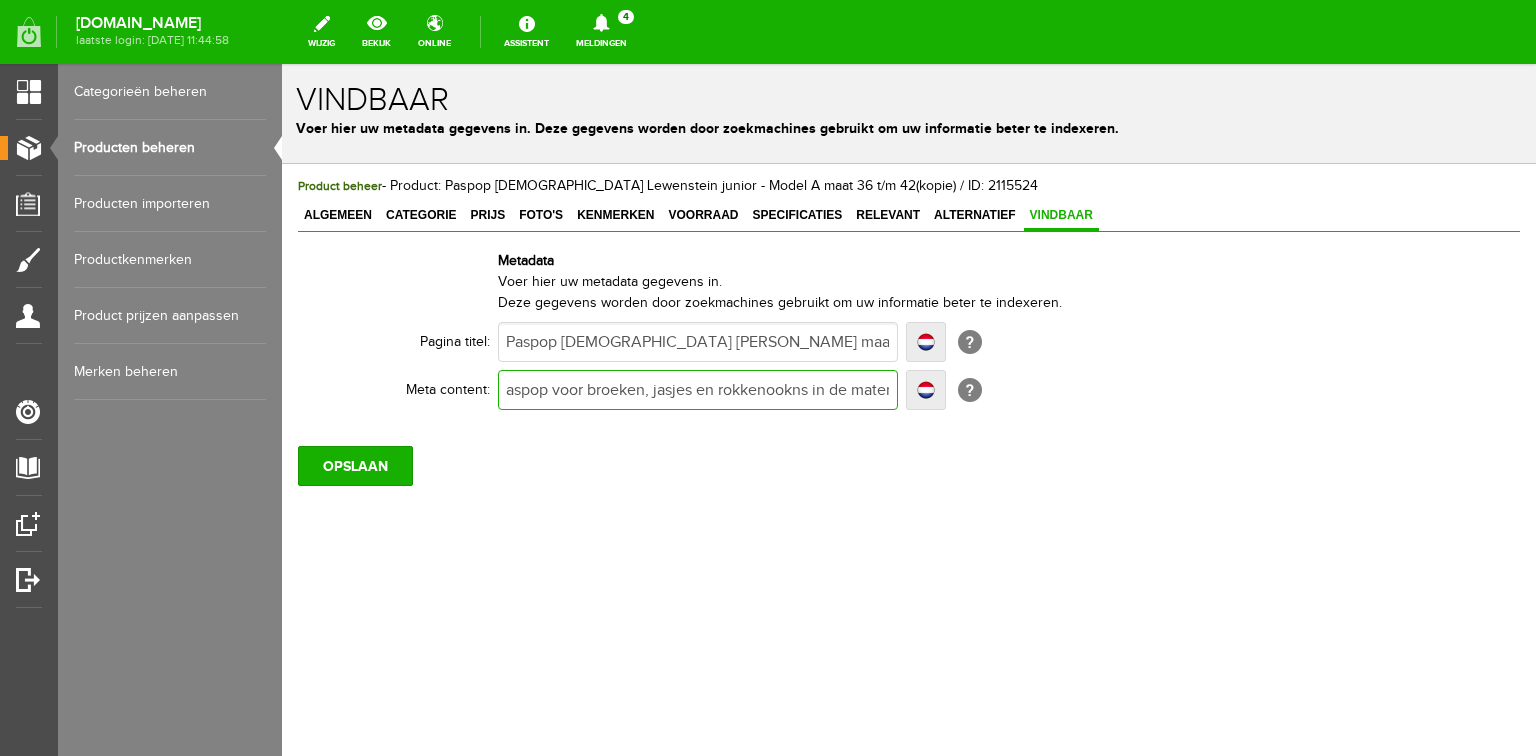 type on "Verstelbare en stabiele paspop voor broeken, jasjes en rokkenookns in de maten 30 - 38.  Bestel online of bezoek onze winkel." 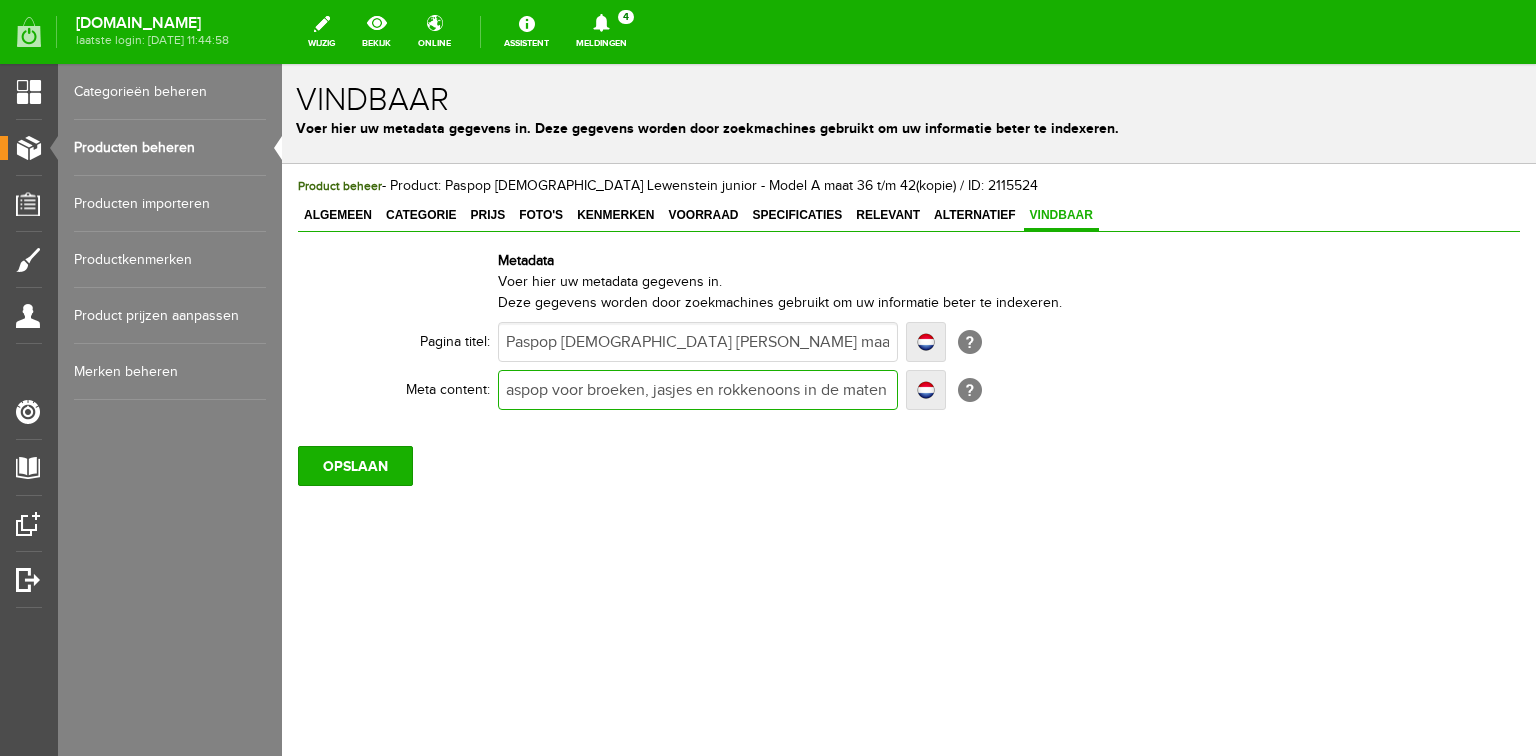 type on "Verstelbare en stabiele paspop voor broeken, jasjes en rokkenoons in de maten 30 - 38.  Bestel online of bezoek onze winkel." 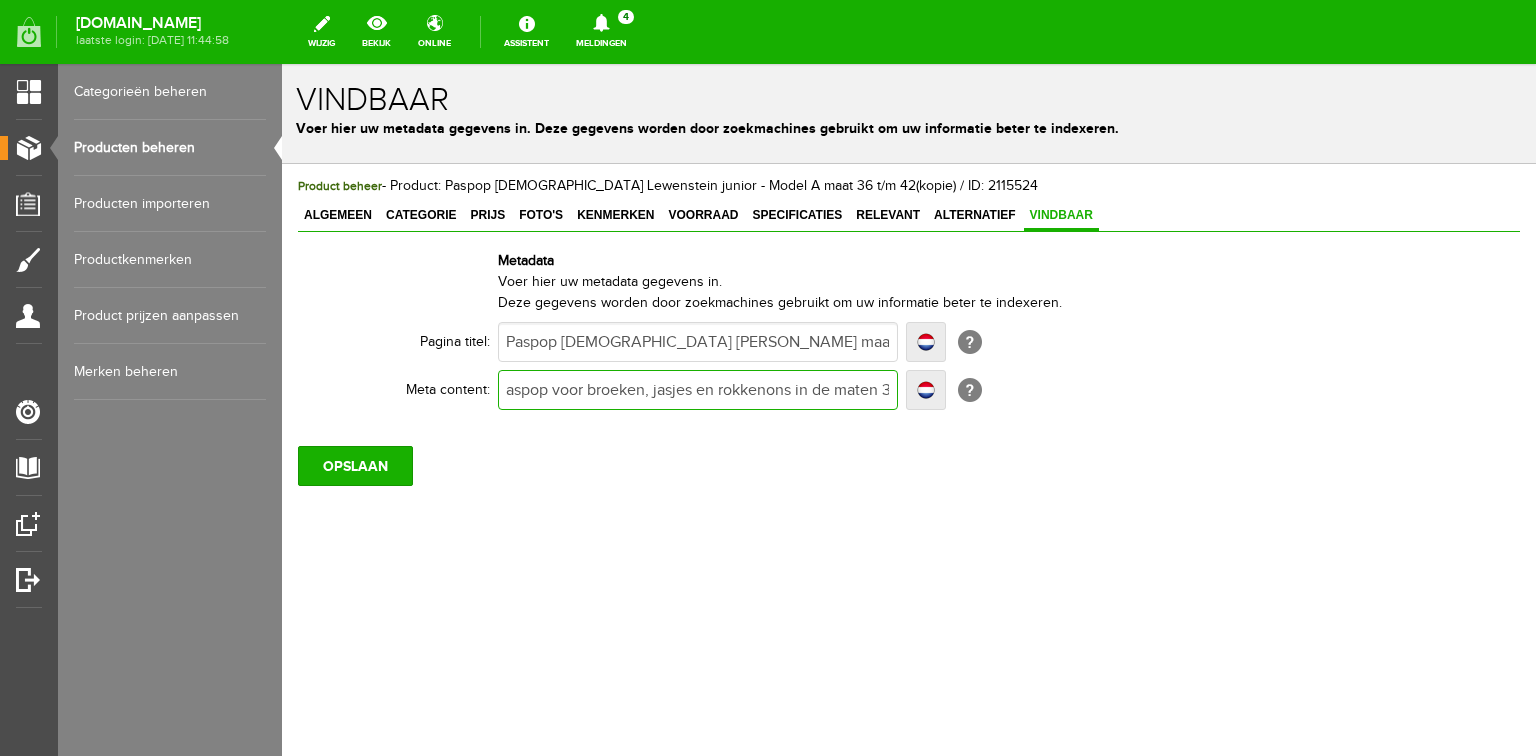 type on "Verstelbare en stabiele paspop voor broeken, jasjes en rokkenons in de maten 30 - 38.  Bestel online of bezoek onze winkel." 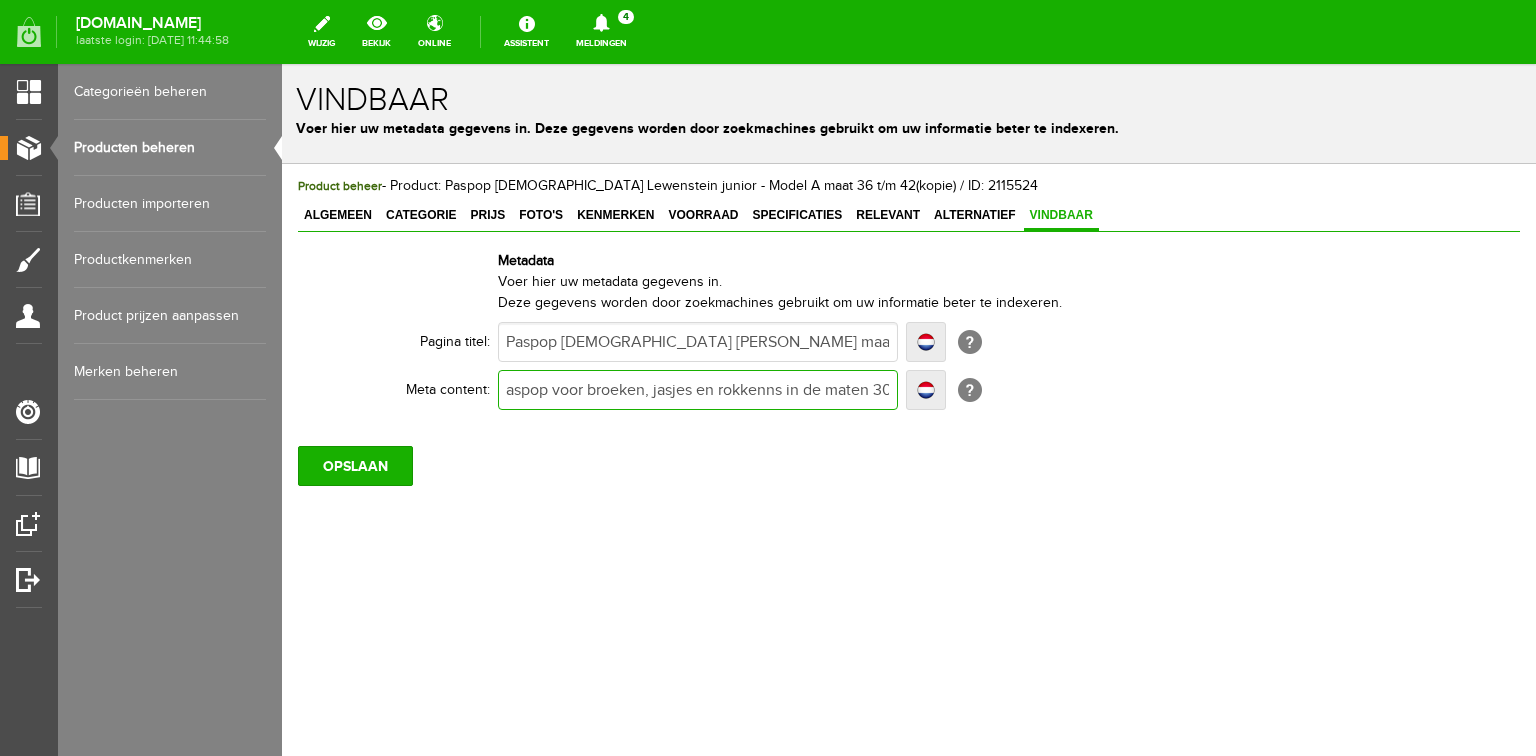 type on "Verstelbare en stabiele paspop voor broeken, jasjes en rokkenns in de maten 30 - 38.  Bestel online of bezoek onze winkel." 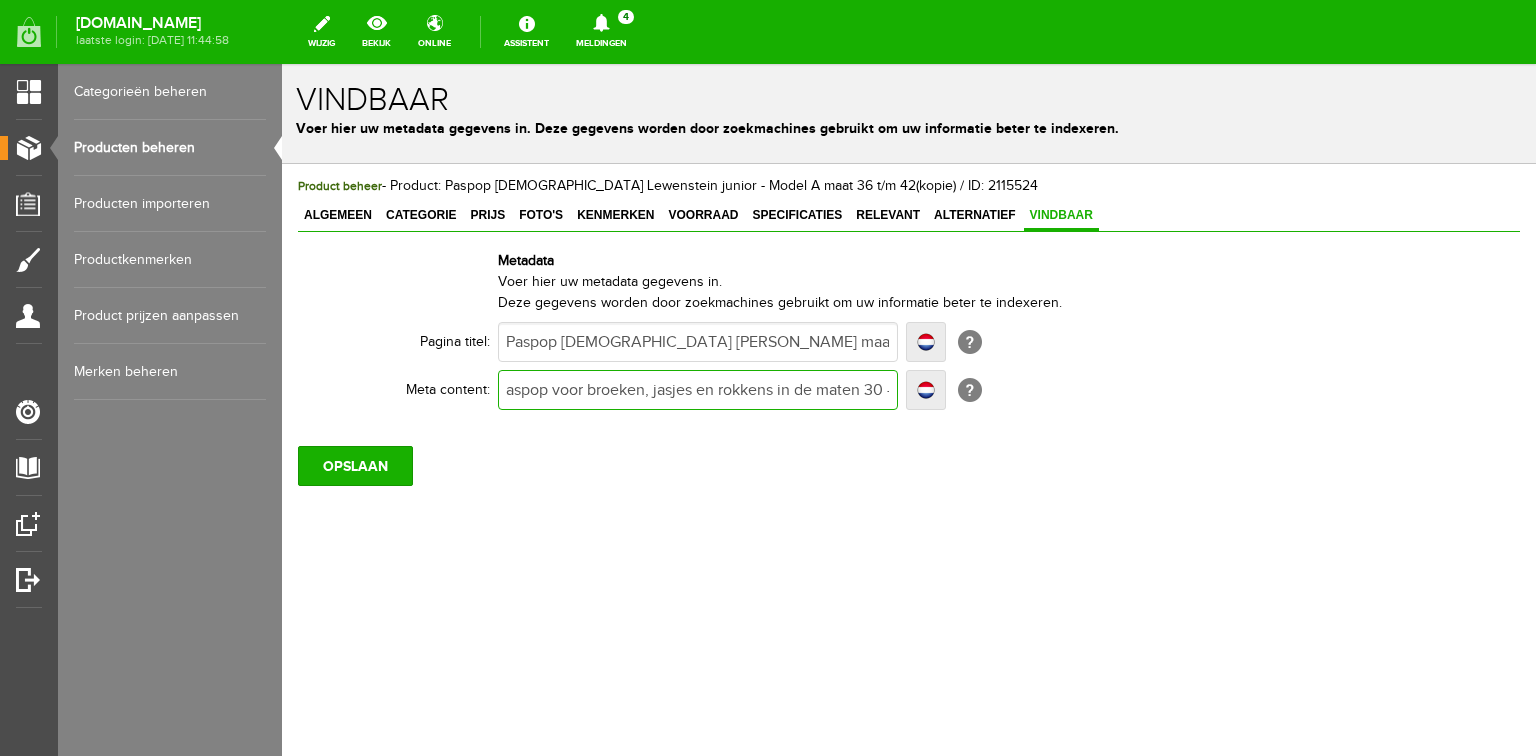 type on "Verstelbare en stabiele paspop voor broeken, jasjes en rokkens in de maten 30 - 38.  Bestel online of bezoek onze winkel." 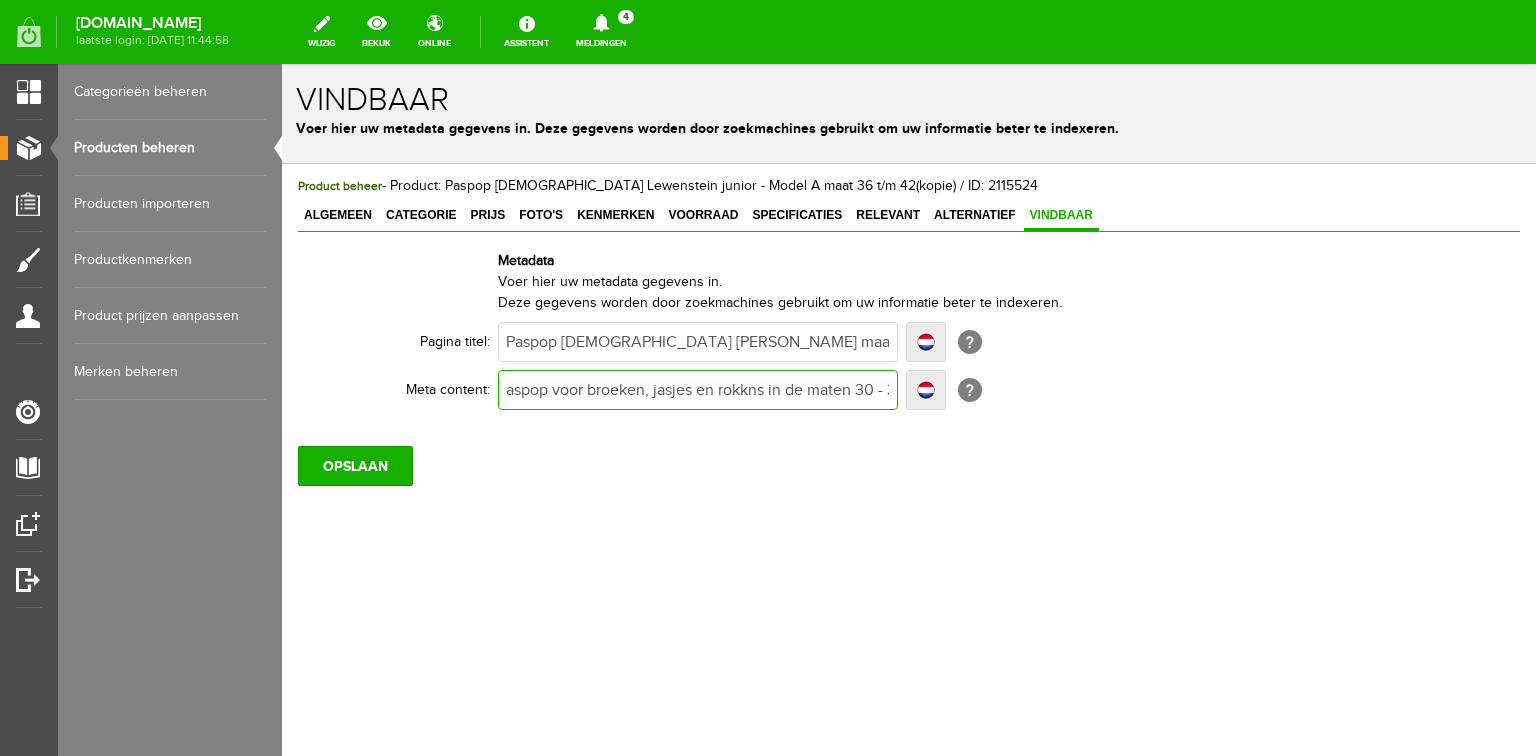 type on "Verstelbare en stabiele paspop voor broeken, jasjes en rokkns in de maten 30 - 38.  Bestel online of bezoek onze winkel." 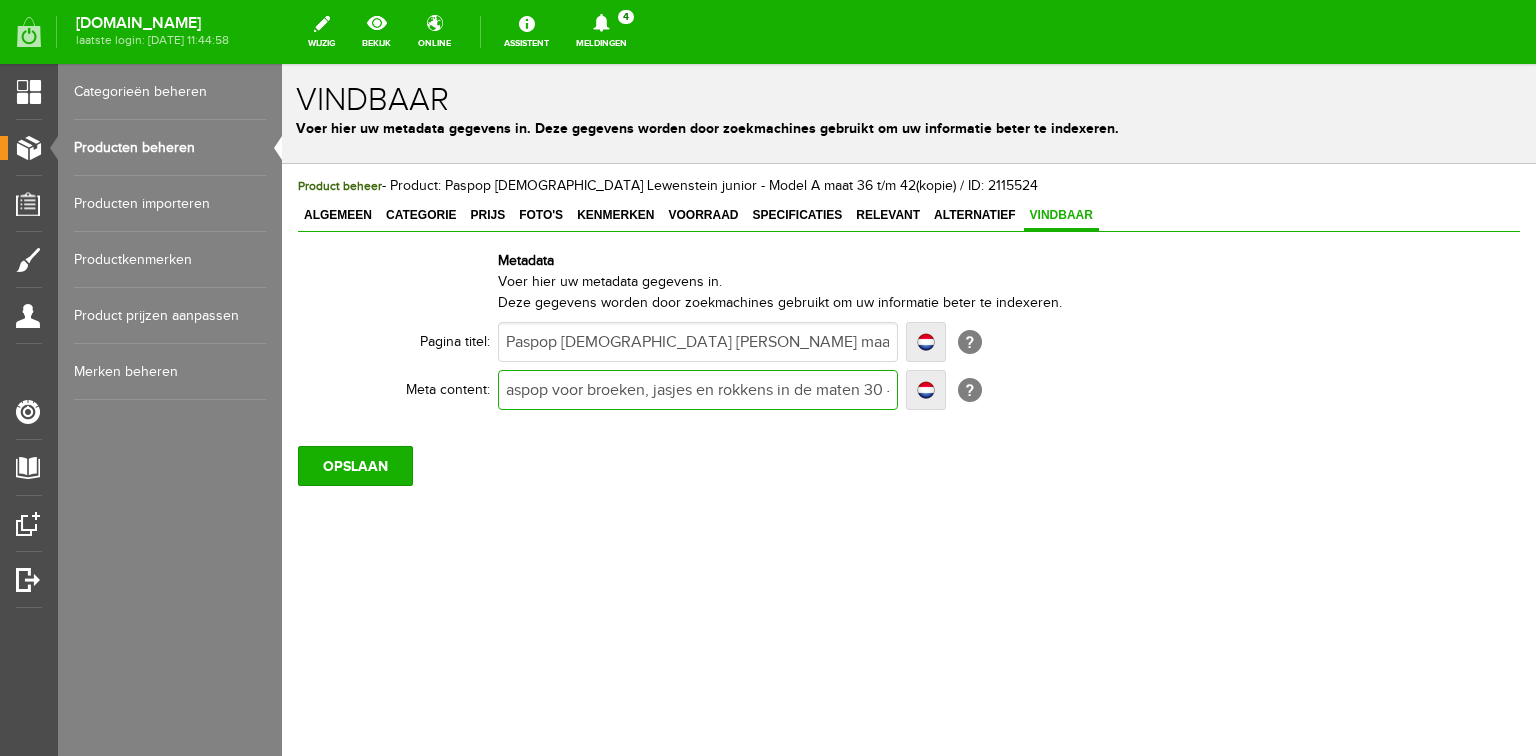 type on "Verstelbare en stabiele paspop voor broeken, jasjes en rokkens in de maten 30 - 38.  Bestel online of bezoek onze winkel." 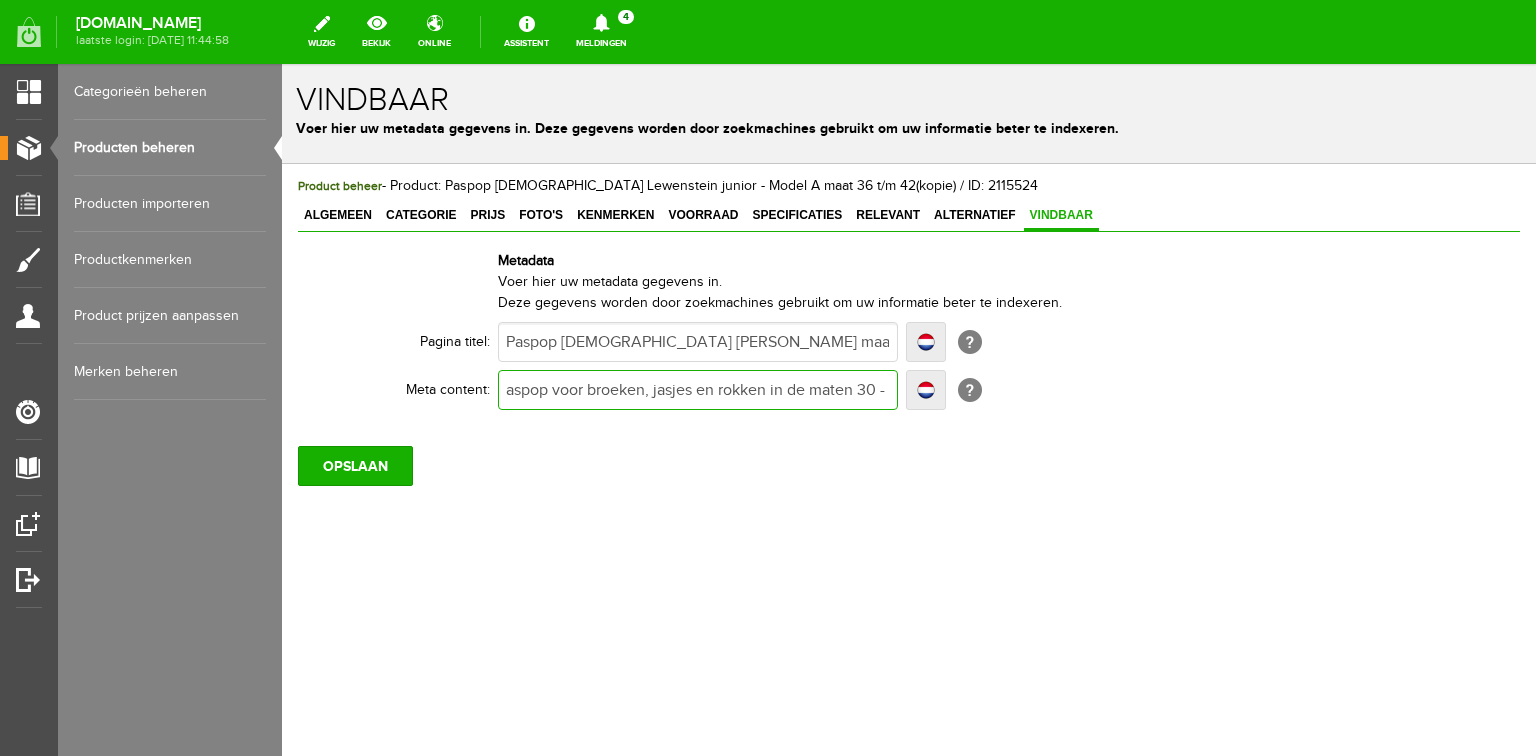 type on "Verstelbare en stabiele paspop voor broeken, jasjes en rokken in de maten 30 - 38.  Bestel online of bezoek onze winkel." 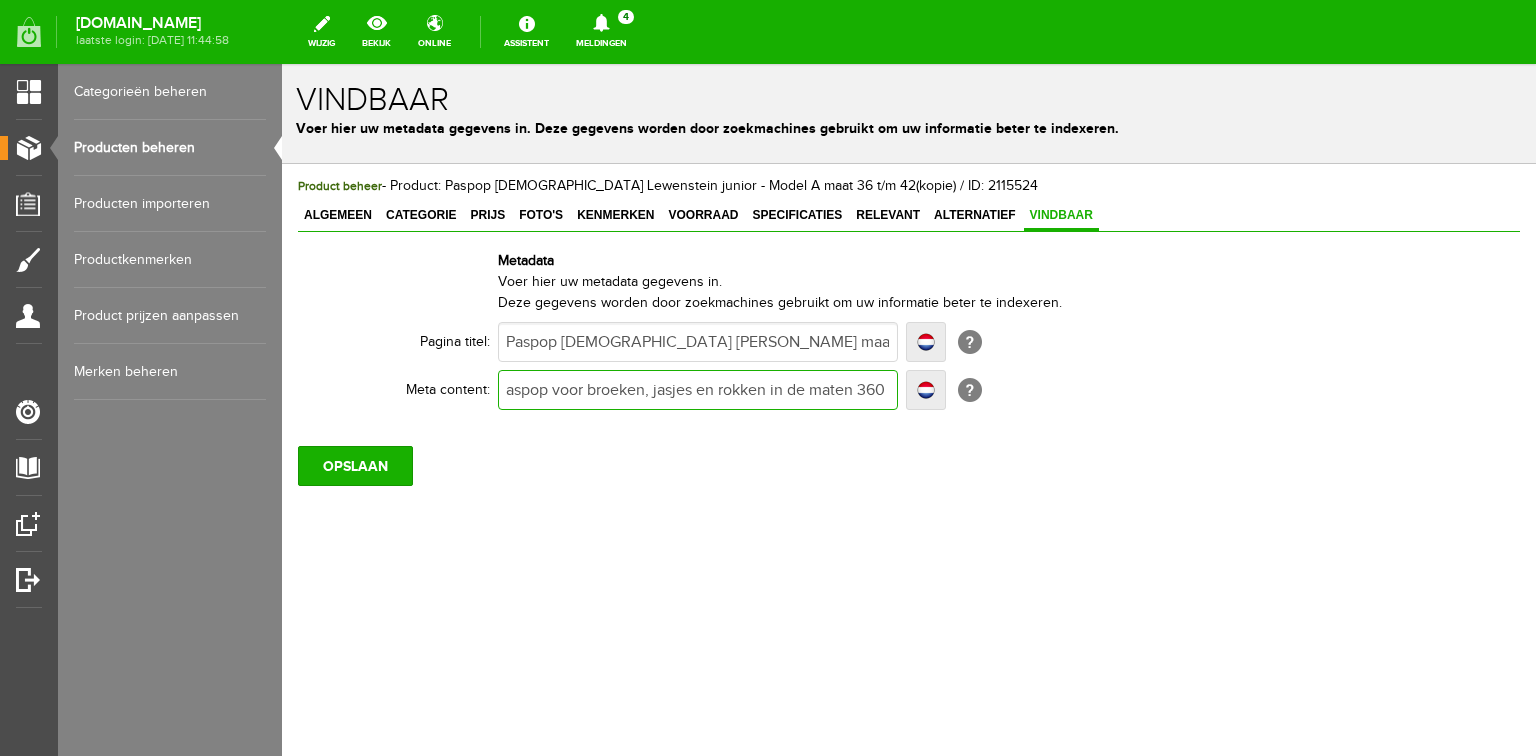 type on "Verstelbare en stabiele paspop voor broeken, jasjes en rokken in de maten 360 - 38.  Bestel online of bezoek onze winkel." 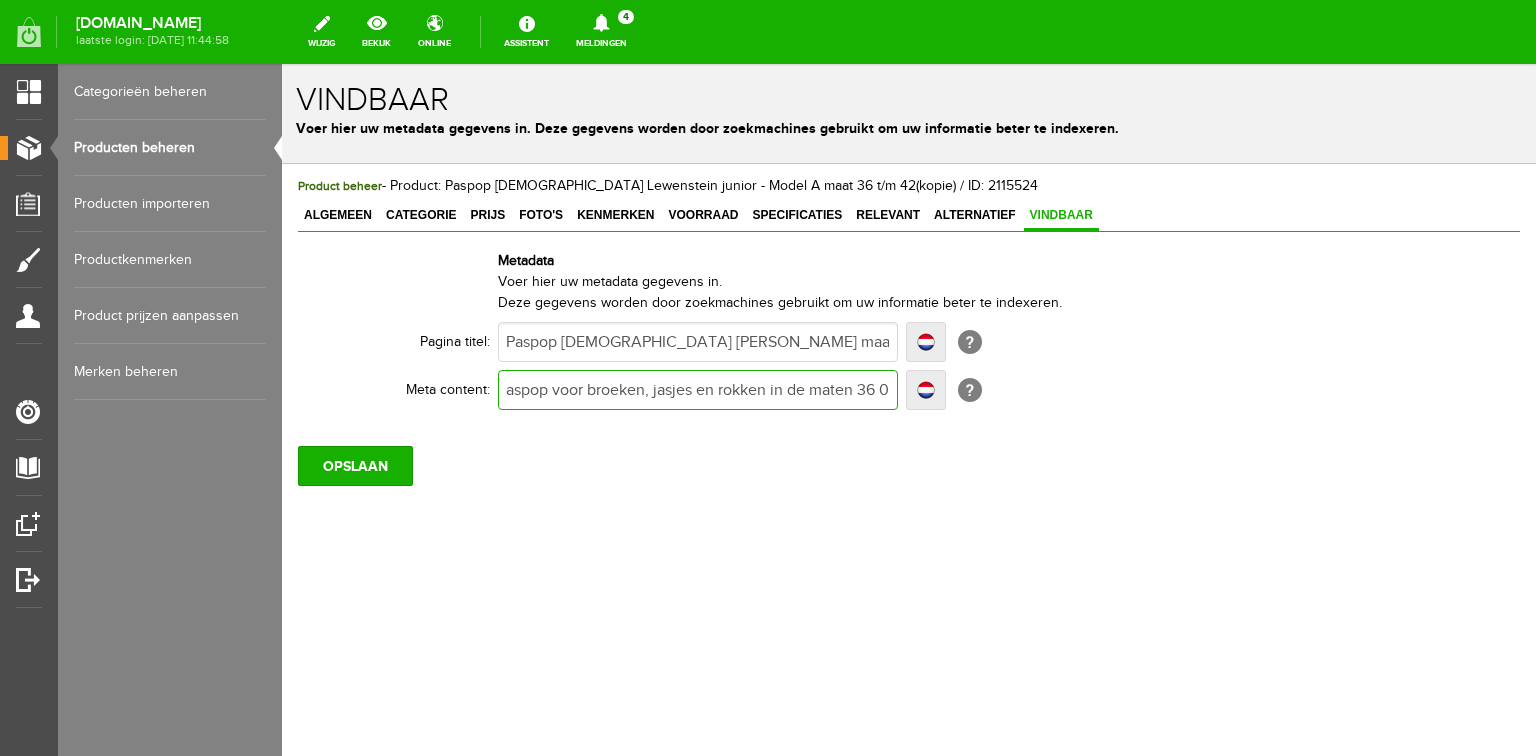 type on "Verstelbare en stabiele paspop voor broeken, jasjes en rokken in de maten 36 0 - 38.  Bestel online of bezoek onze winkel." 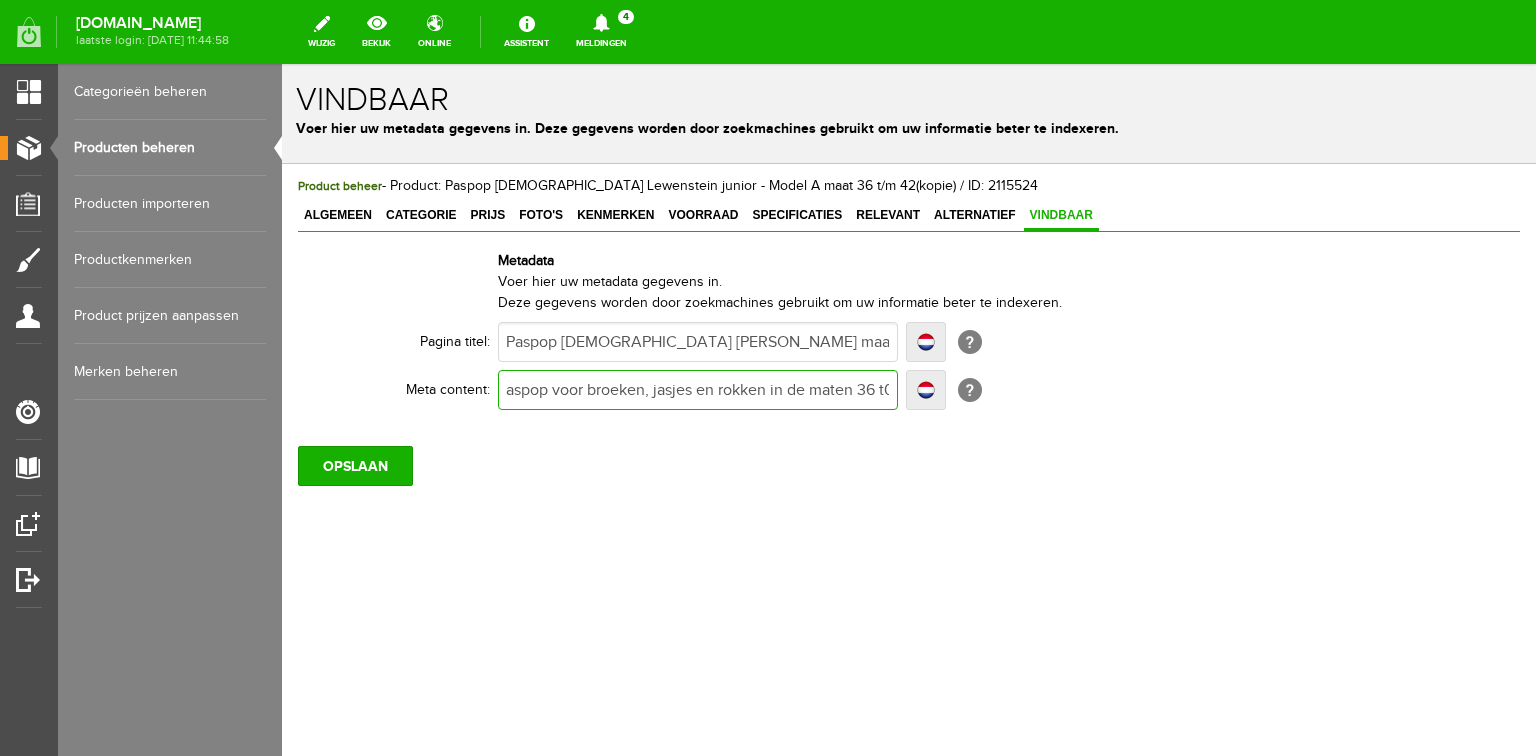 type on "Verstelbare en stabiele paspop voor broeken, jasjes en rokken in de maten 36 t0 - 38.  Bestel online of bezoek onze winkel." 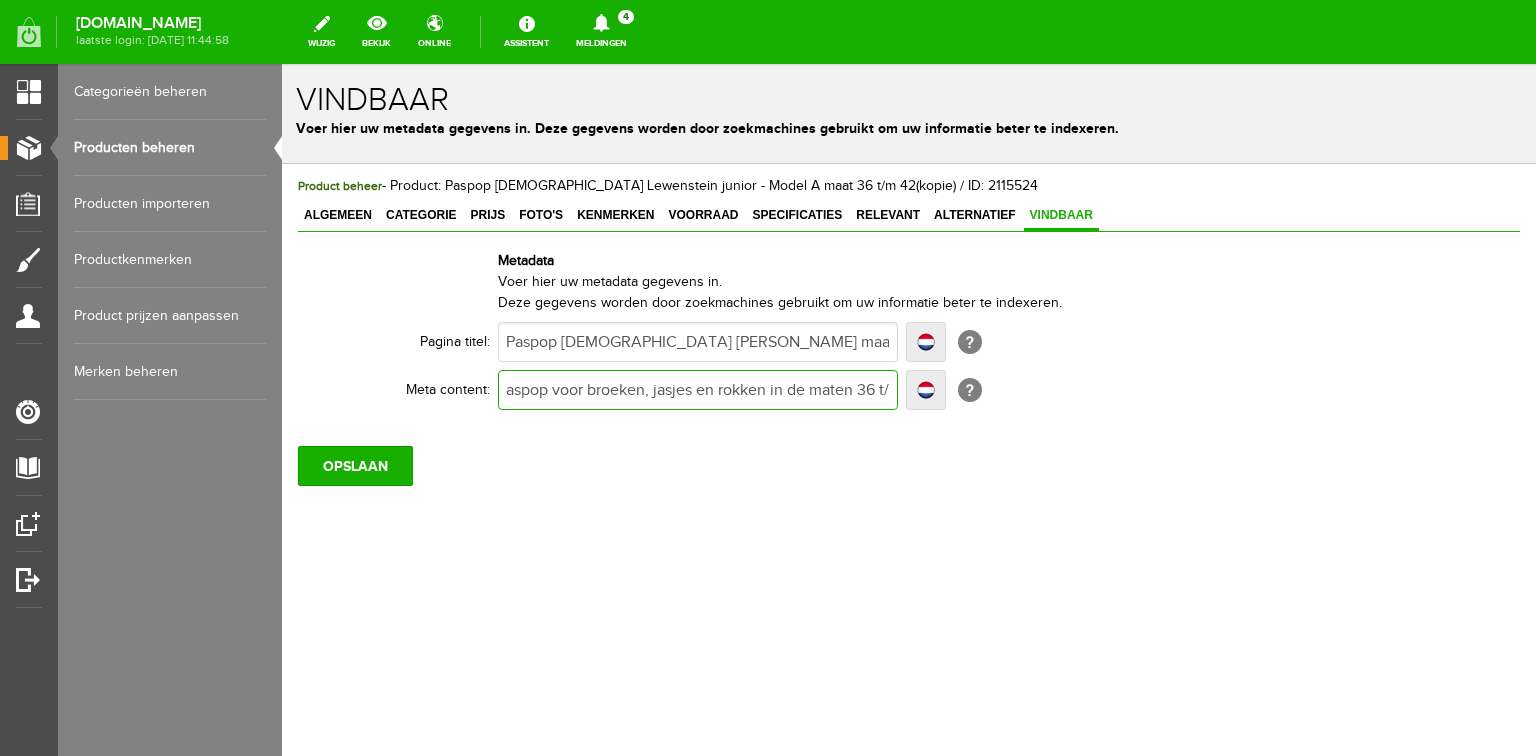 type on "Verstelbare en stabiele paspop voor broeken, jasjes en rokken in de maten 36 t/0 - 38.  Bestel online of bezoek onze winkel." 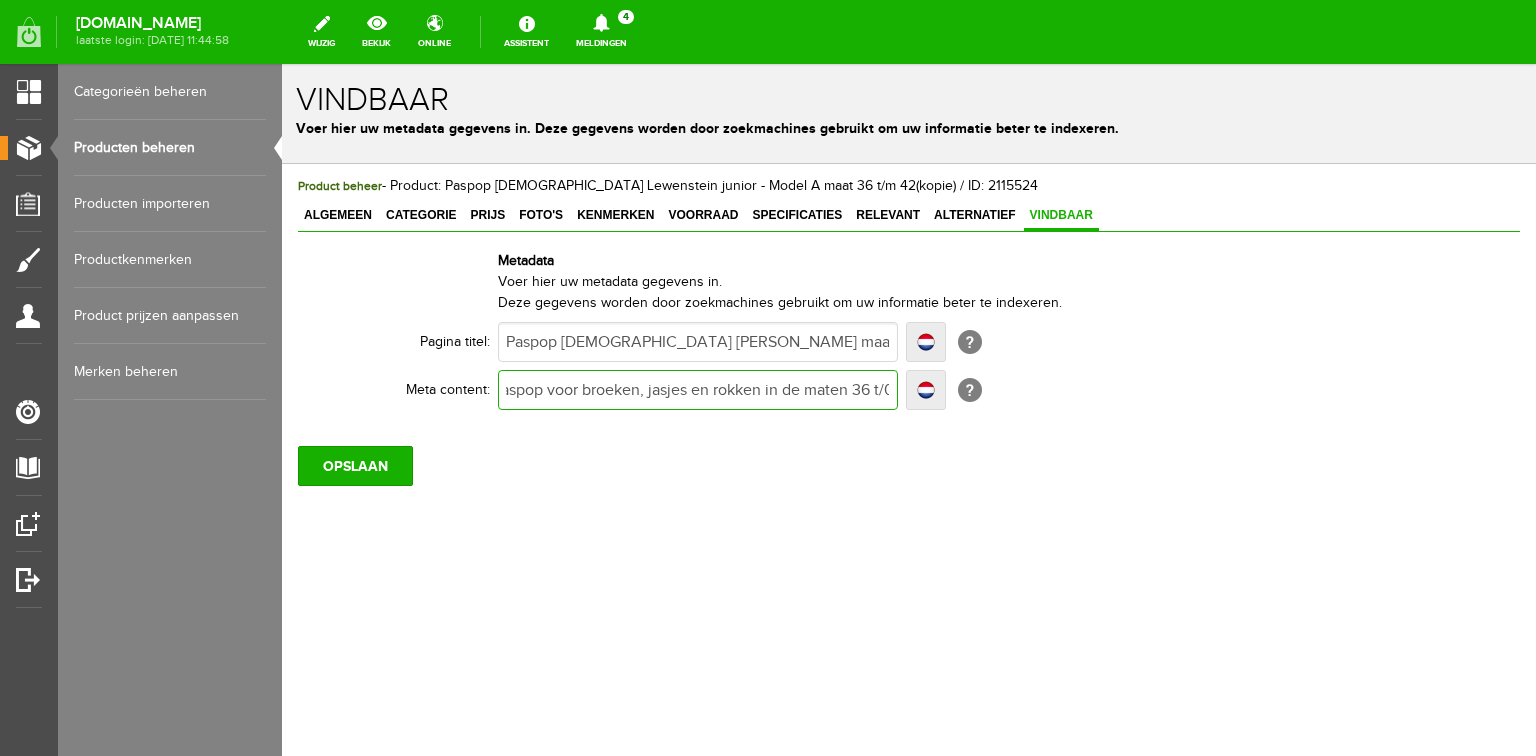 type on "Verstelbare en stabiele paspop voor broeken, jasjes en rokken in de maten 36 t/m0 - 38.  Bestel online of bezoek onze winkel." 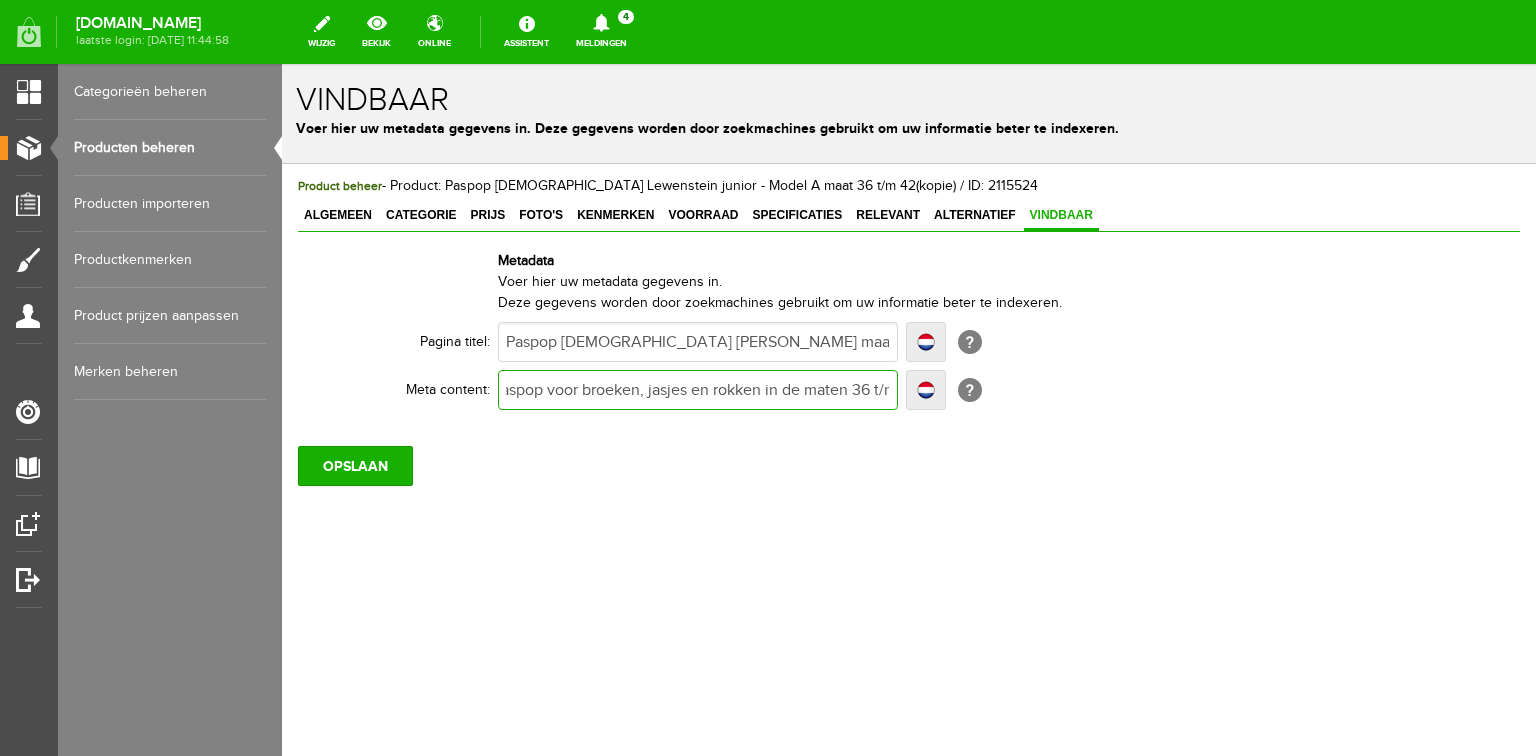 scroll, scrollTop: 0, scrollLeft: 192, axis: horizontal 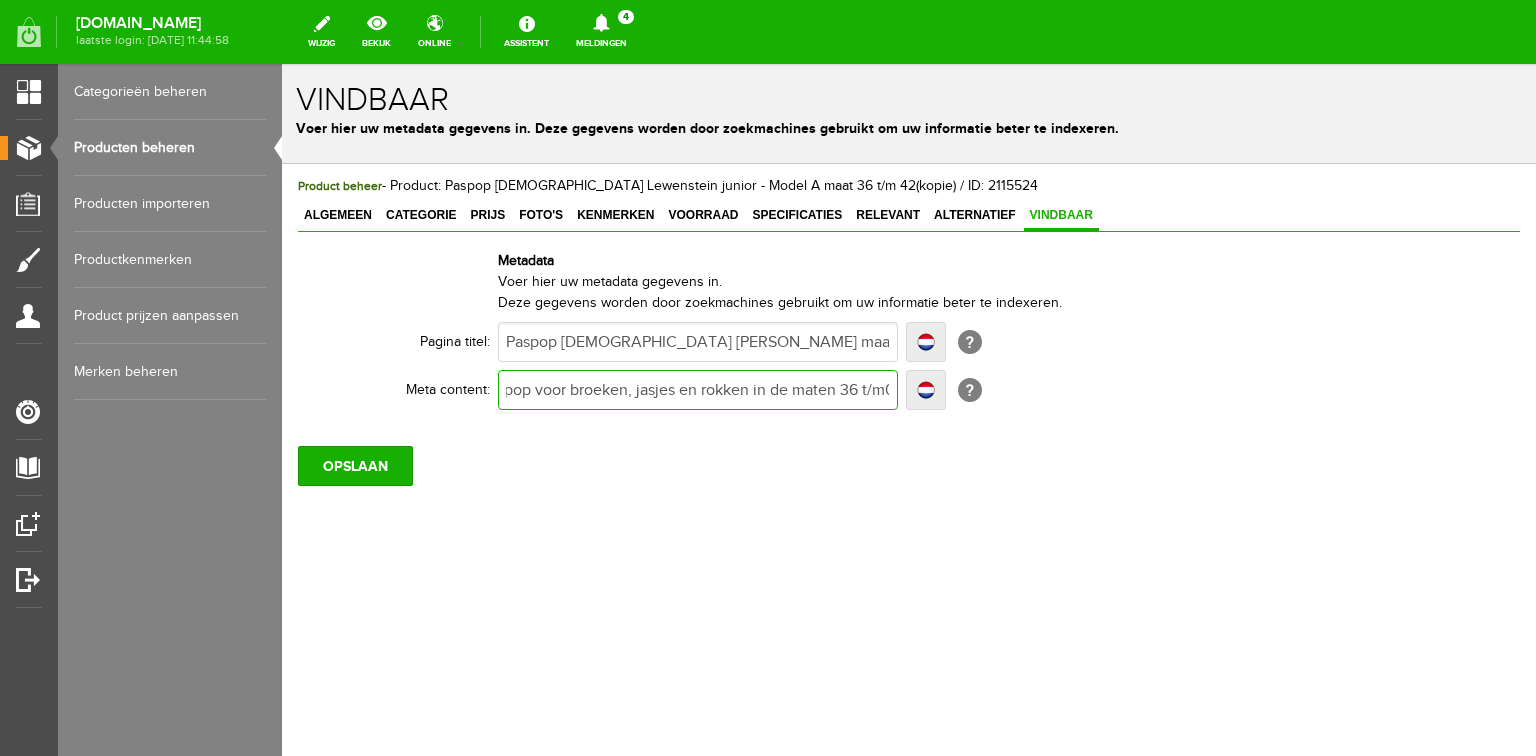 type on "Verstelbare en stabiele paspop voor broeken, jasjes en rokken in de maten 36 t/m0 - 38.  Bestel online of bezoek onze winkel." 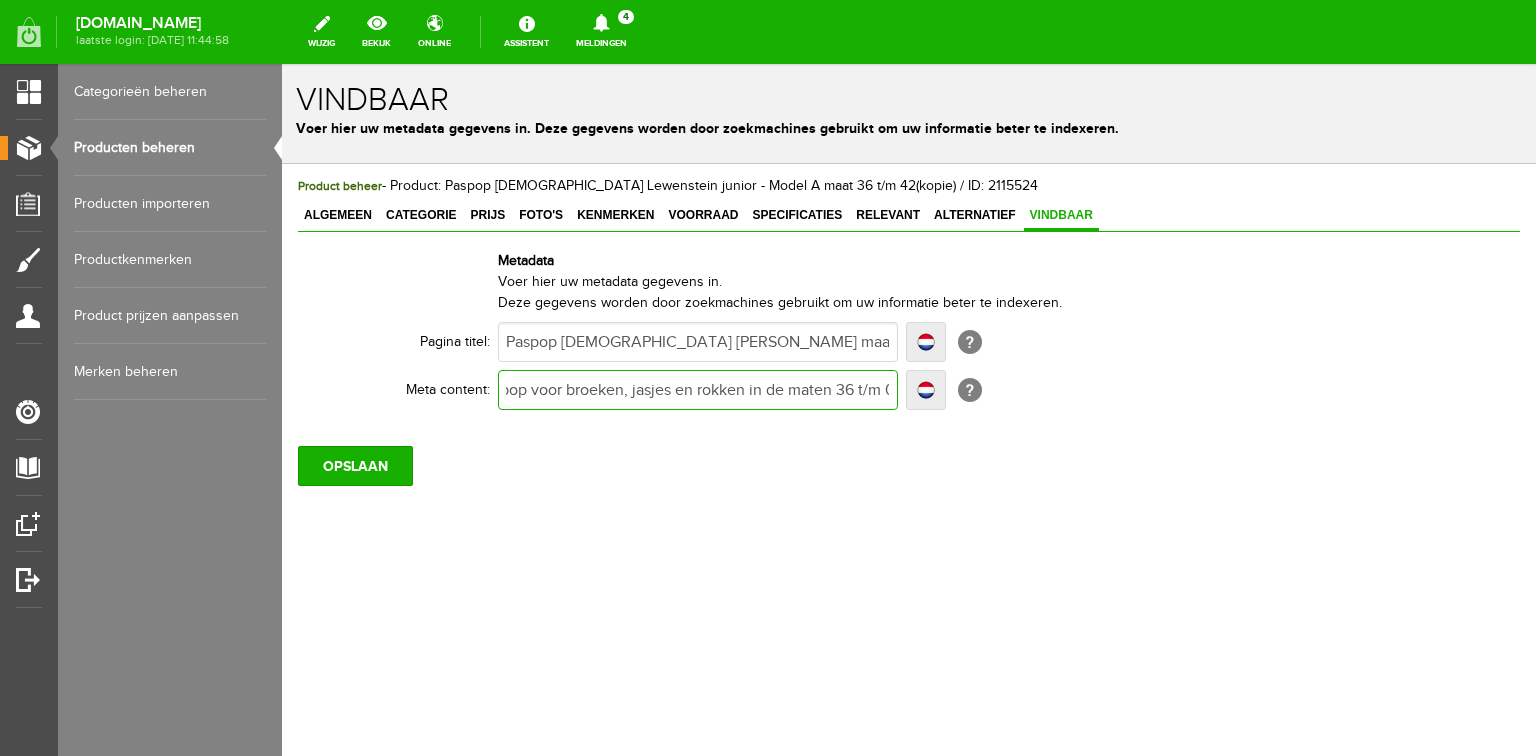 type 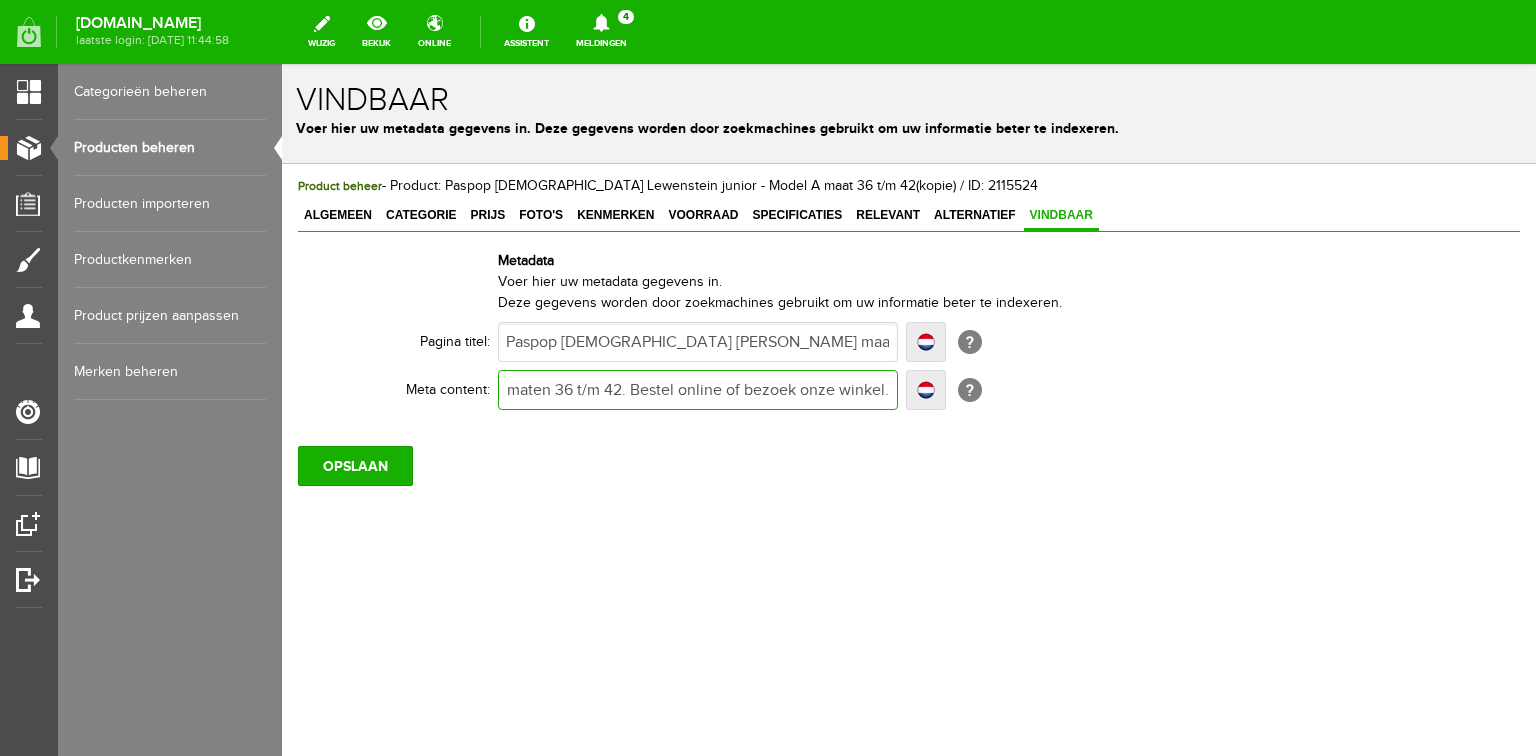 scroll, scrollTop: 0, scrollLeft: 0, axis: both 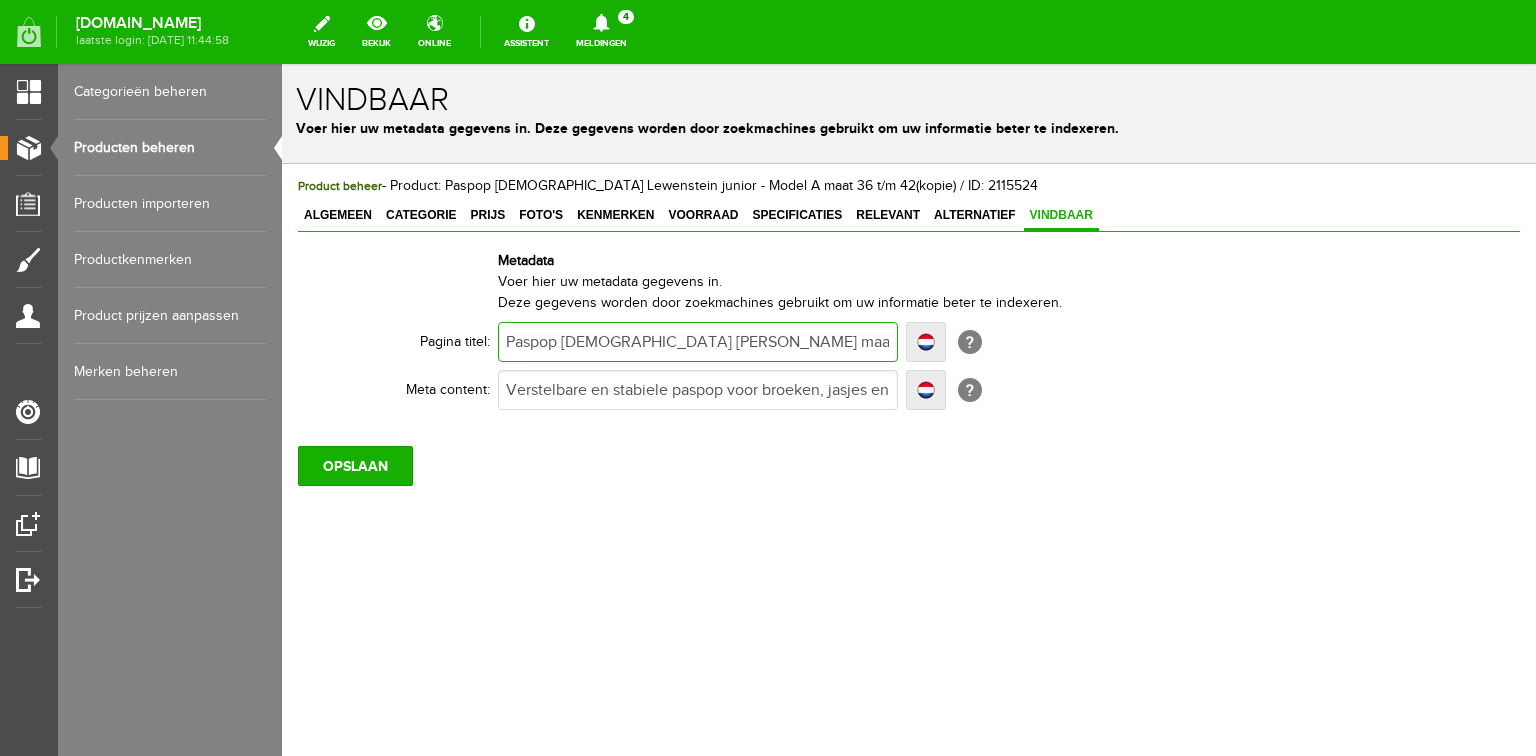 click on "Paspop [DEMOGRAPHIC_DATA] [PERSON_NAME] maat 30- 38 | 't Pandje Naaimachines" at bounding box center [698, 342] 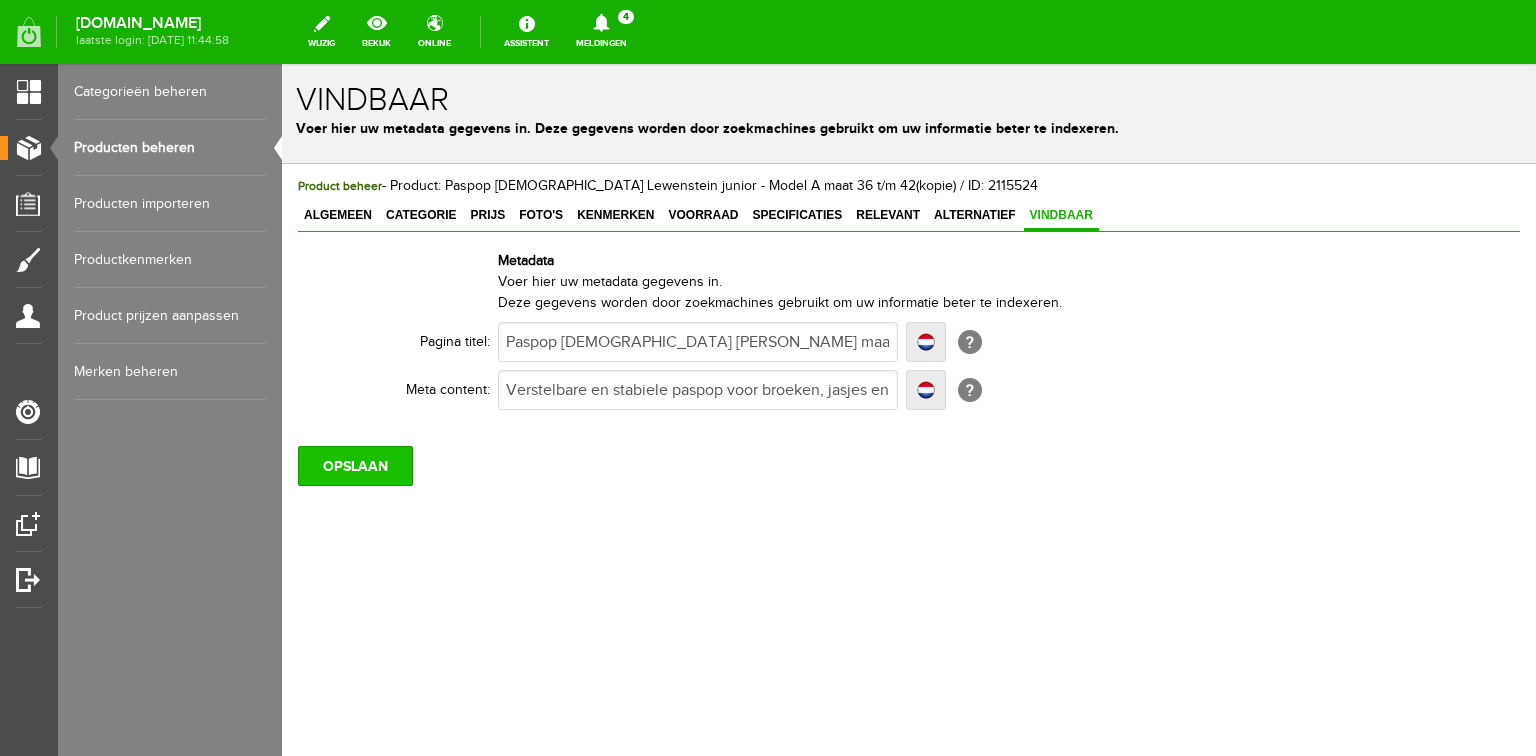 click on "OPSLAAN" at bounding box center (355, 466) 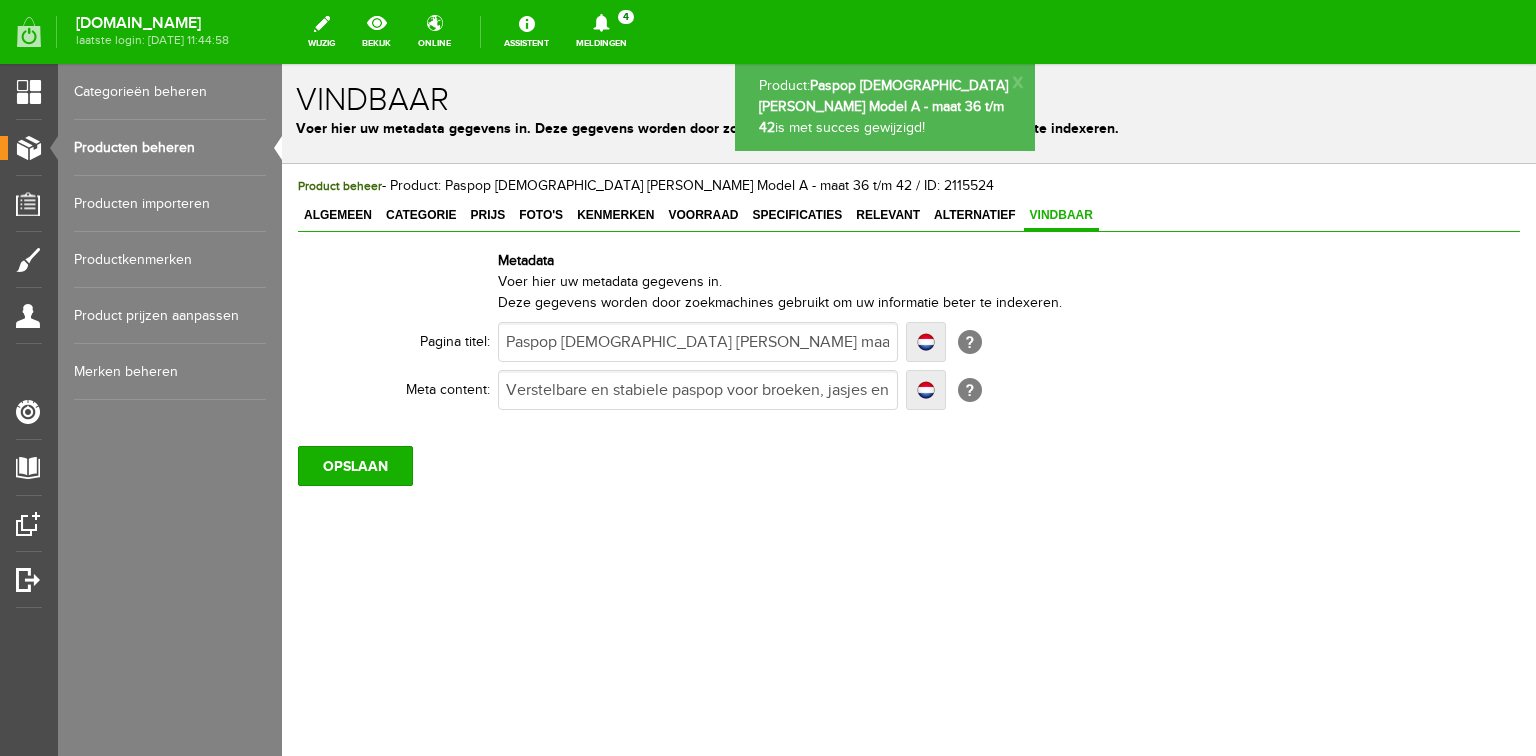 scroll, scrollTop: 0, scrollLeft: 0, axis: both 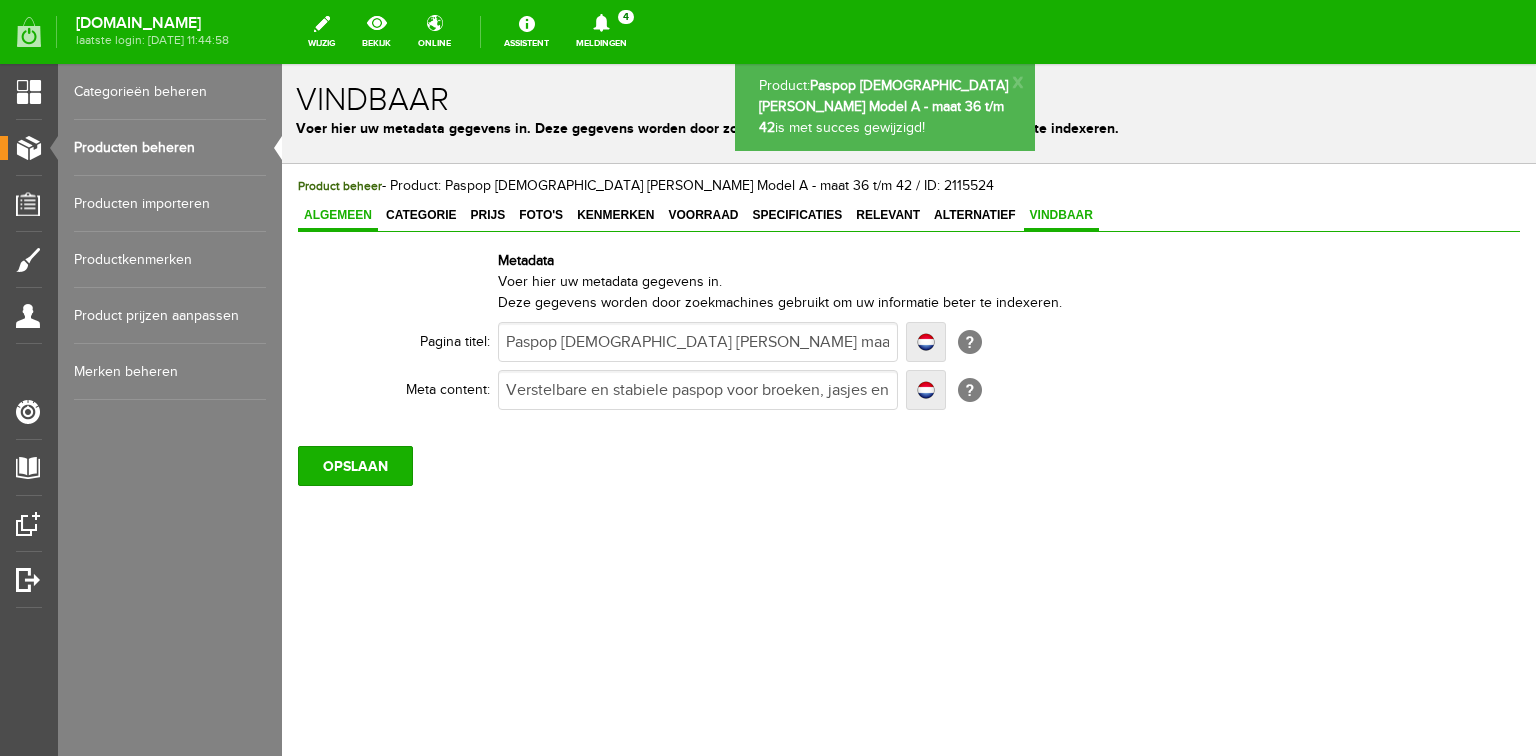 click on "Algemeen" at bounding box center (338, 215) 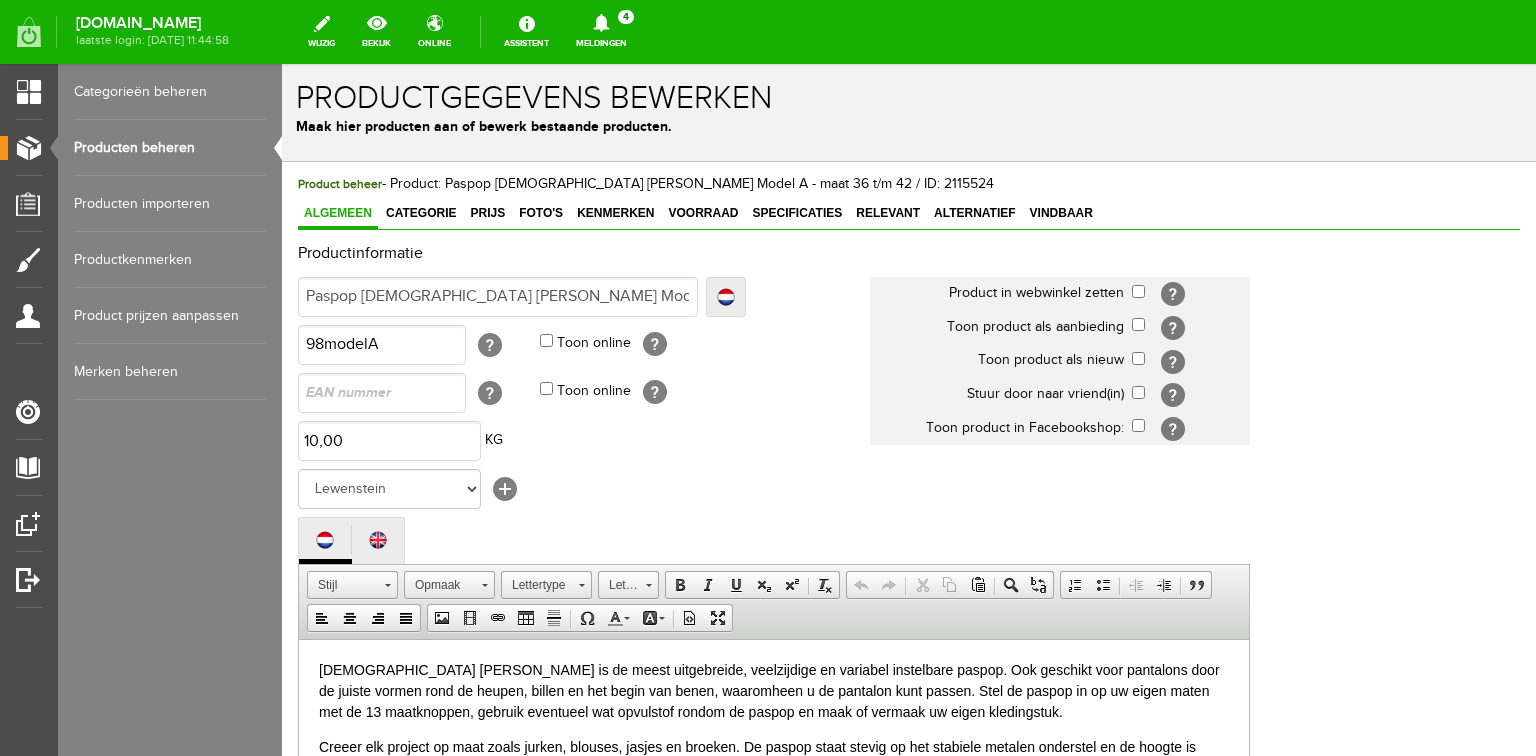 scroll, scrollTop: 0, scrollLeft: 0, axis: both 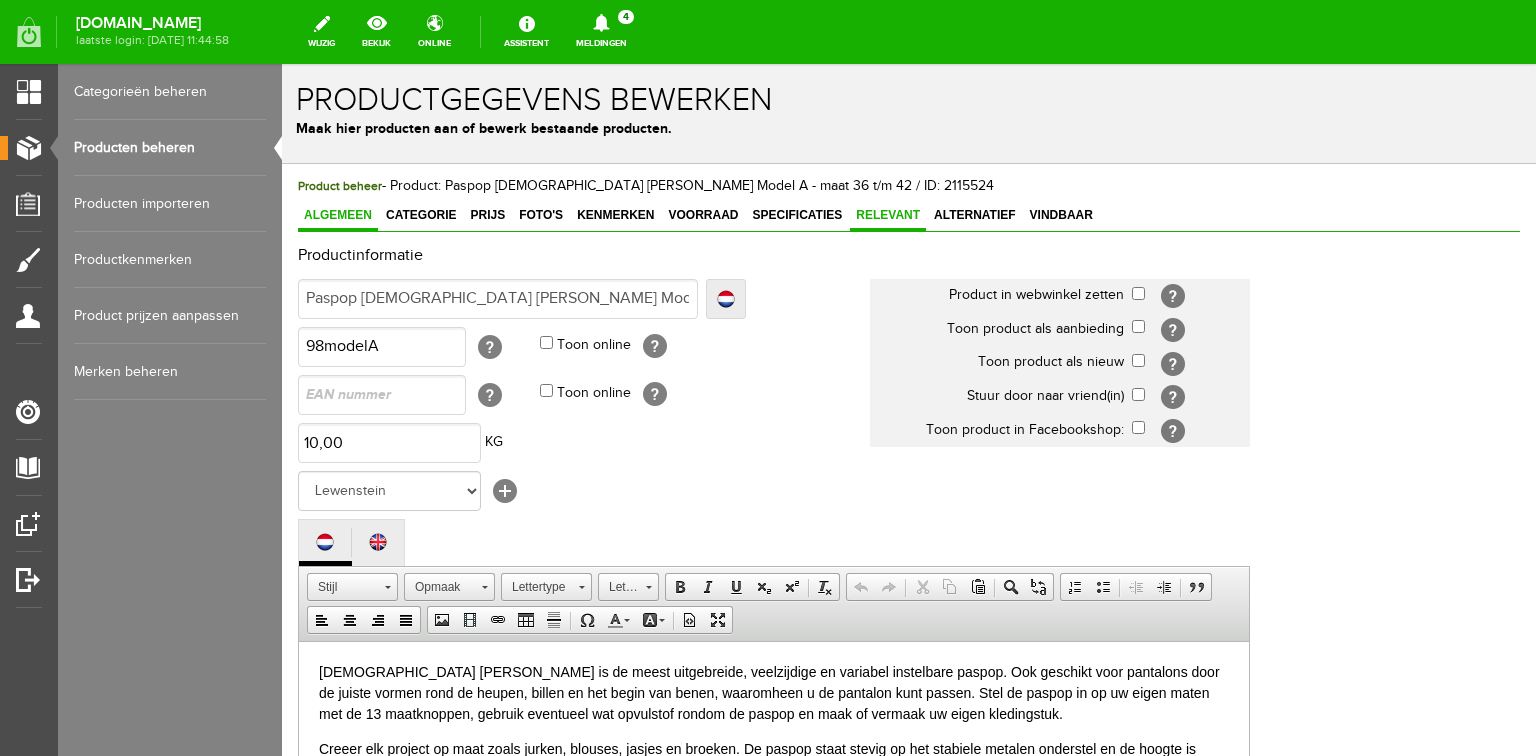 click on "Relevant" at bounding box center [888, 215] 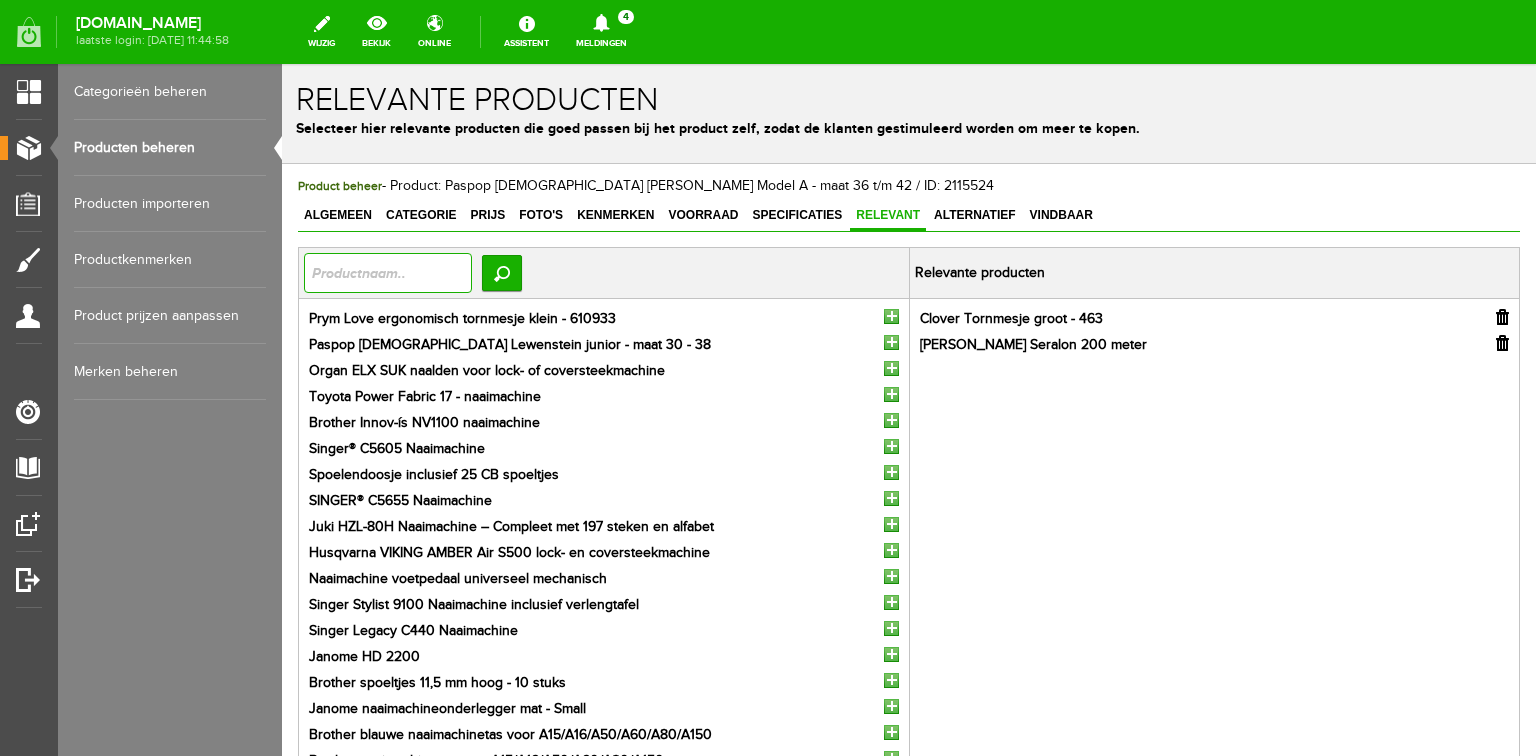click at bounding box center (388, 273) 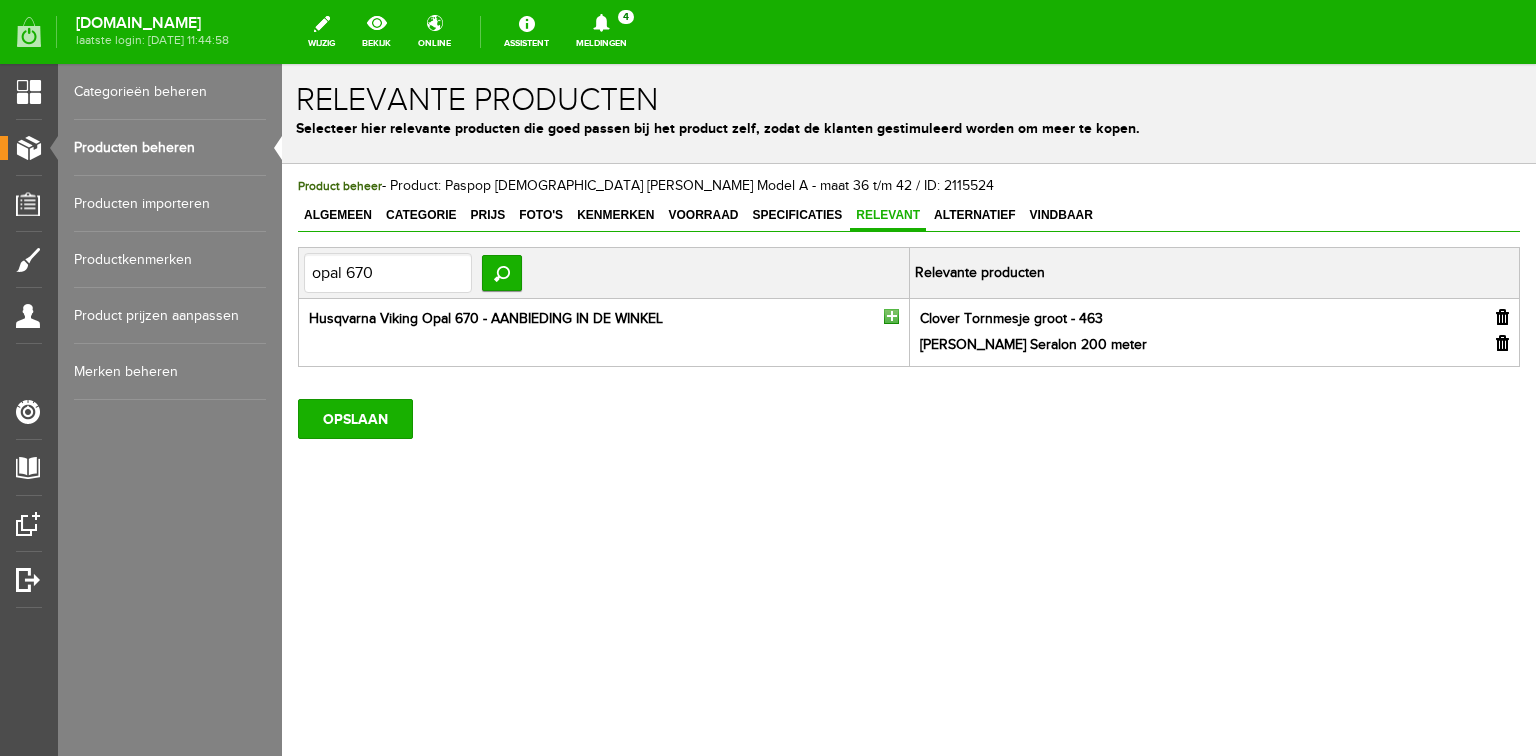 click at bounding box center (891, 316) 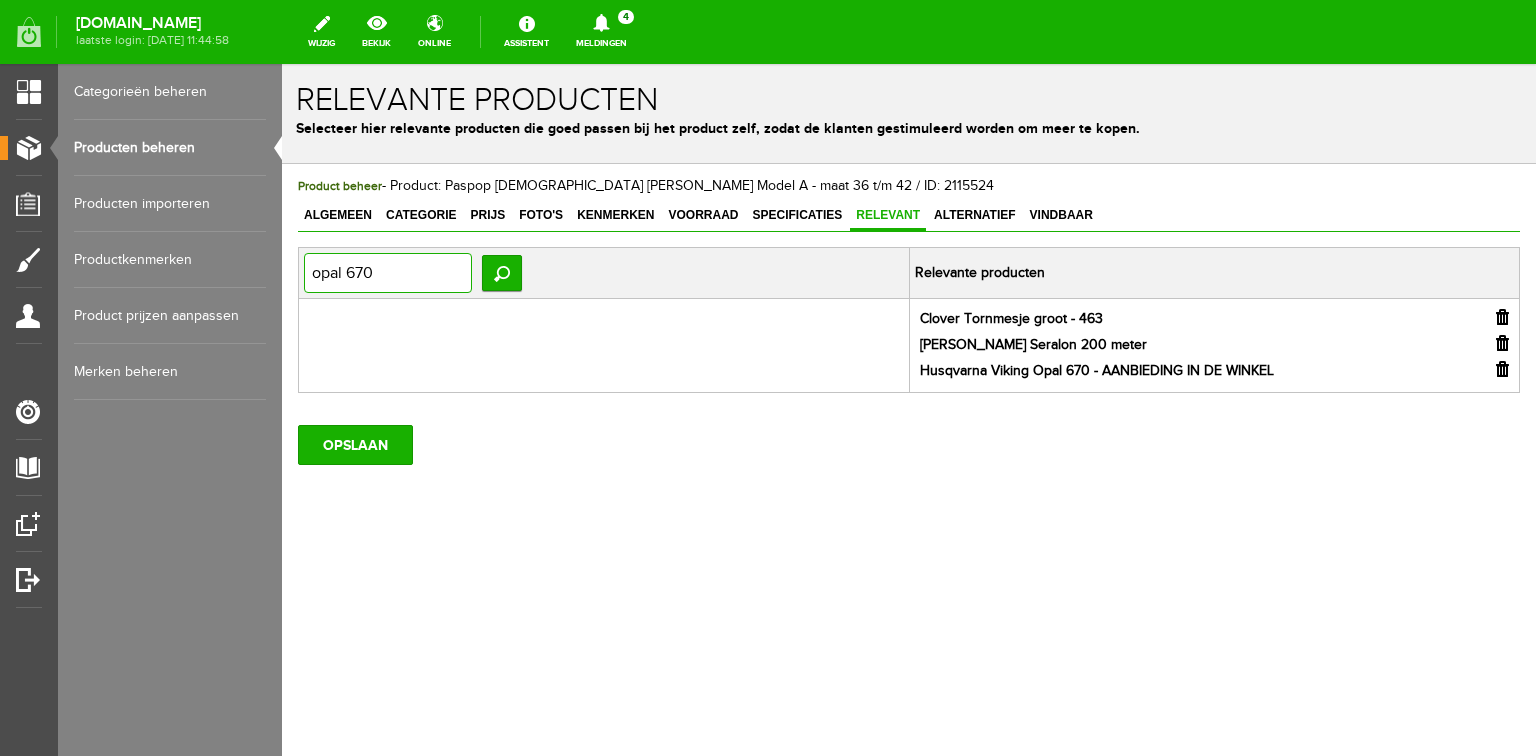 drag, startPoint x: 383, startPoint y: 276, endPoint x: 315, endPoint y: 300, distance: 72.11102 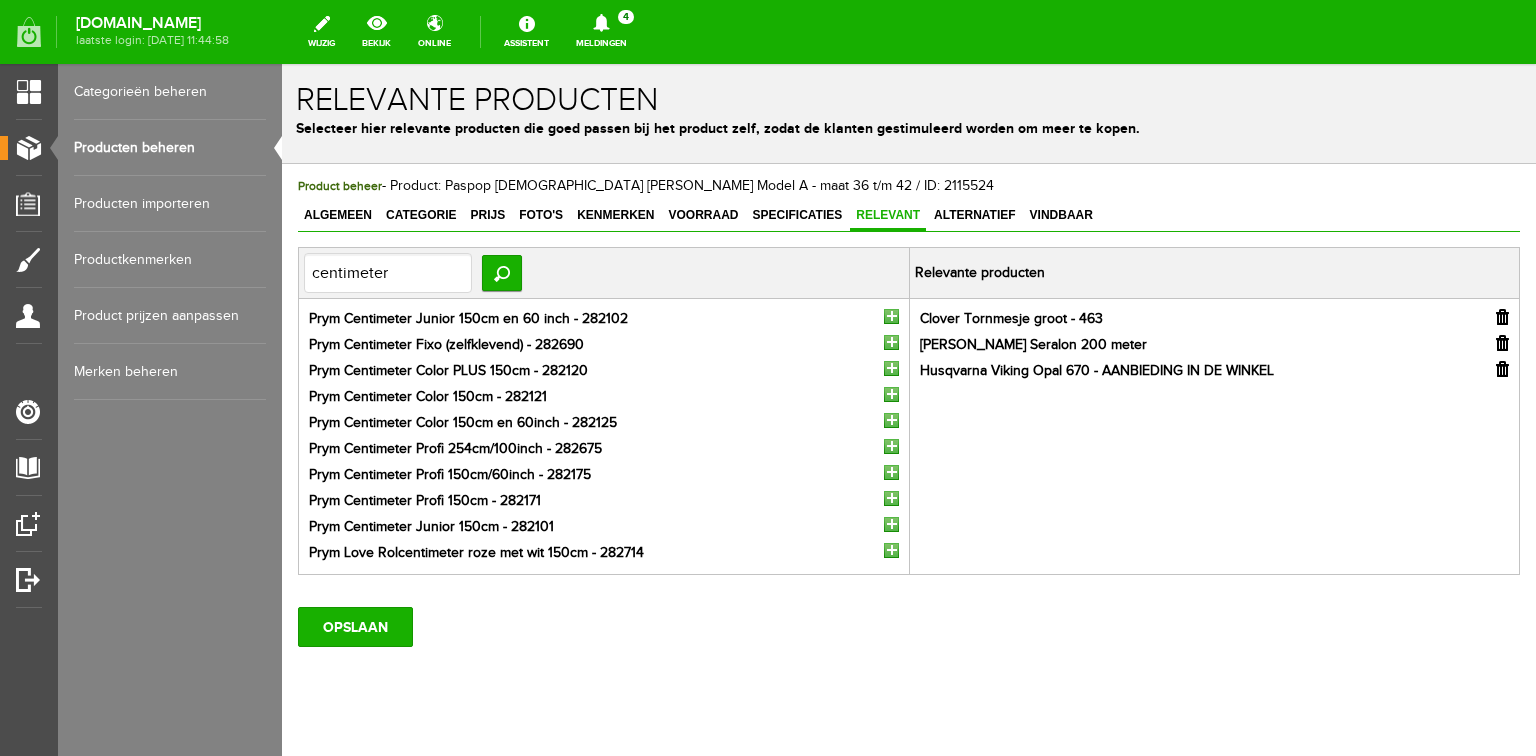 click at bounding box center (891, 342) 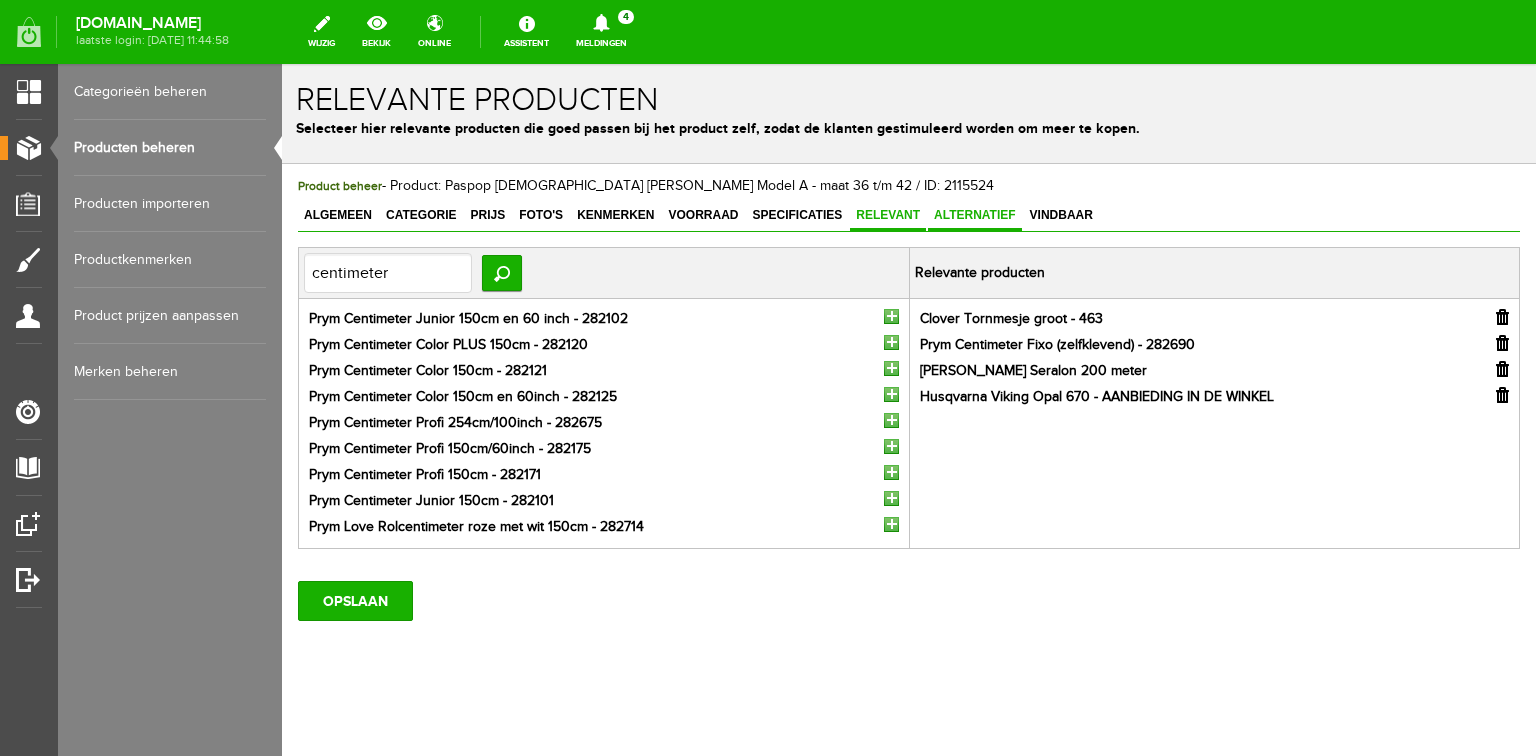 click on "Alternatief" at bounding box center (975, 215) 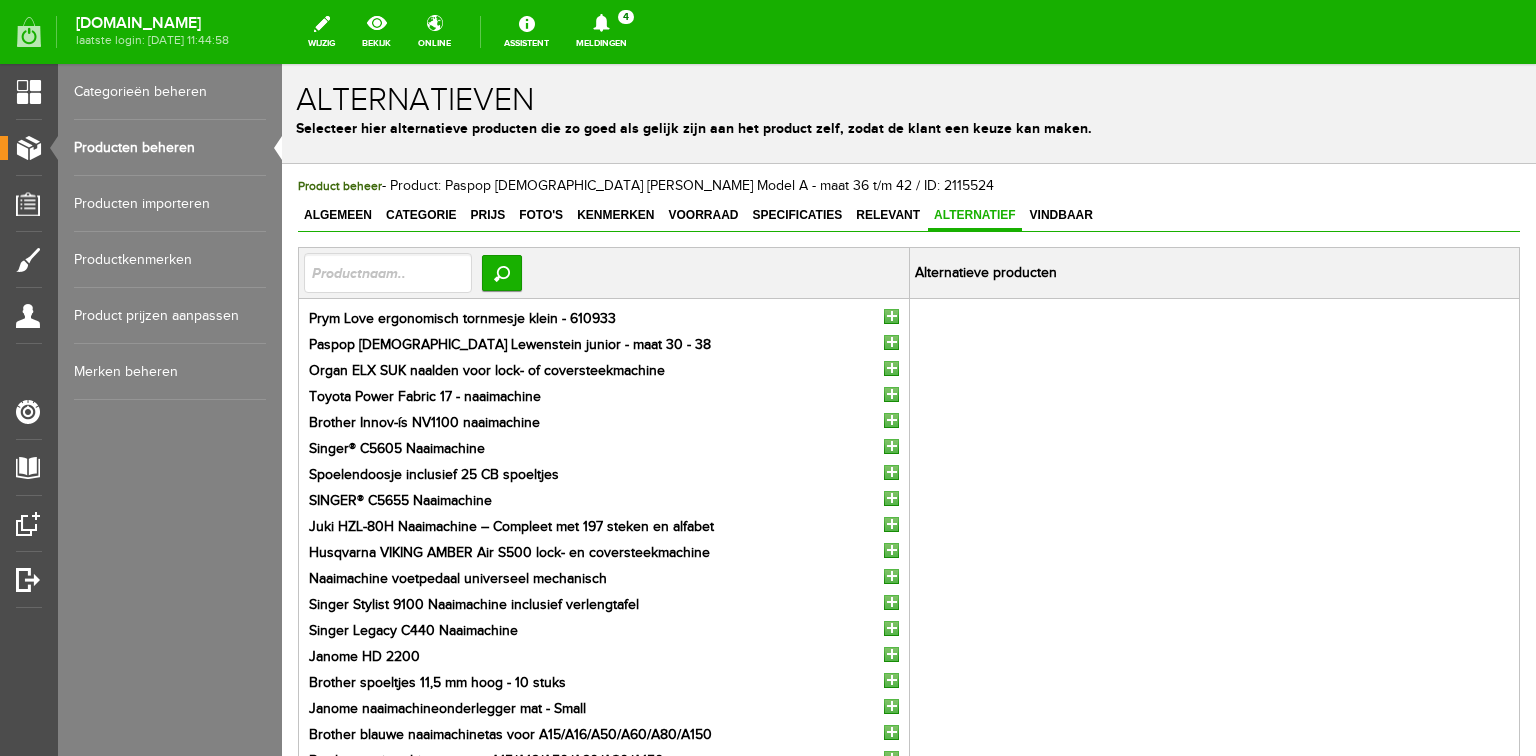 click on "Prym Love ergonomisch tornmesje klein - 610933
Paspop [DEMOGRAPHIC_DATA] Lewenstein junior - maat 30 - 38
Organ ELX SUK naalden voor lock- of coversteekmachine
Toyota Power Fabric 17 - naaimachine" at bounding box center (604, 631) 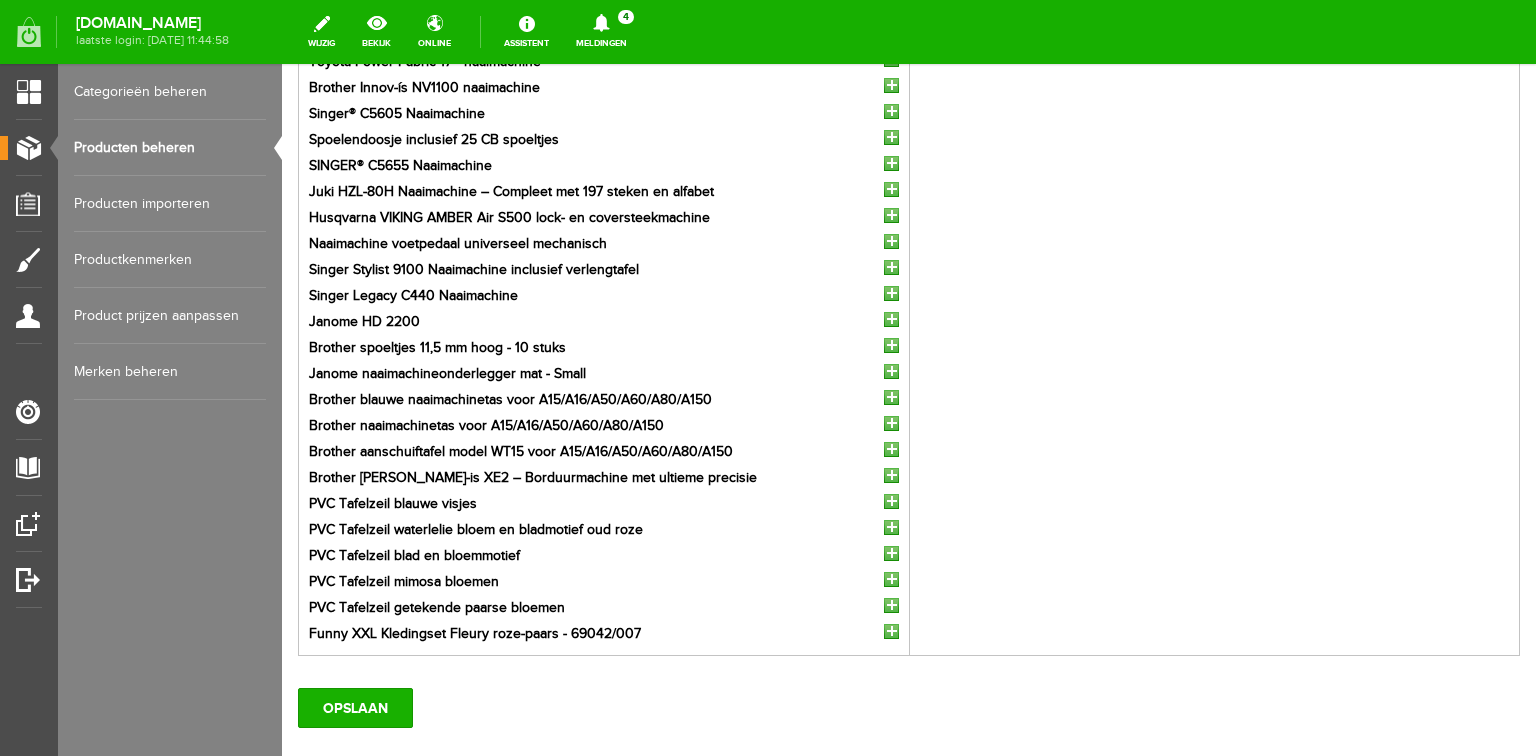 scroll, scrollTop: 320, scrollLeft: 0, axis: vertical 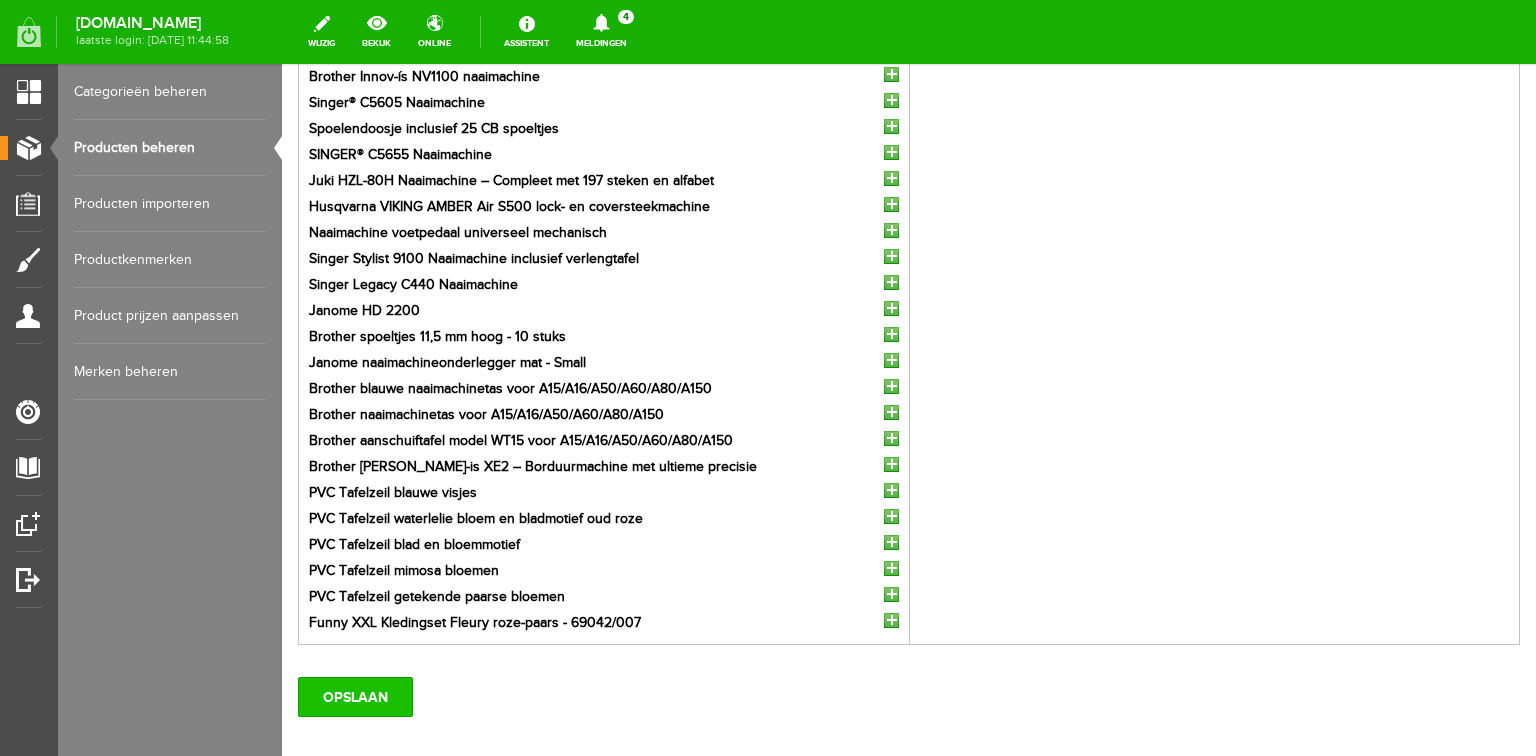 click on "OPSLAAN" at bounding box center [355, 697] 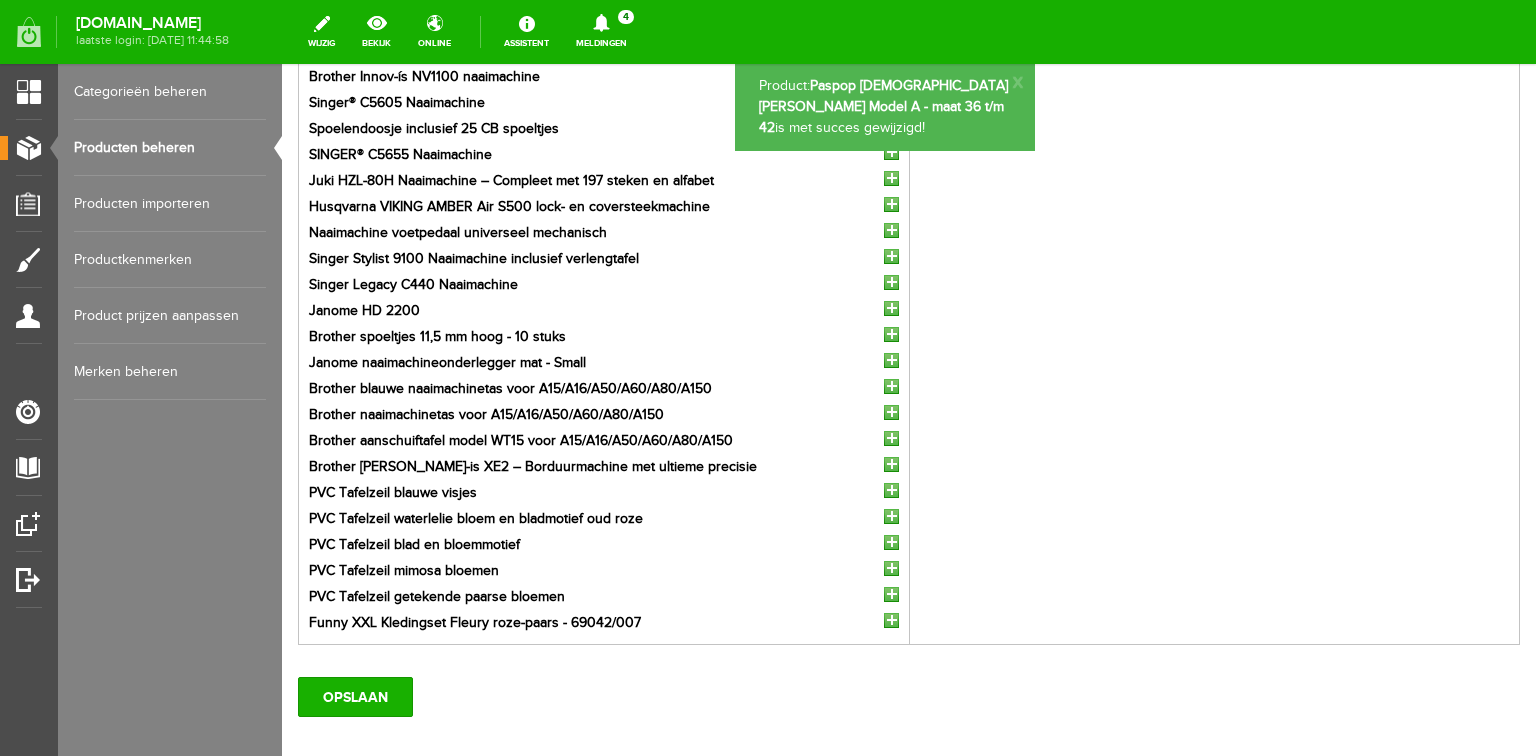 scroll, scrollTop: 0, scrollLeft: 0, axis: both 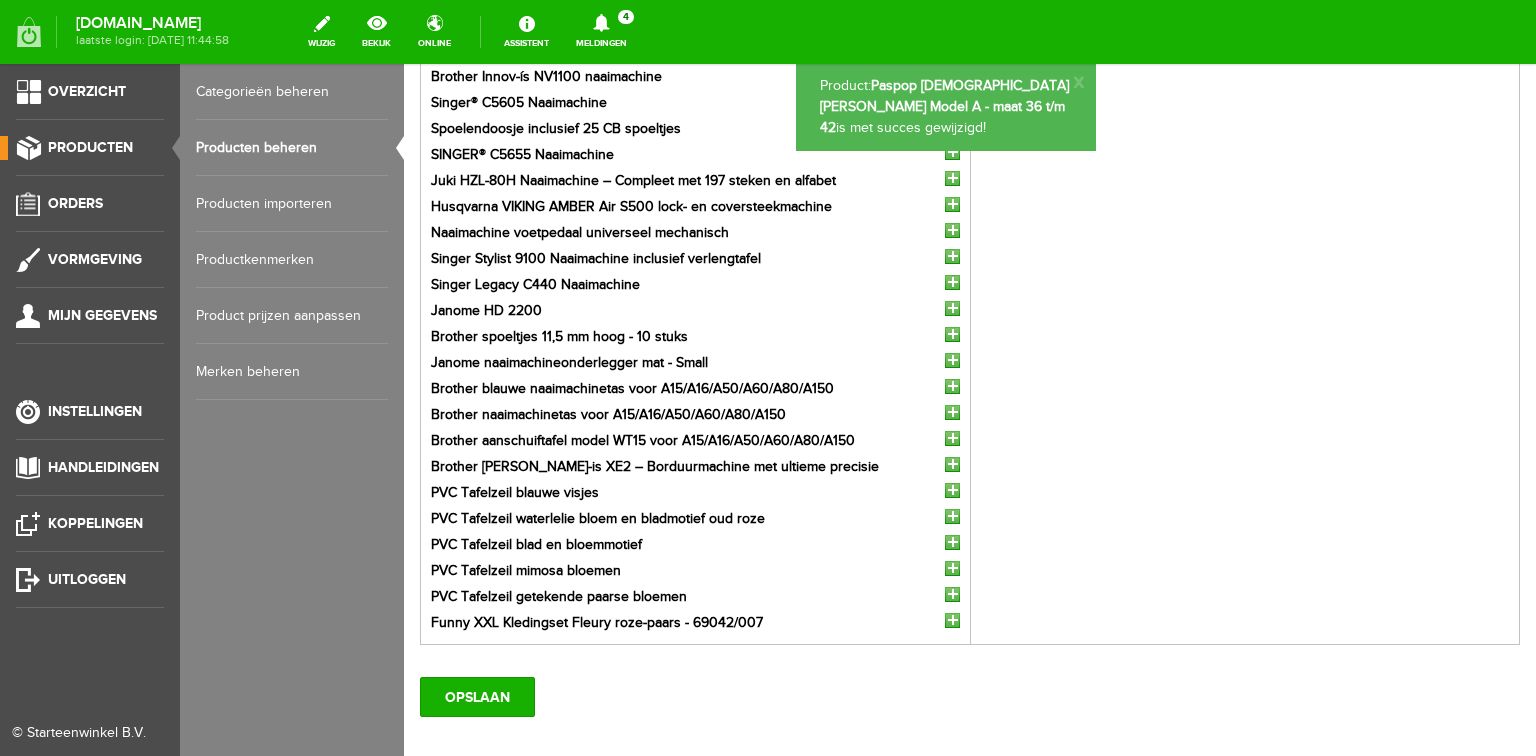 click on "Producten beheren" at bounding box center [292, 148] 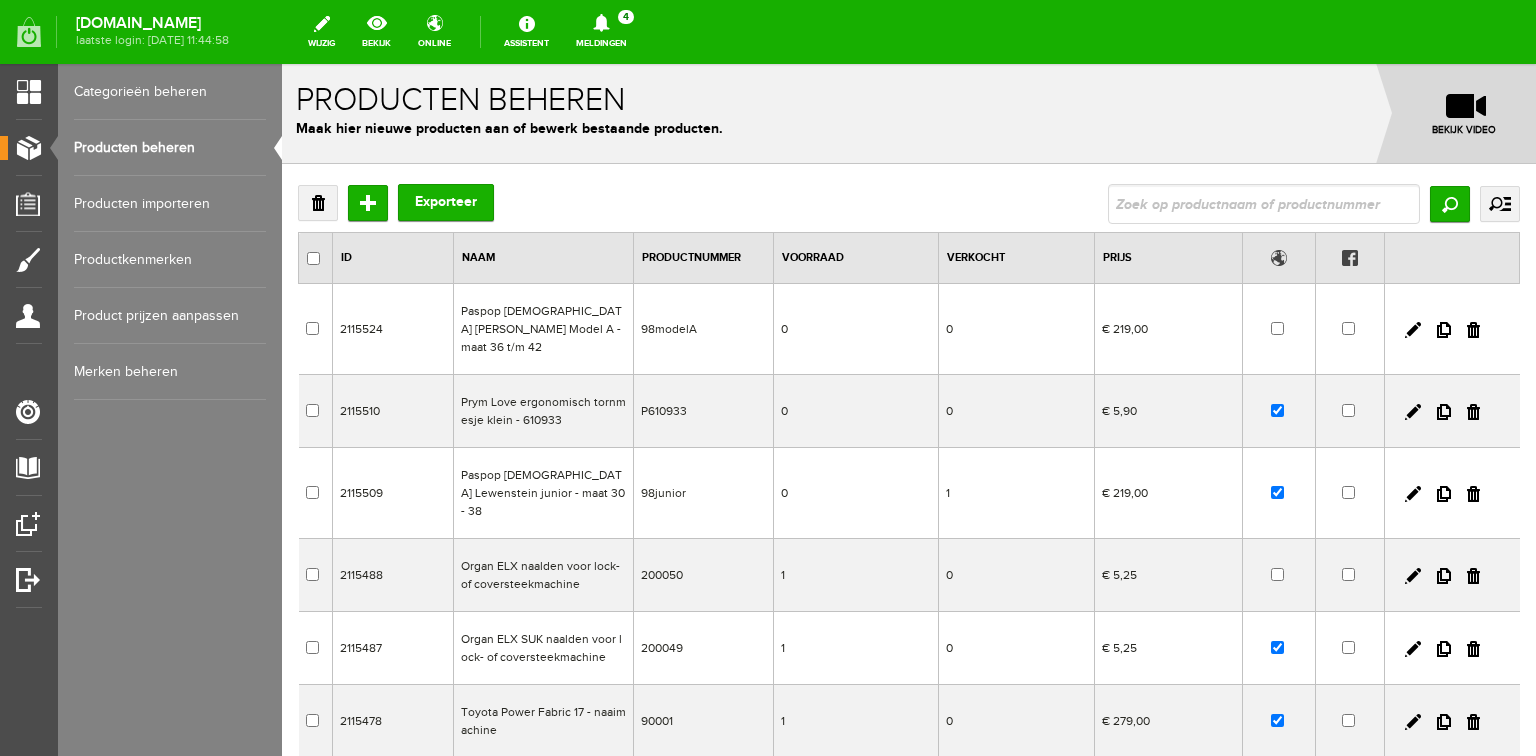 scroll, scrollTop: 0, scrollLeft: 0, axis: both 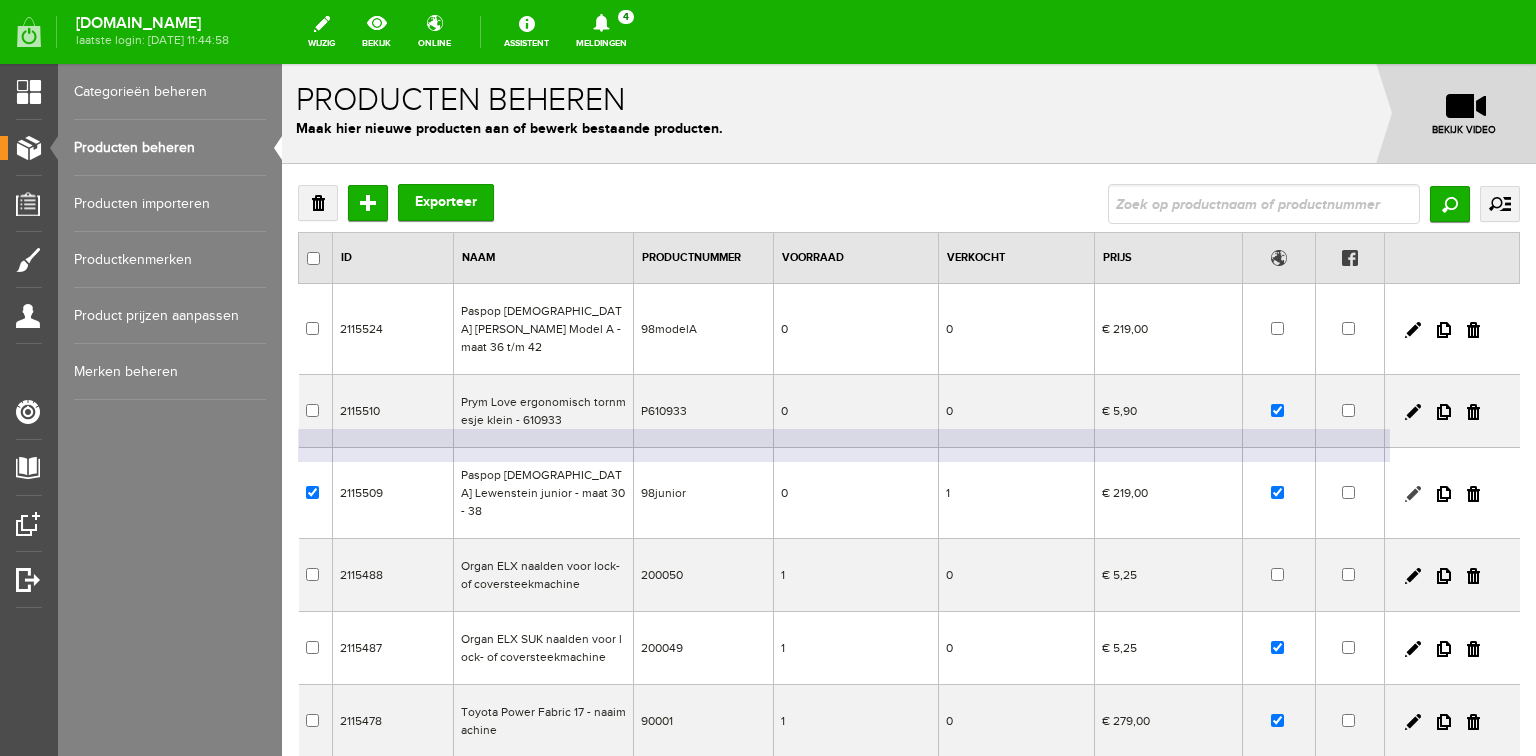 click at bounding box center [1413, 494] 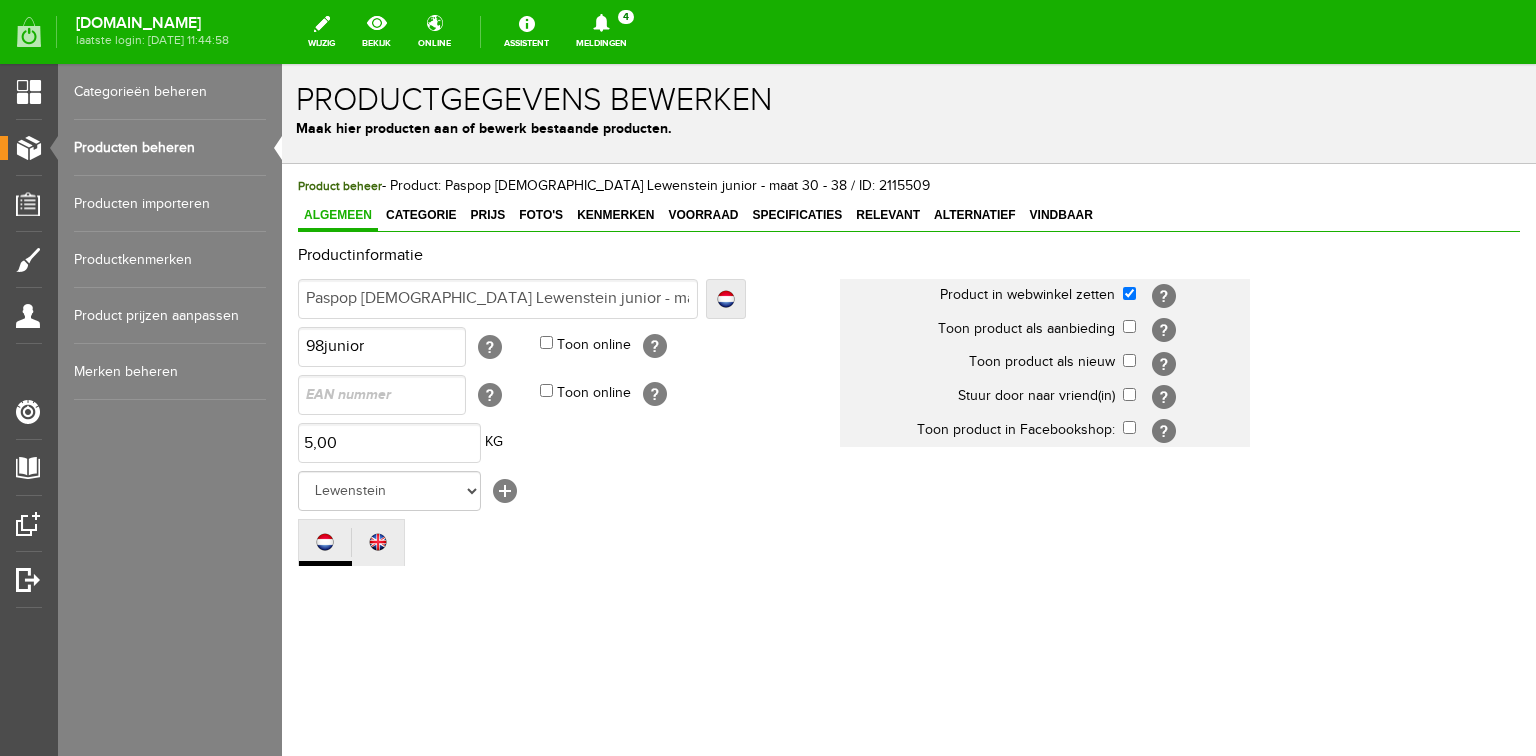 scroll, scrollTop: 0, scrollLeft: 0, axis: both 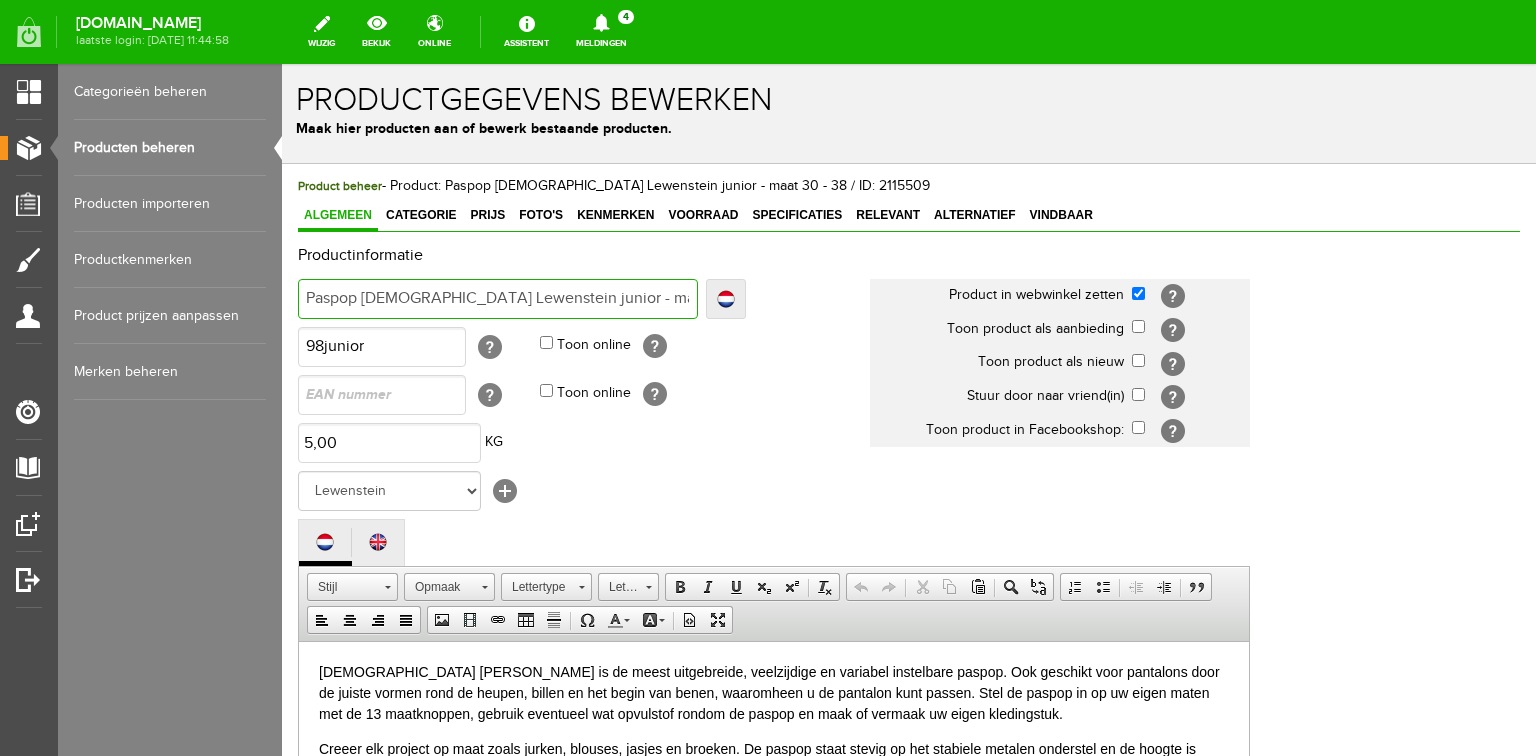 click on "Paspop [DEMOGRAPHIC_DATA] Lewenstein junior - maat 30 - 38" at bounding box center (498, 299) 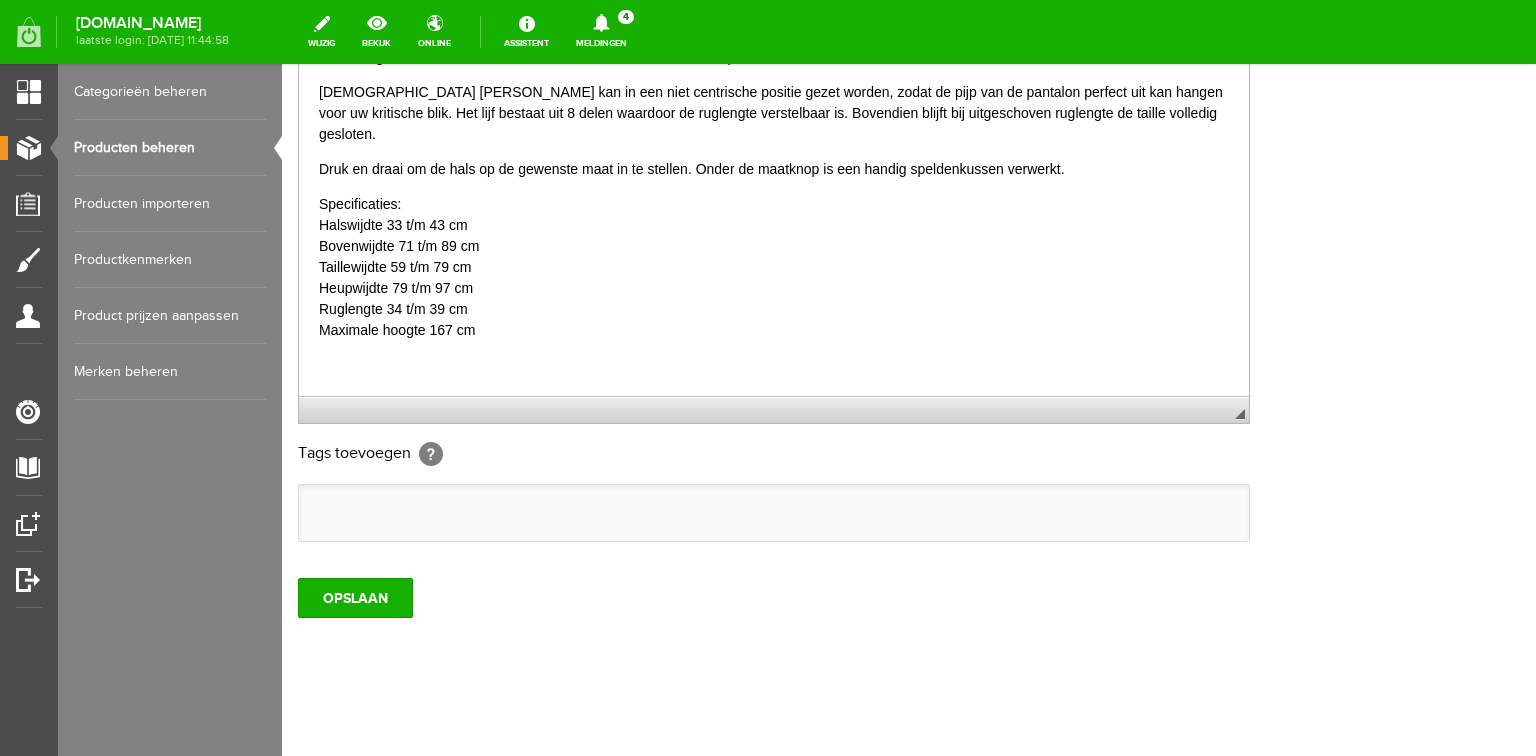 scroll, scrollTop: 592, scrollLeft: 0, axis: vertical 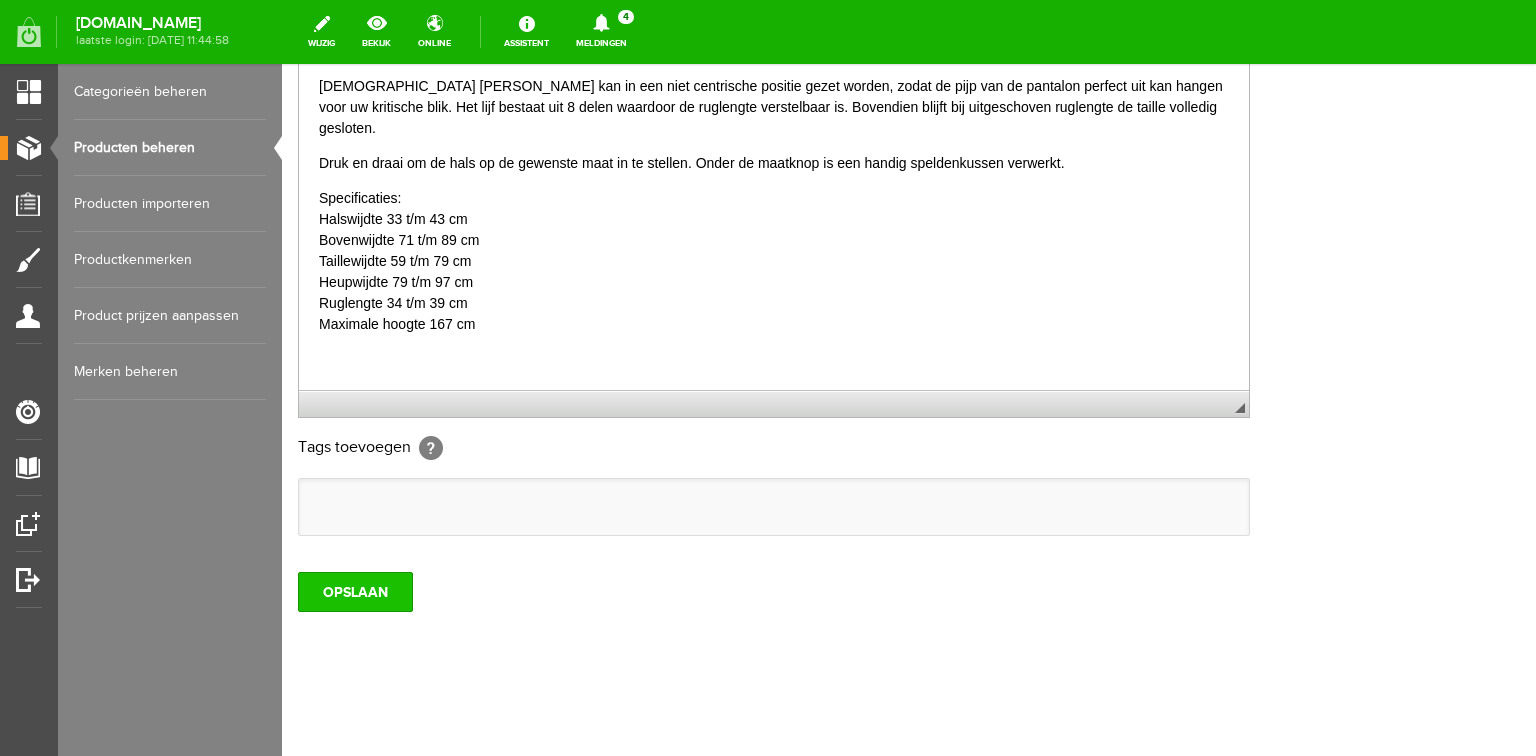 click on "OPSLAAN" at bounding box center (355, 592) 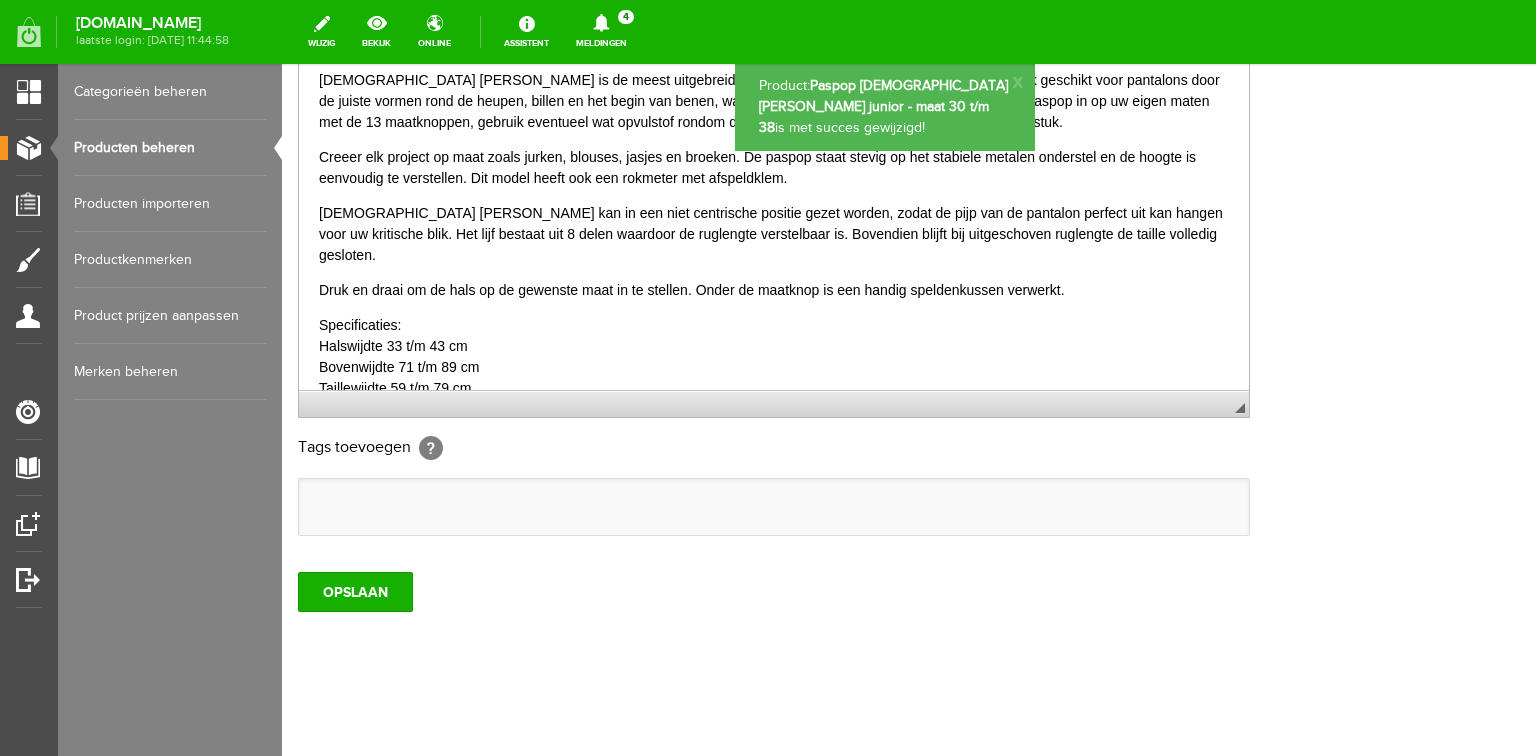 scroll, scrollTop: 0, scrollLeft: 0, axis: both 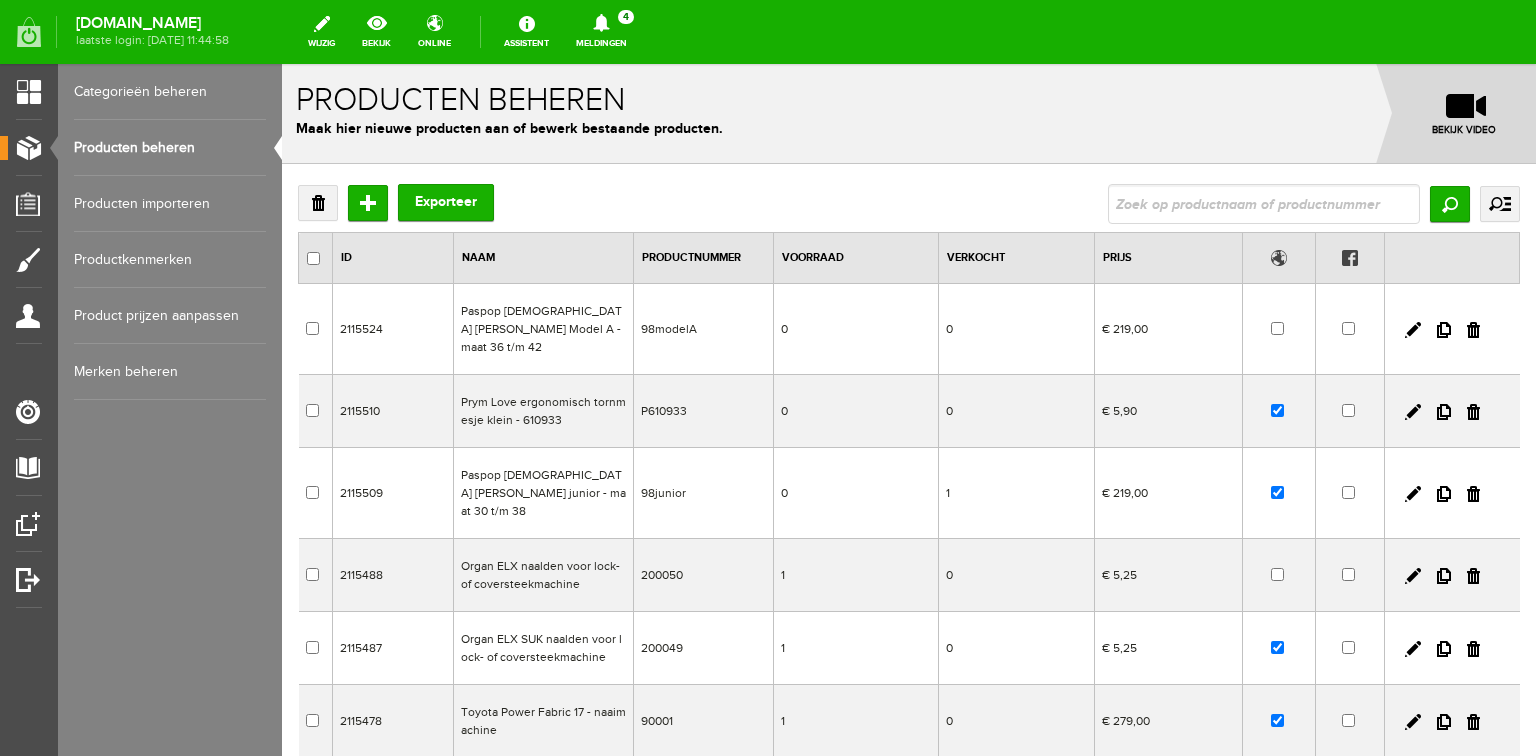 drag, startPoint x: 1435, startPoint y: 319, endPoint x: 812, endPoint y: 85, distance: 665.49603 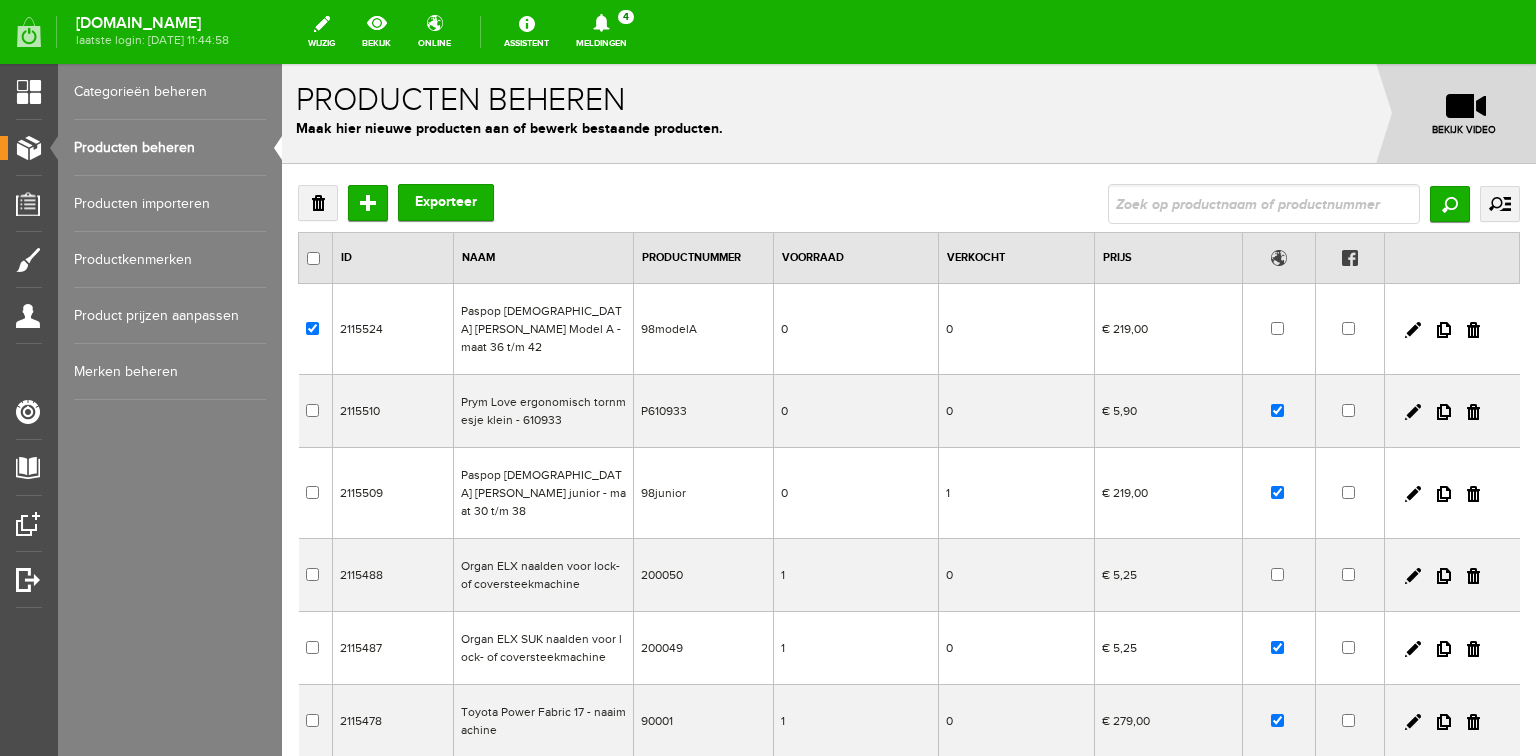 click at bounding box center [1444, 330] 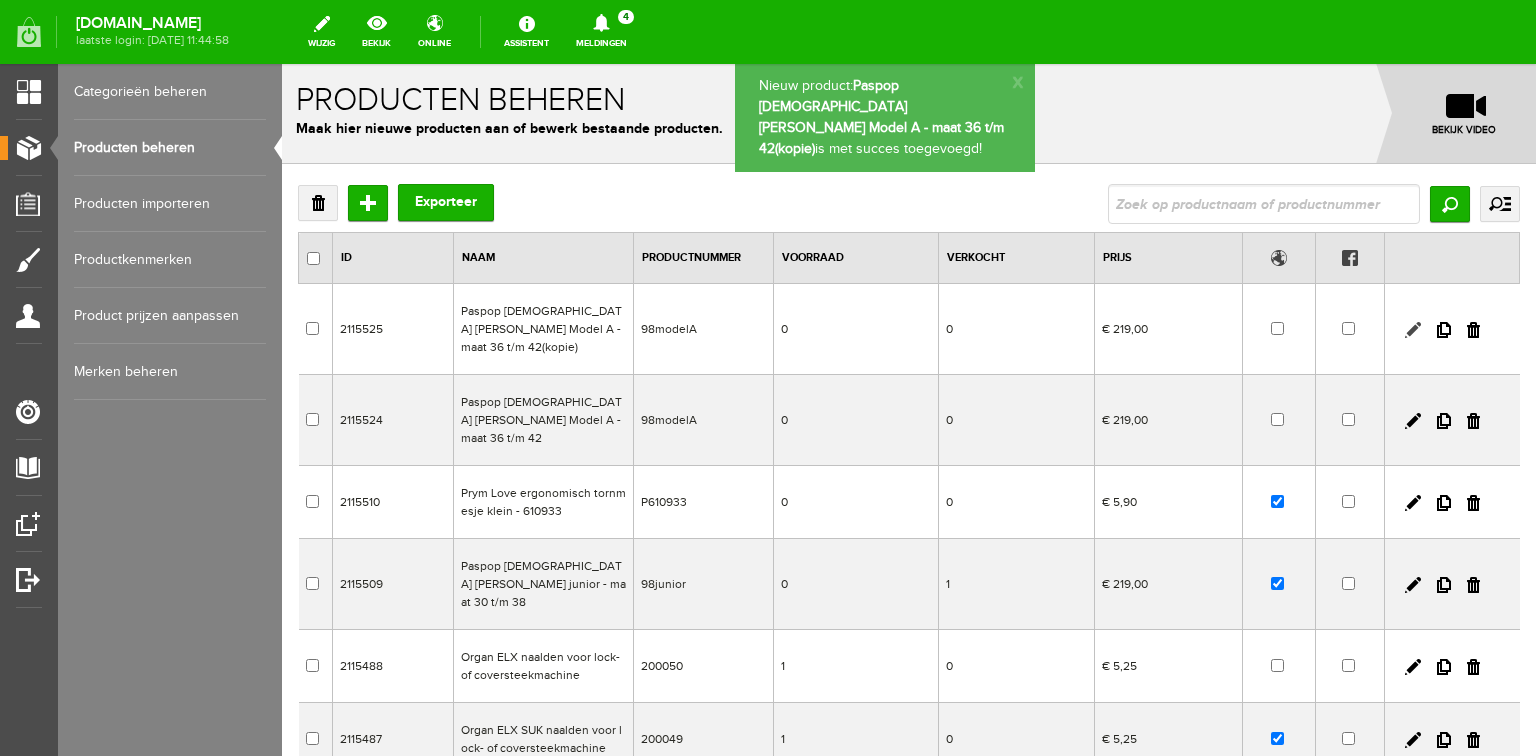 click at bounding box center (1413, 330) 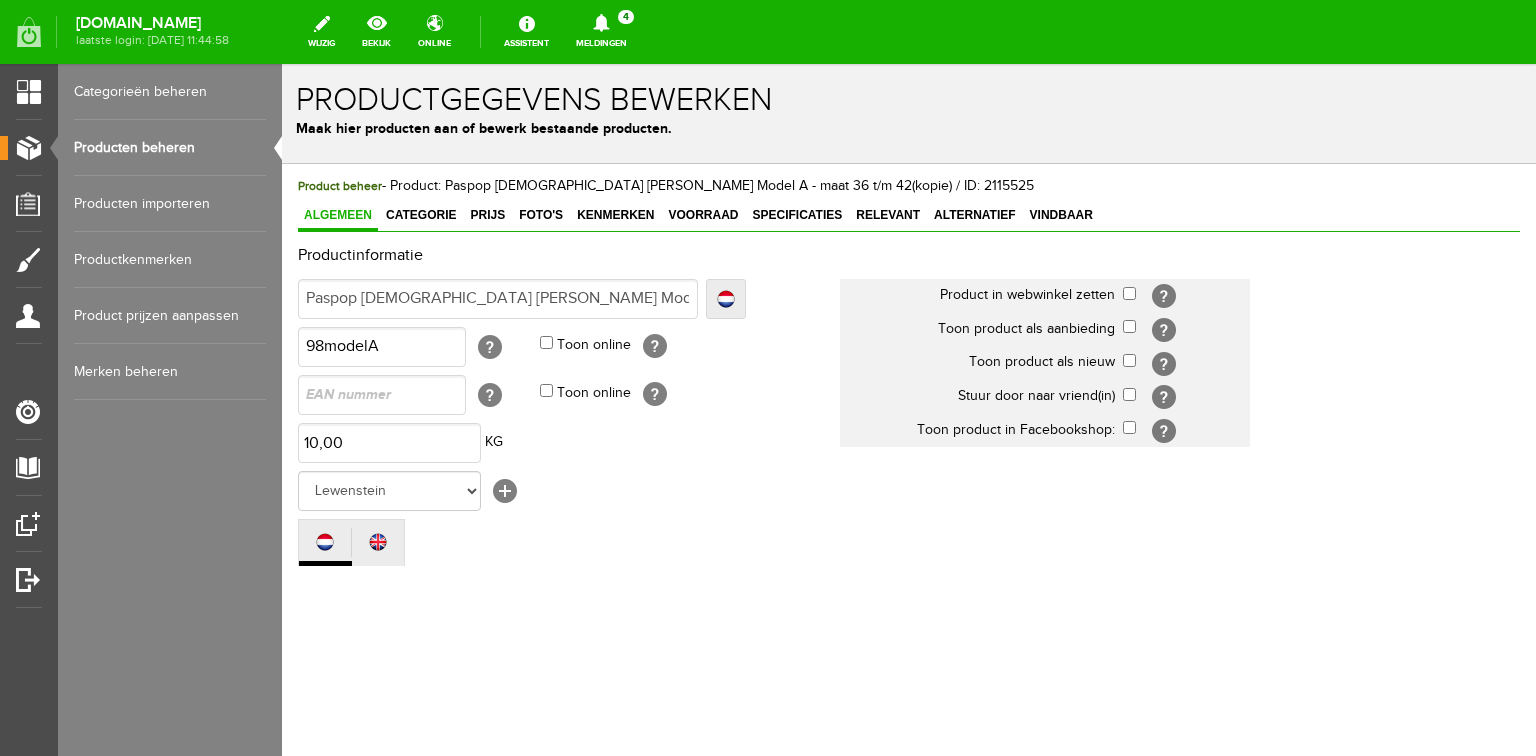 scroll, scrollTop: 0, scrollLeft: 0, axis: both 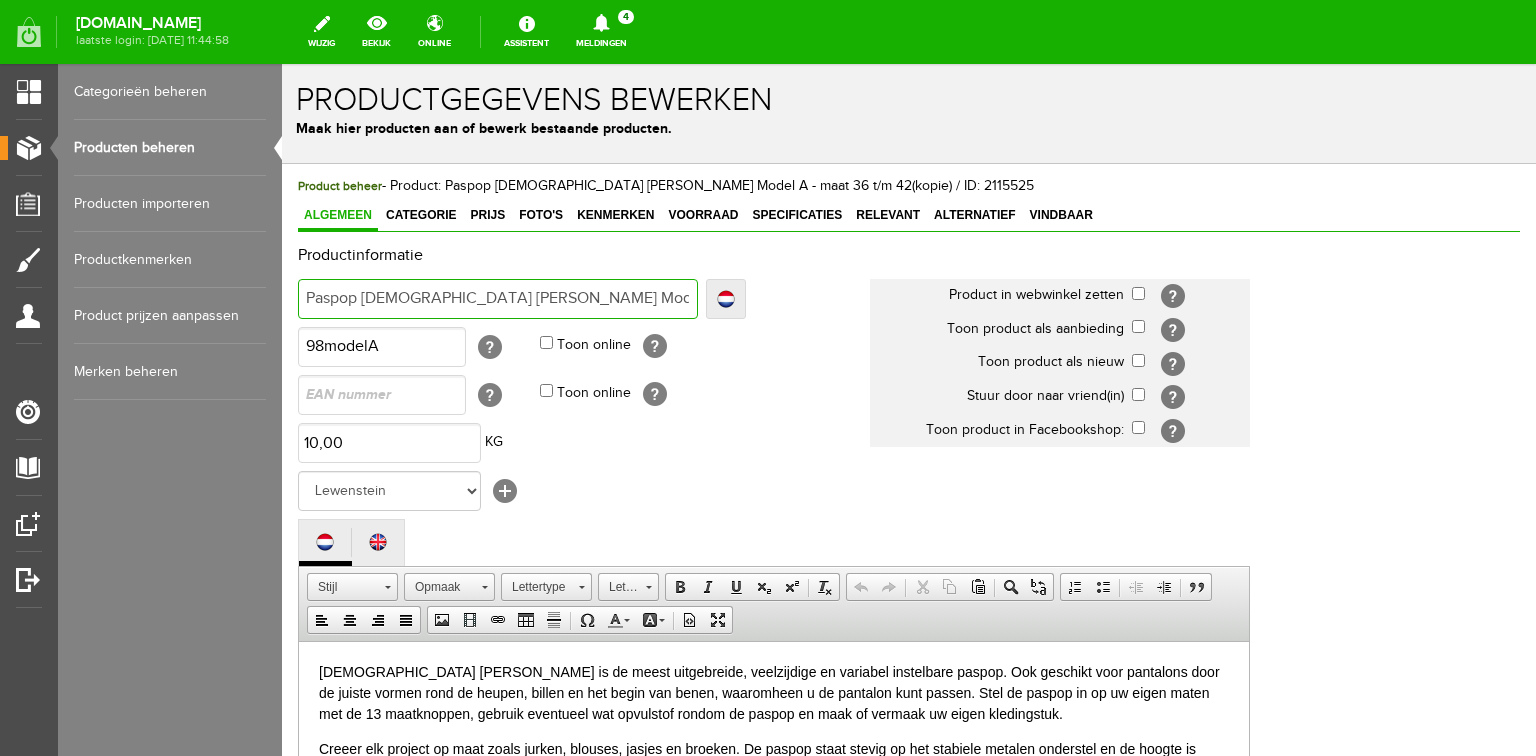 click on "Paspop [DEMOGRAPHIC_DATA] [PERSON_NAME] Model A - maat 36 t/m 42(kopie)" at bounding box center [498, 299] 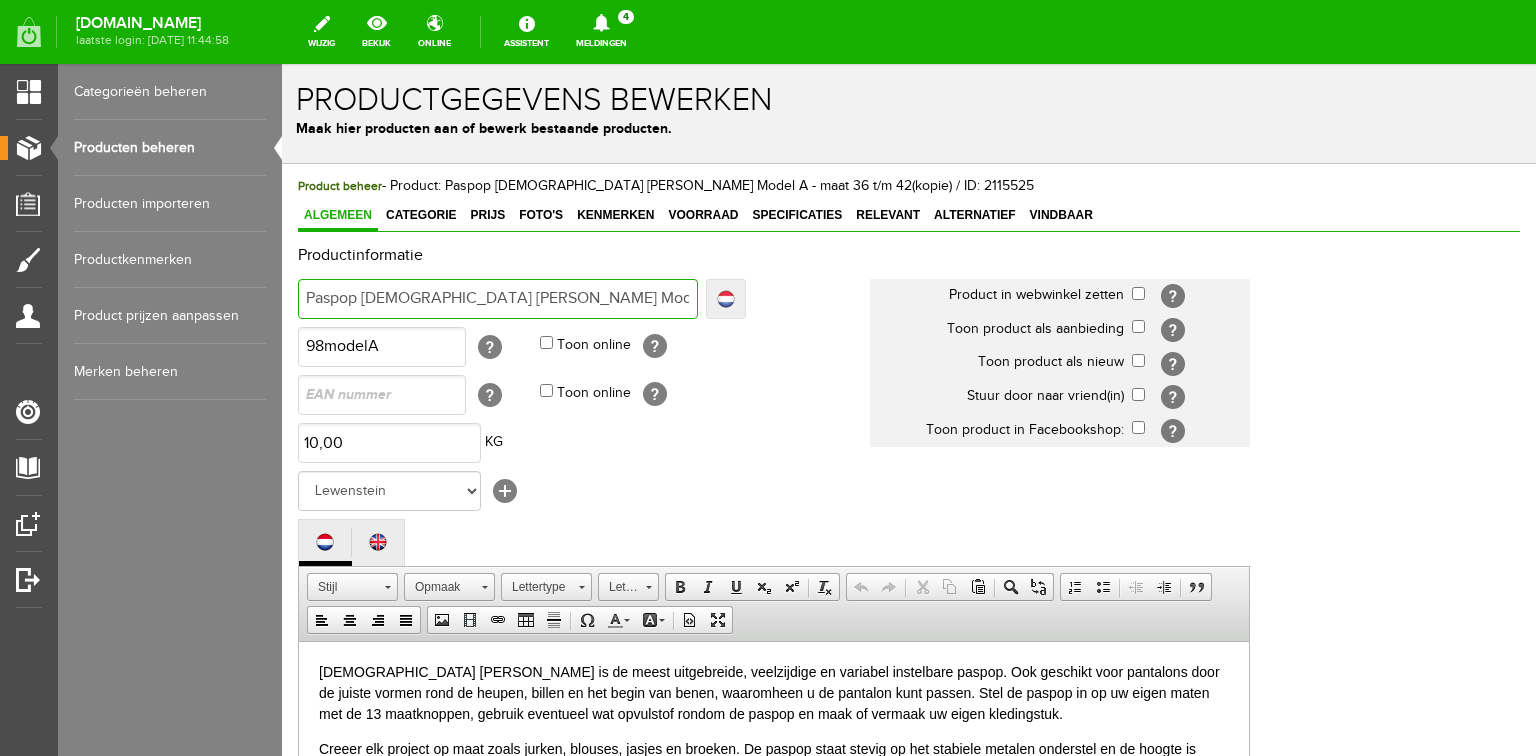 scroll, scrollTop: 0, scrollLeft: 19, axis: horizontal 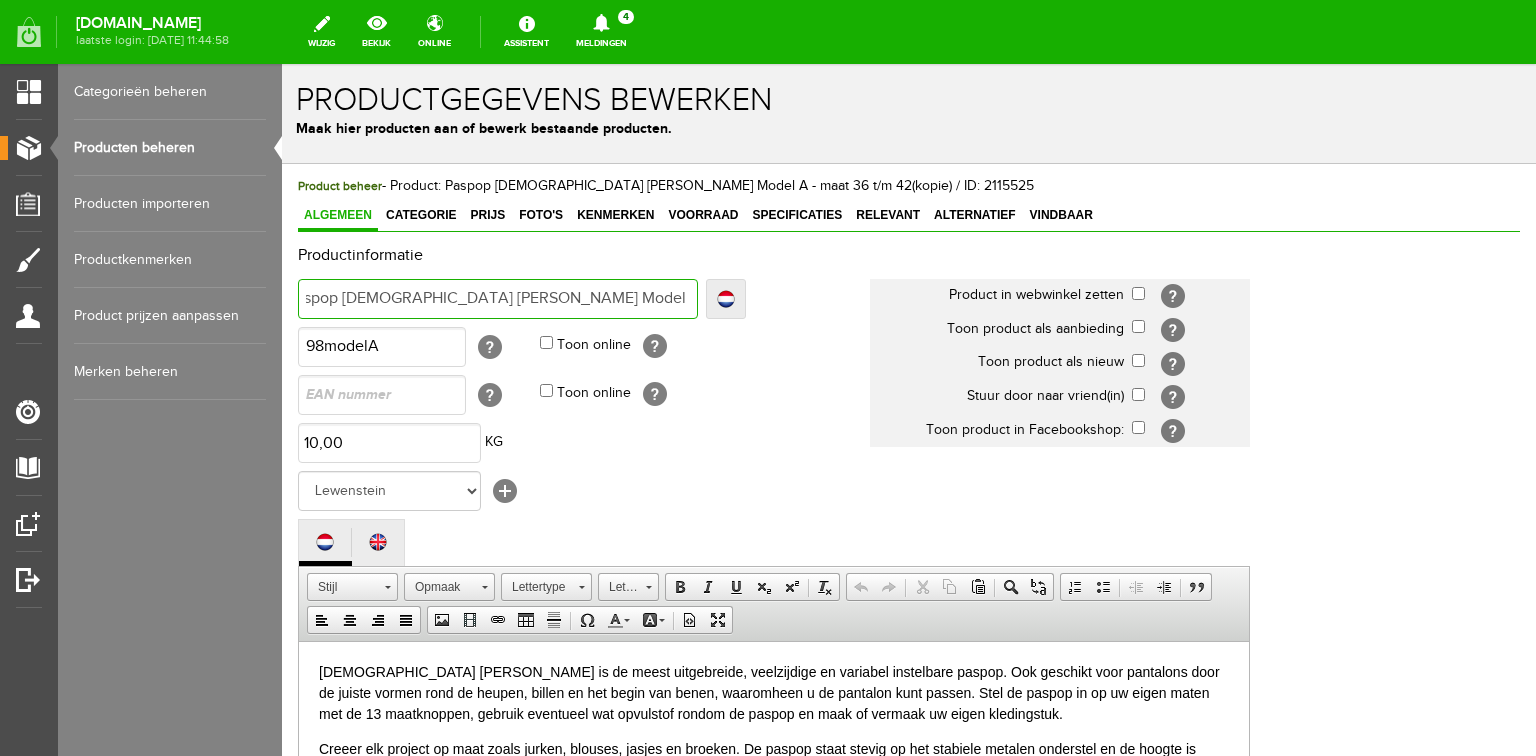 drag, startPoint x: 662, startPoint y: 296, endPoint x: 748, endPoint y: 300, distance: 86.09297 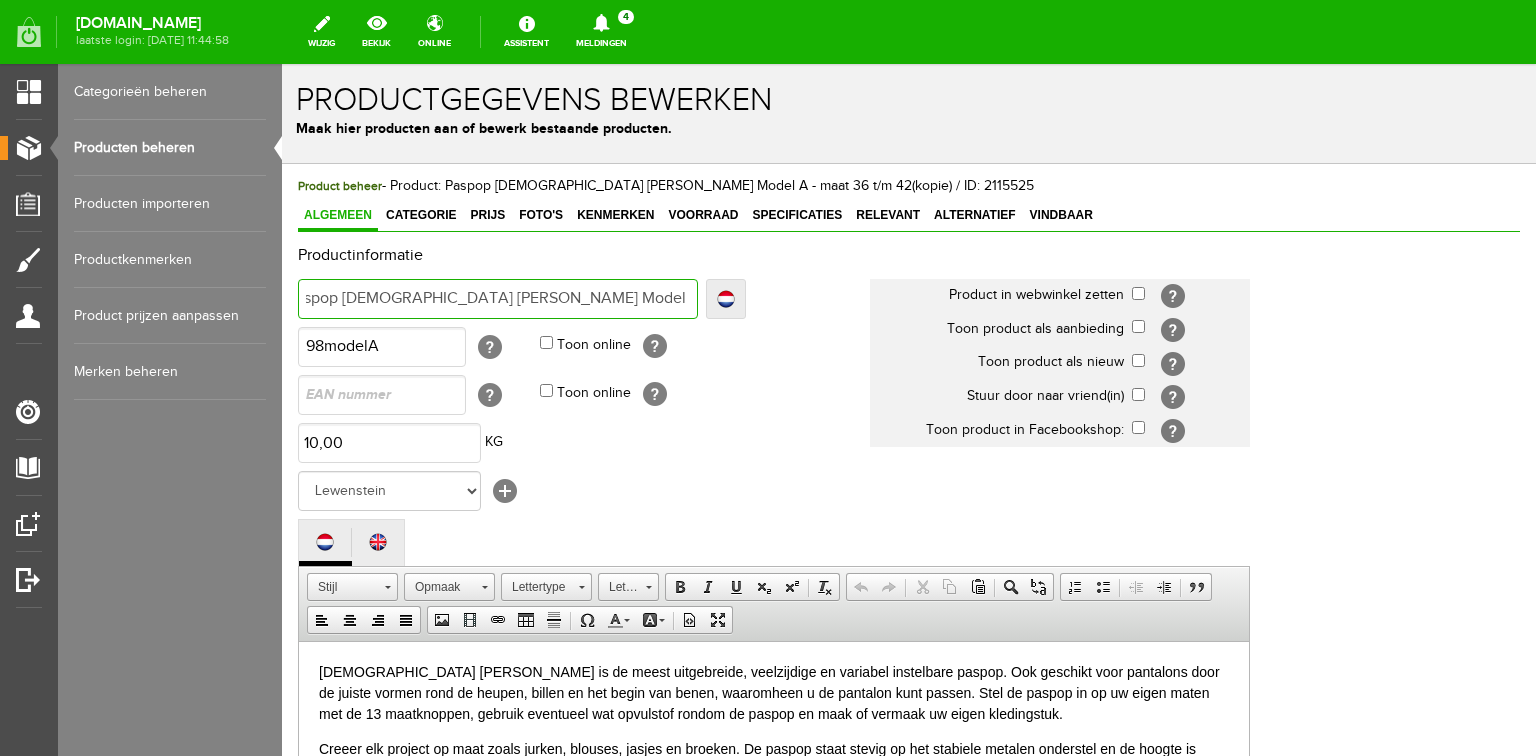 scroll, scrollTop: 0, scrollLeft: 0, axis: both 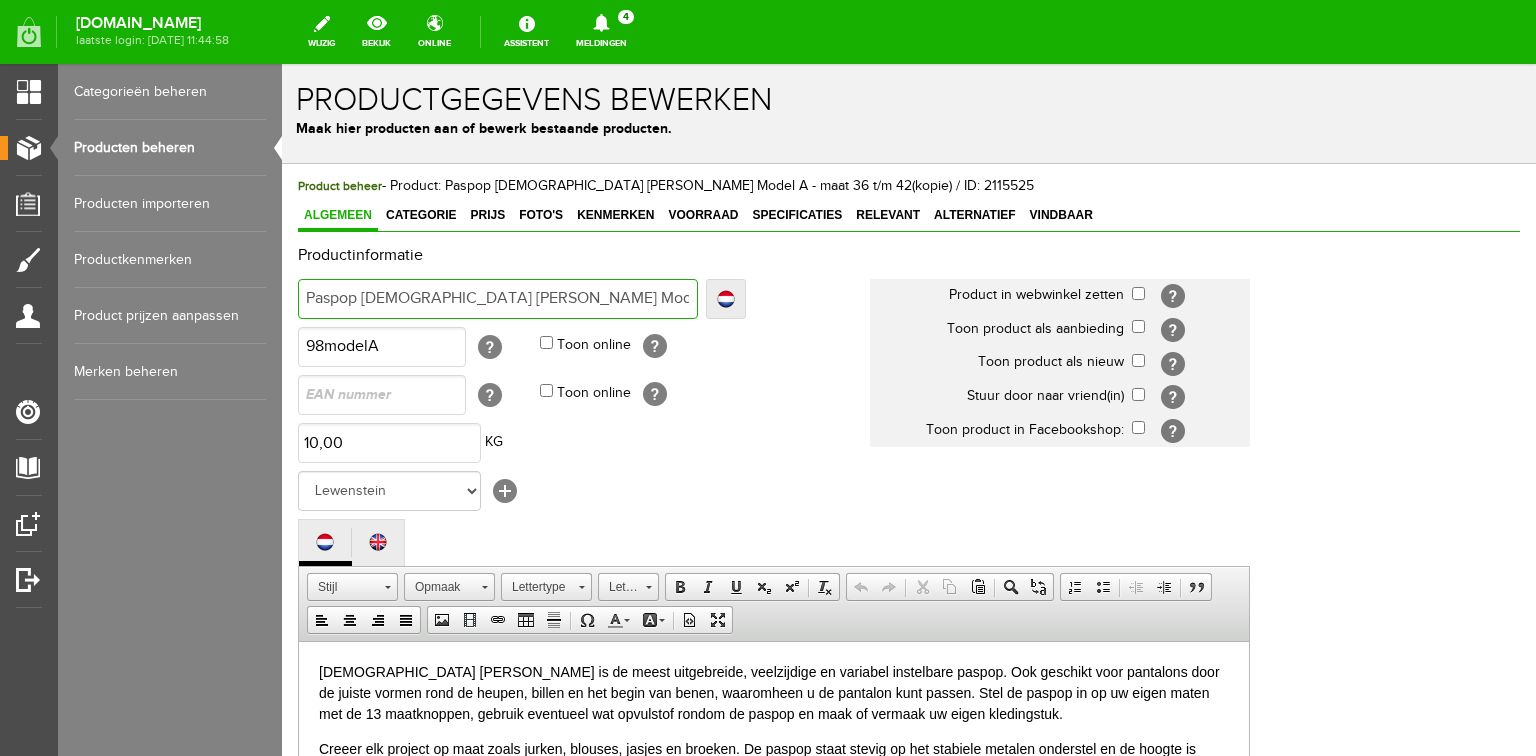 click on "Paspop [DEMOGRAPHIC_DATA] [PERSON_NAME] Model B - maat 36 t/m 42" at bounding box center [498, 299] 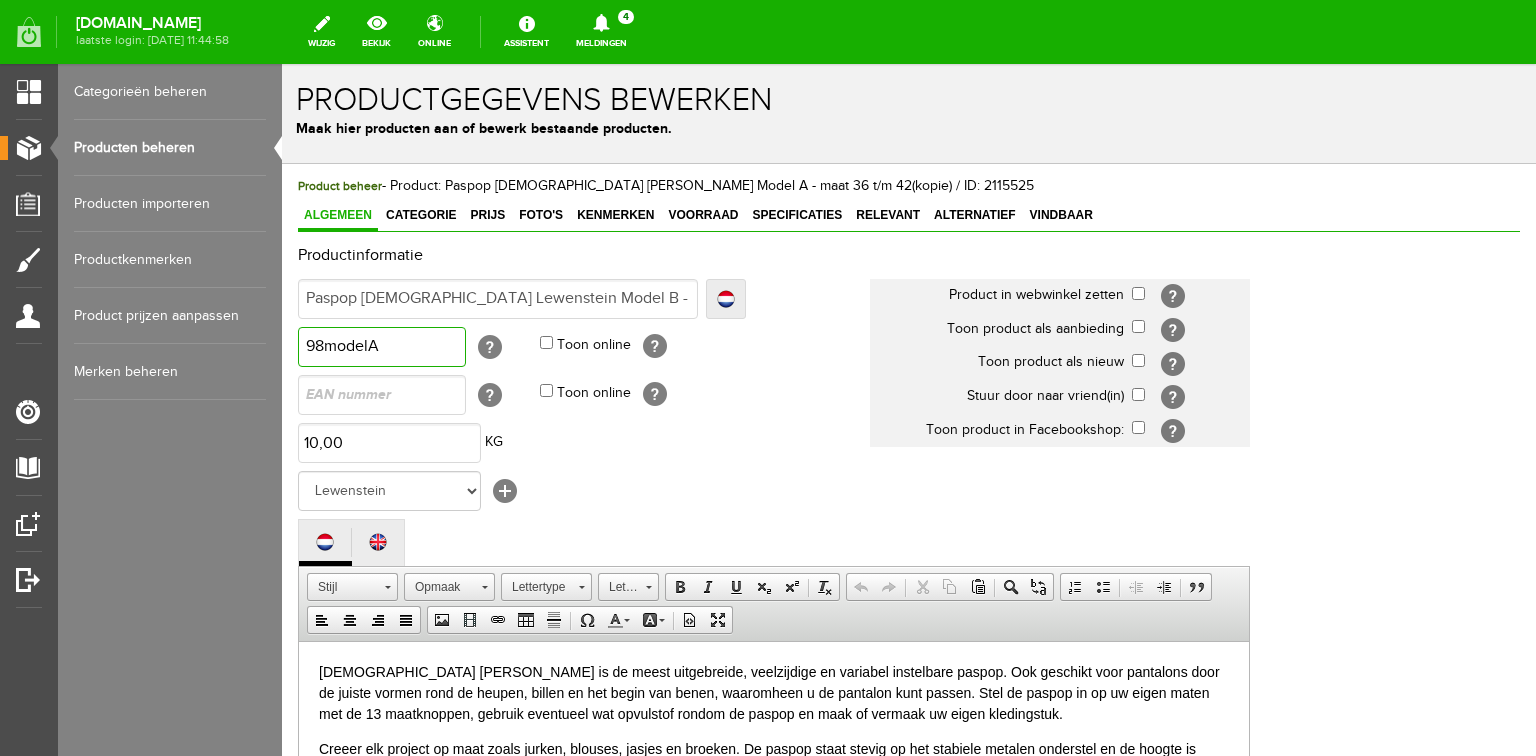 click on "98modelA" at bounding box center [382, 347] 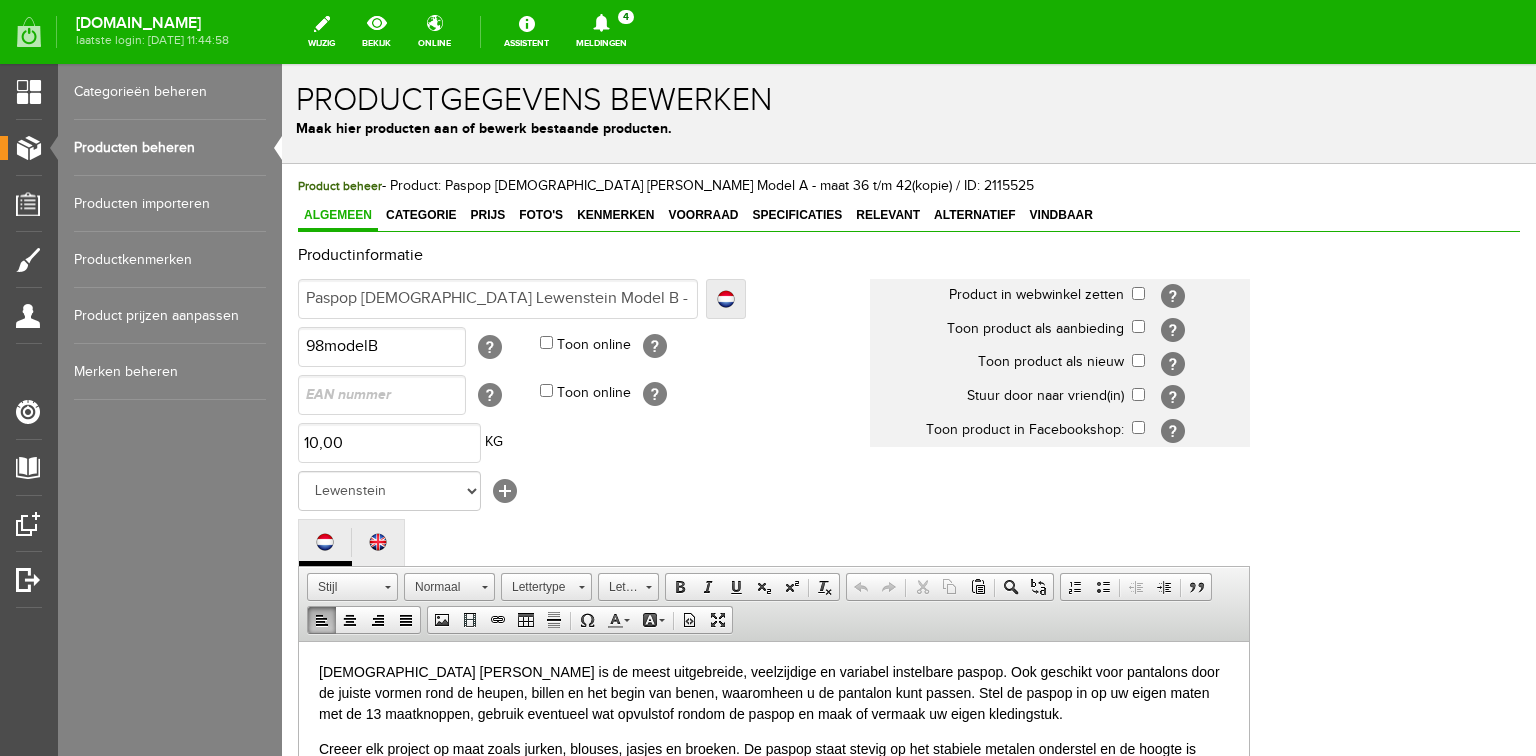 click on "[DEMOGRAPHIC_DATA] [PERSON_NAME] is de meest uitgebreide, veelzijdige en variabel instelbare paspop. Ook geschikt voor pantalons door de juiste vormen rond de heupen, billen en het begin van benen, waaromheen u de pantalon kunt passen. Stel de paspop in op uw eigen maten met de 13 maatknoppen, gebruik eventueel wat opvulstof rondom de paspop en maak of vermaak uw eigen kledingstuk." at bounding box center (774, 692) 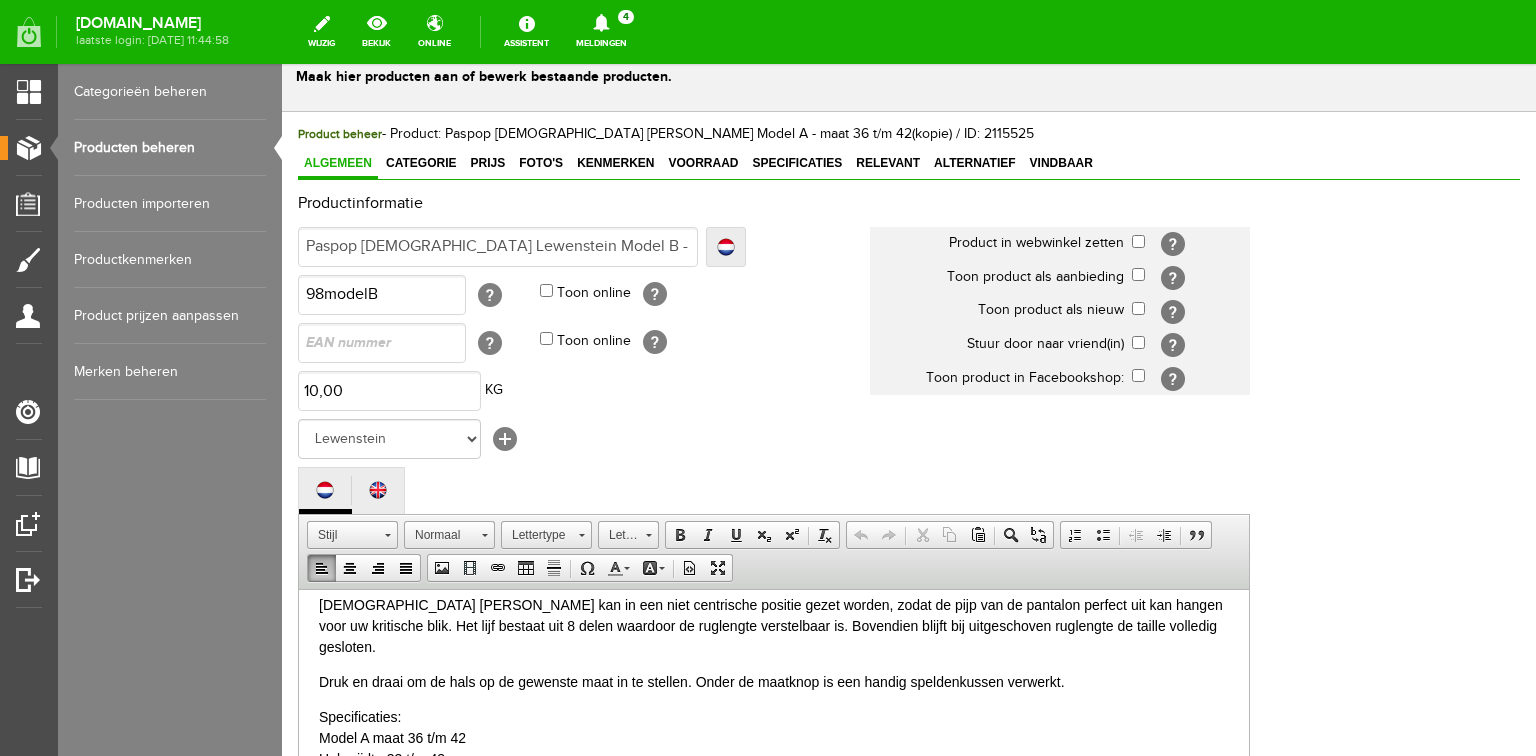 scroll, scrollTop: 80, scrollLeft: 0, axis: vertical 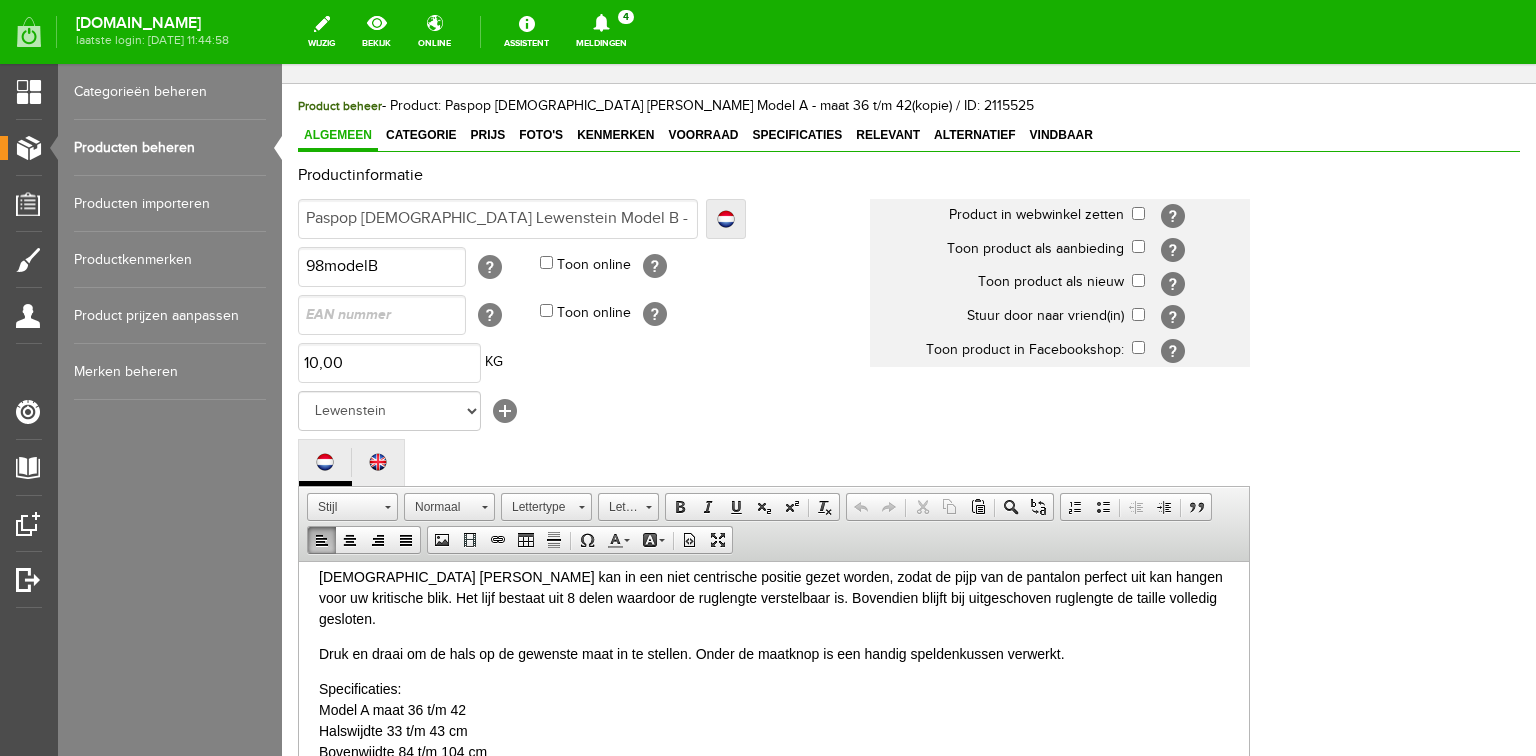 click on "Specificaties: Model A maat 36 t/m 42 Halswijdte 33 t/m 43 cm Bovenwijdte 84 t/m 104 cm Taillewijdte 65 t/m 85 cm Heupwijdte 91 t/m 112 cm Ruglengte 37 t/m 42 cm Maximale hoogte 185 cm" at bounding box center (774, 772) 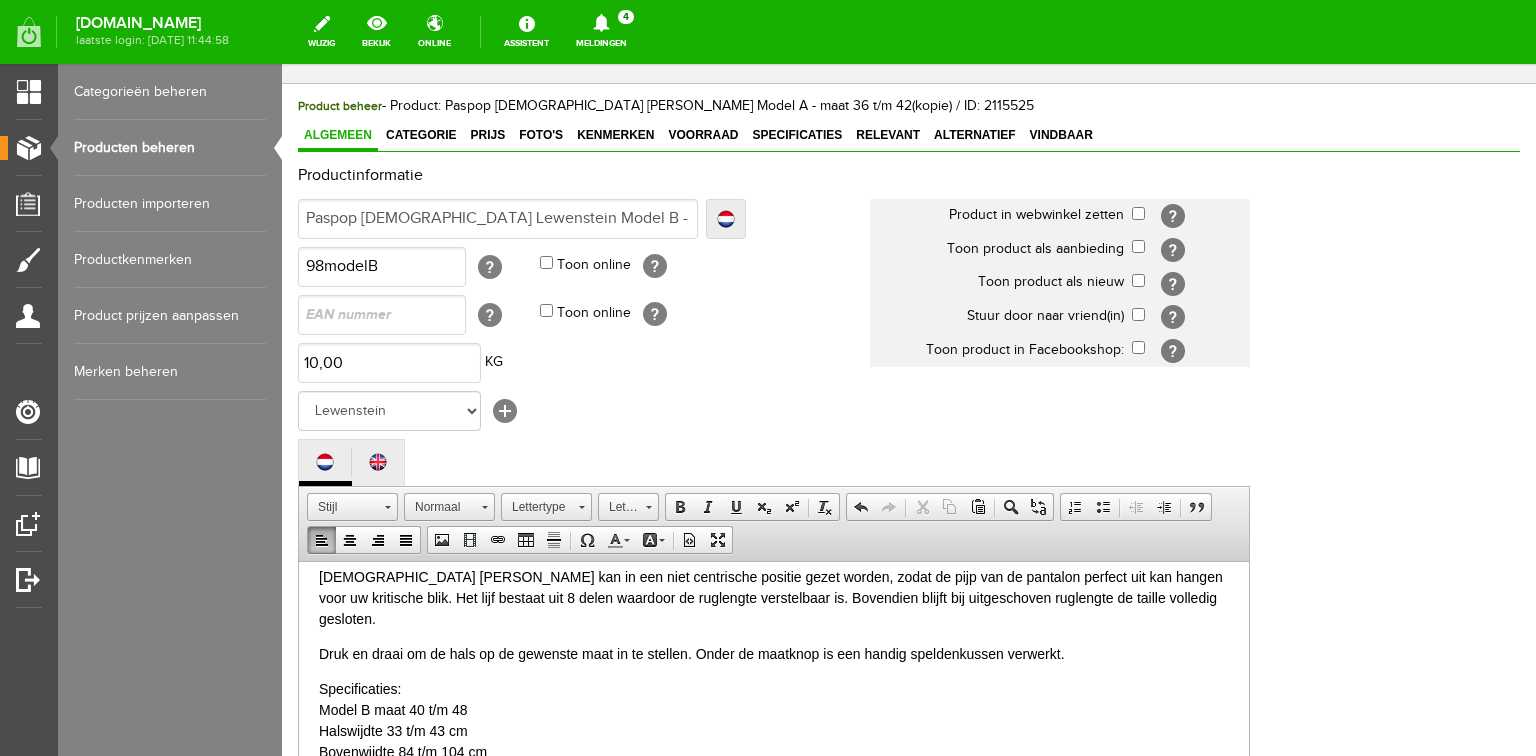 click on "Specificaties: Model B maat 40 t/m 48 Halswijdte 33 t/m 43 cm Bovenwijdte 84 t/m 104 cm Taillewijdte 65 t/m 85 cm Heupwijdte 91 t/m 112 cm Ruglengte 37 t/m 42 cm Maximale hoogte 185 cm" at bounding box center [774, 772] 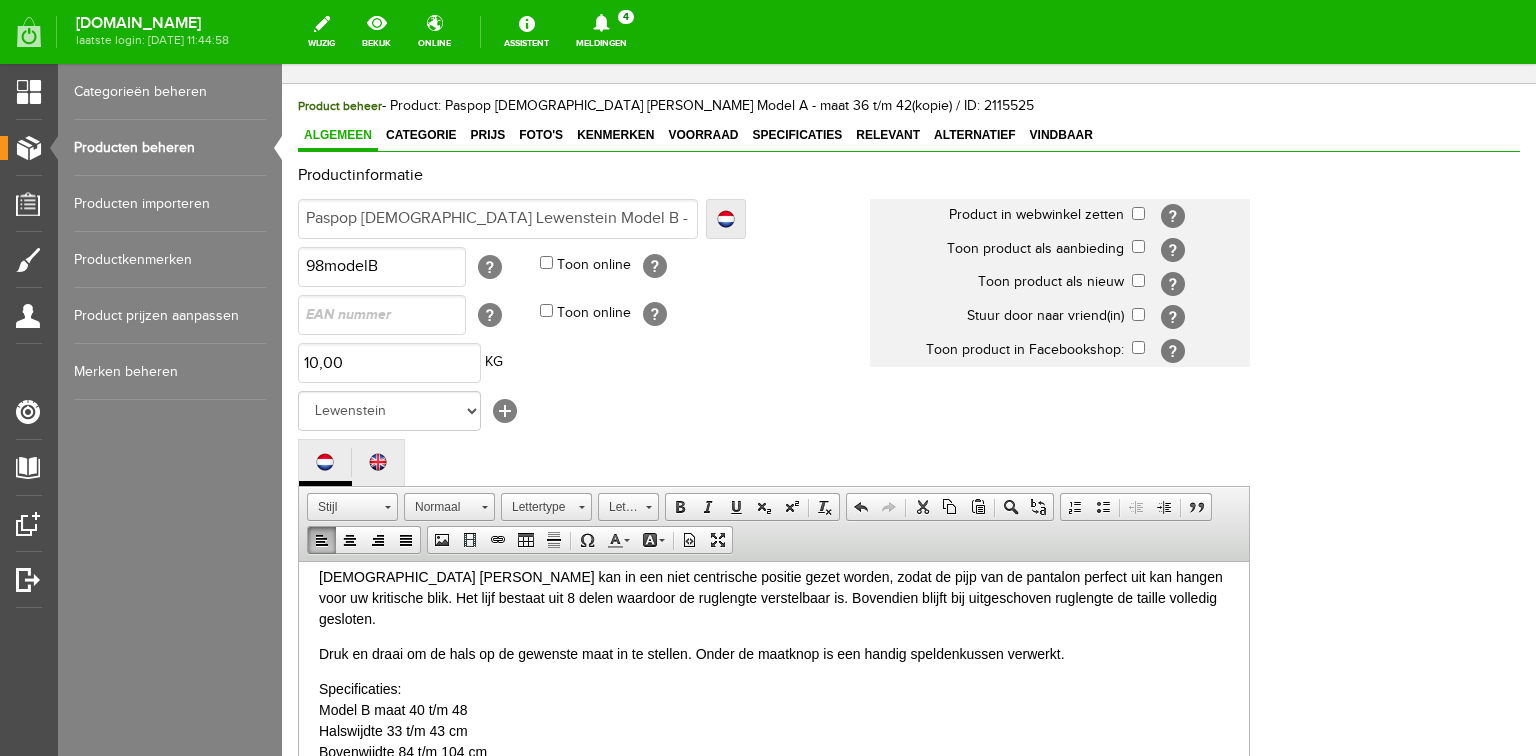 scroll, scrollTop: 81, scrollLeft: 0, axis: vertical 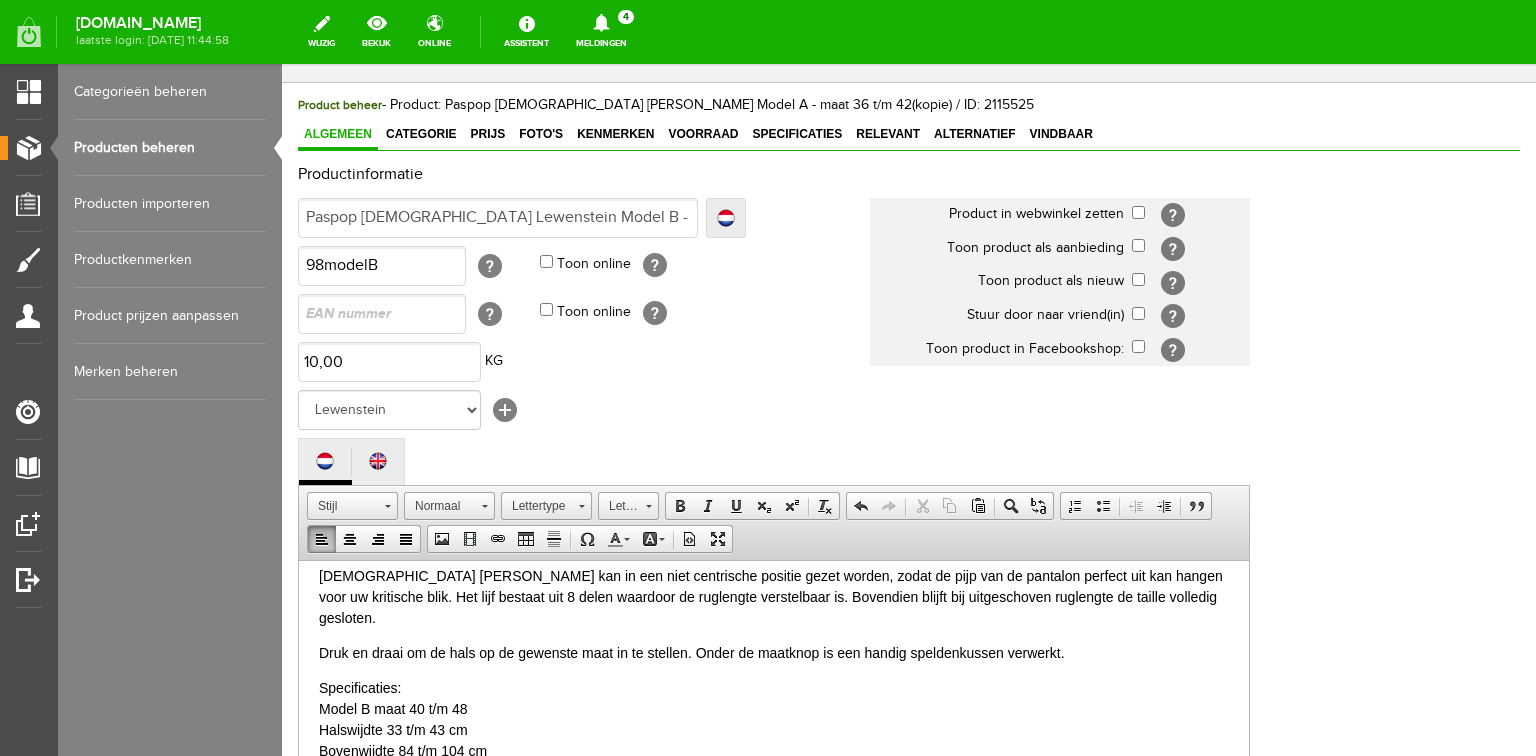 click on "Specificaties: Model B maat 40 t/m 48 Halswijdte 33 t/m 43 cm Bovenwijdte 84 t/m 104 cm Taillewijdte 80 t/m 100 cm Heupwijdte 91 t/m 112 cm Ruglengte 37 t/m 42 cm Maximale hoogte 185 cm" at bounding box center (774, 771) 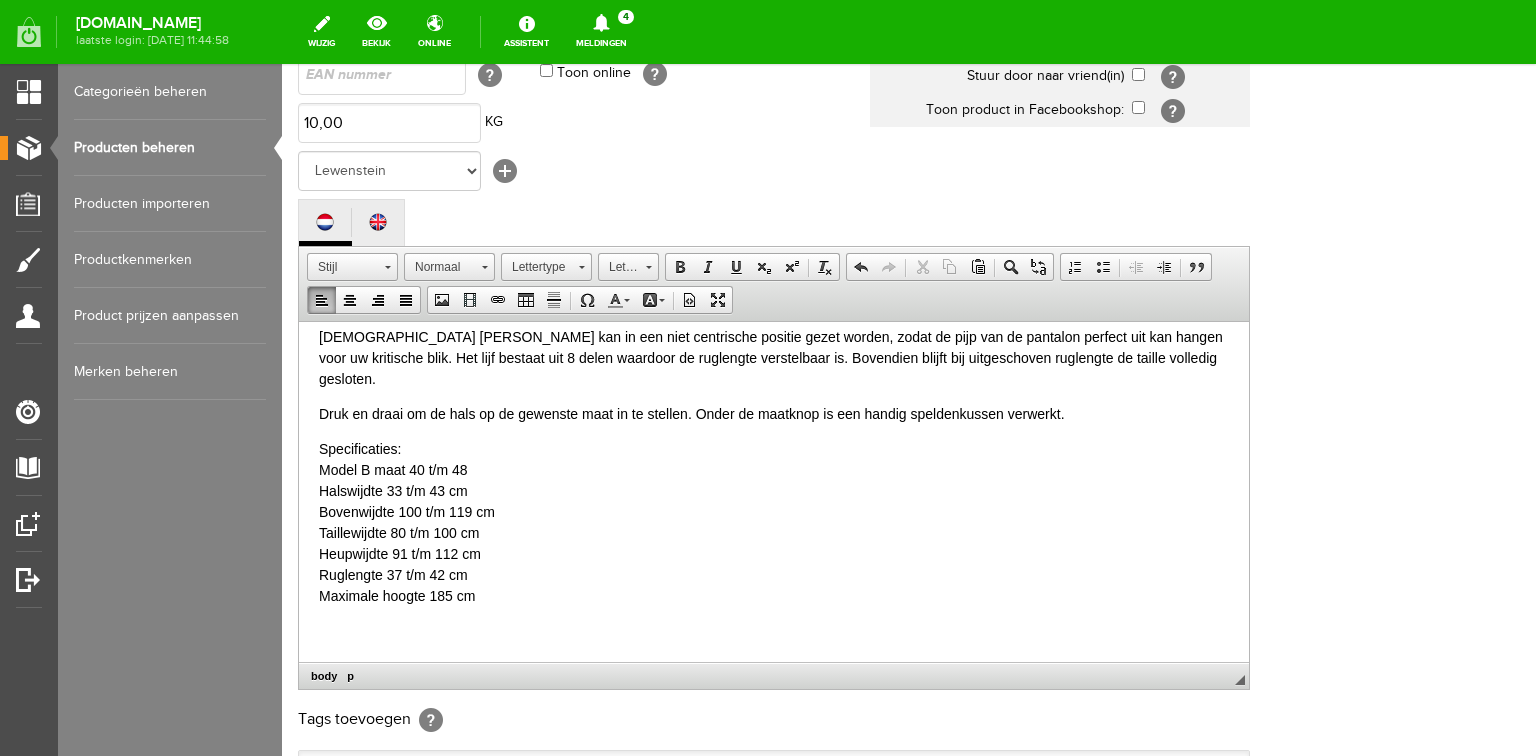 scroll, scrollTop: 321, scrollLeft: 0, axis: vertical 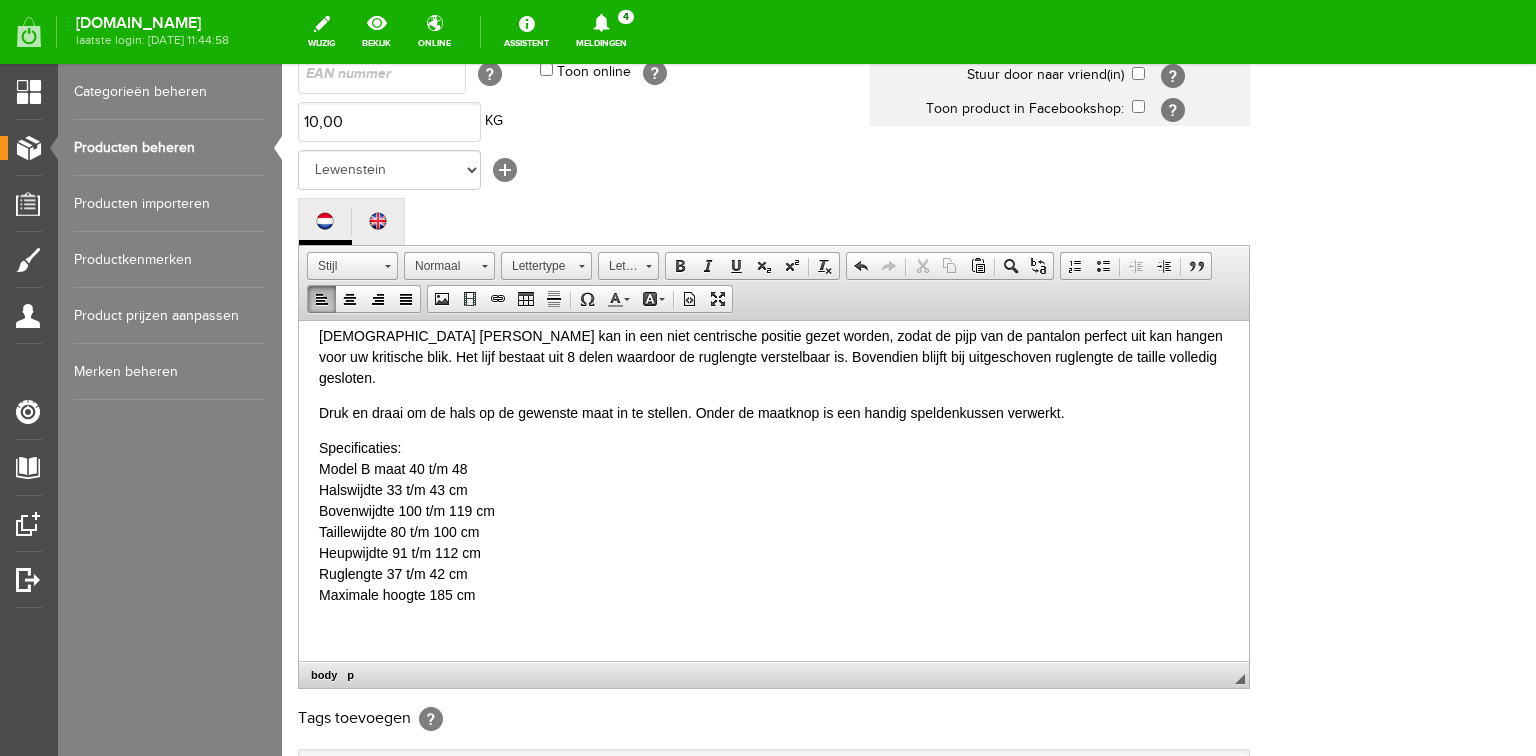 click on "Specificaties: Model B maat 40 t/m 48 Halswijdte 33 t/m 43 cm Bovenwijdte 100 t/m 119 cm Taillewijdte 80 t/m 100 cm Heupwijdte 91 t/m 112 cm Ruglengte 37 t/m 42 cm Maximale hoogte 185 cm" at bounding box center [774, 531] 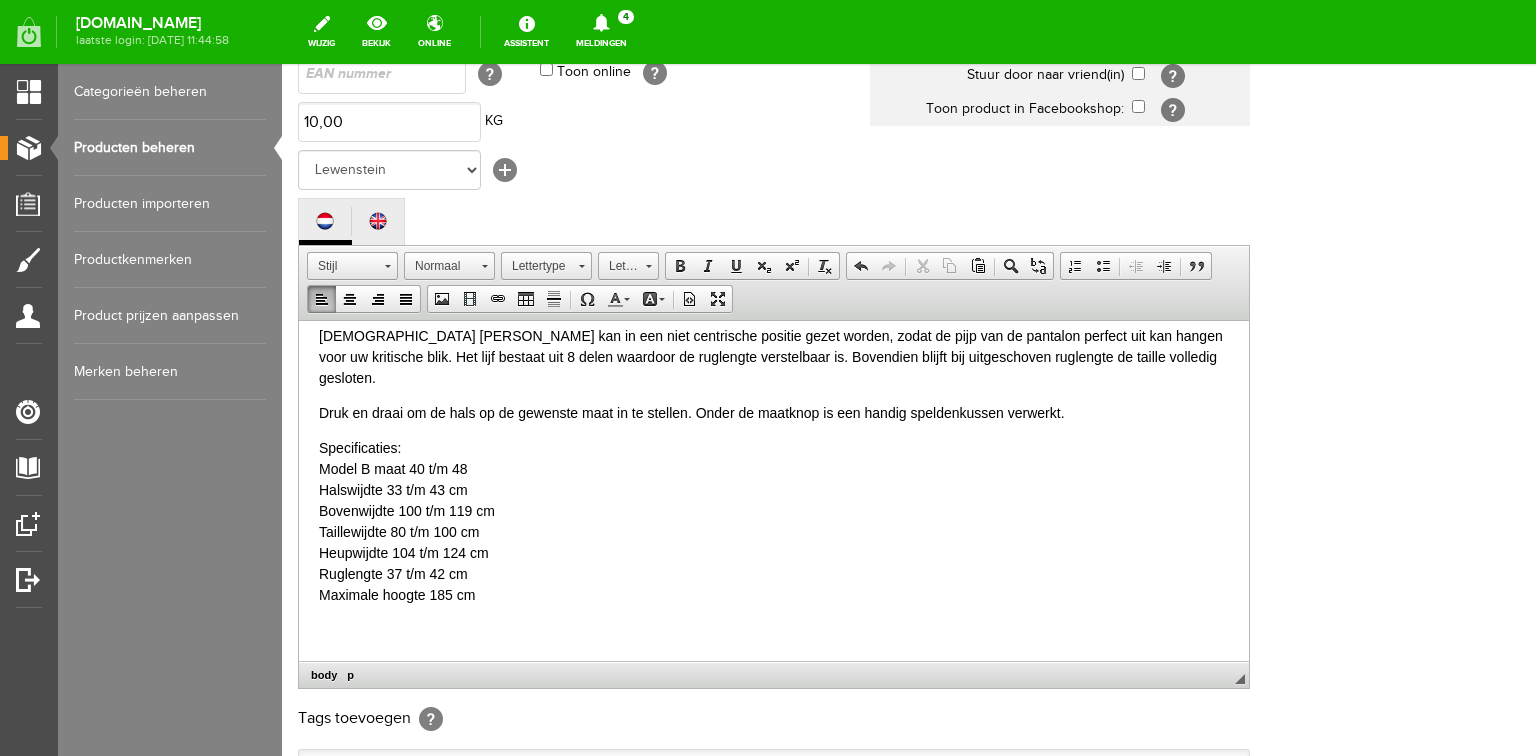 click on "Specificaties: Model B maat 40 t/m 48 Halswijdte 33 t/m 43 cm Bovenwijdte 100 t/m 119 cm Taillewijdte 80 t/m 100 cm Heupwijdte 104 t/m 124 cm Ruglengte 37 t/m 42 cm Maximale hoogte 185 cm" at bounding box center (774, 531) 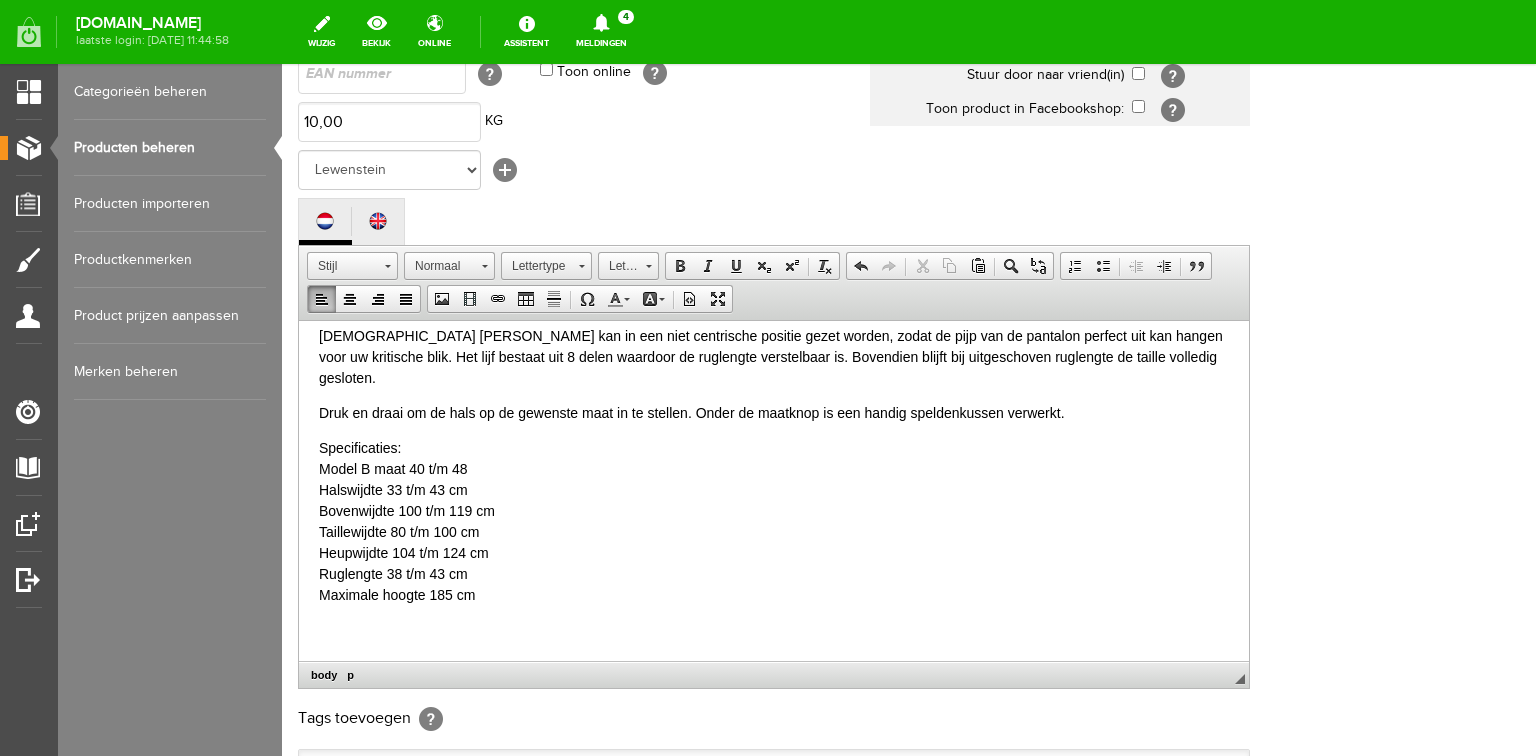 click on "Specificaties: Model B maat 40 t/m 48 Halswijdte 33 t/m 43 cm Bovenwijdte 100 t/m 119 cm Taillewijdte 80 t/m 100 cm Heupwijdte 104 t/m 124 cm Ruglengte 38 t/m 43 cm Maximale hoogte 185 cm" at bounding box center (774, 531) 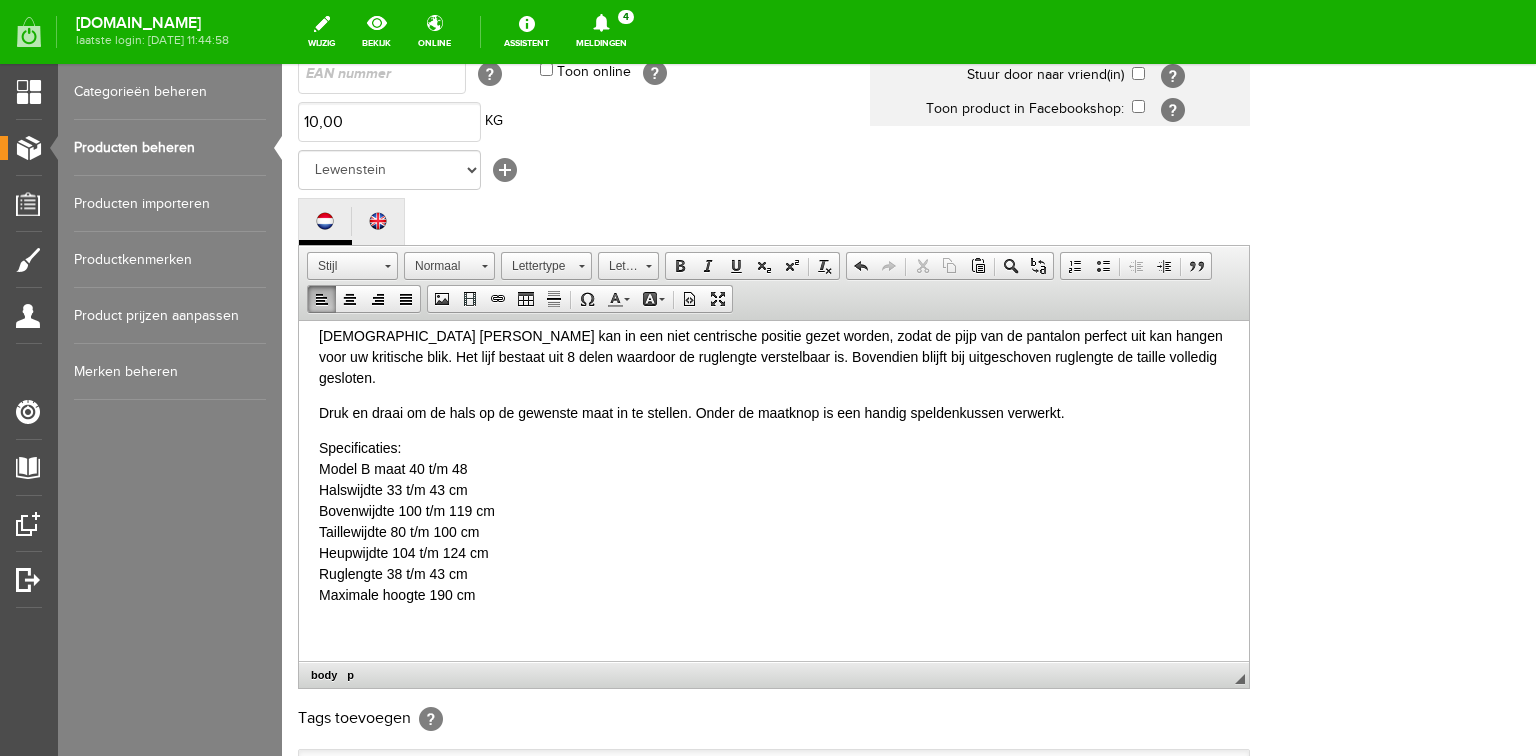 click on "Specificaties: Model B maat 40 t/m 48 Halswijdte 33 t/m 43 cm Bovenwijdte 100 t/m 119 cm Taillewijdte 80 t/m 100 cm Heupwijdte 104 t/m 124 cm Ruglengte 38 t/m 43 cm Maximale hoogte 190 cm" at bounding box center (774, 531) 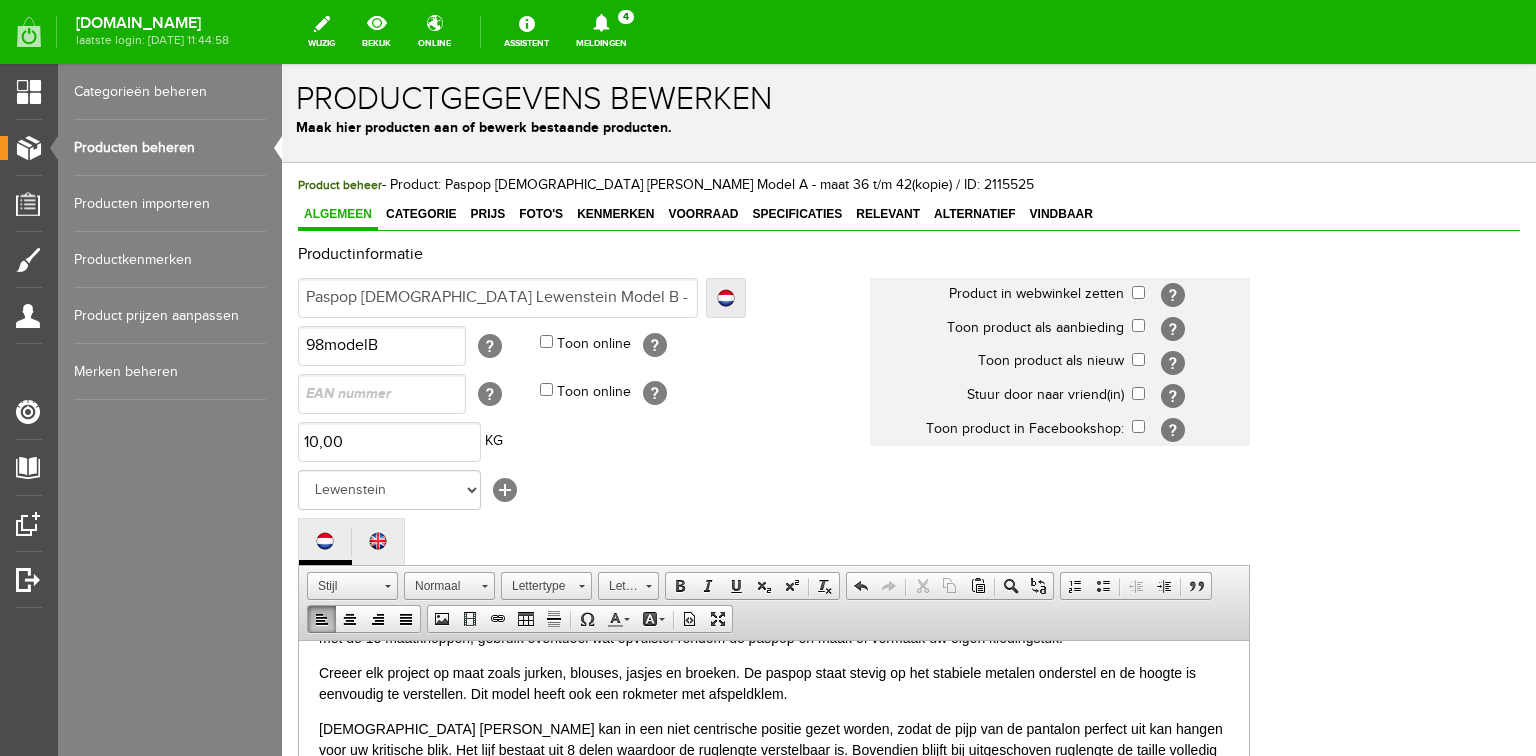 scroll, scrollTop: 0, scrollLeft: 0, axis: both 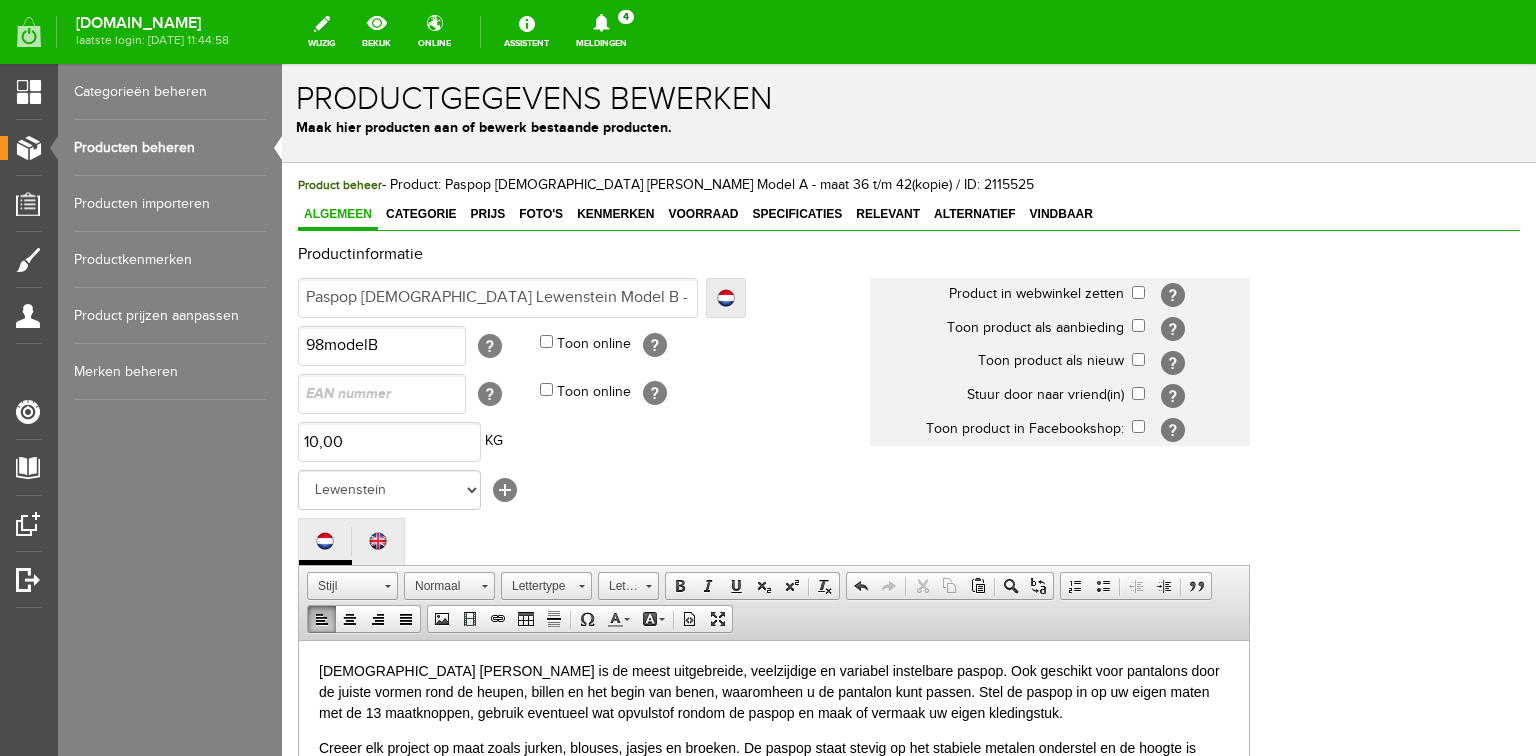 click on "[DEMOGRAPHIC_DATA] [PERSON_NAME] is de meest uitgebreide, veelzijdige en variabel instelbare paspop. Ook geschikt voor pantalons door de juiste vormen rond de heupen, billen en het begin van benen, waaromheen u de pantalon kunt passen. Stel de paspop in op uw eigen maten met de 13 maatknoppen, gebruik eventueel wat opvulstof rondom de paspop en maak of vermaak uw eigen kledingstuk." at bounding box center (774, 691) 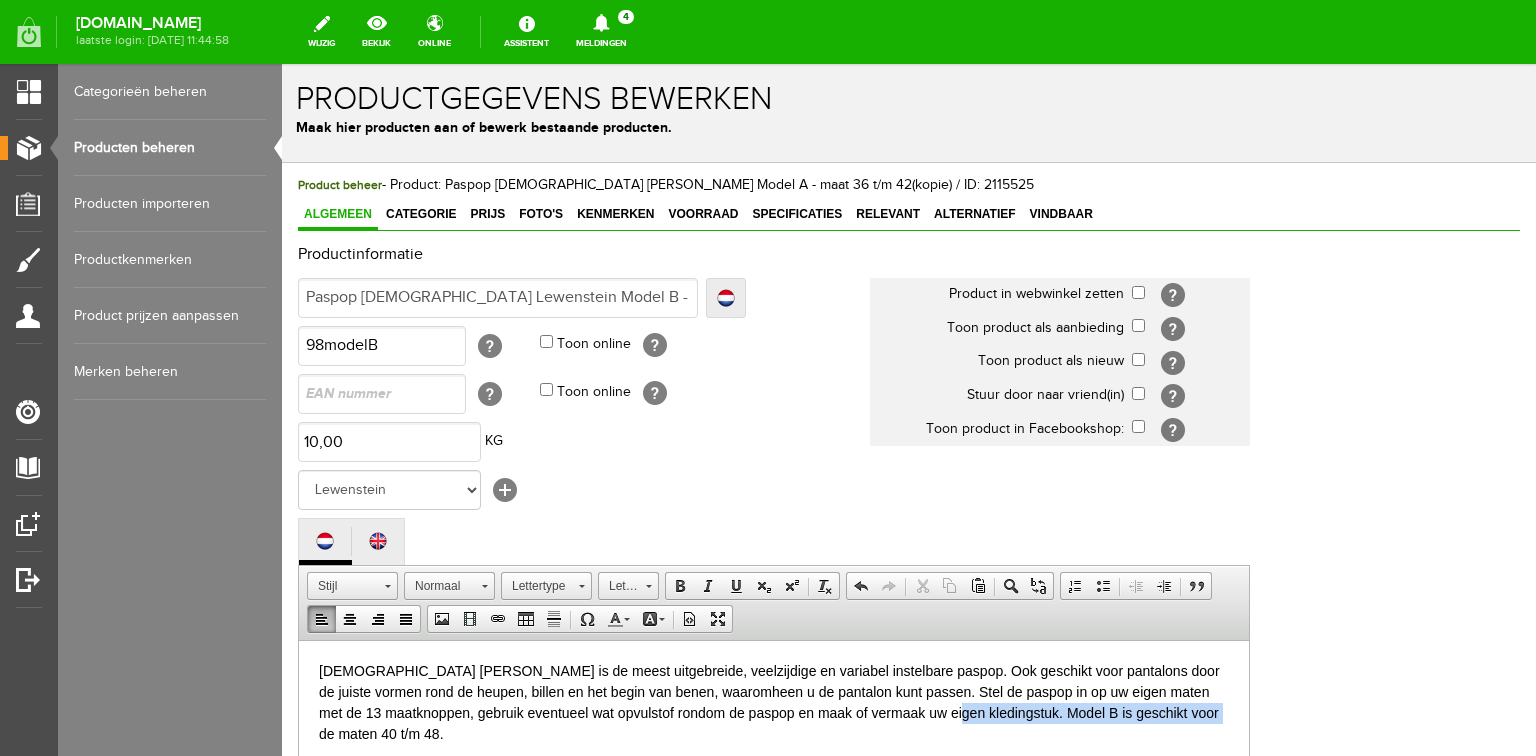 drag, startPoint x: 913, startPoint y: 711, endPoint x: 1173, endPoint y: 714, distance: 260.0173 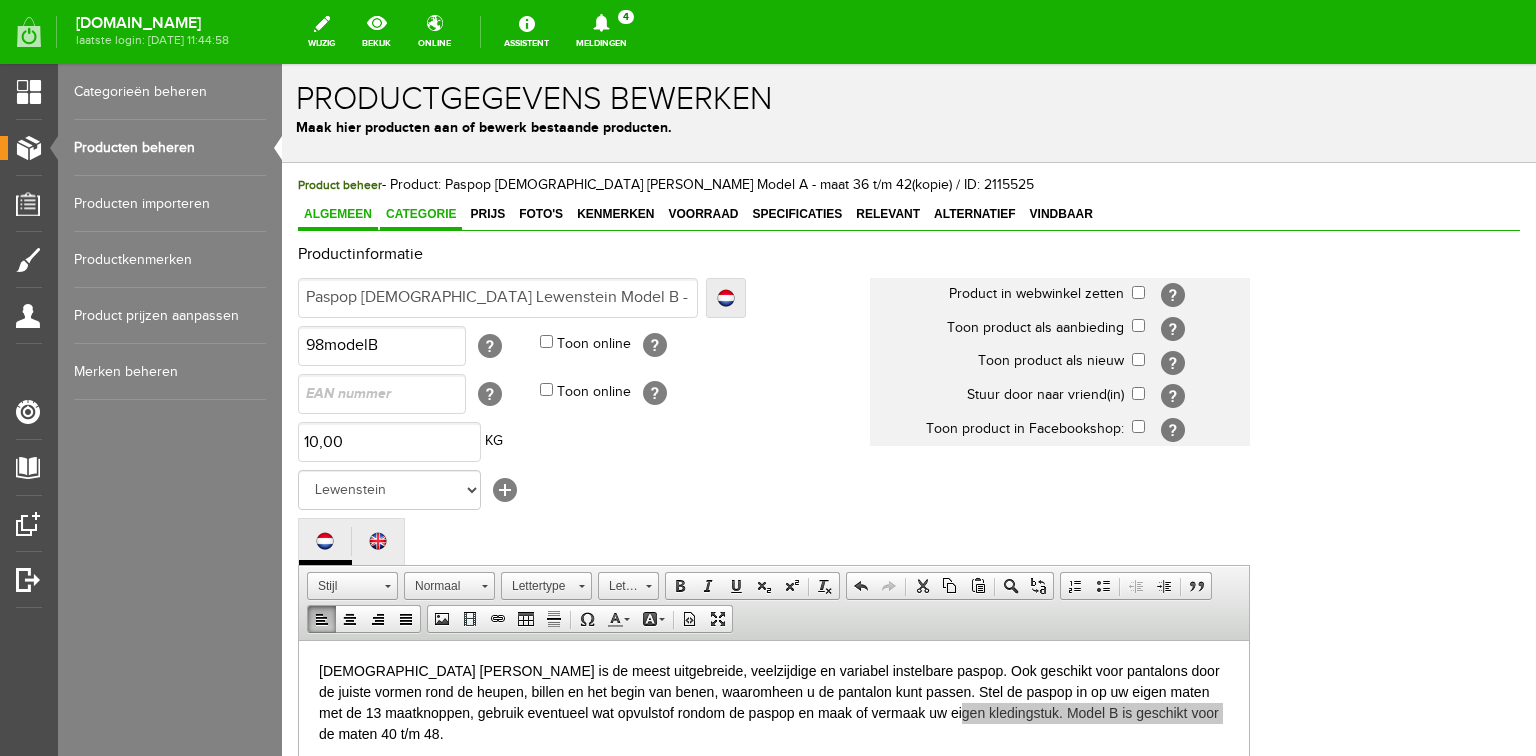 click on "Categorie" at bounding box center (421, 214) 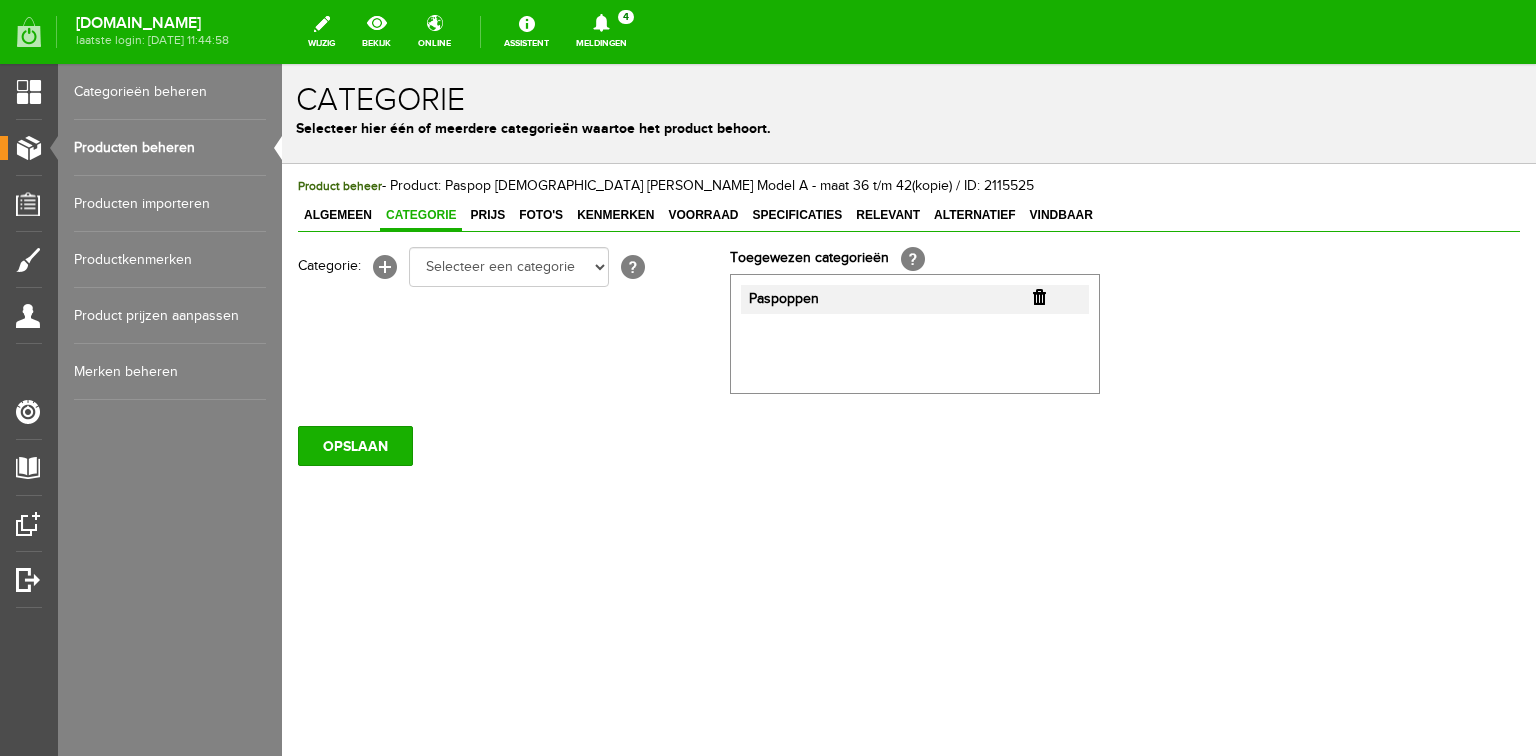 scroll, scrollTop: 0, scrollLeft: 0, axis: both 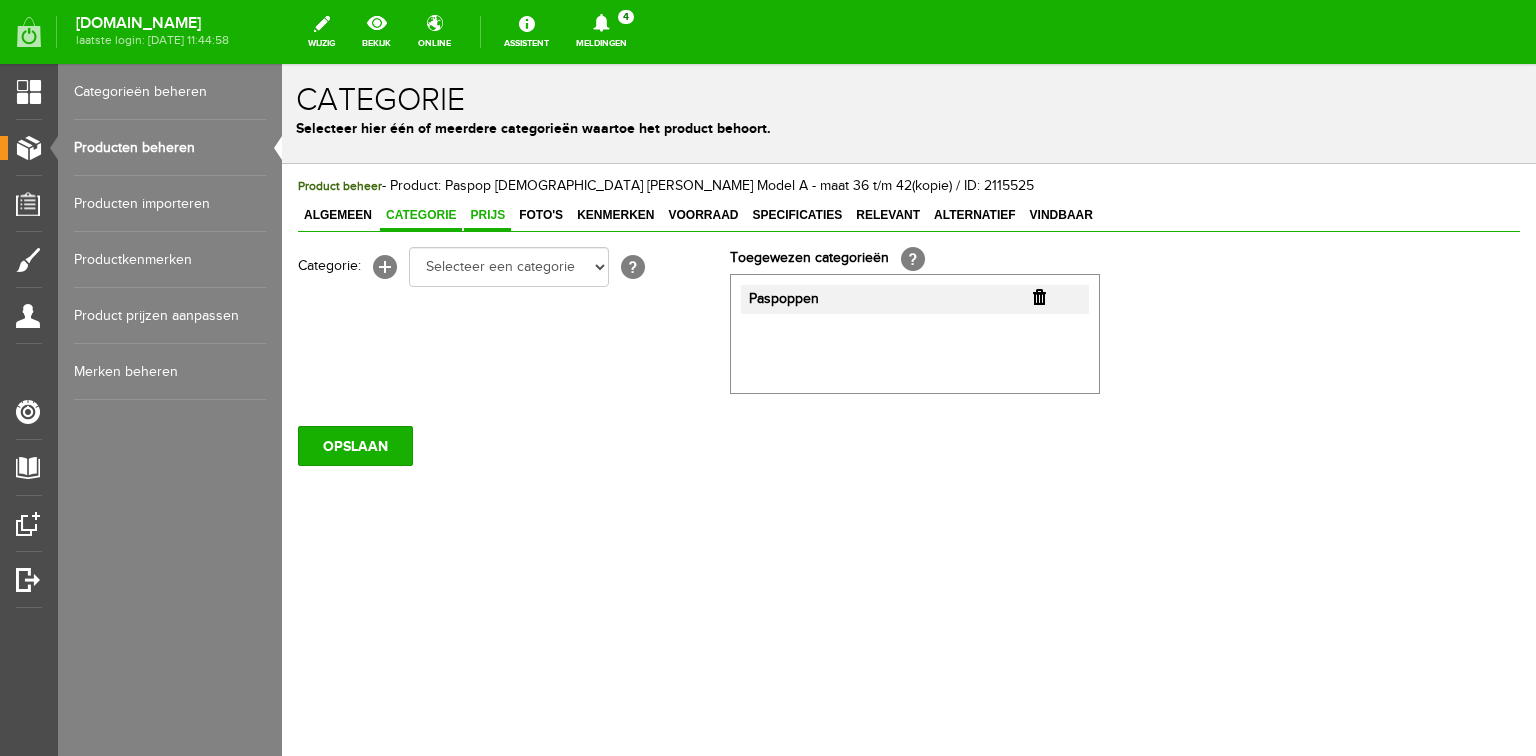 click on "Prijs" at bounding box center (487, 215) 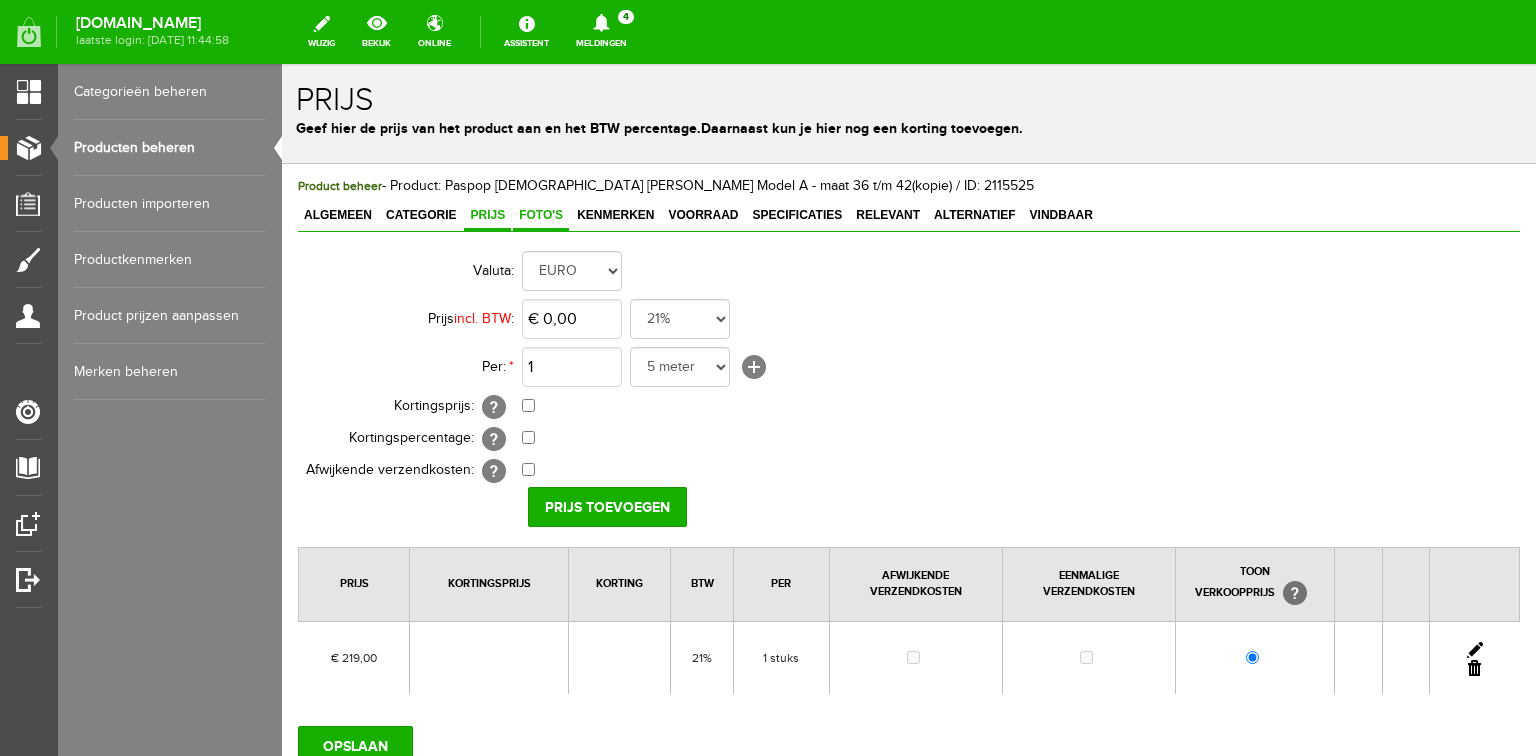 click on "Foto's" at bounding box center [541, 215] 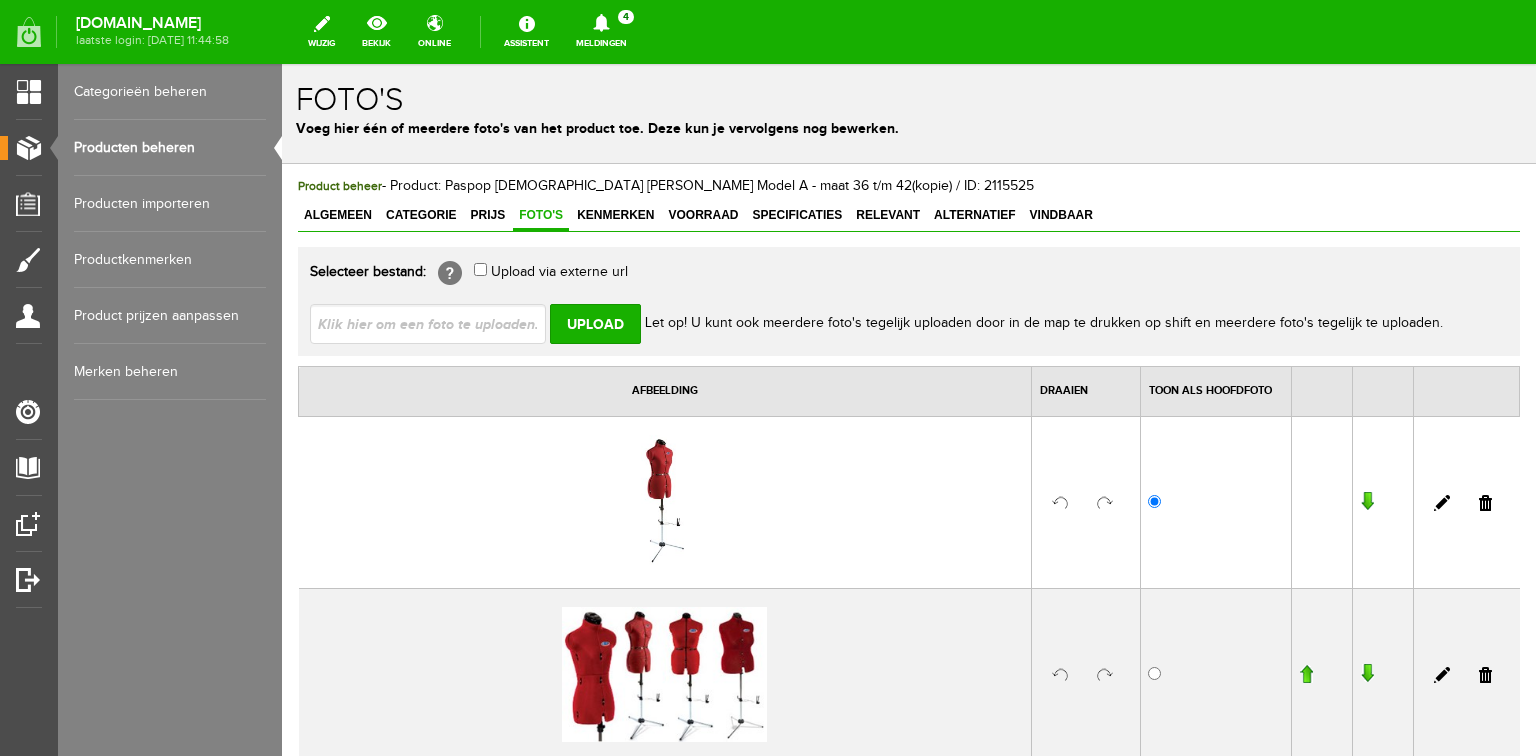 click at bounding box center (1485, 503) 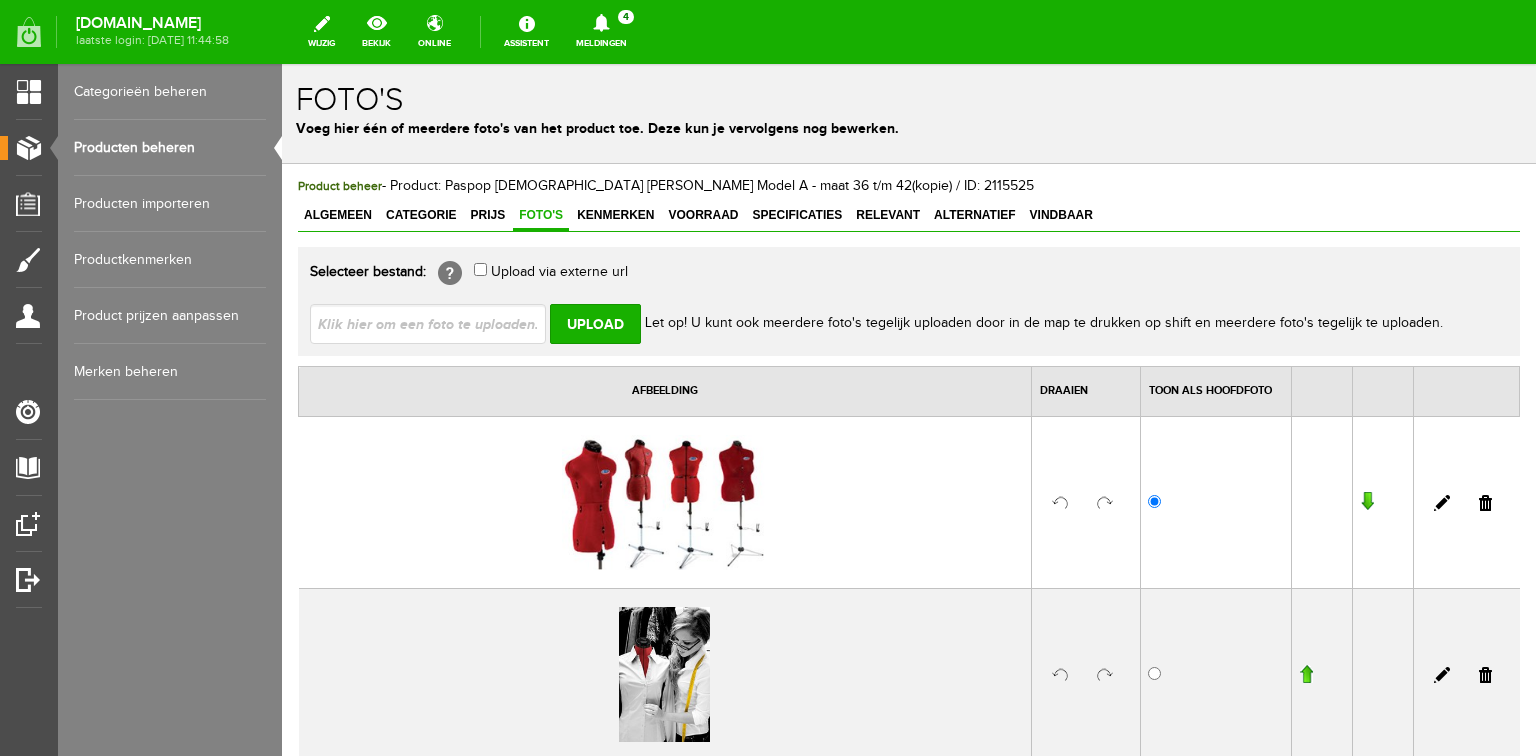 click at bounding box center [436, 323] 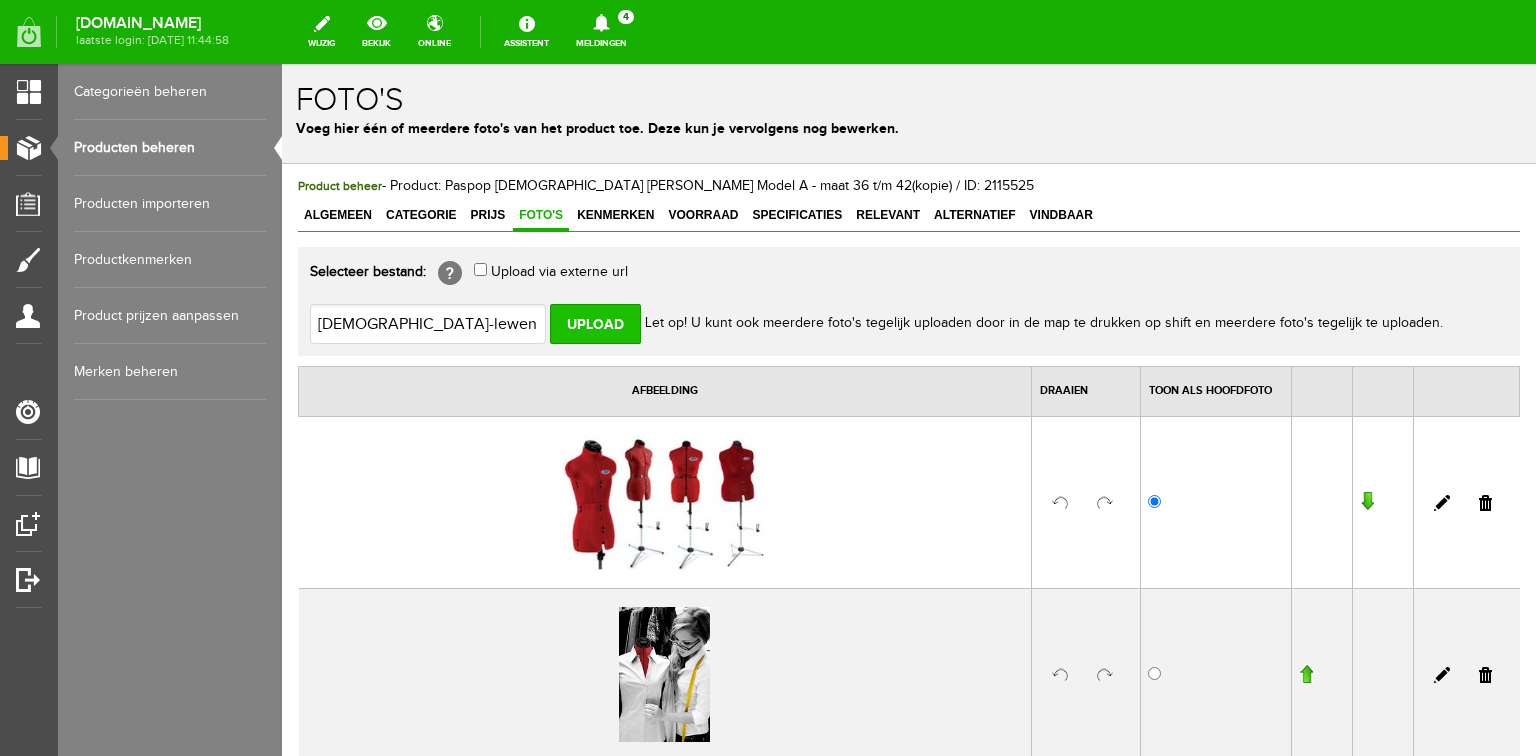 click on "Upload" at bounding box center [595, 324] 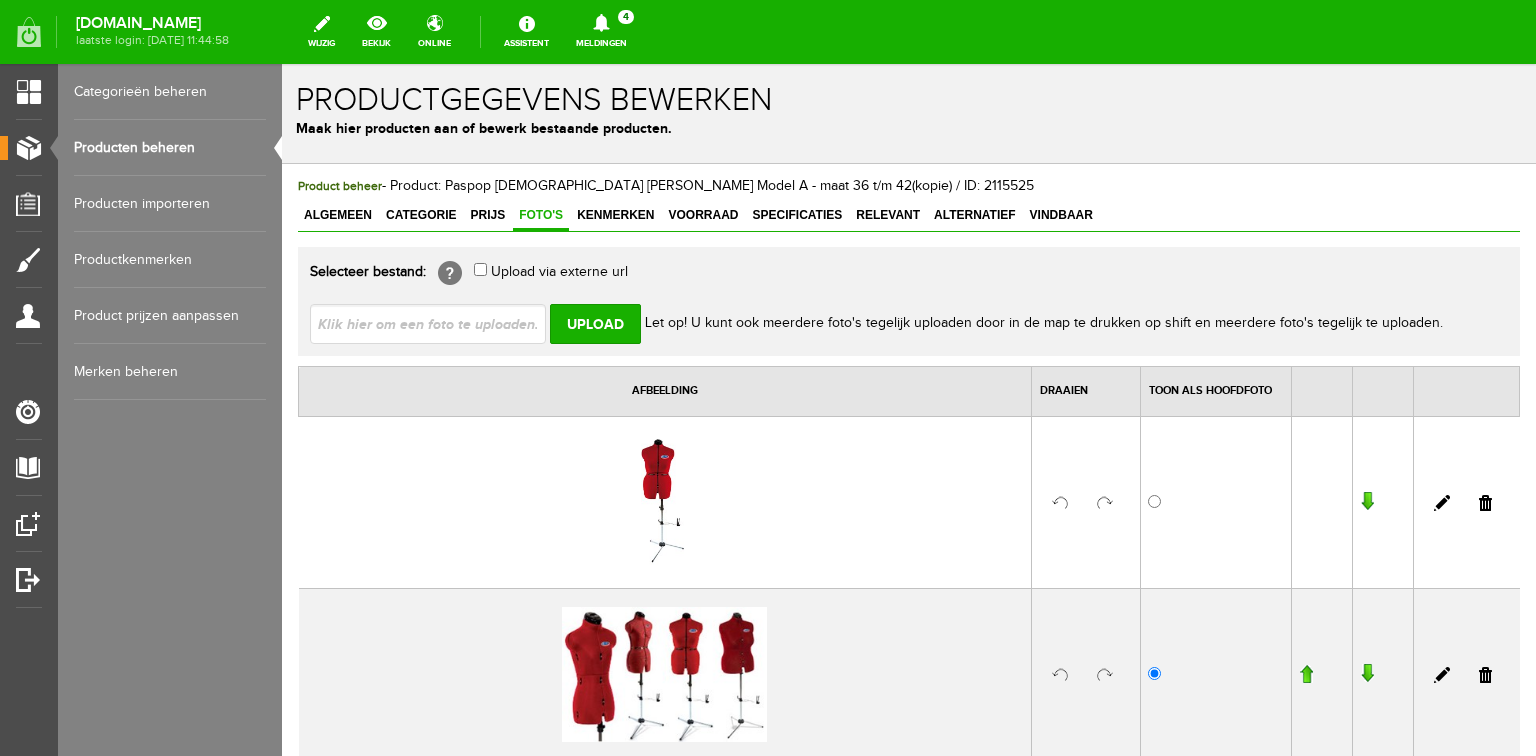 scroll, scrollTop: 0, scrollLeft: 0, axis: both 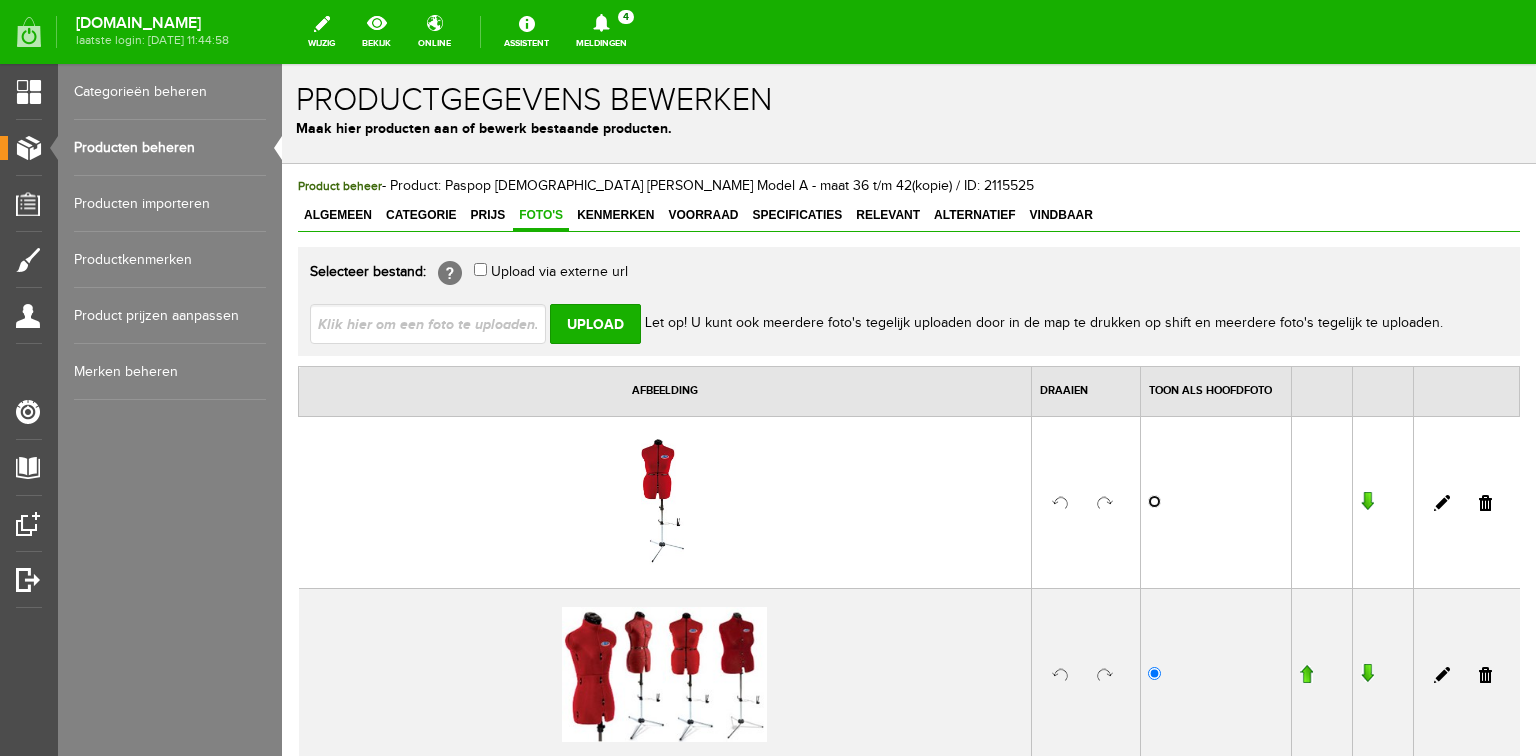 click at bounding box center [1154, 501] 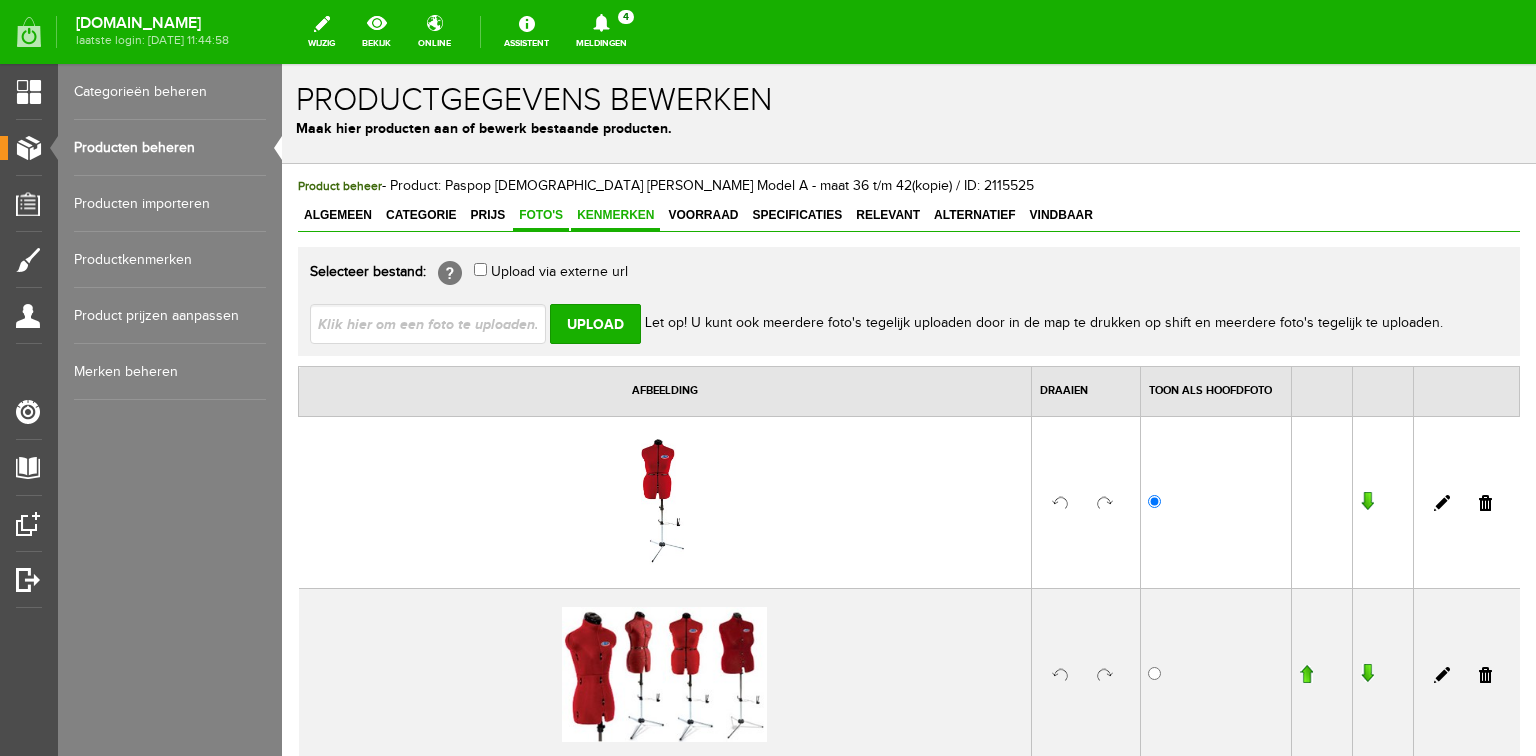 click on "Kenmerken" at bounding box center (615, 215) 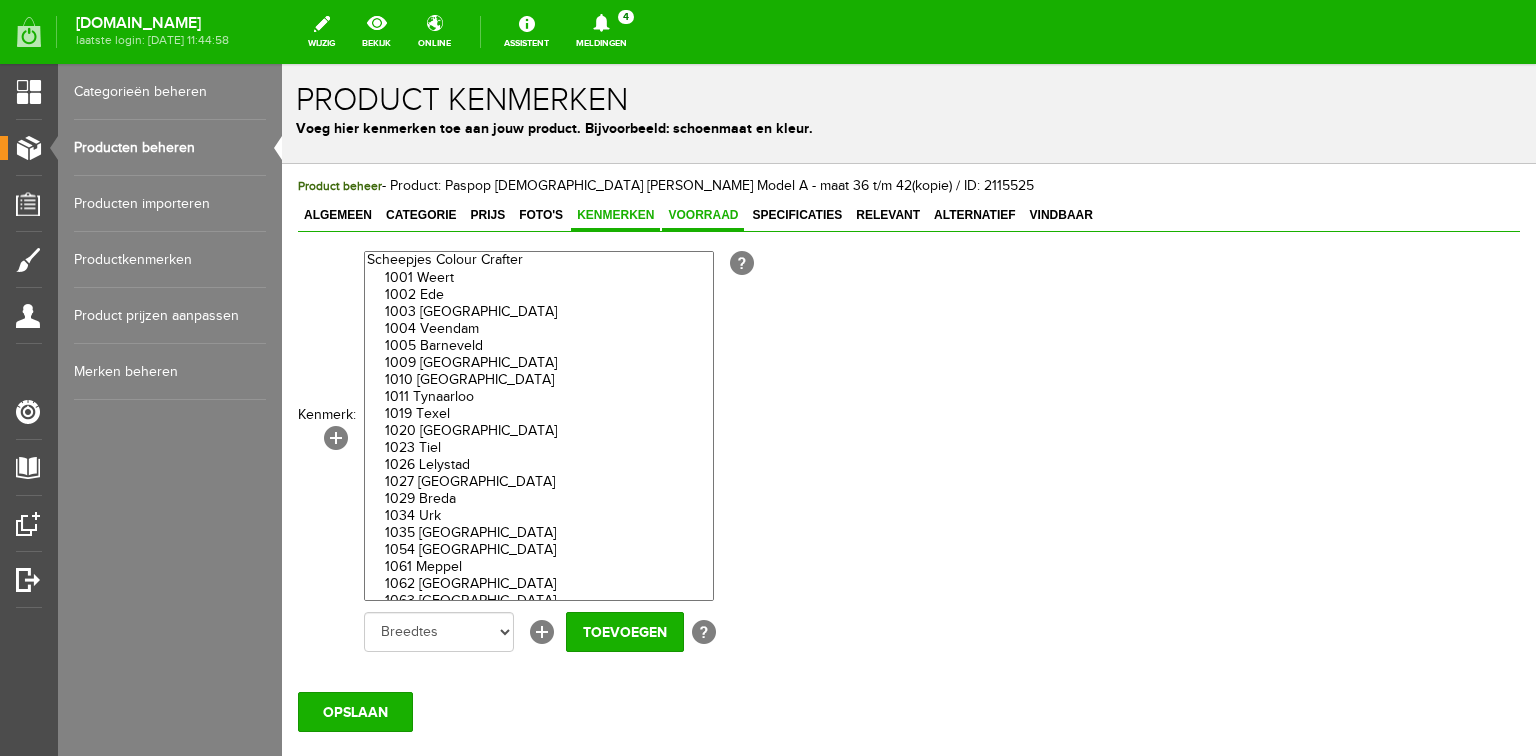 click on "Voorraad" at bounding box center (703, 215) 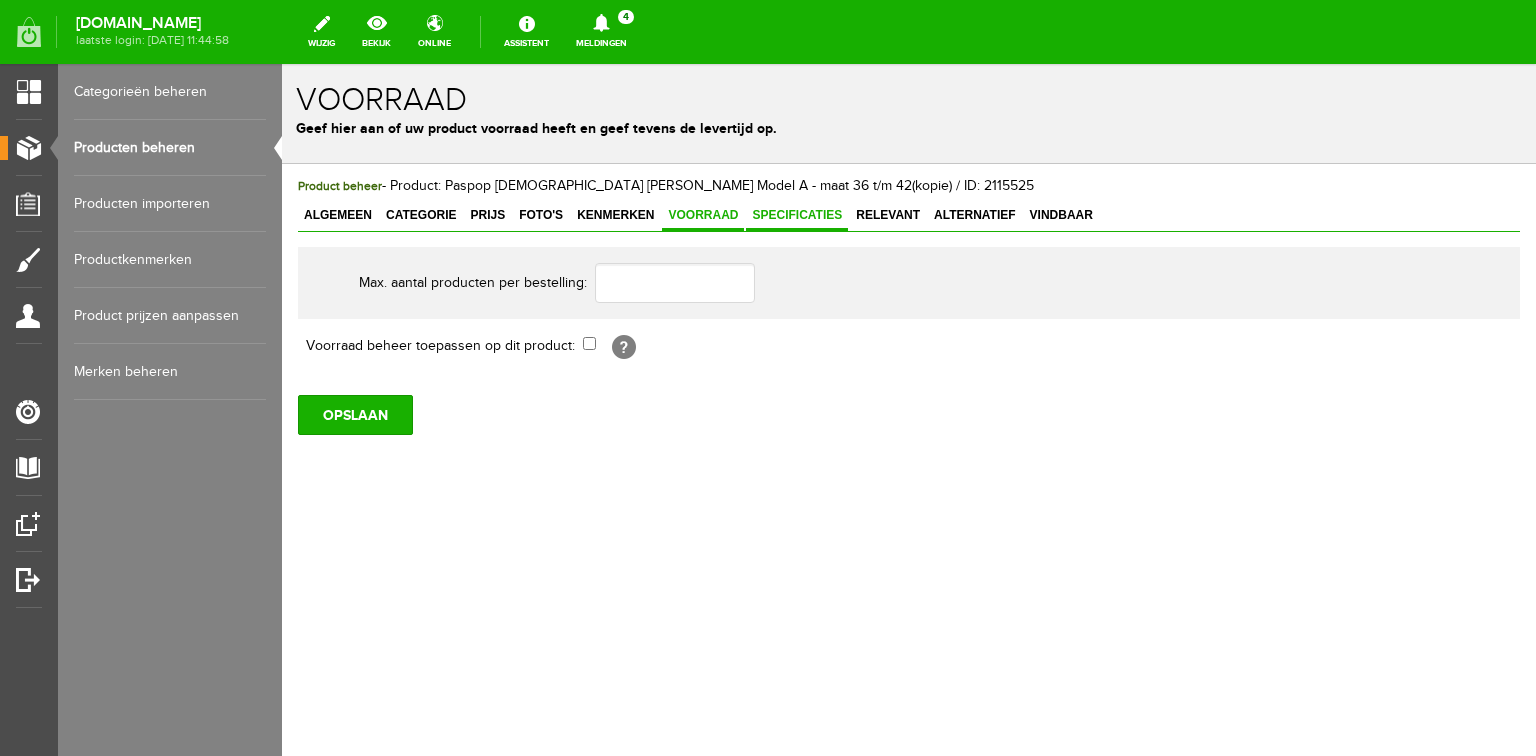 click on "Specificaties" at bounding box center [797, 215] 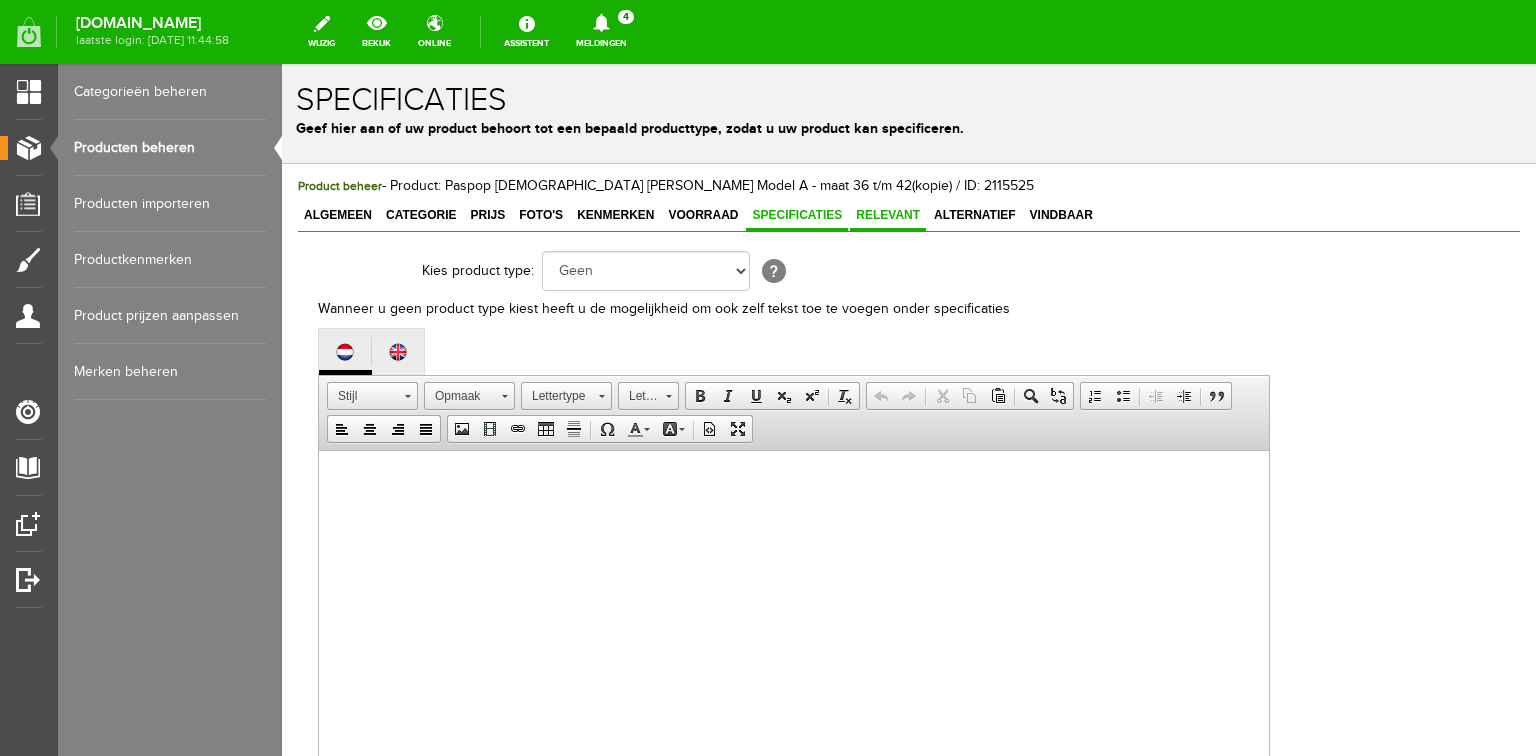 click on "Relevant" at bounding box center [888, 215] 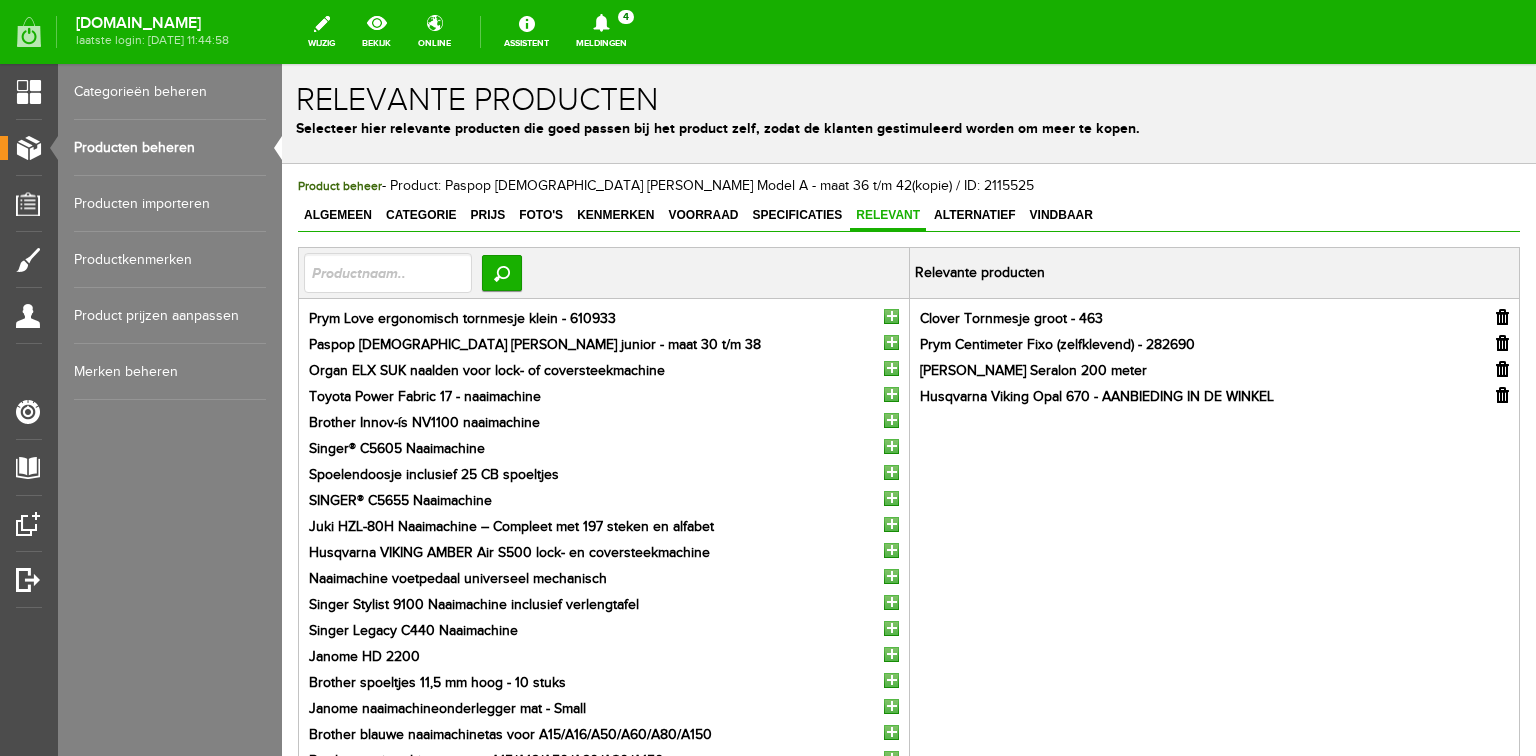 click at bounding box center [891, 472] 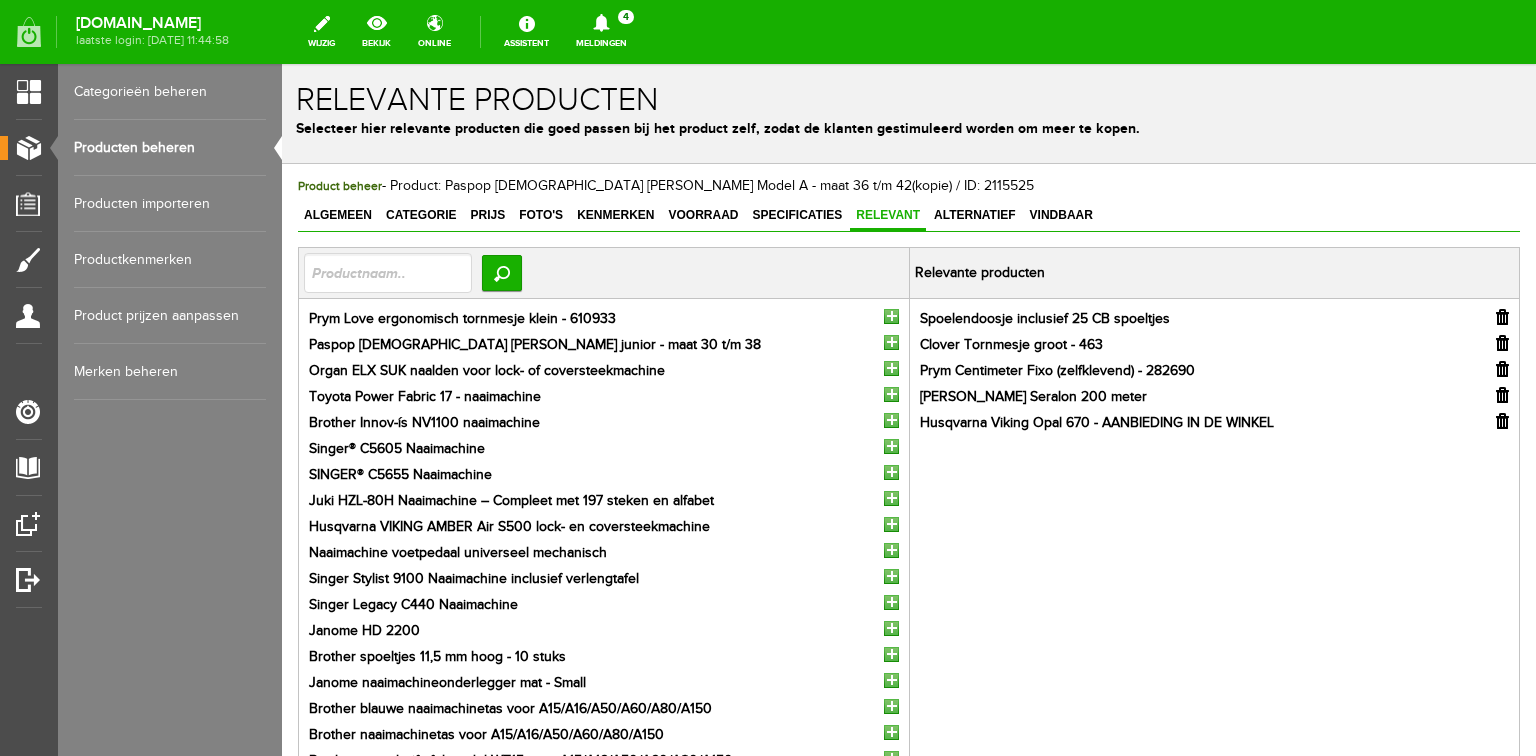 click at bounding box center [1502, 343] 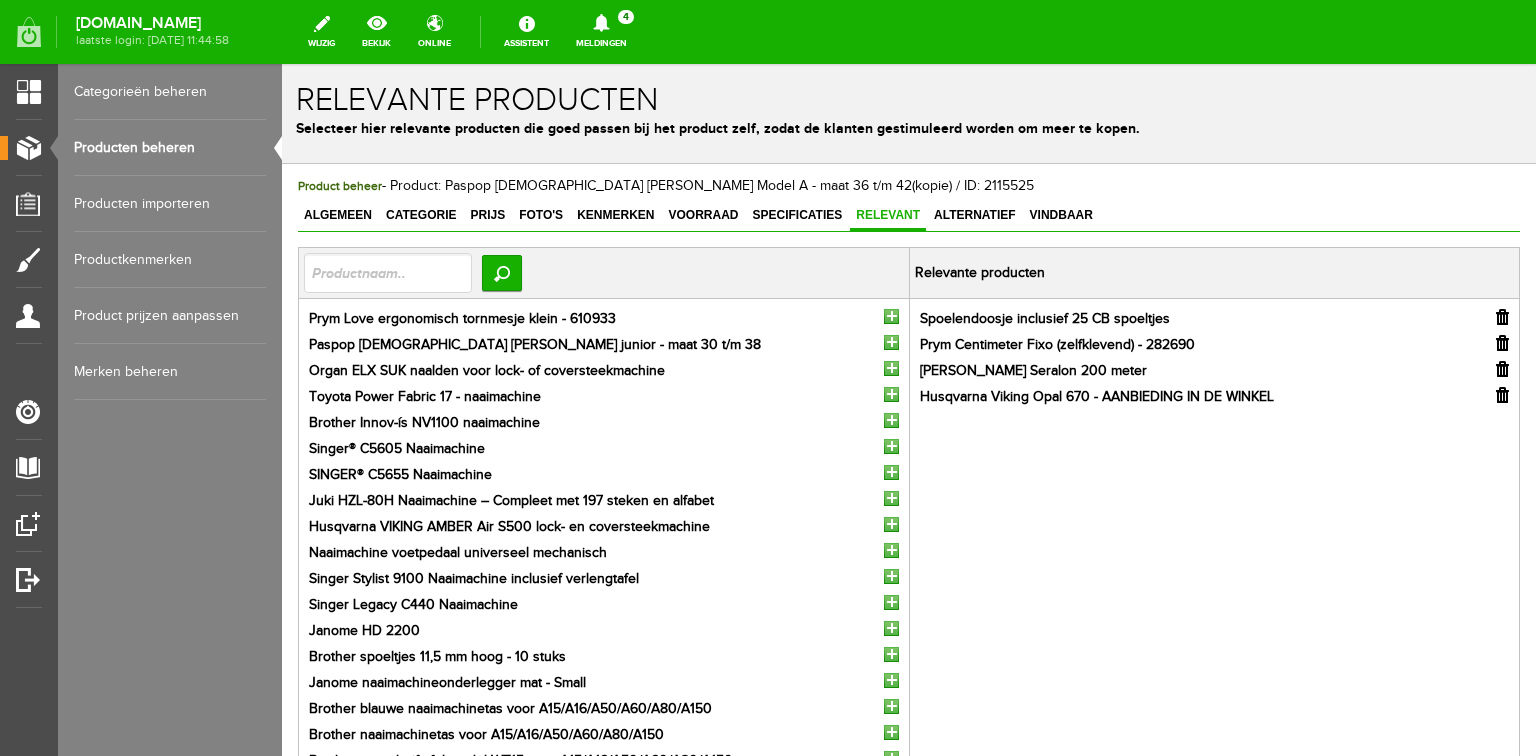 click at bounding box center (1502, 343) 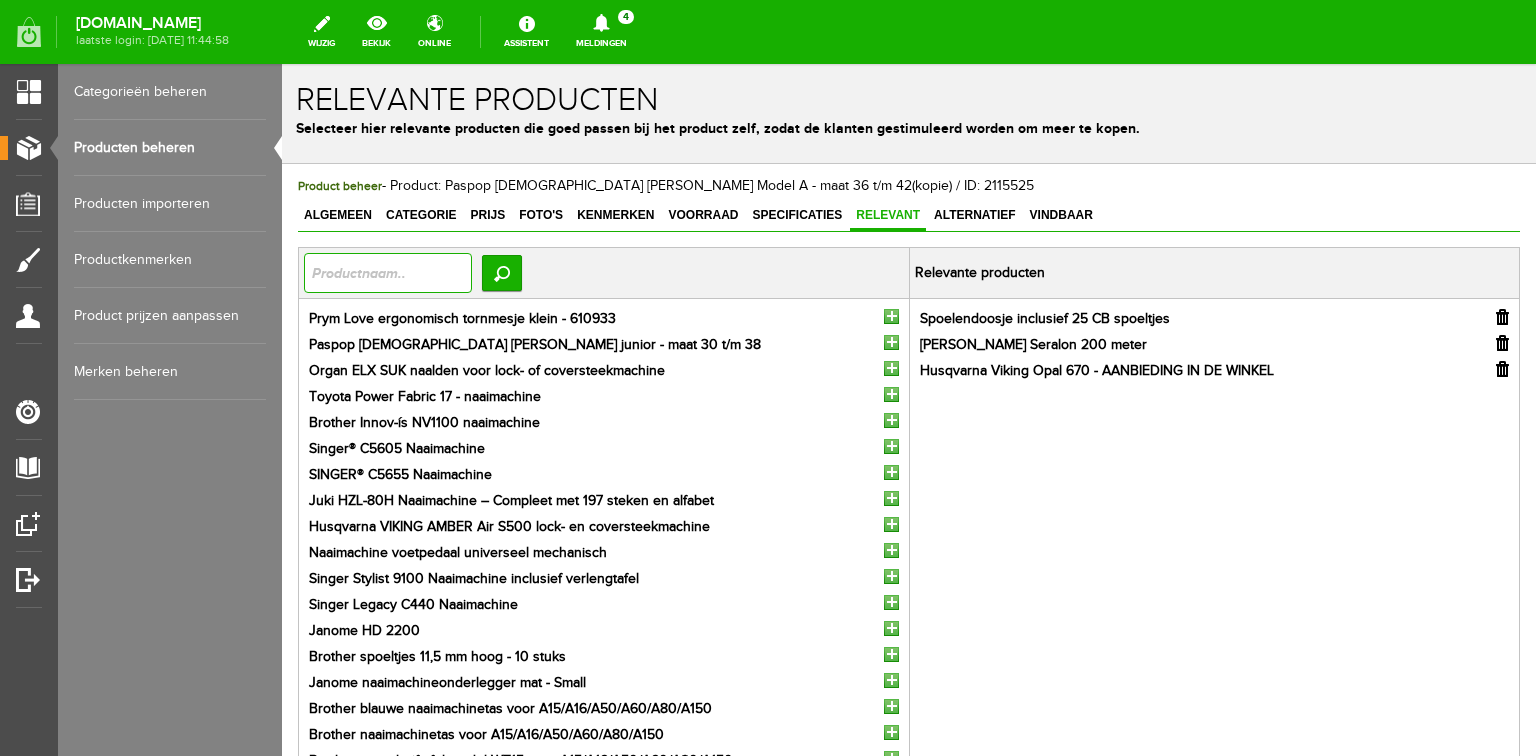 click at bounding box center [388, 273] 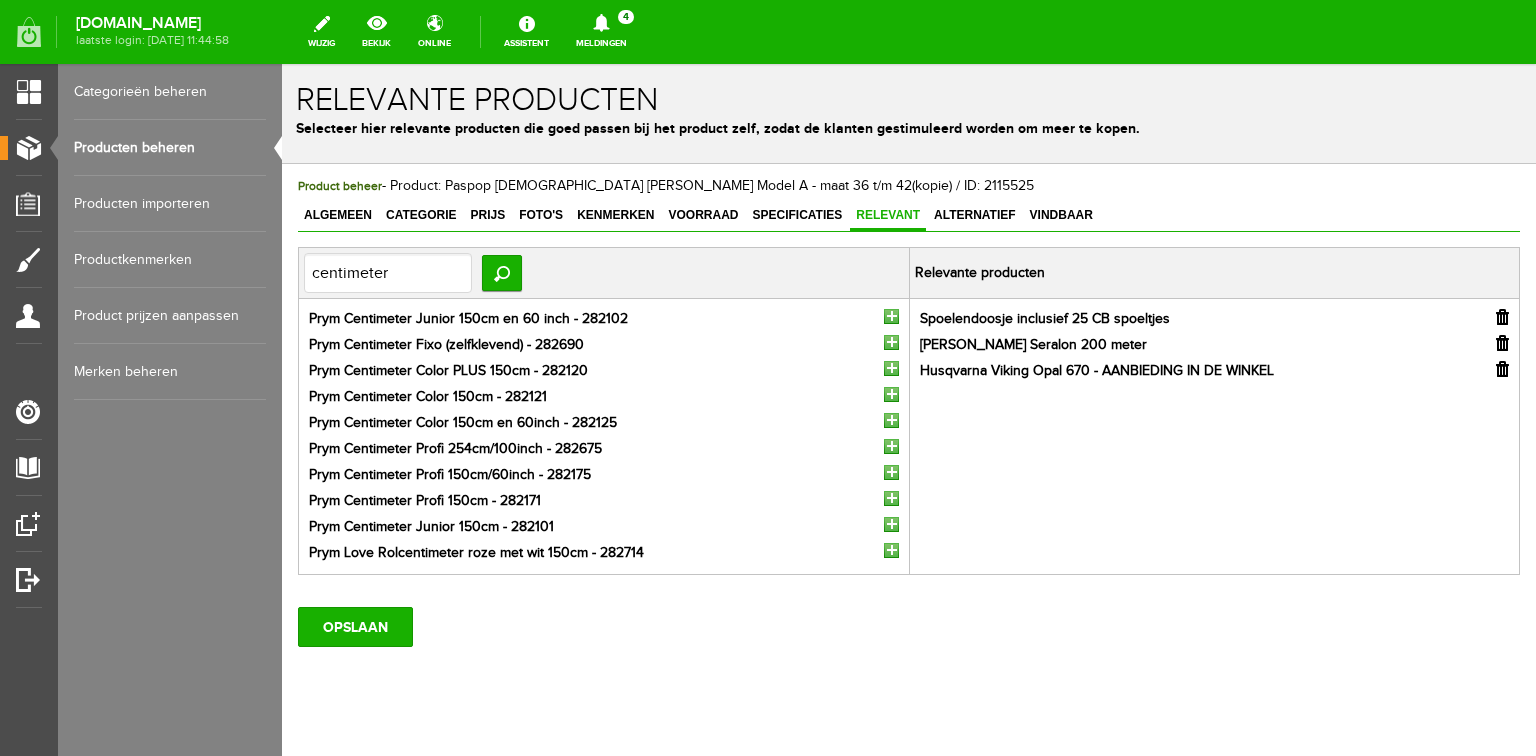 click at bounding box center (891, 472) 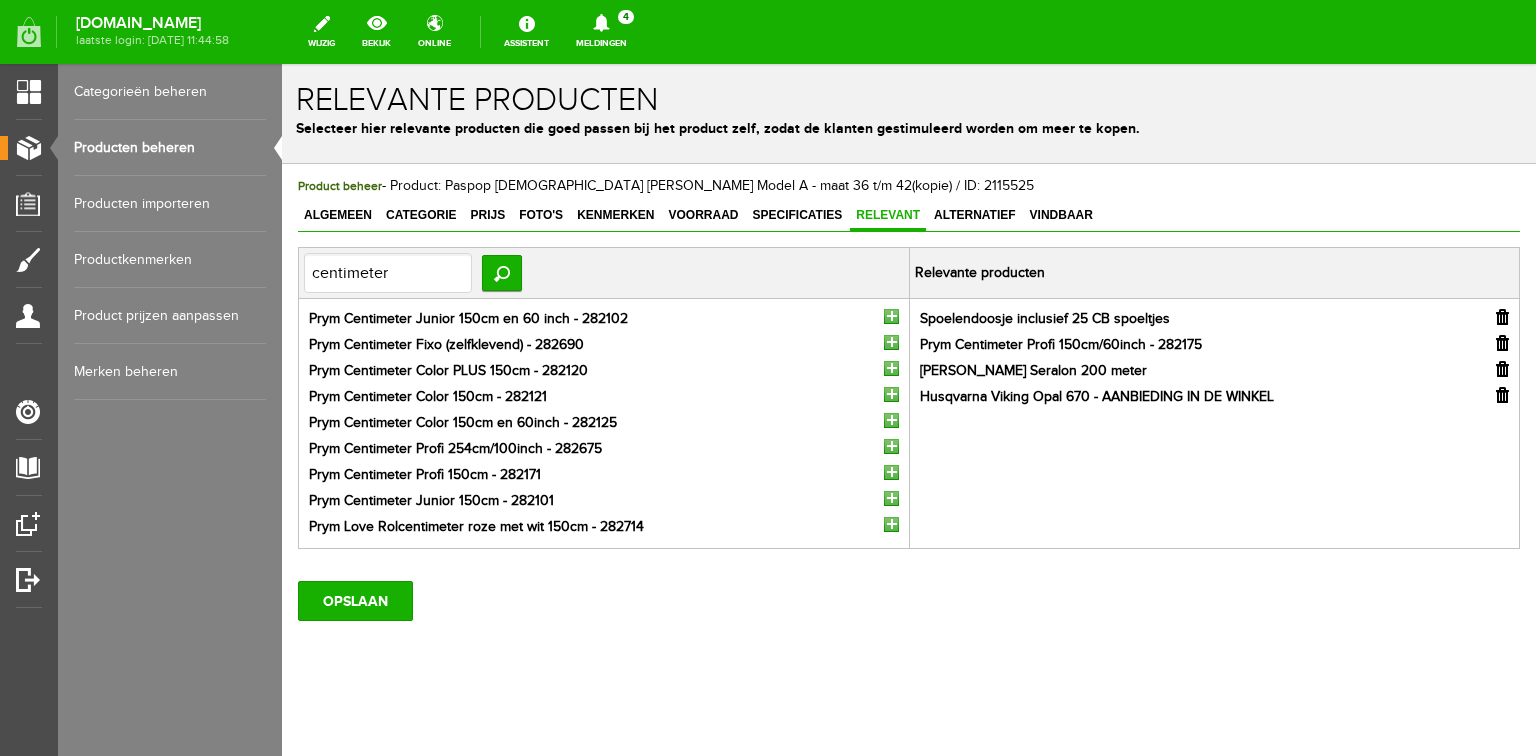 click at bounding box center (1502, 395) 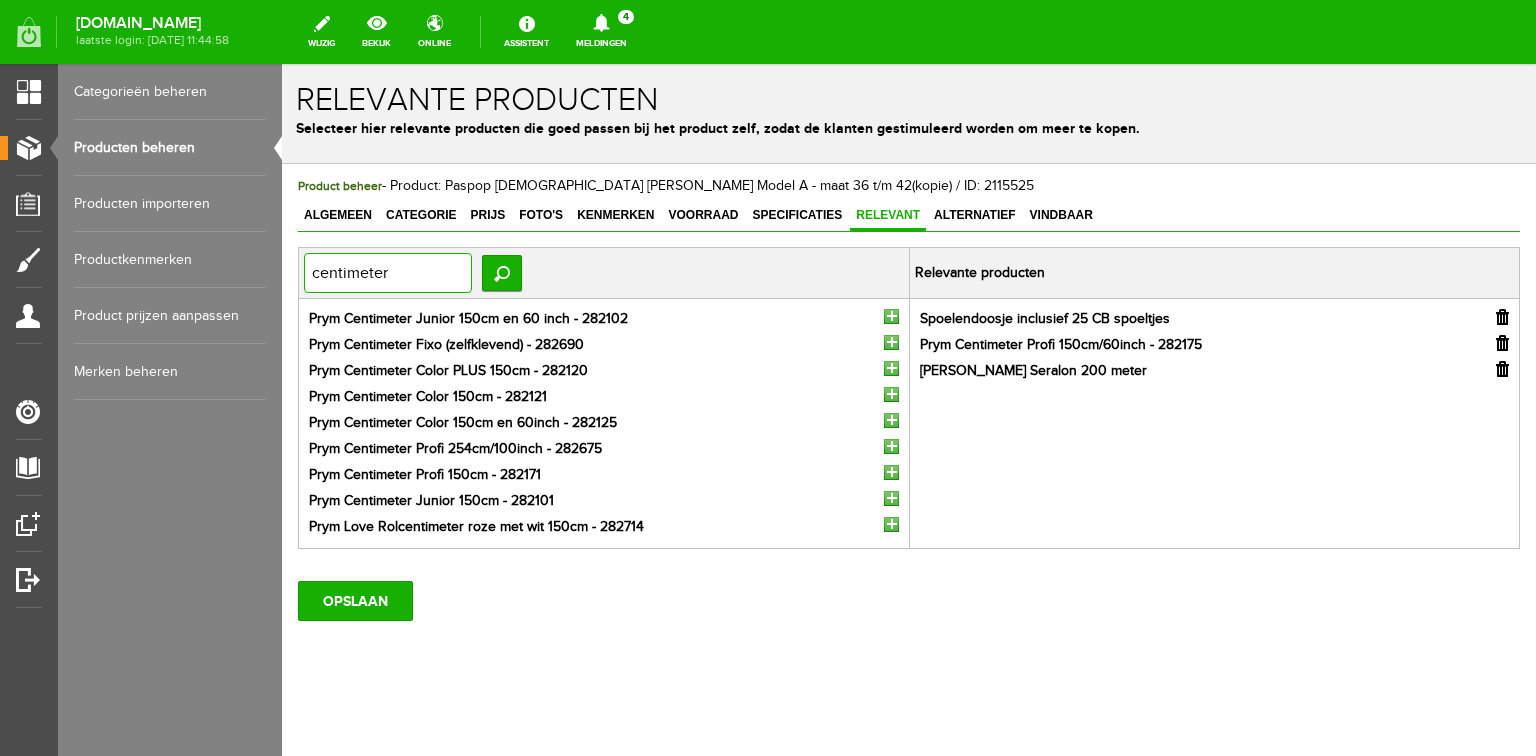 drag, startPoint x: 424, startPoint y: 273, endPoint x: 558, endPoint y: 337, distance: 148.49916 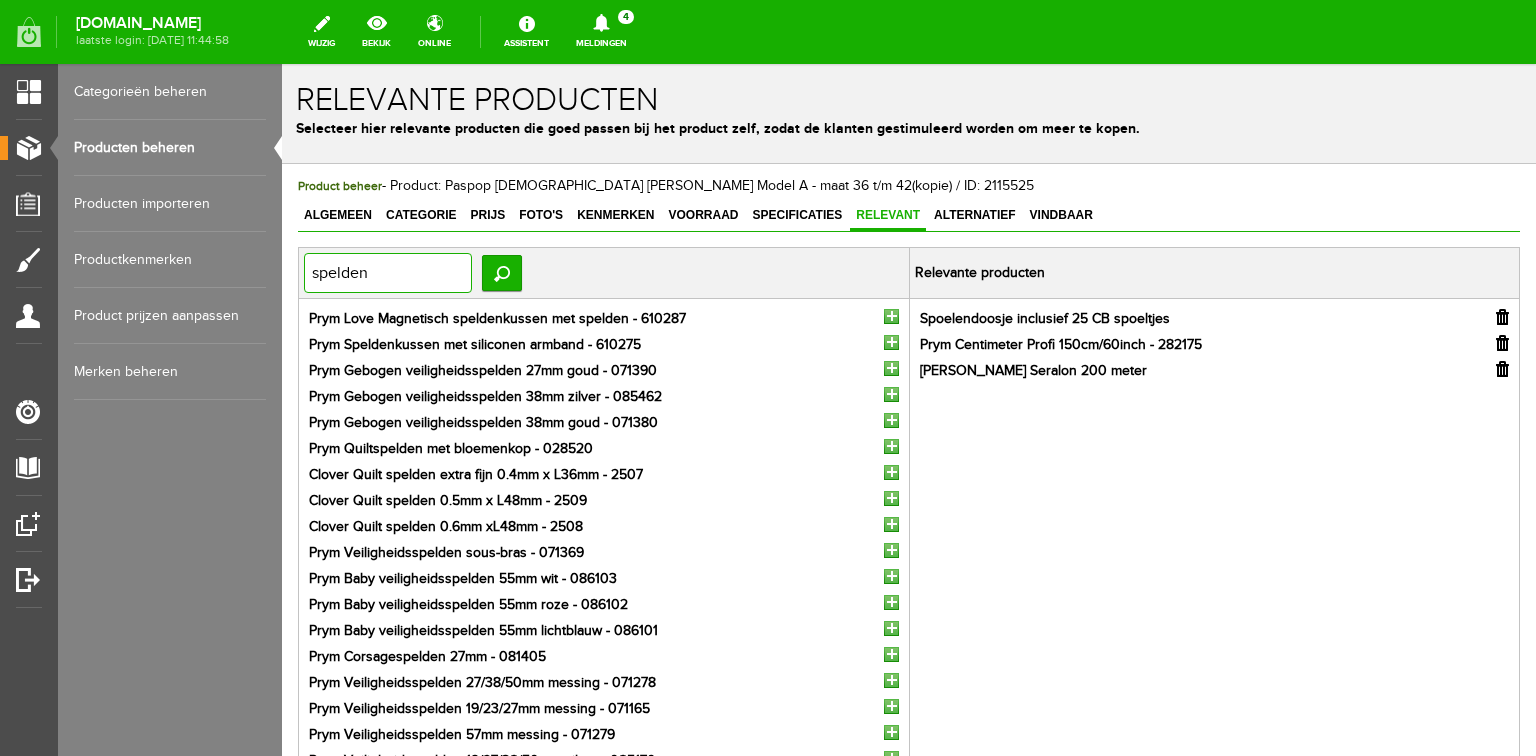 click on "spelden" at bounding box center (388, 273) 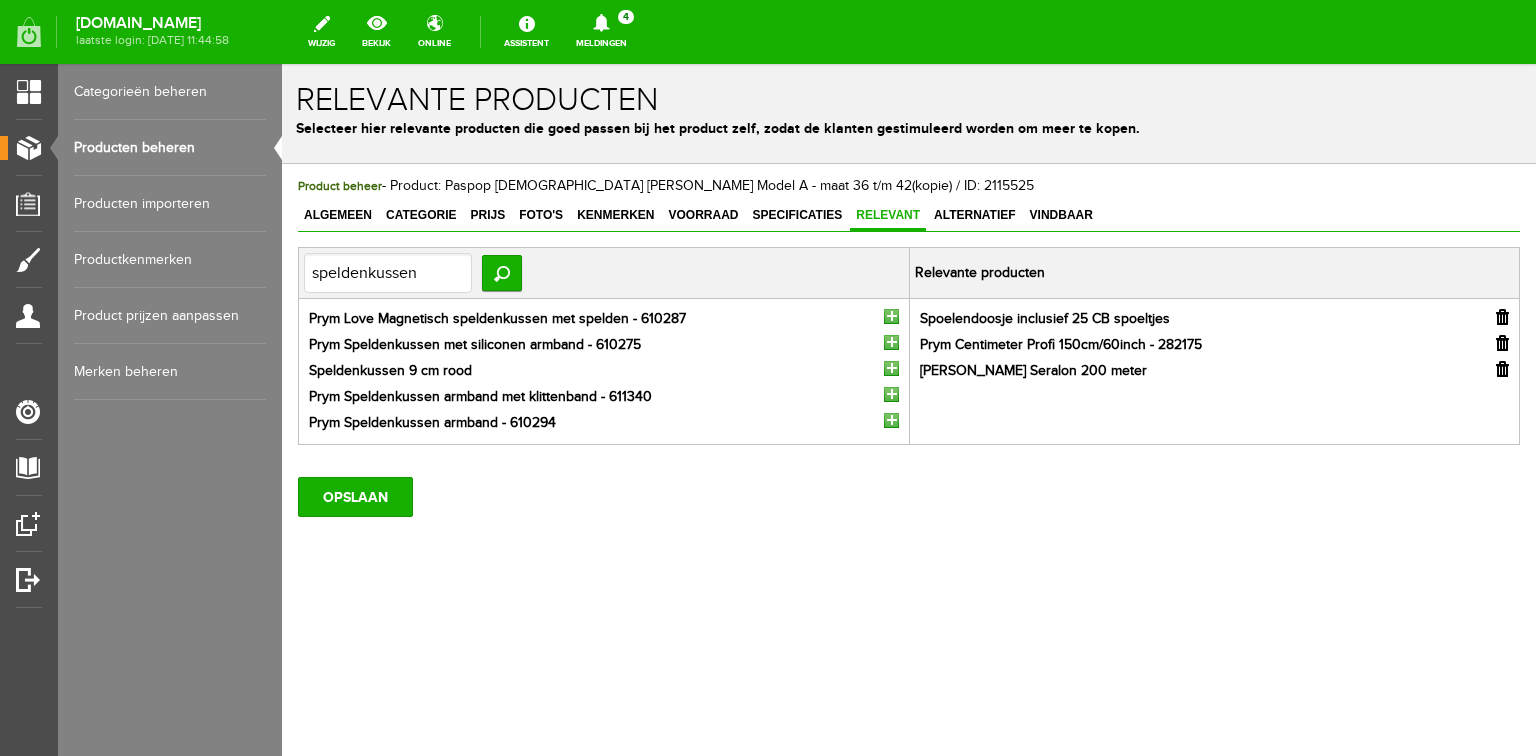 click at bounding box center [891, 342] 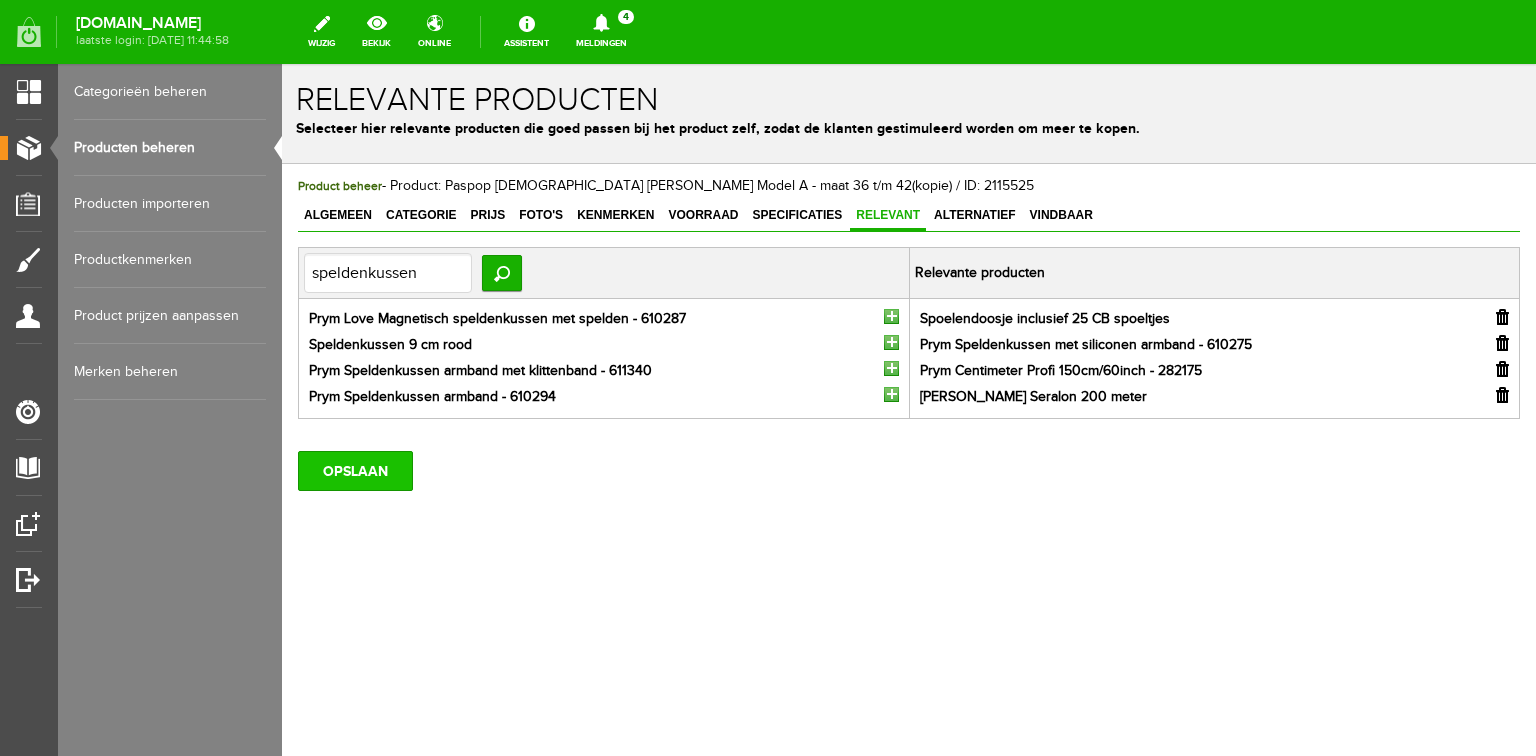 click on "OPSLAAN" at bounding box center [355, 471] 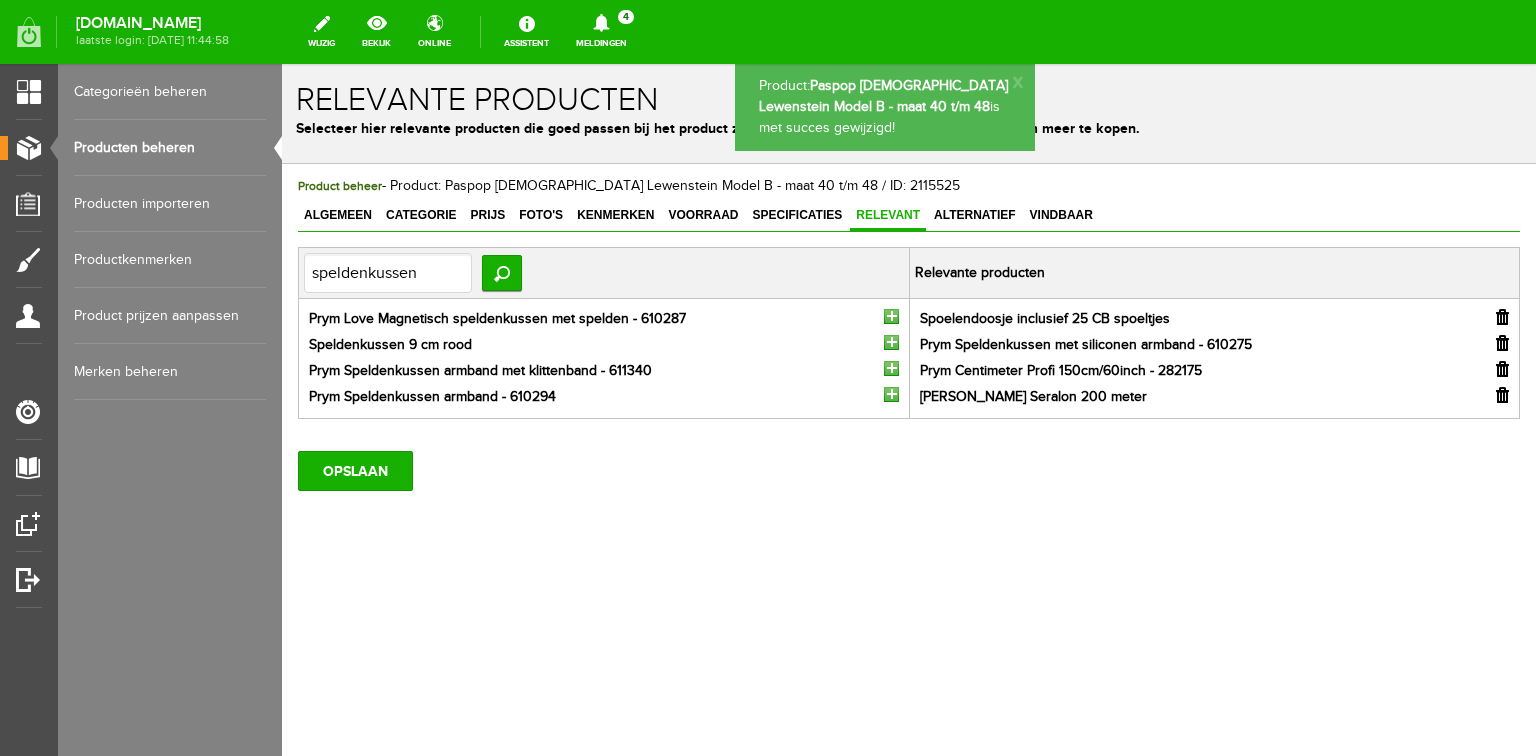 scroll, scrollTop: 0, scrollLeft: 0, axis: both 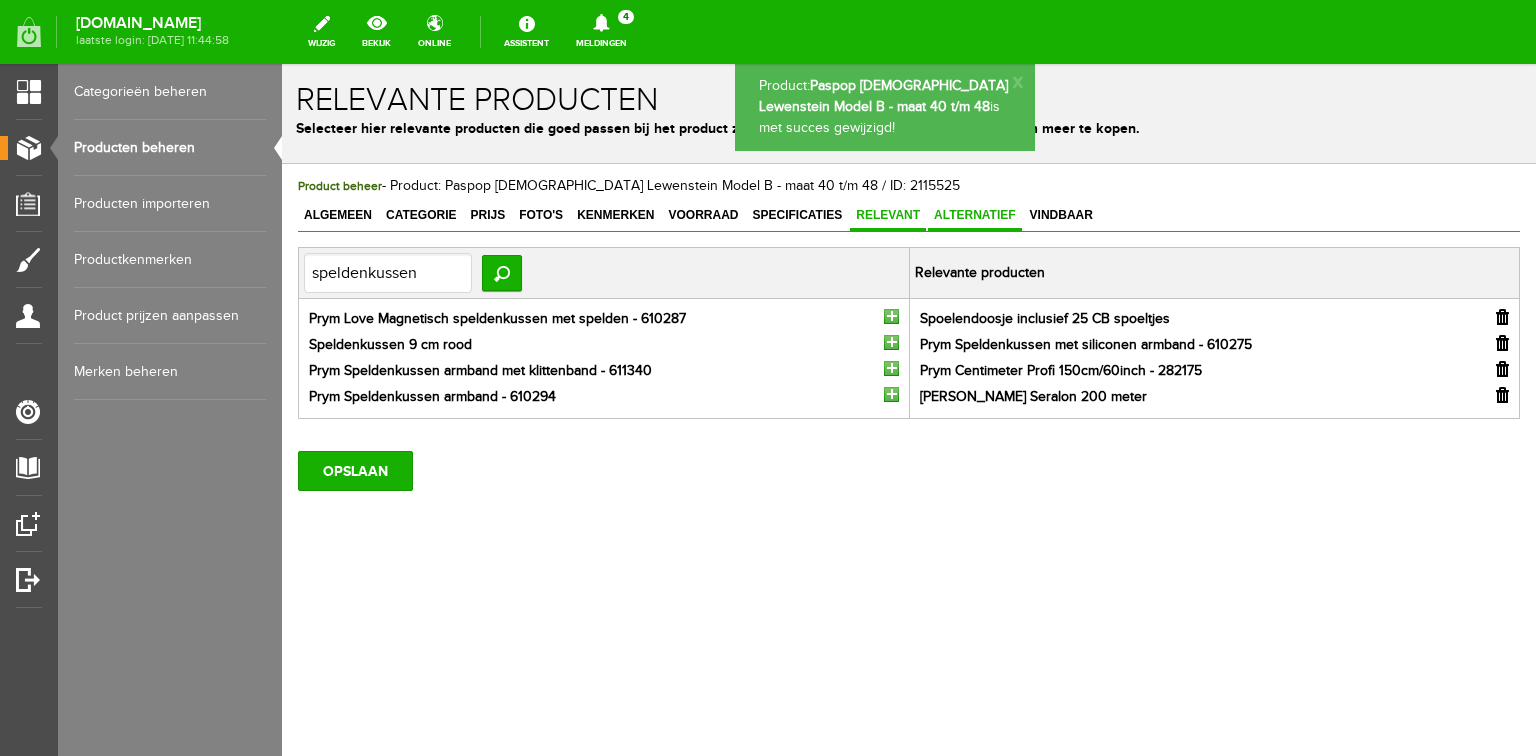 click on "Alternatief" at bounding box center [975, 215] 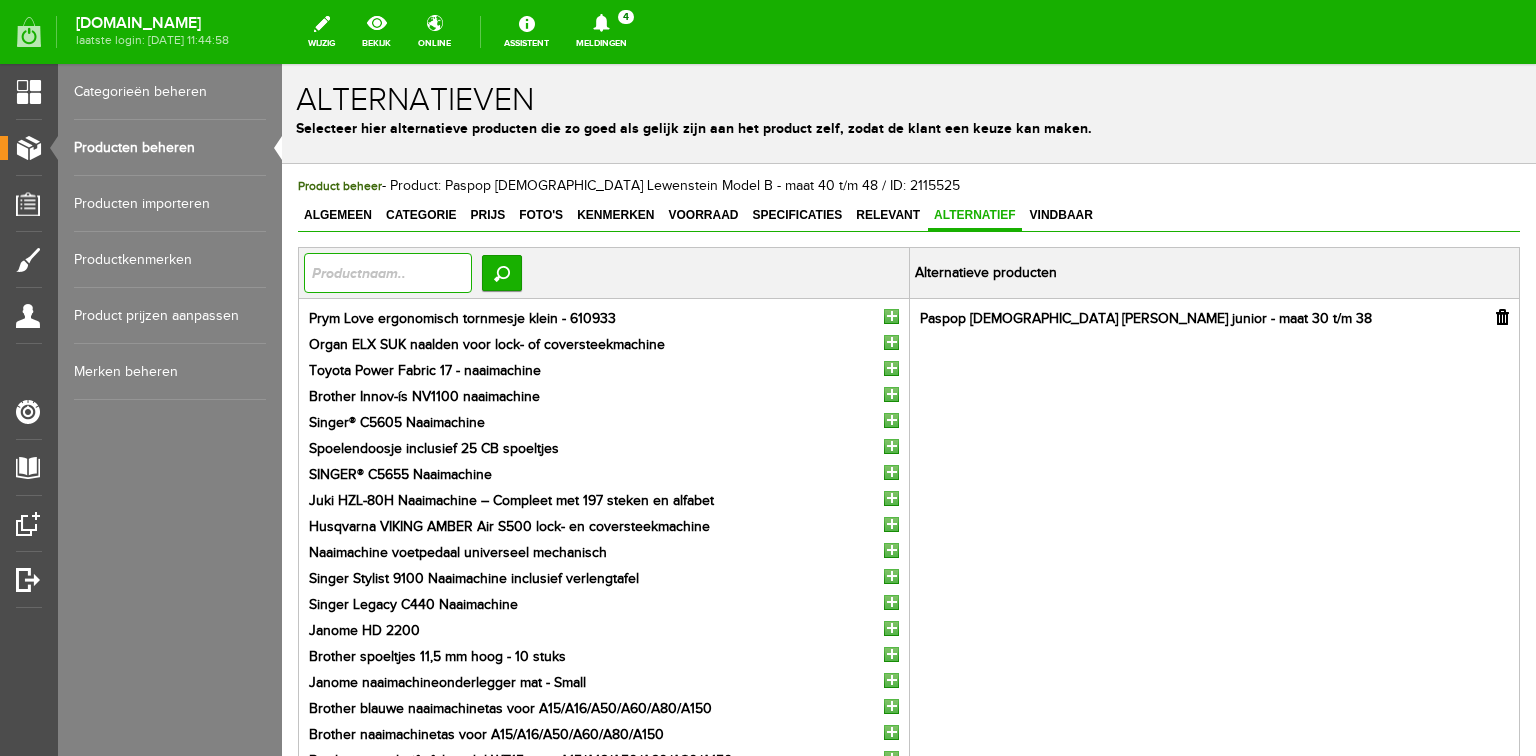 click at bounding box center (388, 273) 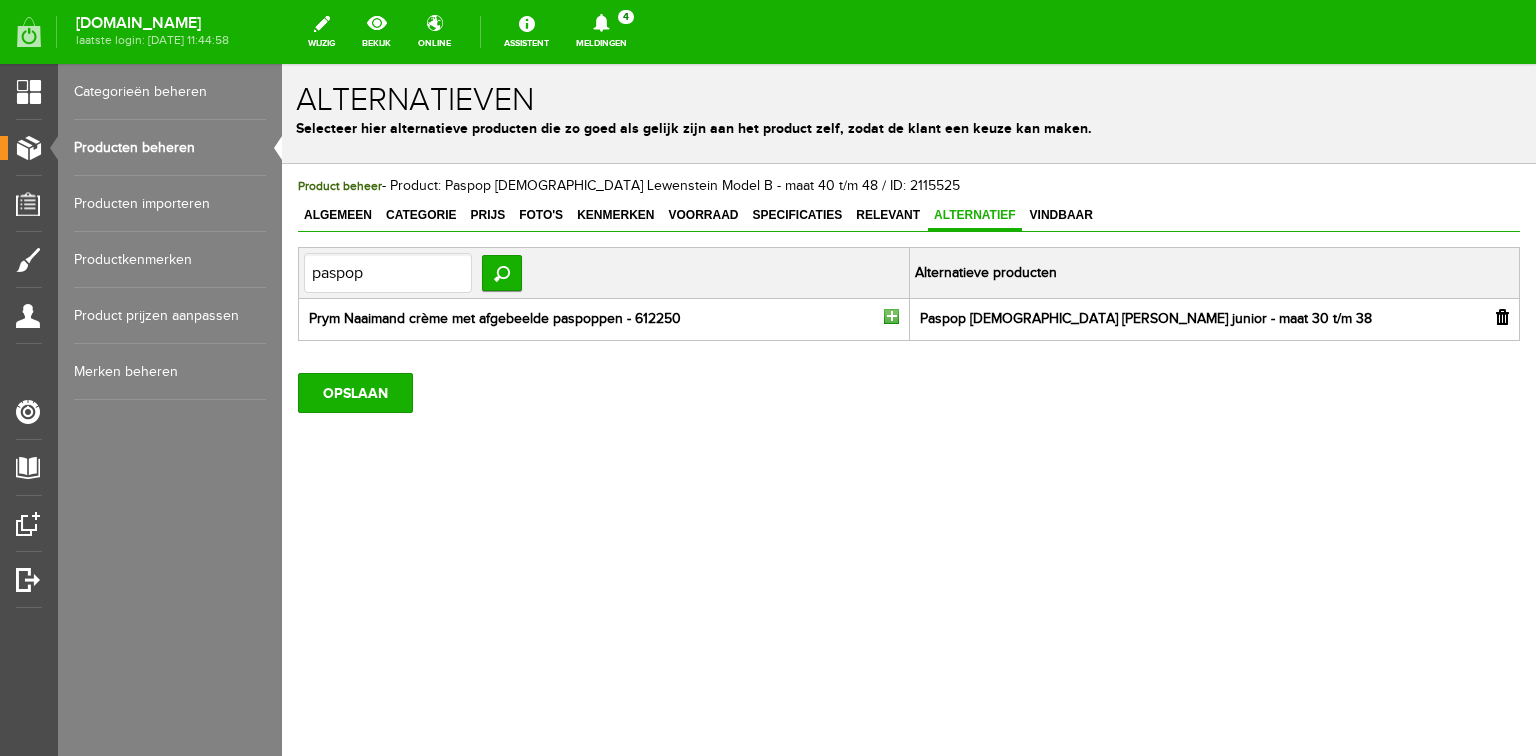 click at bounding box center [891, 316] 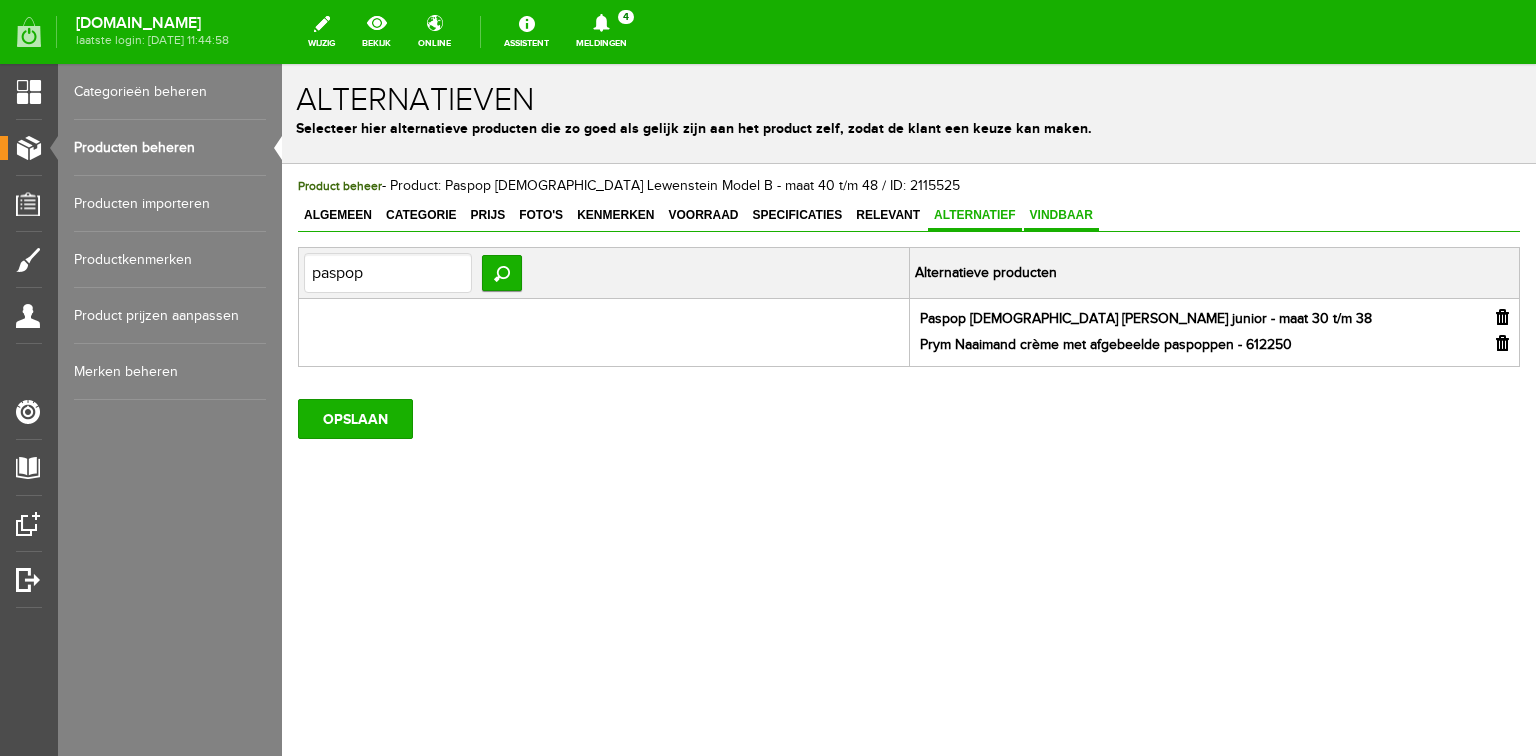 click on "Vindbaar" at bounding box center [1061, 215] 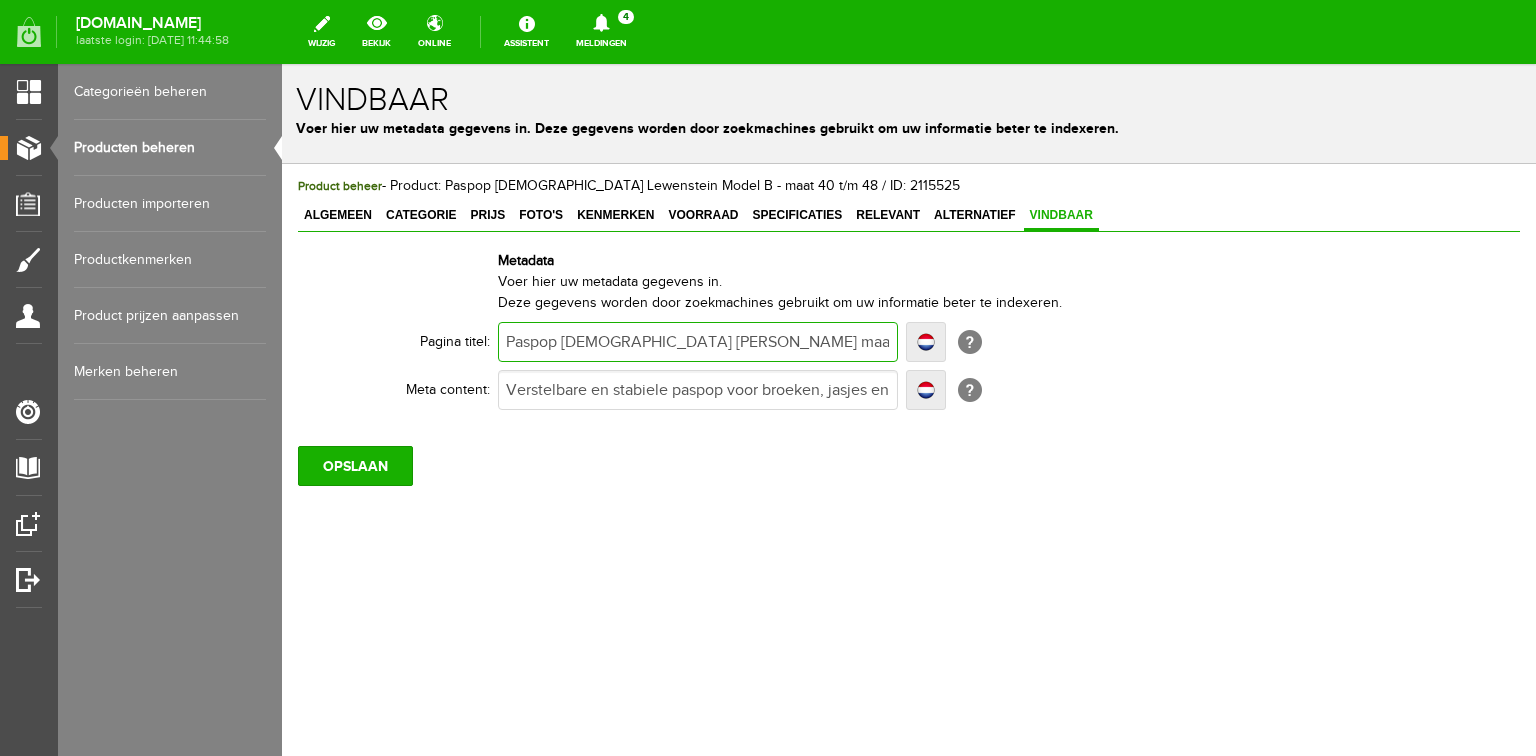 click on "Paspop [DEMOGRAPHIC_DATA] [PERSON_NAME] maat 36 t/m 42 | 't Pandje Naaimachines" at bounding box center (698, 342) 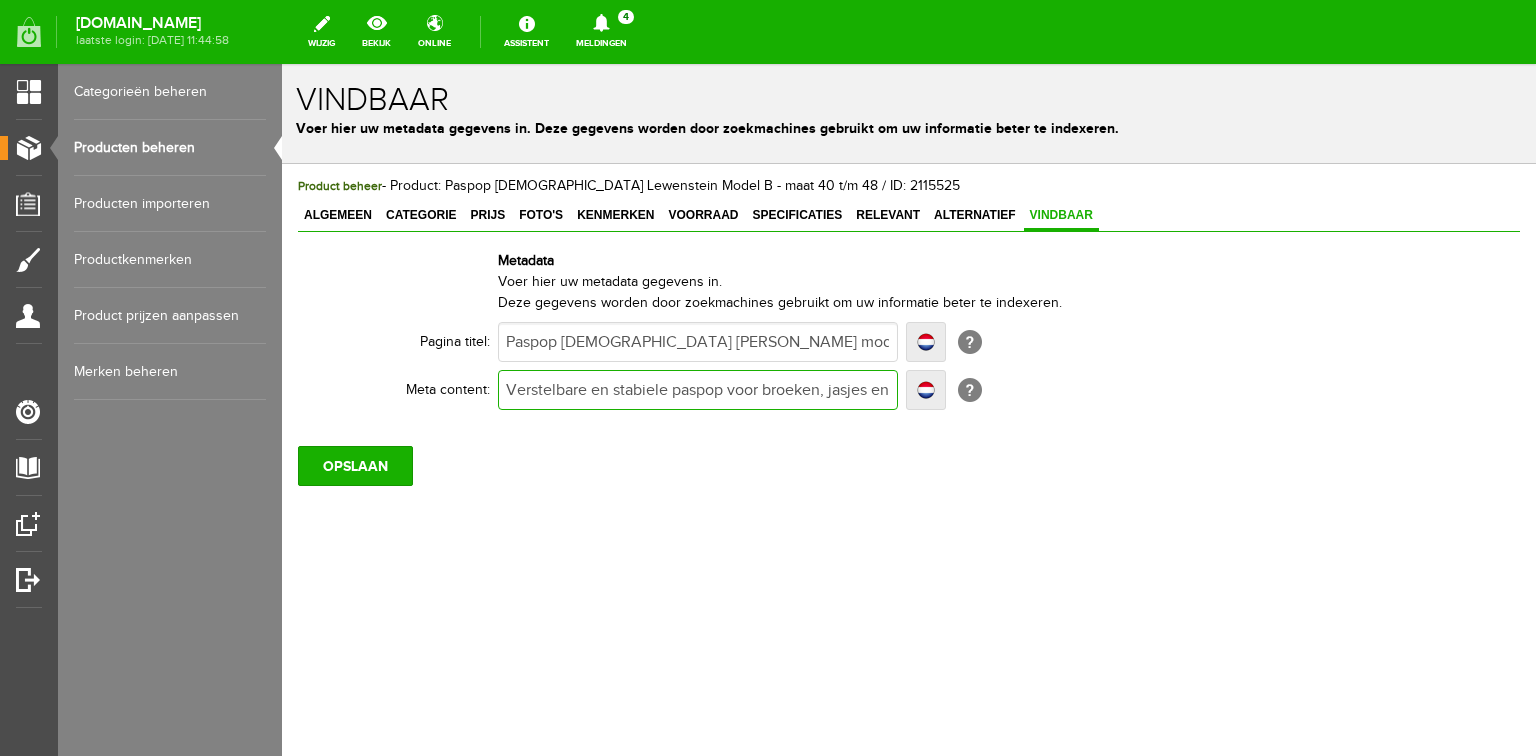 click on "Verstelbare en stabiele paspop voor broeken, jasjes en rokken in de maten 36 t/m 42. Bestel online of bezoek onze winkel." at bounding box center [698, 390] 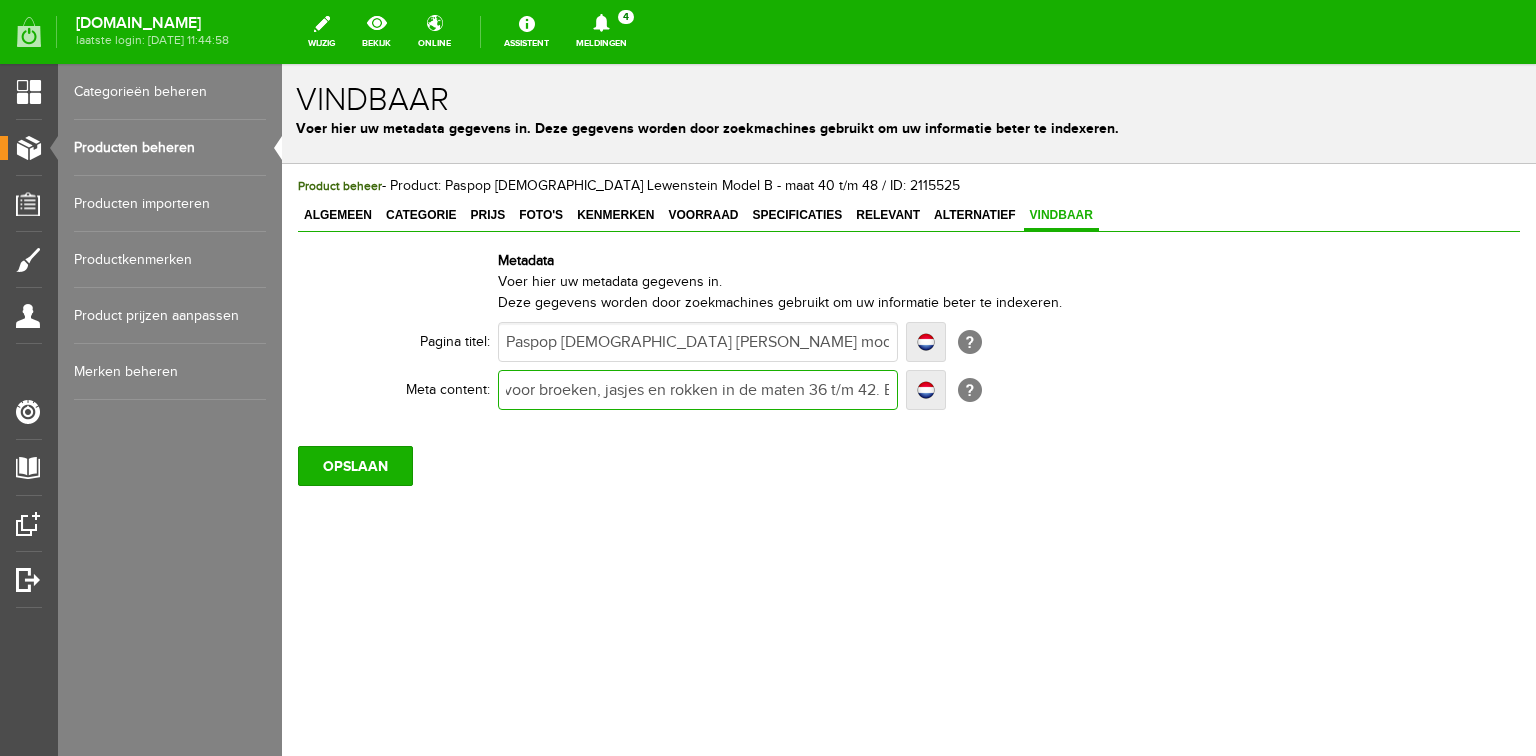 scroll, scrollTop: 0, scrollLeft: 254, axis: horizontal 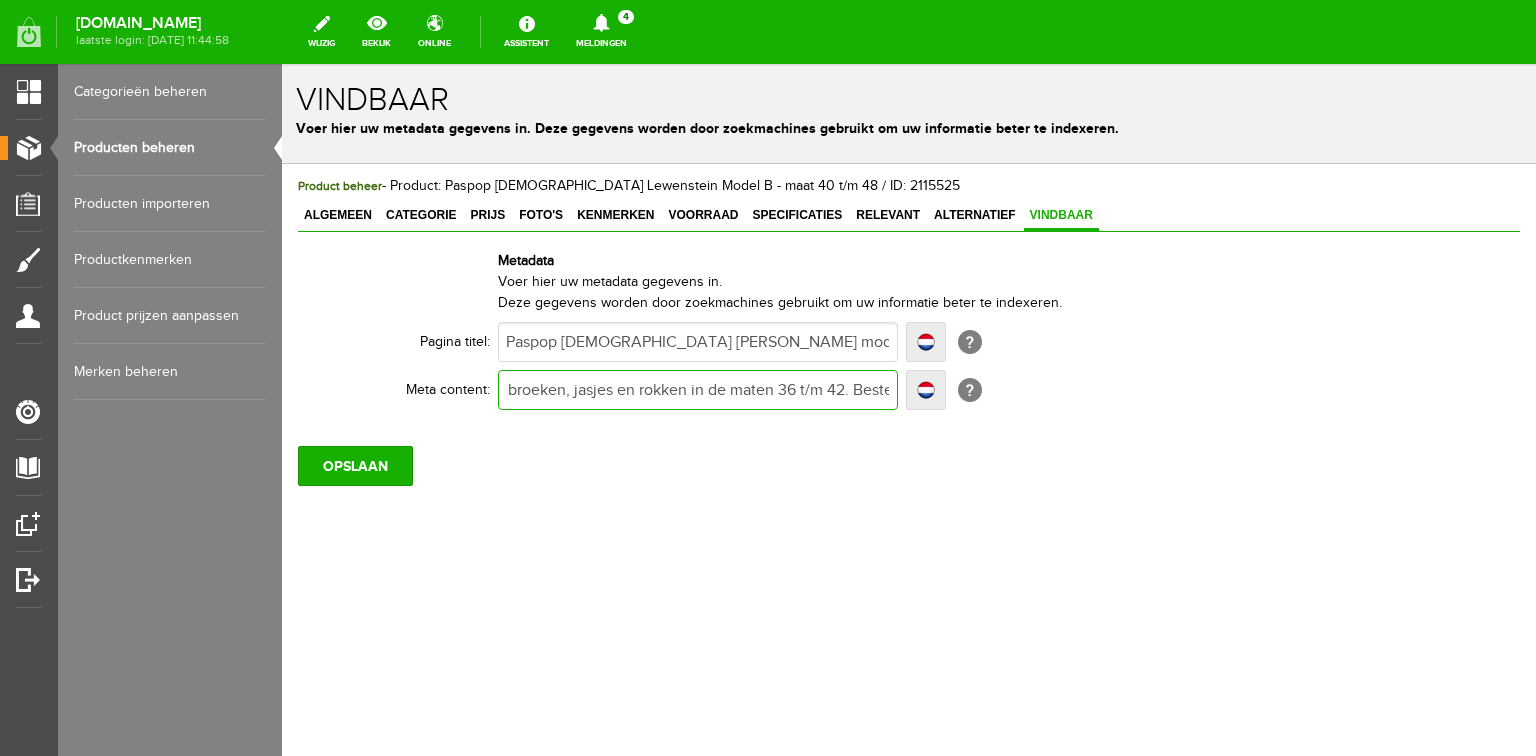 click on "Verstelbare en stabiele paspop voor broeken, jasjes en rokken in de maten 36 t/m 42. Bestel online of bezoek onze winkel." at bounding box center (698, 390) 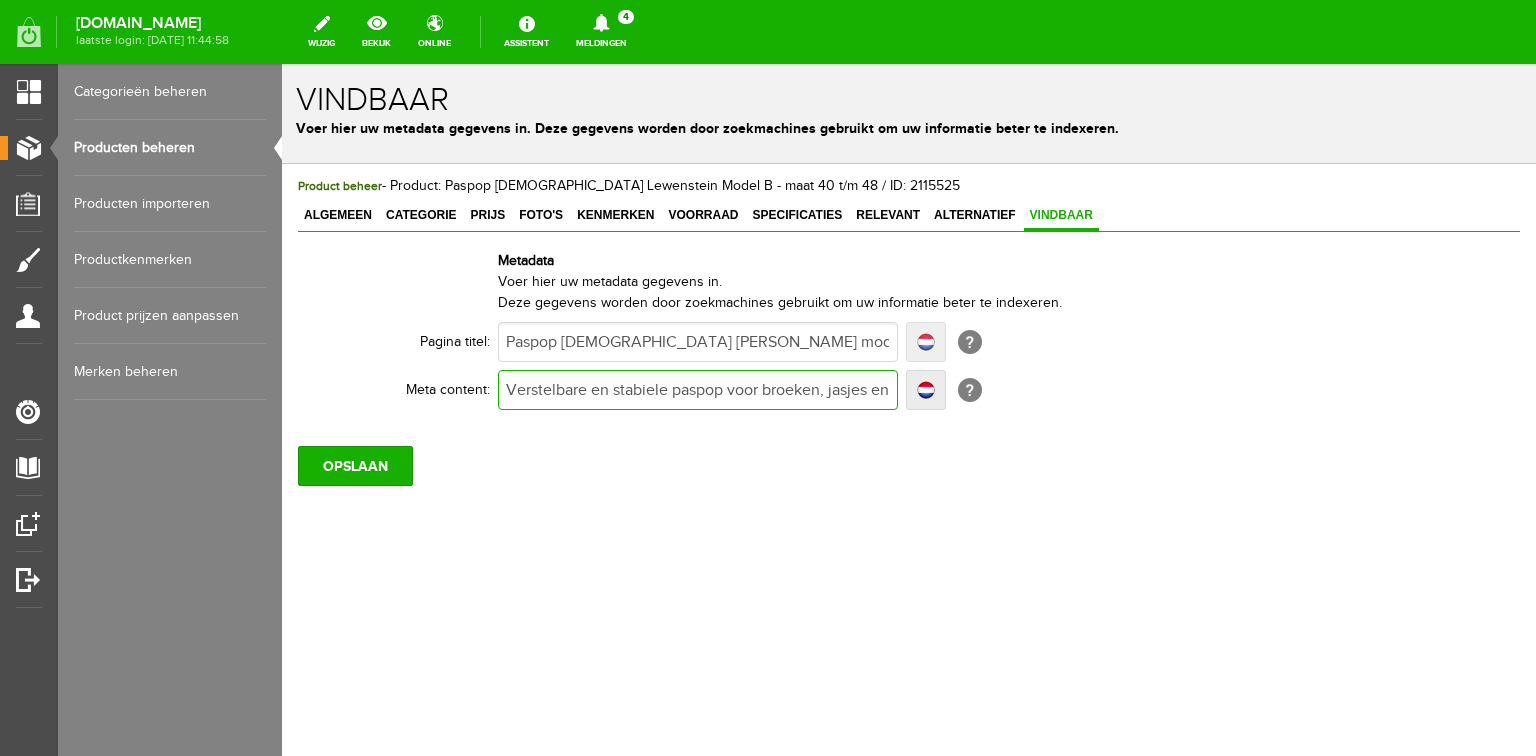 scroll, scrollTop: 0, scrollLeft: 483, axis: horizontal 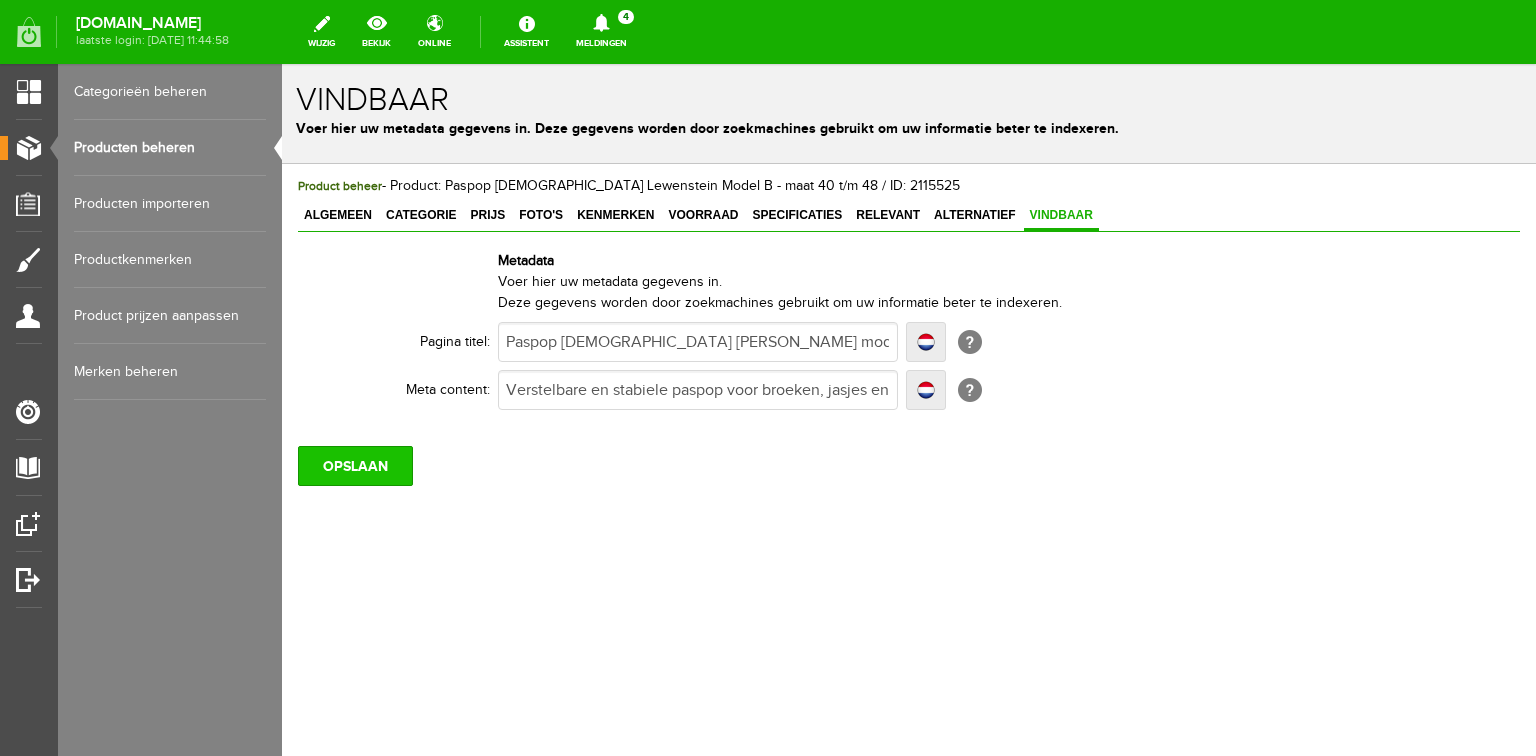 click on "OPSLAAN" at bounding box center [355, 466] 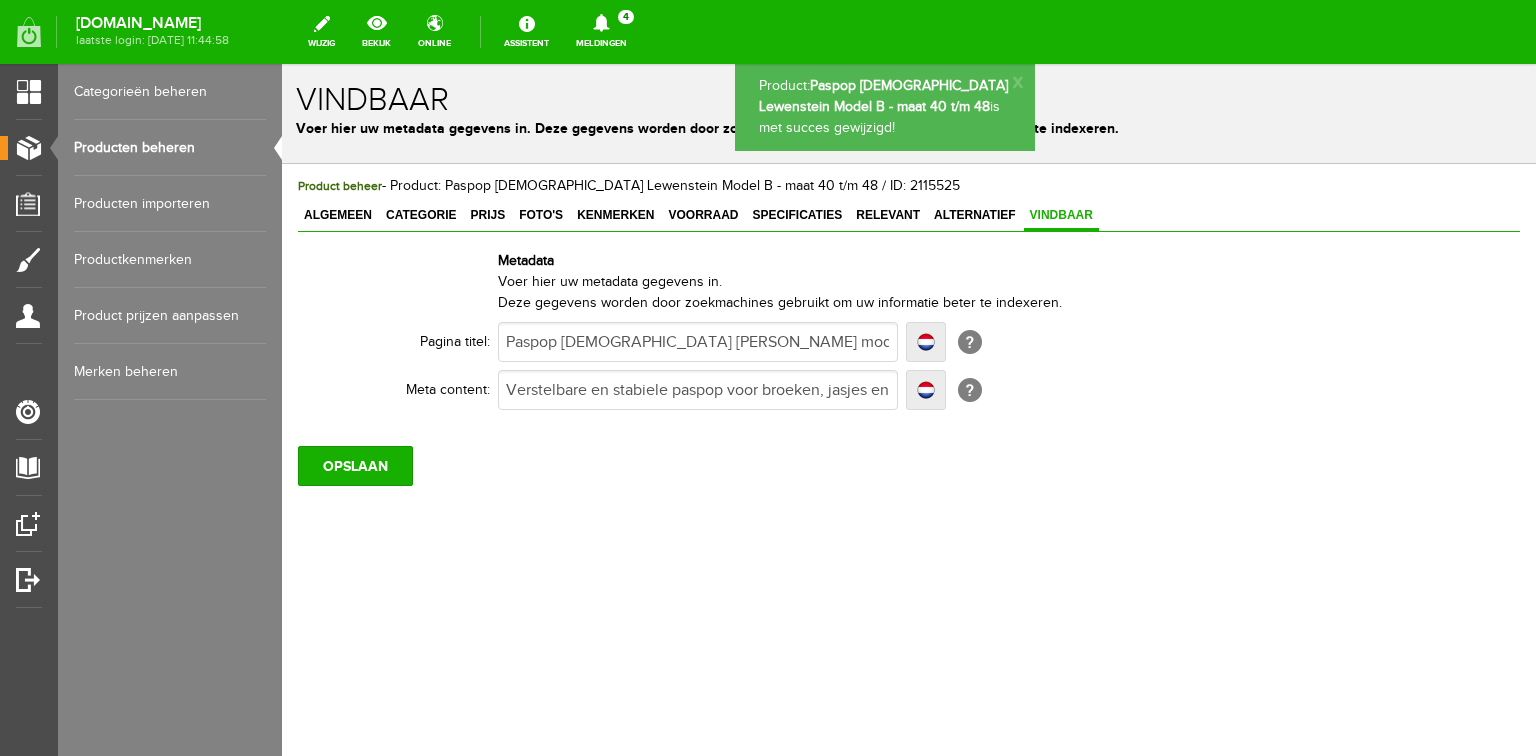 scroll, scrollTop: 0, scrollLeft: 0, axis: both 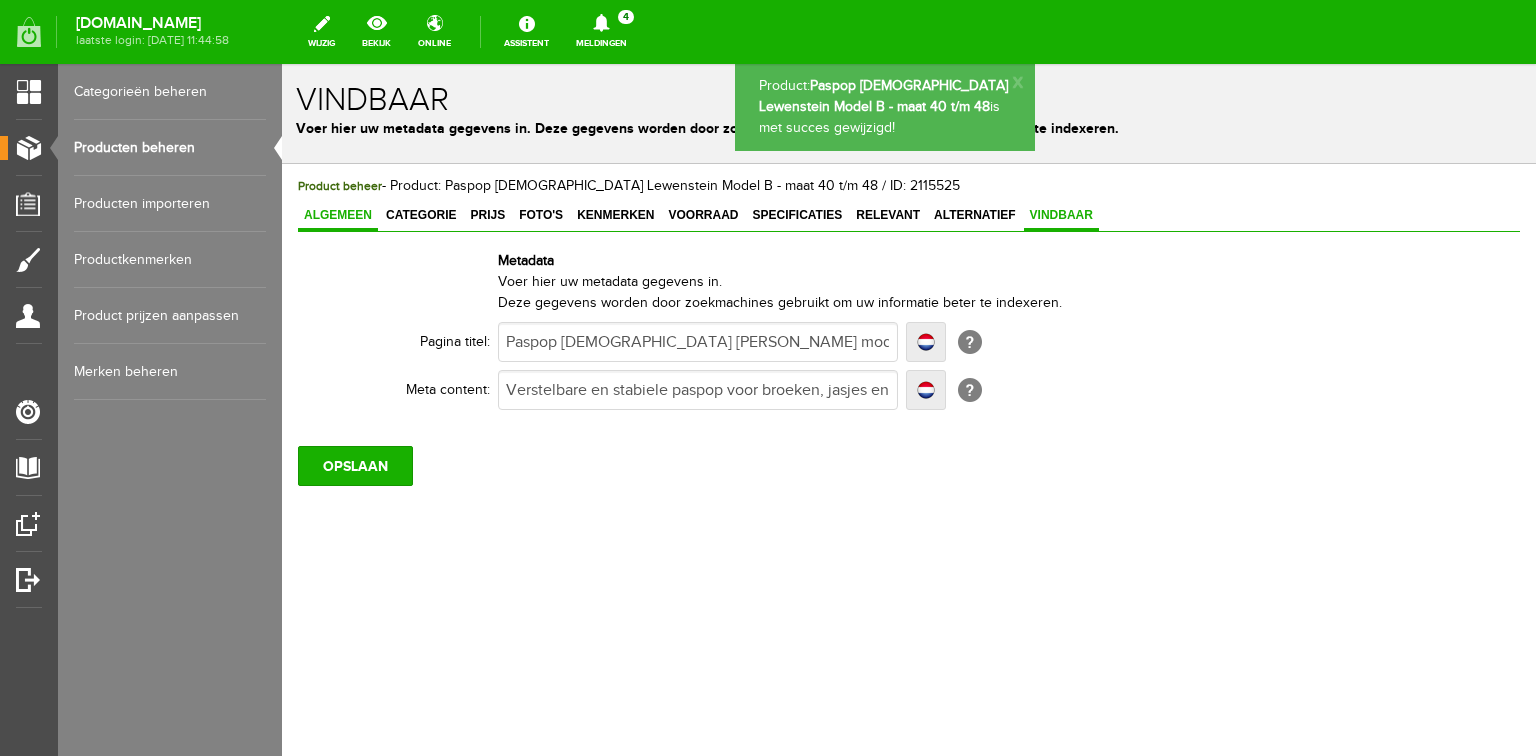 click on "Algemeen" at bounding box center (338, 215) 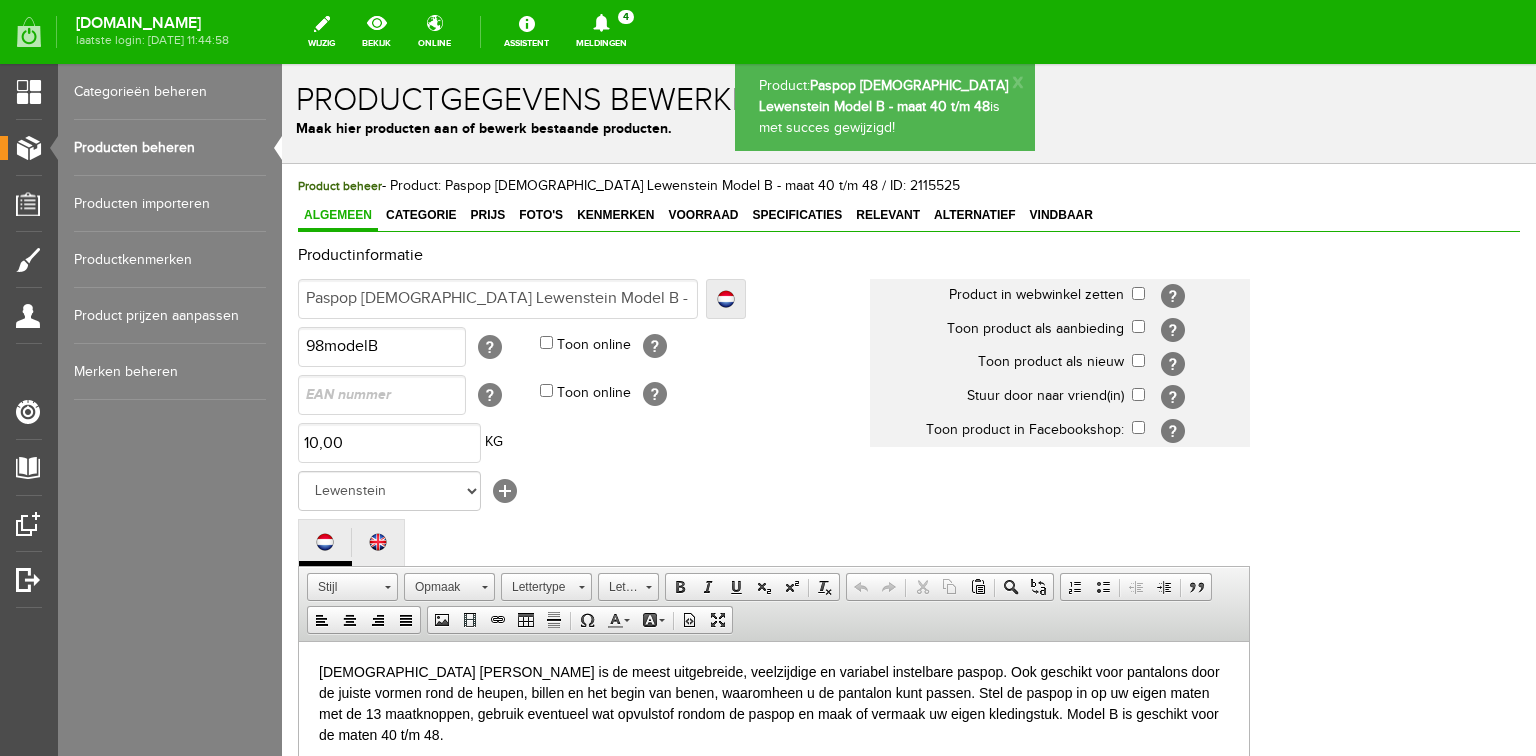 click on "Producten beheren" at bounding box center [170, 148] 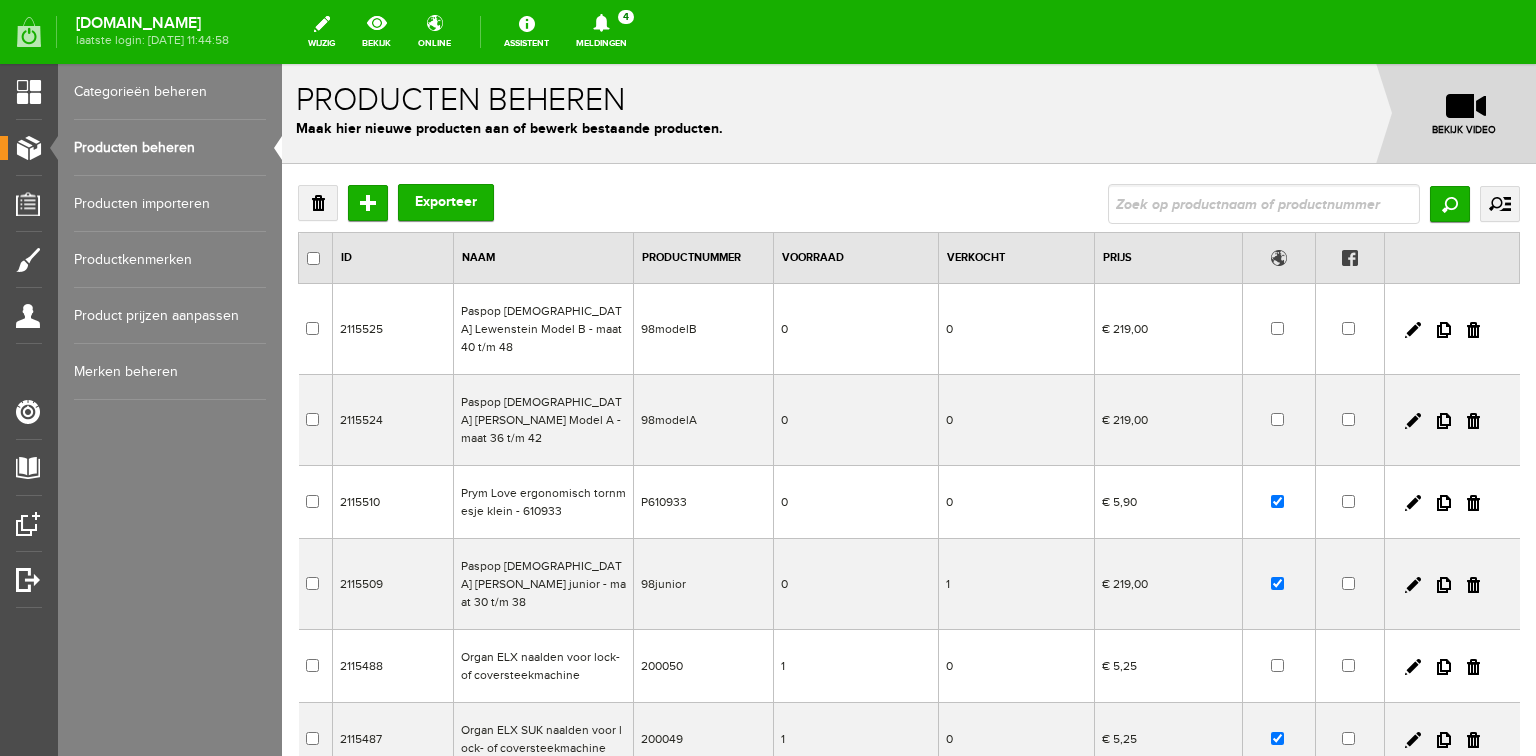 scroll, scrollTop: 0, scrollLeft: 0, axis: both 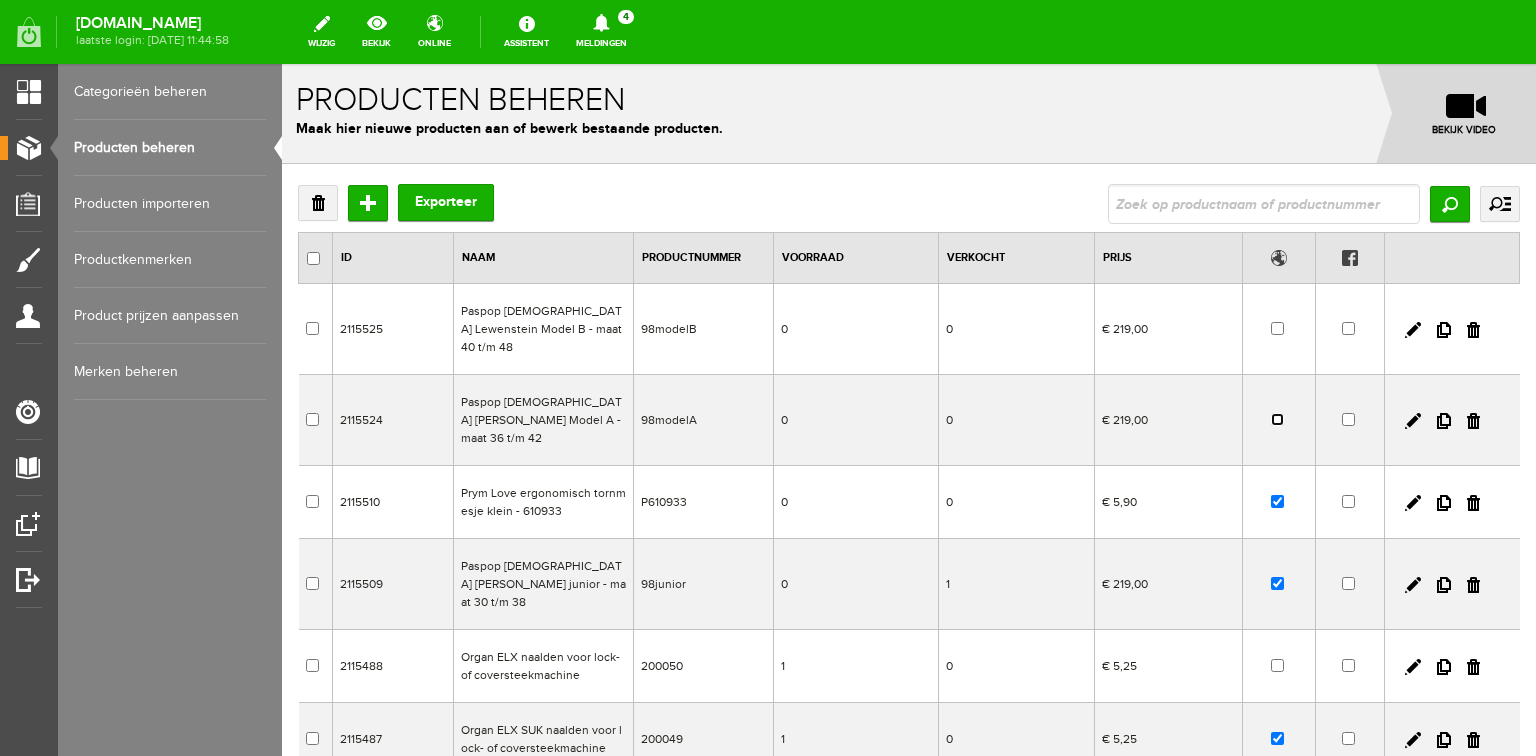 click at bounding box center [1277, 419] 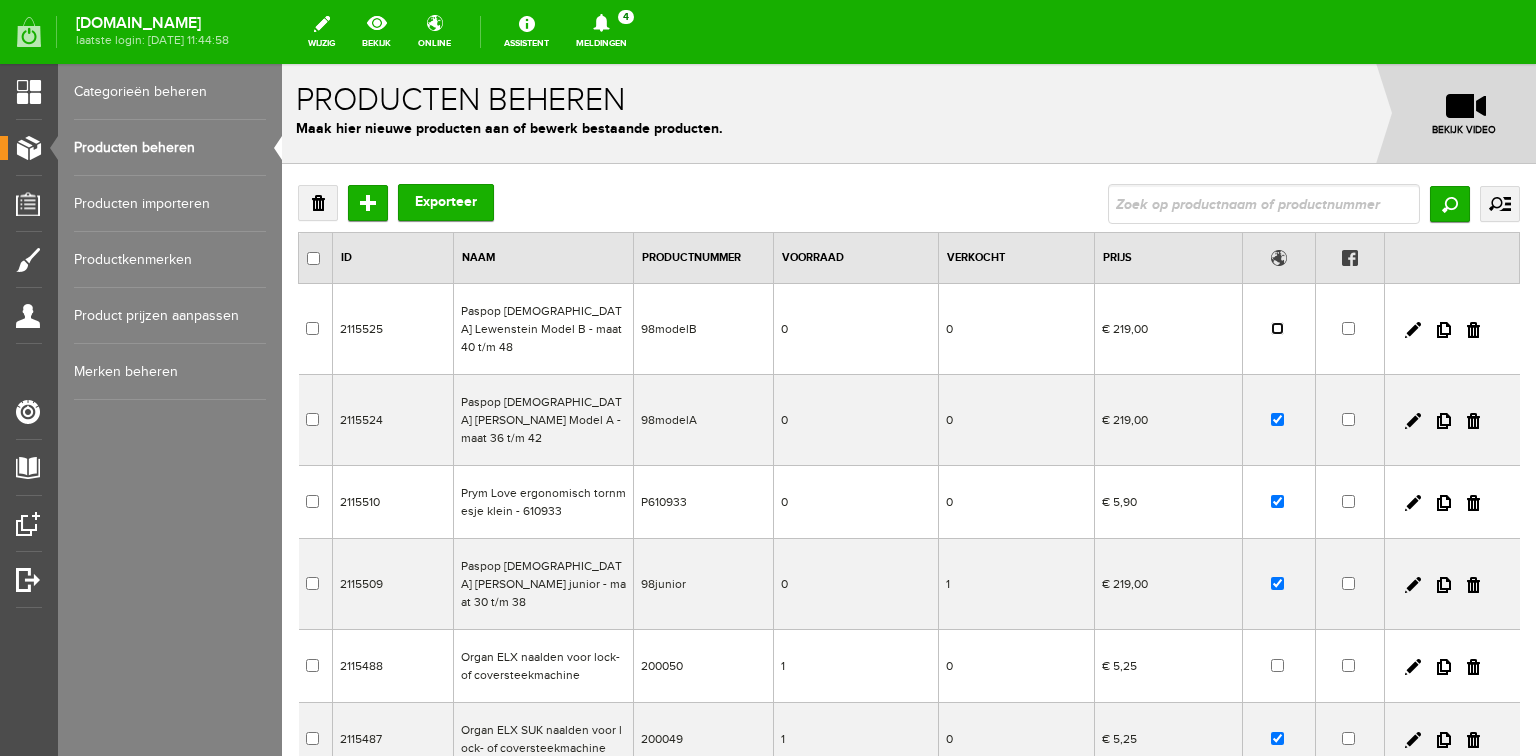 click at bounding box center (1277, 328) 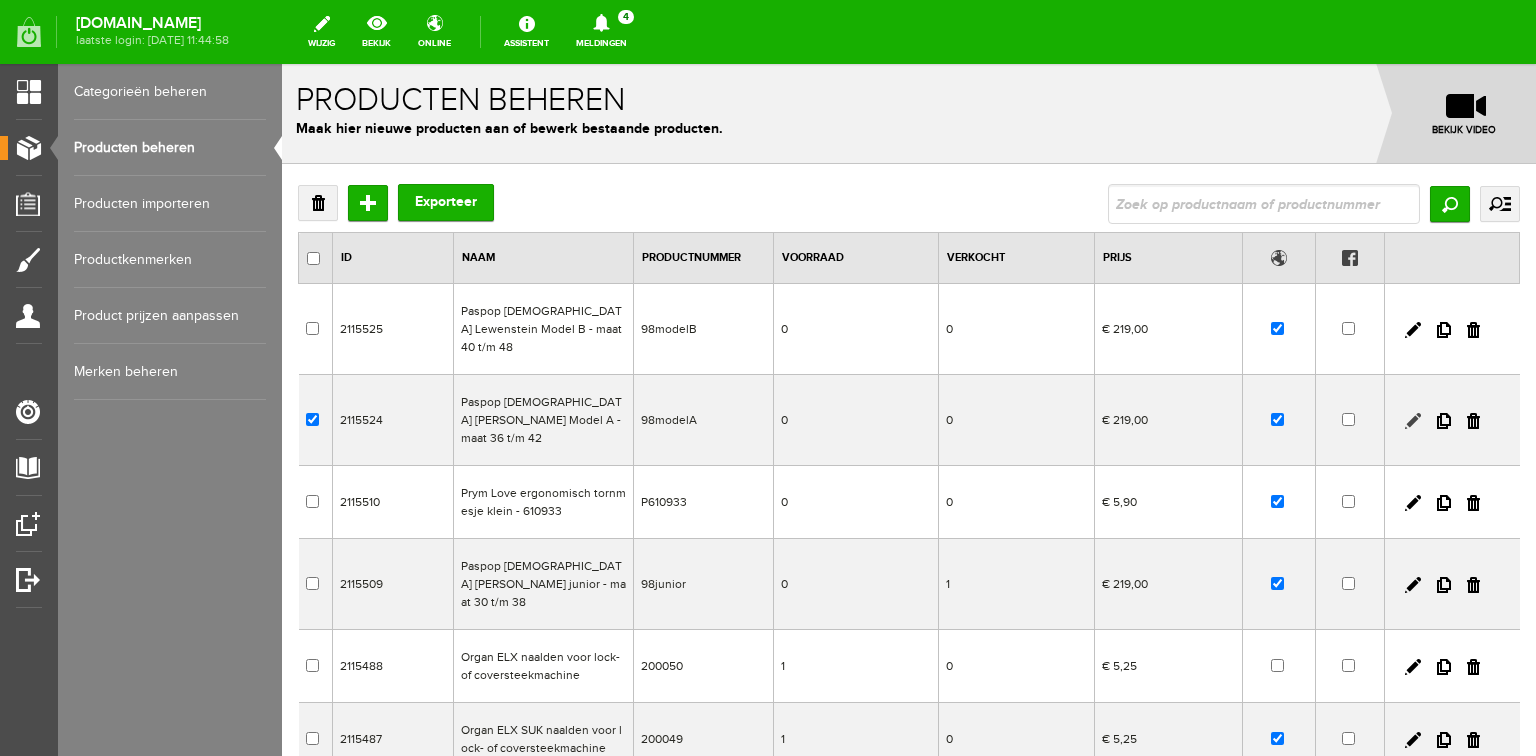 click at bounding box center (1413, 421) 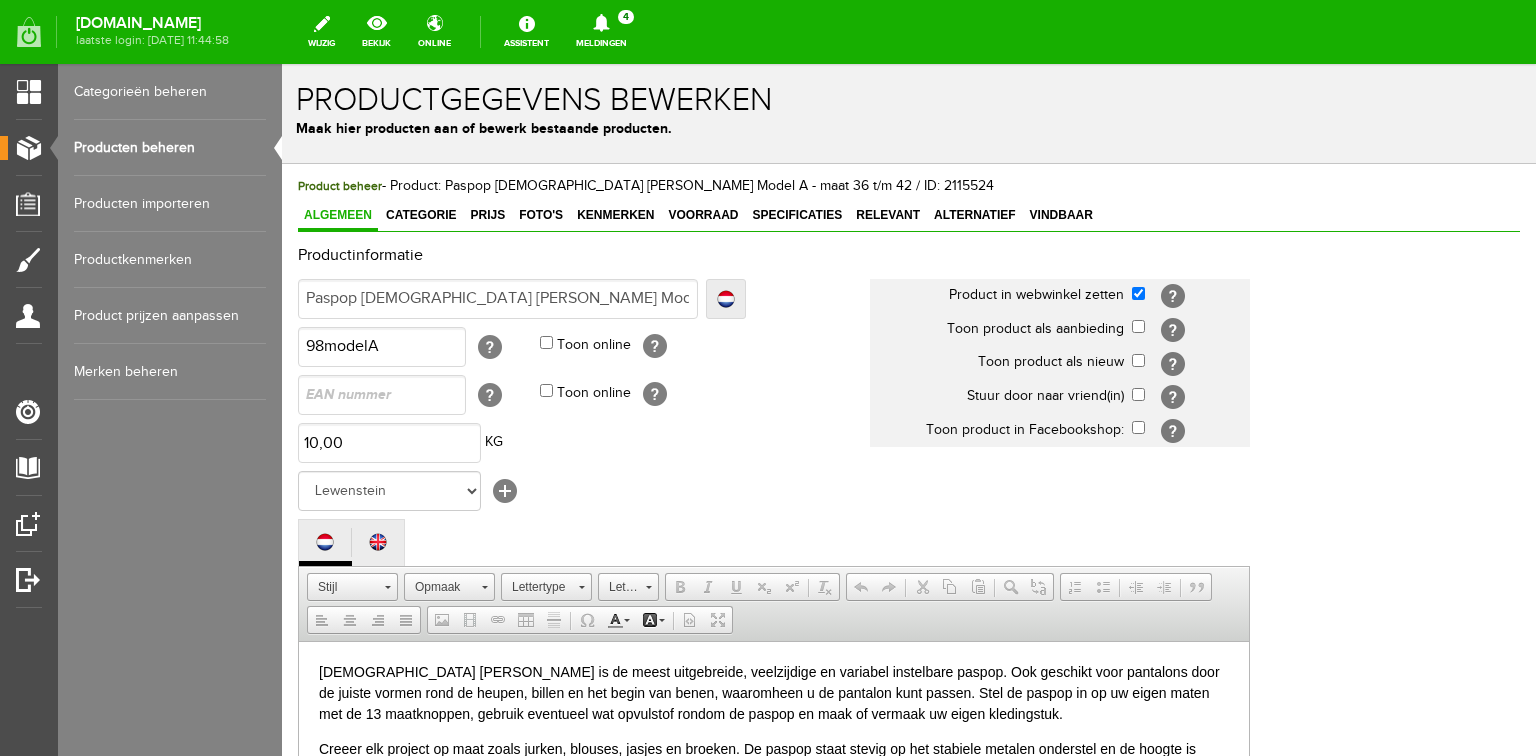 scroll, scrollTop: 0, scrollLeft: 0, axis: both 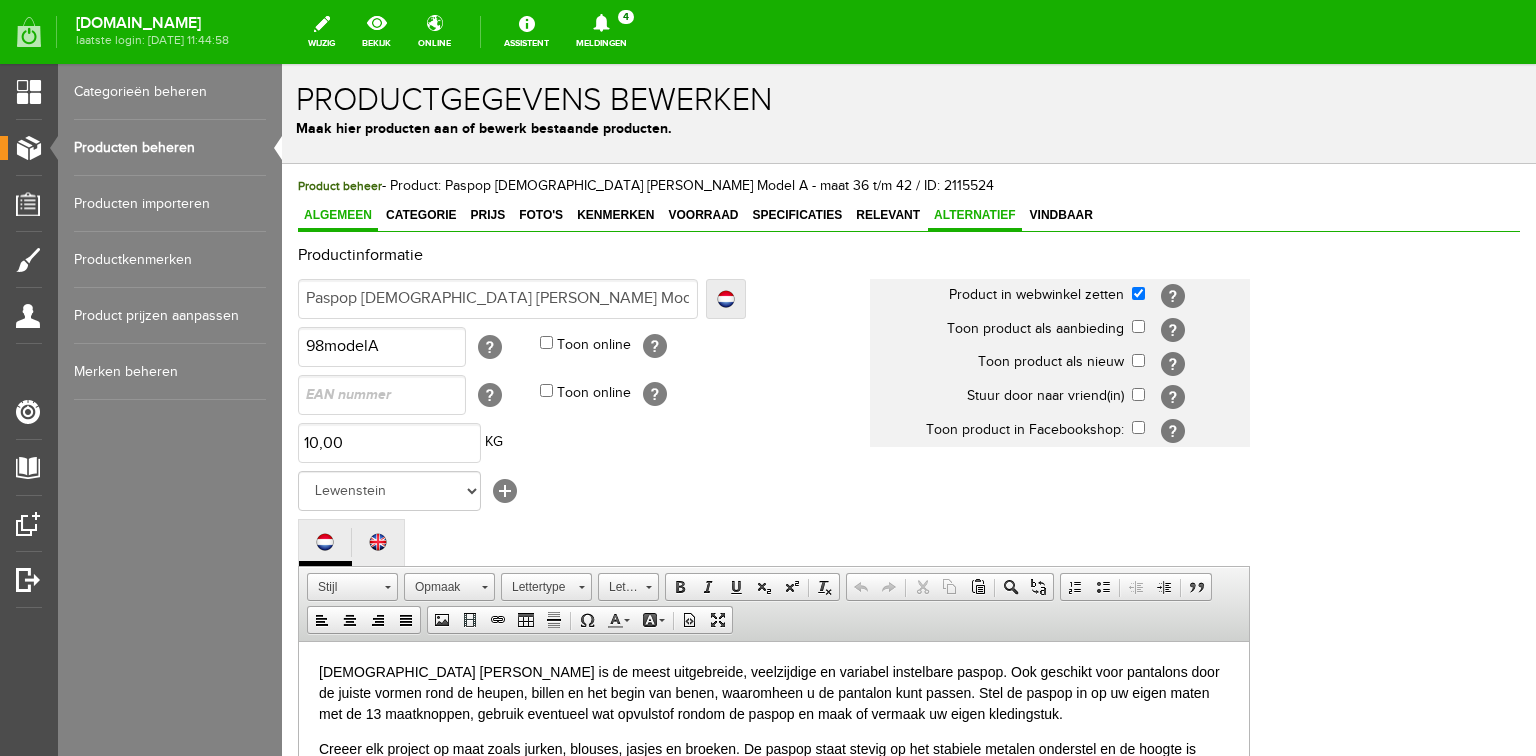 click on "Alternatief" at bounding box center [975, 215] 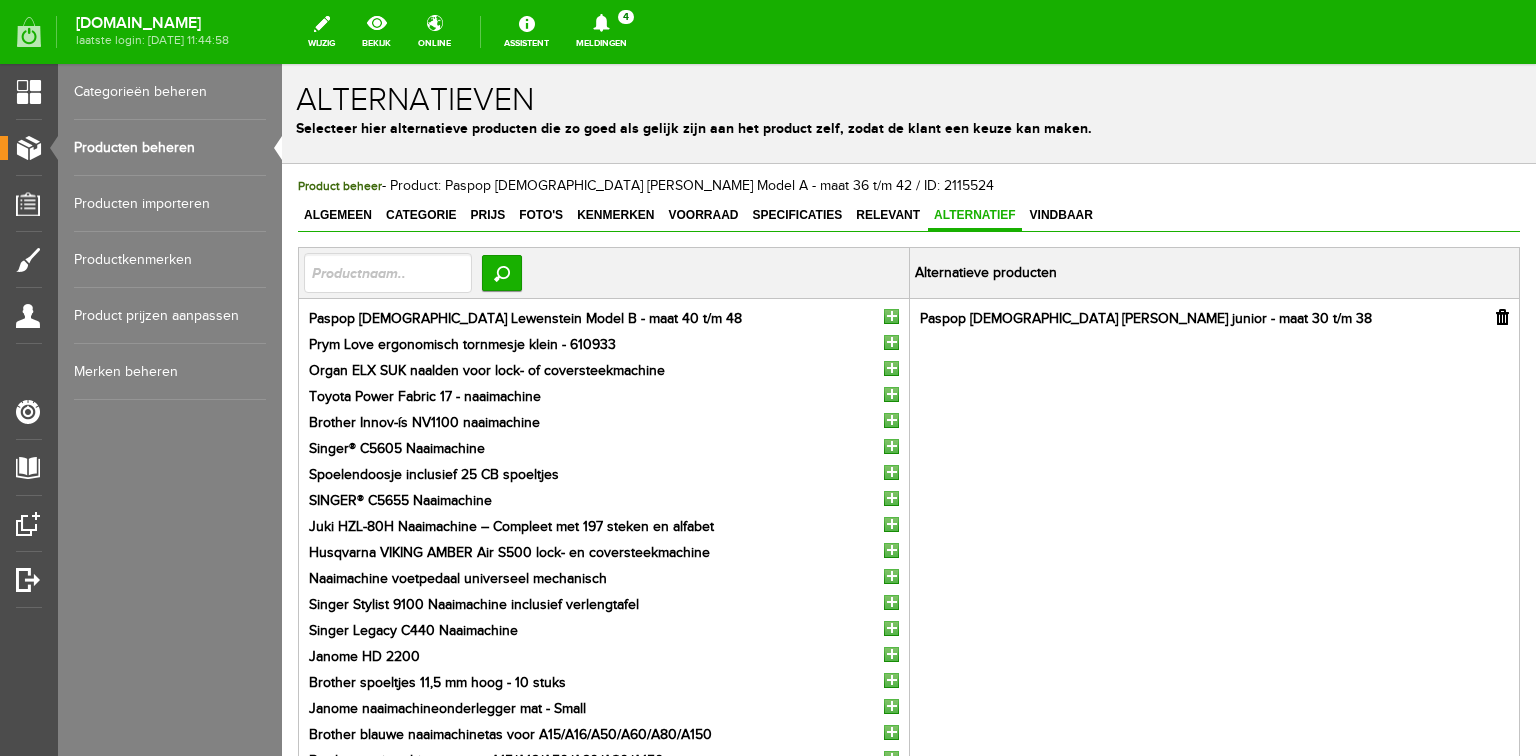 click at bounding box center (891, 316) 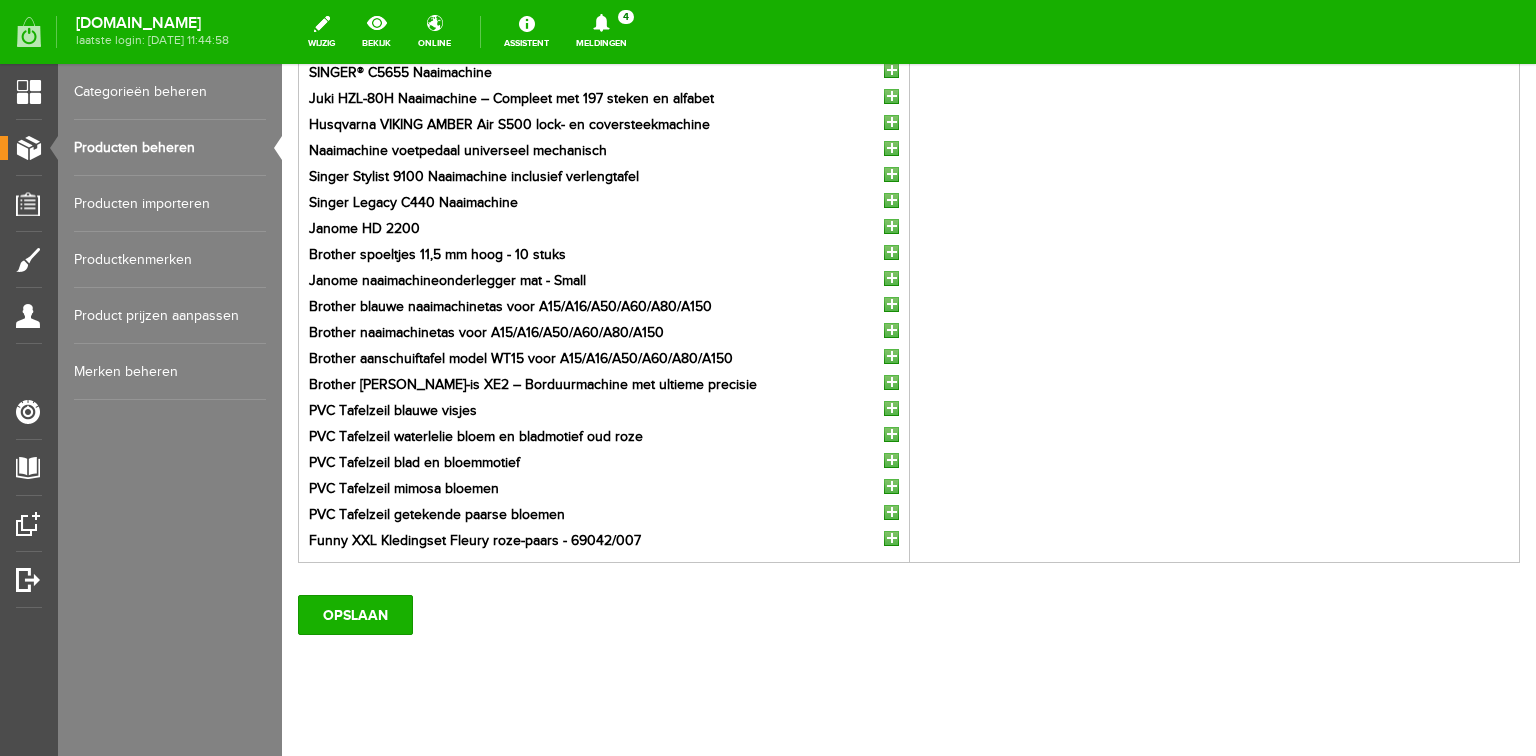 scroll, scrollTop: 428, scrollLeft: 0, axis: vertical 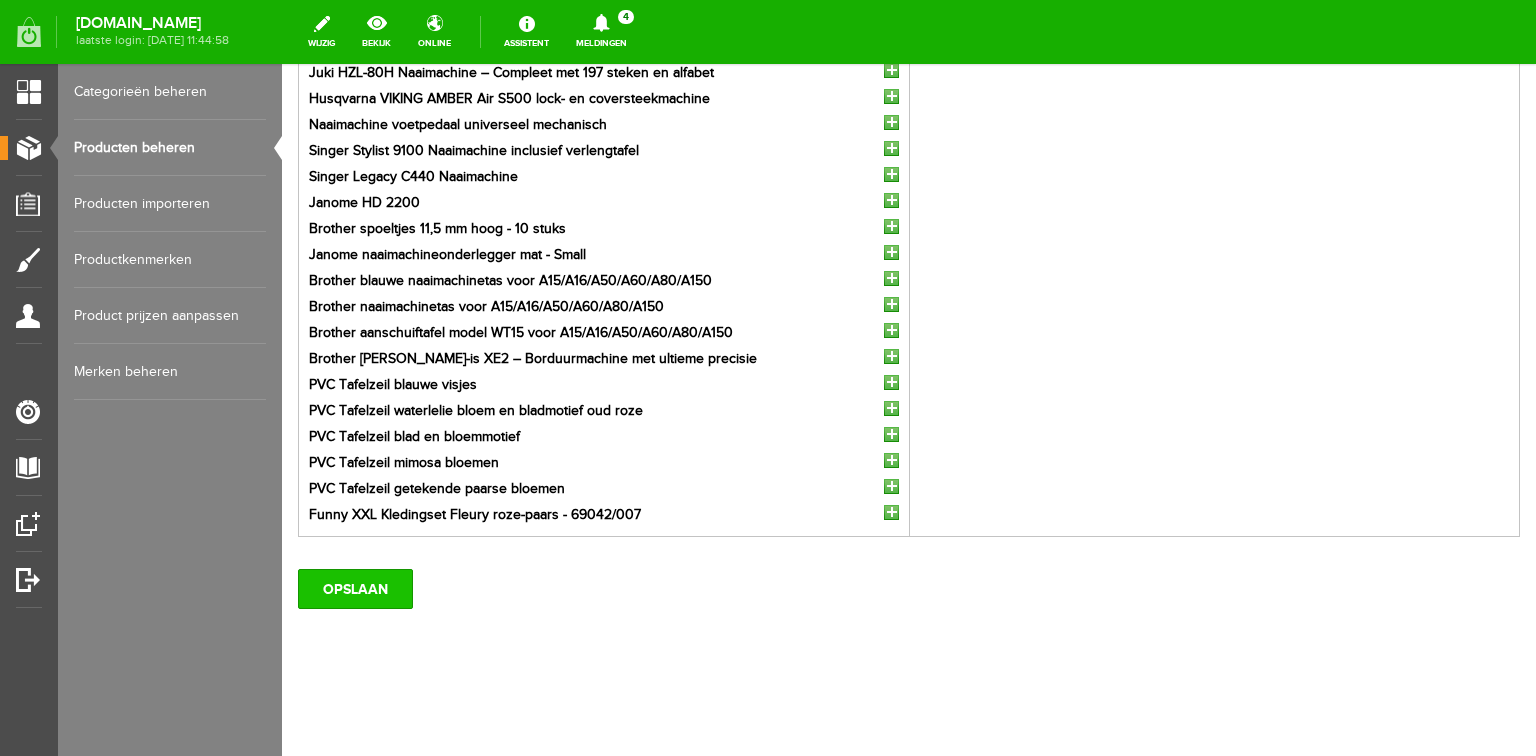 click on "OPSLAAN" at bounding box center [355, 589] 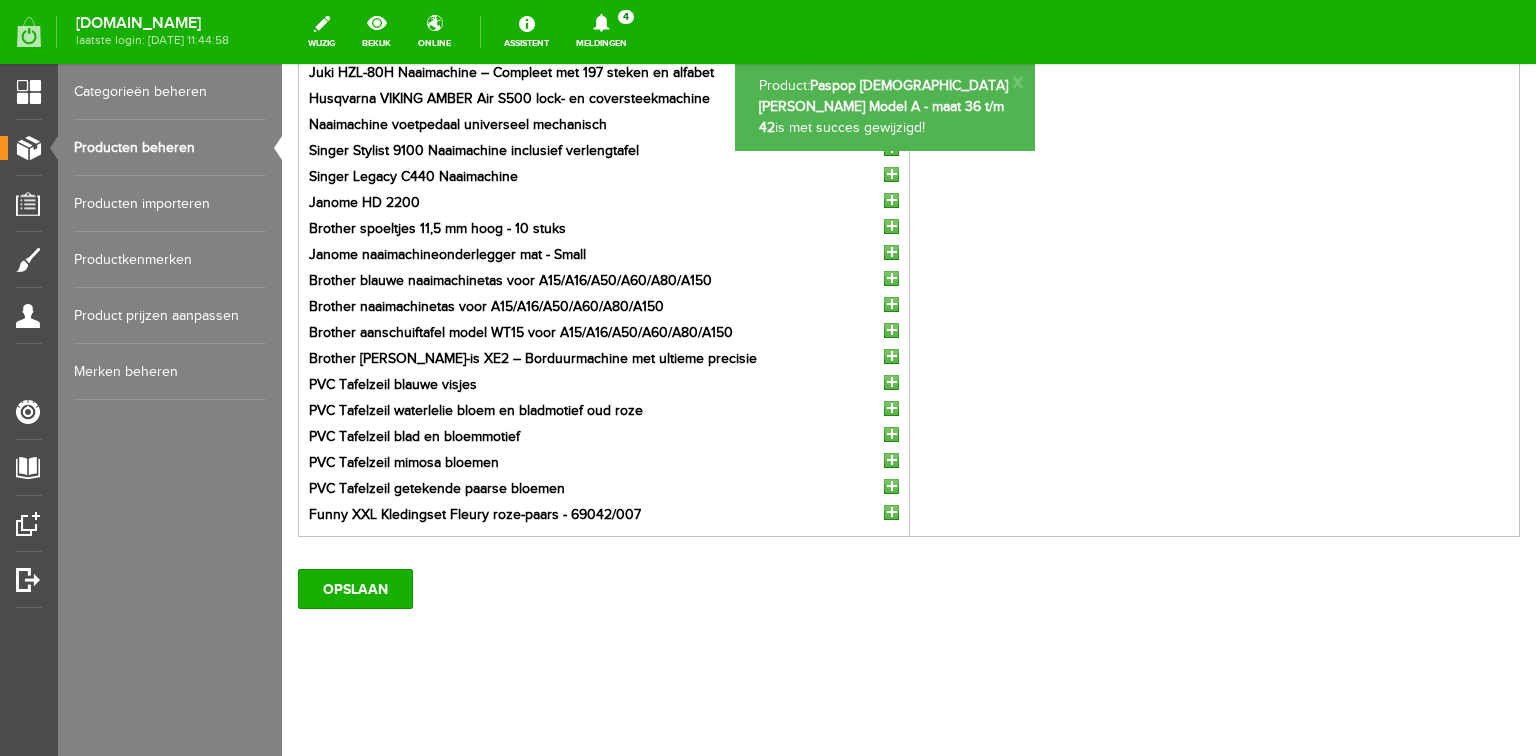 scroll, scrollTop: 0, scrollLeft: 0, axis: both 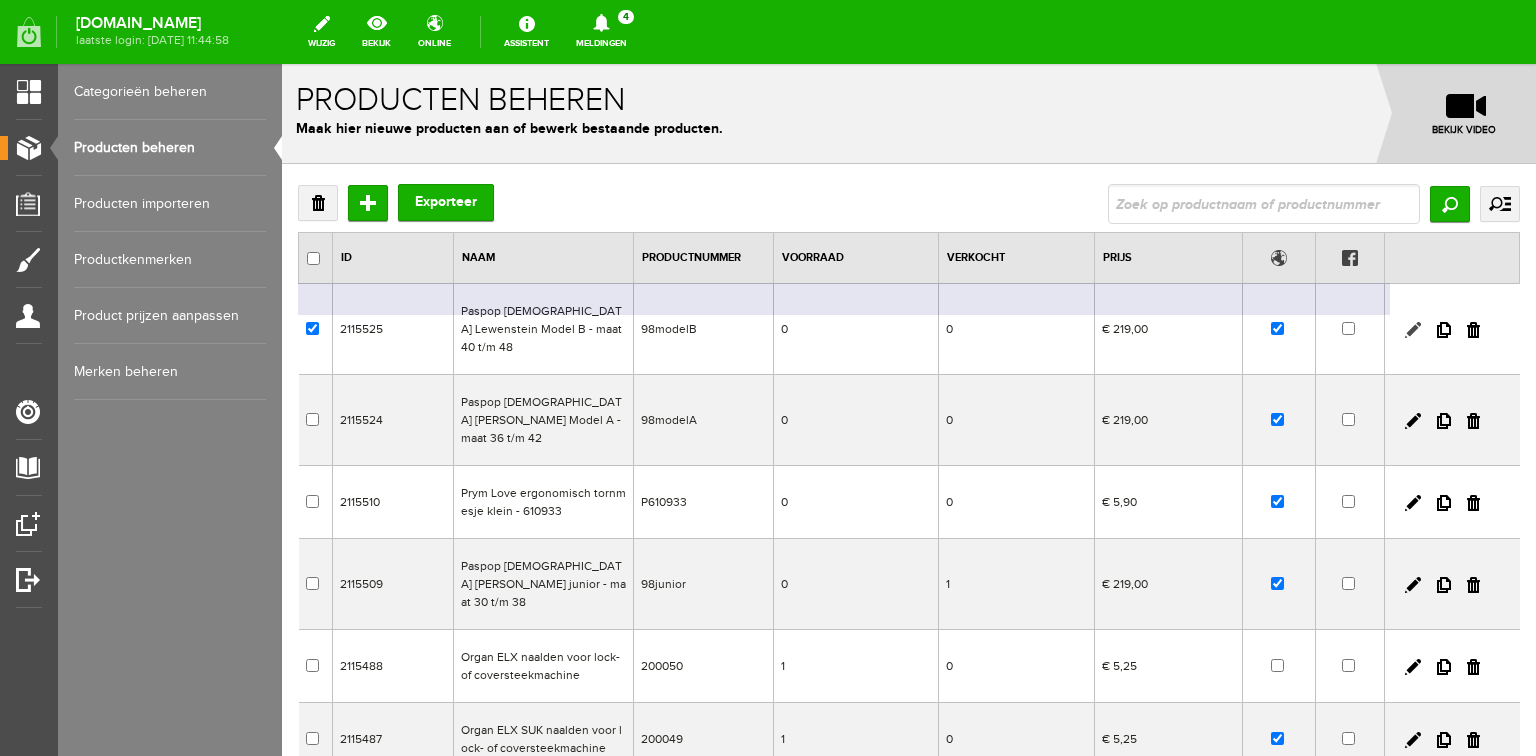 click at bounding box center [1413, 330] 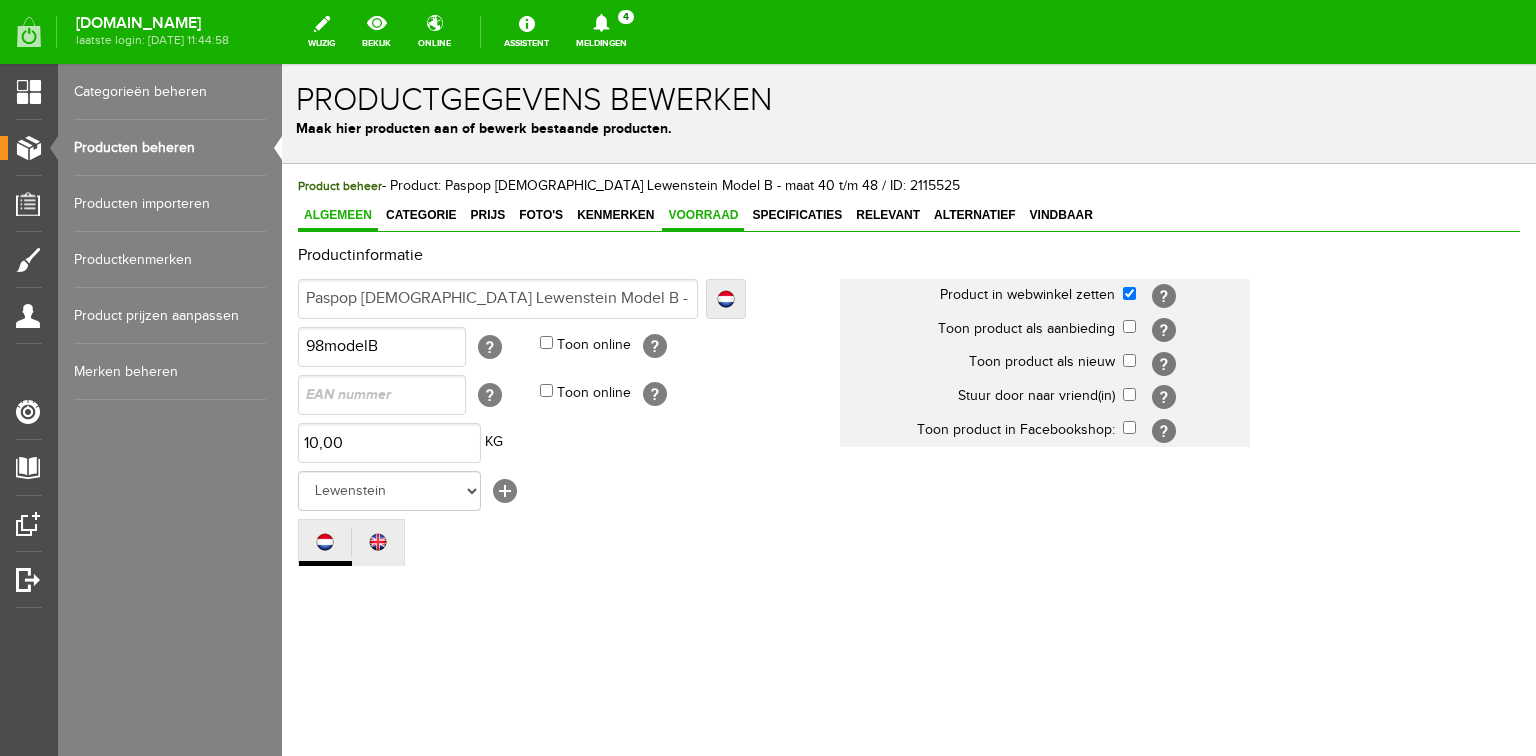 scroll, scrollTop: 0, scrollLeft: 0, axis: both 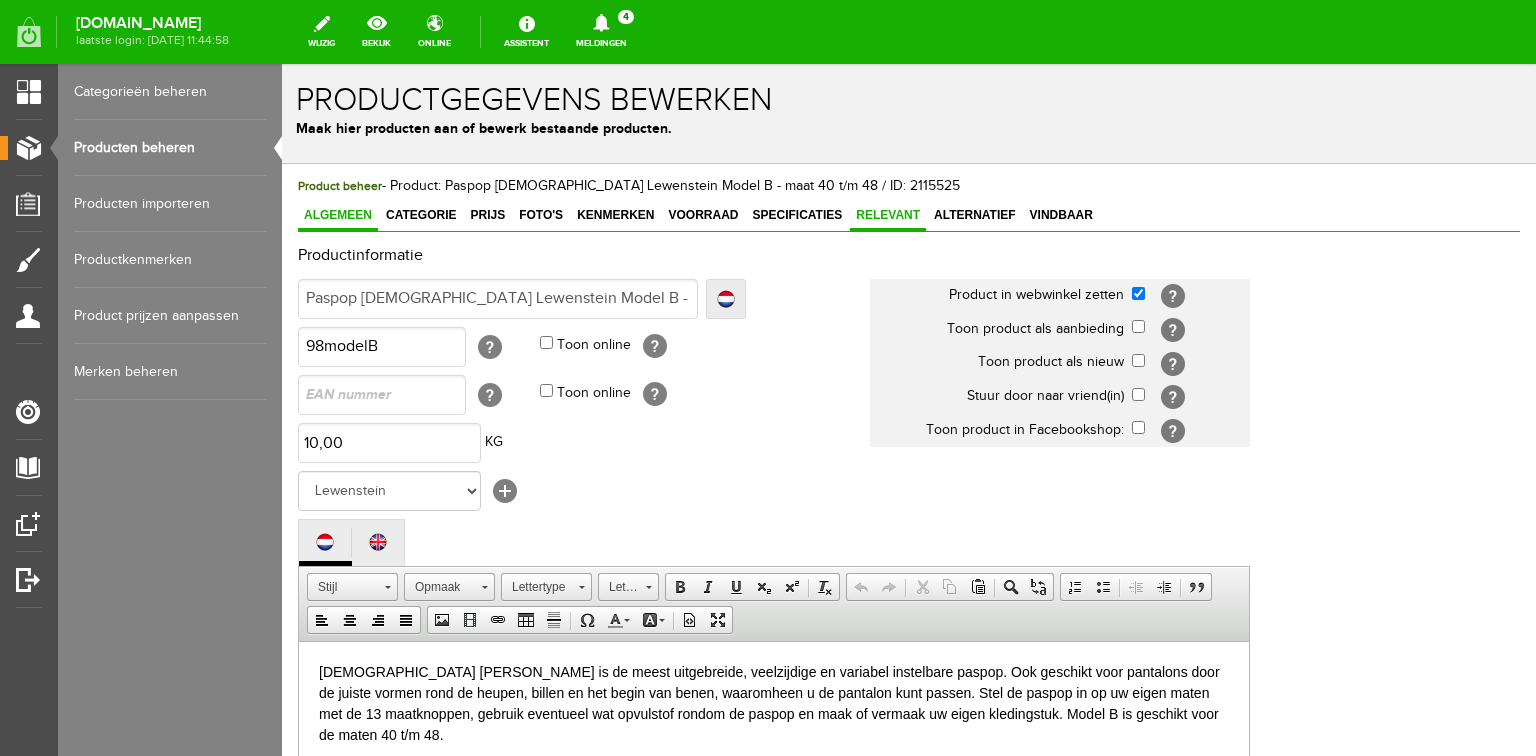 click on "Relevant" at bounding box center [888, 215] 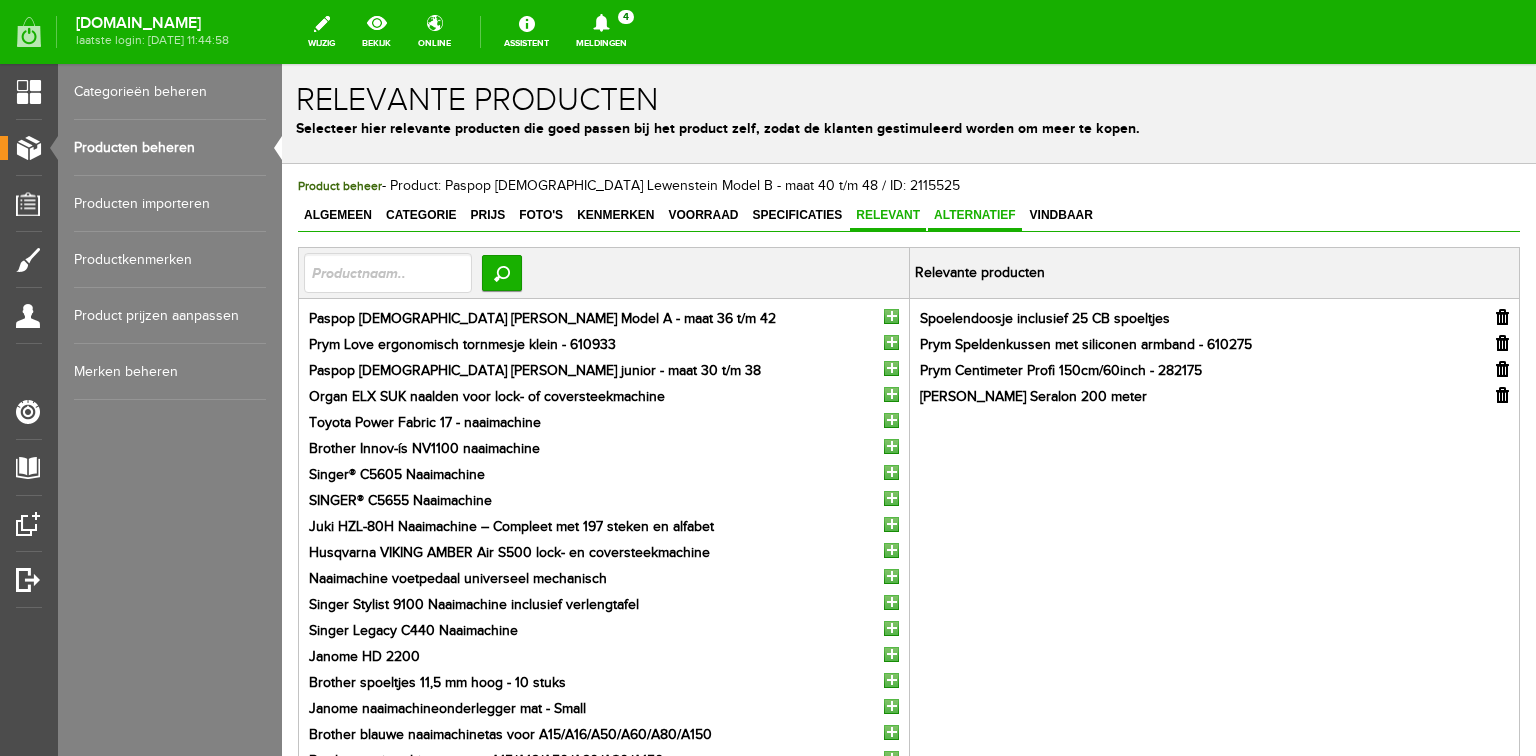 click on "Alternatief" at bounding box center [975, 215] 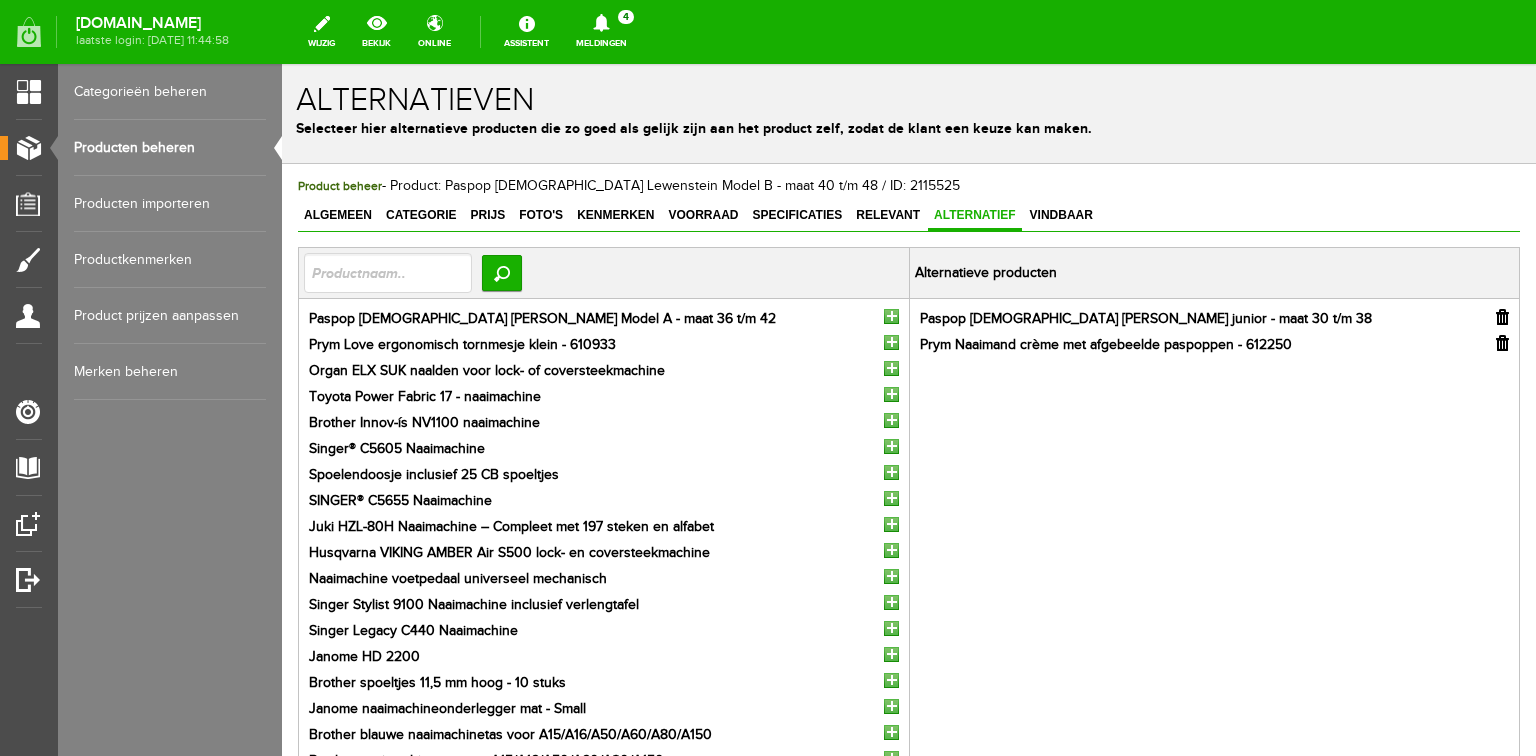 click at bounding box center (891, 316) 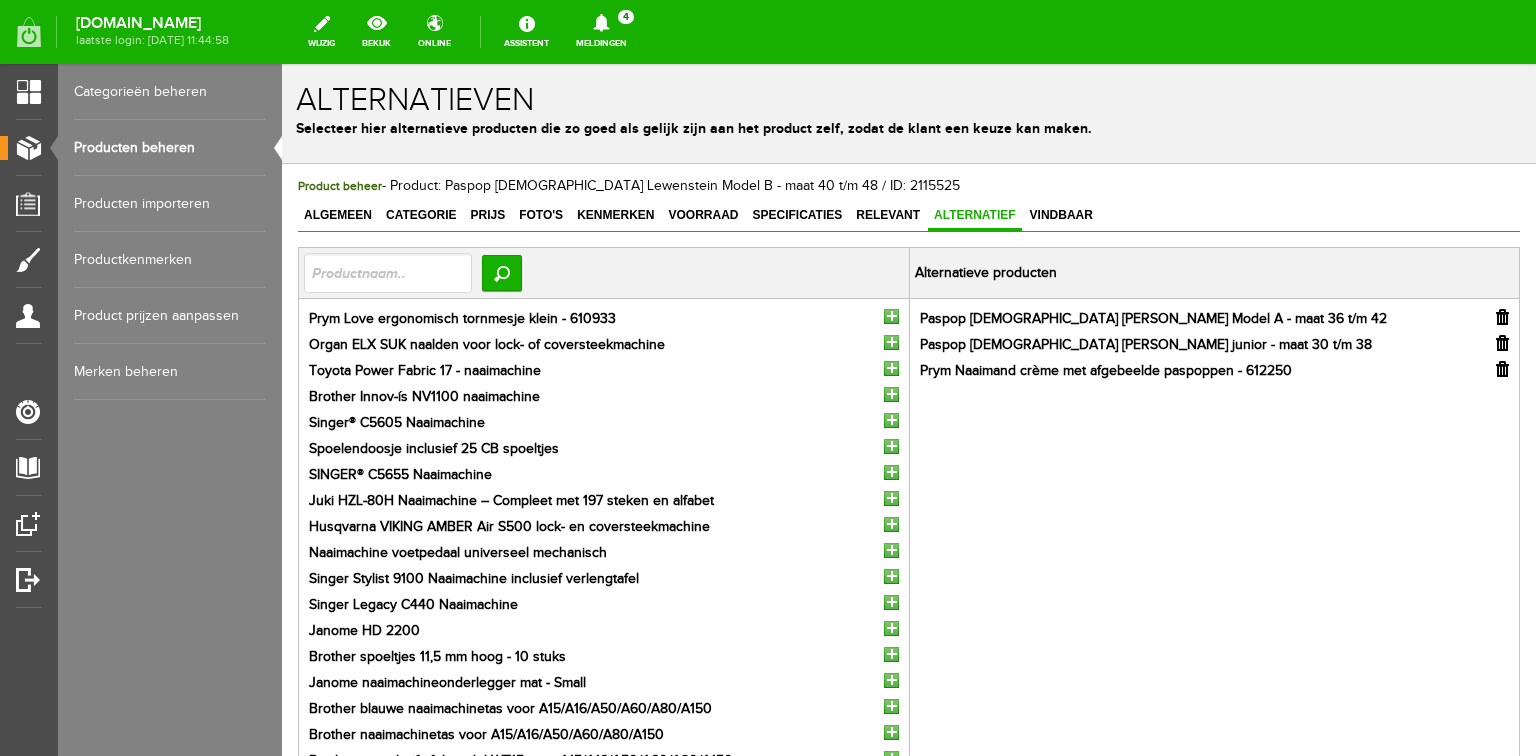 click at bounding box center (1502, 369) 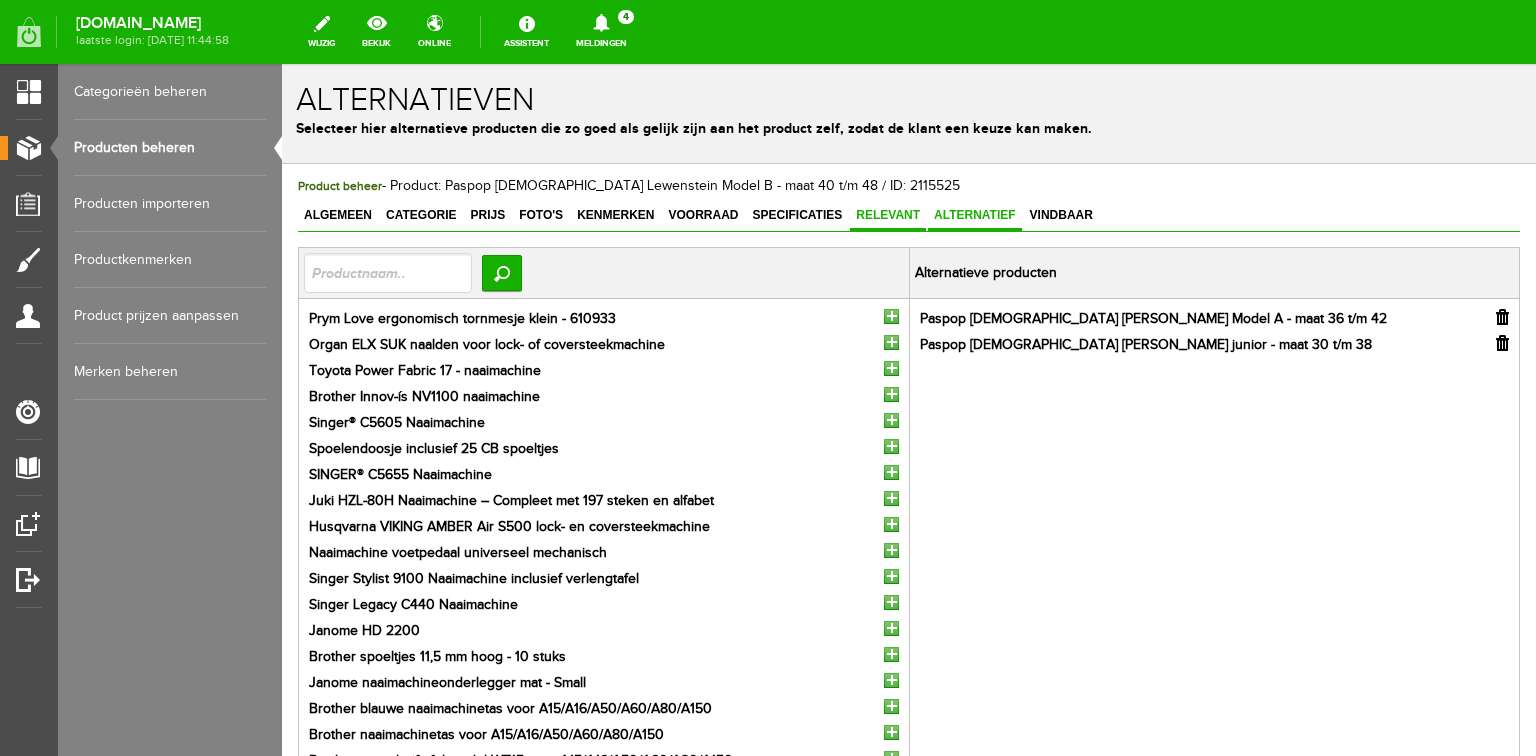click on "Relevant" at bounding box center (888, 215) 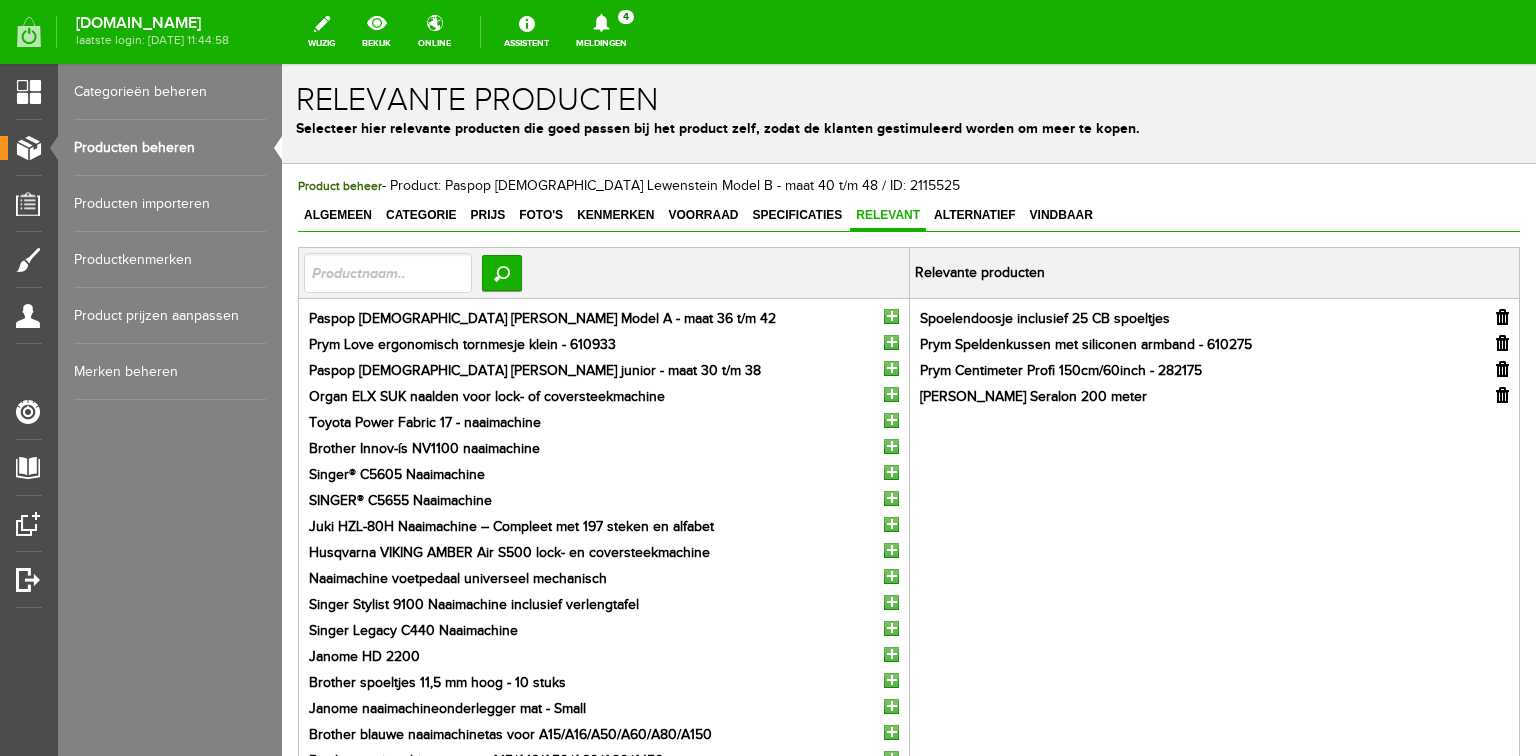 click at bounding box center [1502, 317] 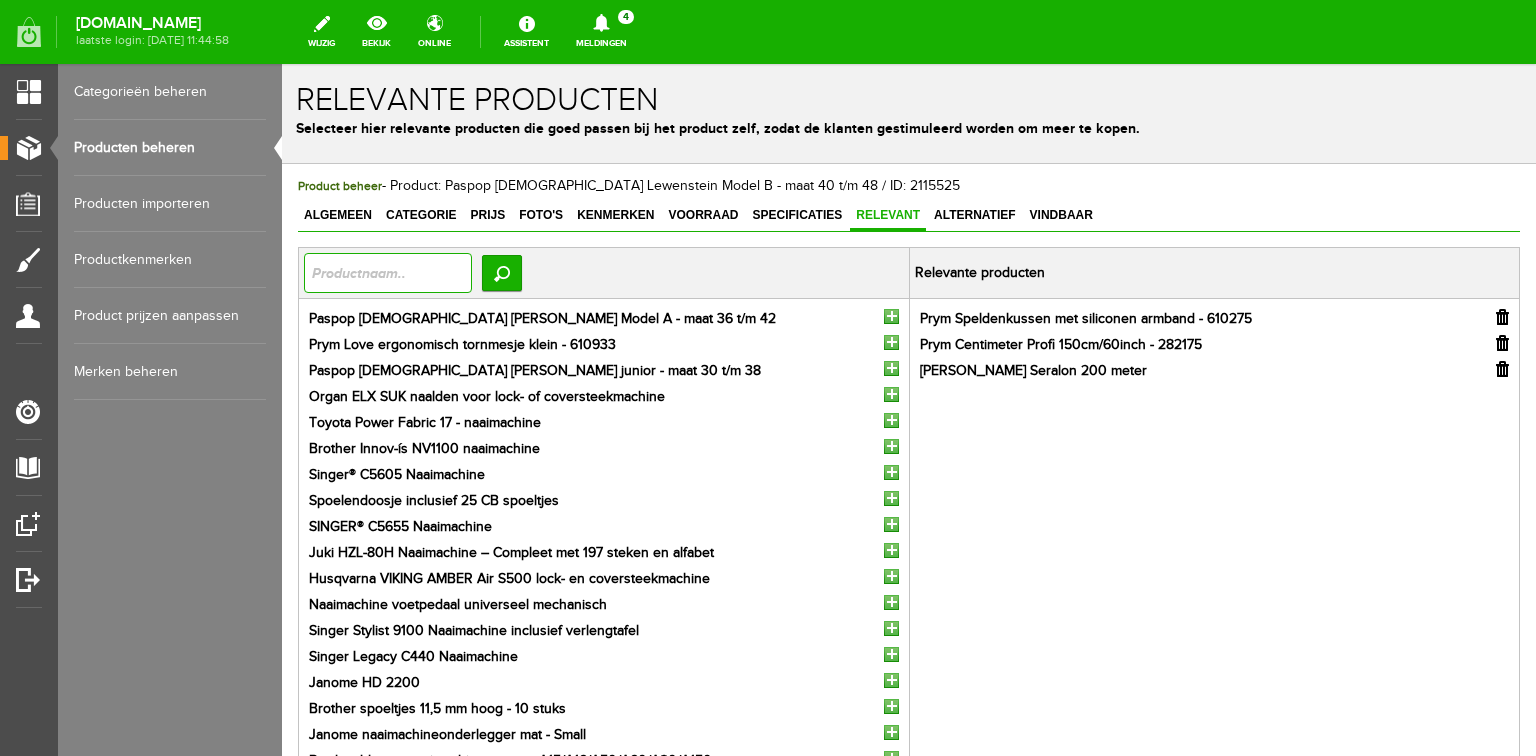 click at bounding box center [388, 273] 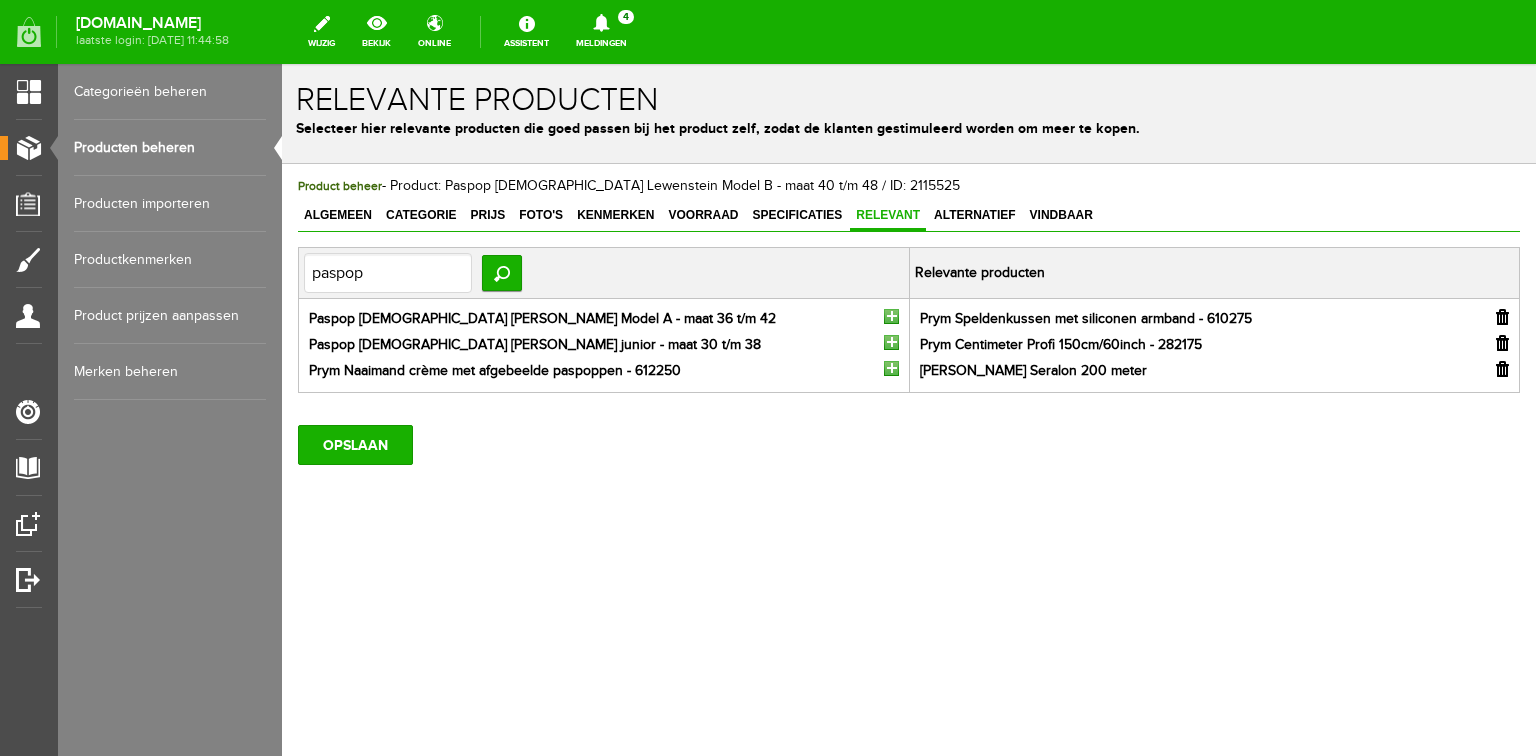 click at bounding box center [891, 368] 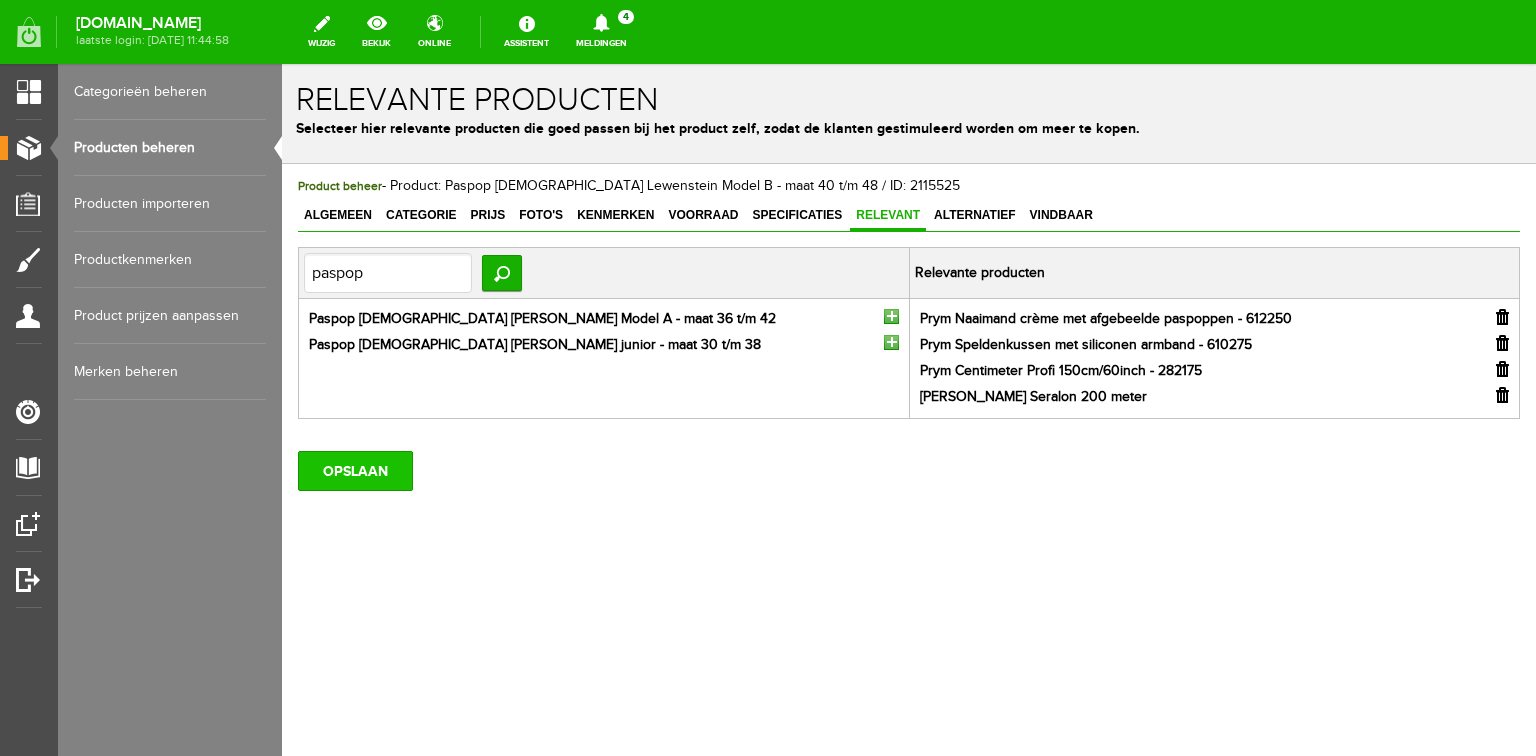 click on "OPSLAAN" at bounding box center [355, 471] 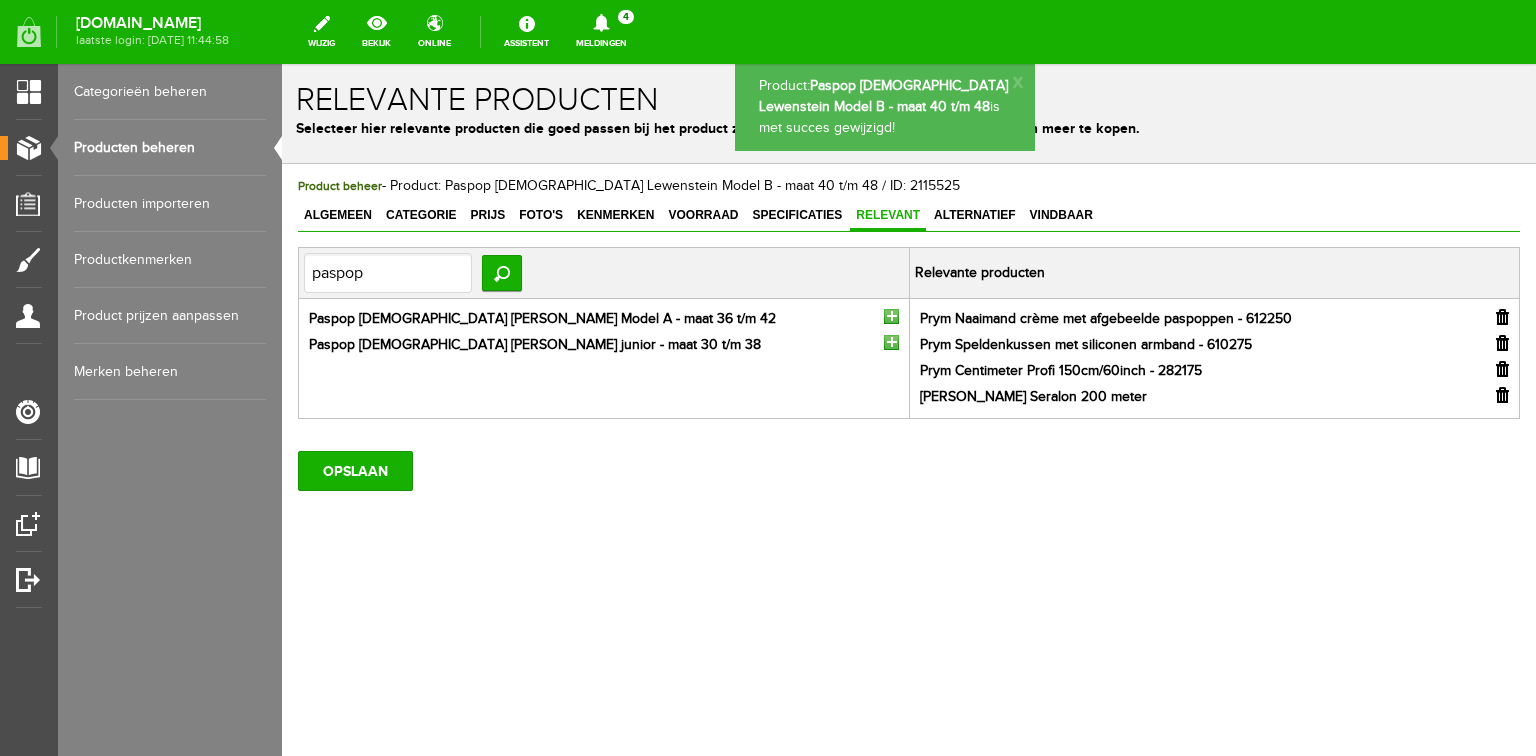 scroll, scrollTop: 0, scrollLeft: 0, axis: both 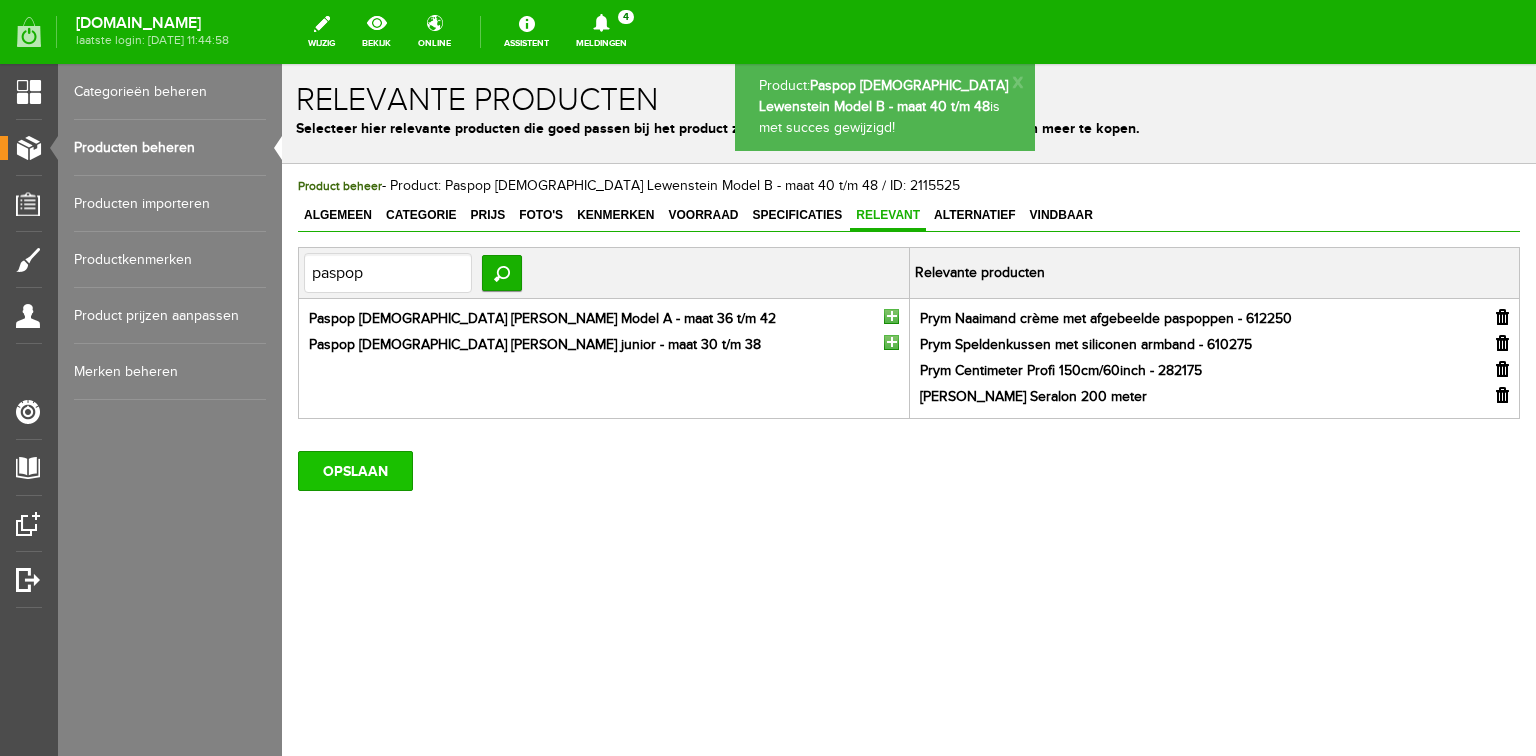 click on "OPSLAAN" at bounding box center [355, 471] 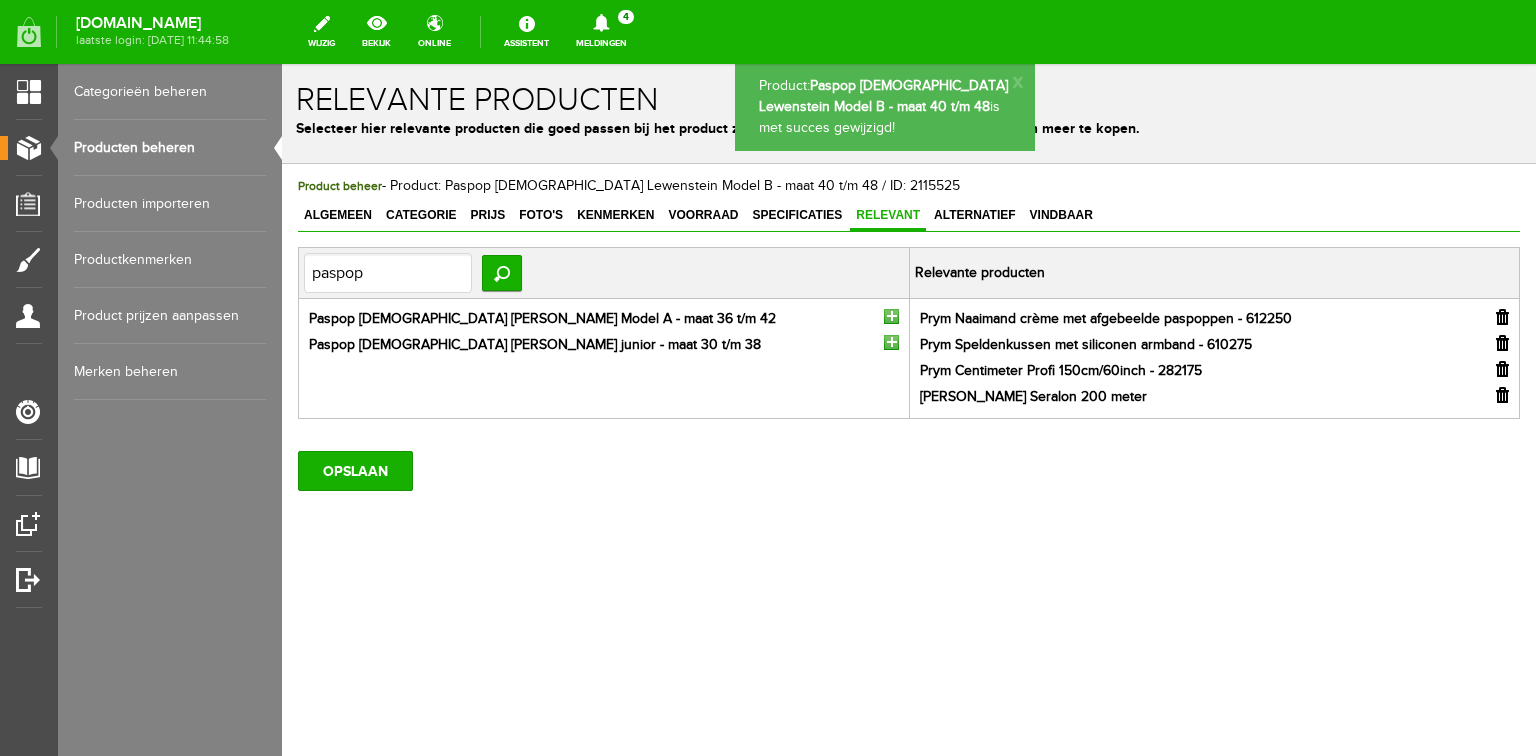 scroll, scrollTop: 0, scrollLeft: 0, axis: both 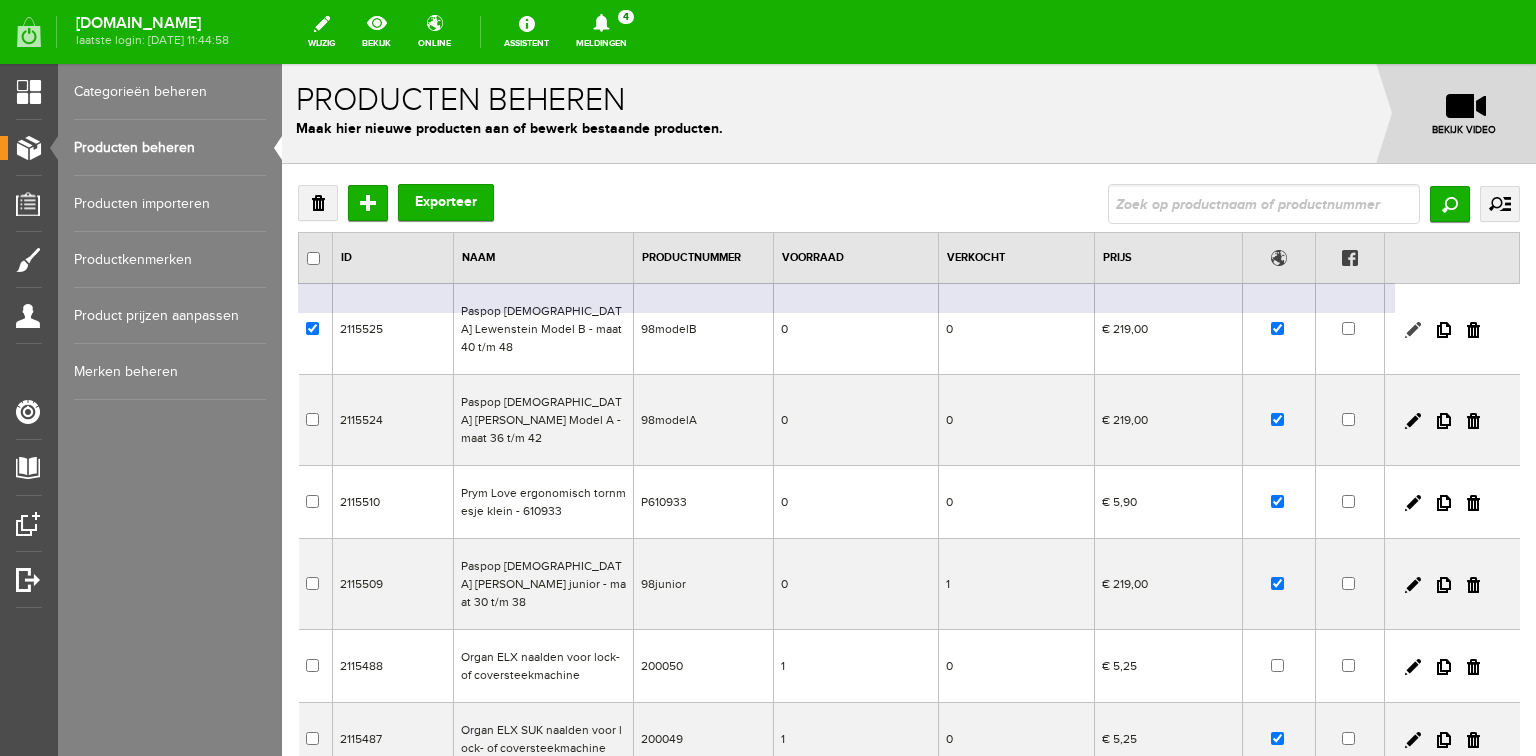 click at bounding box center [1413, 330] 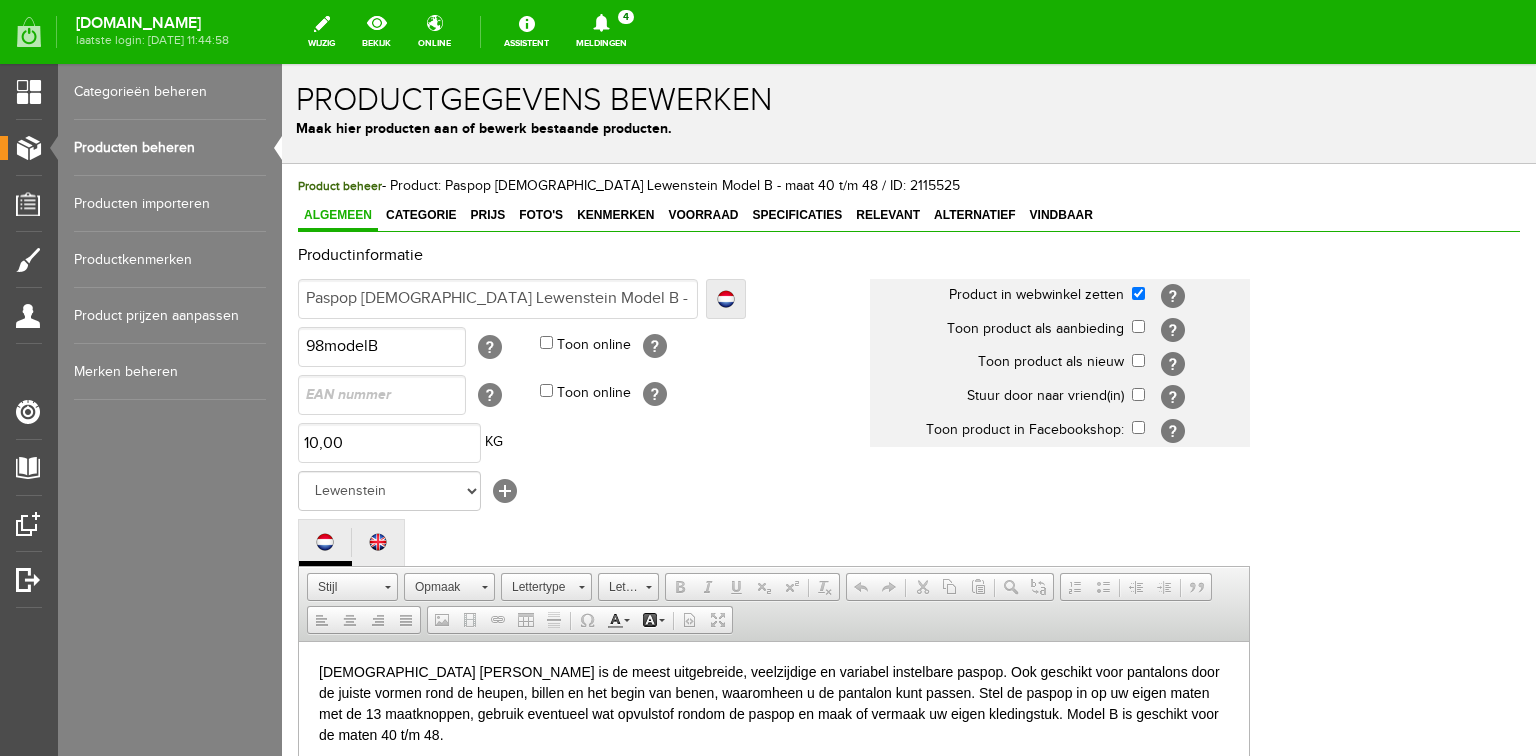 scroll, scrollTop: 0, scrollLeft: 0, axis: both 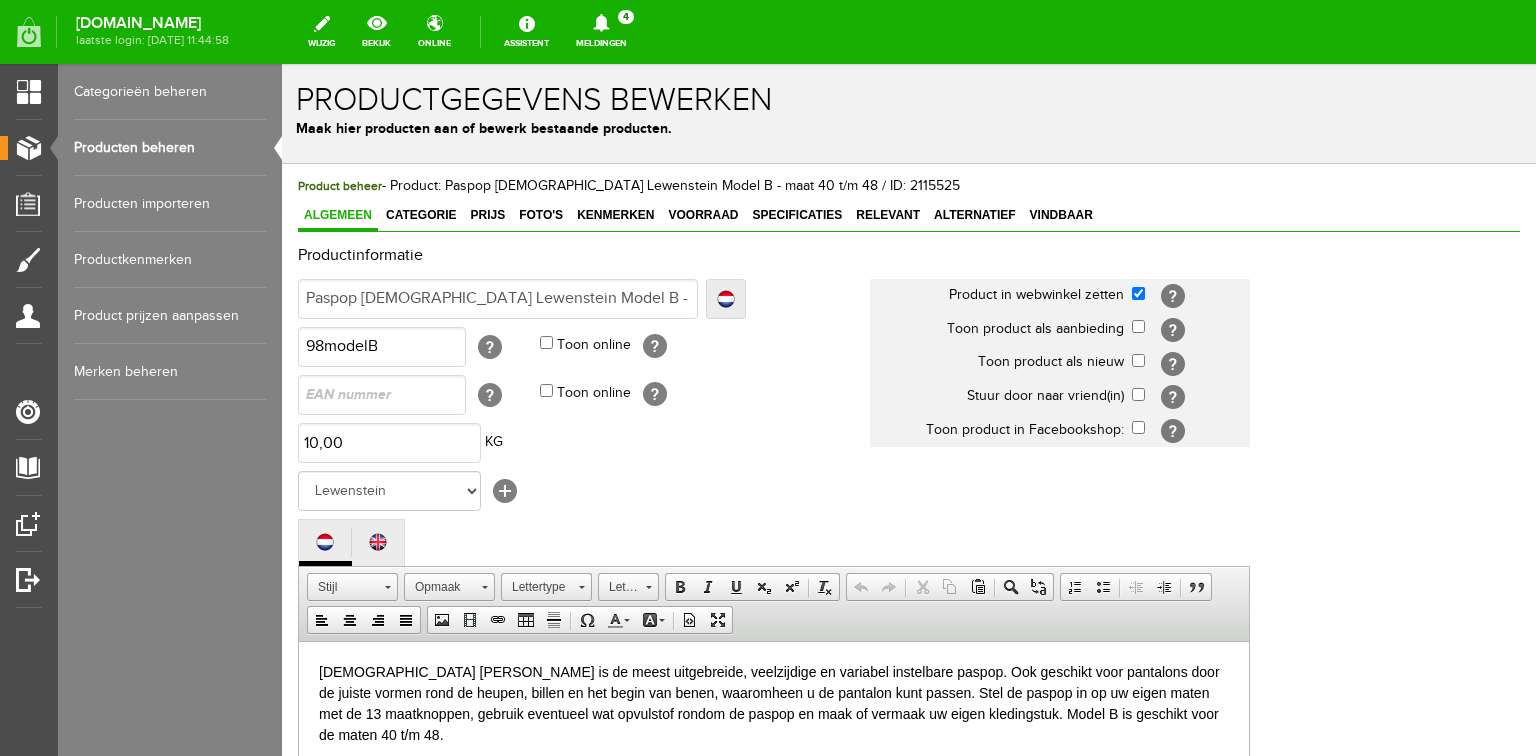 drag, startPoint x: 144, startPoint y: 144, endPoint x: 288, endPoint y: 160, distance: 144.88617 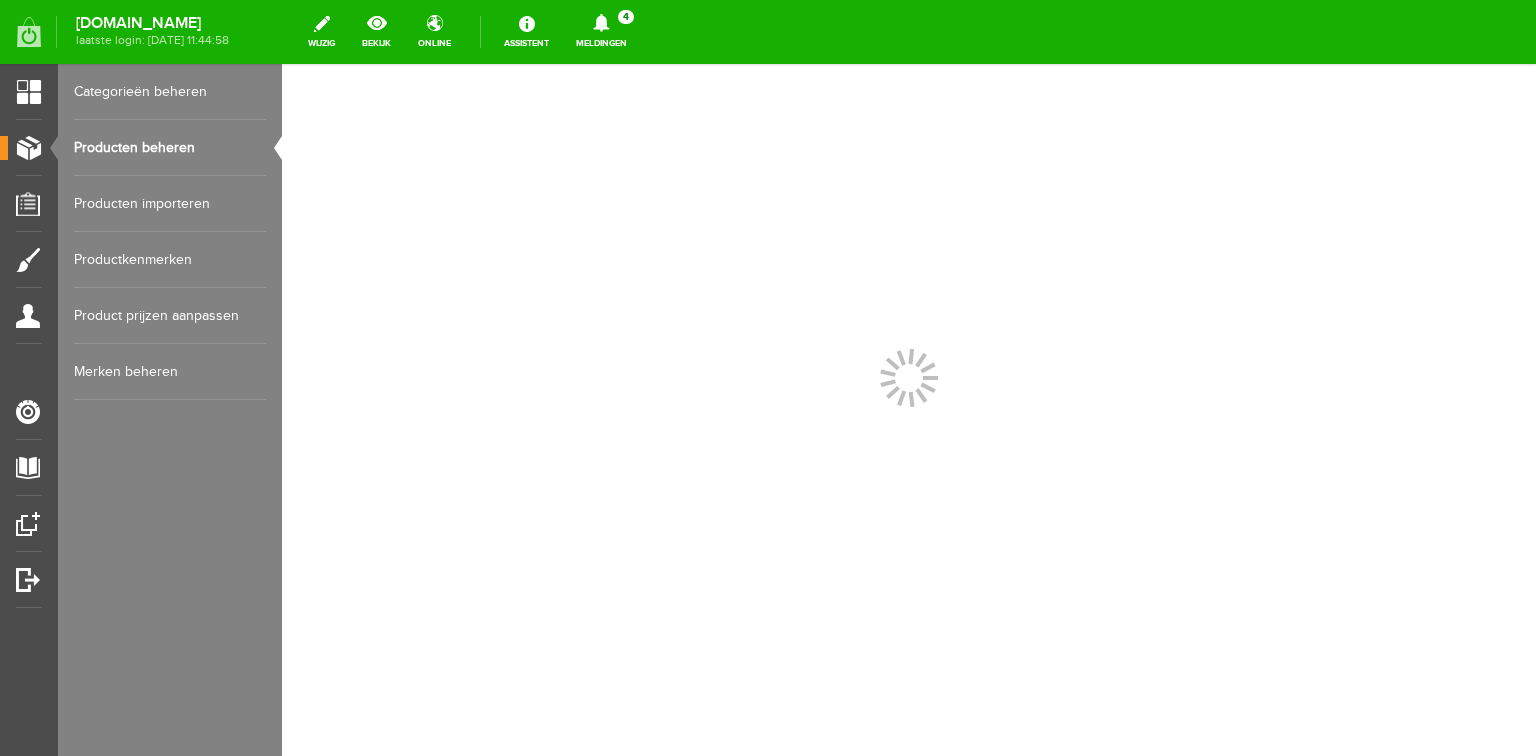 scroll, scrollTop: 0, scrollLeft: 0, axis: both 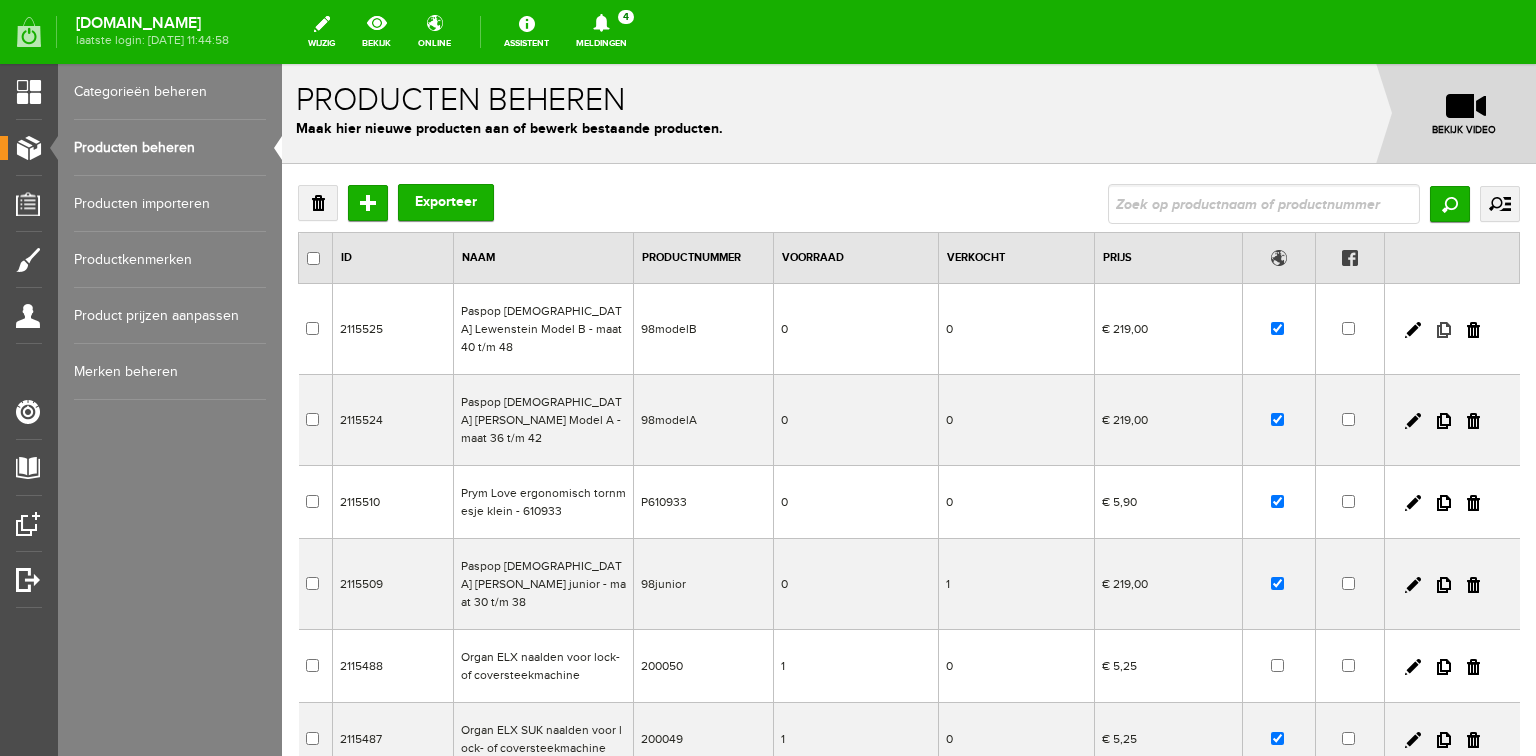 click at bounding box center [1444, 330] 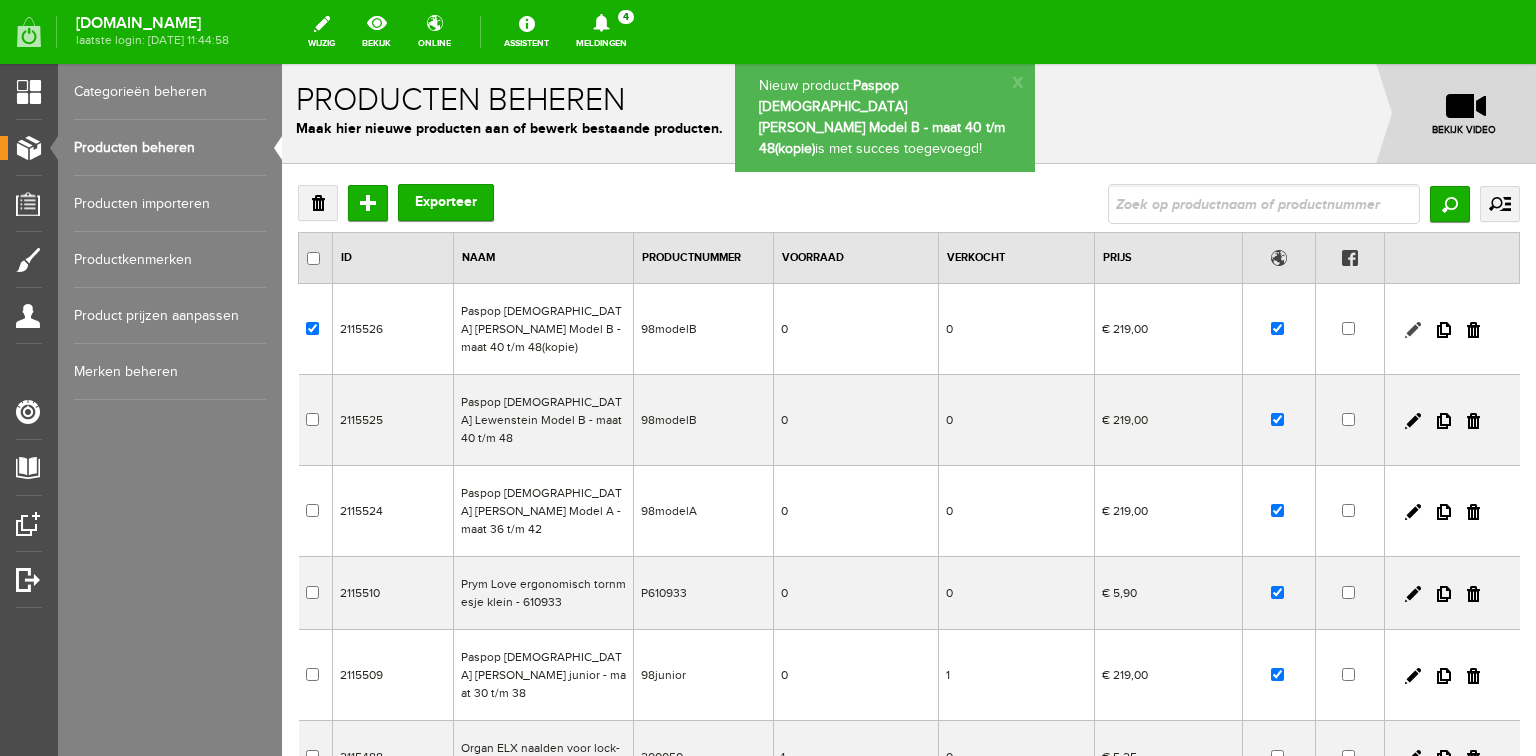 click at bounding box center [1413, 330] 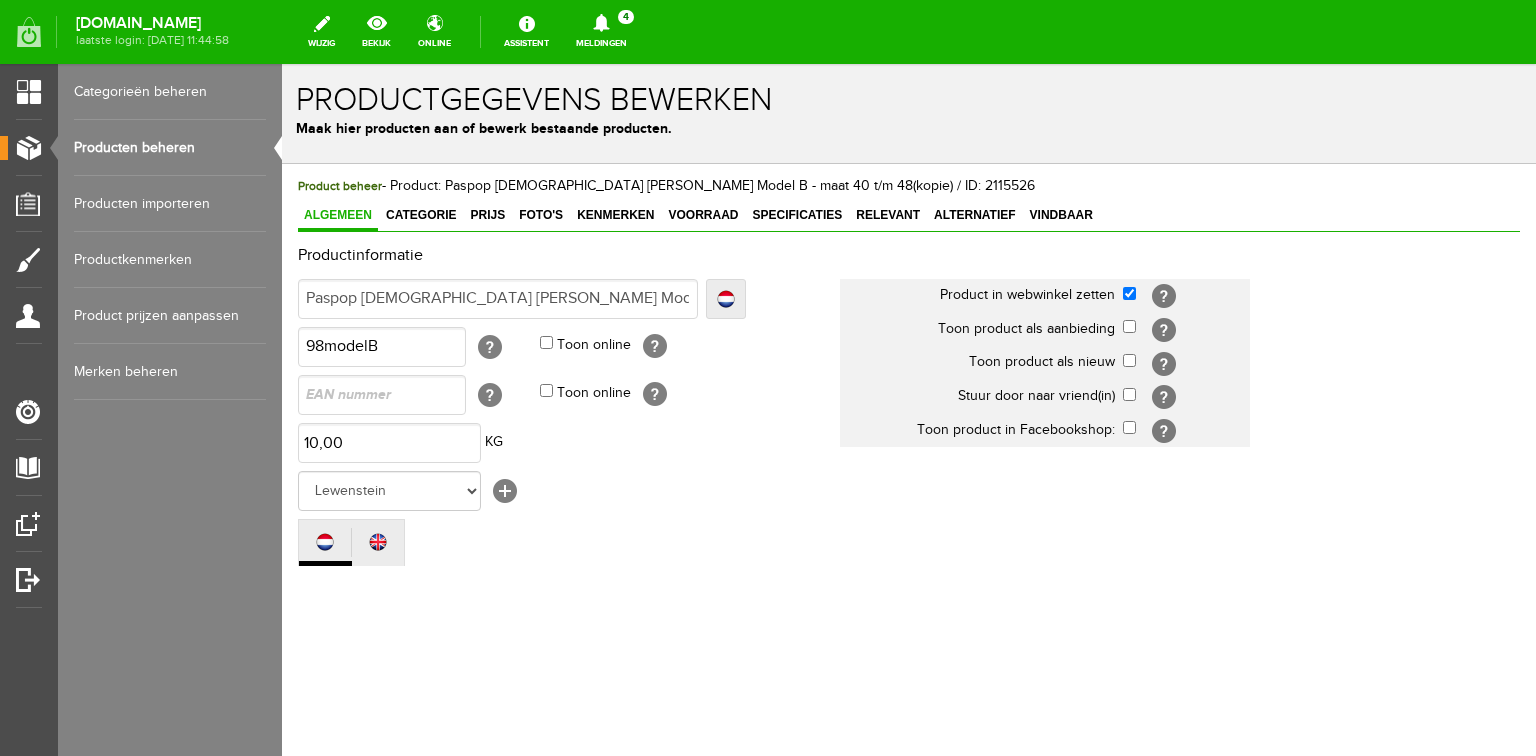 scroll, scrollTop: 0, scrollLeft: 0, axis: both 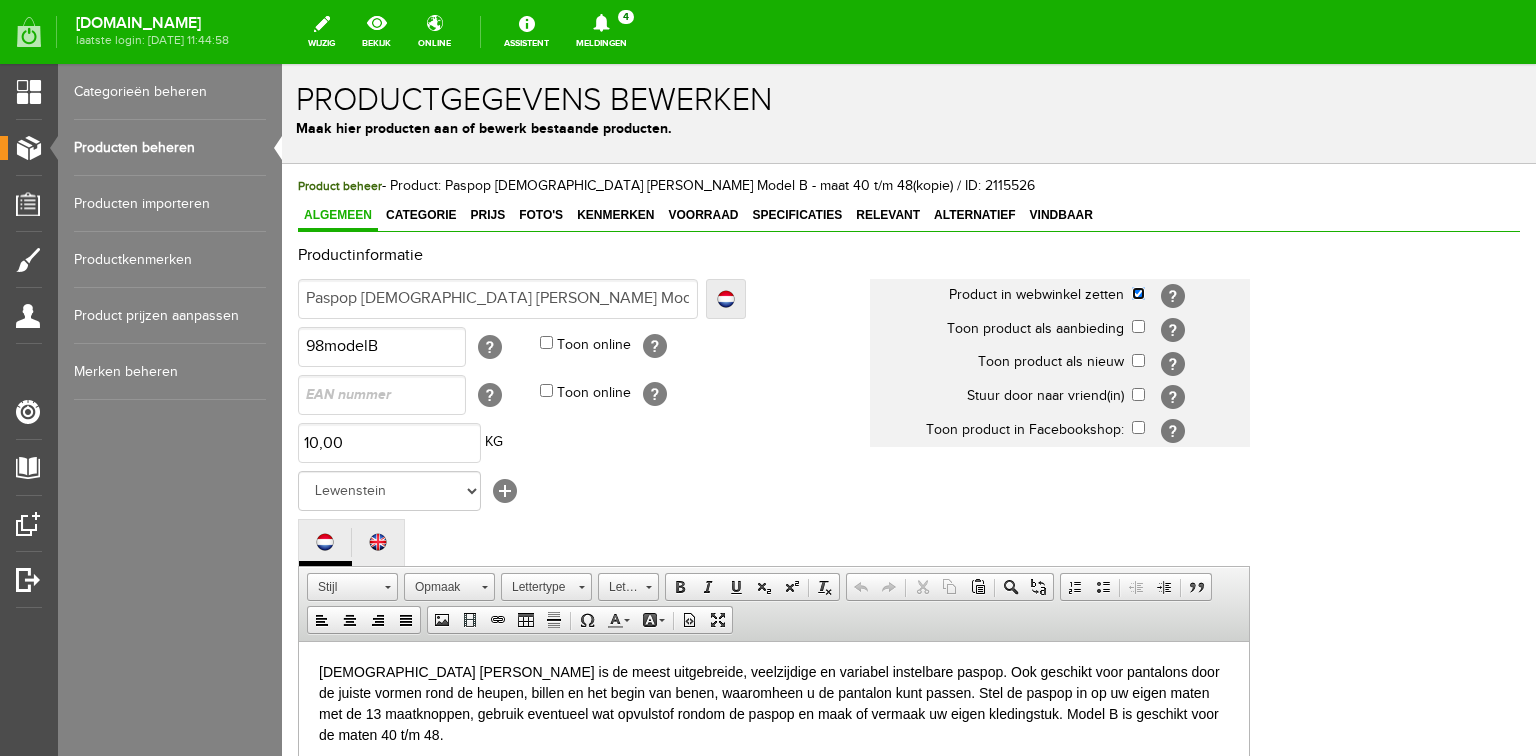 click at bounding box center (1138, 293) 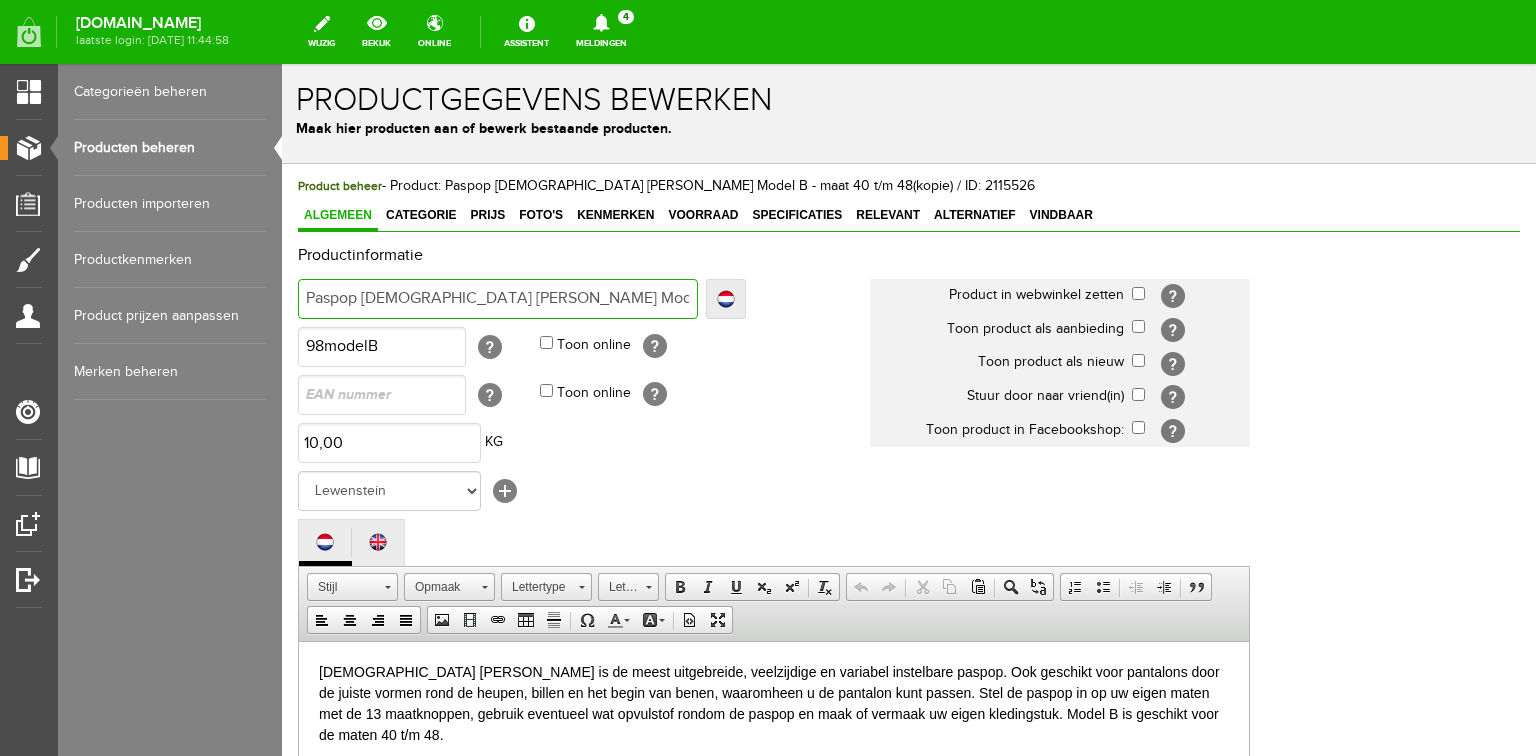 click on "Paspop [DEMOGRAPHIC_DATA] [PERSON_NAME] Model B - maat 40 t/m 48(kopie)" at bounding box center [498, 299] 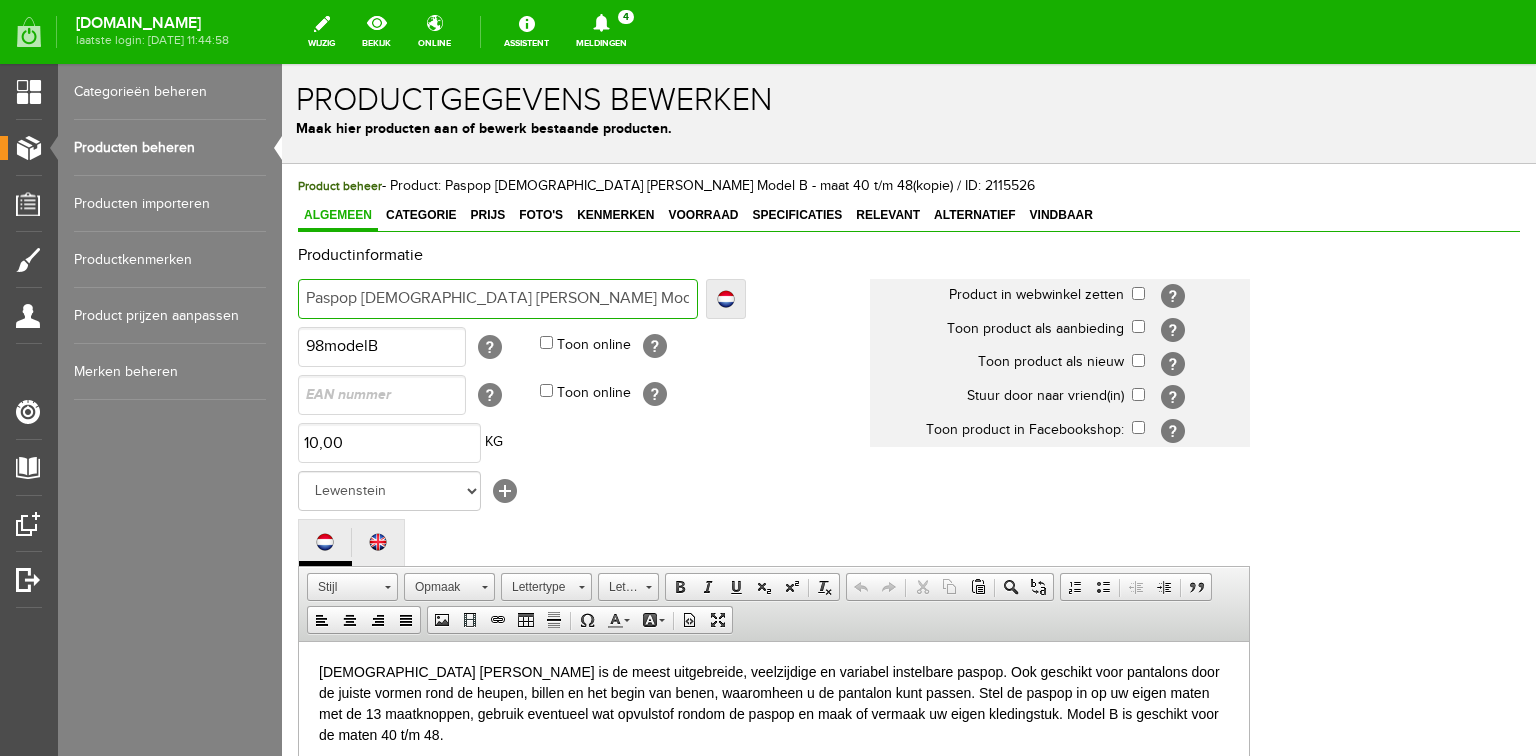 drag, startPoint x: 596, startPoint y: 292, endPoint x: 607, endPoint y: 294, distance: 11.18034 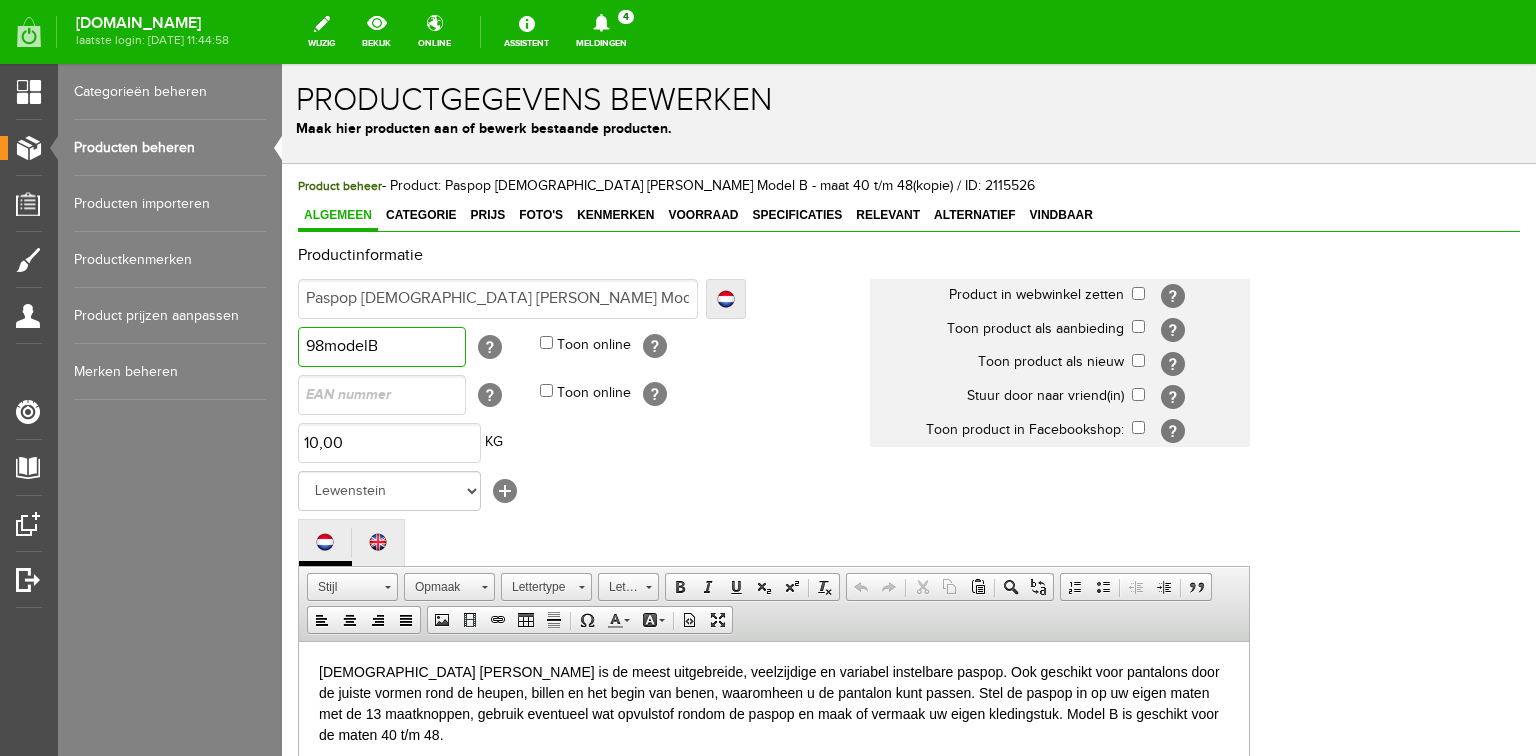 click on "98modelB" at bounding box center (382, 347) 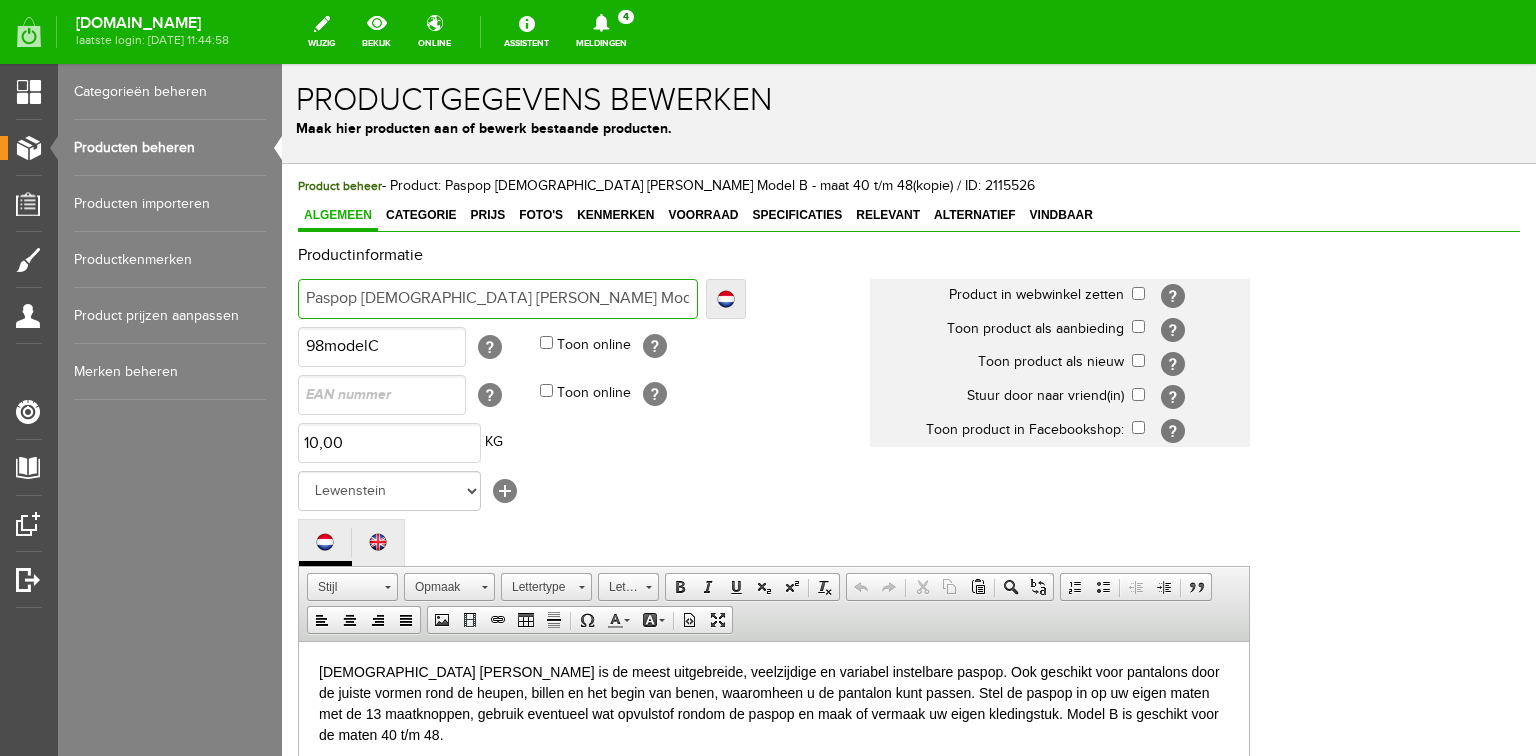 click on "Paspop [DEMOGRAPHIC_DATA] [PERSON_NAME] Model B - maat 50 t/m 56" at bounding box center (498, 299) 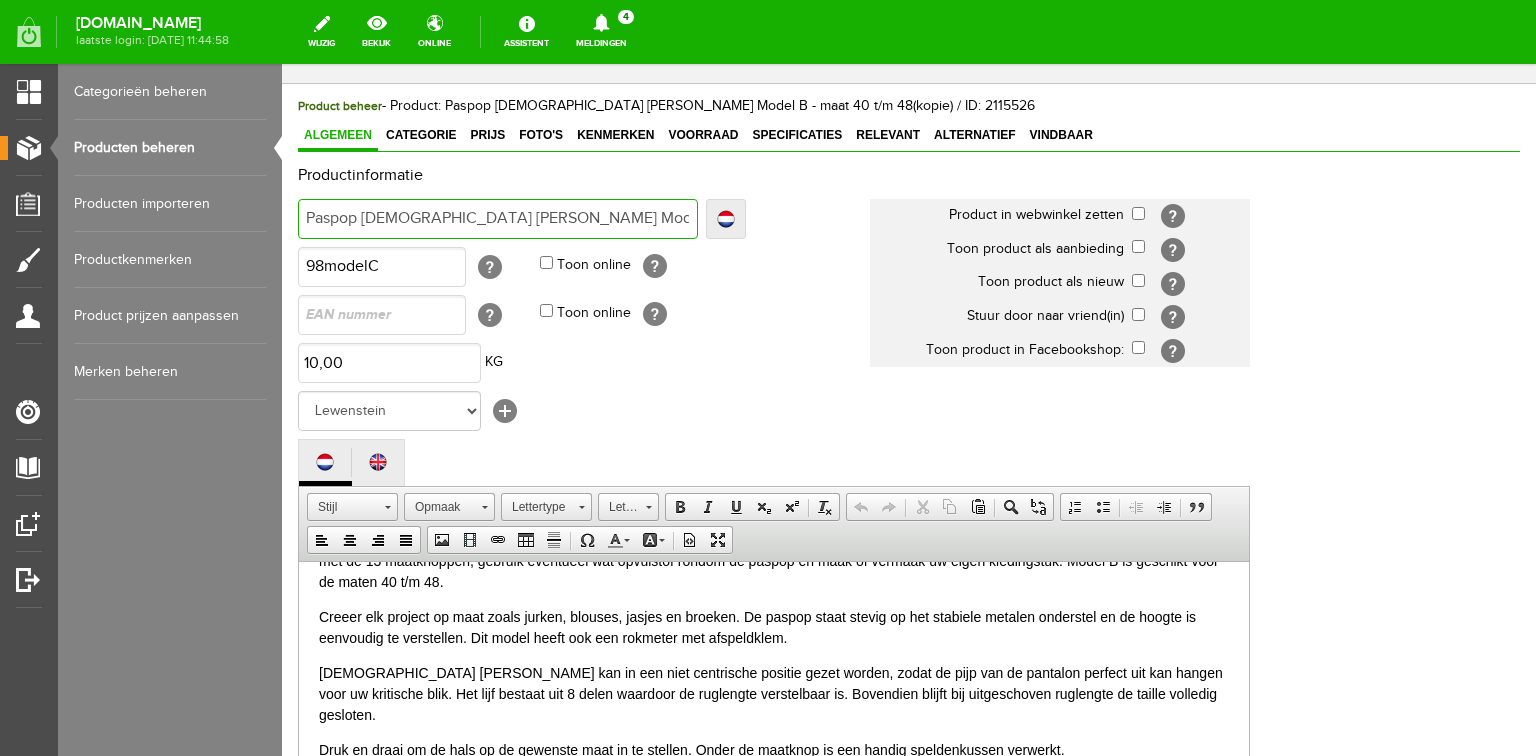 scroll, scrollTop: 0, scrollLeft: 0, axis: both 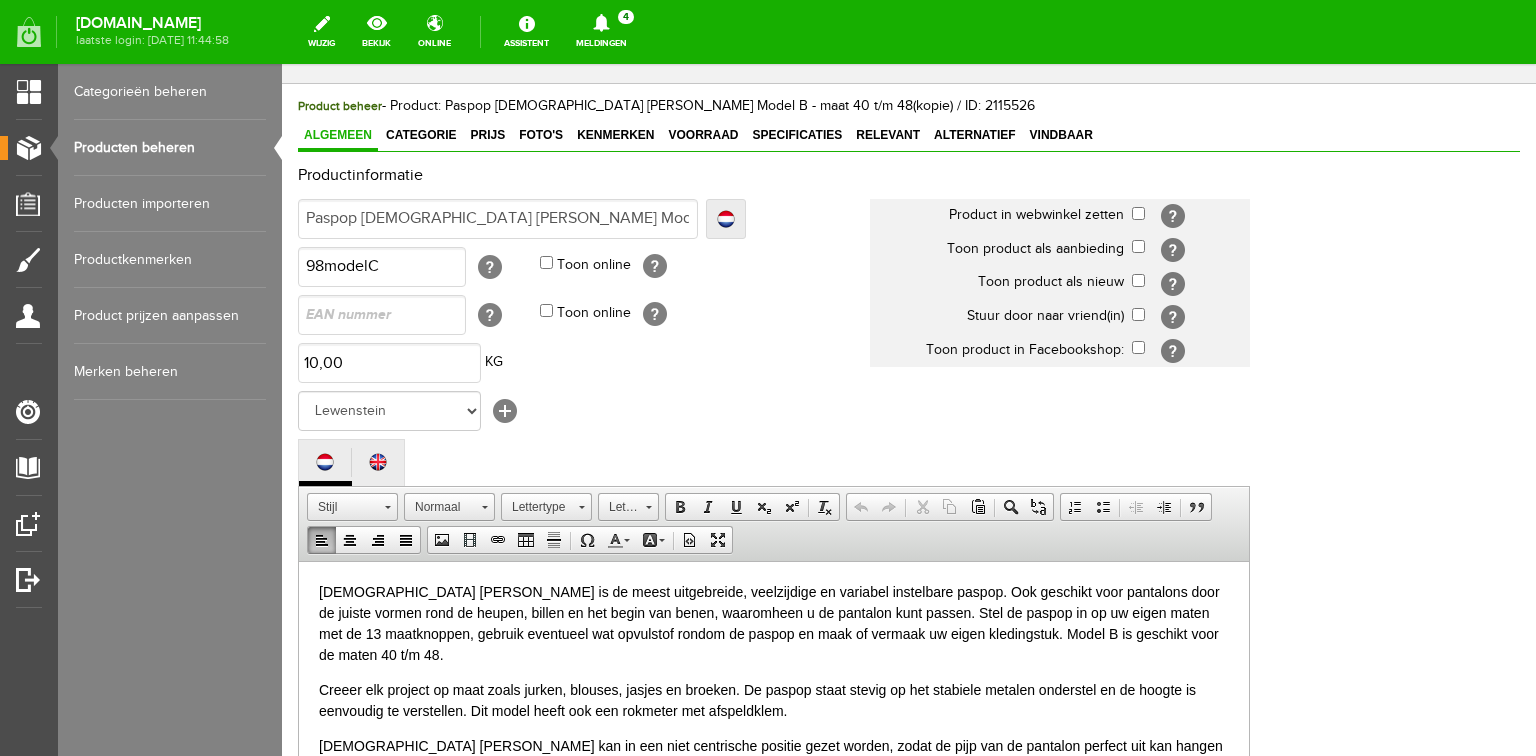 click on "[DEMOGRAPHIC_DATA] [PERSON_NAME] is de meest uitgebreide, veelzijdige en variabel instelbare paspop. Ook geschikt voor pantalons door de juiste vormen rond de heupen, billen en het begin van benen, waaromheen u de pantalon kunt passen. Stel de paspop in op uw eigen maten met de 13 maatknoppen, gebruik eventueel wat opvulstof rondom de paspop en maak of vermaak uw eigen kledingstuk. Model B is geschikt voor de maten 40 t/m 48." at bounding box center [774, 623] 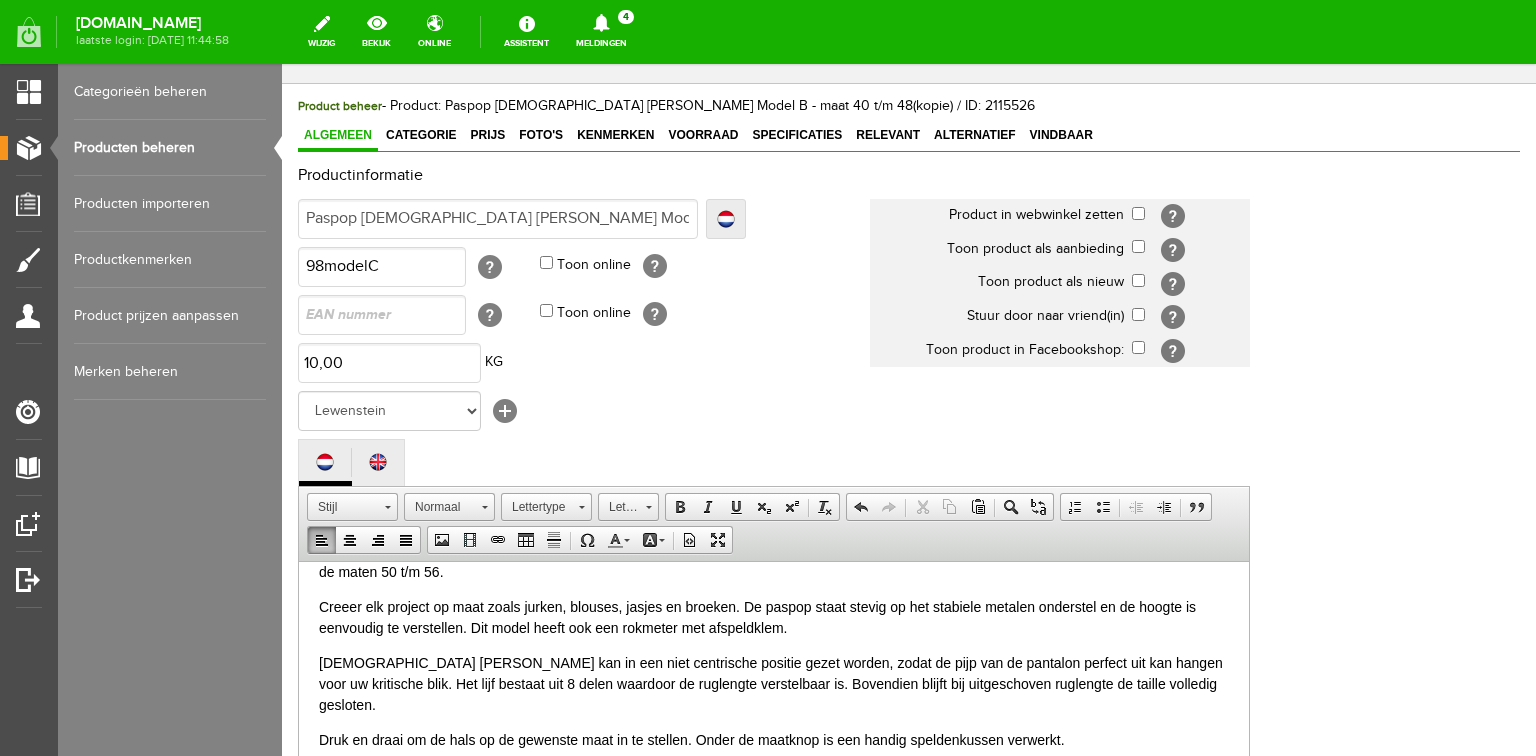 scroll, scrollTop: 148, scrollLeft: 0, axis: vertical 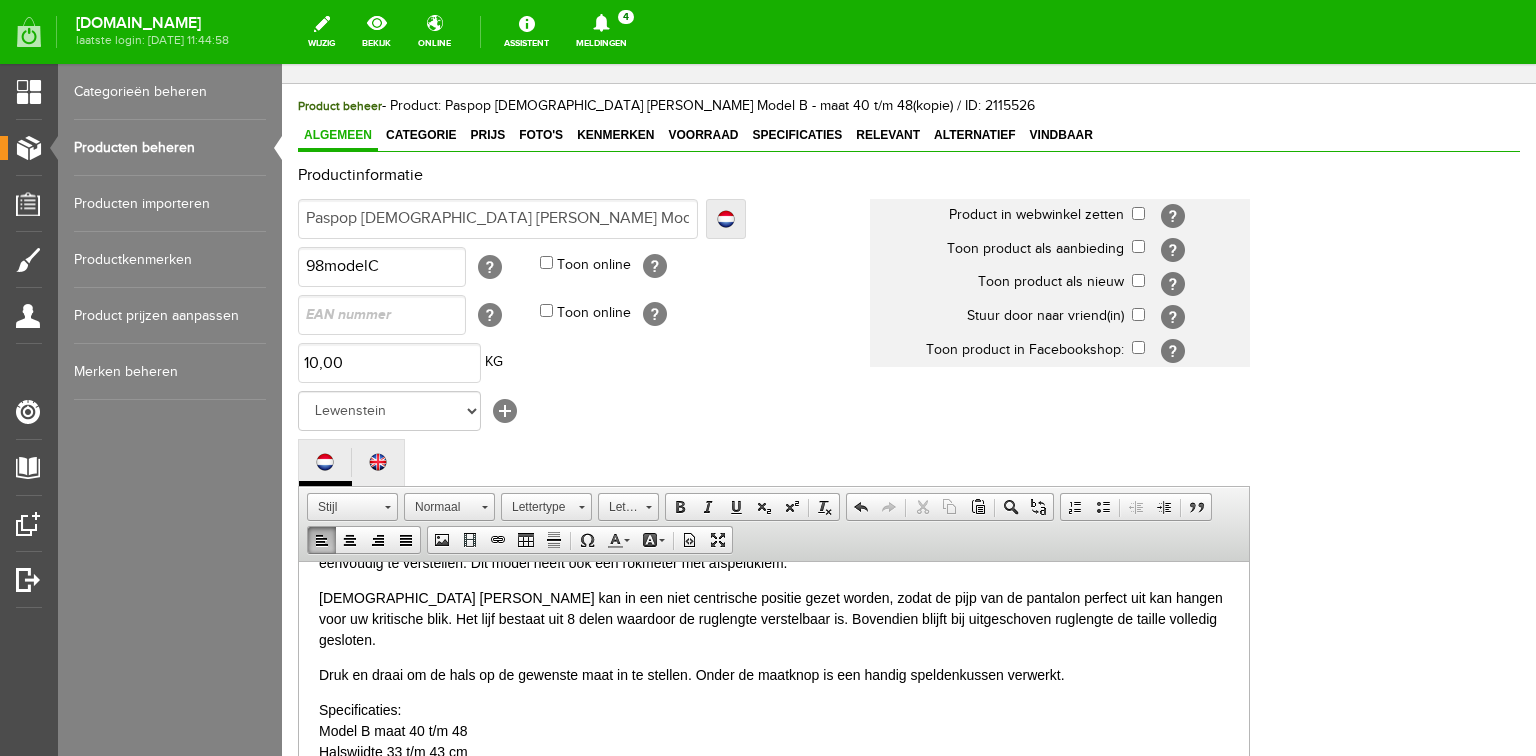 drag, startPoint x: 365, startPoint y: 685, endPoint x: 383, endPoint y: 689, distance: 18.439089 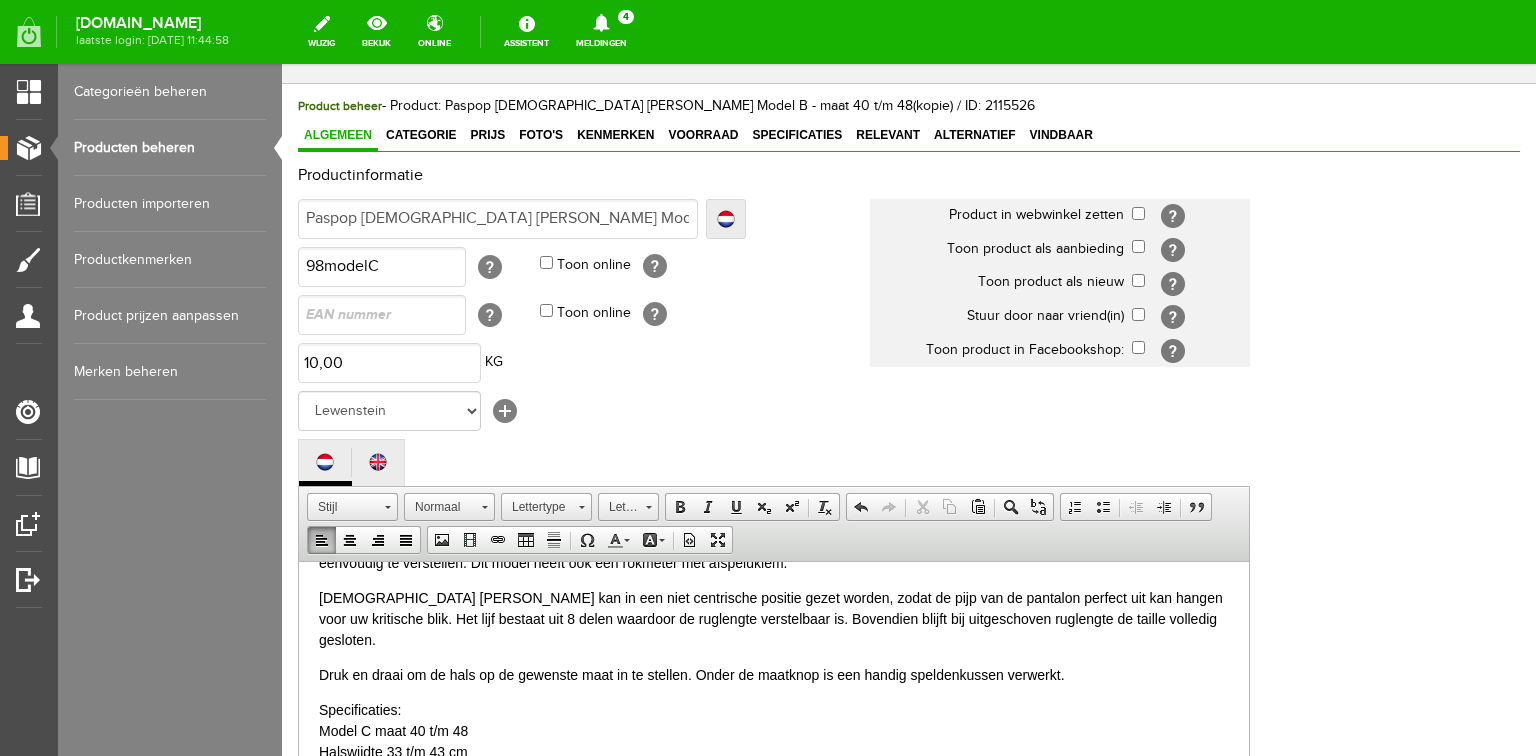 click on "Specificaties: Model C maat 40 t/m 48 Halswijdte 33 t/m 43 cm Bovenwijdte 100 t/m 119 cm Taillewijdte 80 t/m 100 cm Heupwijdte 104 t/m 124 cm Ruglengte 38 t/m 43 cm Maximale hoogte 190 cm" at bounding box center (774, 793) 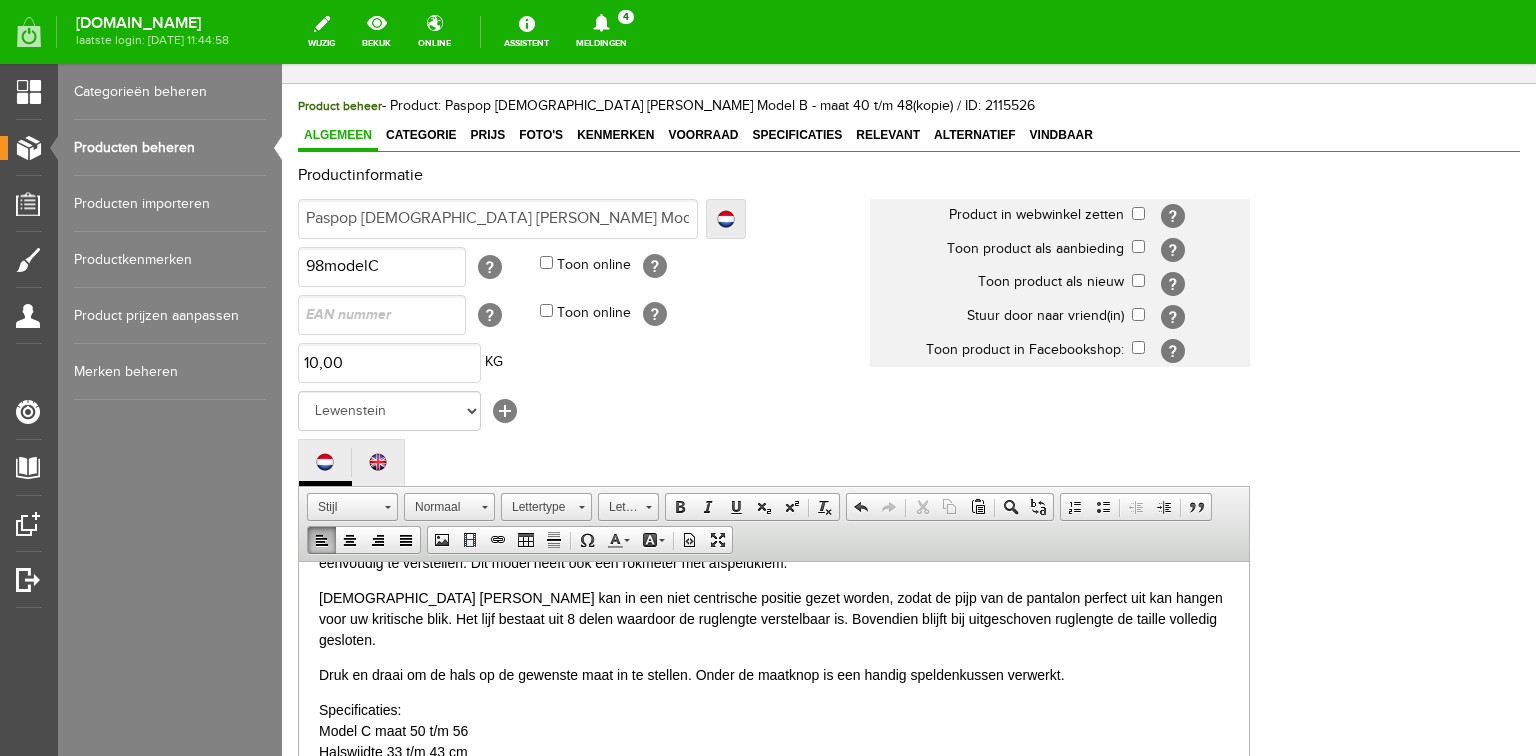 click on "Specificaties: Model C maat 50 t/m 56 Halswijdte 33 t/m 43 cm Bovenwijdte 100 t/m 119 cm Taillewijdte 80 t/m 100 cm Heupwijdte 104 t/m 124 cm Ruglengte 38 t/m 43 cm Maximale hoogte 190 cm" at bounding box center [774, 793] 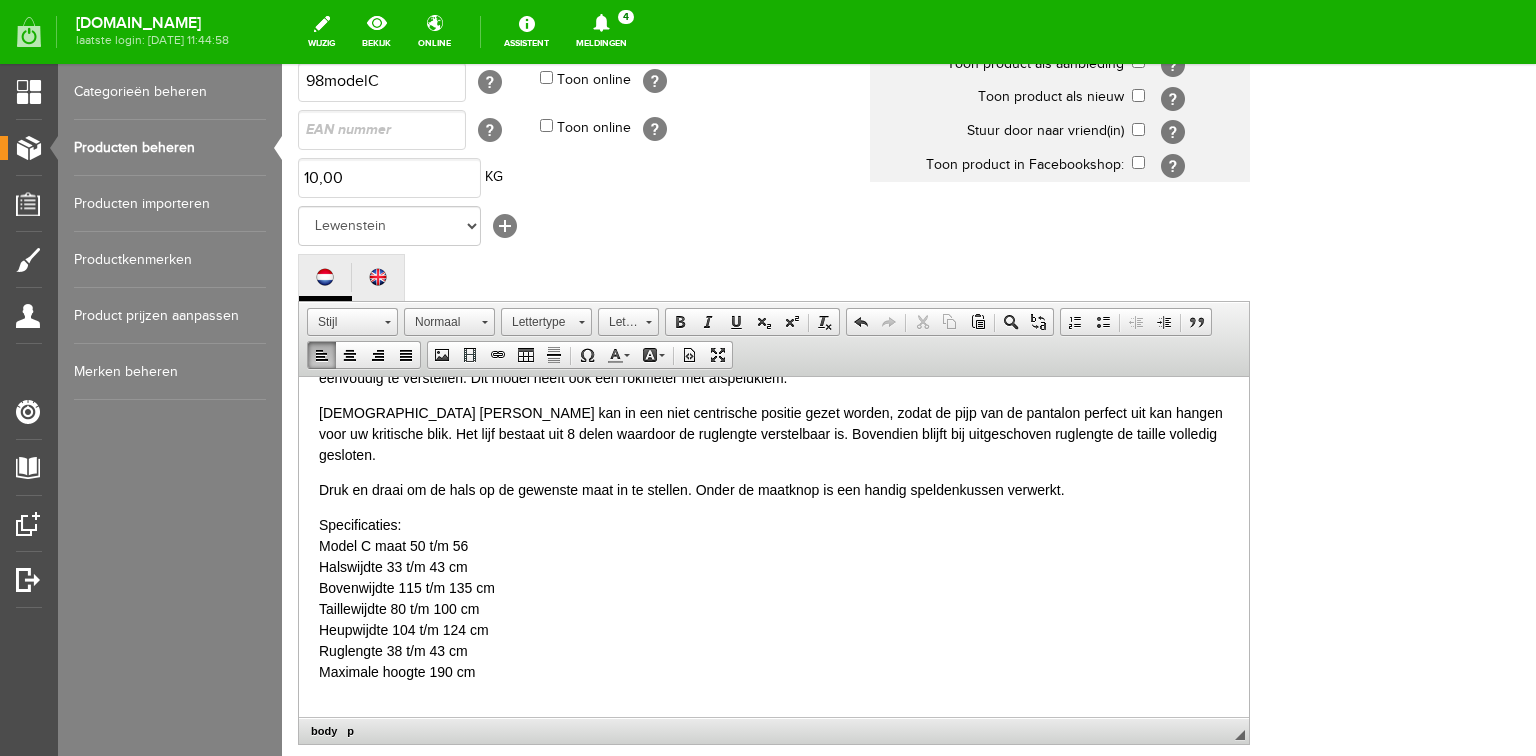 scroll, scrollTop: 320, scrollLeft: 0, axis: vertical 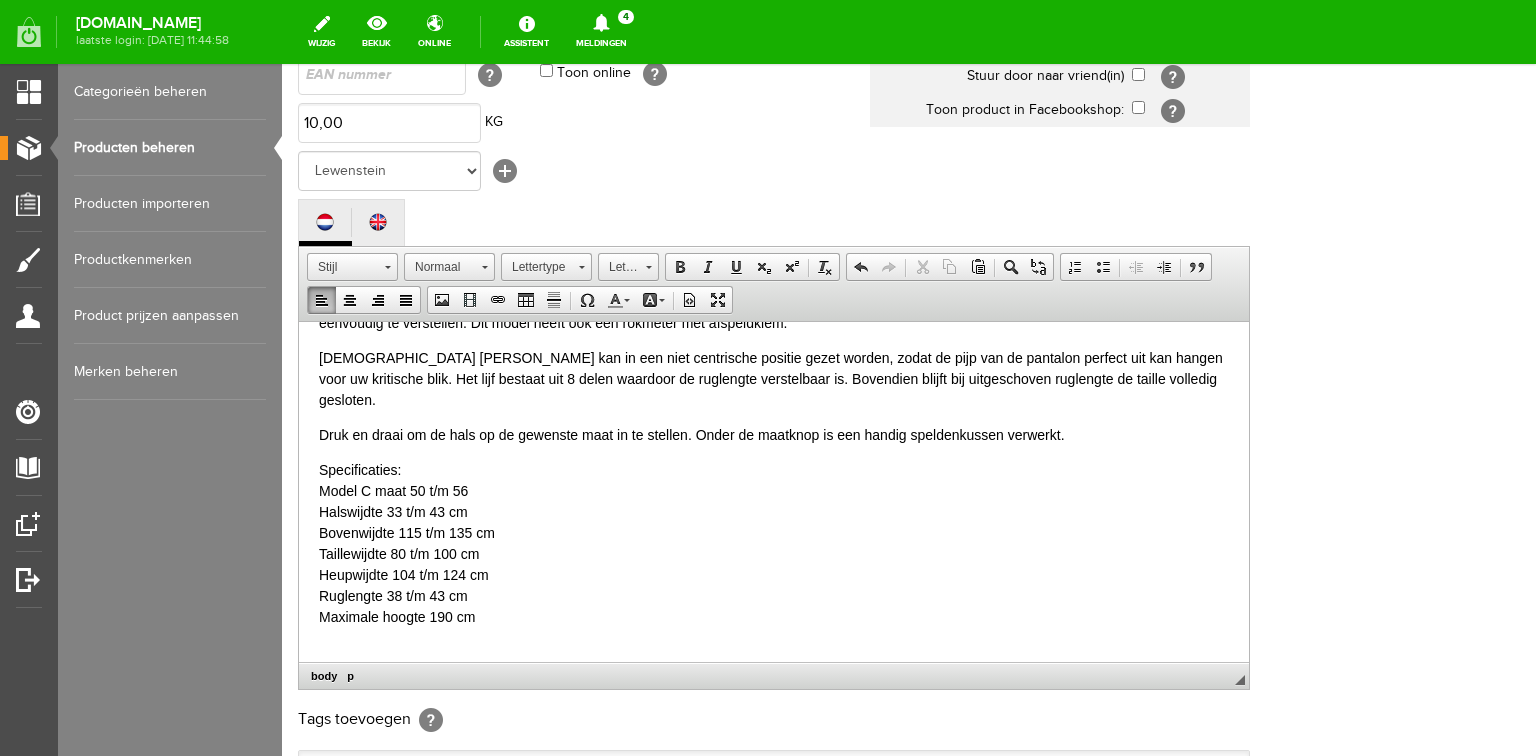 click on "Specificaties: Model C maat 50 t/m 56 Halswijdte 33 t/m 43 cm Bovenwijdte 115 t/m 135 cm Taillewijdte 80 t/m 100 cm Heupwijdte 104 t/m 124 cm Ruglengte 38 t/m 43 cm Maximale hoogte 190 cm" at bounding box center [774, 553] 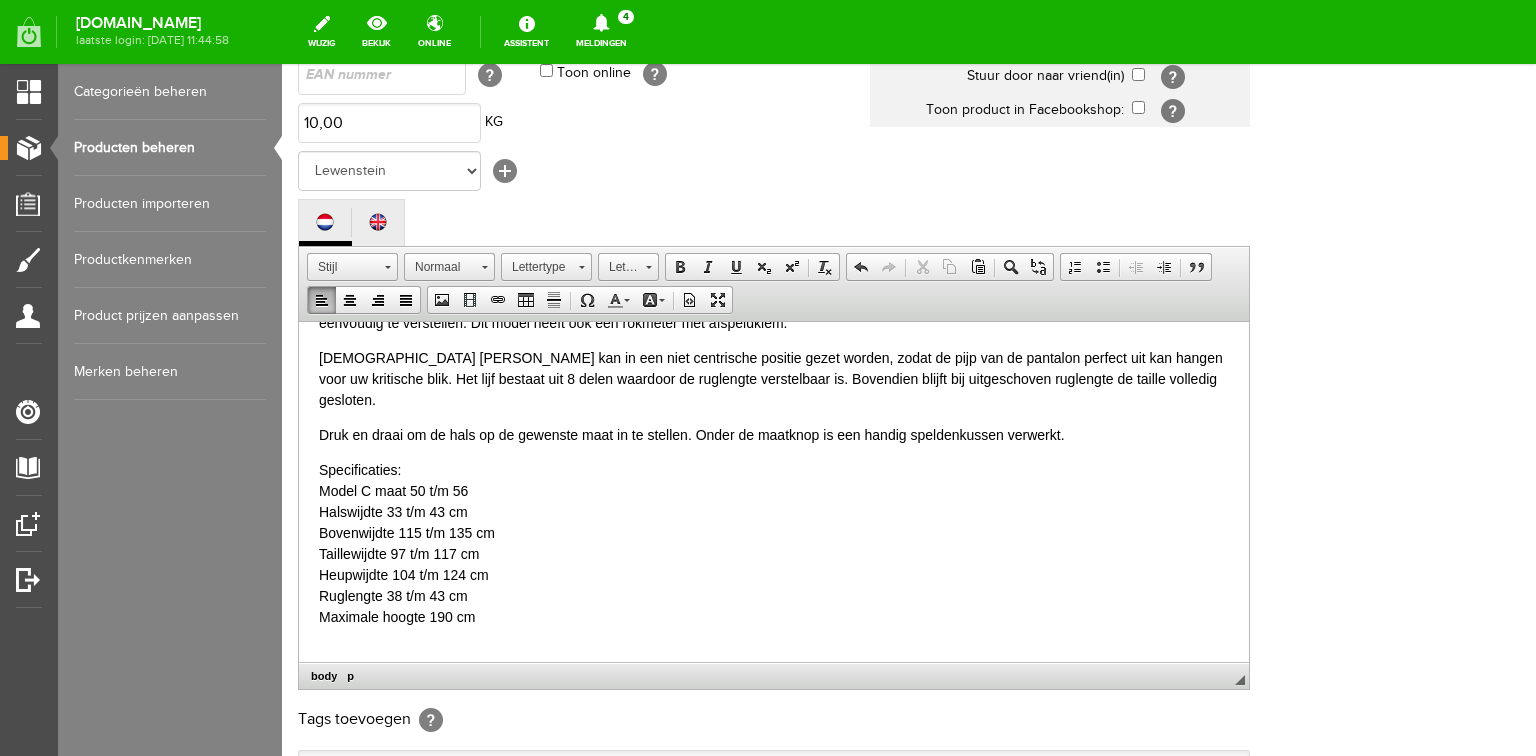 drag, startPoint x: 393, startPoint y: 534, endPoint x: 405, endPoint y: 534, distance: 12 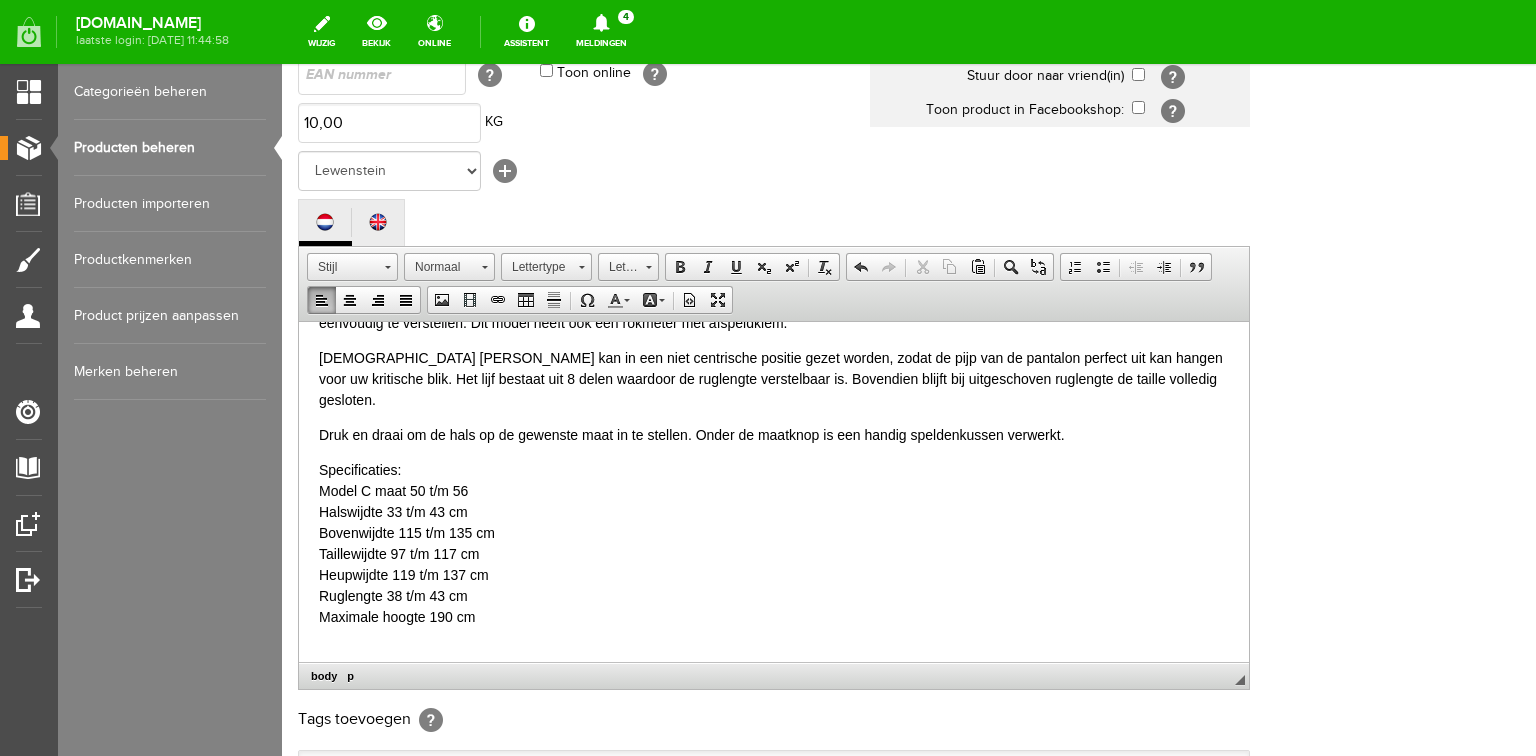 click on "Specificaties: Model C maat 50 t/m 56 Halswijdte 33 t/m 43 cm Bovenwijdte 115 t/m 135 cm Taillewijdte 97 t/m 117 cm Heupwijdte 119 t/m 137 cm Ruglengte 38 t/m 43 cm Maximale hoogte 190 cm" at bounding box center [774, 553] 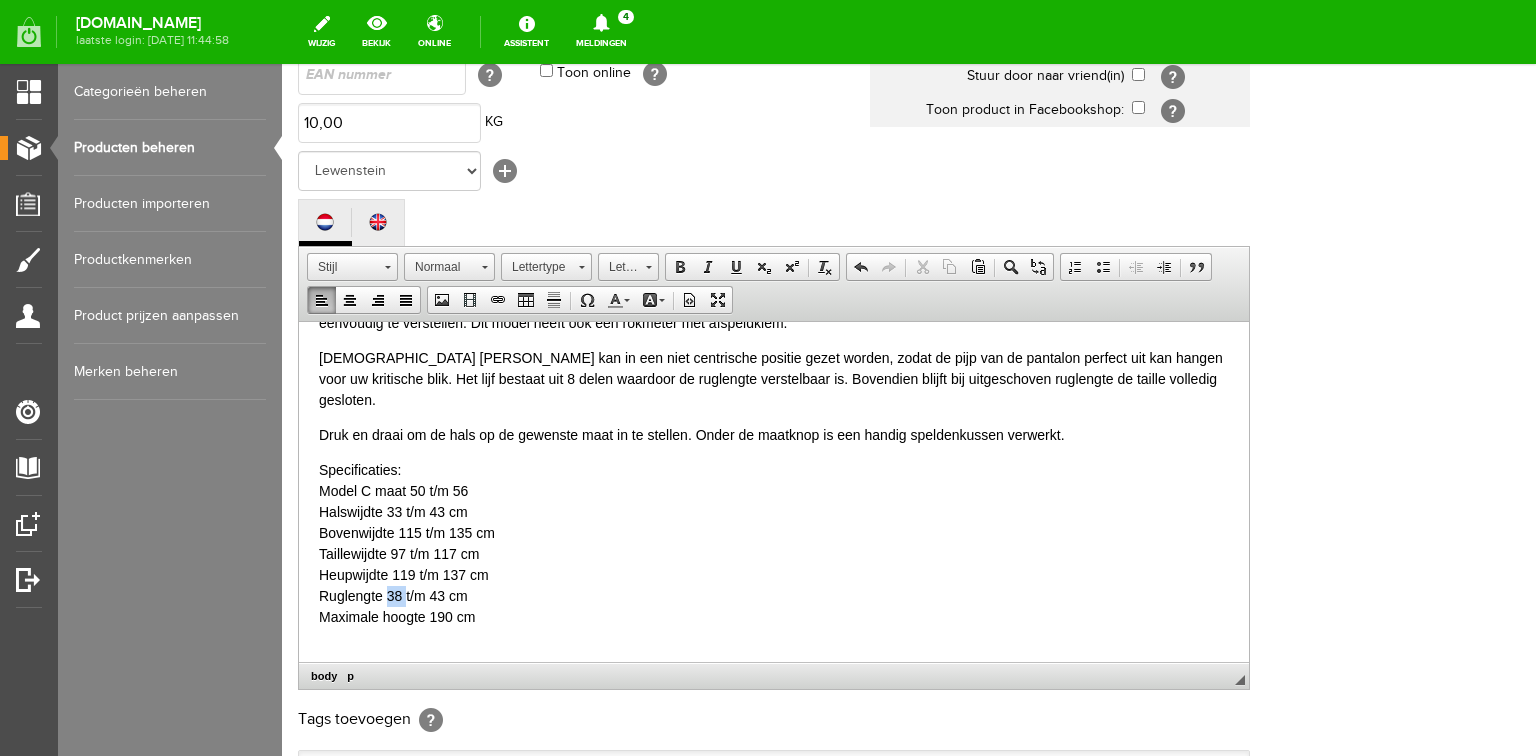 click on "Specificaties: Model C maat 50 t/m 56 Halswijdte 33 t/m 43 cm Bovenwijdte 115 t/m 135 cm Taillewijdte 97 t/m 117 cm Heupwijdte 119 t/m 137 cm Ruglengte 38 t/m 43 cm Maximale hoogte 190 cm" at bounding box center (774, 553) 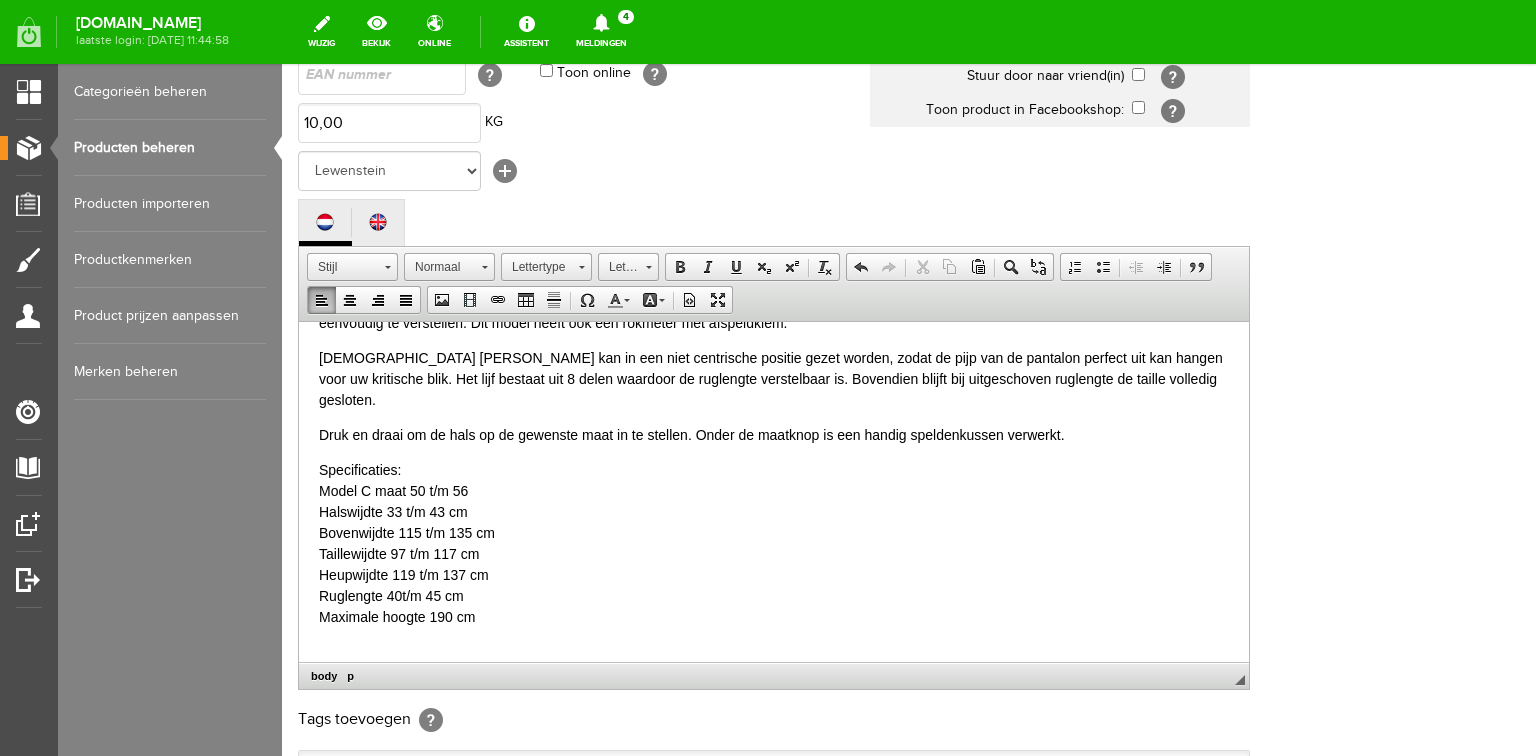 click on "Specificaties: Model C maat 50 t/m 56 Halswijdte 33 t/m 43 cm Bovenwijdte 115 t/m 135 cm Taillewijdte 97 t/m 117 cm Heupwijdte 119 t/m 137 cm Ruglengte 40t/m 45 cm Maximale hoogte 190 cm" at bounding box center [774, 553] 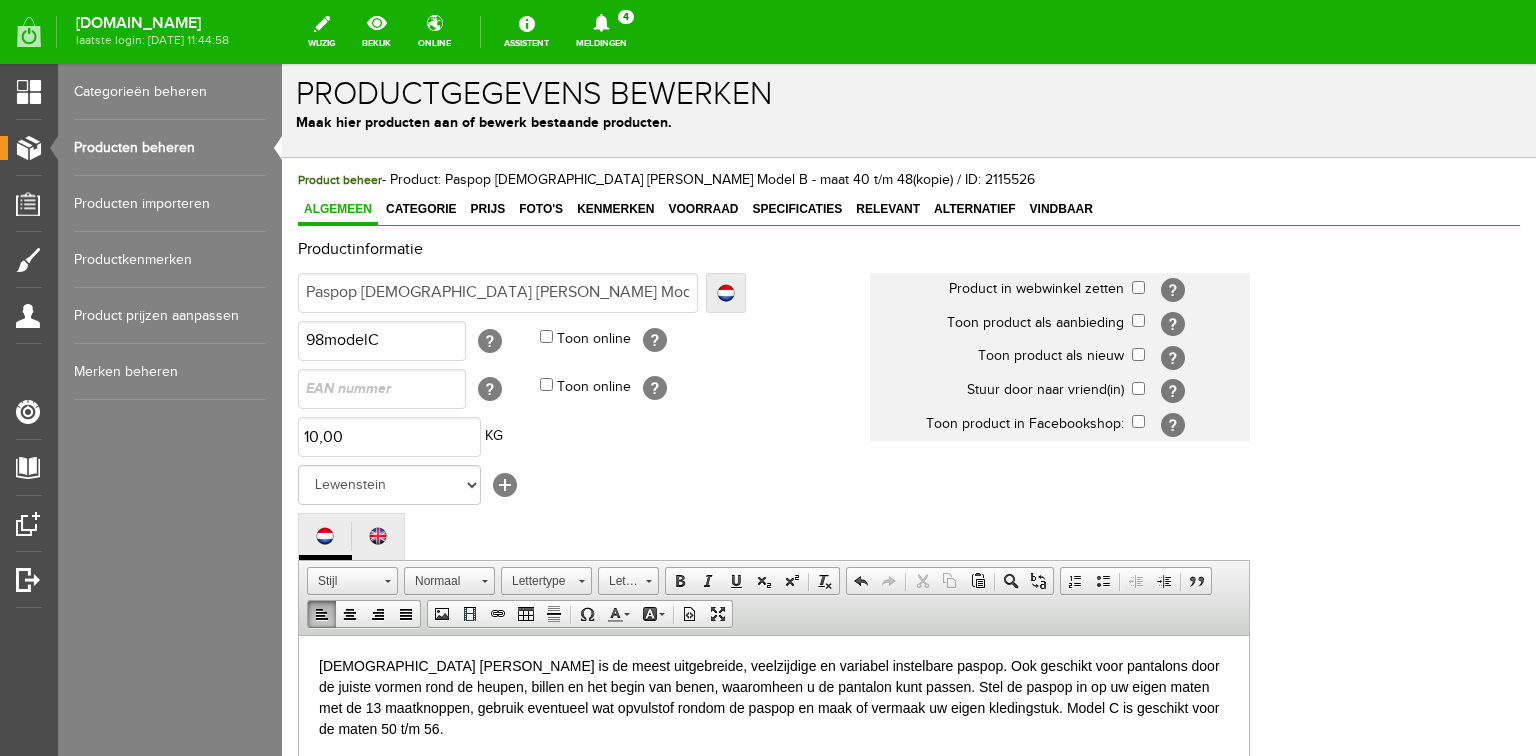 scroll, scrollTop: 0, scrollLeft: 0, axis: both 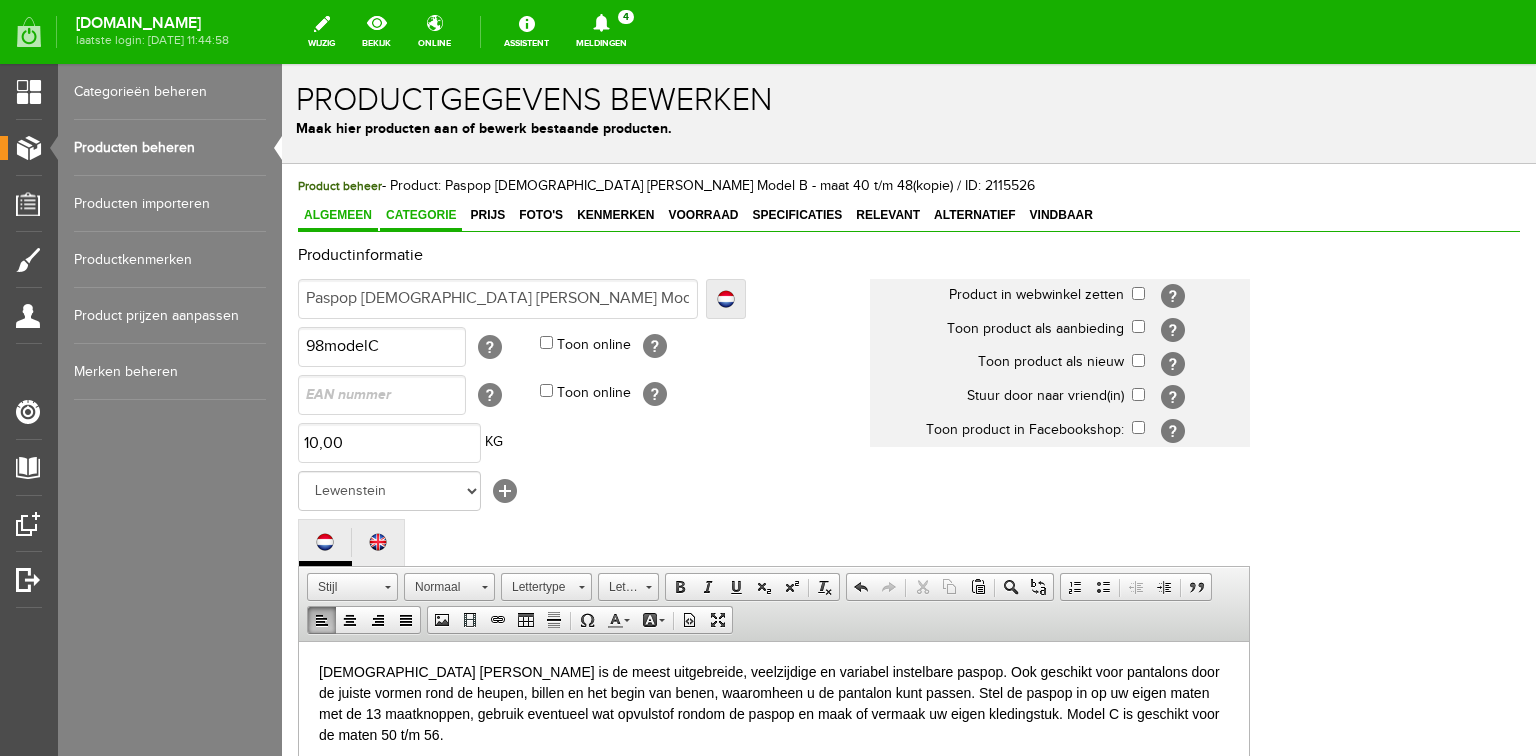 click on "Categorie" at bounding box center [421, 215] 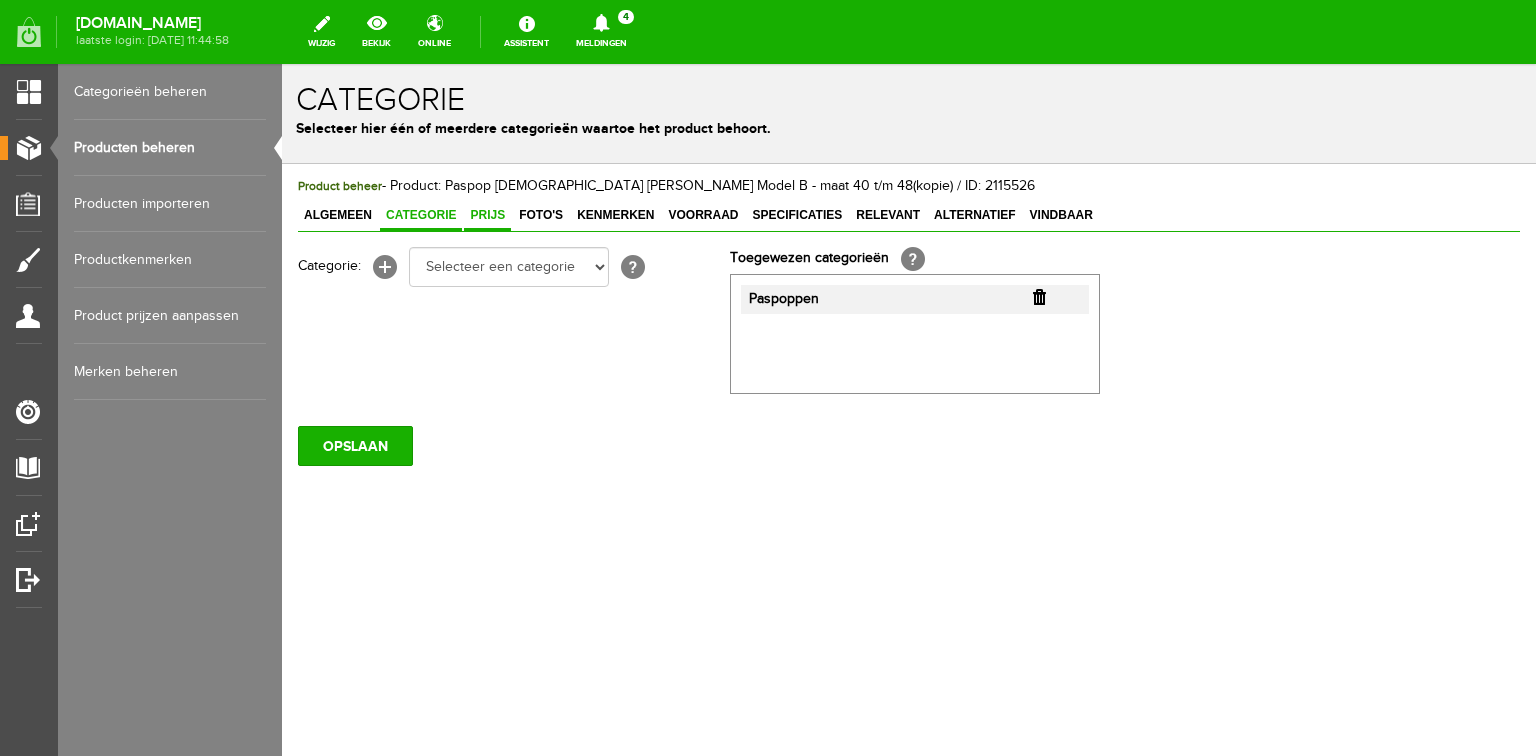 click on "Prijs" at bounding box center (487, 215) 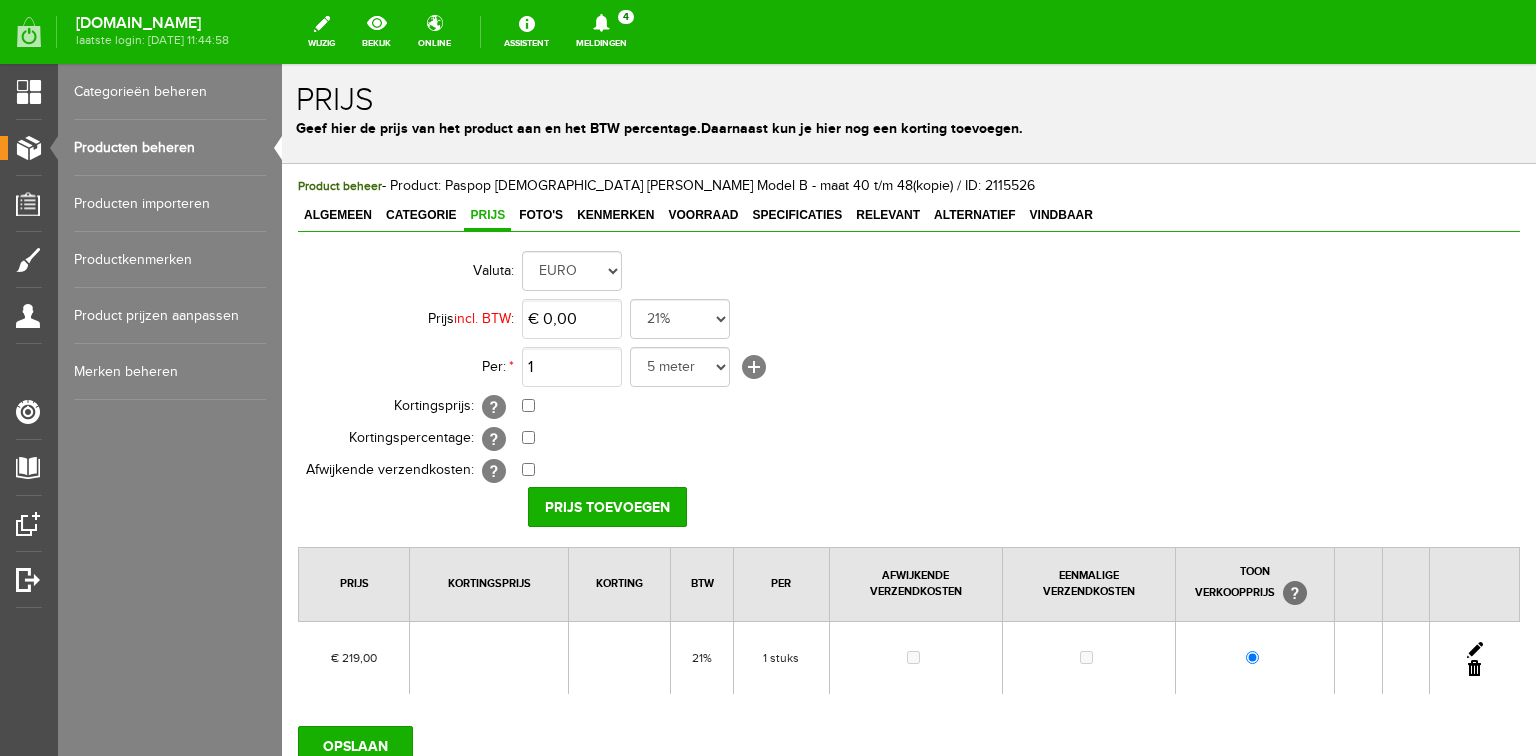 click at bounding box center [1475, 650] 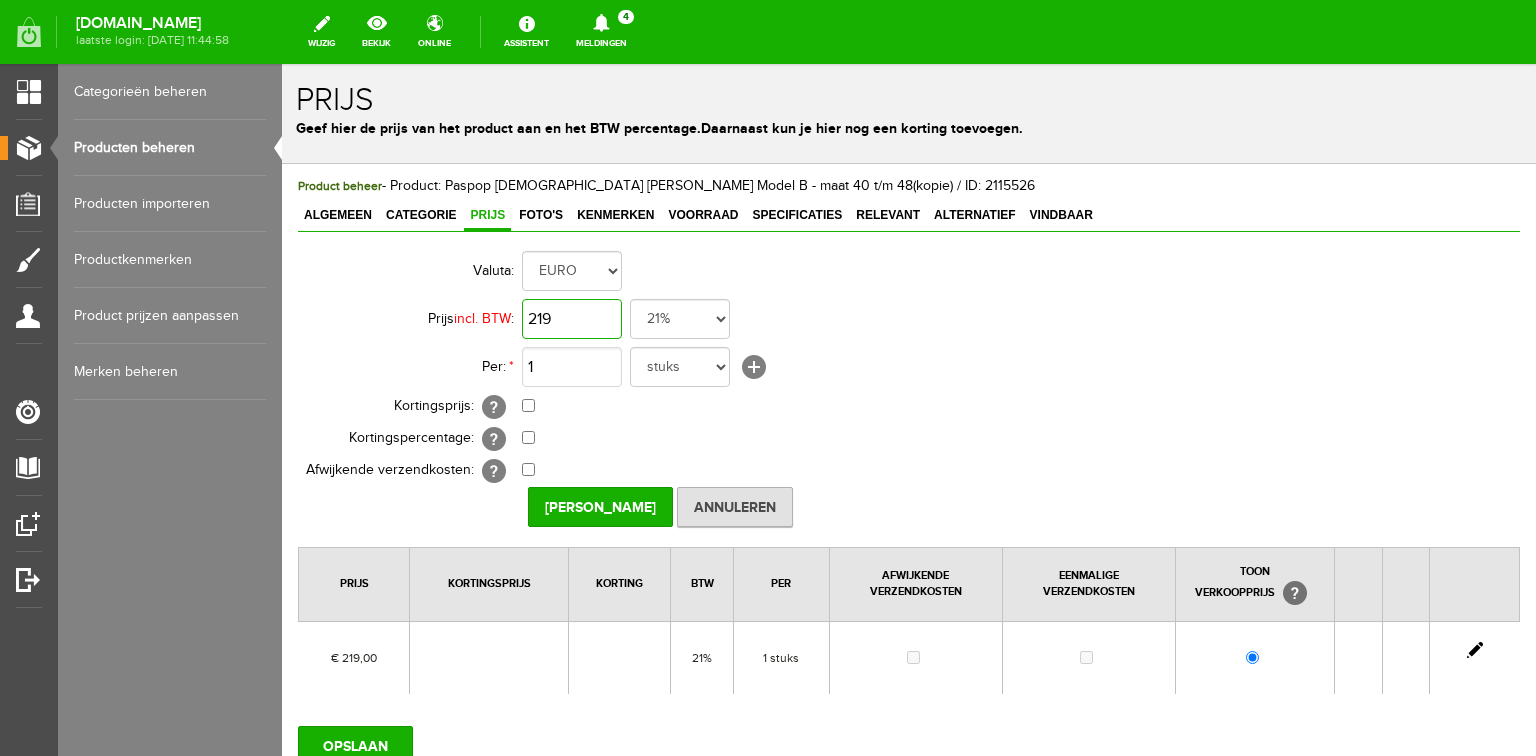 click on "219" at bounding box center (572, 319) 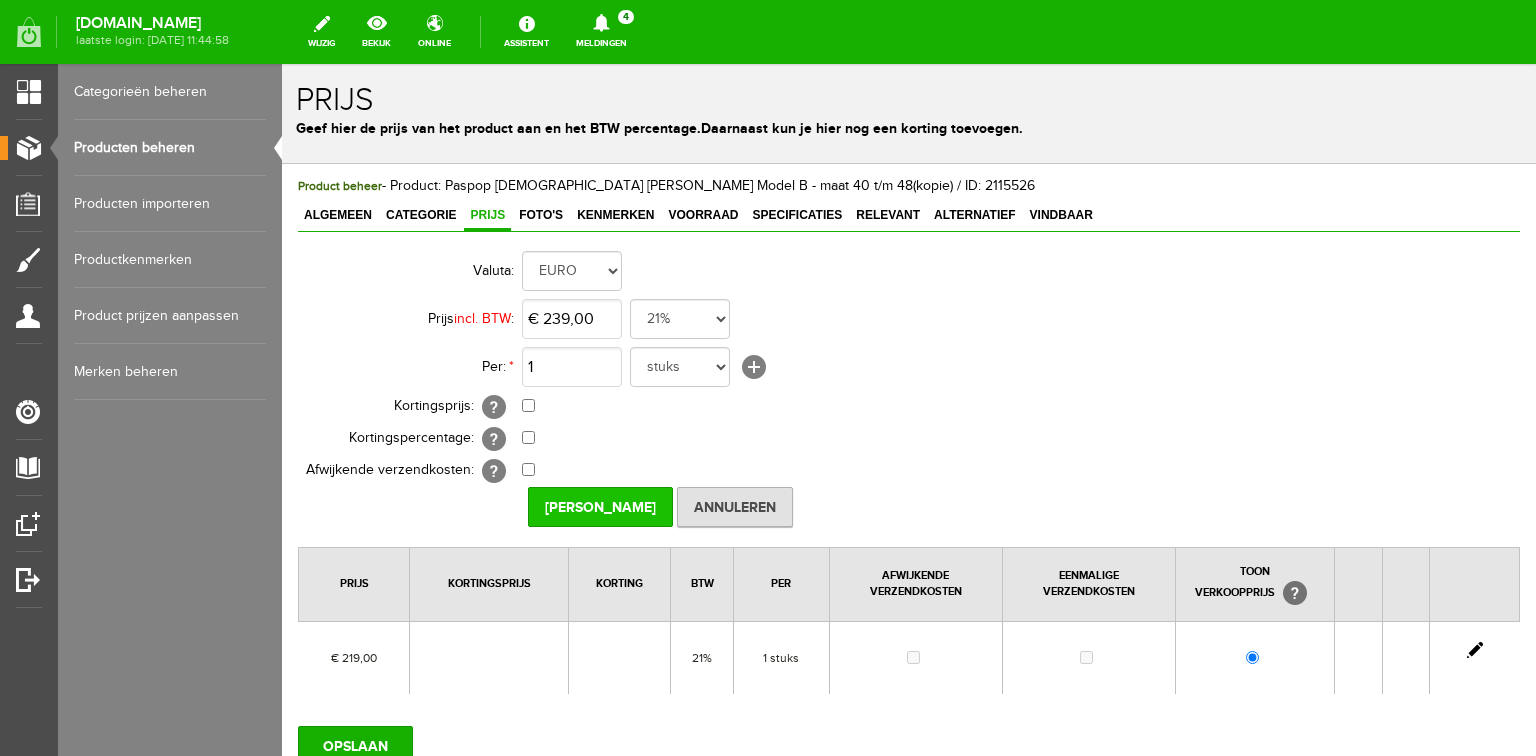 click on "[PERSON_NAME]" at bounding box center (600, 507) 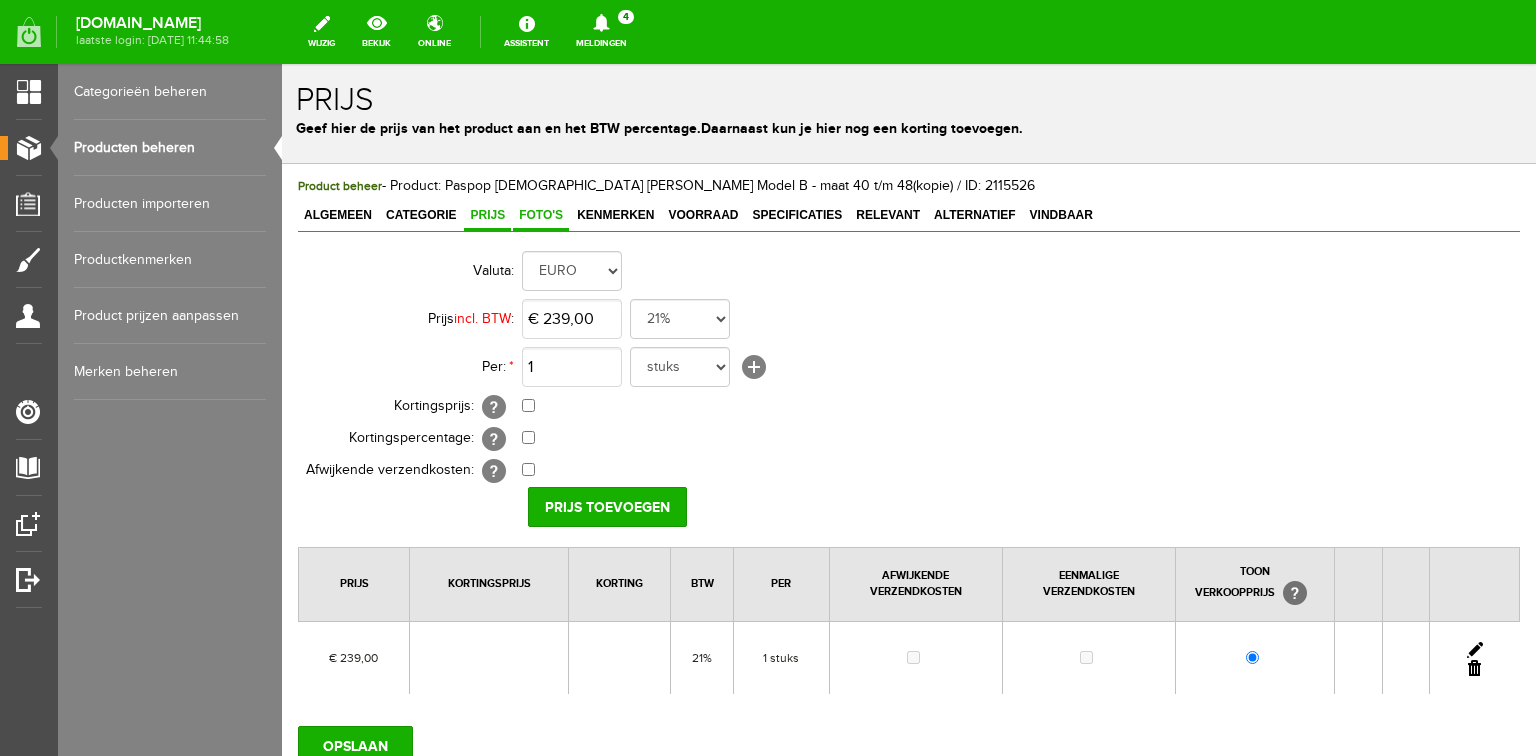 click on "Foto's" at bounding box center [541, 215] 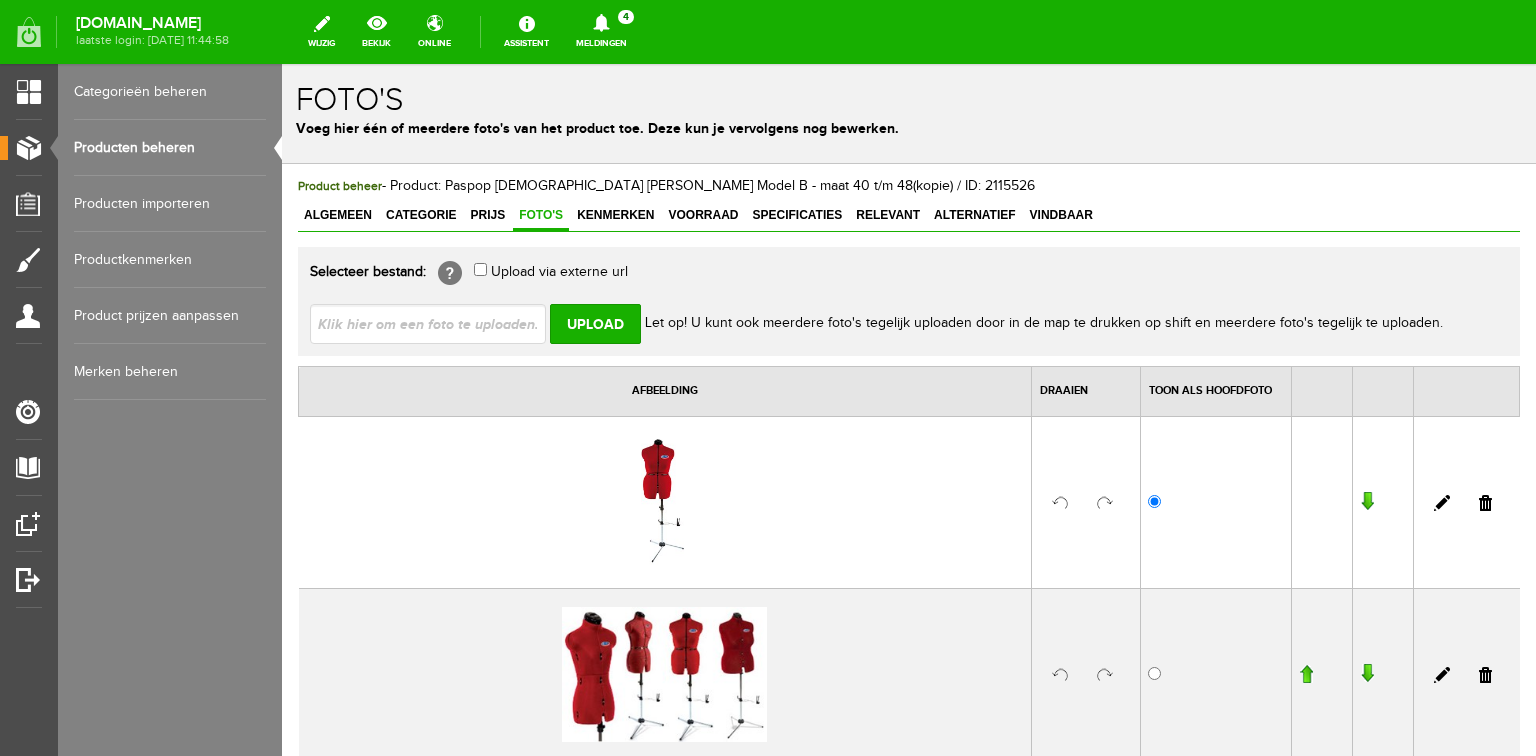 click at bounding box center (1485, 503) 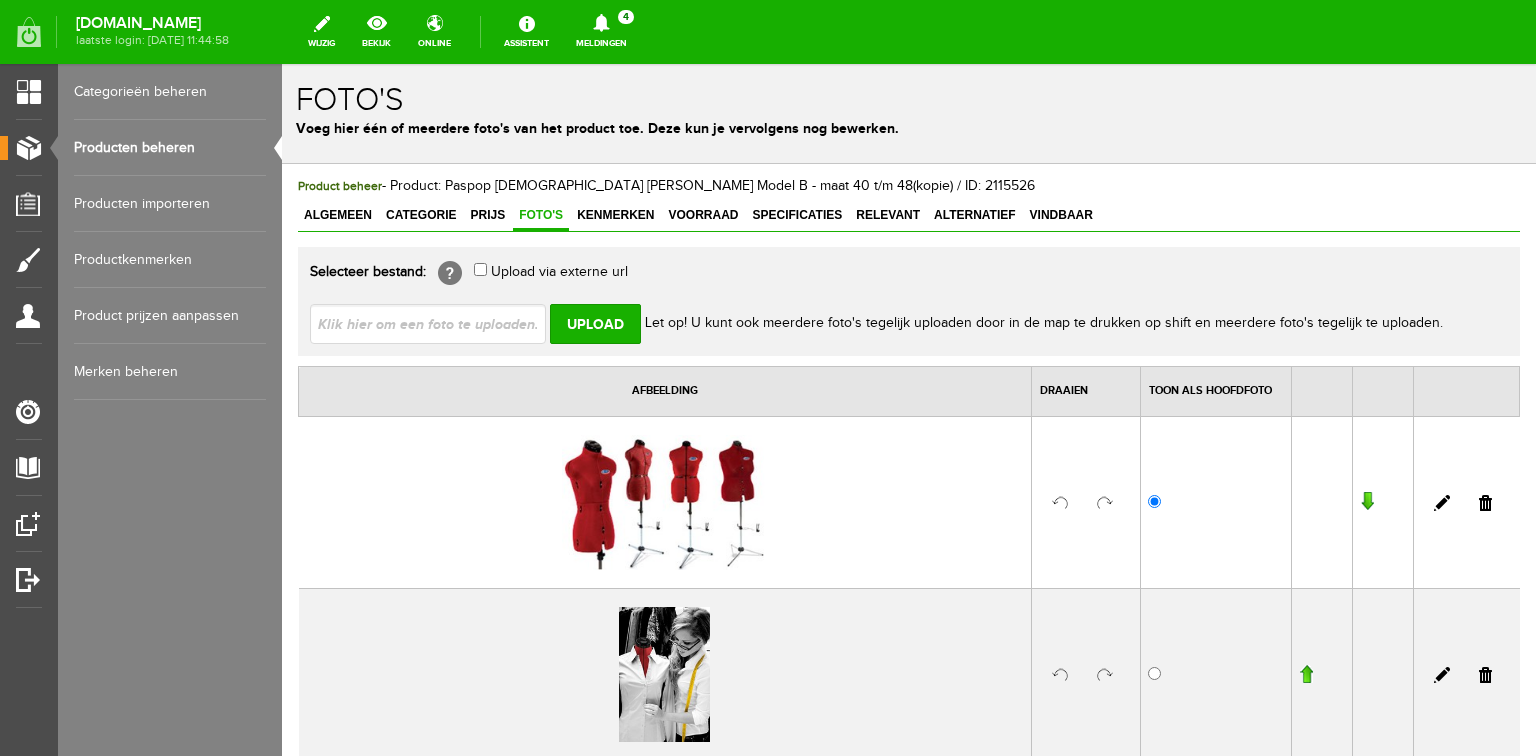 click at bounding box center [436, 323] 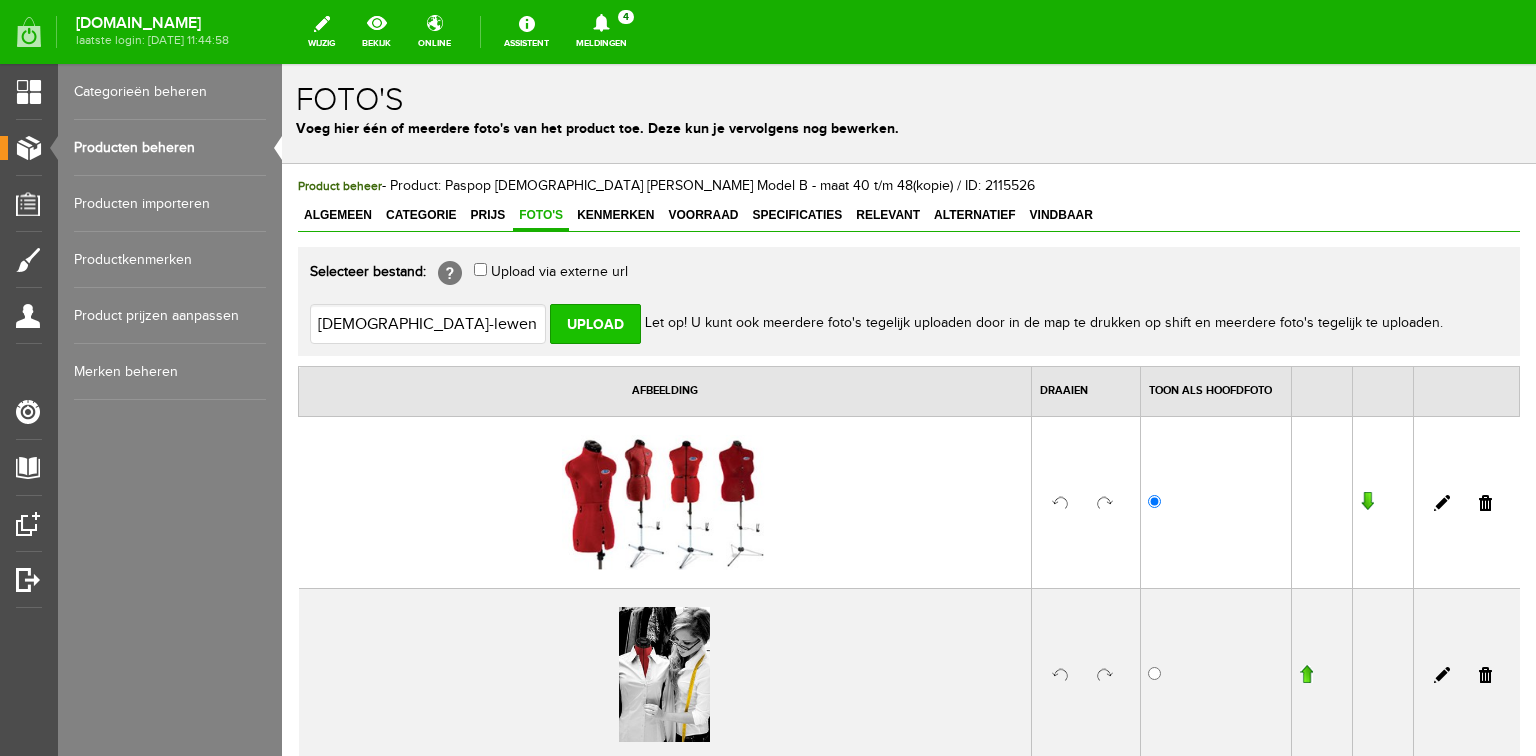 click on "Upload" at bounding box center (595, 324) 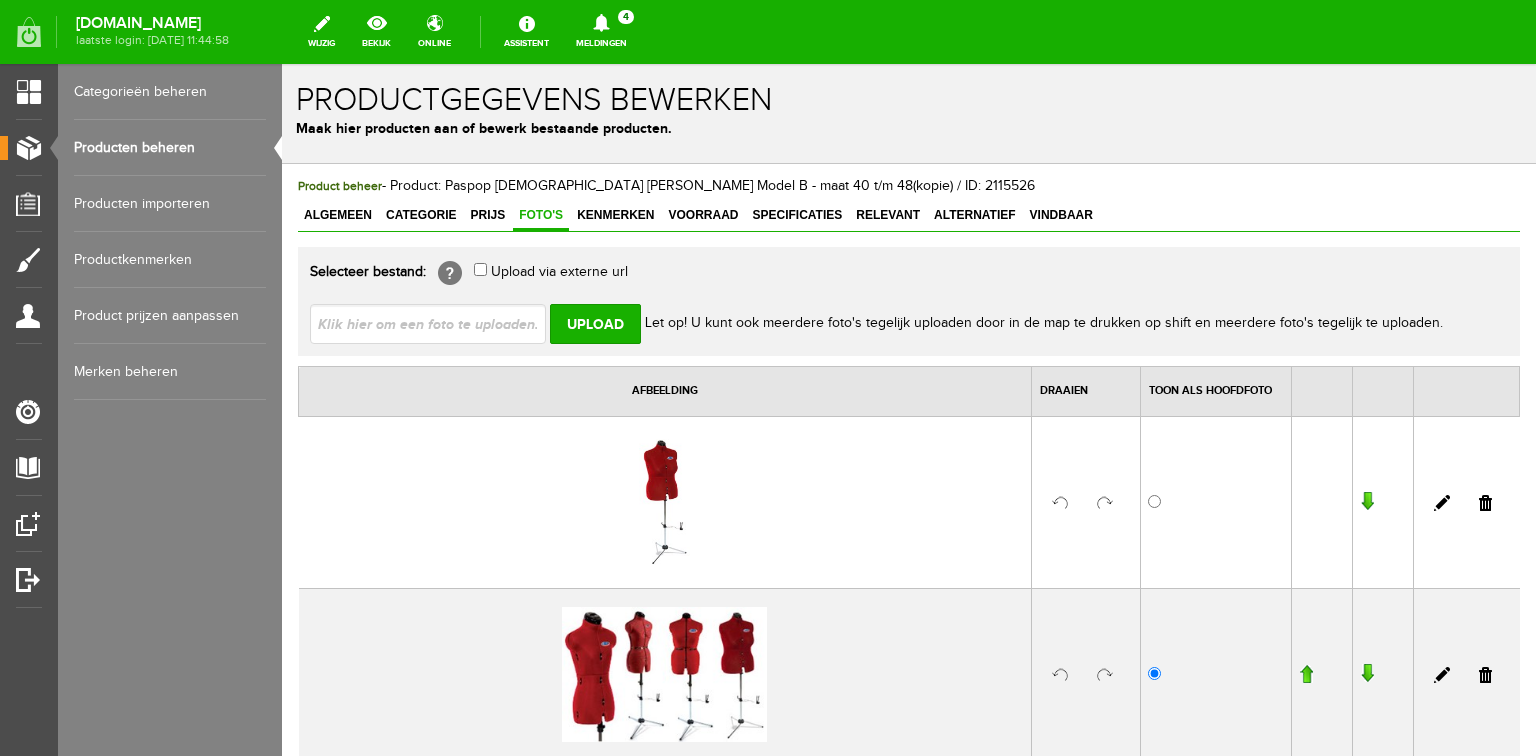 scroll, scrollTop: 0, scrollLeft: 0, axis: both 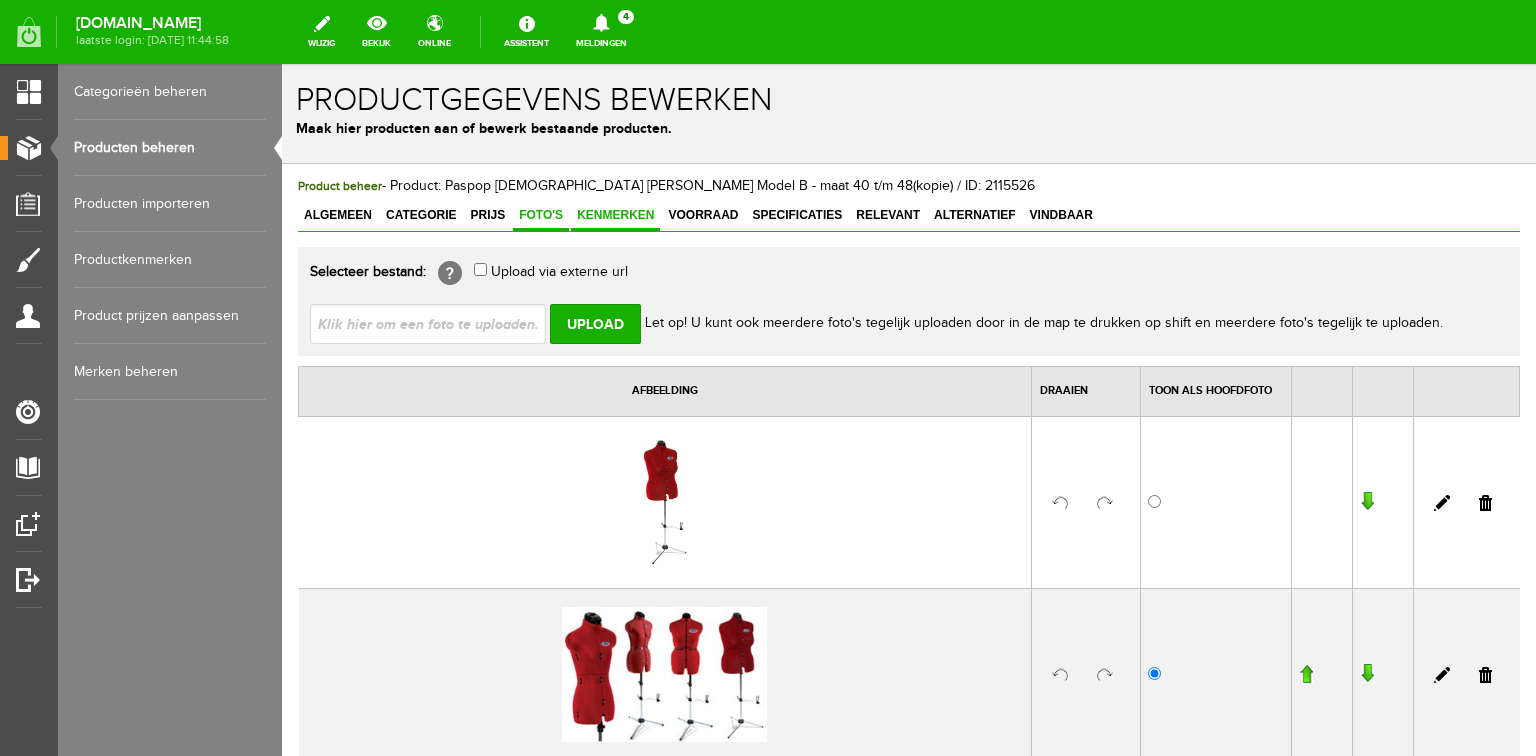 click on "Kenmerken" at bounding box center [615, 215] 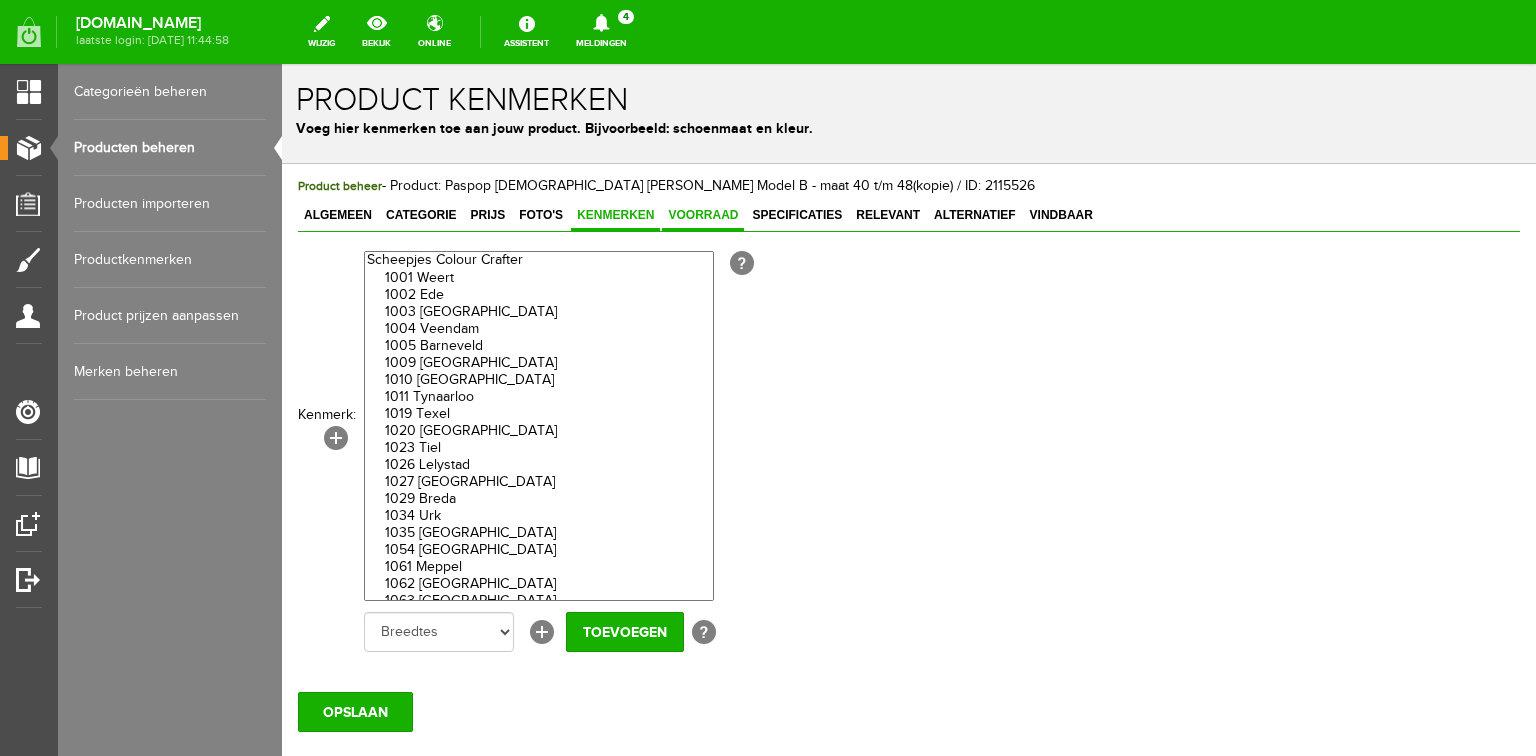 click on "Voorraad" at bounding box center [703, 215] 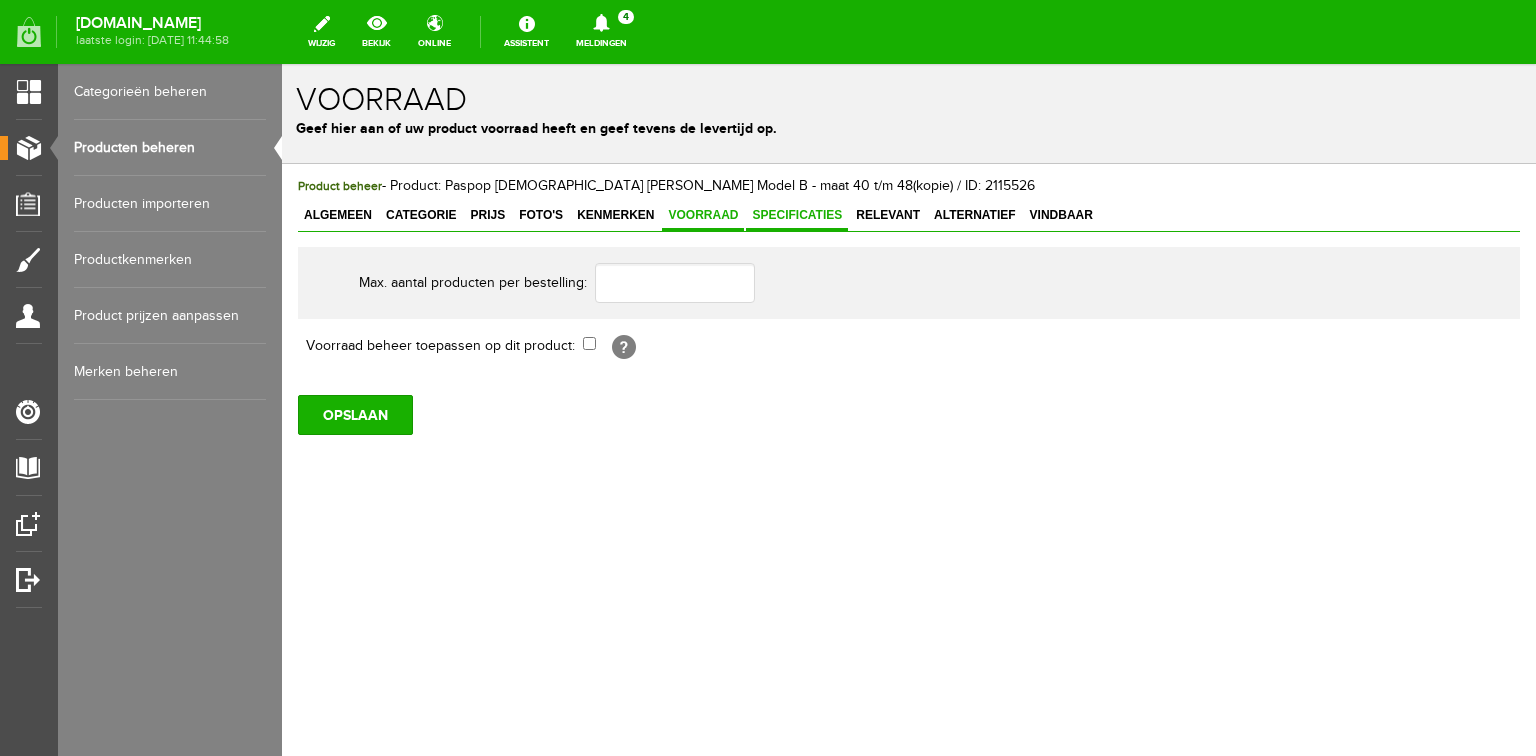 click on "Specificaties" at bounding box center (797, 215) 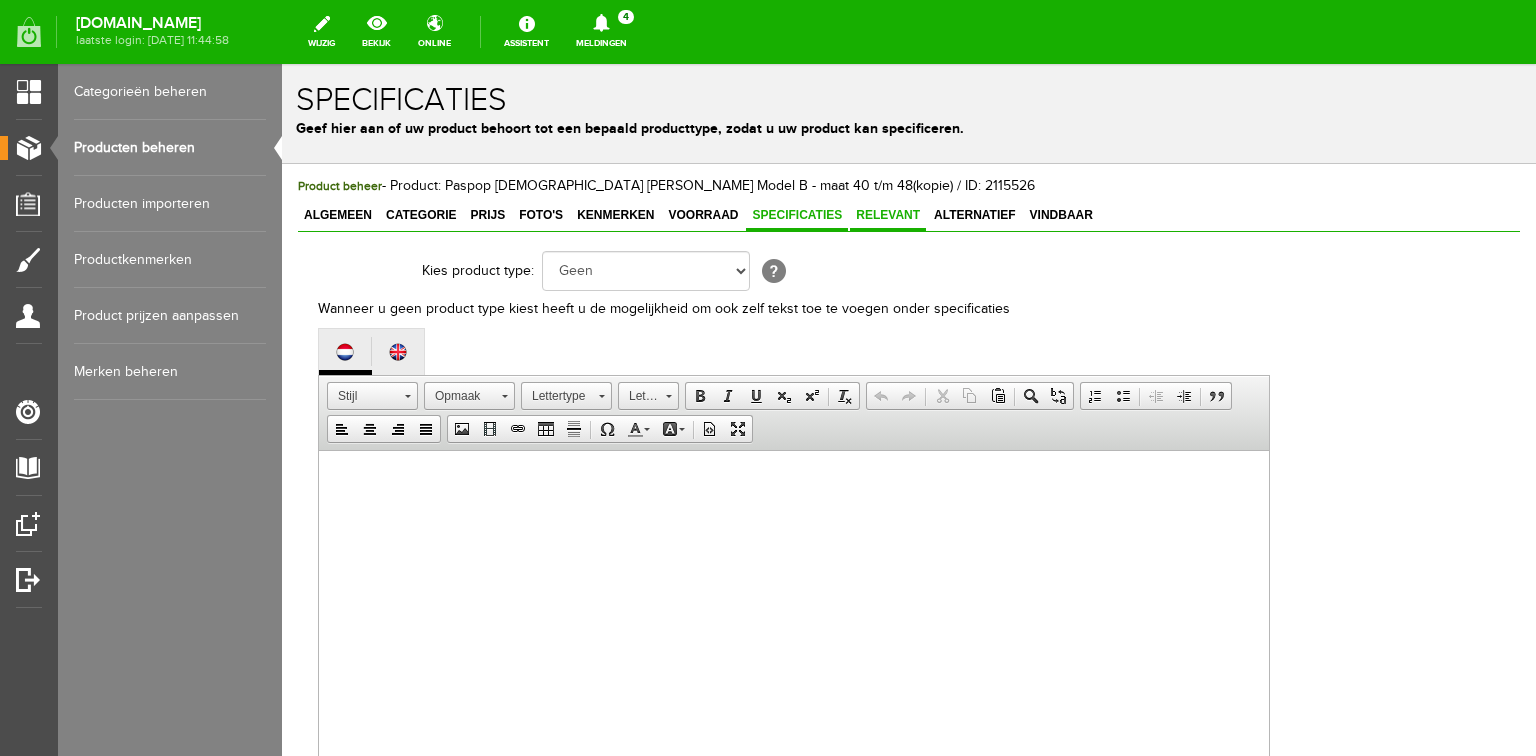 click on "Relevant" at bounding box center [888, 215] 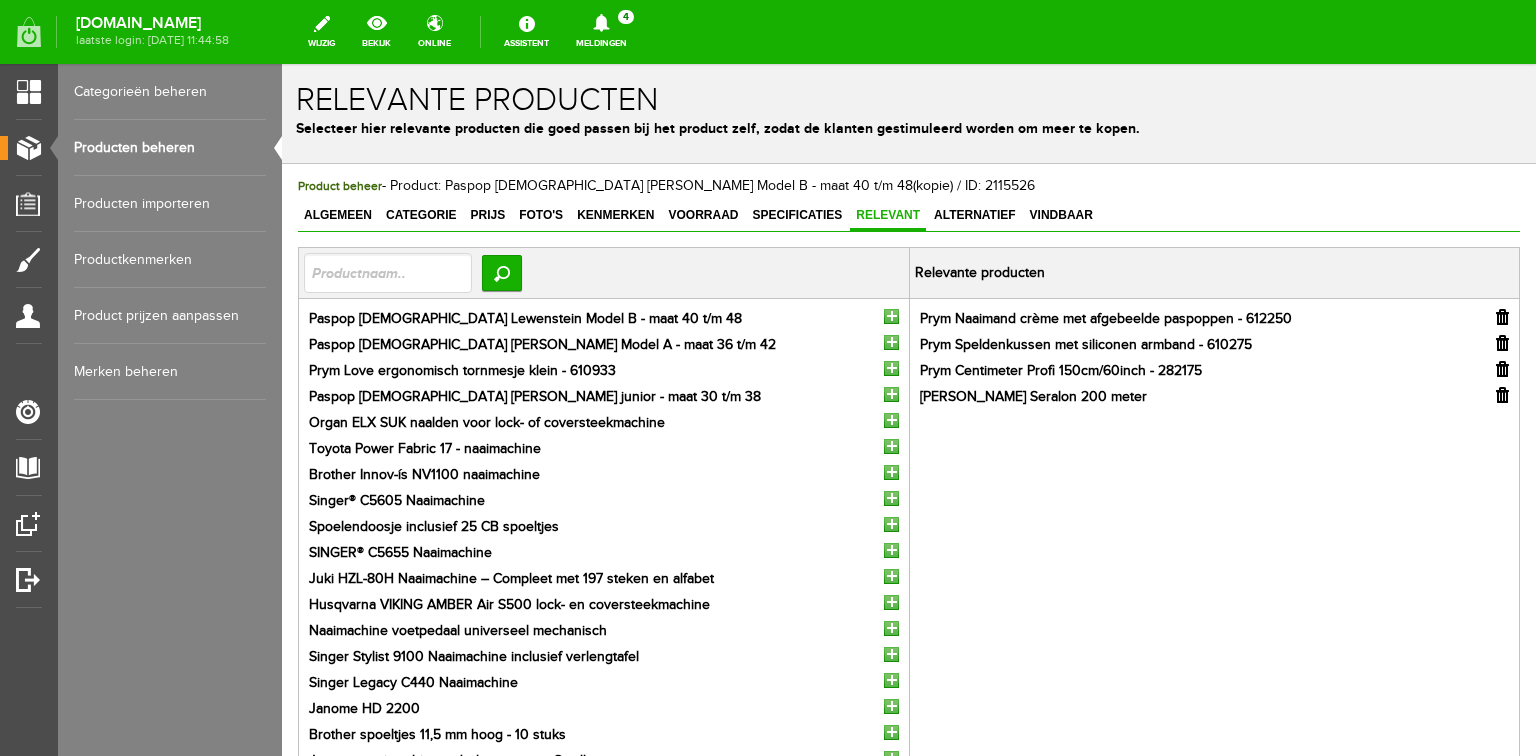 click at bounding box center (1502, 395) 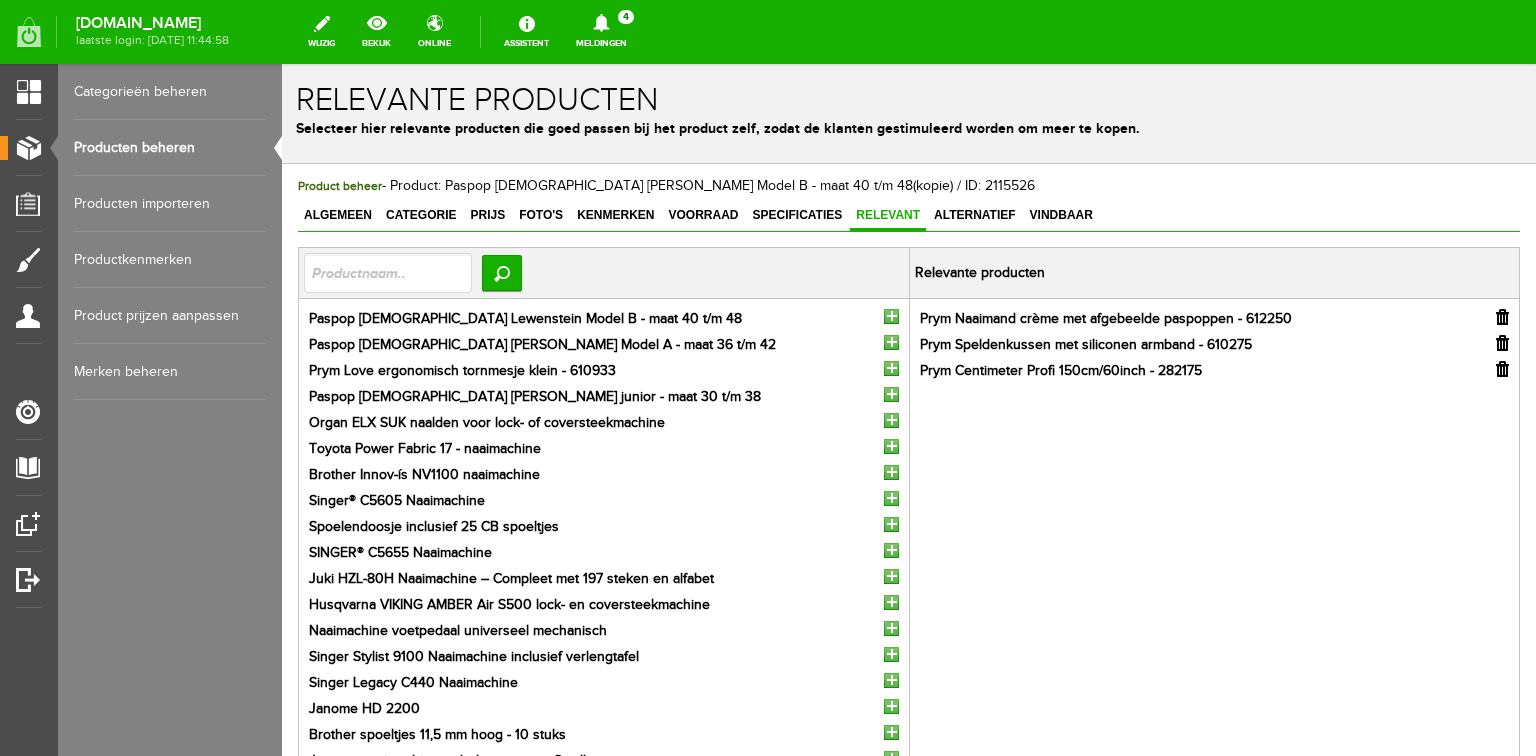 click at bounding box center [1502, 343] 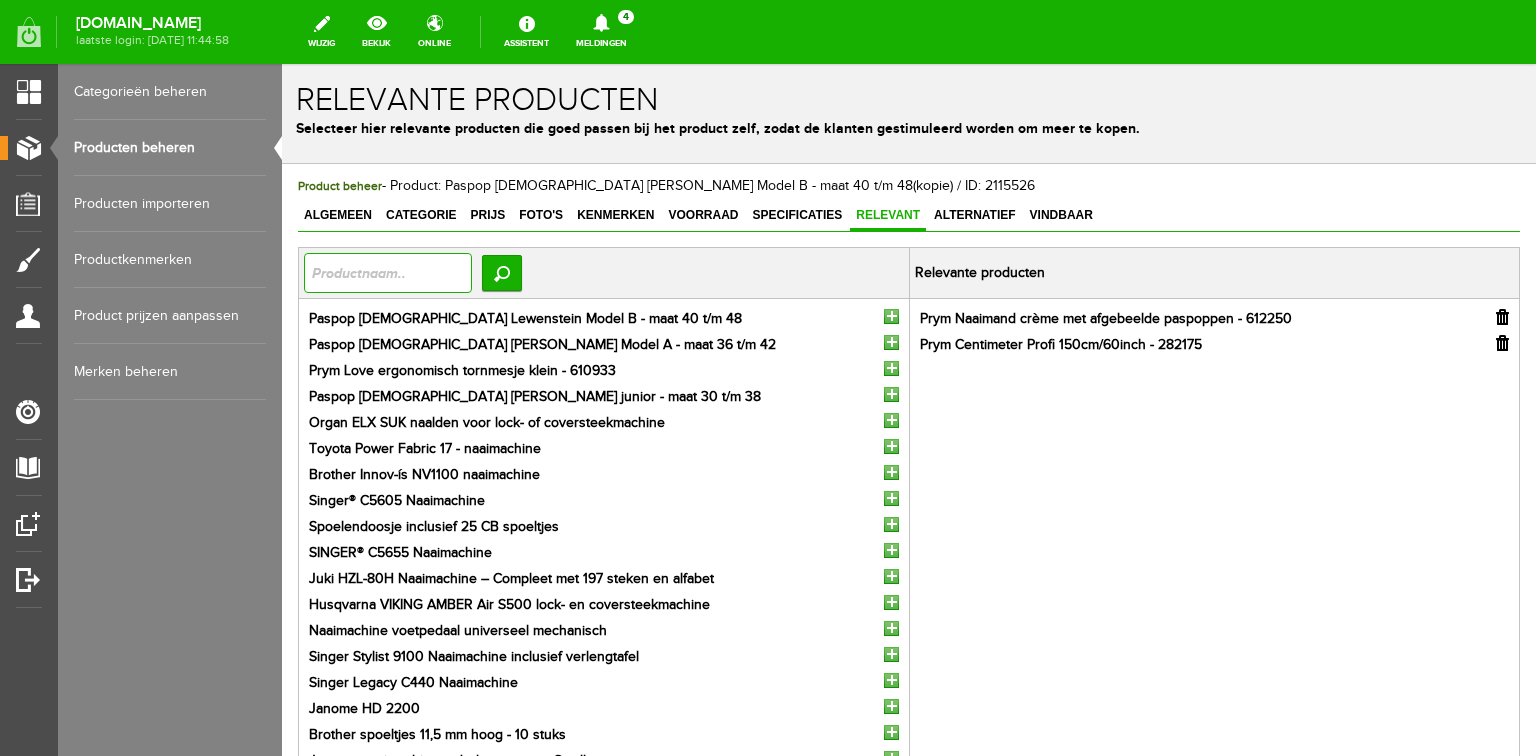 click at bounding box center (388, 273) 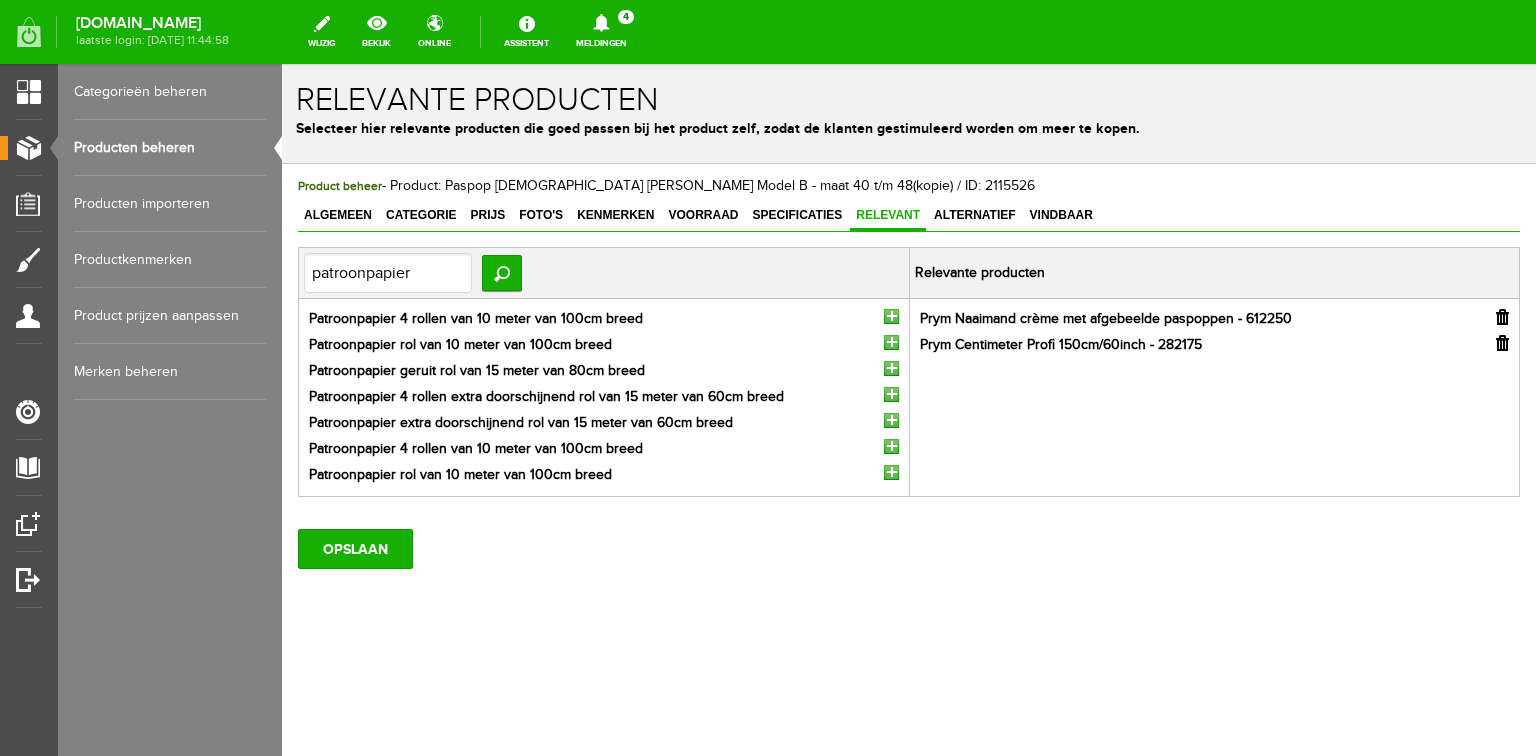 click at bounding box center [891, 342] 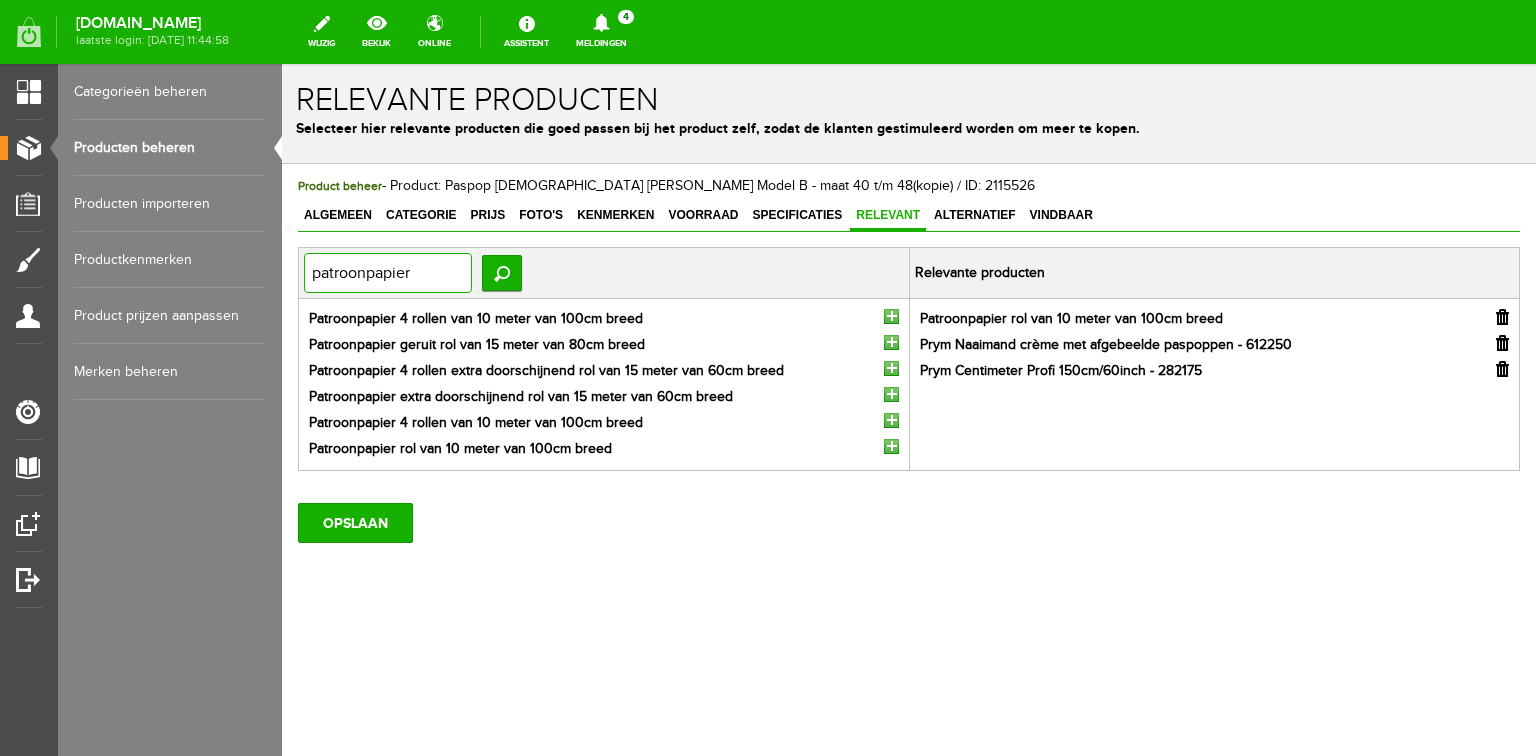 drag, startPoint x: 421, startPoint y: 272, endPoint x: 272, endPoint y: 272, distance: 149 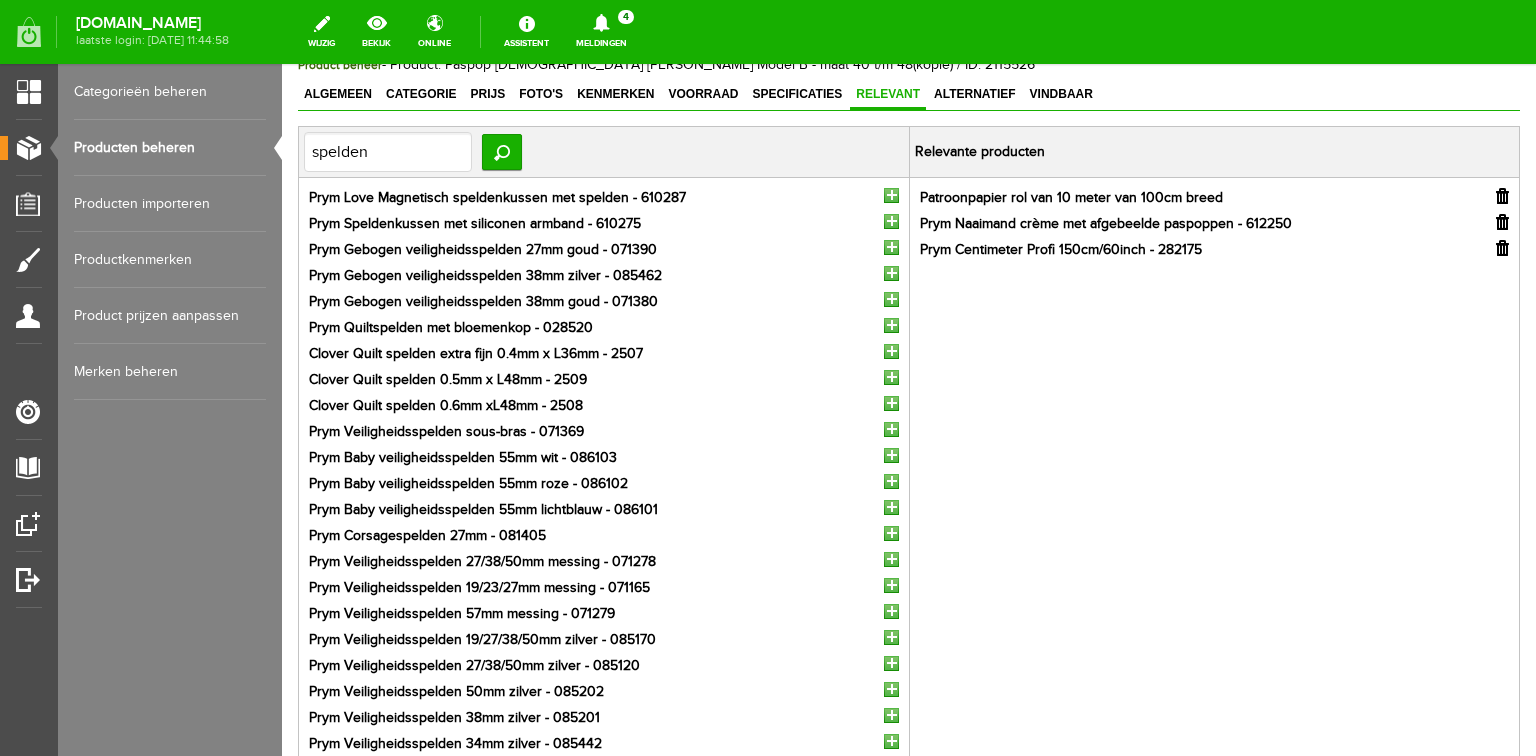 scroll, scrollTop: 0, scrollLeft: 0, axis: both 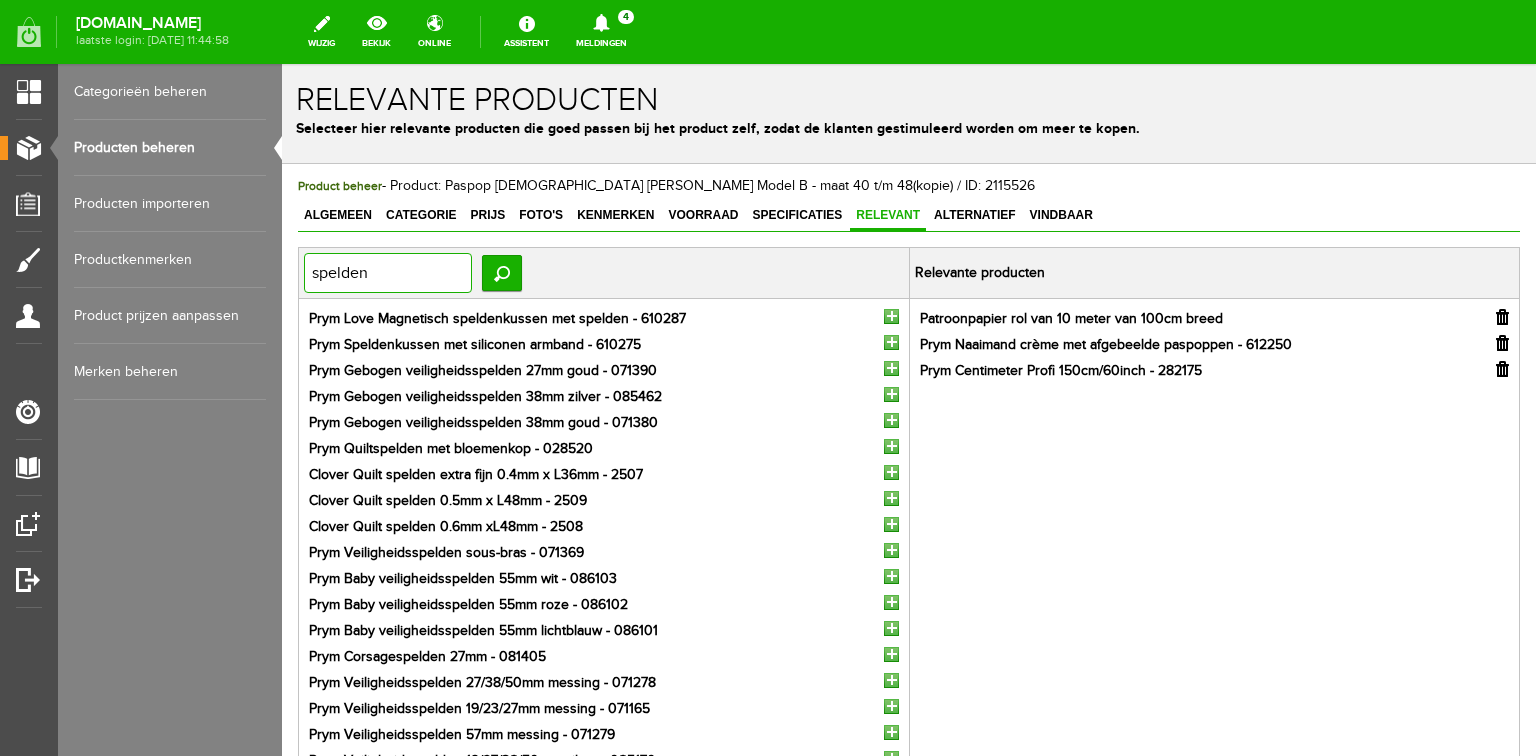 drag, startPoint x: 374, startPoint y: 271, endPoint x: 287, endPoint y: 272, distance: 87.005745 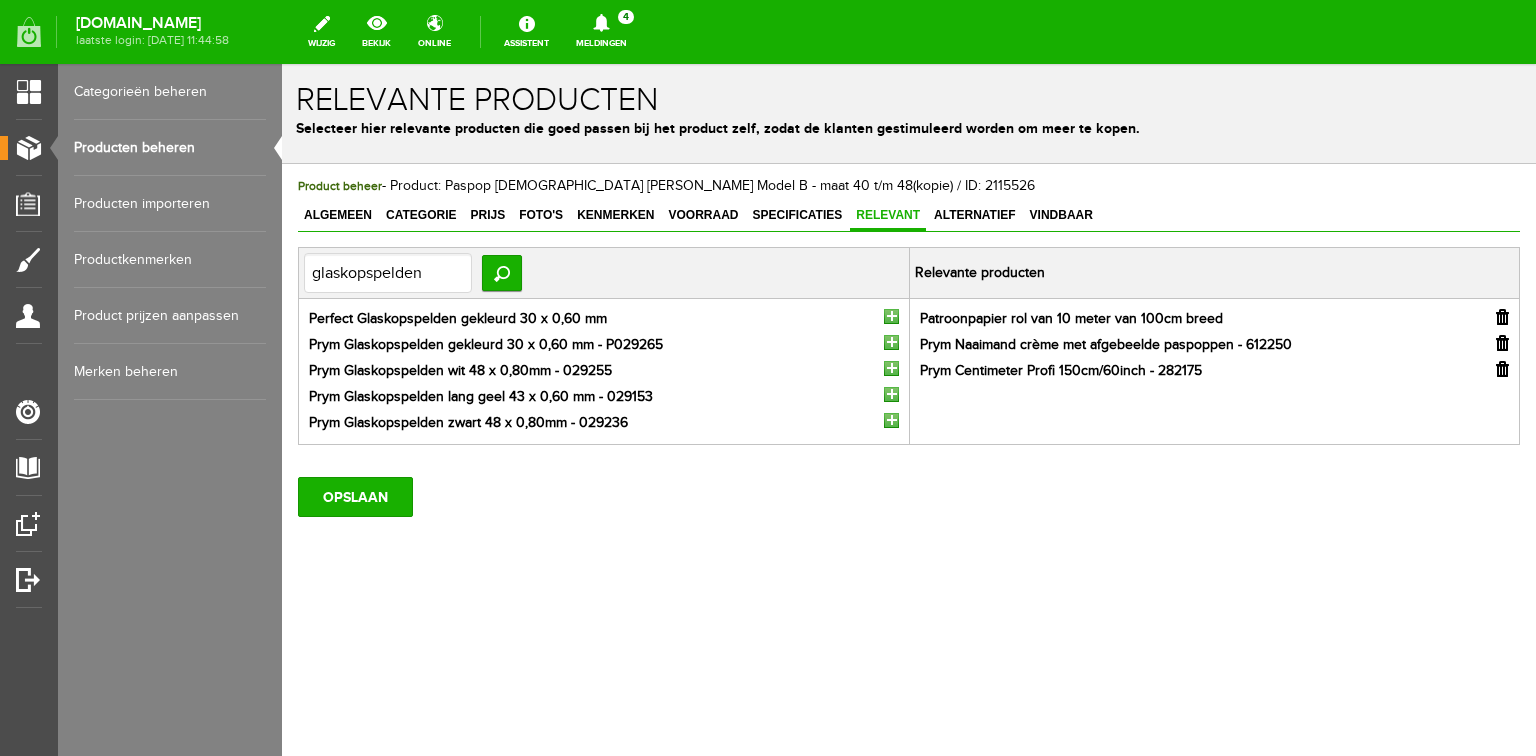click at bounding box center [891, 342] 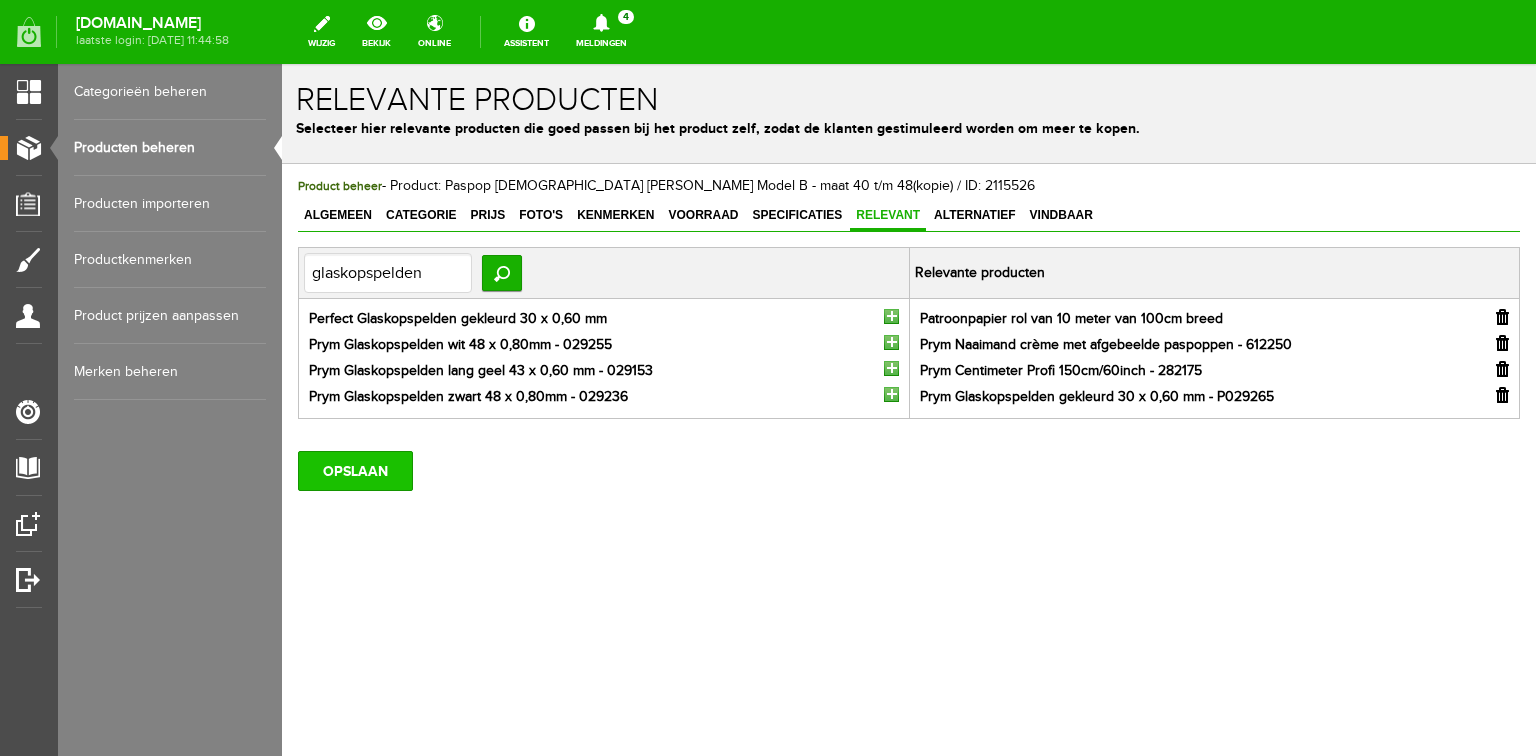 click on "OPSLAAN" at bounding box center (355, 471) 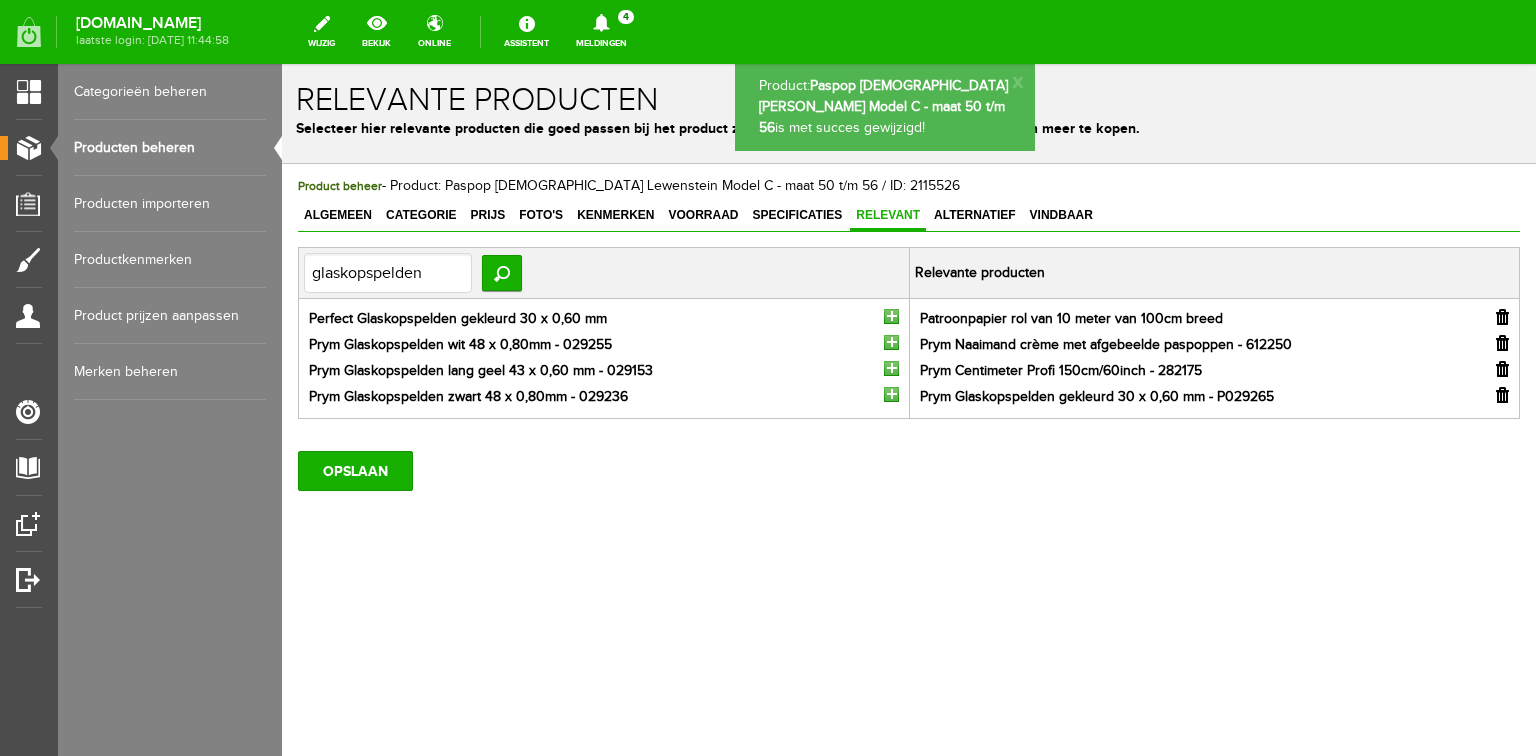 scroll, scrollTop: 0, scrollLeft: 0, axis: both 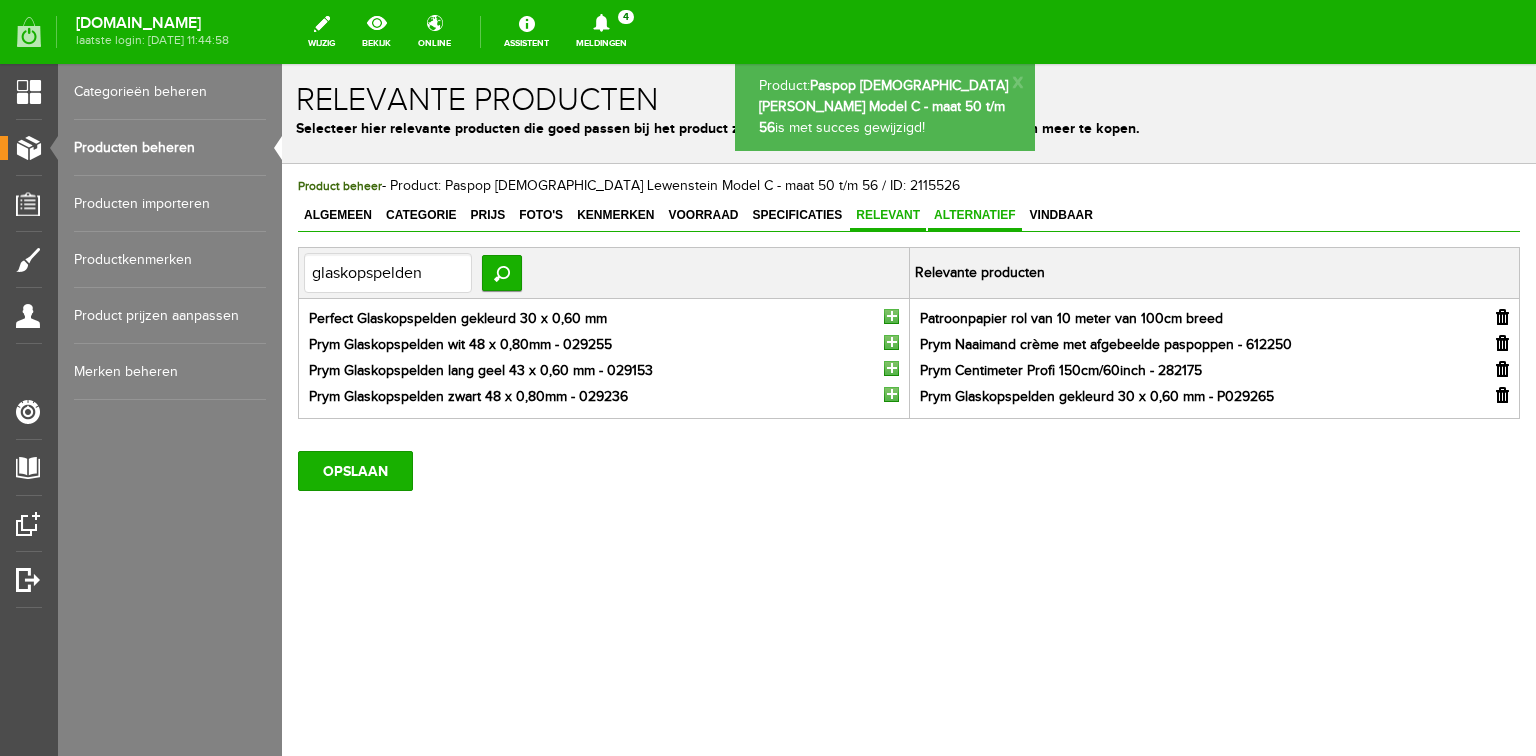 click on "Alternatief" at bounding box center (975, 215) 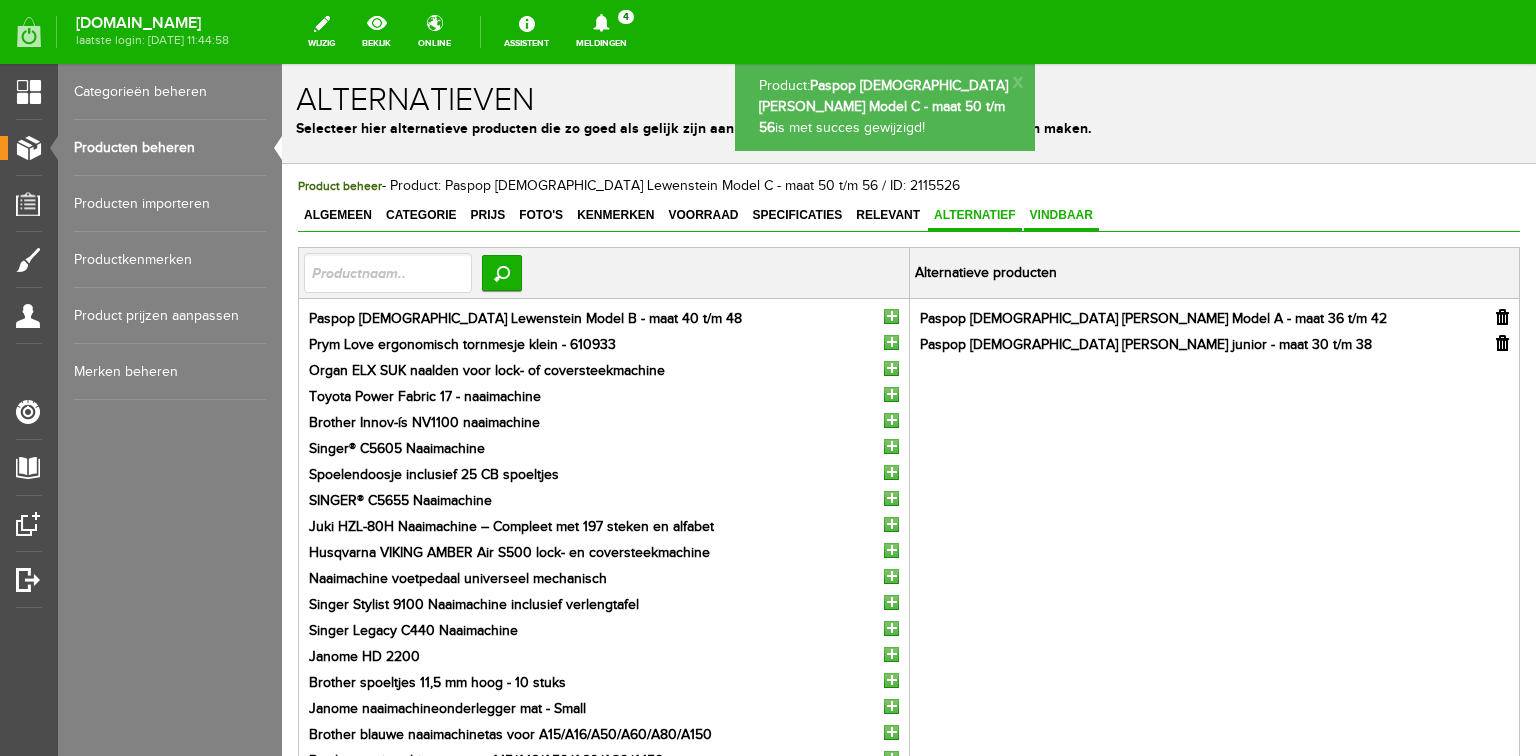 click on "Vindbaar" at bounding box center (1061, 215) 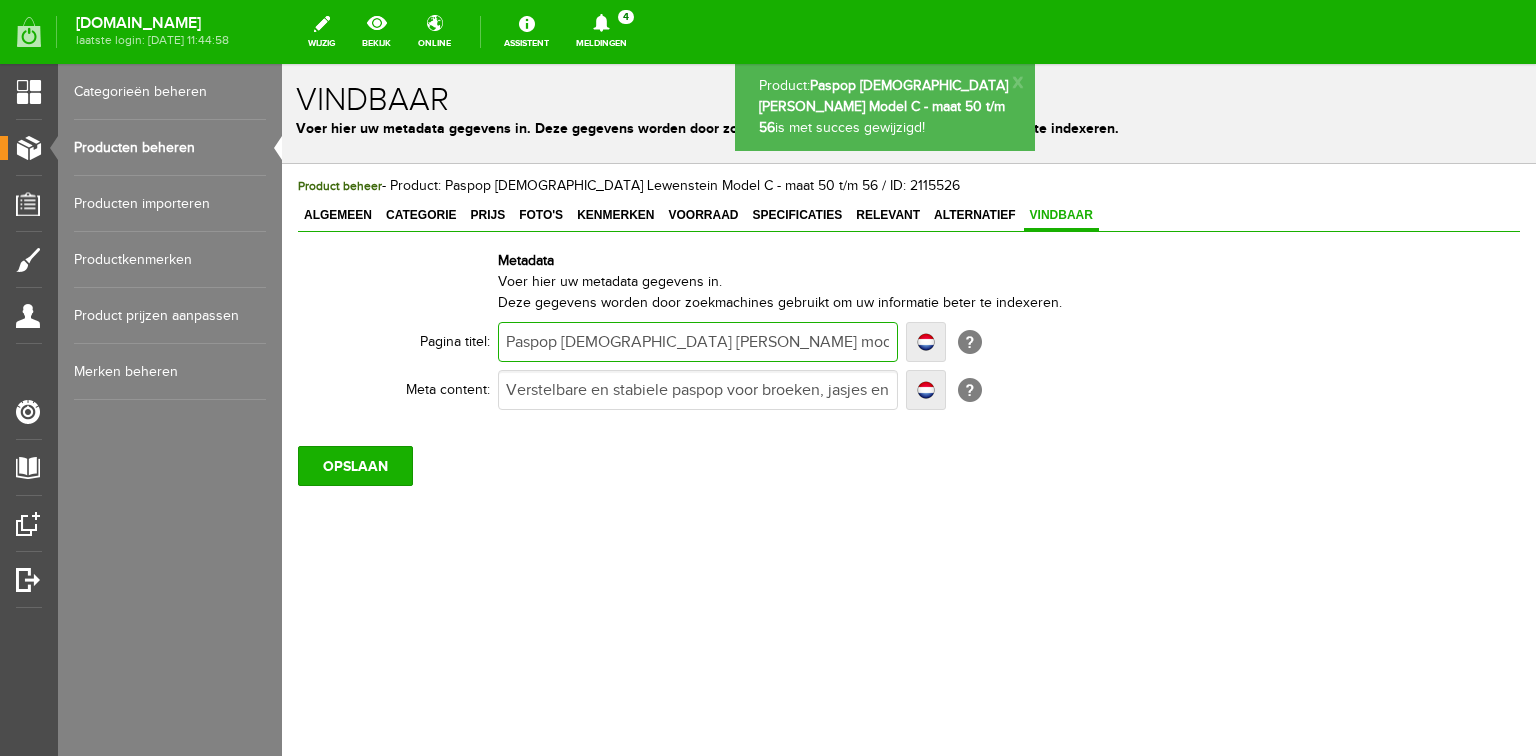 click on "Paspop [DEMOGRAPHIC_DATA] [PERSON_NAME] model B maat 40 t/m 48 | 't Pandje Naaimachines" at bounding box center (698, 342) 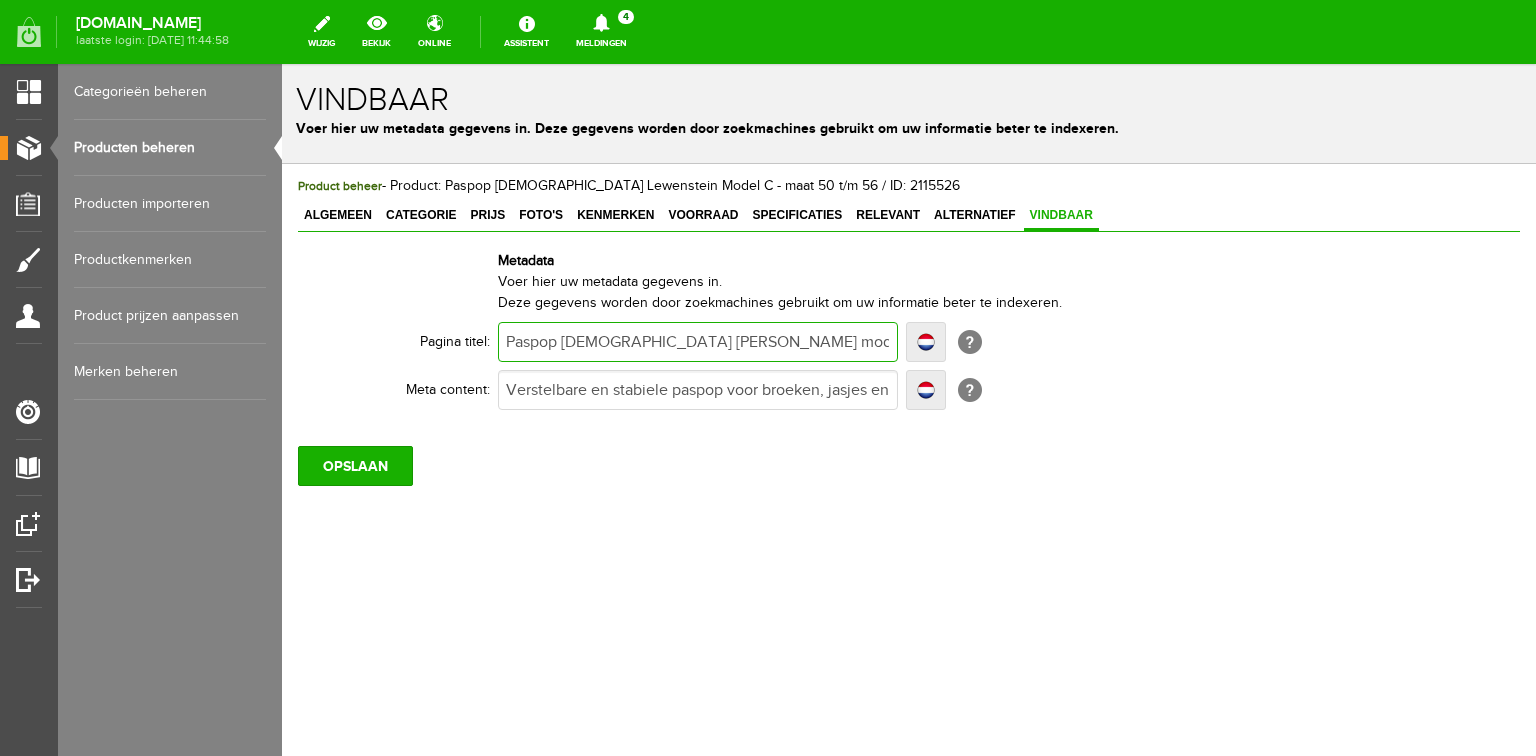 scroll, scrollTop: 0, scrollLeft: 140, axis: horizontal 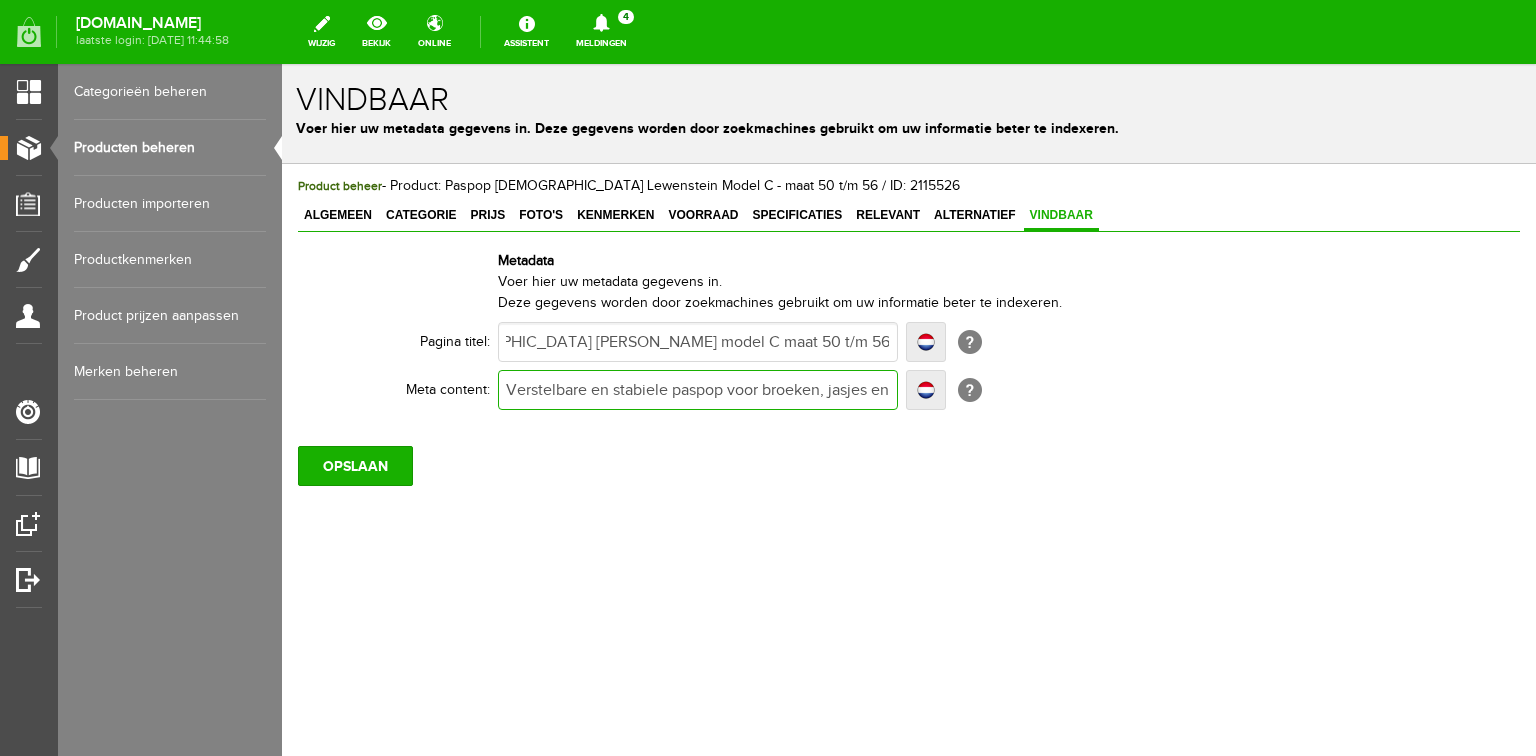 click on "Verstelbare en stabiele paspop voor broeken, jasjes en rokken in de maten 40 t/m 48. Bestel online of bezoek onze winkel." at bounding box center [698, 390] 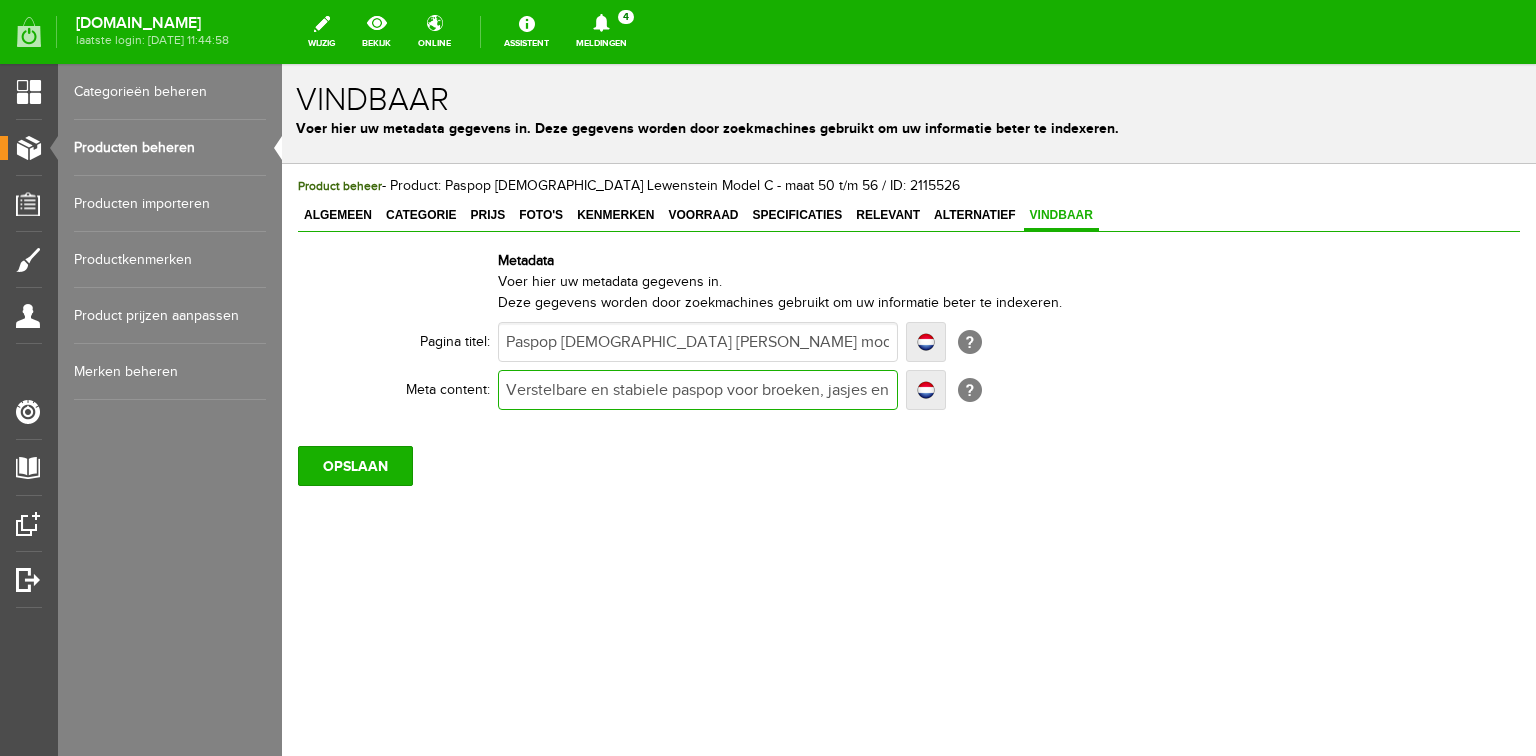 click on "Verstelbare en stabiele paspop voor broeken, jasjes en rokken in de maten 40 t/m 48. Bestel online of bezoek onze winkel." at bounding box center [698, 390] 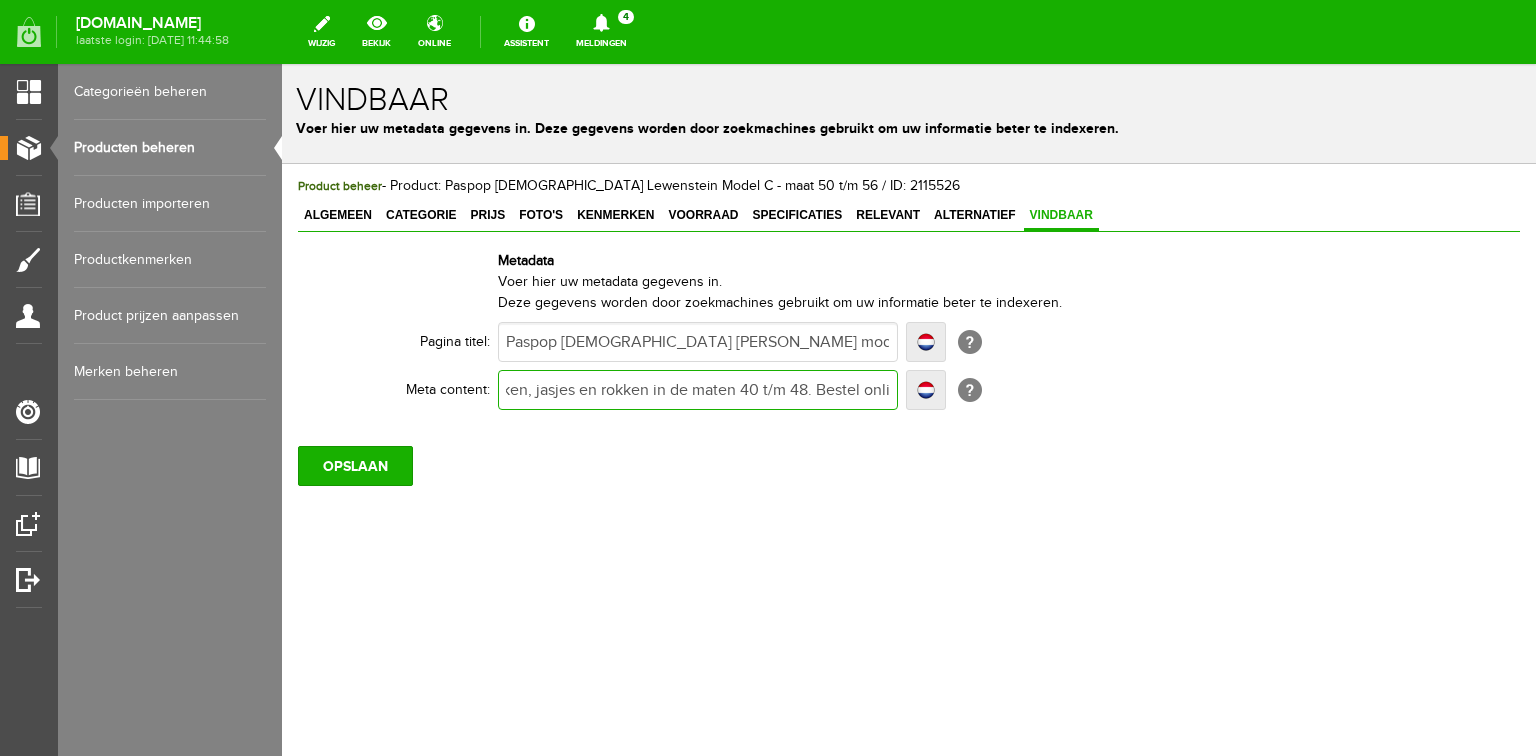 scroll, scrollTop: 0, scrollLeft: 314, axis: horizontal 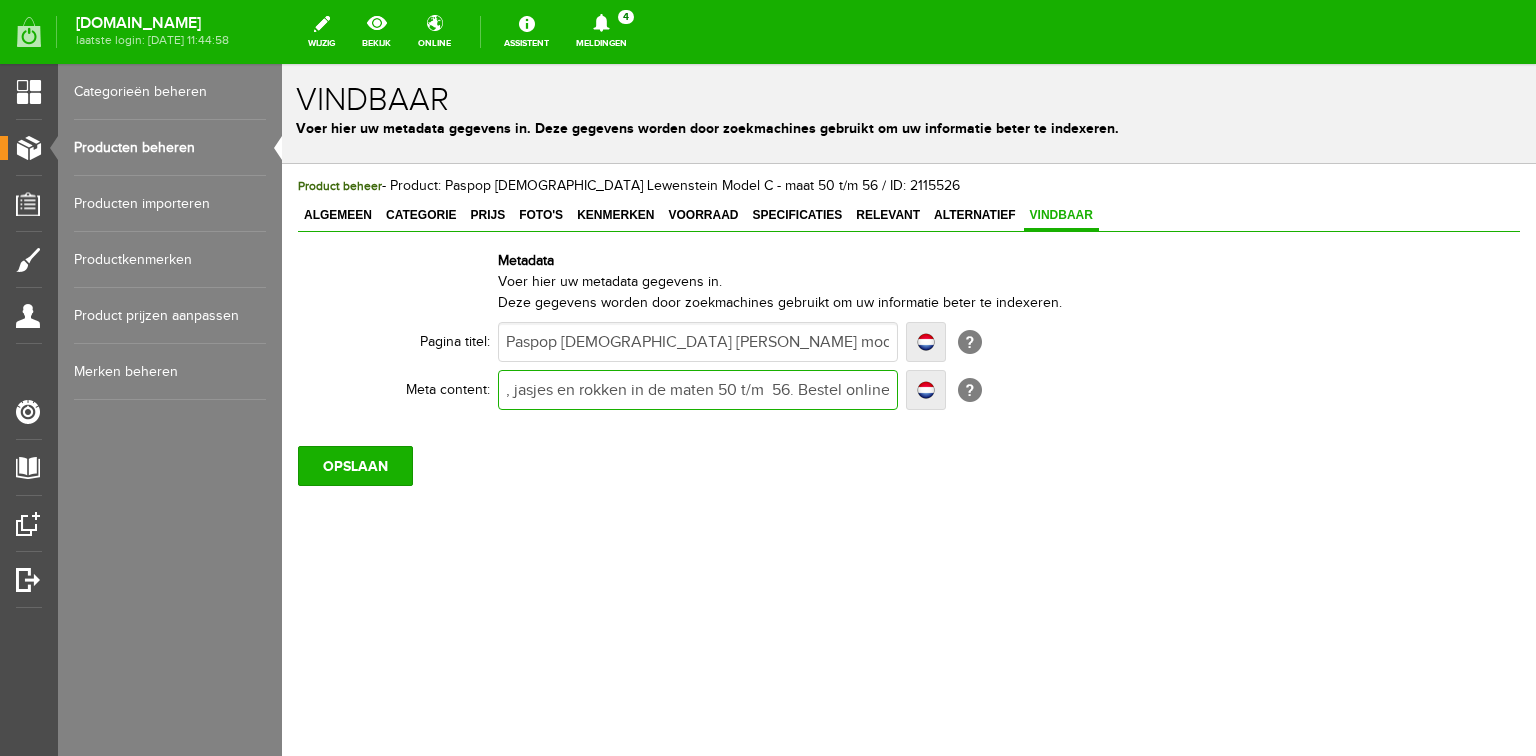 click on "Verstelbare en stabiele paspop voor broeken, jasjes en rokken in de maten 50 t/m  56. Bestel online of bezoek onze winkel." at bounding box center (698, 390) 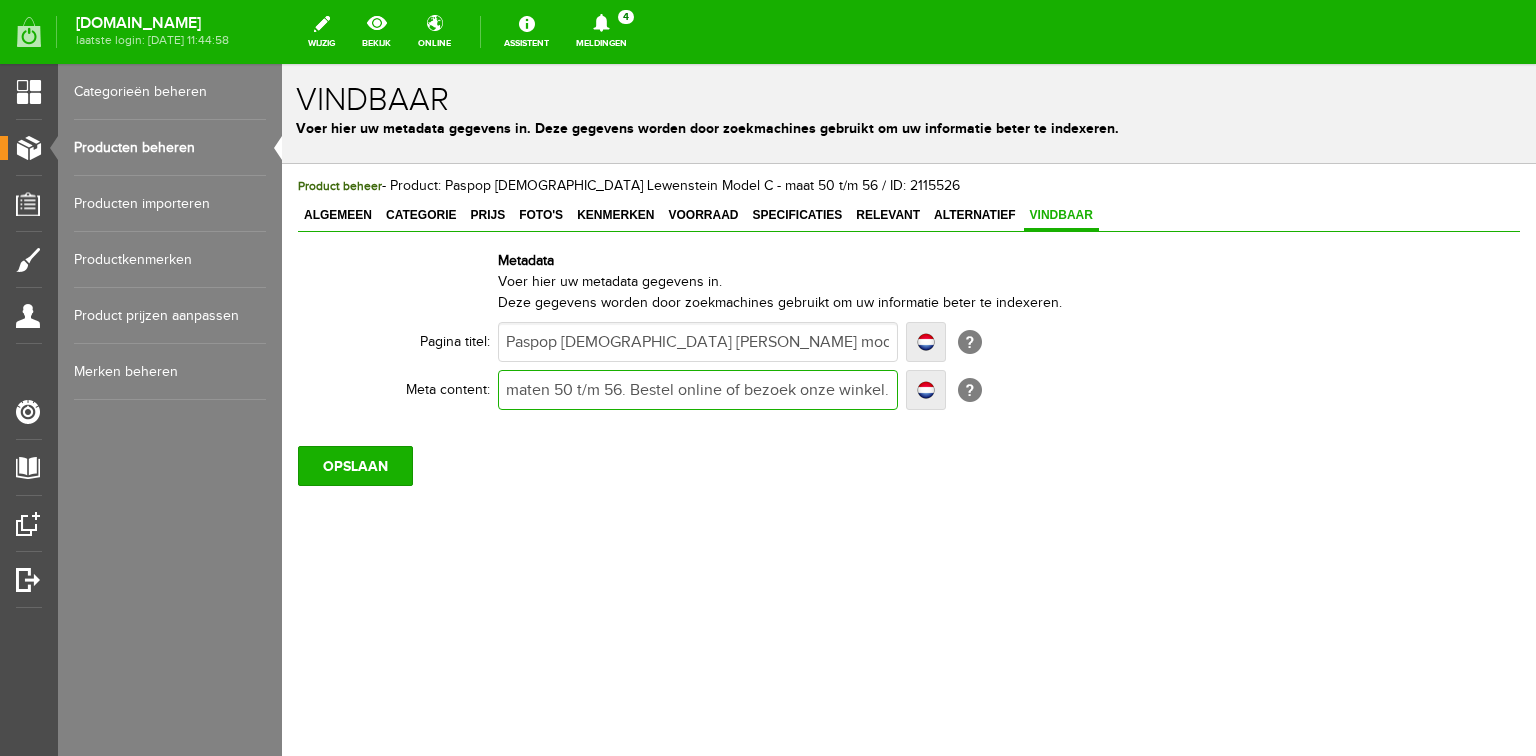 scroll, scrollTop: 0, scrollLeft: 0, axis: both 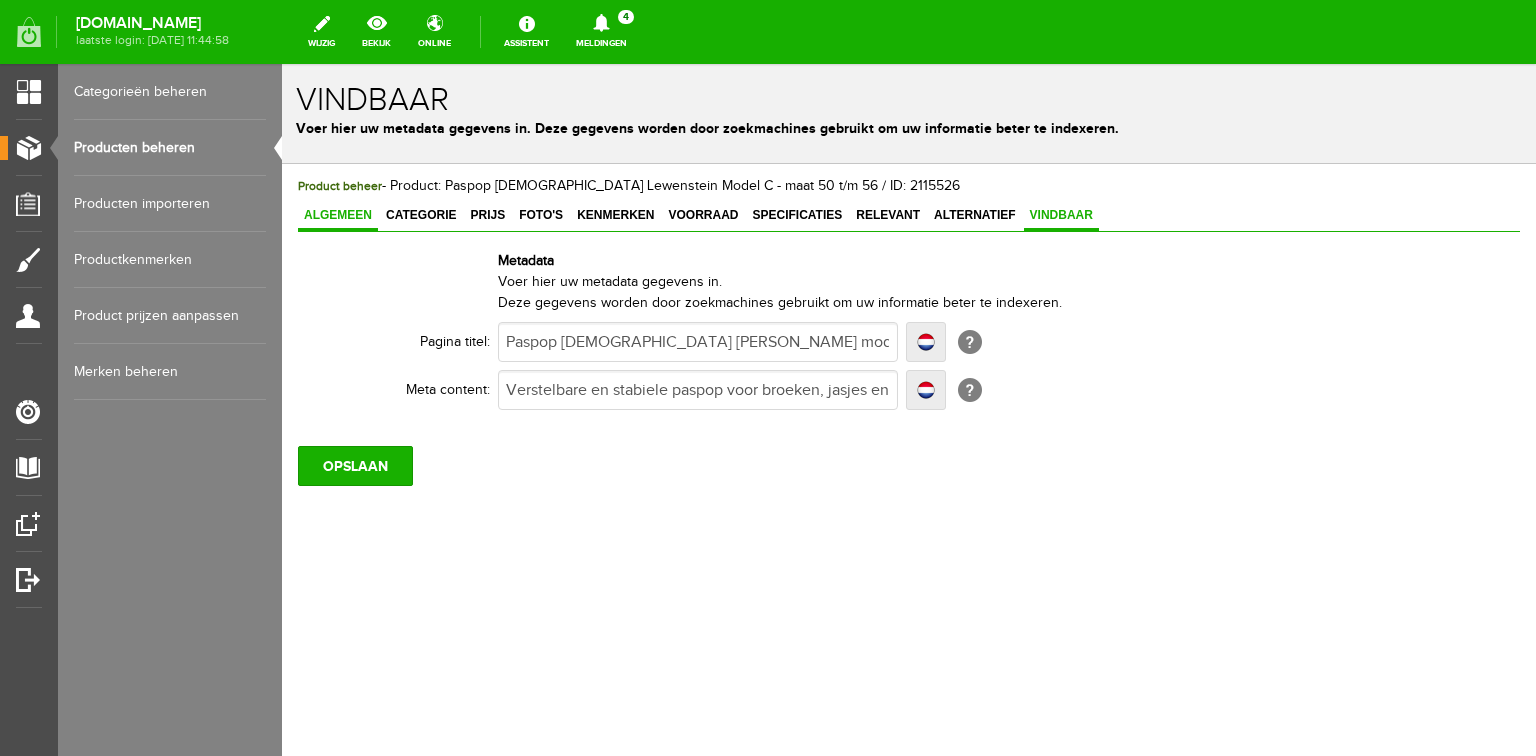 click on "Algemeen" at bounding box center [338, 215] 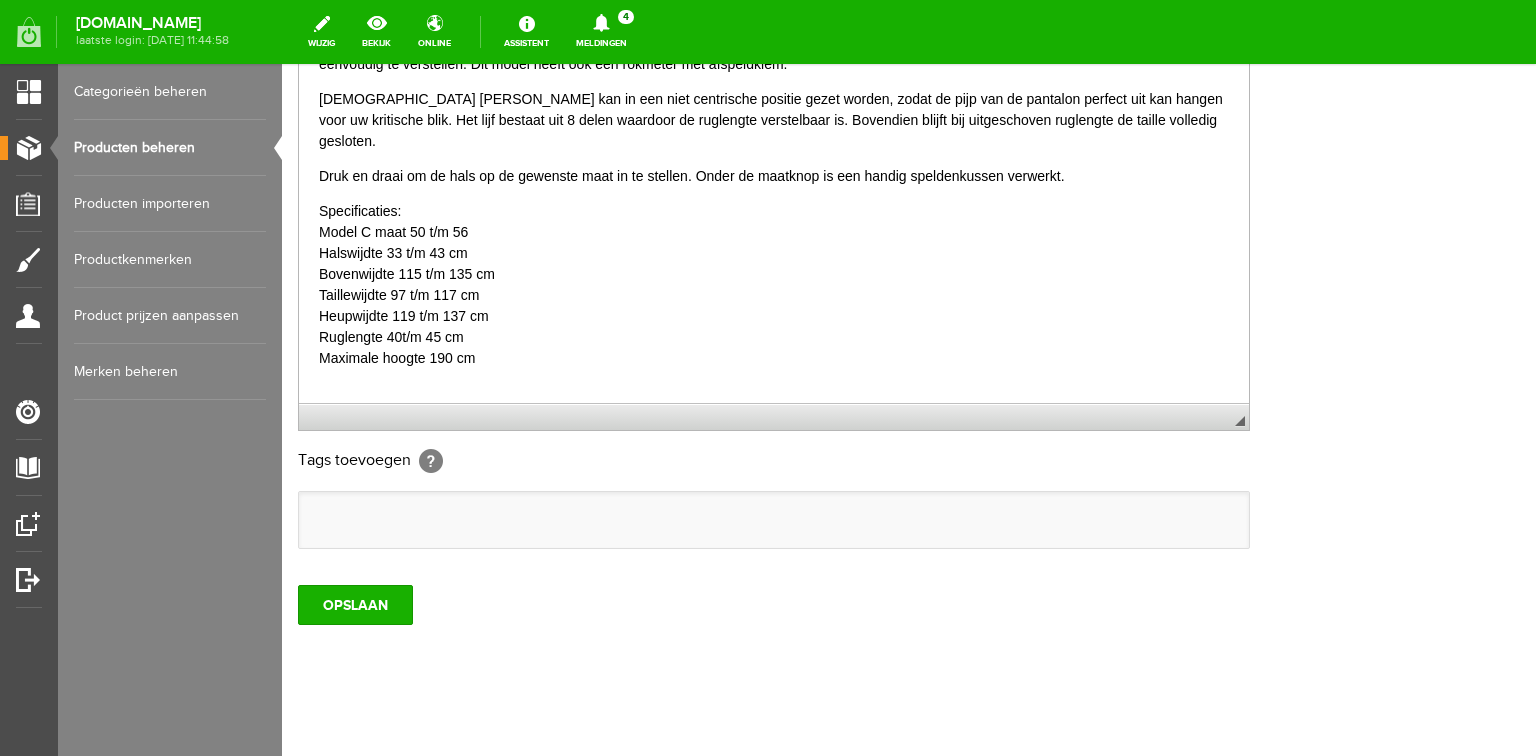 scroll, scrollTop: 592, scrollLeft: 0, axis: vertical 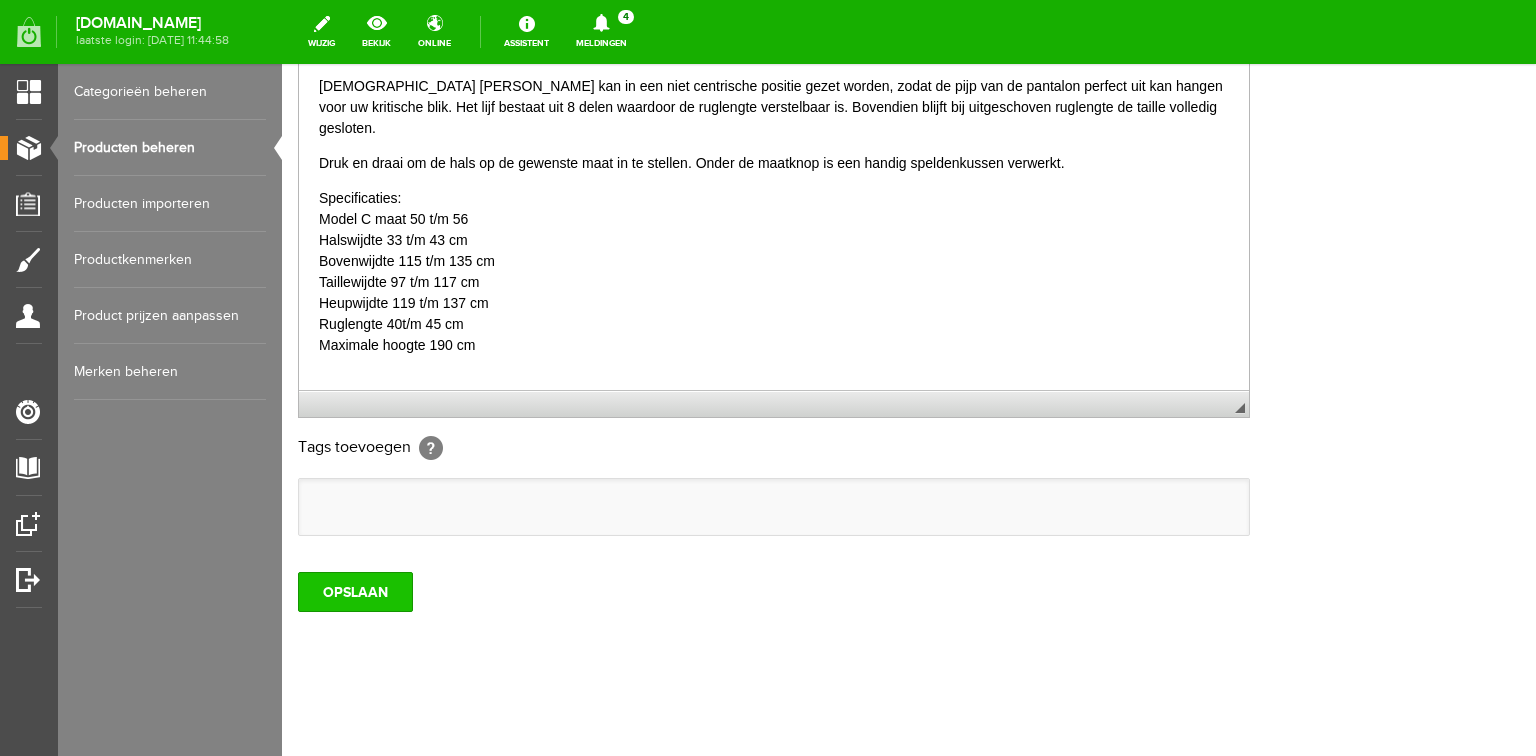 click on "OPSLAAN" at bounding box center [355, 592] 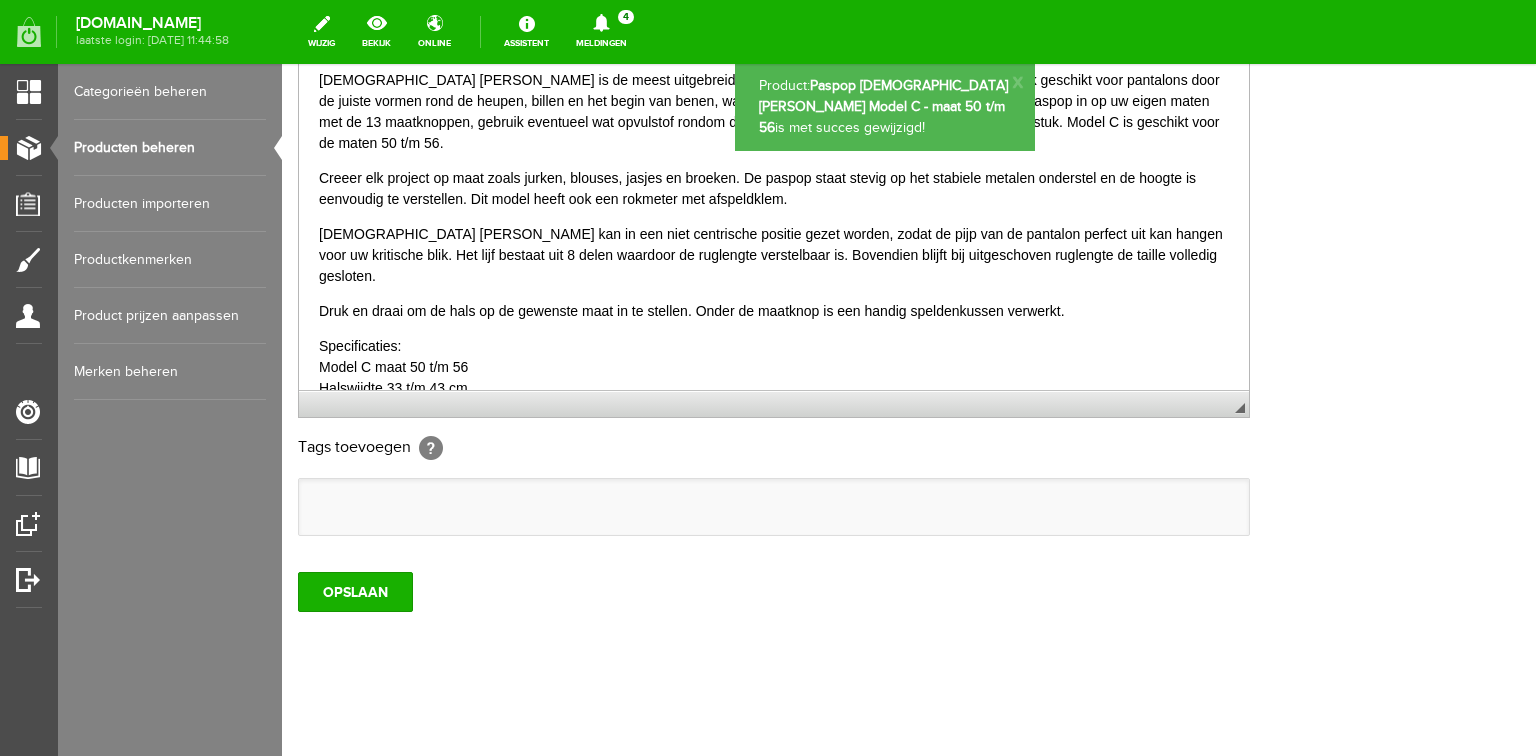 scroll, scrollTop: 0, scrollLeft: 0, axis: both 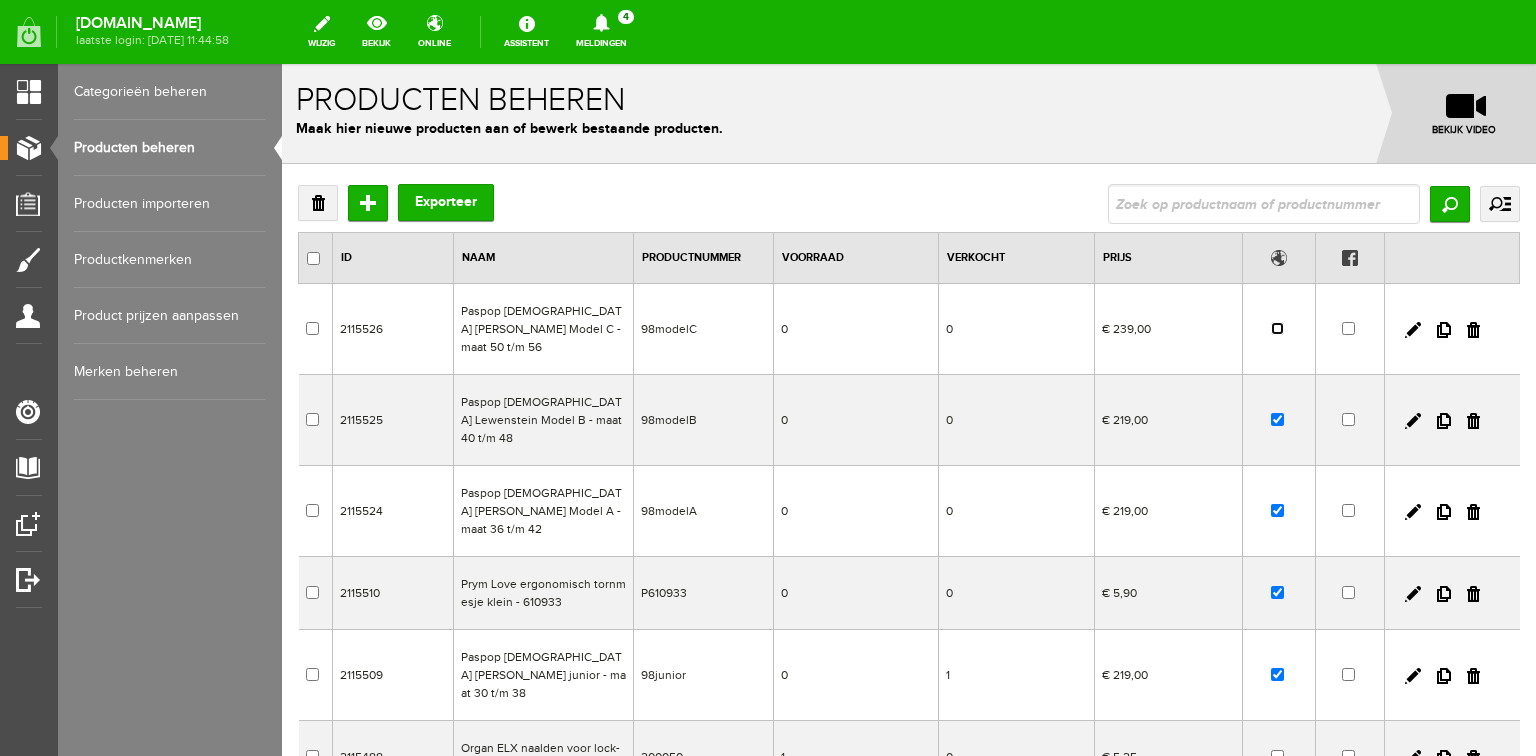 click at bounding box center [1277, 328] 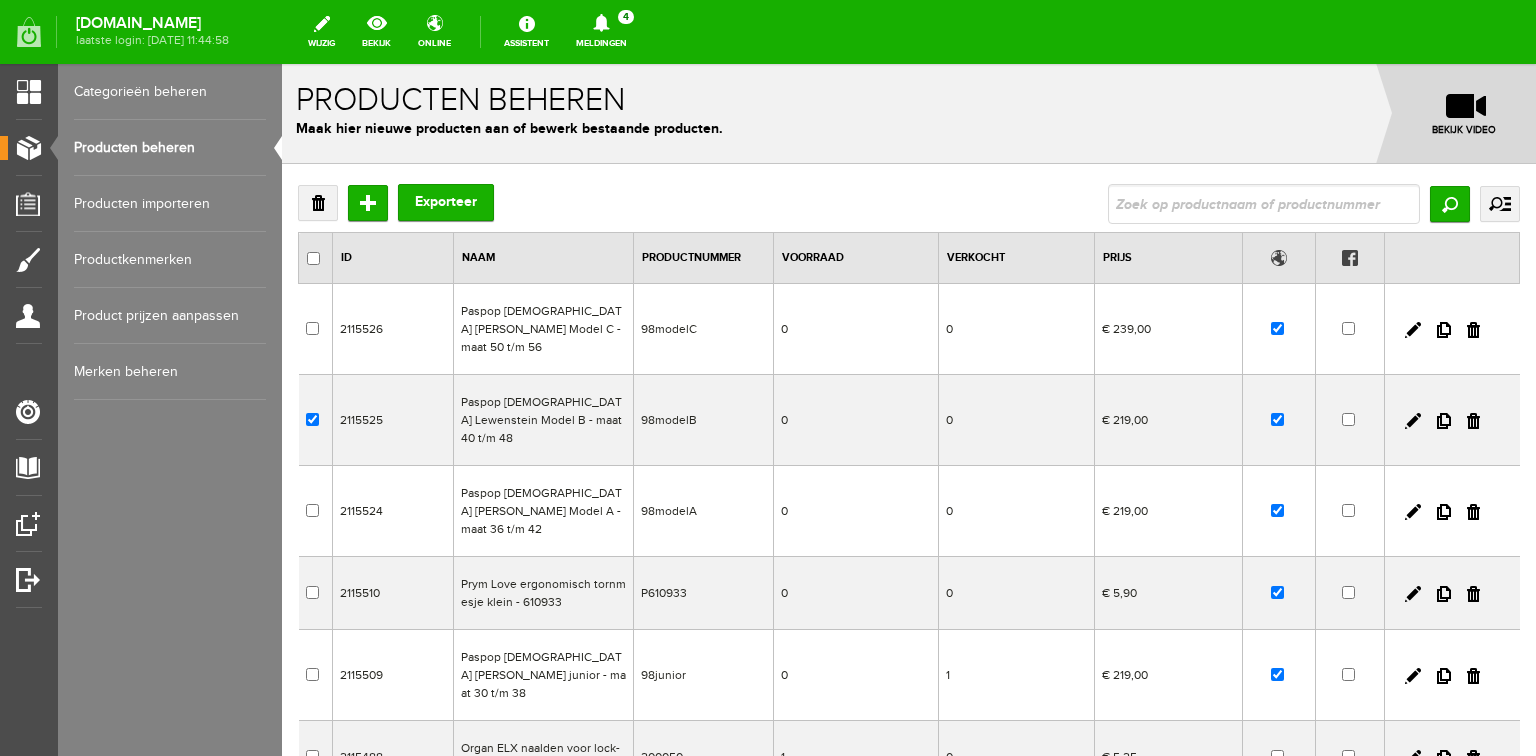 click at bounding box center (1452, 420) 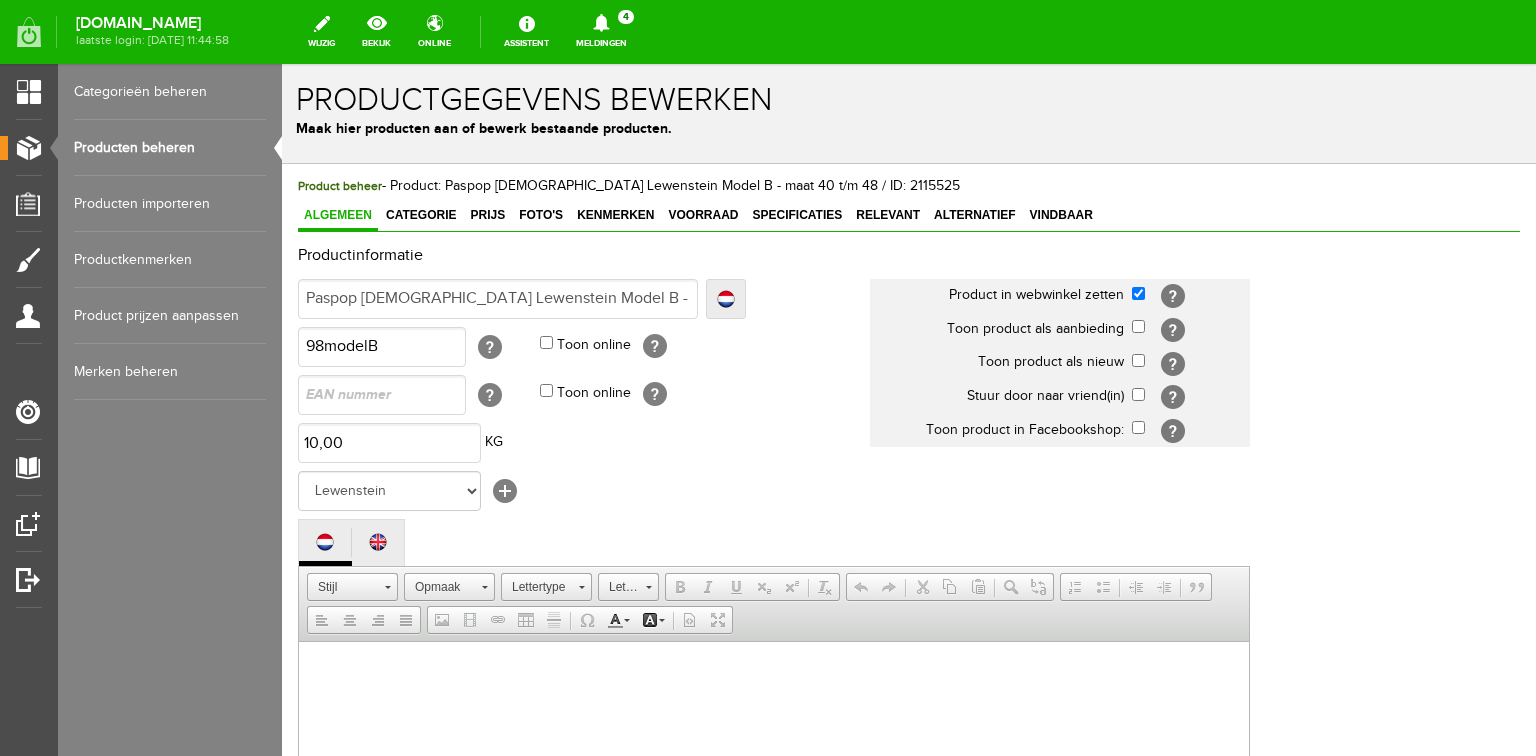 scroll, scrollTop: 0, scrollLeft: 0, axis: both 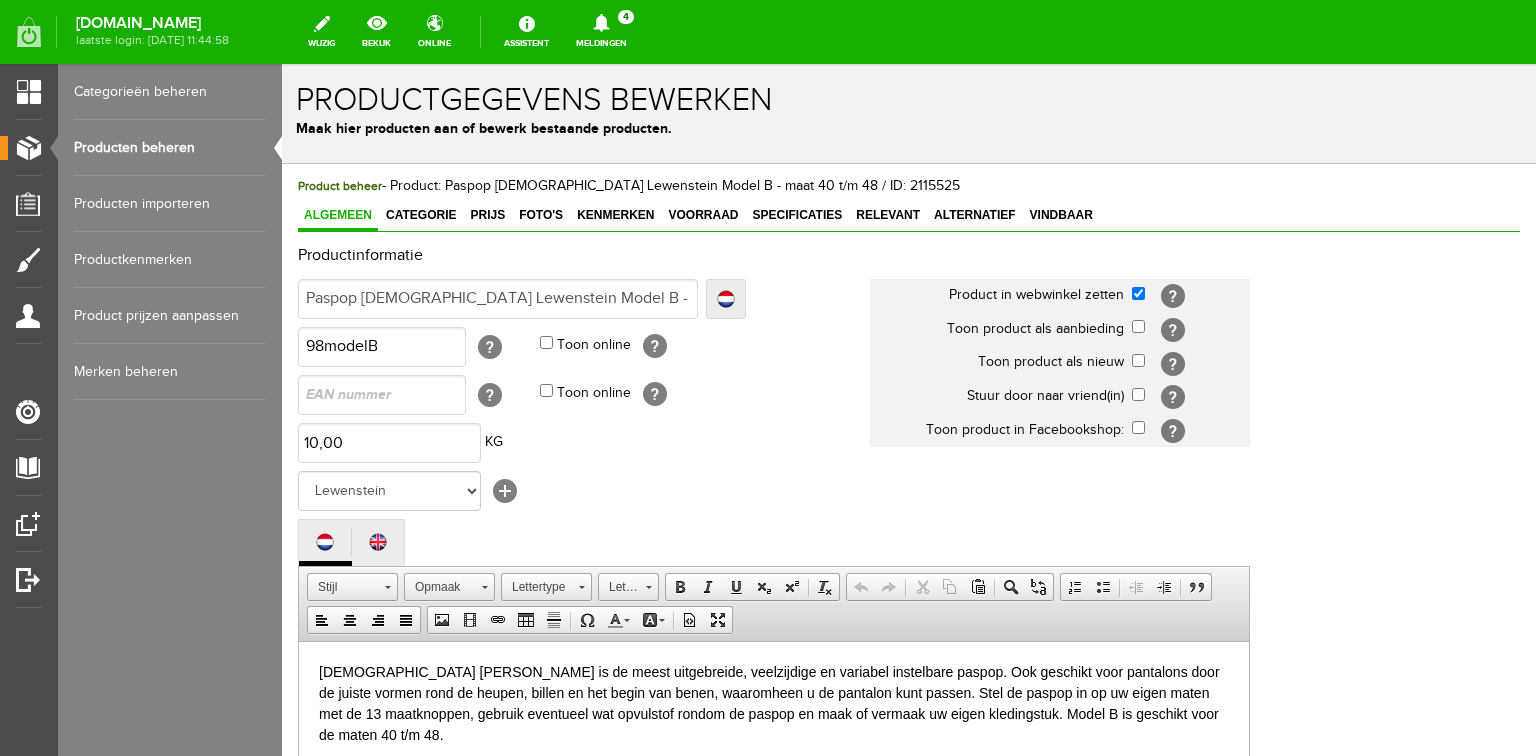 drag, startPoint x: 1386, startPoint y: 401, endPoint x: 1104, endPoint y: 367, distance: 284.04224 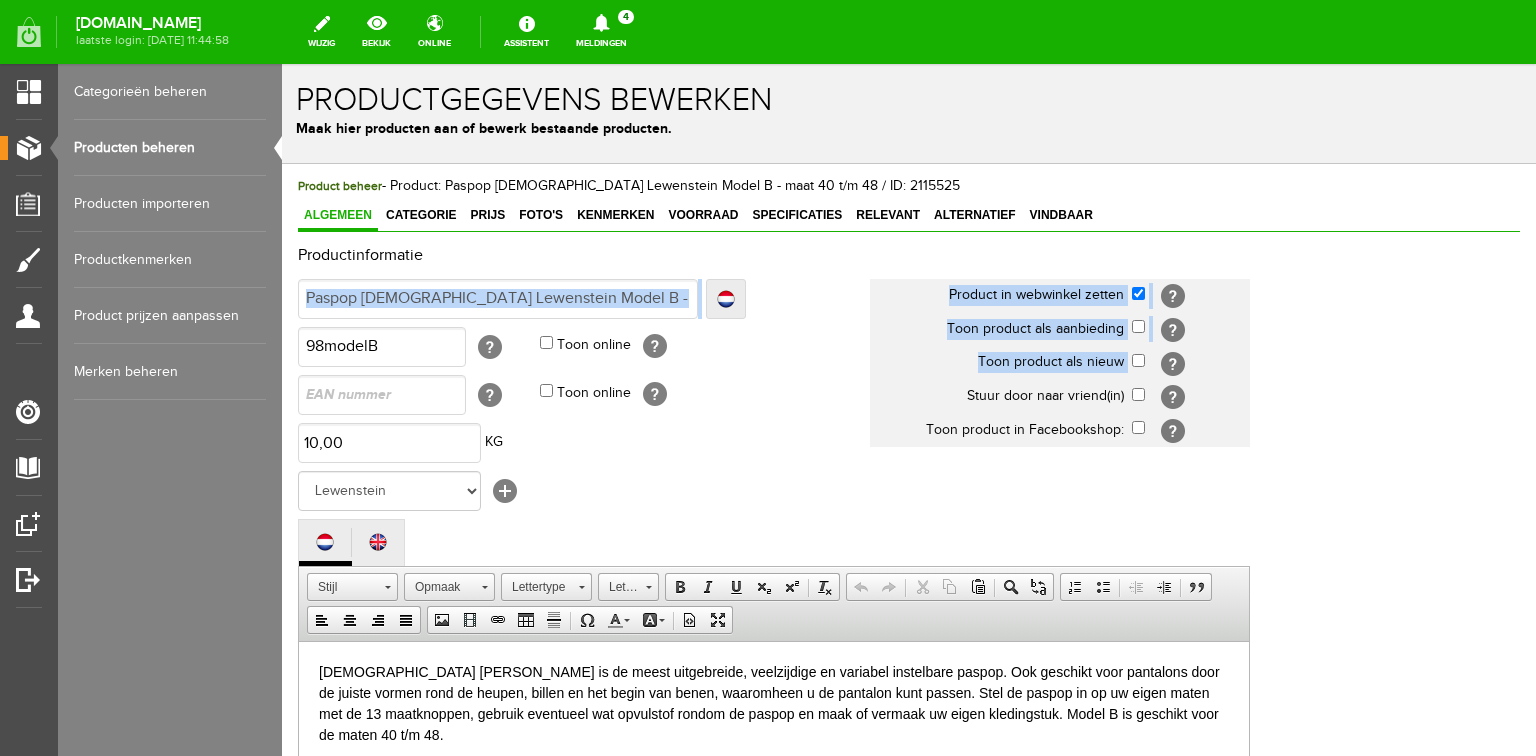 click on "Productinformatie
Localize
[GEOGRAPHIC_DATA]
Paspop [DEMOGRAPHIC_DATA] Lewenstein Model B - maat 40 t/m 48
Localize
Paspop [DEMOGRAPHIC_DATA] Lewenstein Model B - maat 40 t/m 48
[GEOGRAPHIC_DATA]" at bounding box center (909, 689) 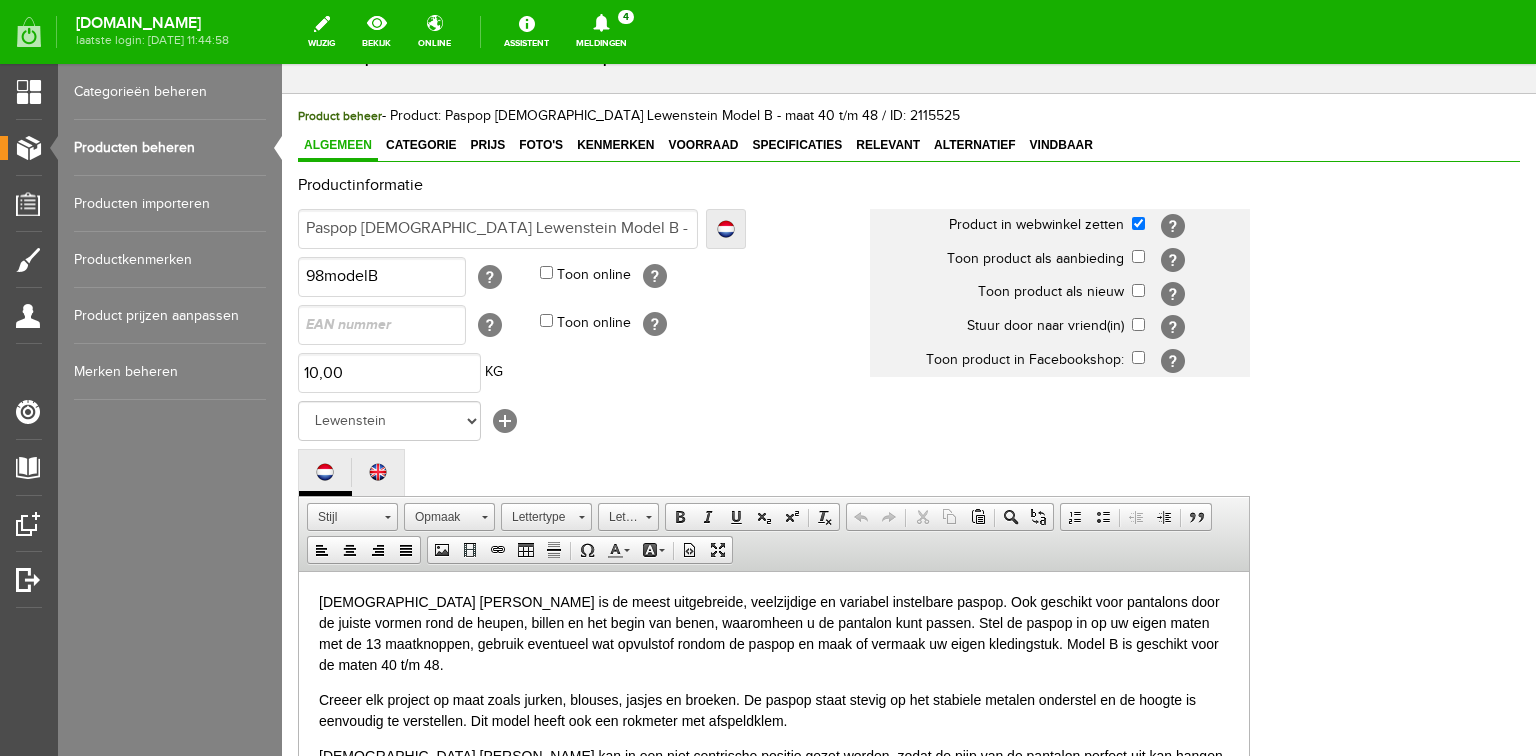 scroll, scrollTop: 240, scrollLeft: 0, axis: vertical 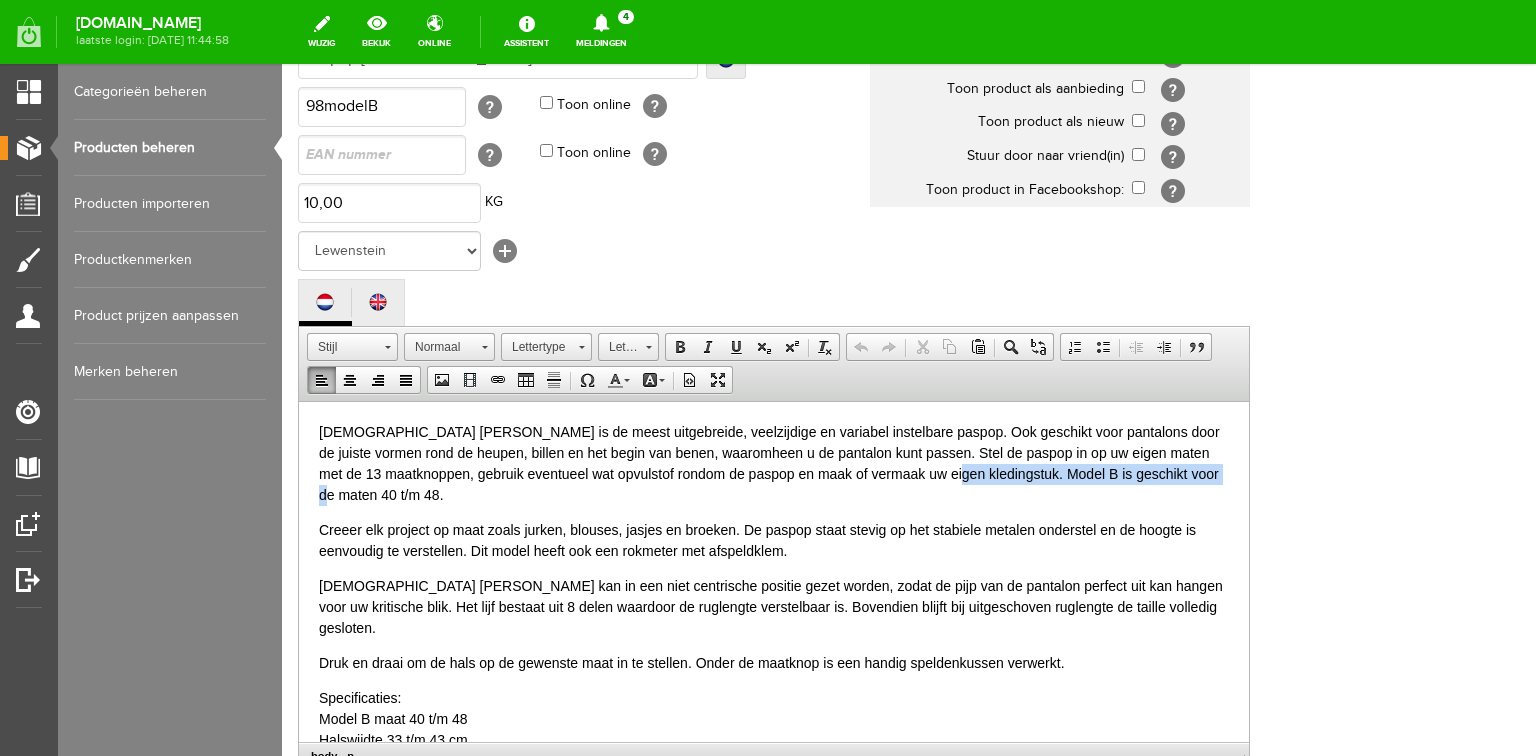 drag, startPoint x: 909, startPoint y: 474, endPoint x: 1184, endPoint y: 471, distance: 275.01636 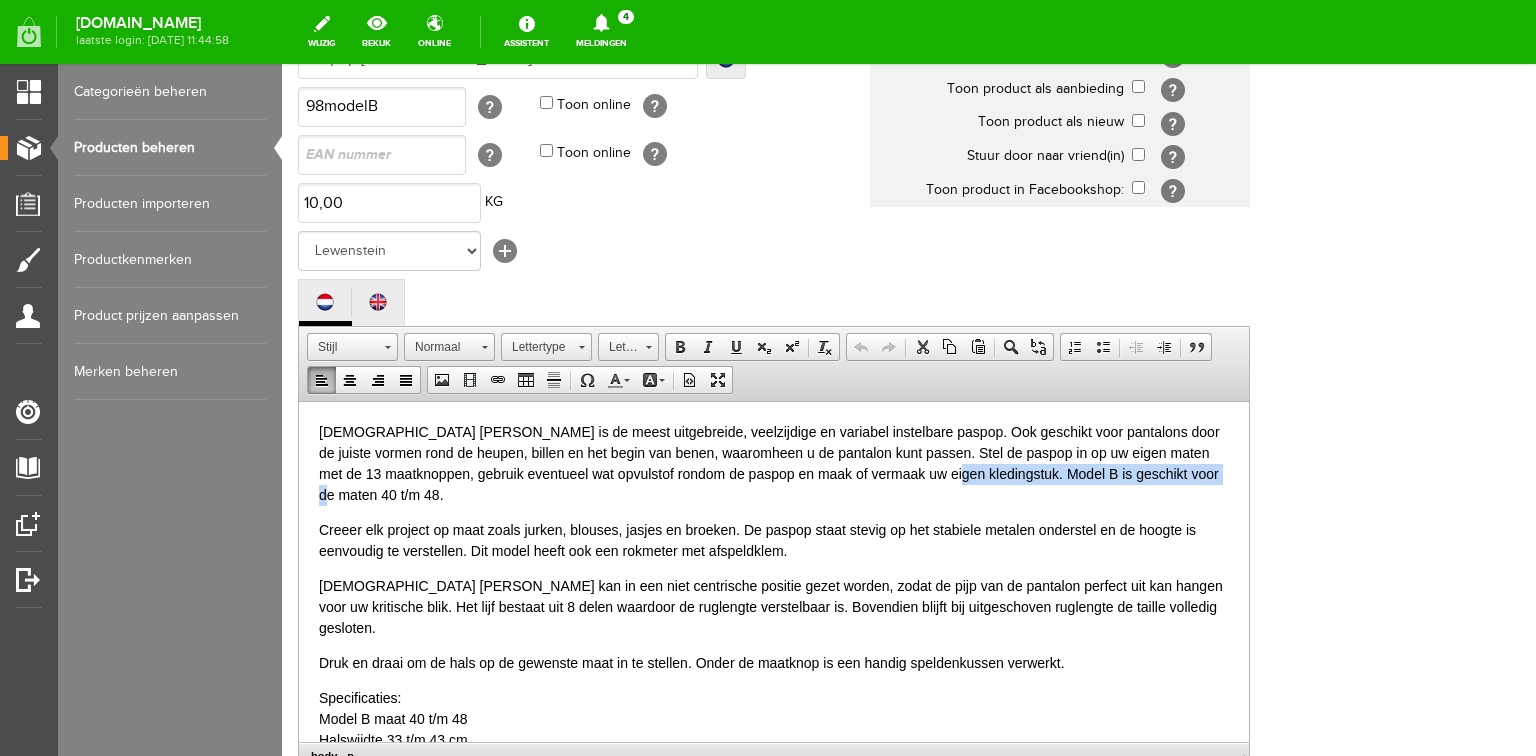 copy on "Model B is geschikt voor de maten 40 t/m 48" 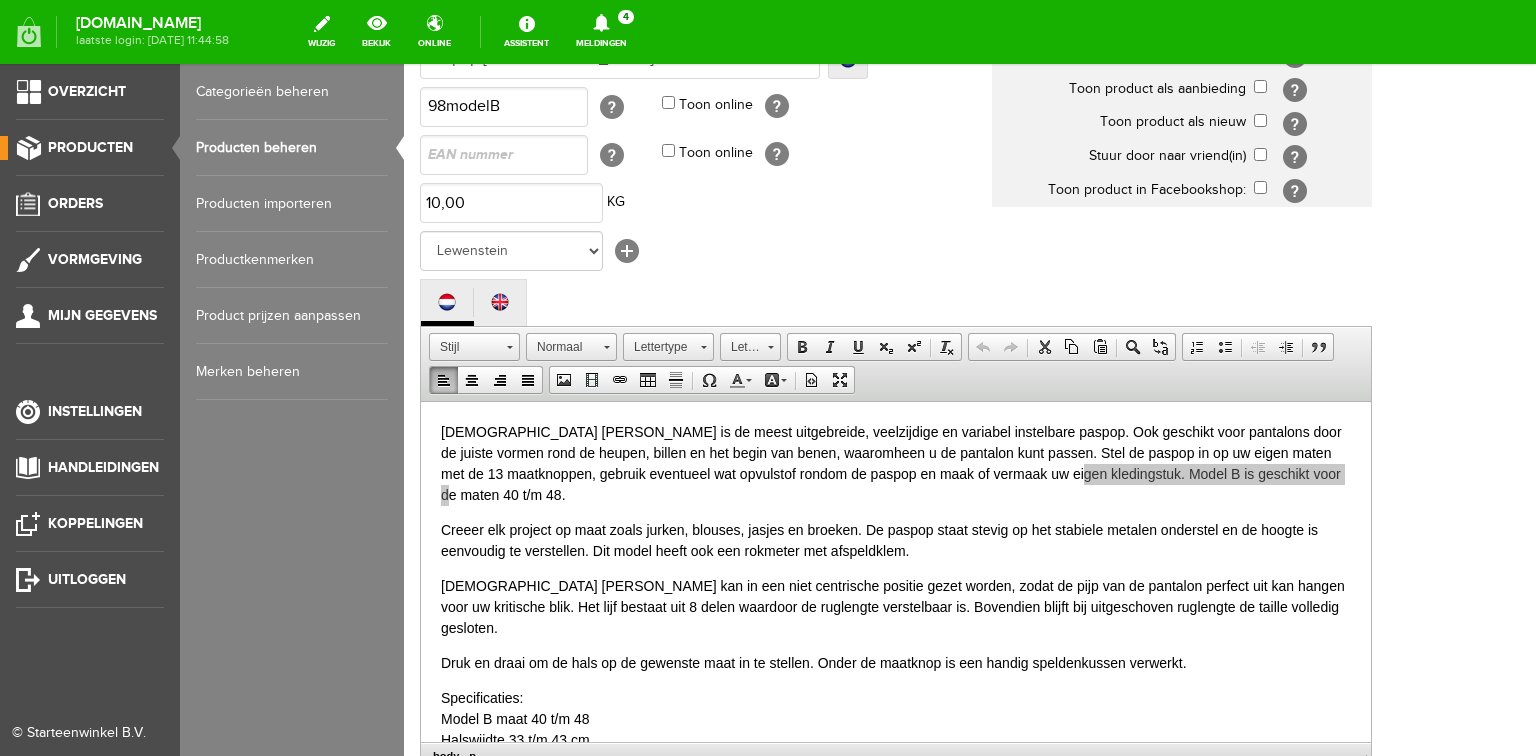 click on "Producten beheren" at bounding box center [292, 148] 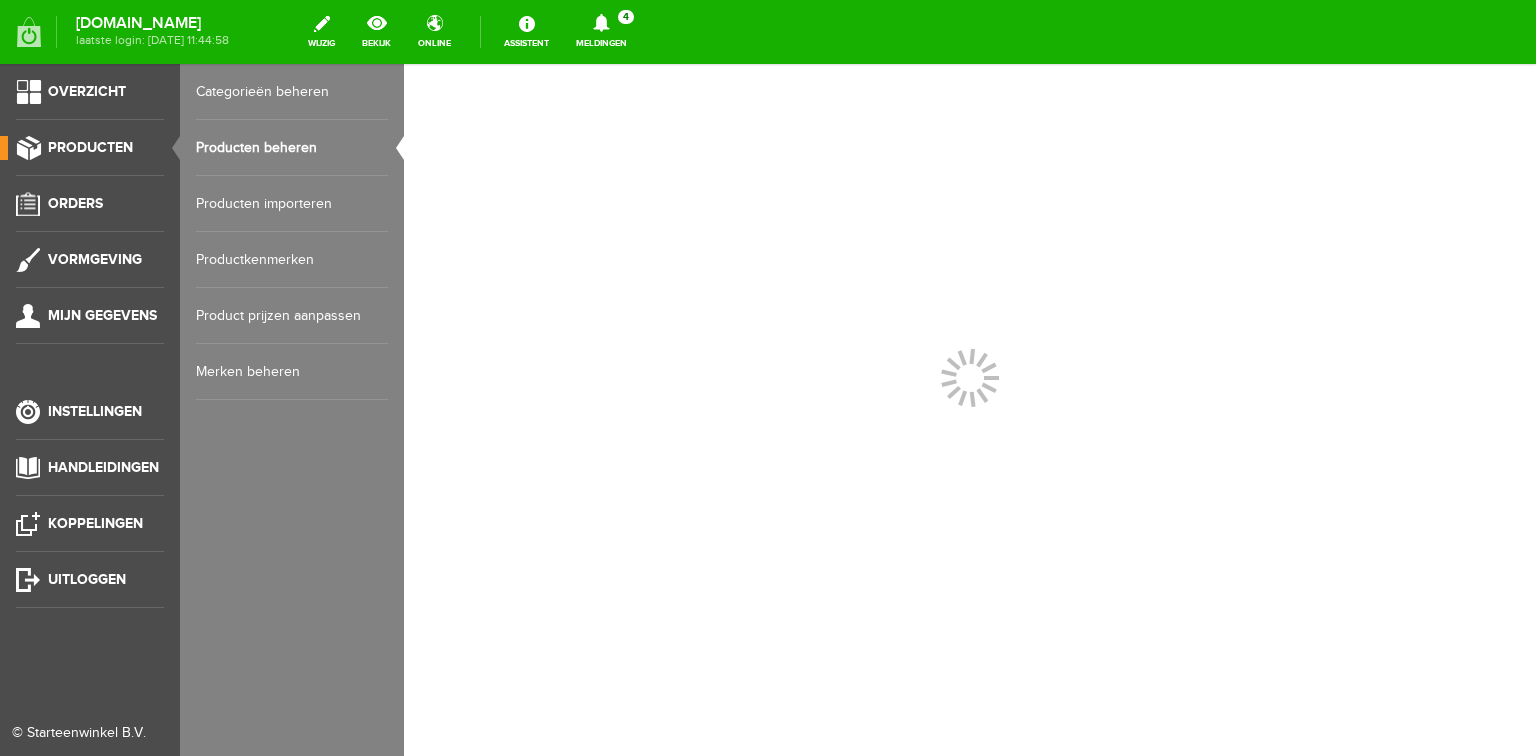 scroll, scrollTop: 0, scrollLeft: 0, axis: both 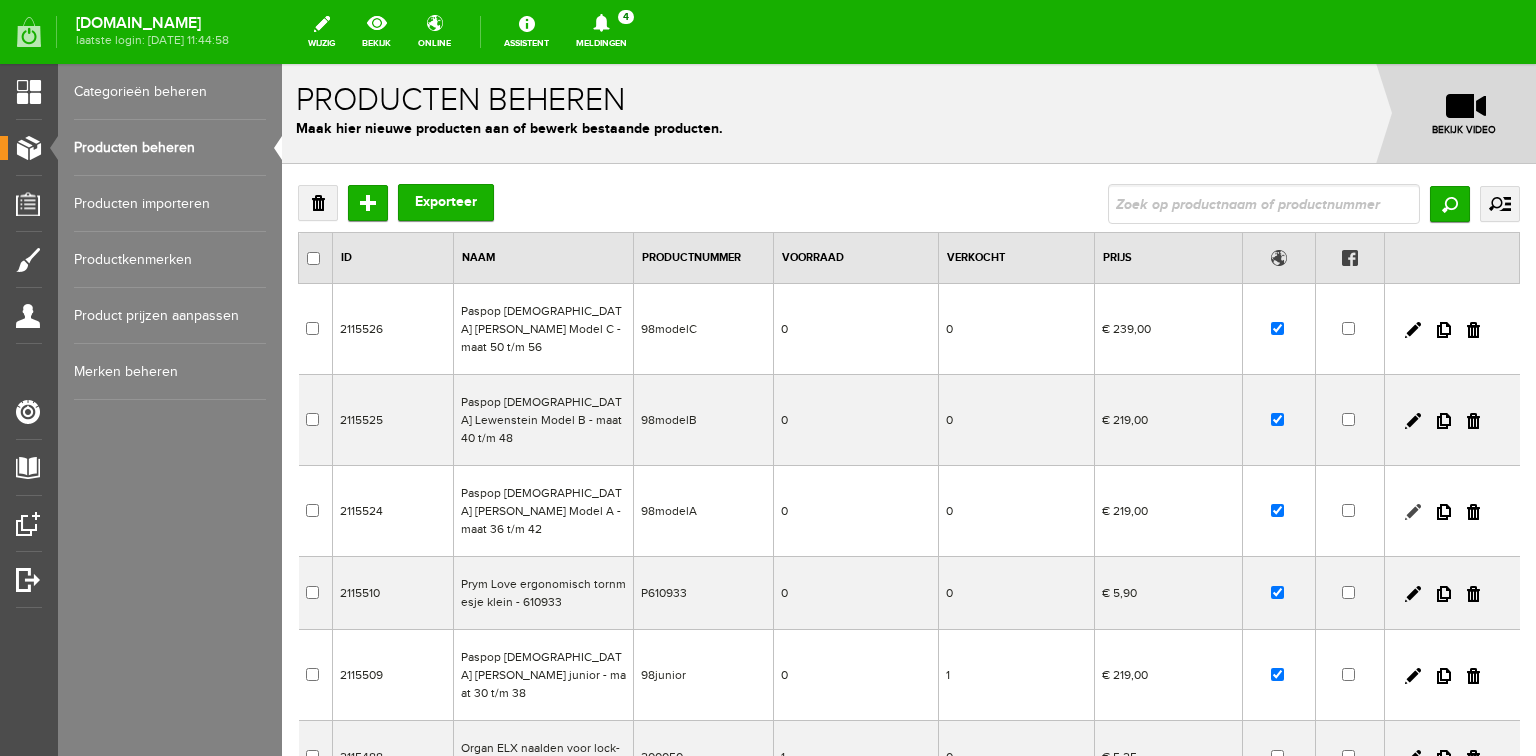 click at bounding box center (1413, 512) 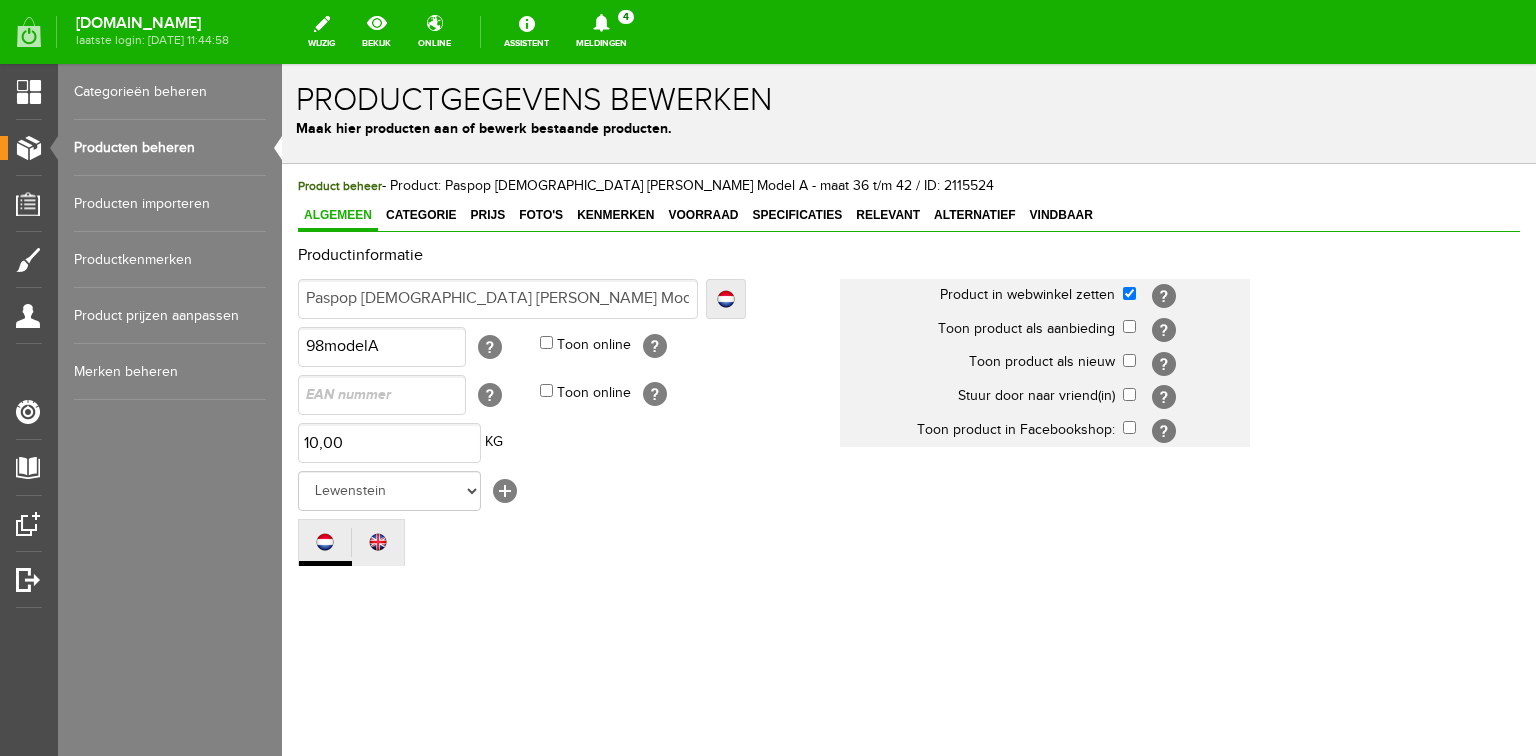 scroll, scrollTop: 0, scrollLeft: 0, axis: both 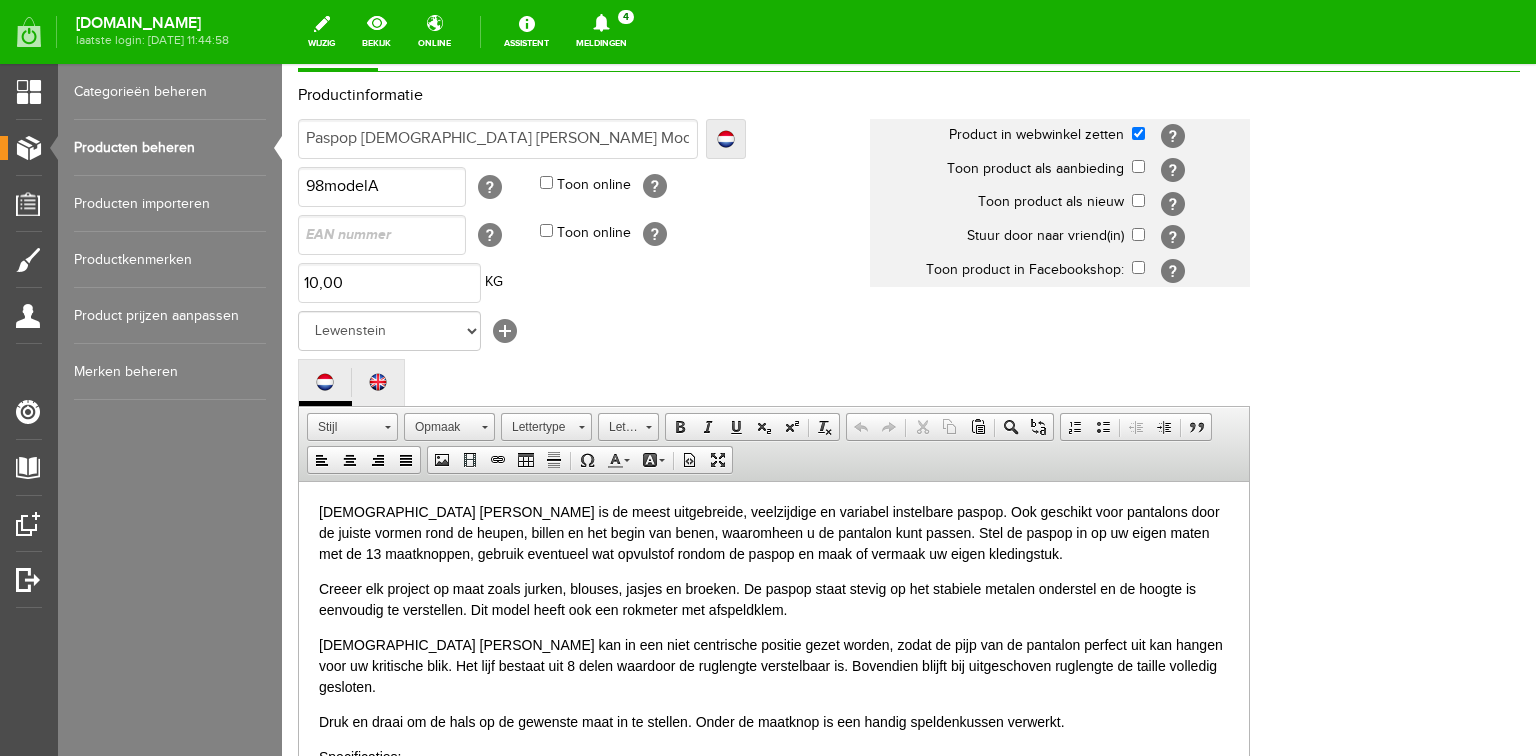 click on "[DEMOGRAPHIC_DATA] [PERSON_NAME] is de meest uitgebreide, veelzijdige en variabel instelbare paspop. Ook geschikt voor pantalons door de juiste vormen rond de heupen, billen en het begin van benen, waaromheen u de pantalon kunt passen. Stel de paspop in op uw eigen maten met de 13 maatknoppen, gebruik eventueel wat opvulstof rondom de paspop en maak of vermaak uw eigen kledingstuk." at bounding box center [774, 532] 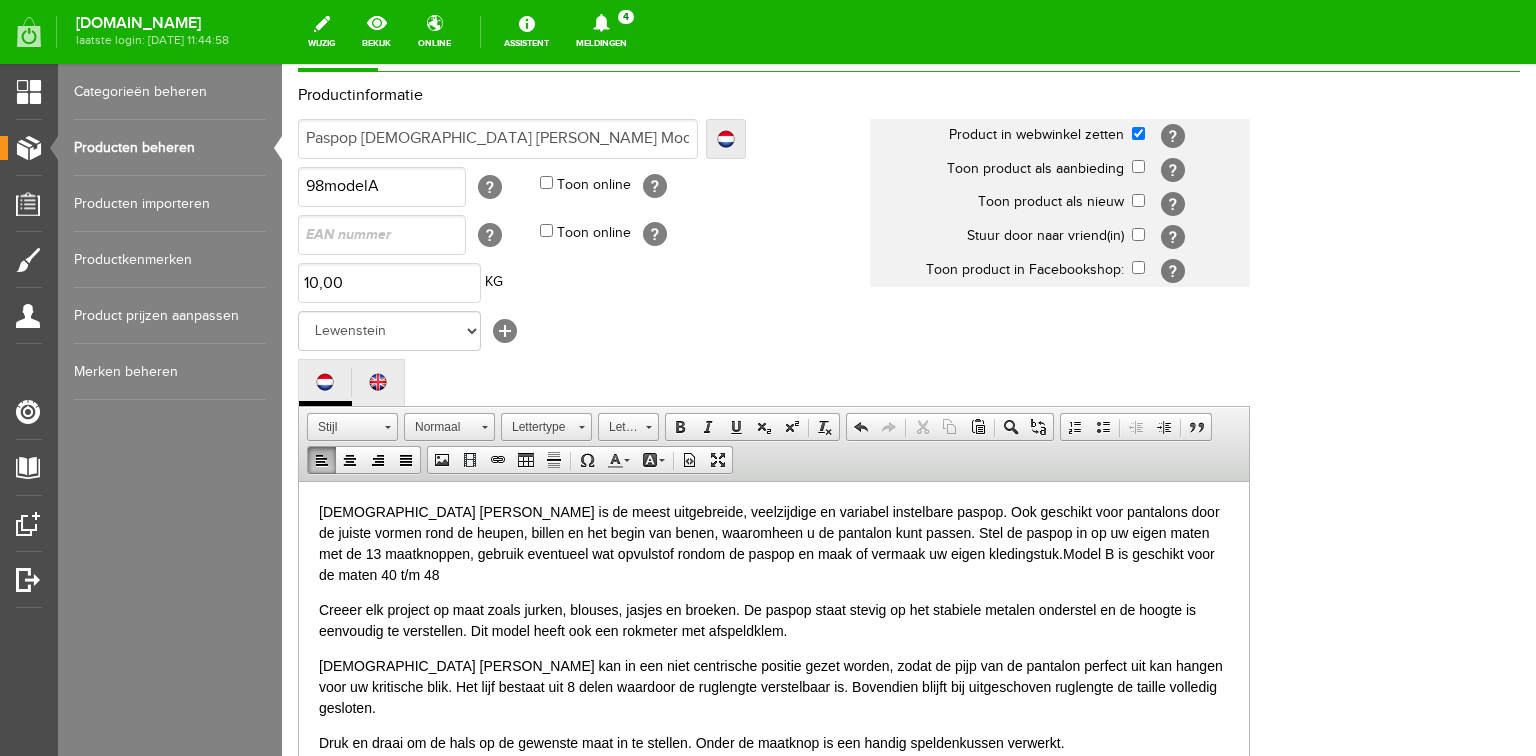 scroll, scrollTop: 212, scrollLeft: 0, axis: vertical 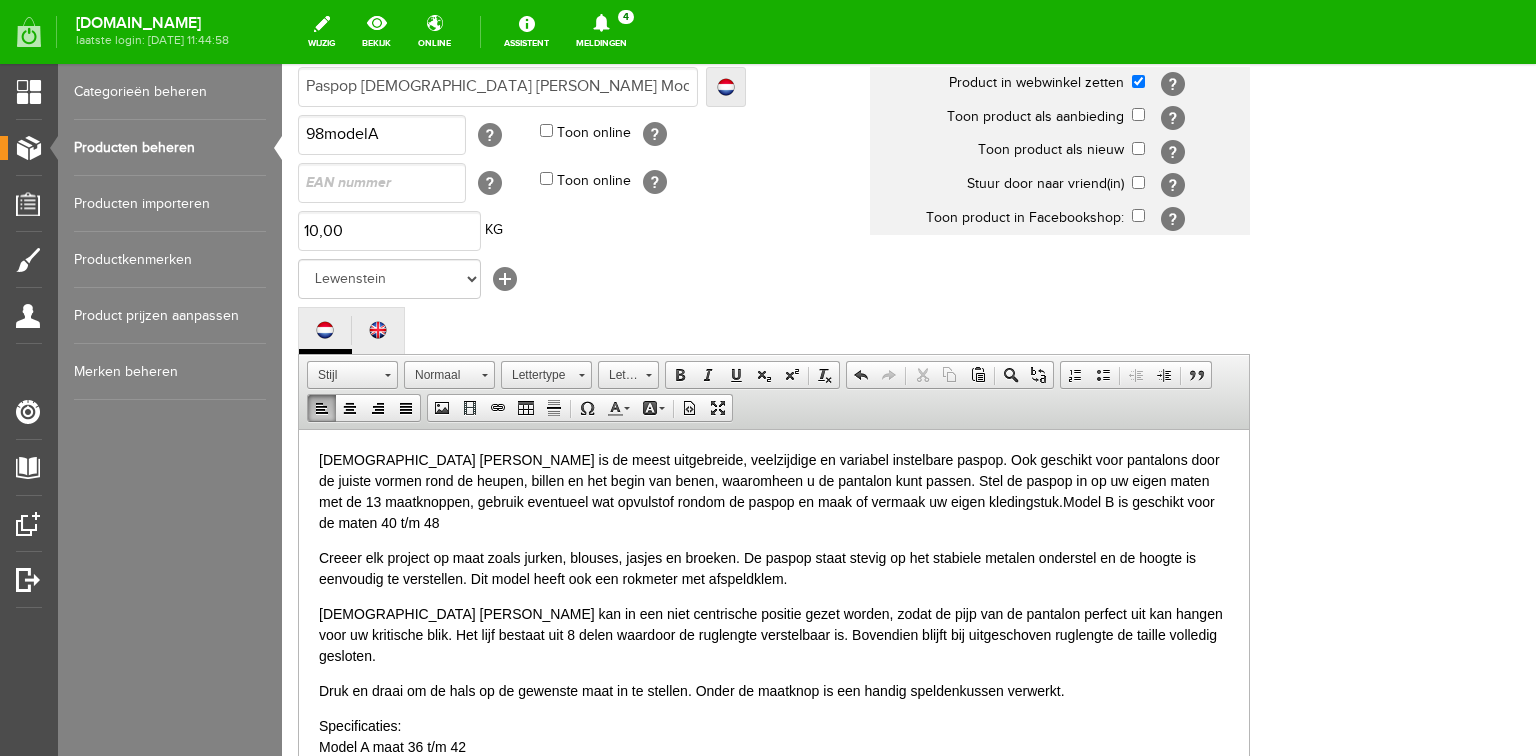 click on "[DEMOGRAPHIC_DATA] [PERSON_NAME] is de meest uitgebreide, veelzijdige en variabel instelbare paspop. Ook geschikt voor pantalons door de juiste vormen rond de heupen, billen en het begin van benen, waaromheen u de pantalon kunt passen. Stel de paspop in op uw eigen maten met de 13 maatknoppen, gebruik eventueel wat opvulstof rondom de paspop en maak of vermaak uw eigen kledingstuk.  Model B is geschikt voor de maten 40 t/m 48" at bounding box center [774, 491] 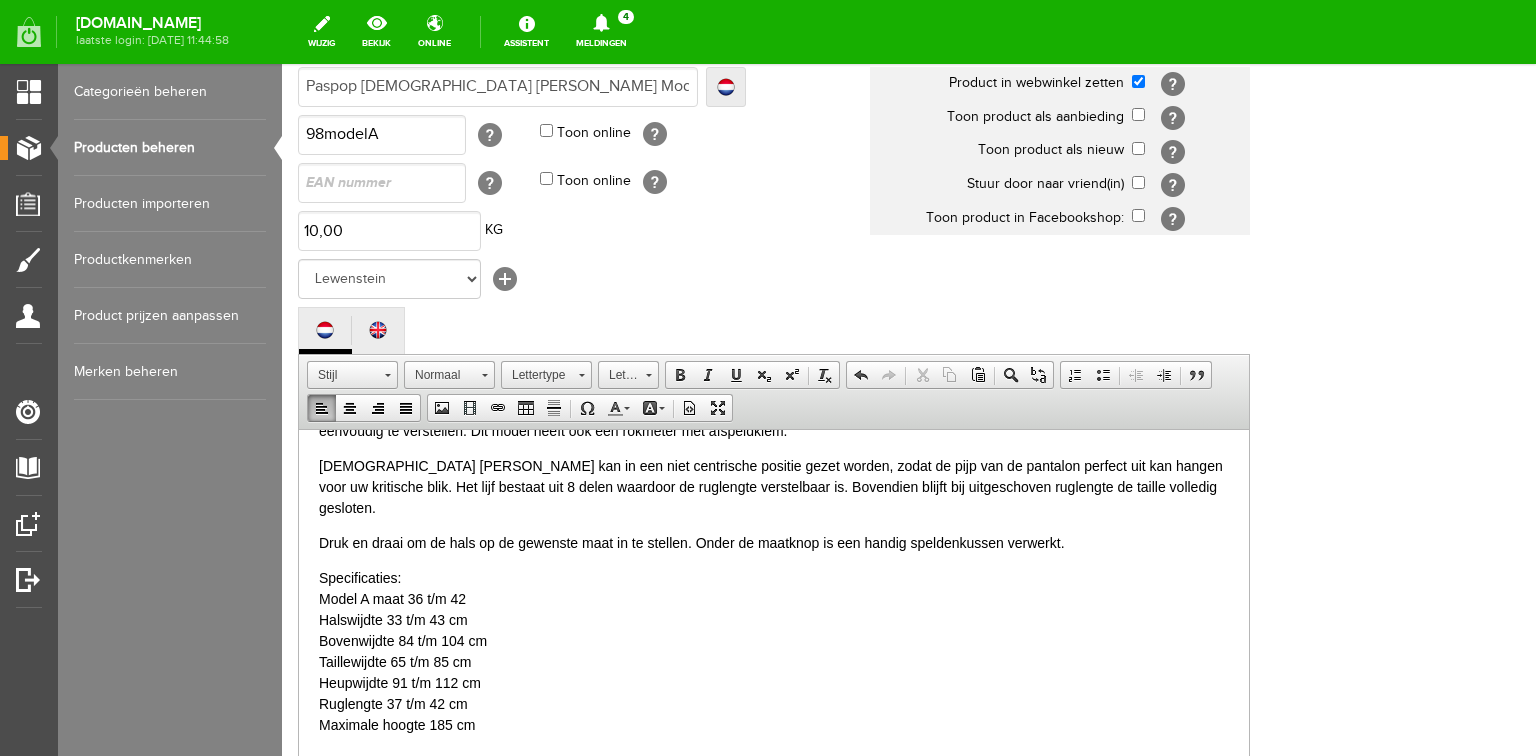 scroll, scrollTop: 532, scrollLeft: 0, axis: vertical 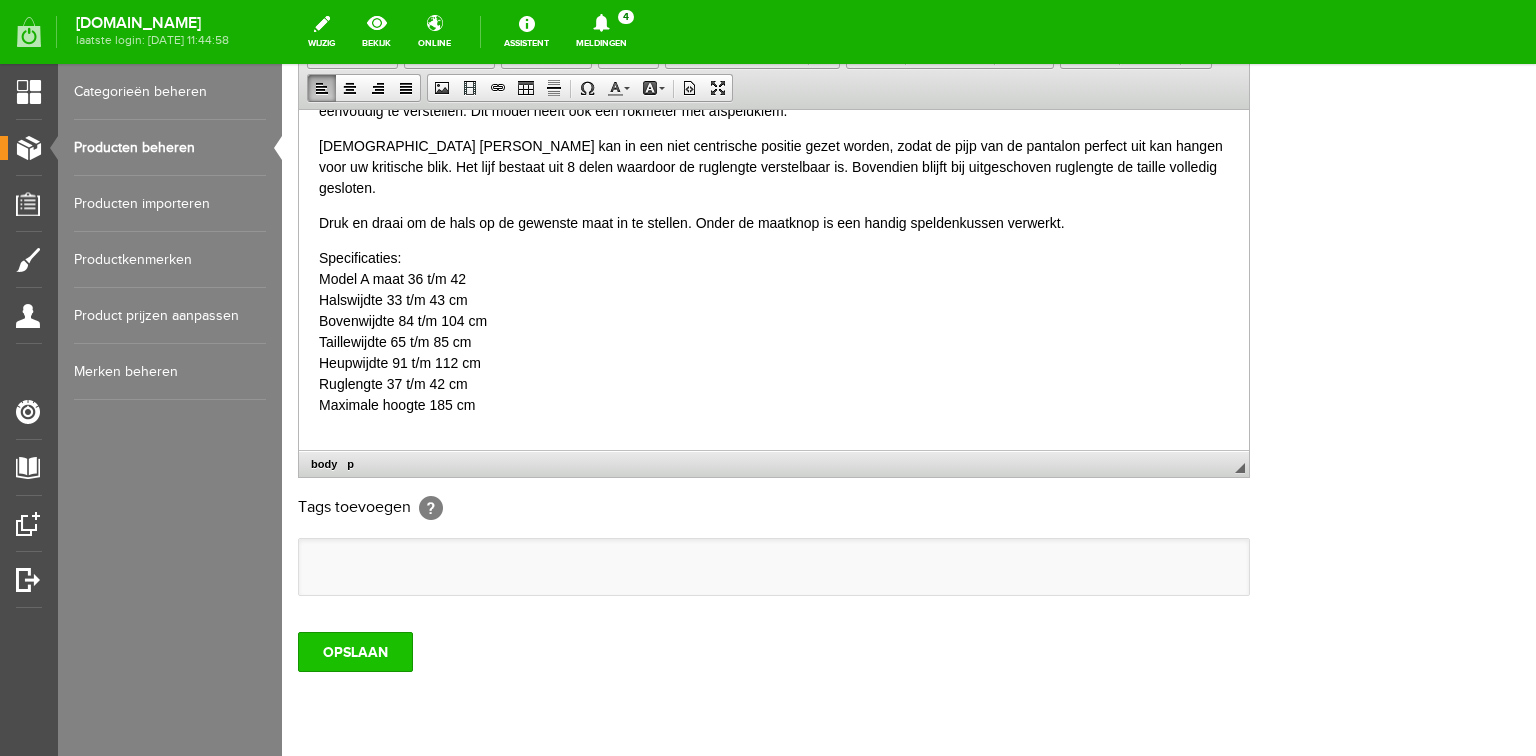 click on "OPSLAAN" at bounding box center [355, 652] 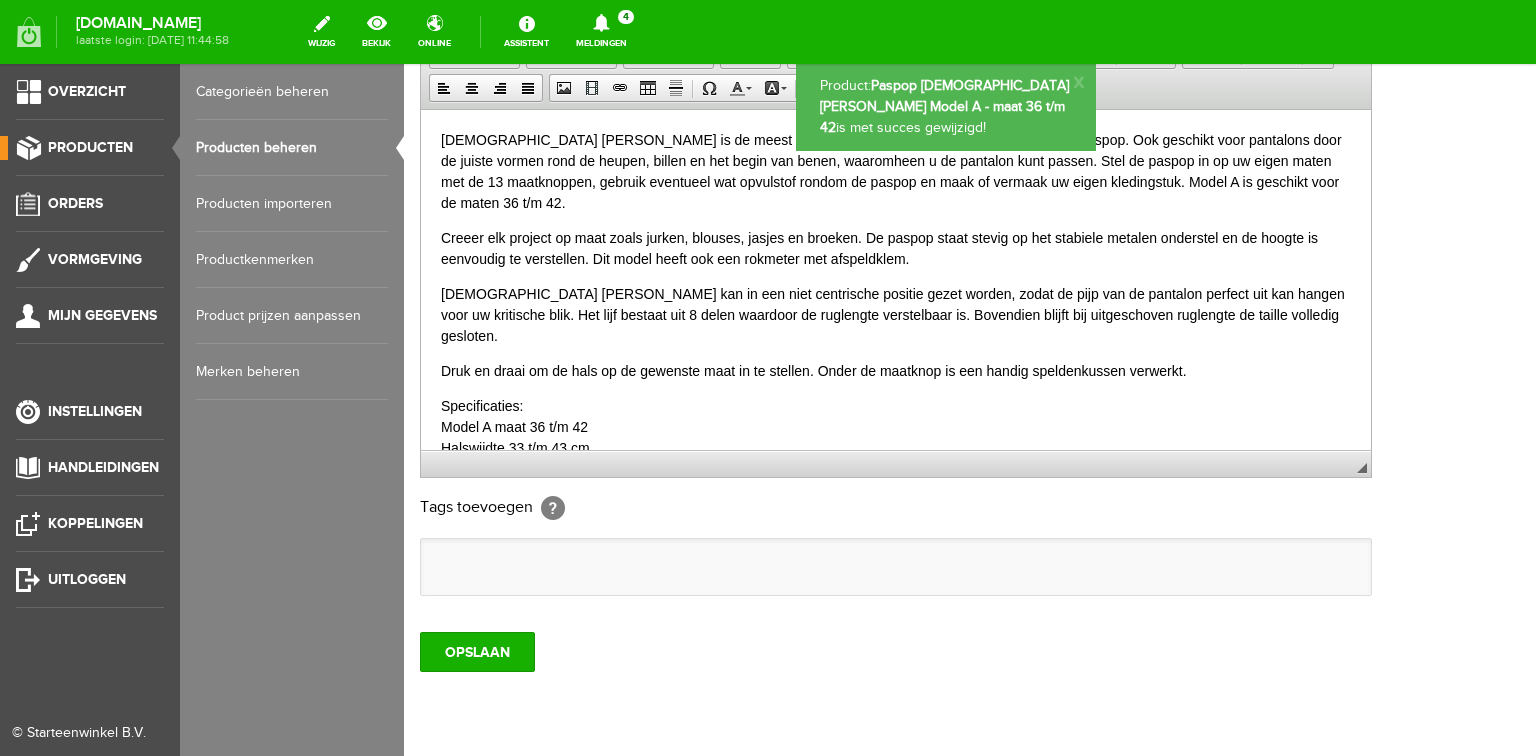 scroll, scrollTop: 0, scrollLeft: 0, axis: both 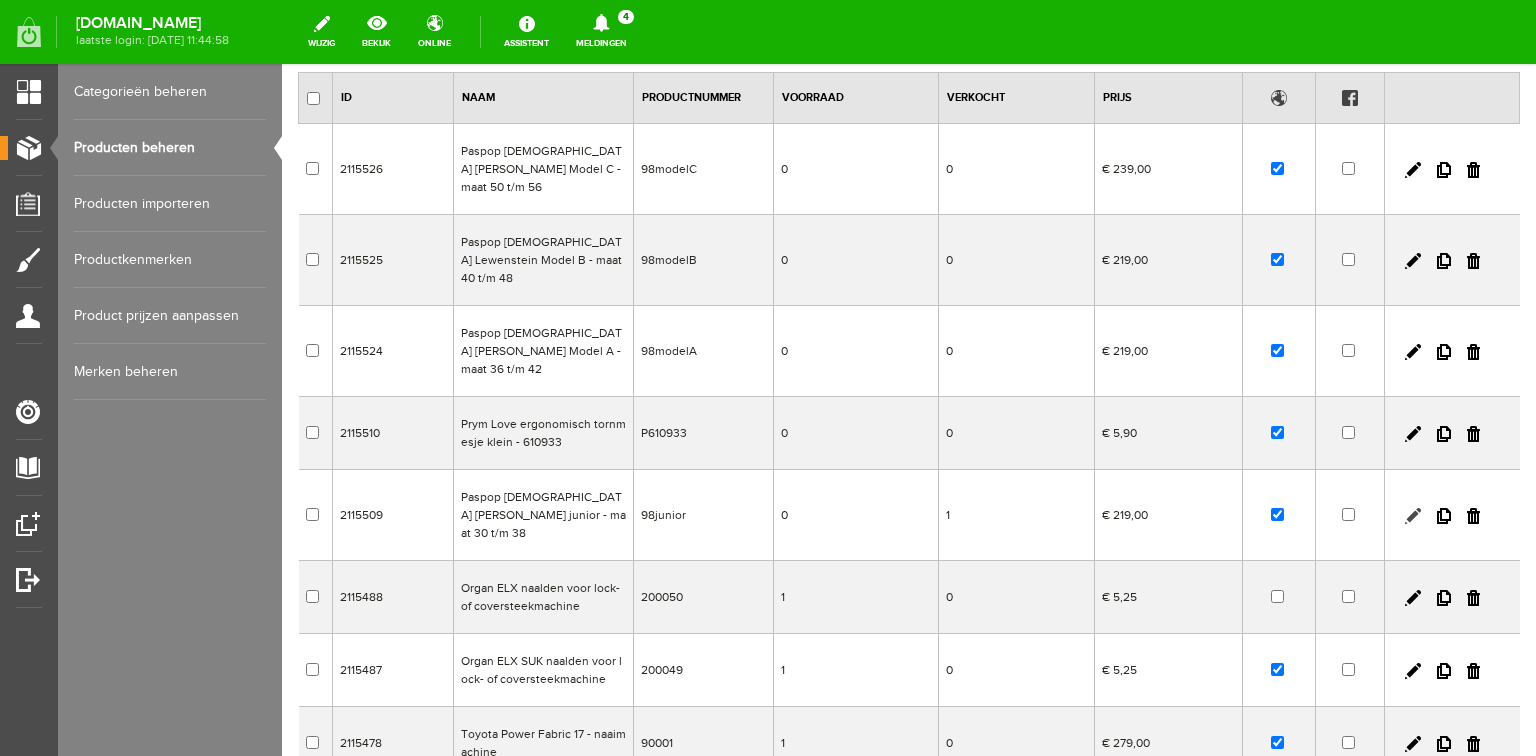 click at bounding box center (1413, 516) 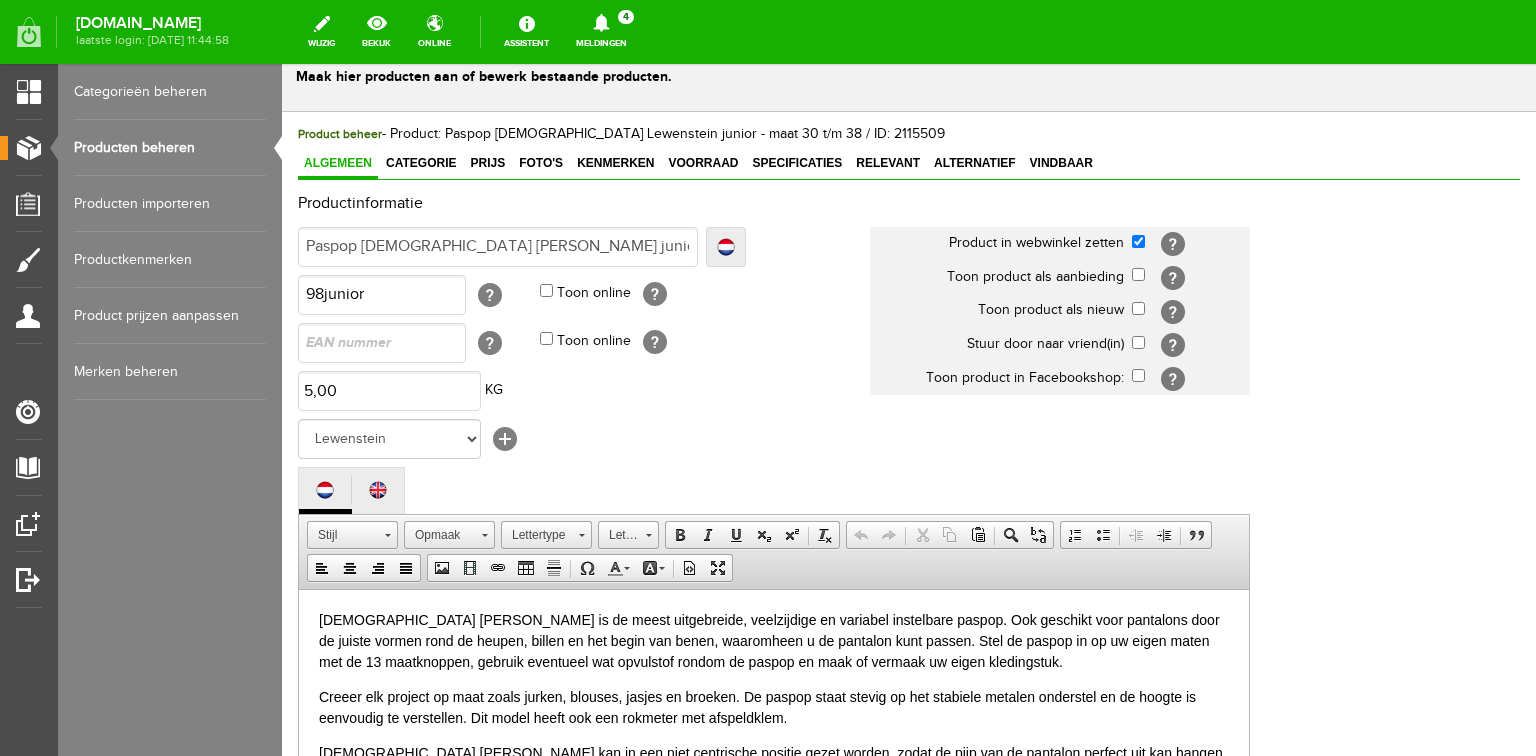 scroll, scrollTop: 80, scrollLeft: 0, axis: vertical 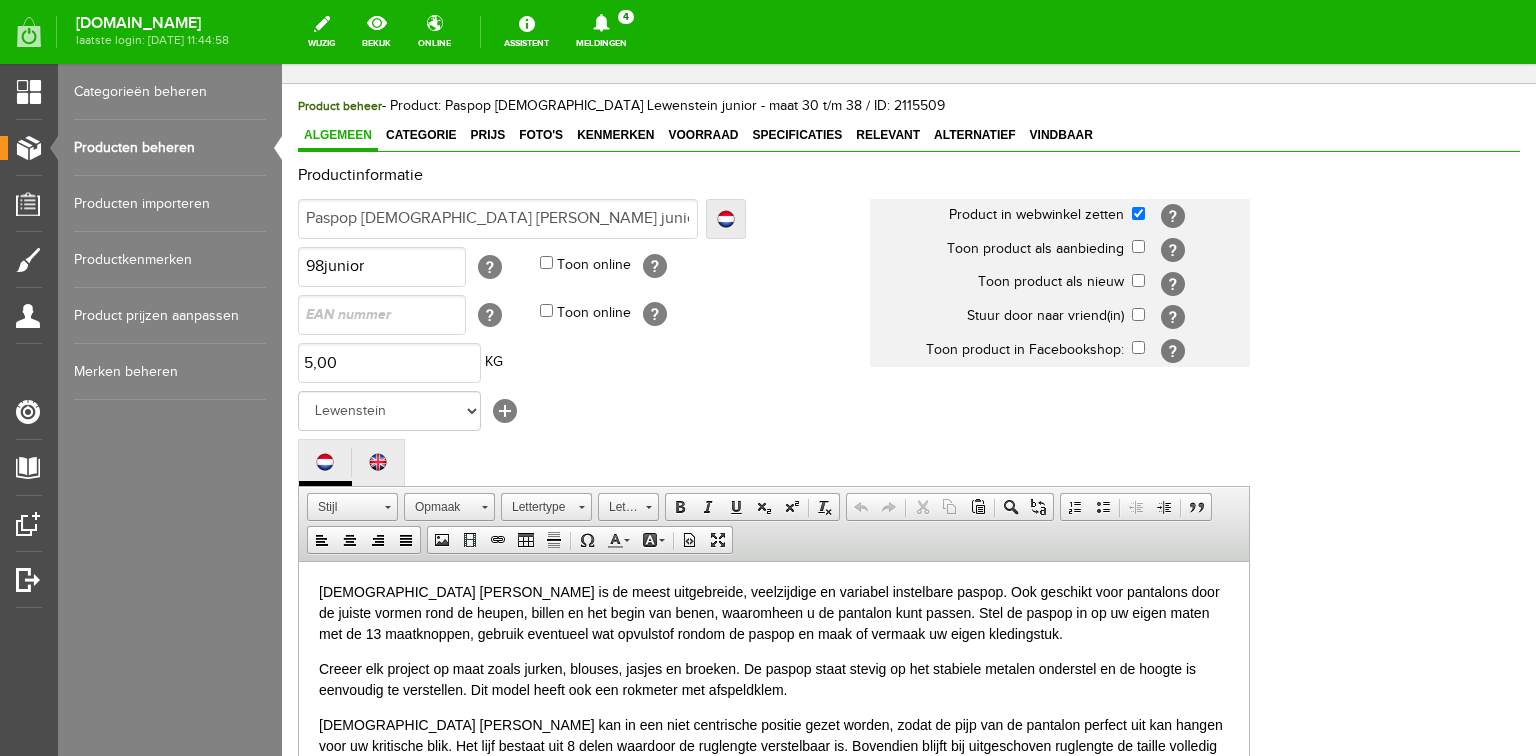 click on "[DEMOGRAPHIC_DATA] [PERSON_NAME] is de meest uitgebreide, veelzijdige en variabel instelbare paspop. Ook geschikt voor pantalons door de juiste vormen rond de heupen, billen en het begin van benen, waaromheen u de pantalon kunt passen. Stel de paspop in op uw eigen maten met de 13 maatknoppen, gebruik eventueel wat opvulstof rondom de paspop en maak of vermaak uw eigen kledingstuk." at bounding box center [774, 612] 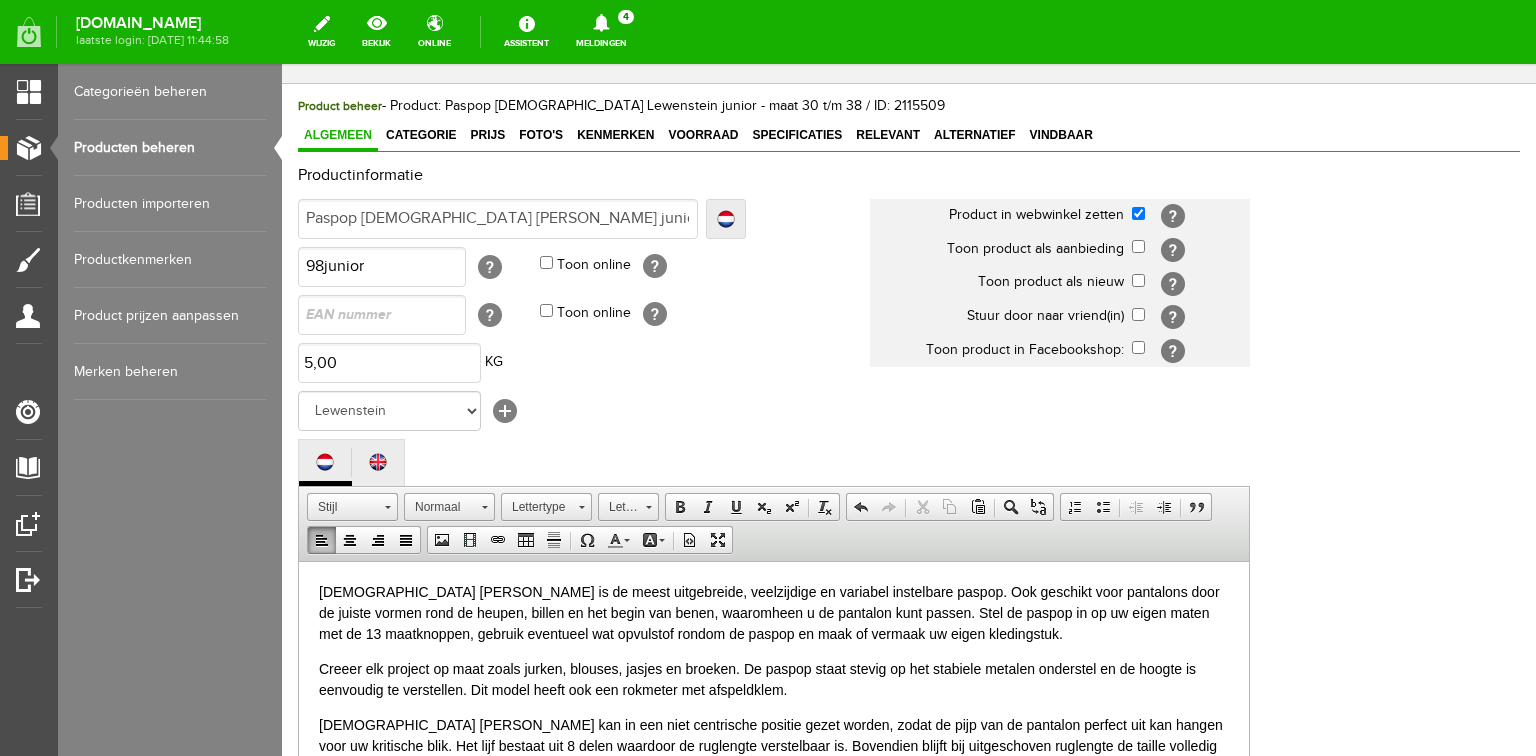 scroll, scrollTop: 212, scrollLeft: 0, axis: vertical 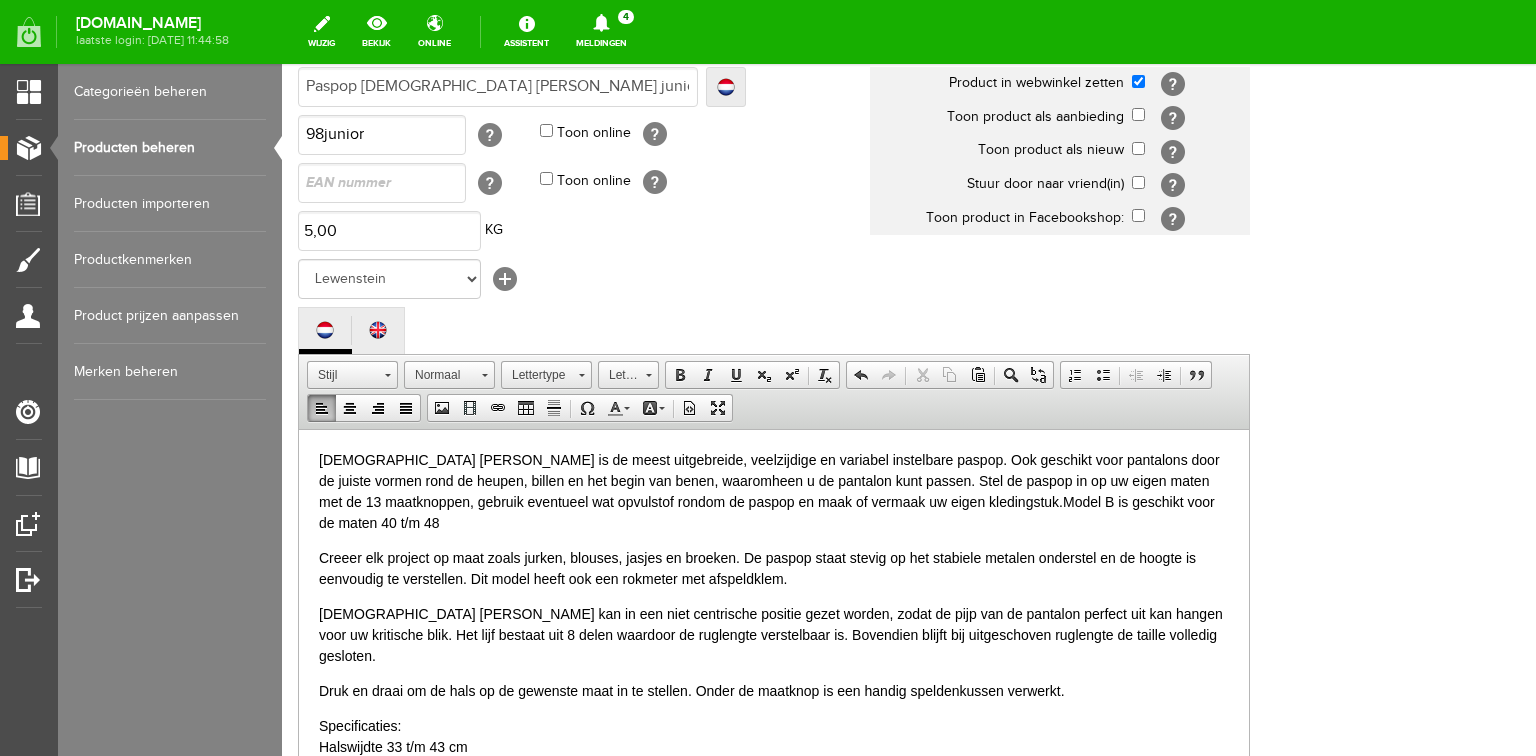 click on "[DEMOGRAPHIC_DATA] [PERSON_NAME] is de meest uitgebreide, veelzijdige en variabel instelbare paspop. Ook geschikt voor pantalons door de juiste vormen rond de heupen, billen en het begin van benen, waaromheen u de pantalon kunt passen. Stel de paspop in op uw eigen maten met de 13 maatknoppen, gebruik eventueel wat opvulstof rondom de paspop en maak of vermaak uw eigen kledingstuk.  Model B is geschikt voor de maten 40 t/m 48" at bounding box center [774, 491] 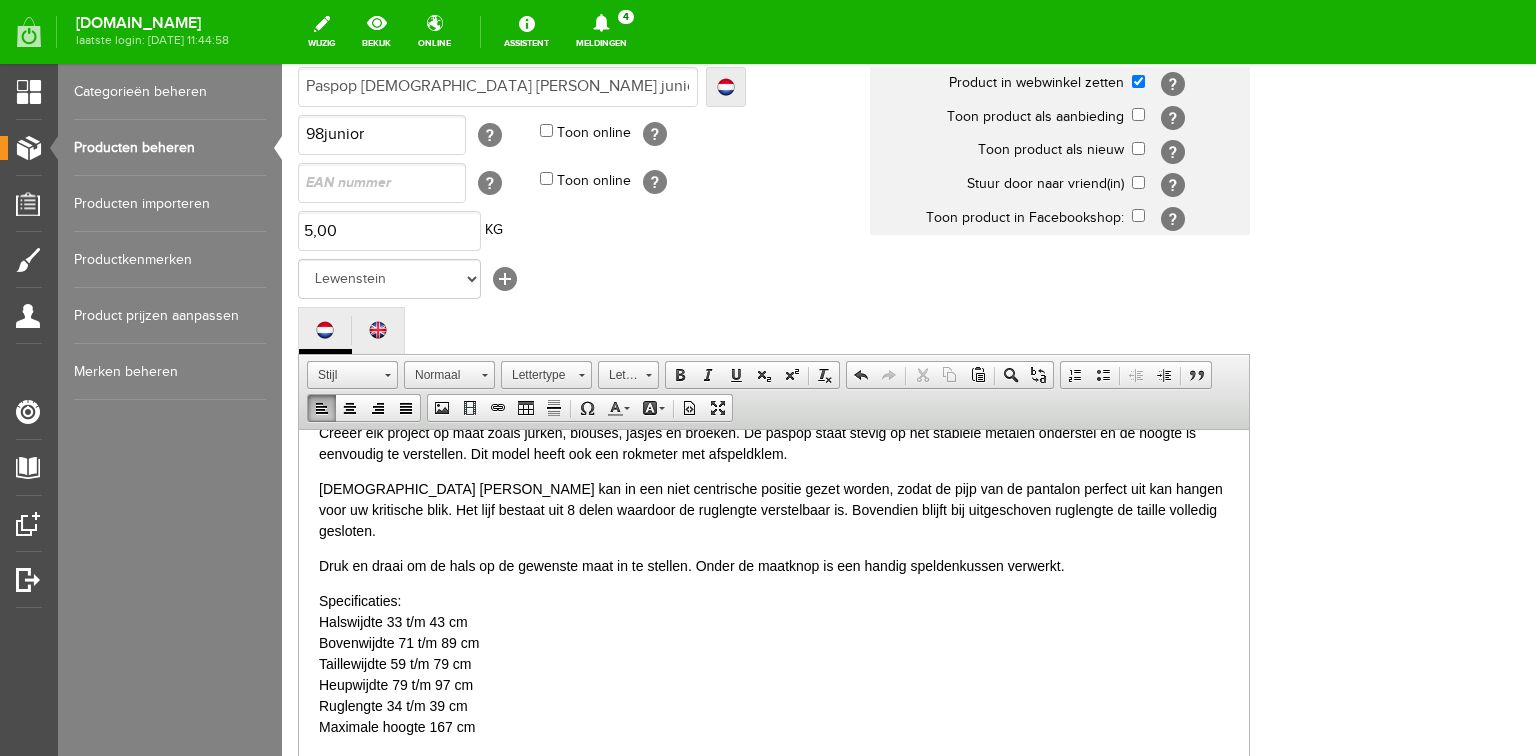 scroll, scrollTop: 127, scrollLeft: 0, axis: vertical 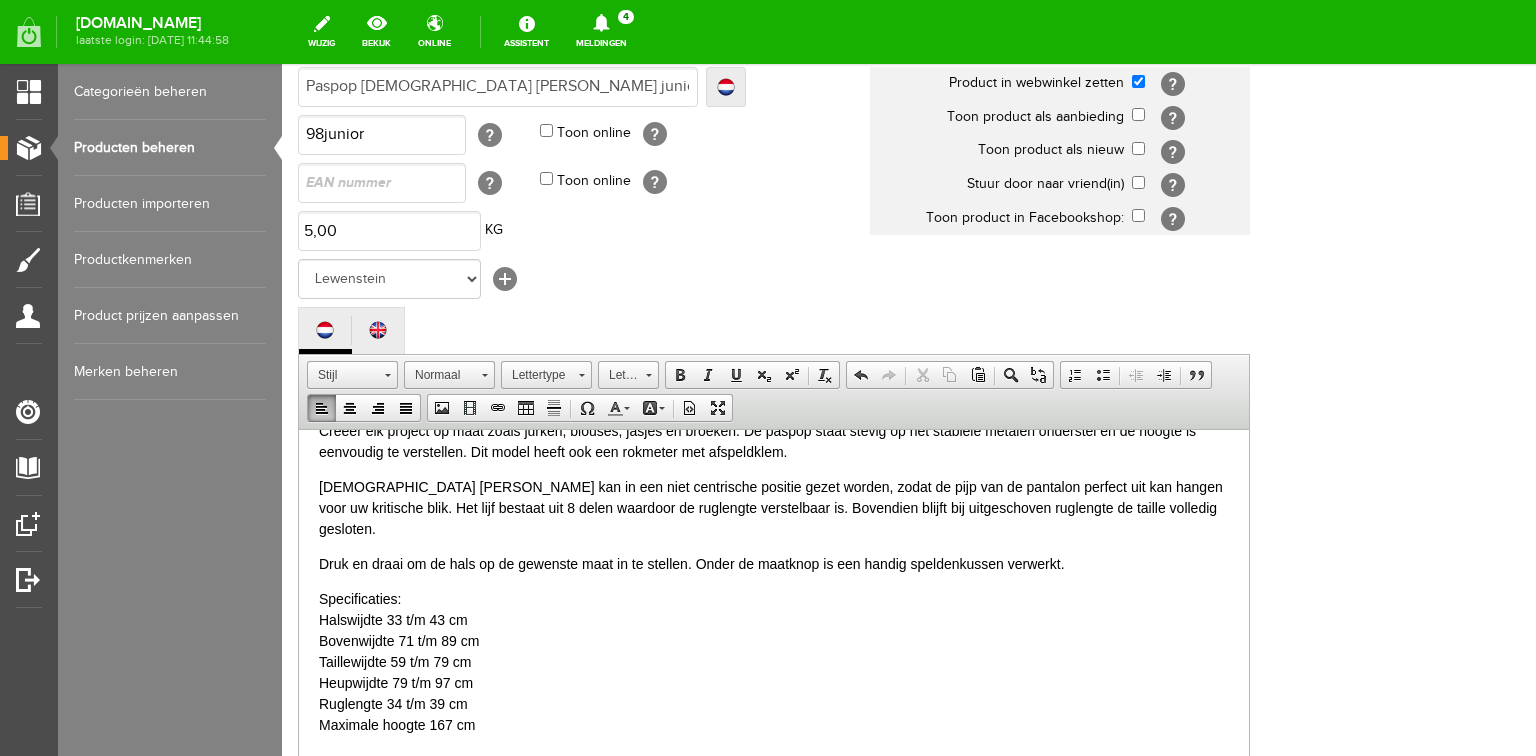 click on "Specificaties: Halswijdte 33 t/m 43 cm Bovenwijdte 71 t/m 89 cm Taillewijdte 59 t/m 79 cm Heupwijdte 79 t/m 97 cm Ruglengte 34 t/m 39 cm Maximale hoogte 167 cm" at bounding box center (774, 672) 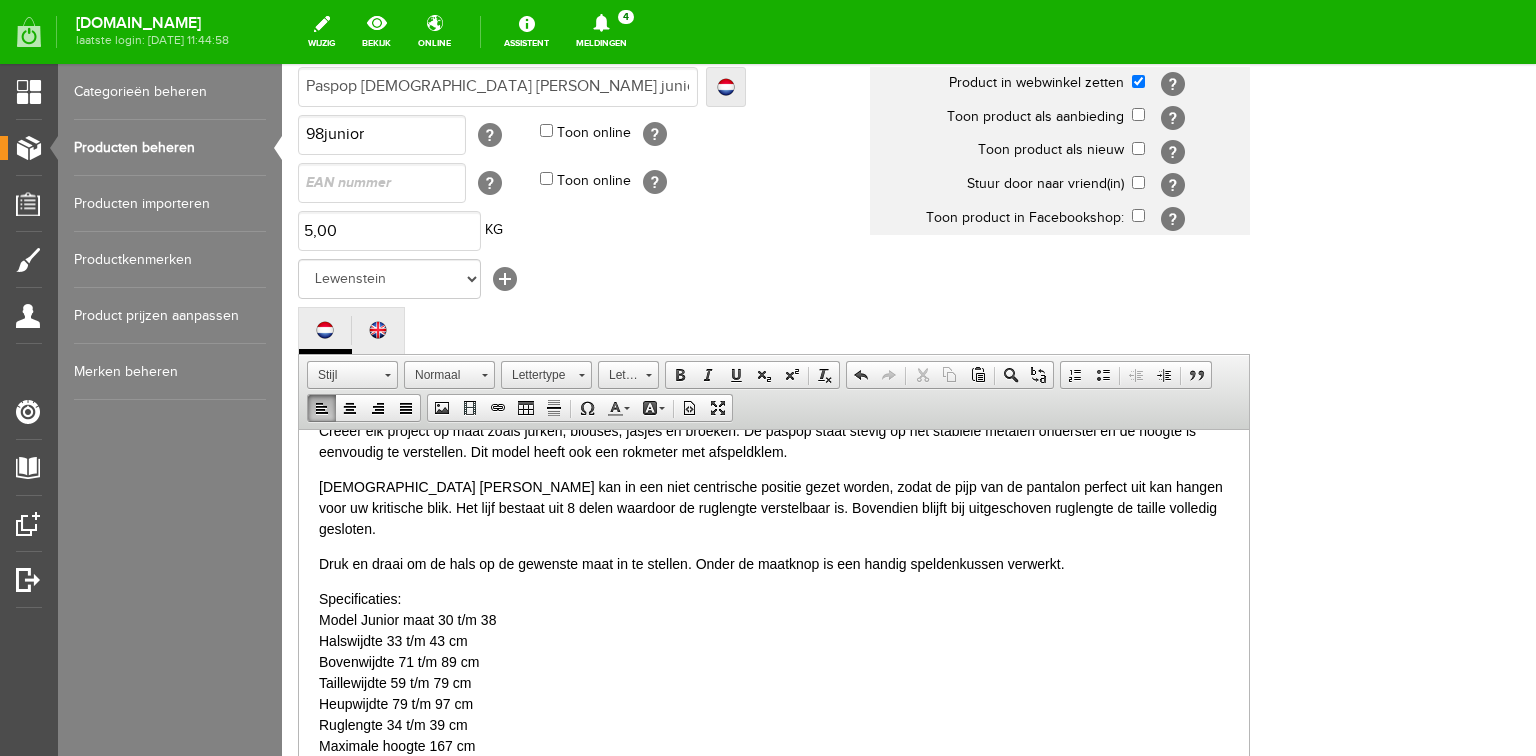 click on "Specificaties: Model Junior maat 30 t/m 38 Halswijdte 33 t/m 43 cm Bovenwijdte 71 t/m 89 cm Taillewijdte 59 t/m 79 cm Heupwijdte 79 t/m 97 cm Ruglengte 34 t/m 39 cm Maximale hoogte 167 cm" at bounding box center [774, 682] 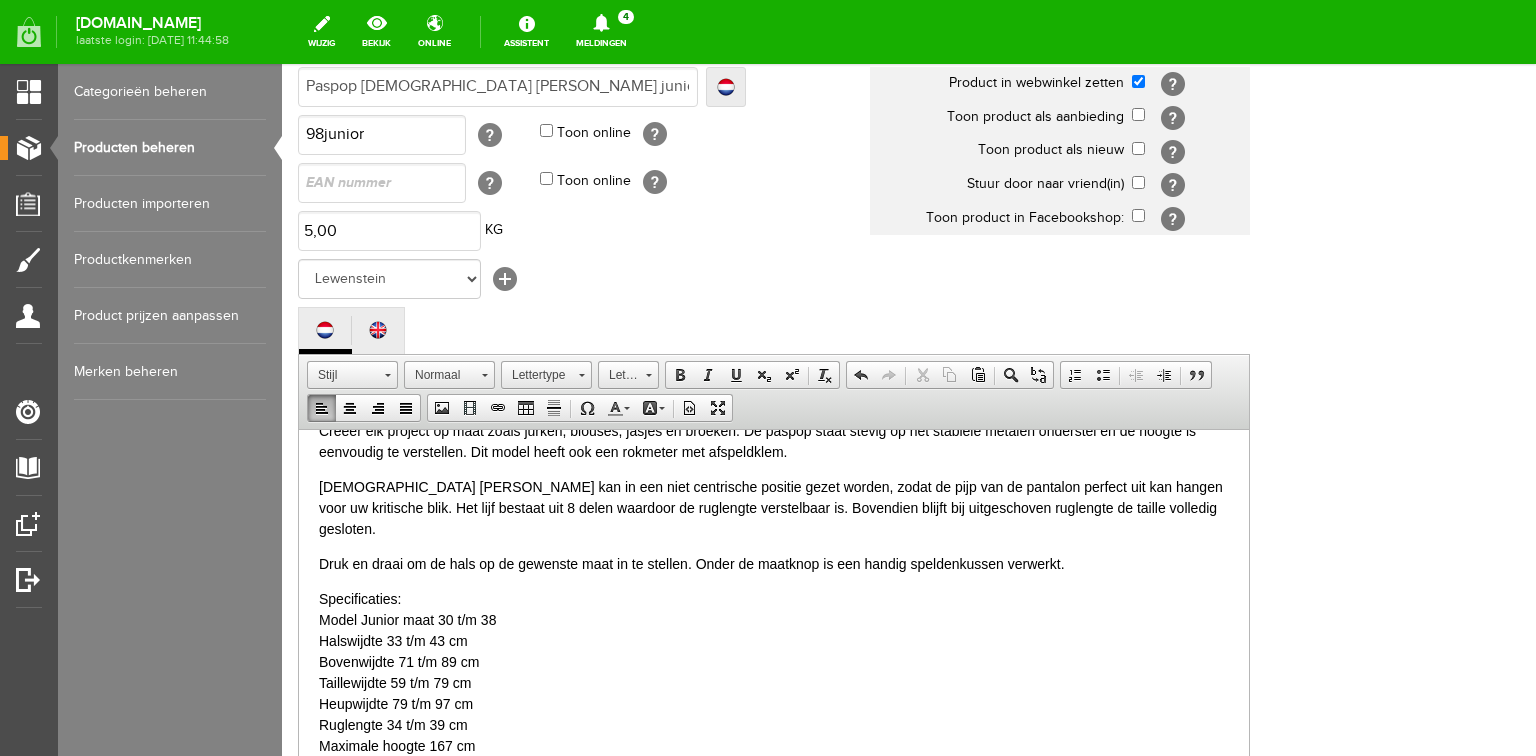 scroll, scrollTop: 592, scrollLeft: 0, axis: vertical 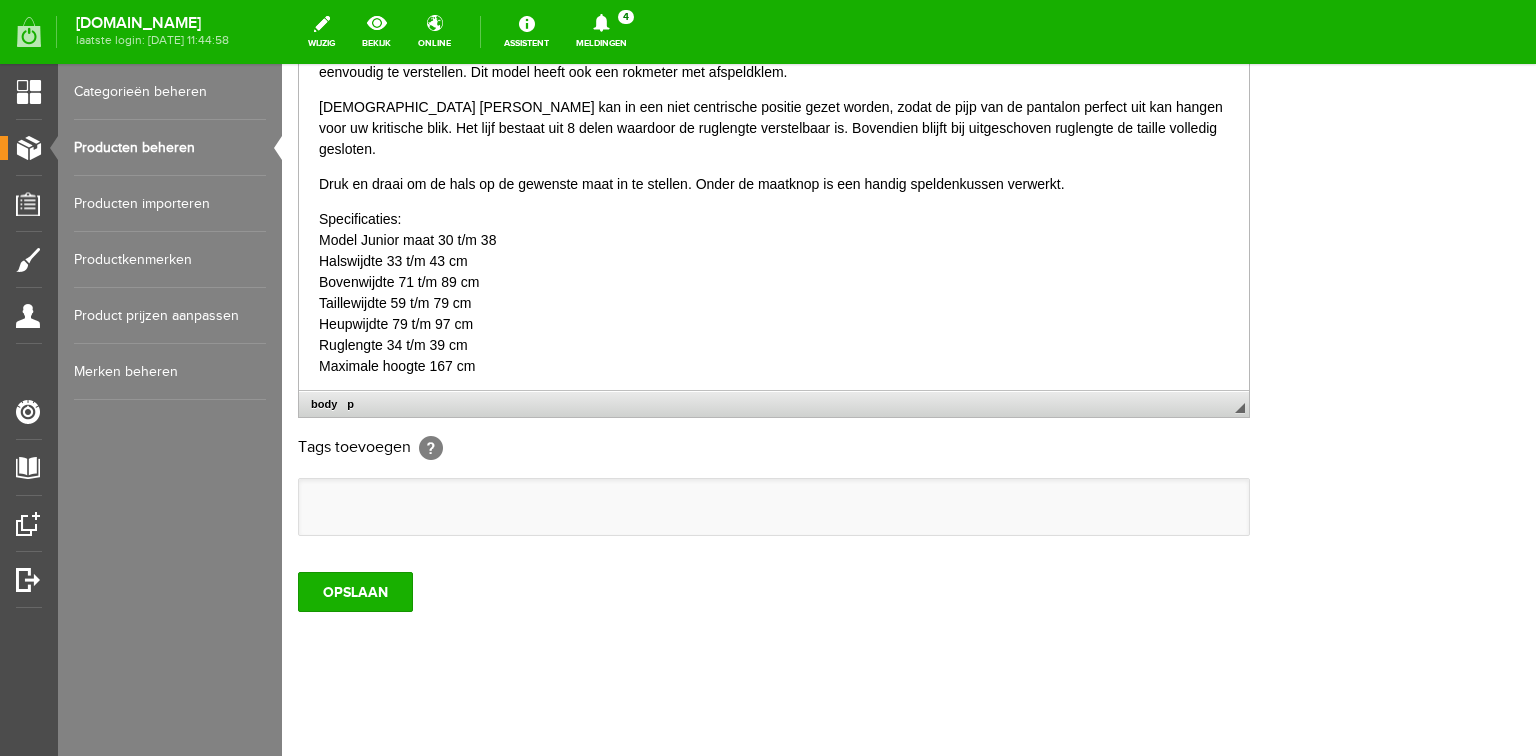 click on "Specificaties: Model Junior maat 30 t/m 38 Halswijdte 33 t/m 43 cm Bovenwijdte 71 t/m 89 cm Taillewijdte 59 t/m 79 cm Heupwijdte 79 t/m 97 cm Ruglengte 34 t/m 39 cm Maximale hoogte 167 cm" at bounding box center (774, 302) 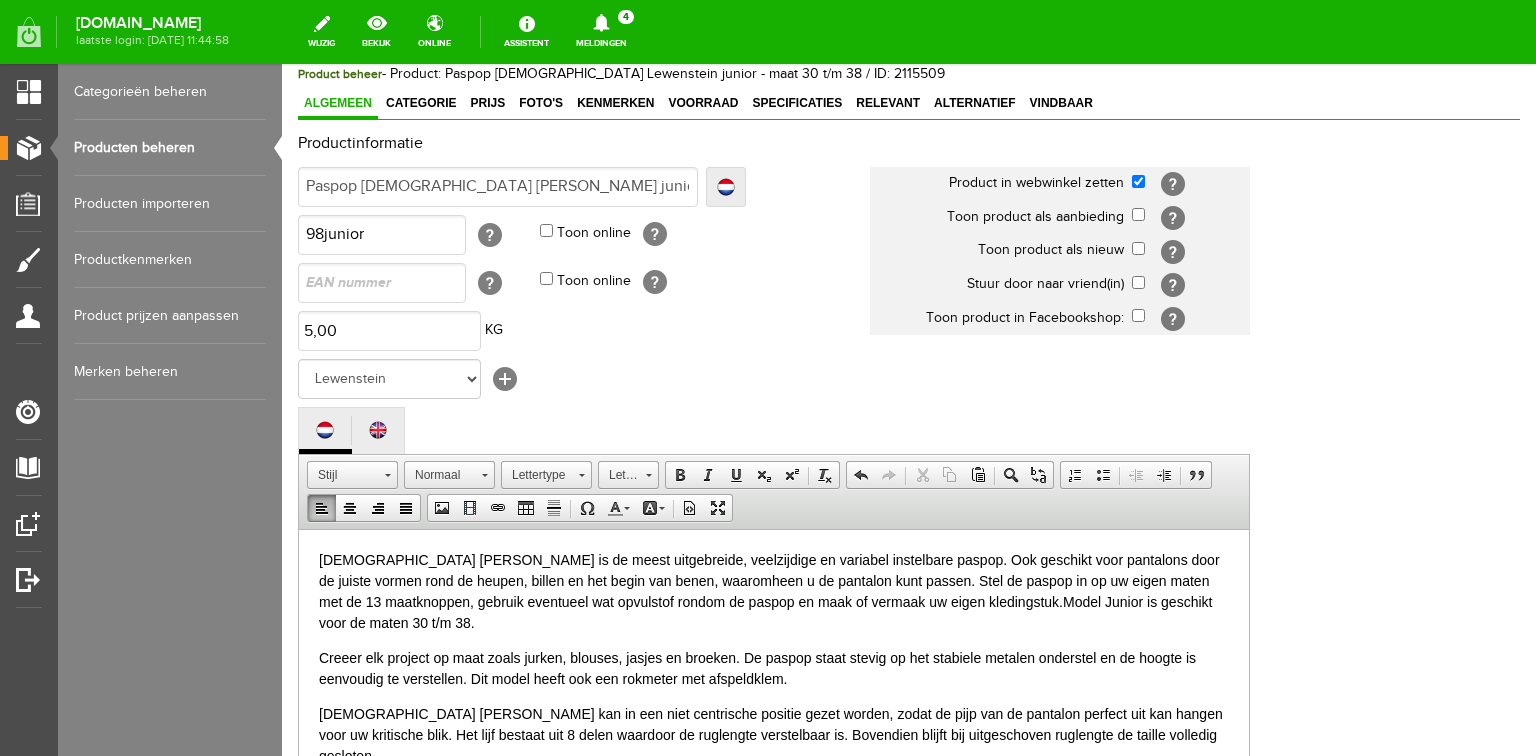 scroll, scrollTop: 0, scrollLeft: 0, axis: both 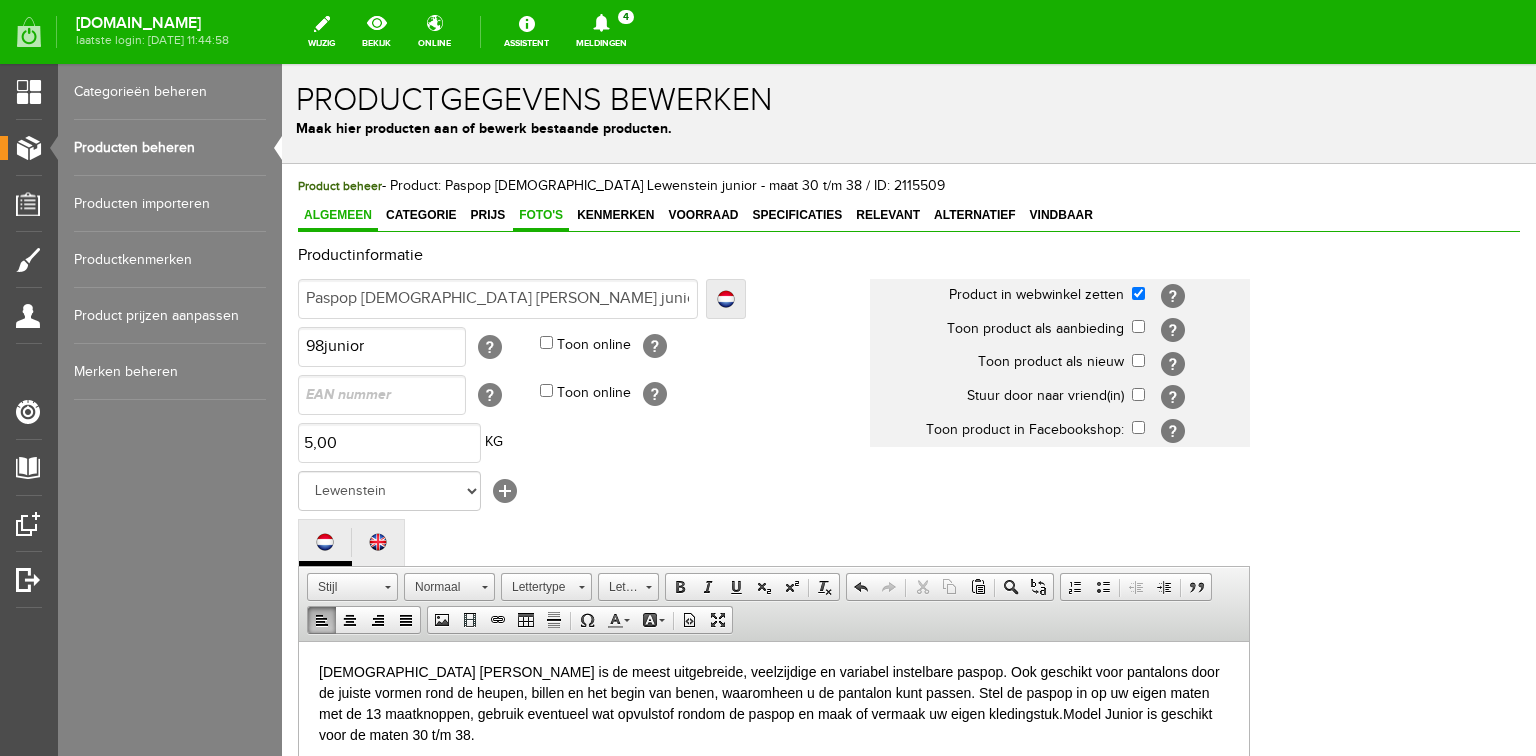 click on "Foto's" at bounding box center (541, 215) 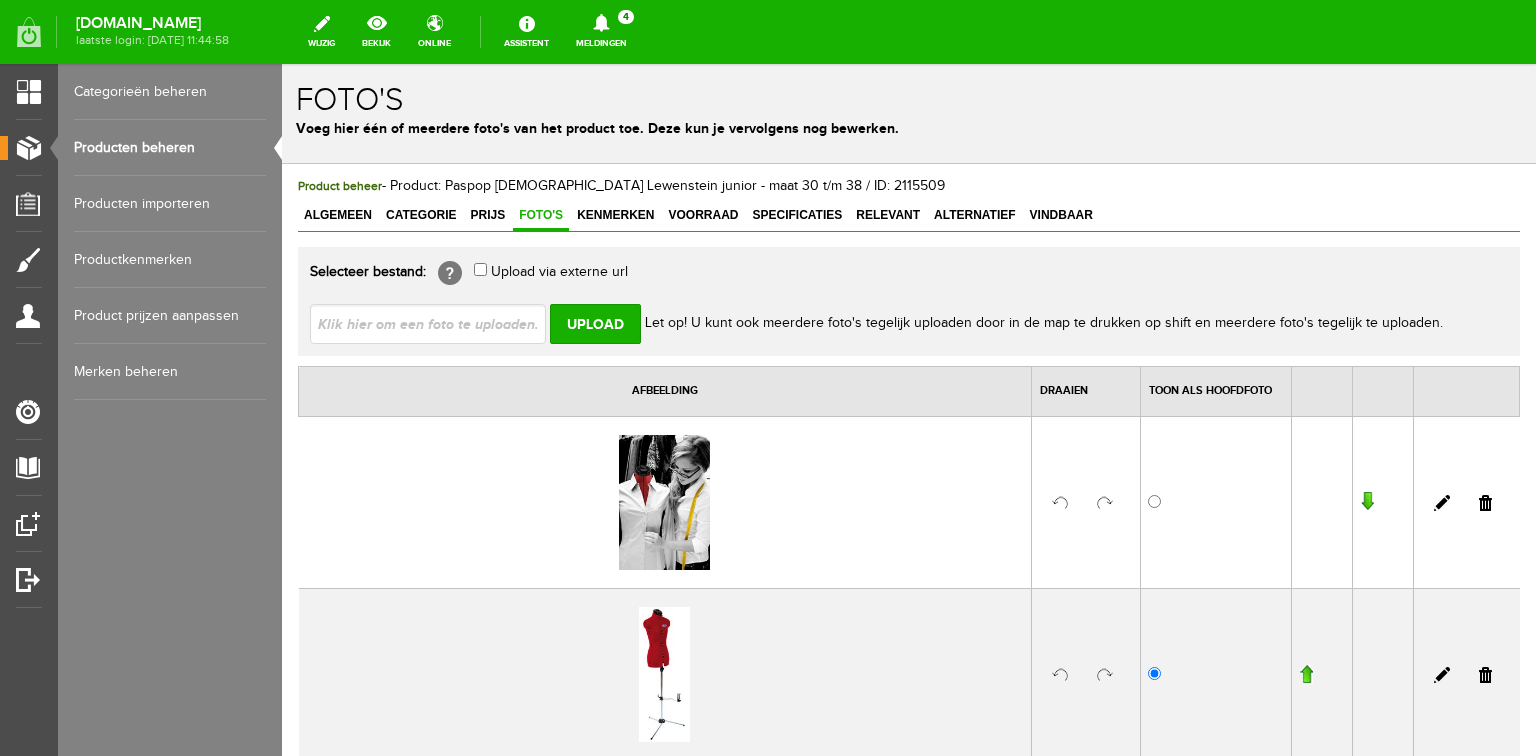 click at bounding box center (1306, 674) 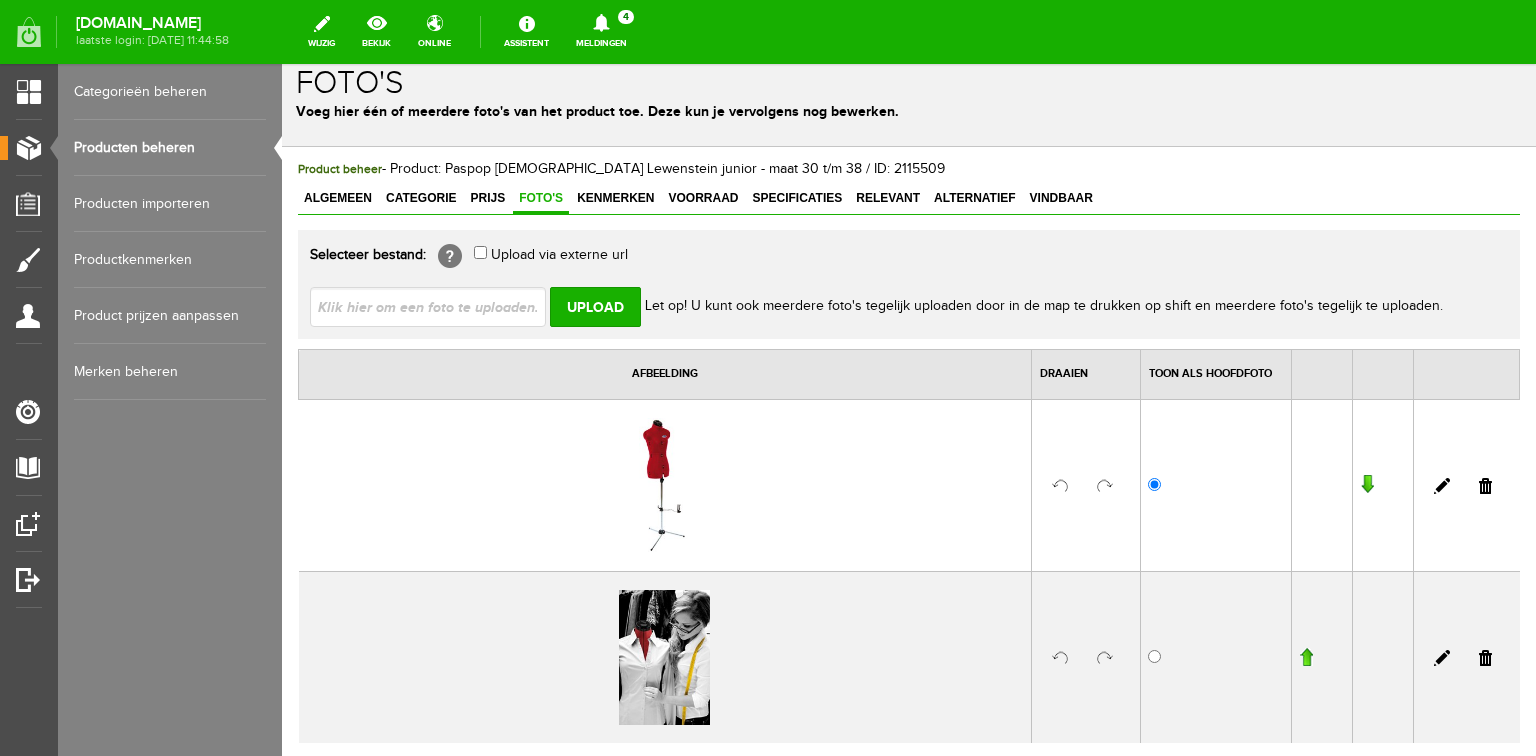 scroll, scrollTop: 0, scrollLeft: 0, axis: both 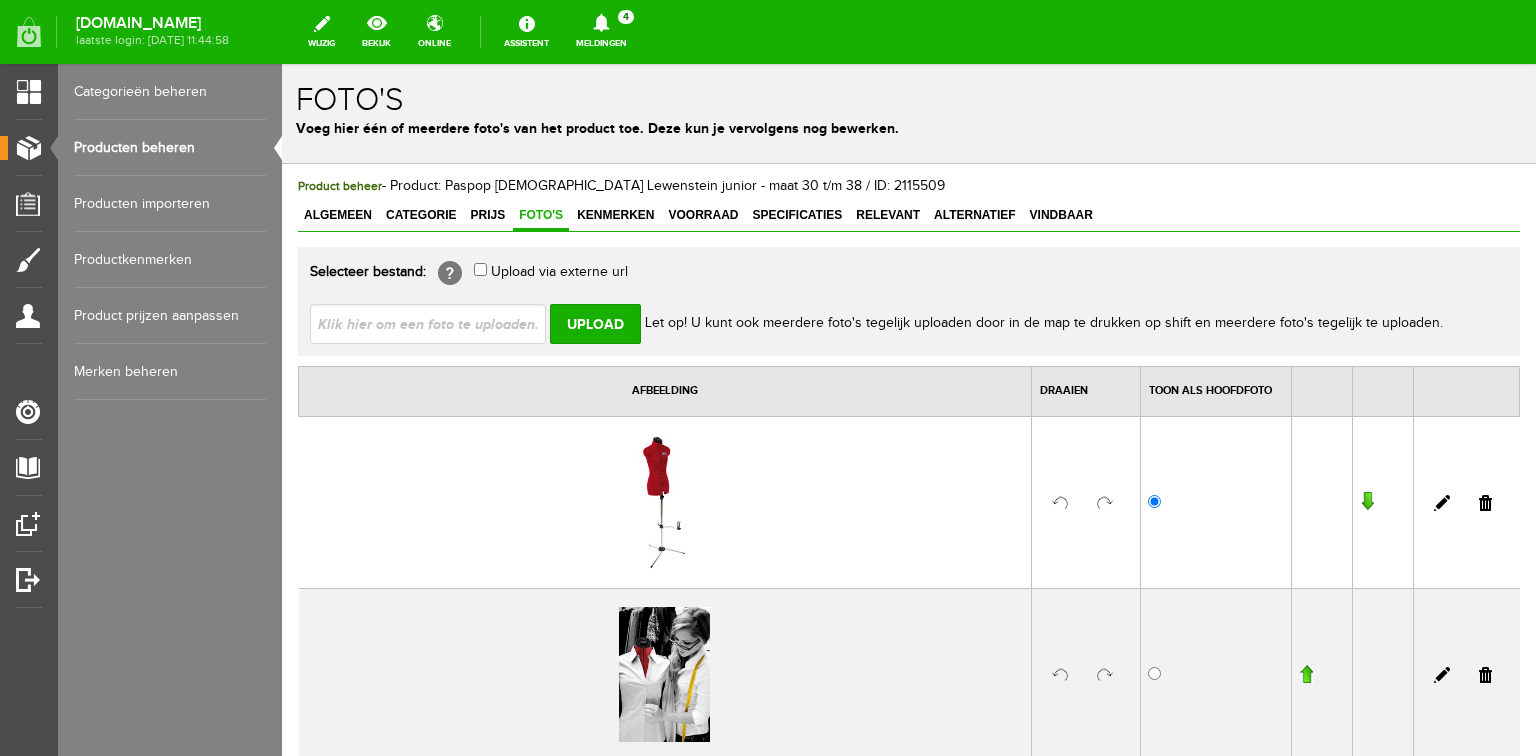 click at bounding box center [436, 323] 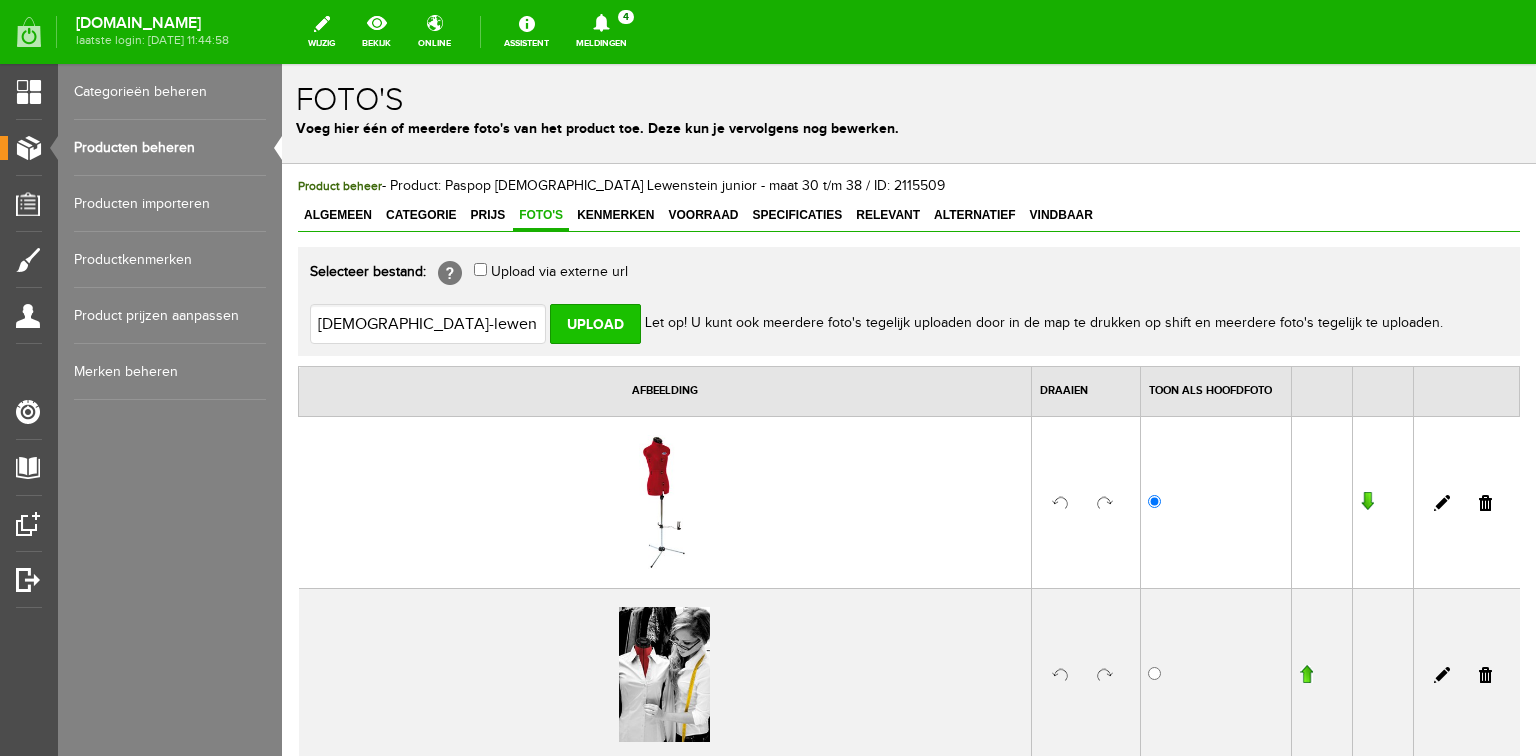 click on "Upload" at bounding box center (595, 324) 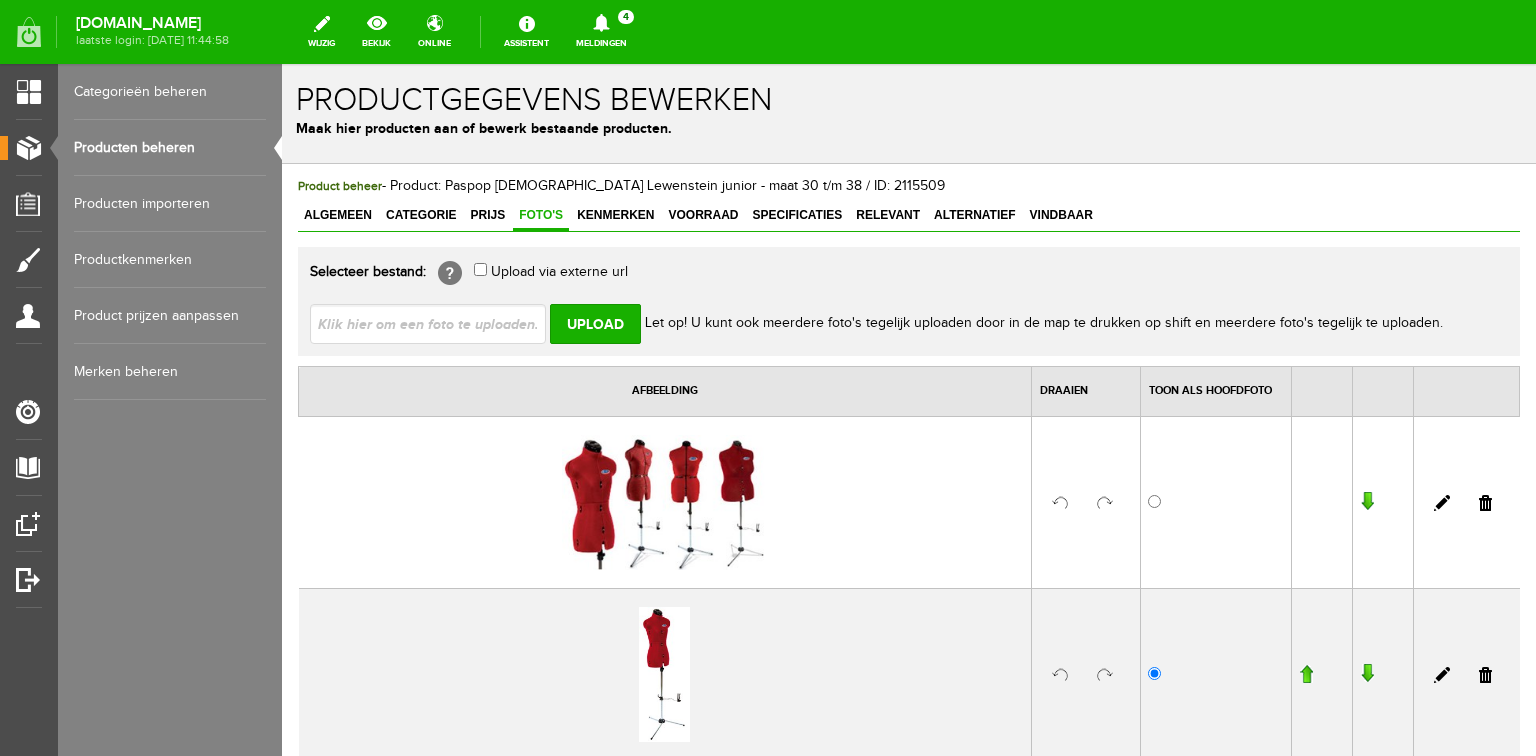 scroll, scrollTop: 0, scrollLeft: 0, axis: both 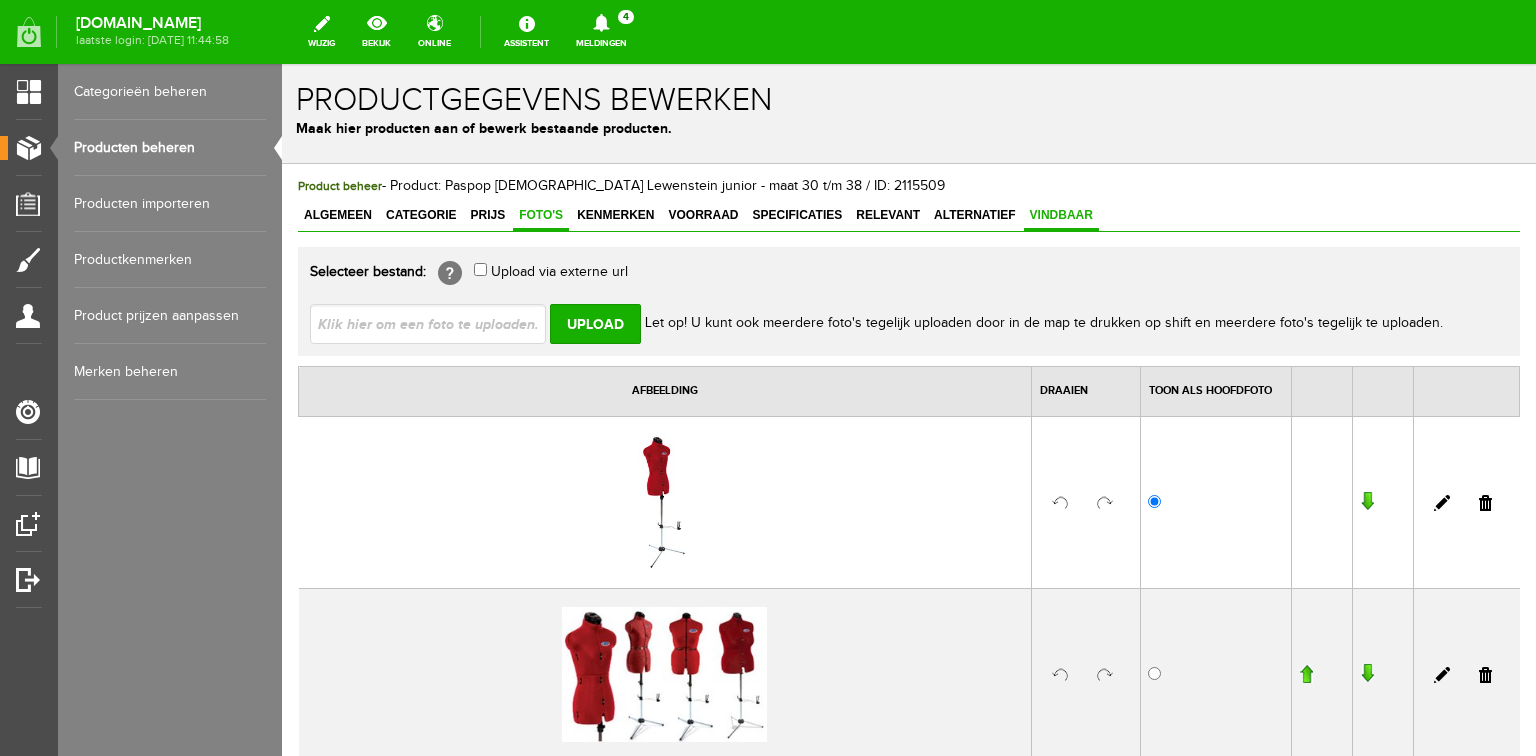 click on "Vindbaar" at bounding box center [1061, 215] 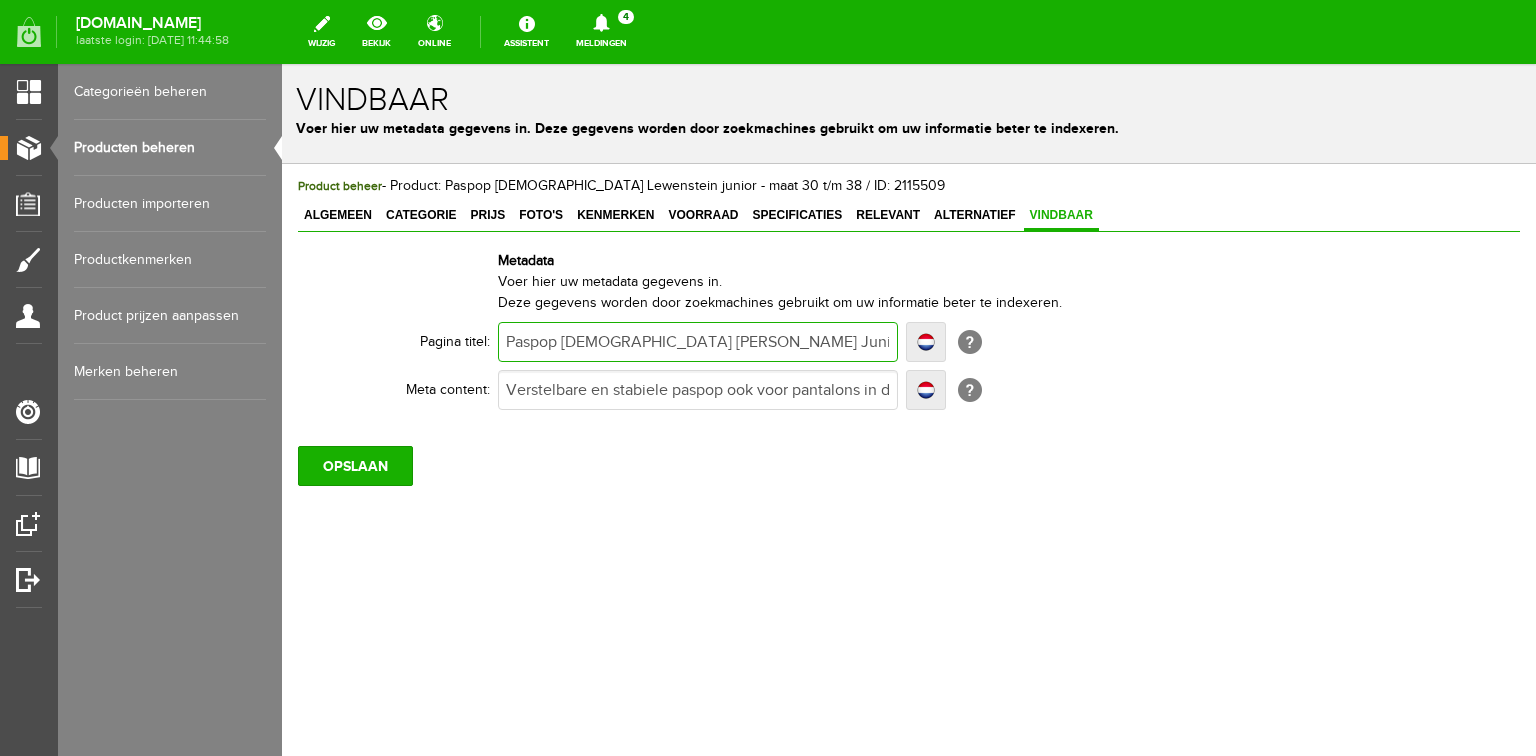 click on "Paspop [DEMOGRAPHIC_DATA] [PERSON_NAME] Junior maat 30- 38 | 't Pandje Naaimachines" at bounding box center (698, 342) 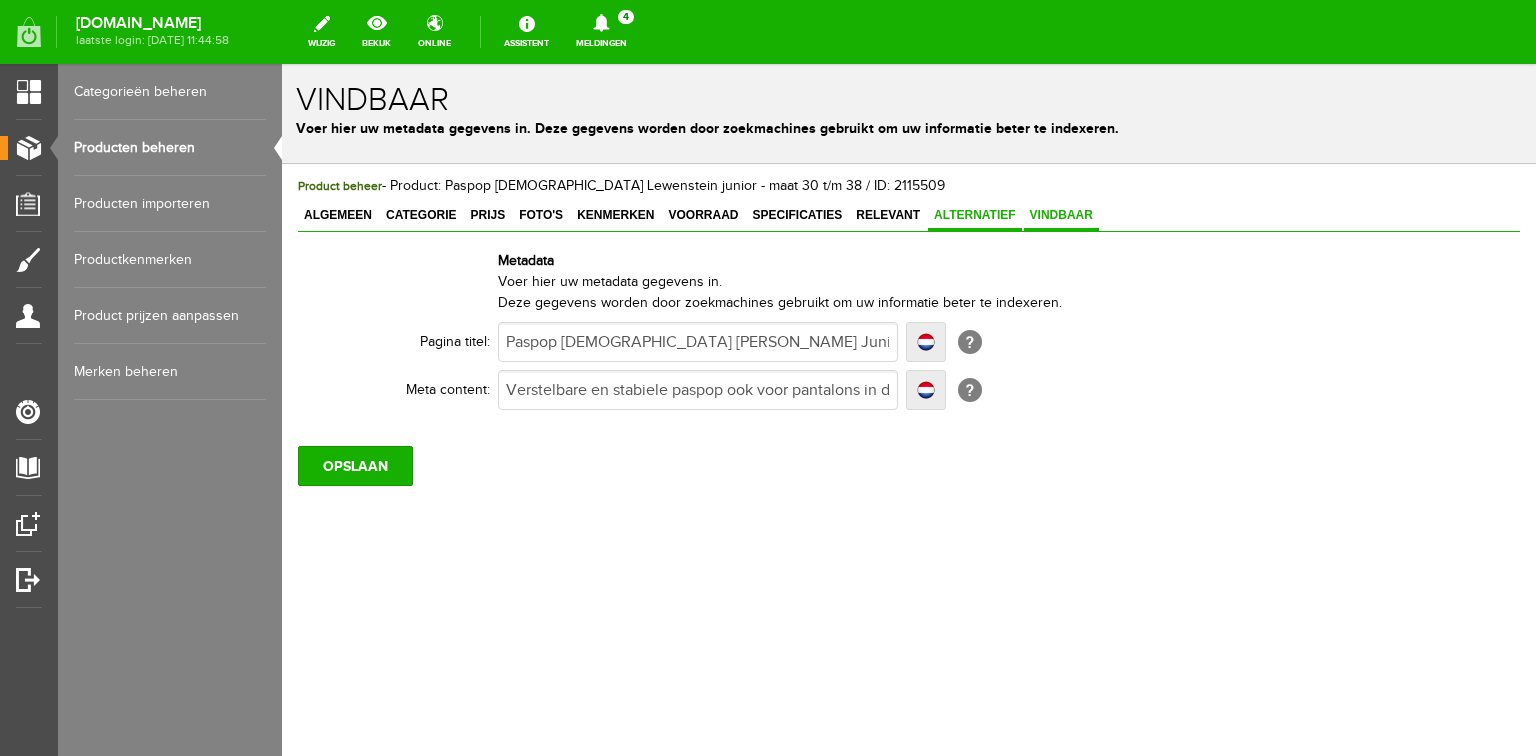 click on "Alternatief" at bounding box center (975, 215) 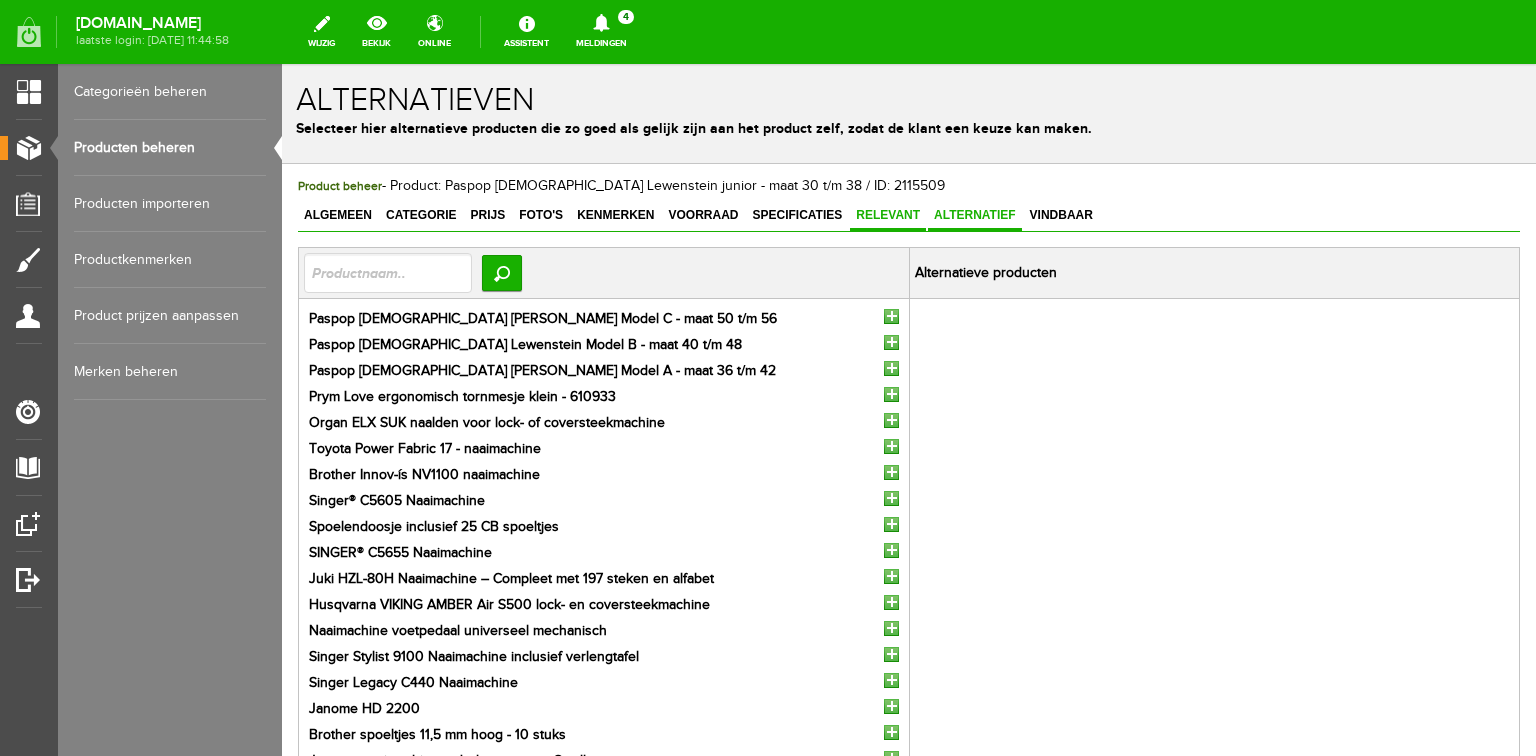 click on "Relevant" at bounding box center (888, 215) 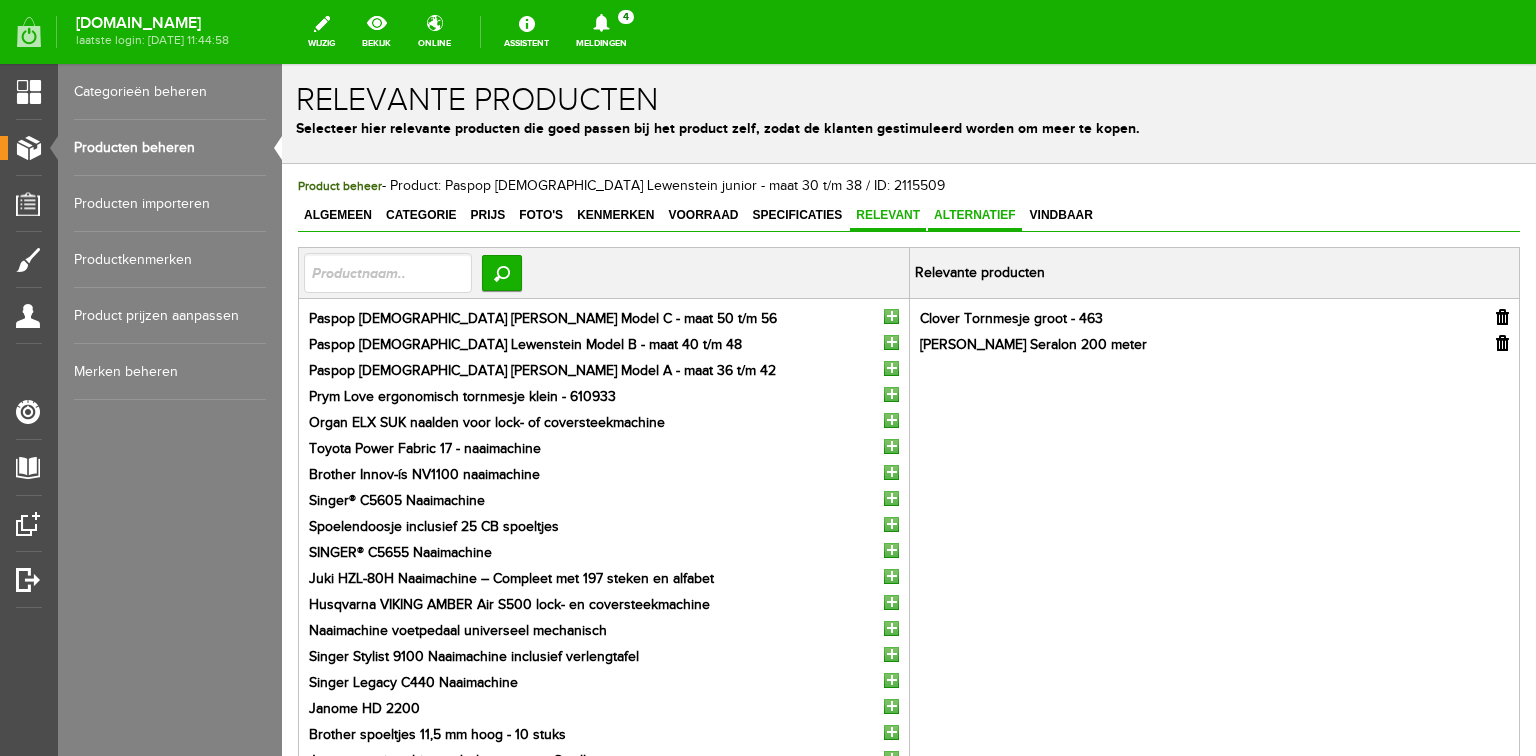 click on "Alternatief" at bounding box center (975, 215) 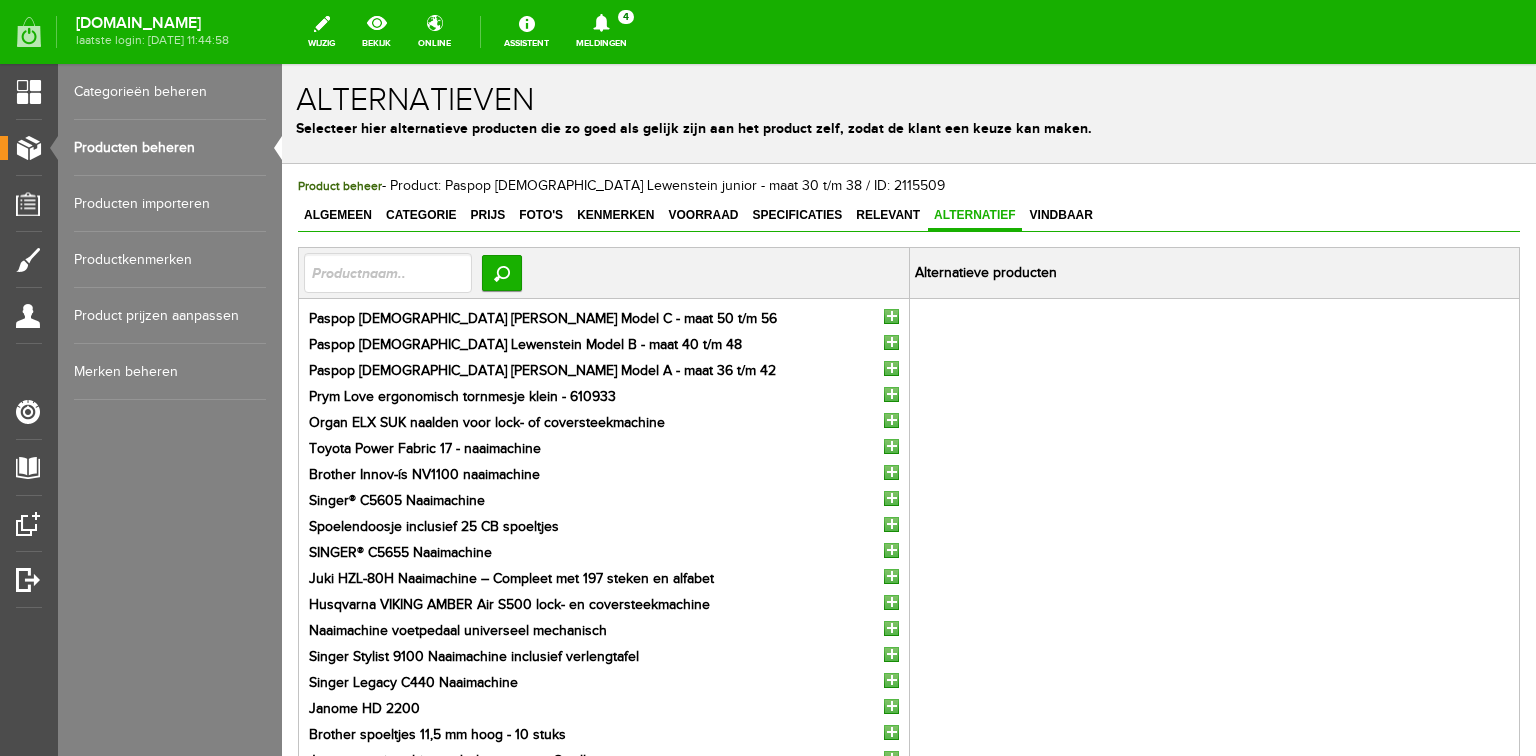 click at bounding box center (891, 368) 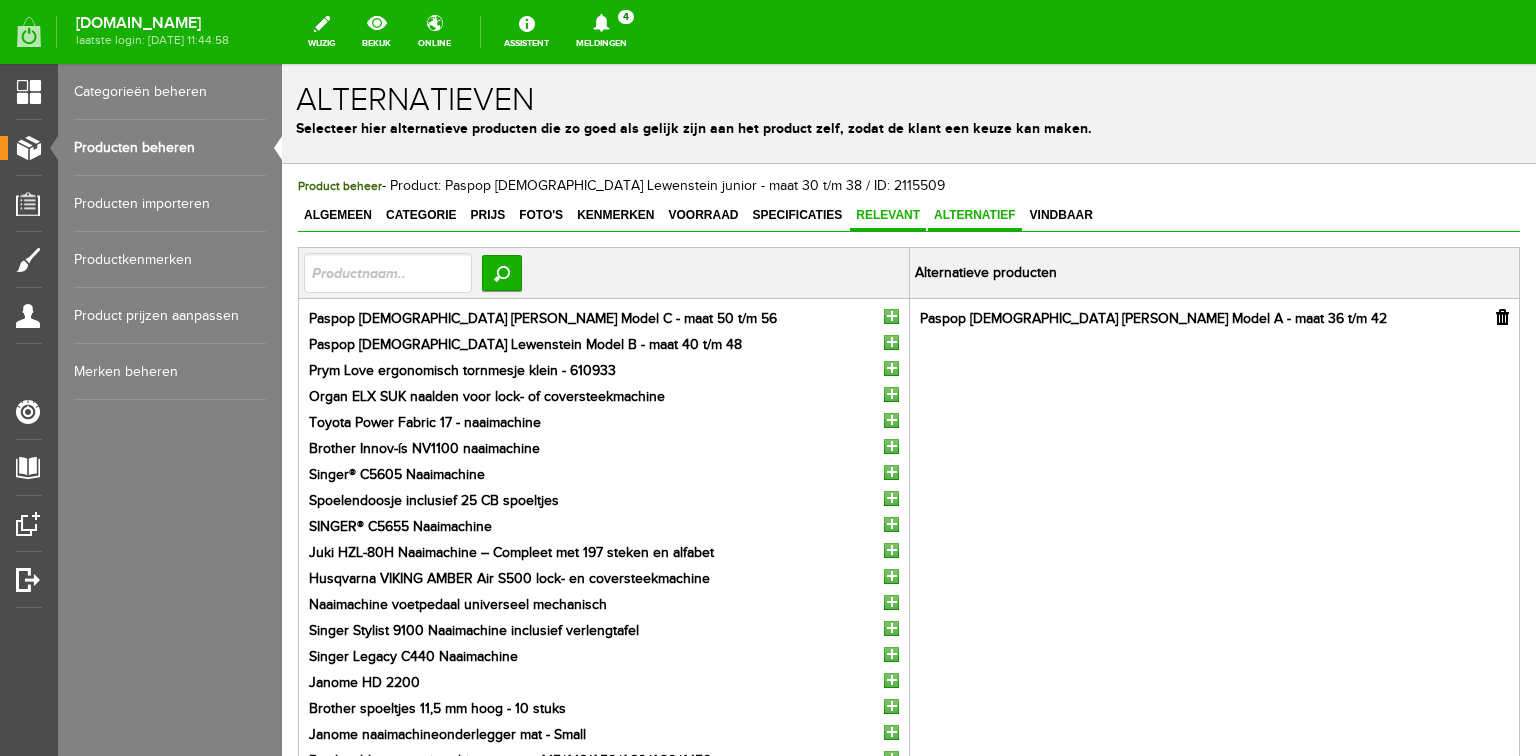 click on "Relevant" at bounding box center (888, 215) 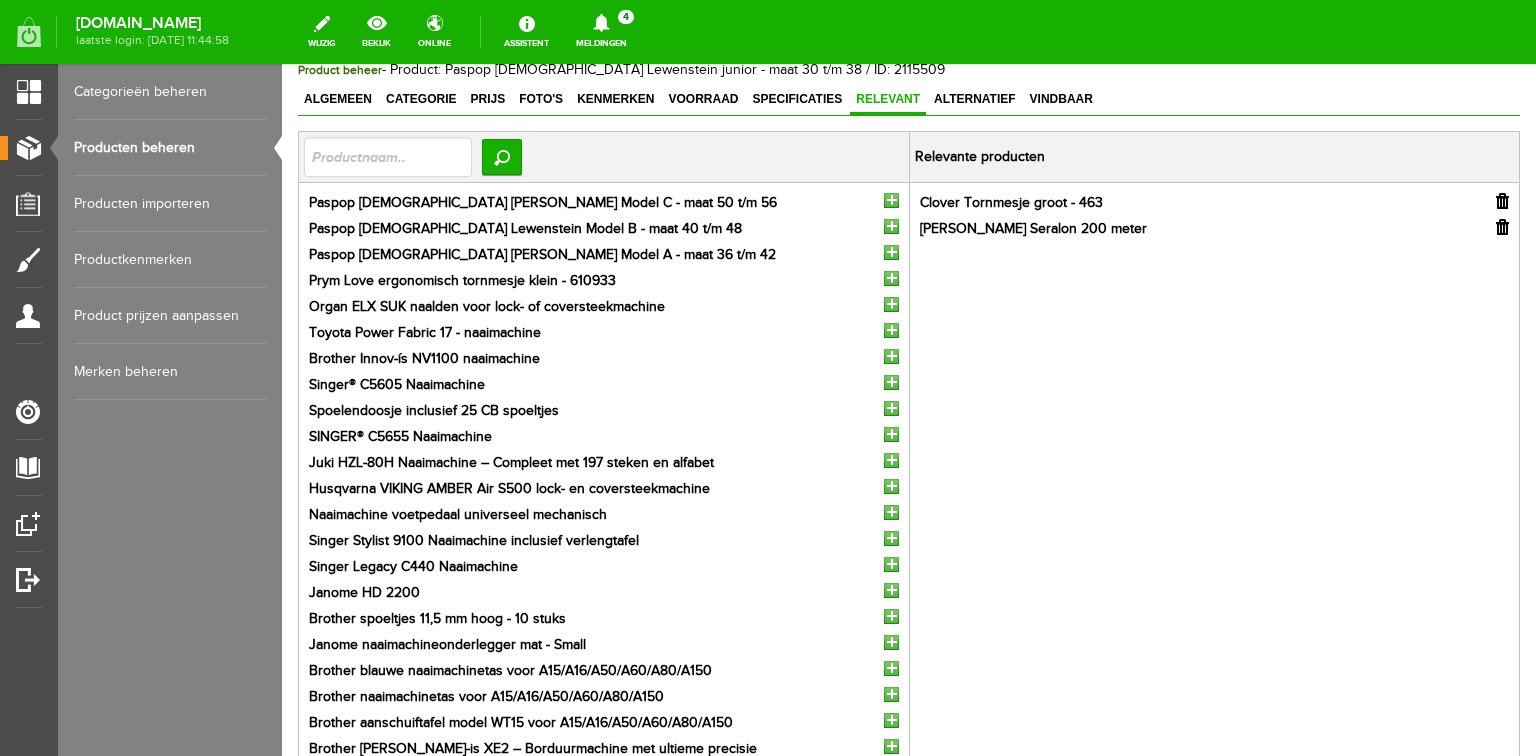 scroll, scrollTop: 0, scrollLeft: 0, axis: both 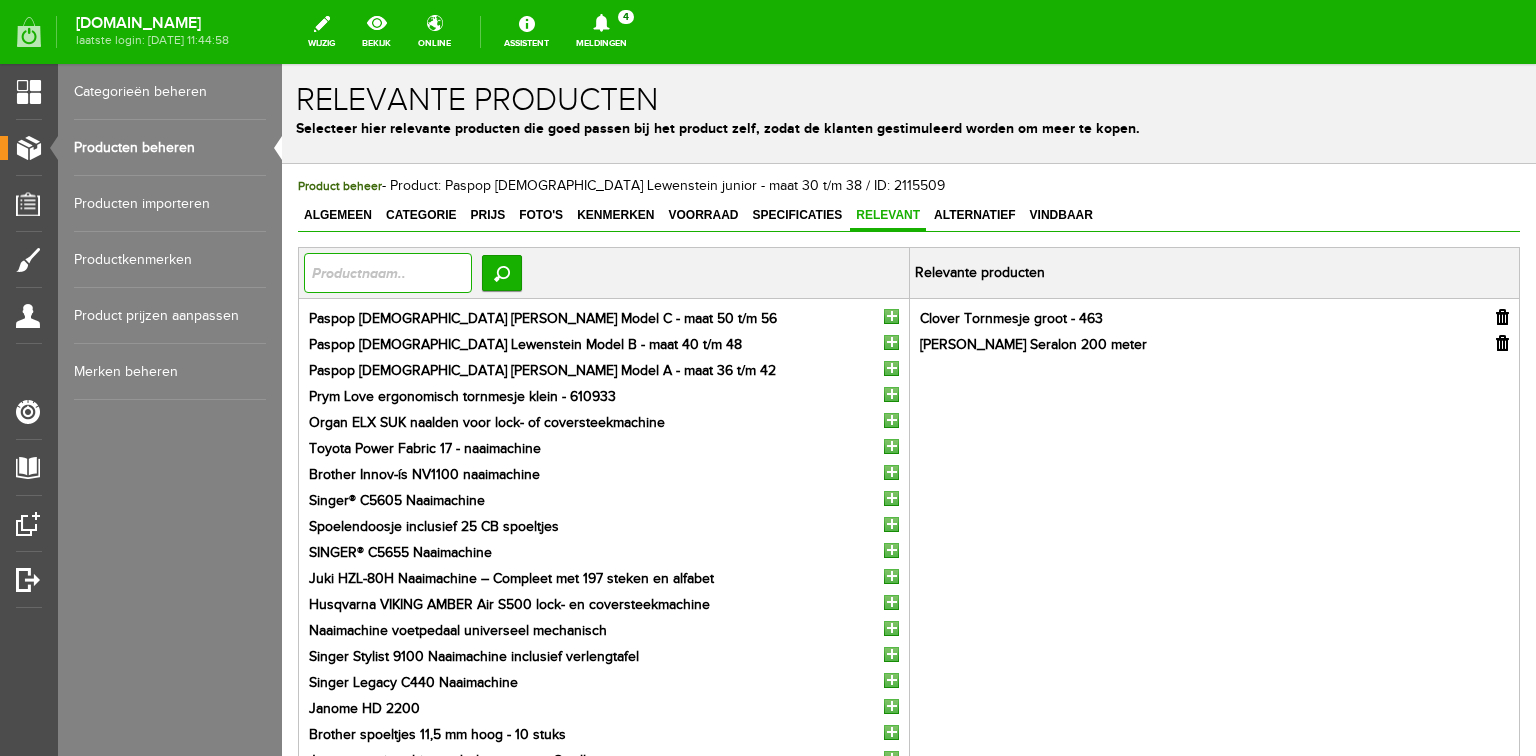 click at bounding box center [388, 273] 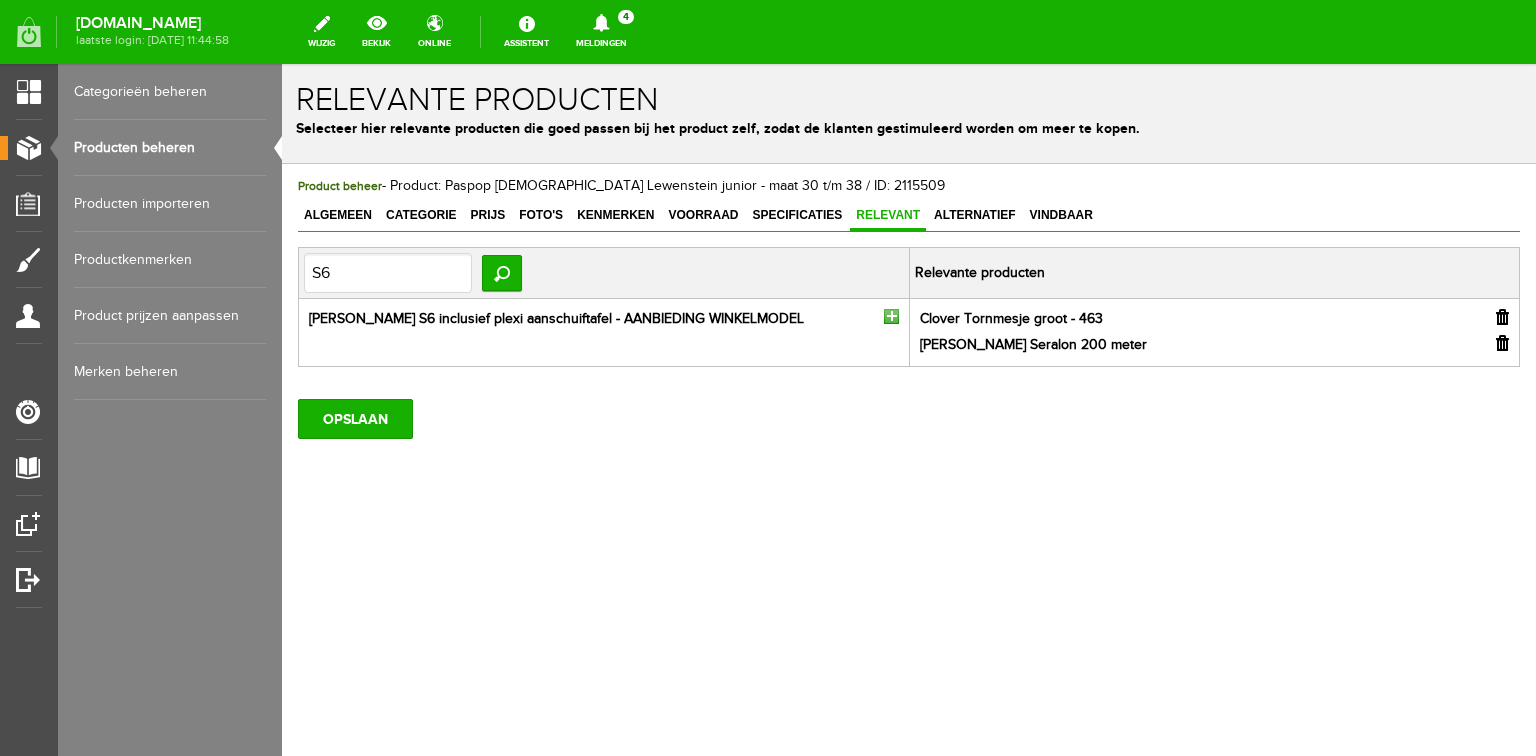 click at bounding box center (891, 316) 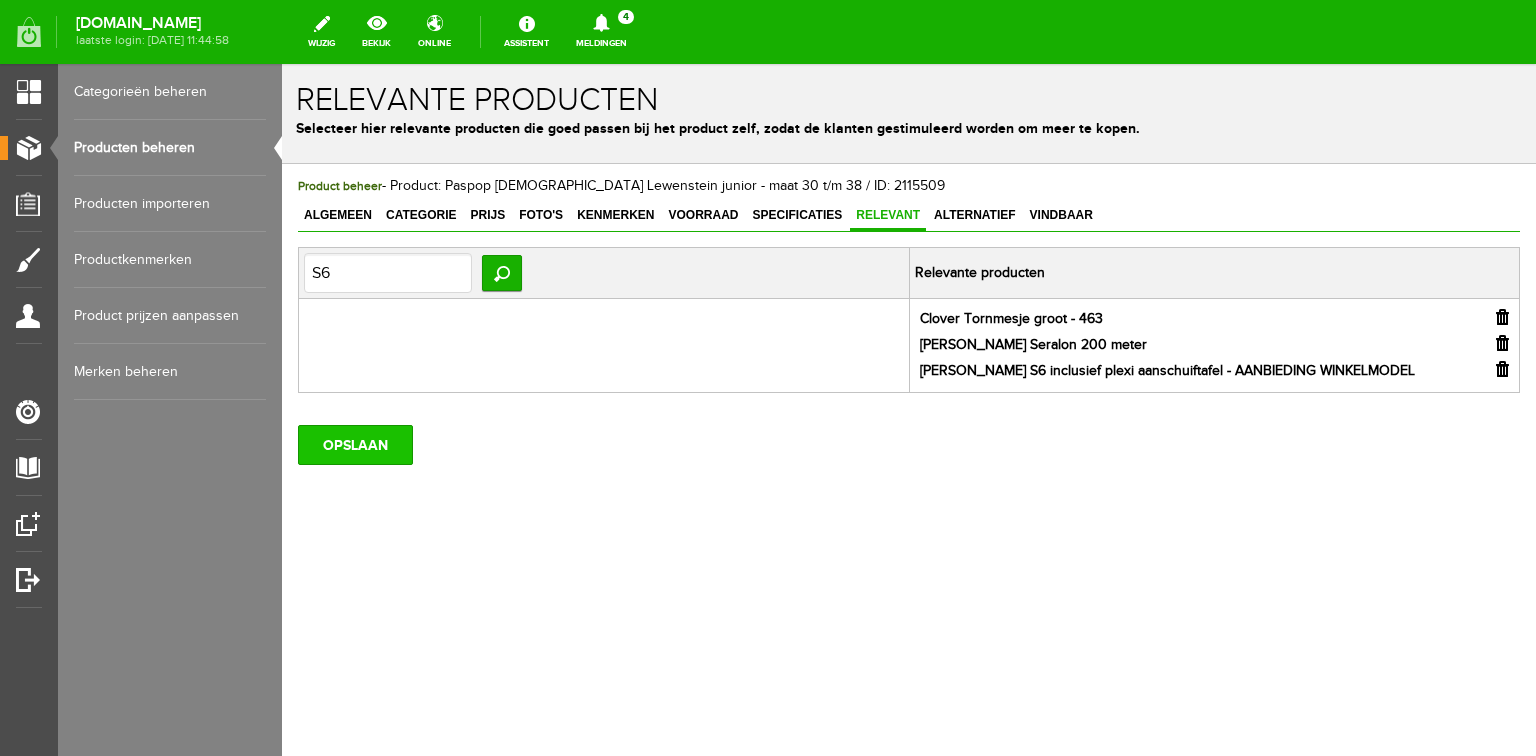 click on "OPSLAAN" at bounding box center (355, 445) 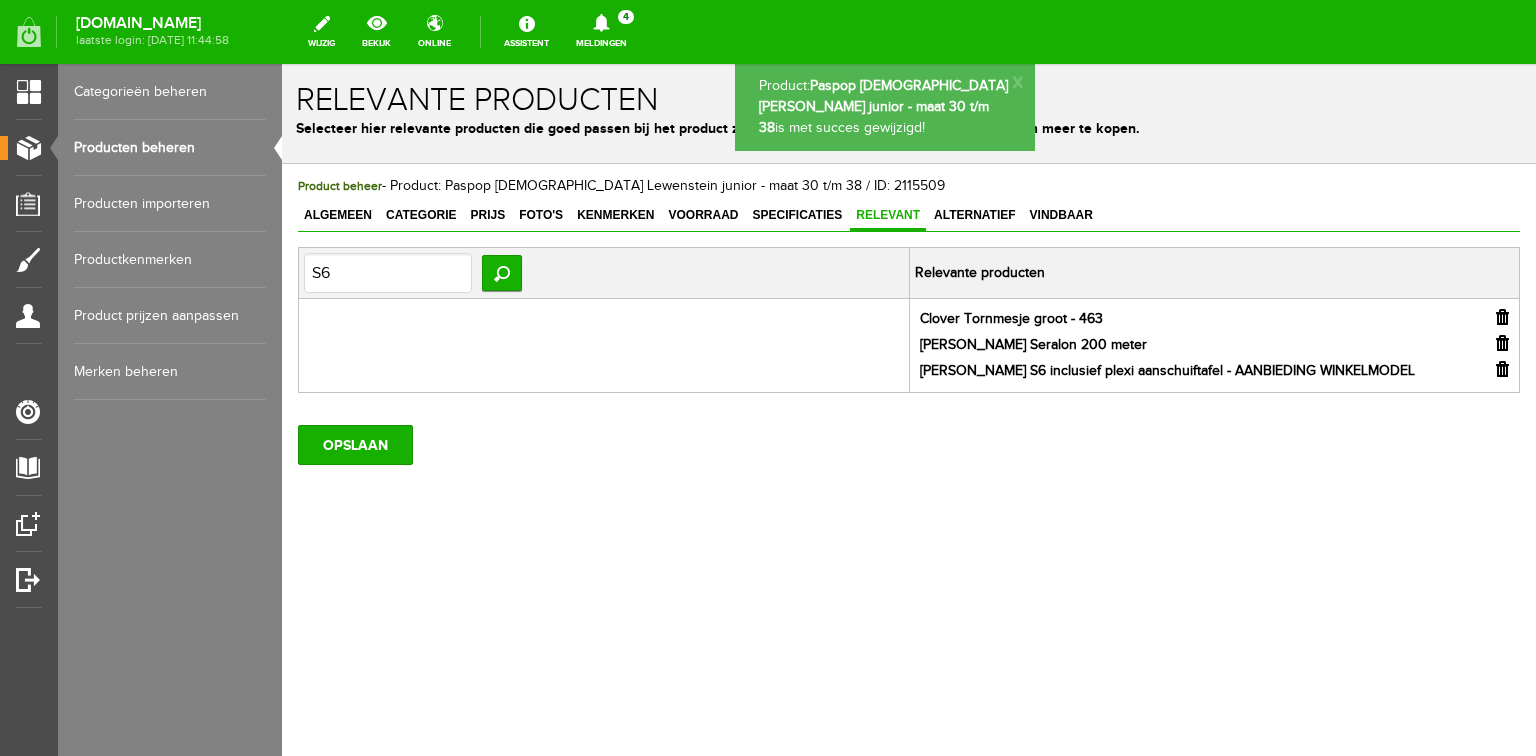 scroll, scrollTop: 0, scrollLeft: 0, axis: both 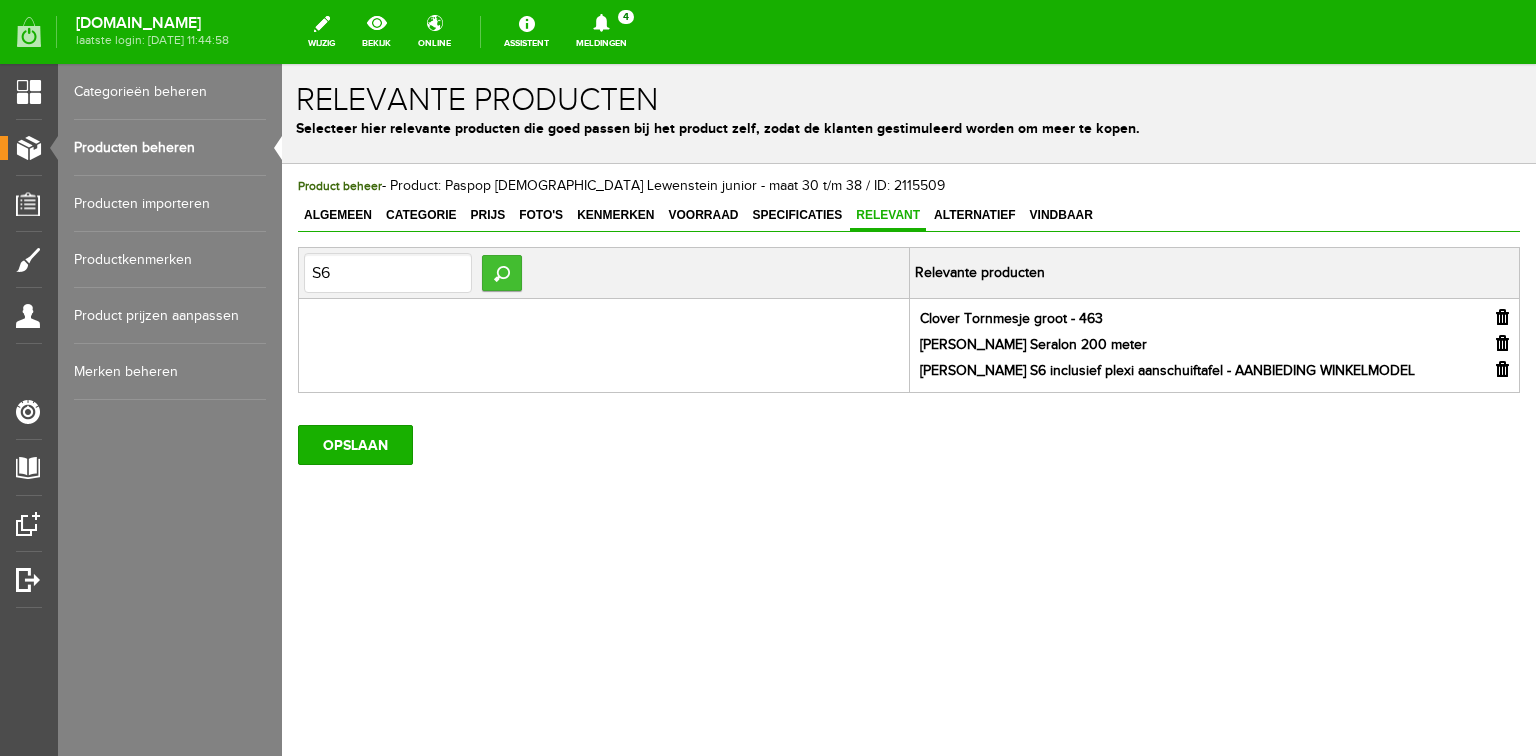 click on "Zoeken" at bounding box center [502, 273] 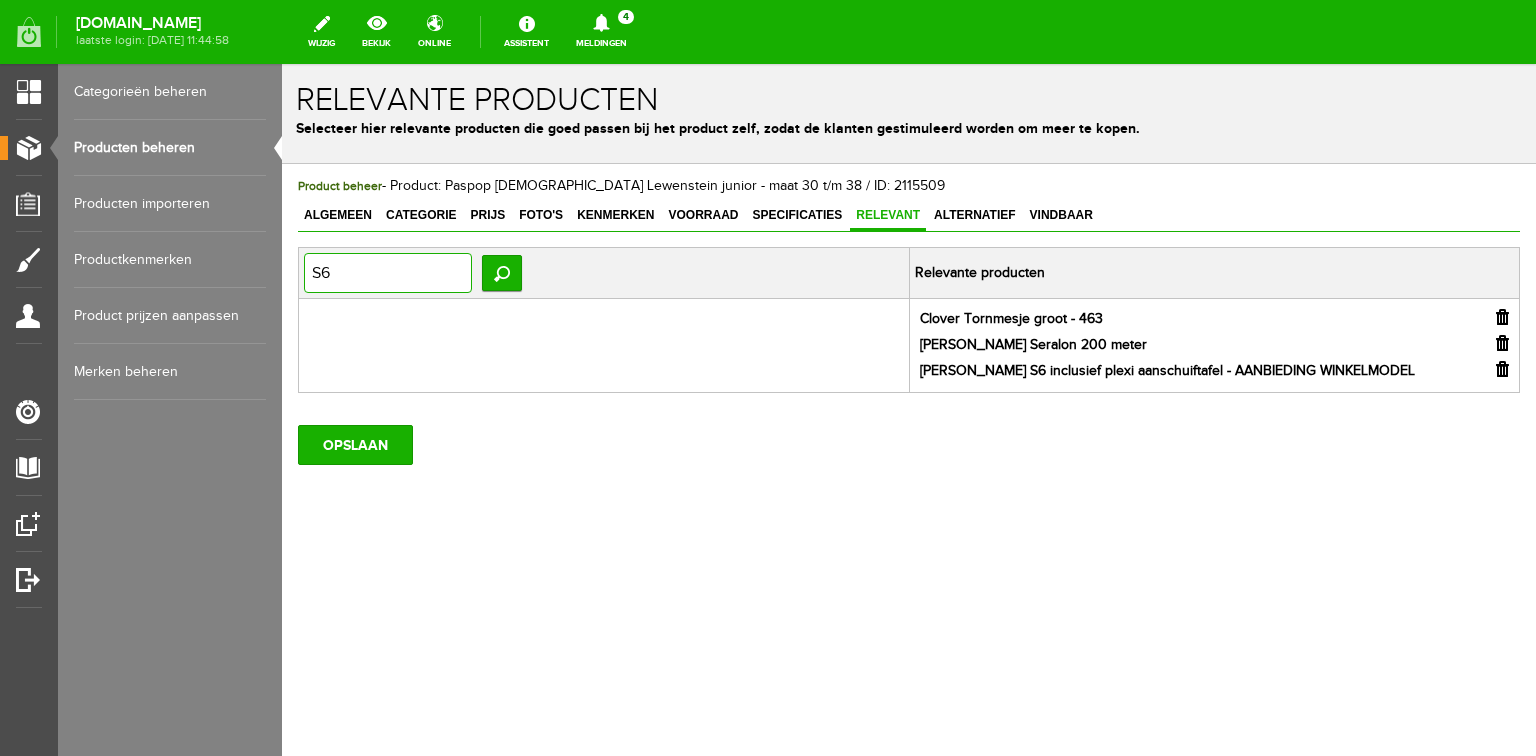 click on "S6" at bounding box center [388, 273] 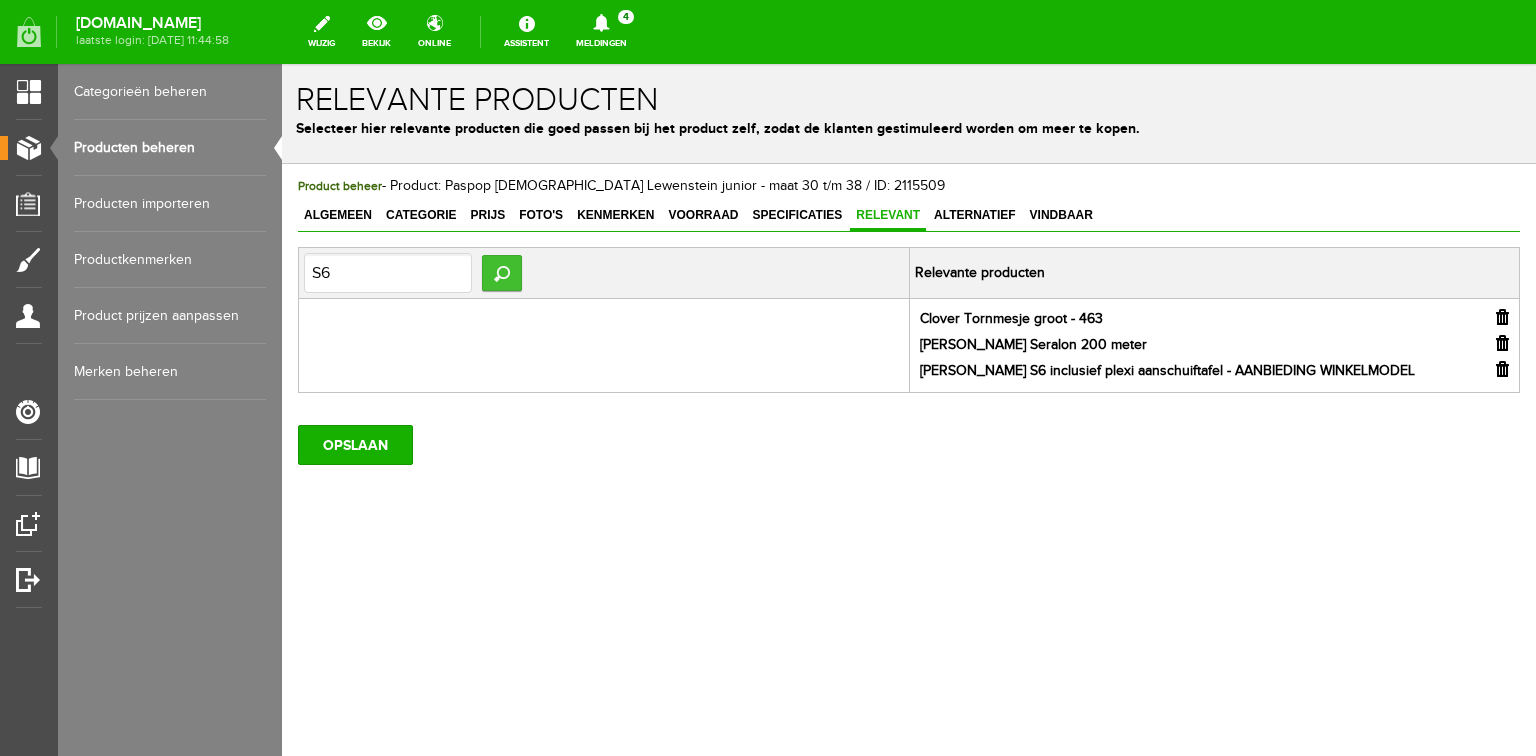 click on "Zoeken" at bounding box center [502, 273] 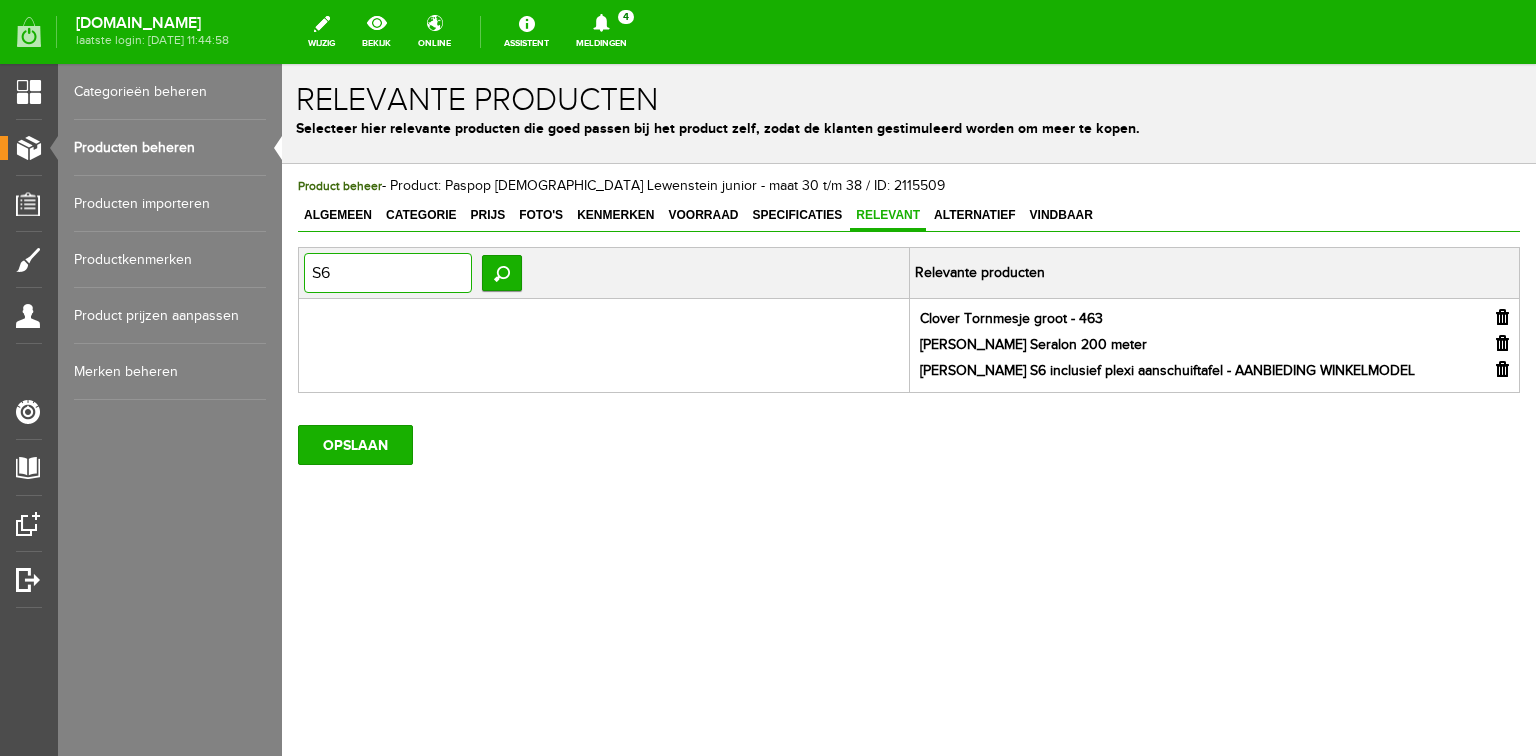 drag, startPoint x: 336, startPoint y: 272, endPoint x: 290, endPoint y: 271, distance: 46.010868 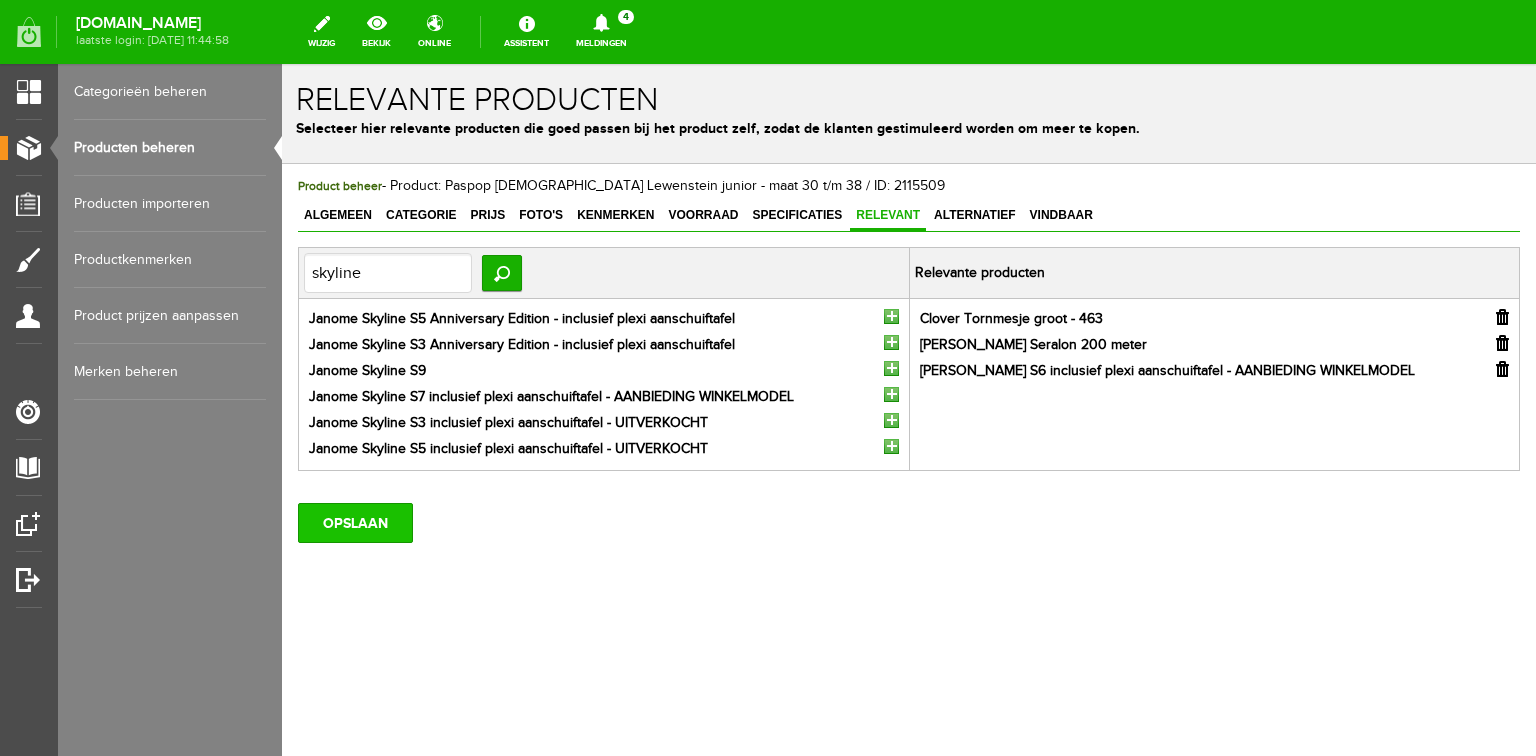 click on "OPSLAAN" at bounding box center [355, 523] 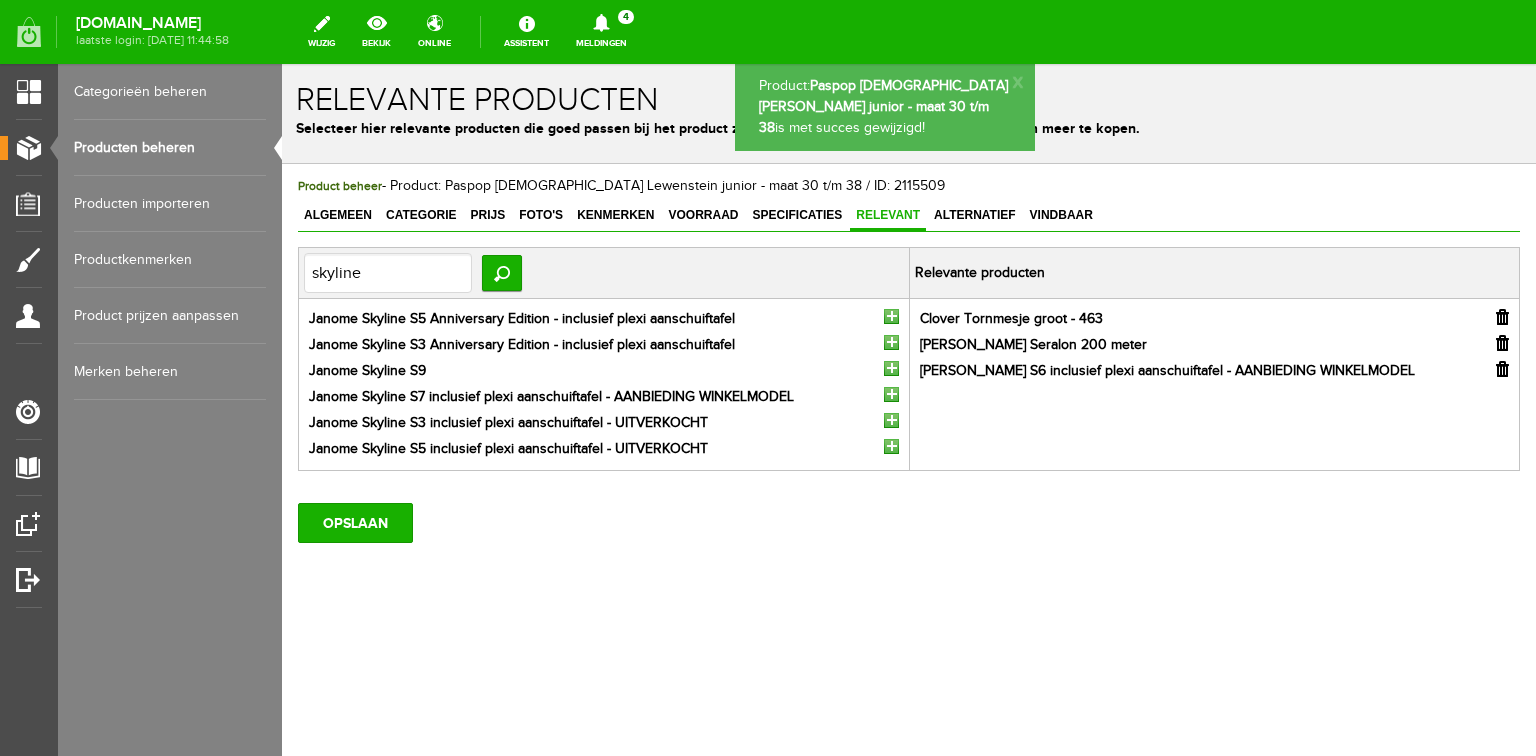 scroll, scrollTop: 0, scrollLeft: 0, axis: both 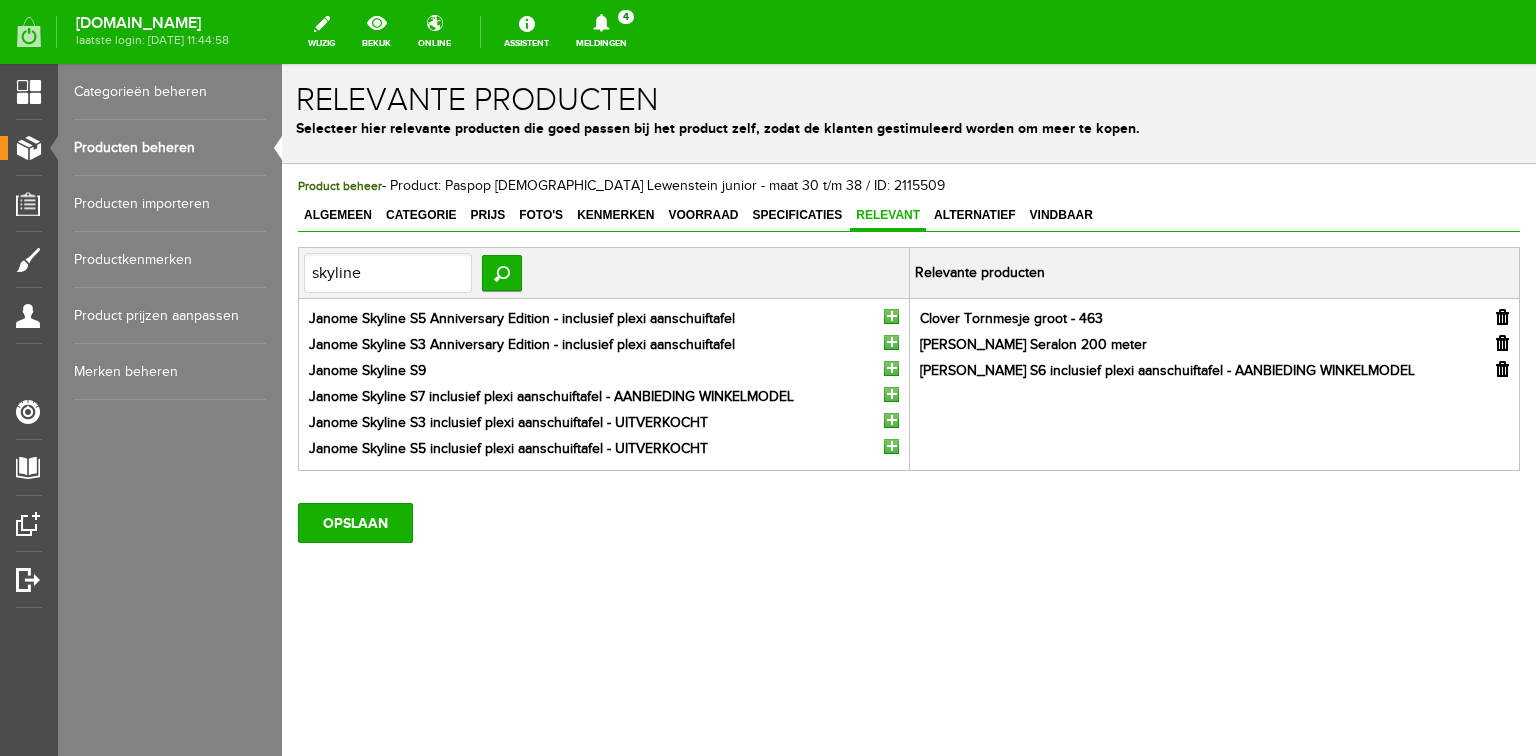 click on "Producten beheren" at bounding box center [170, 148] 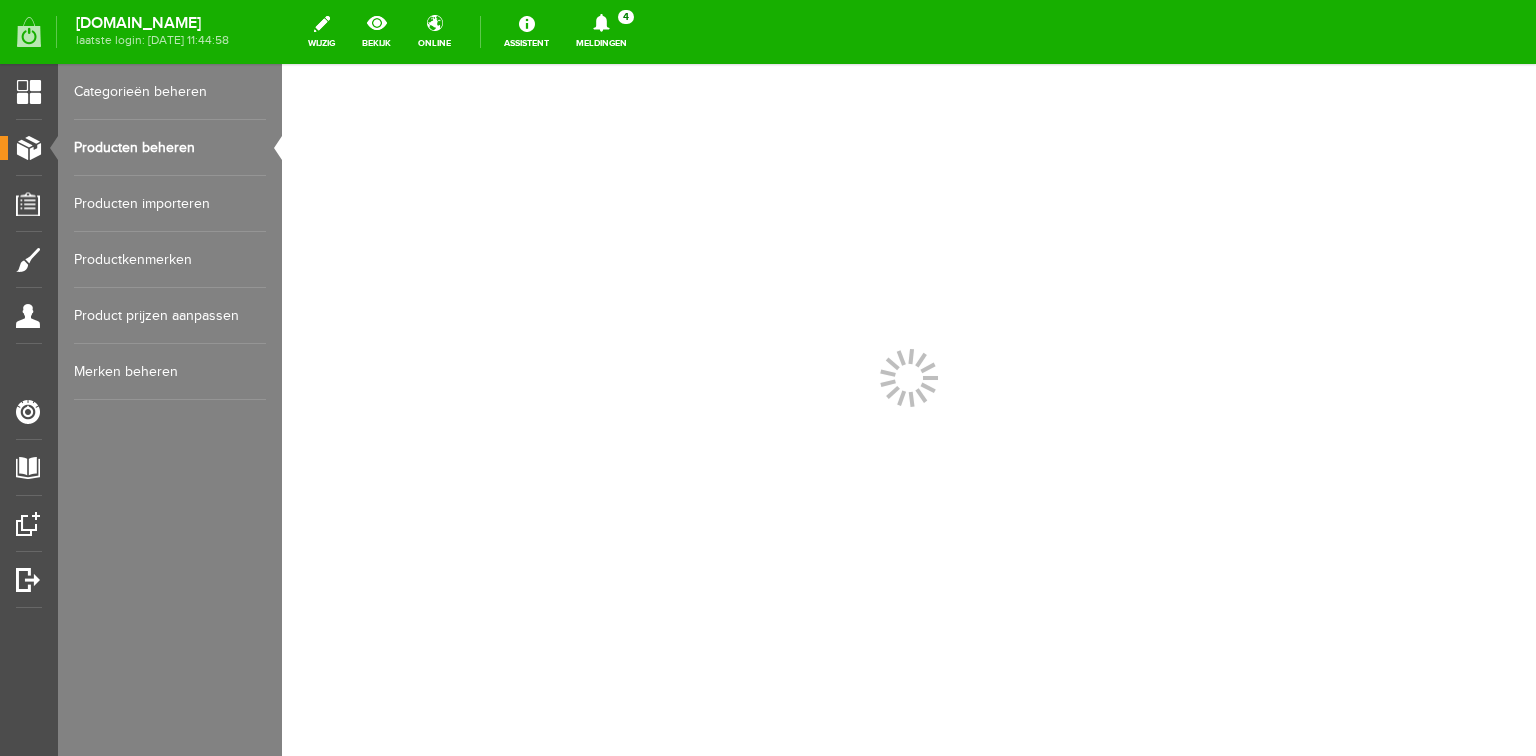 scroll, scrollTop: 0, scrollLeft: 0, axis: both 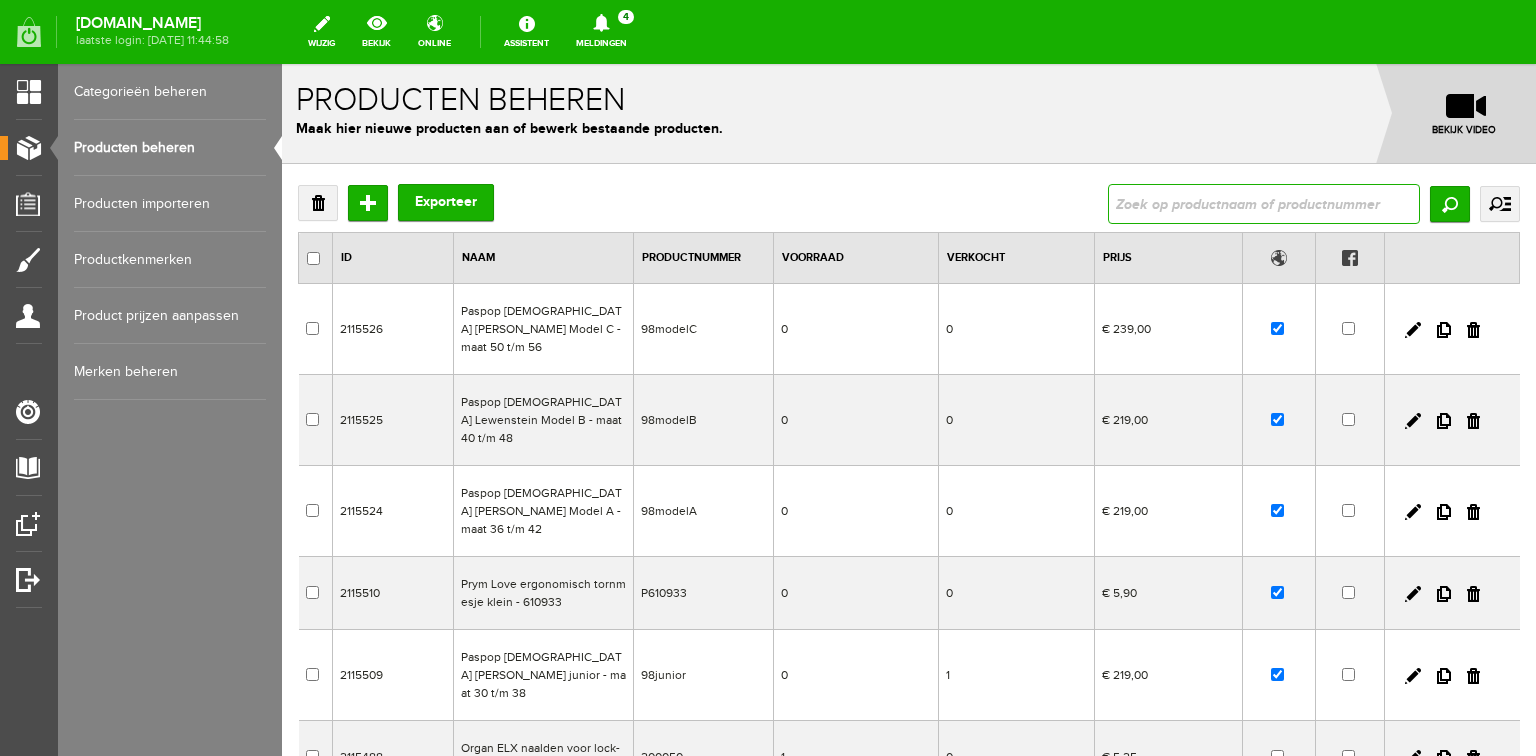 click at bounding box center (1264, 204) 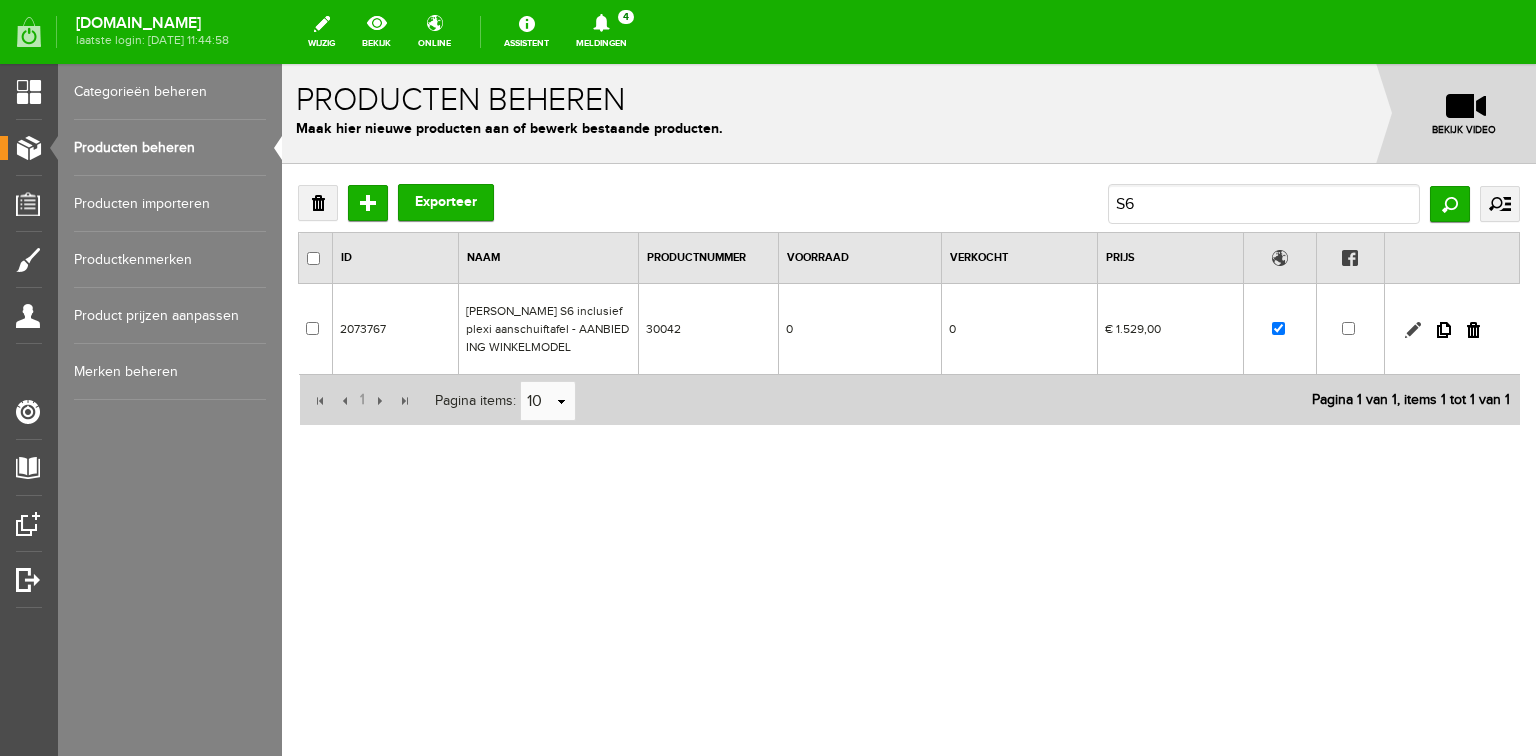 click at bounding box center (1413, 330) 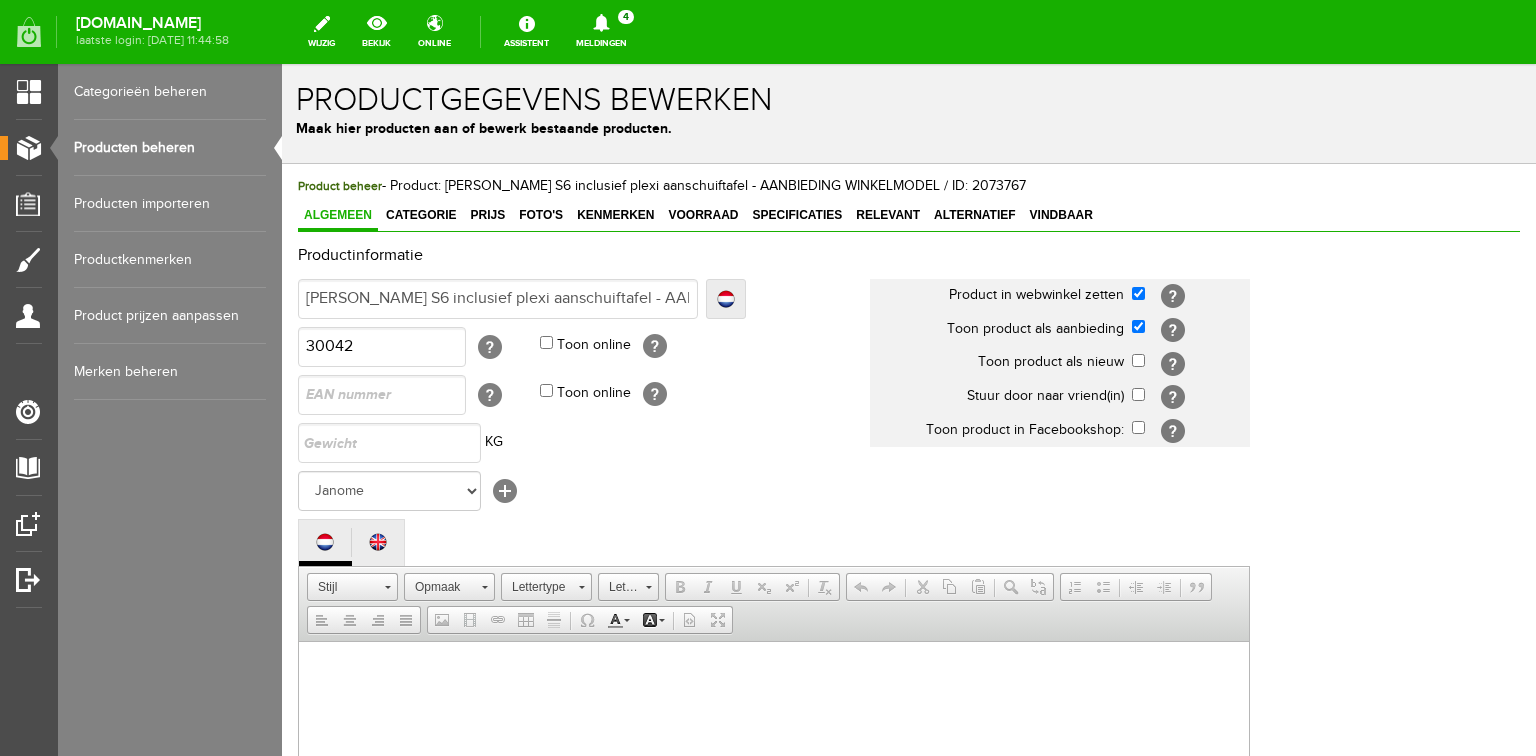 scroll, scrollTop: 0, scrollLeft: 0, axis: both 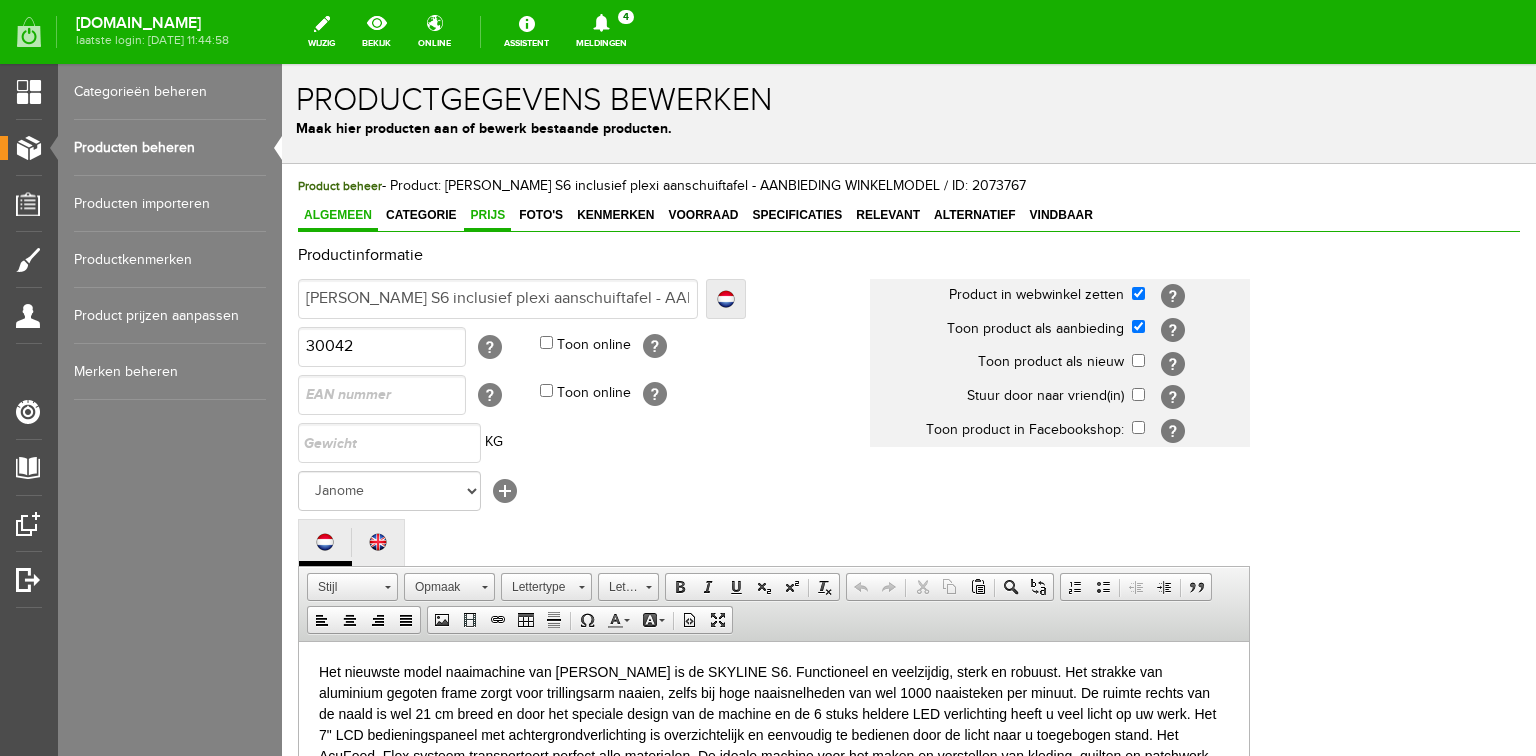 click on "Prijs" at bounding box center (487, 215) 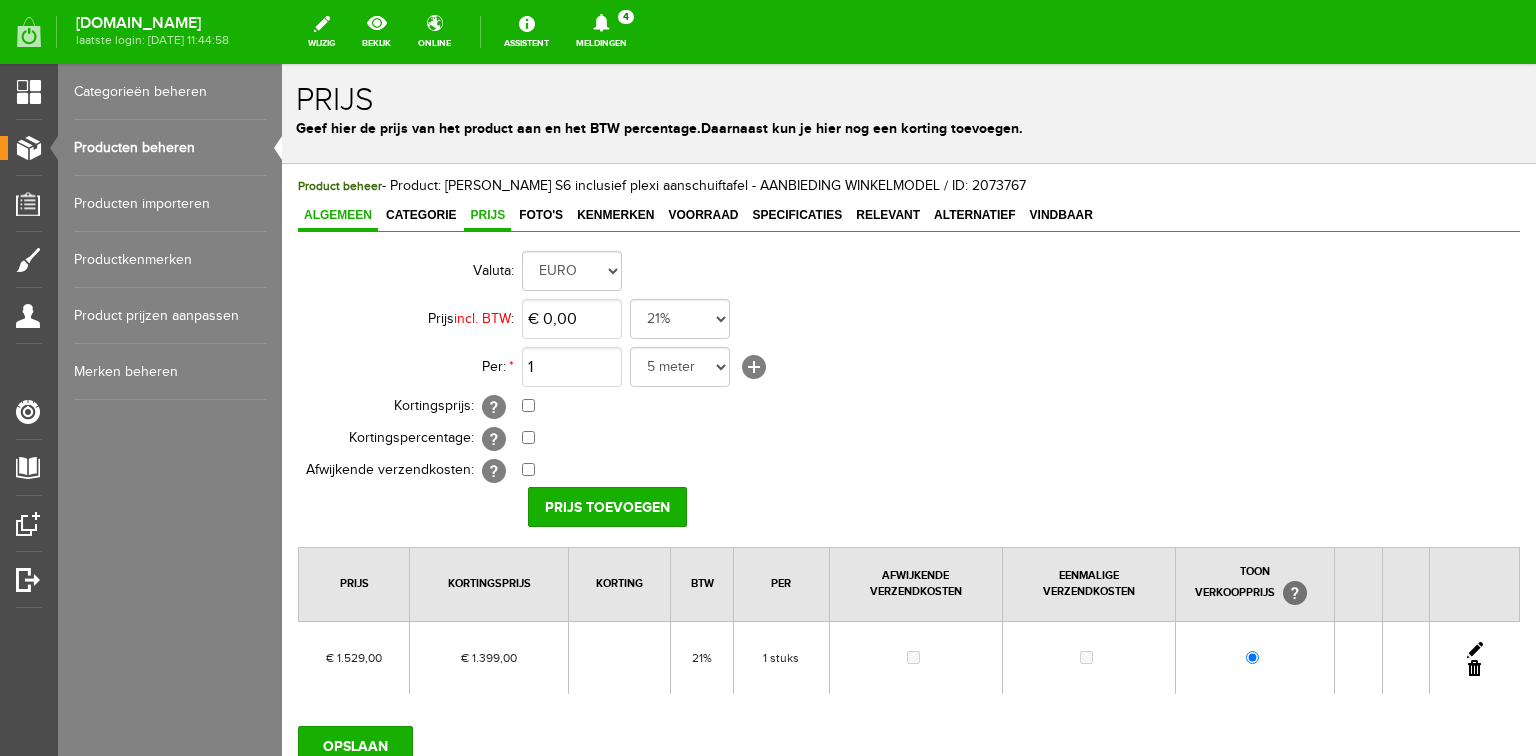 click on "Algemeen" at bounding box center (338, 215) 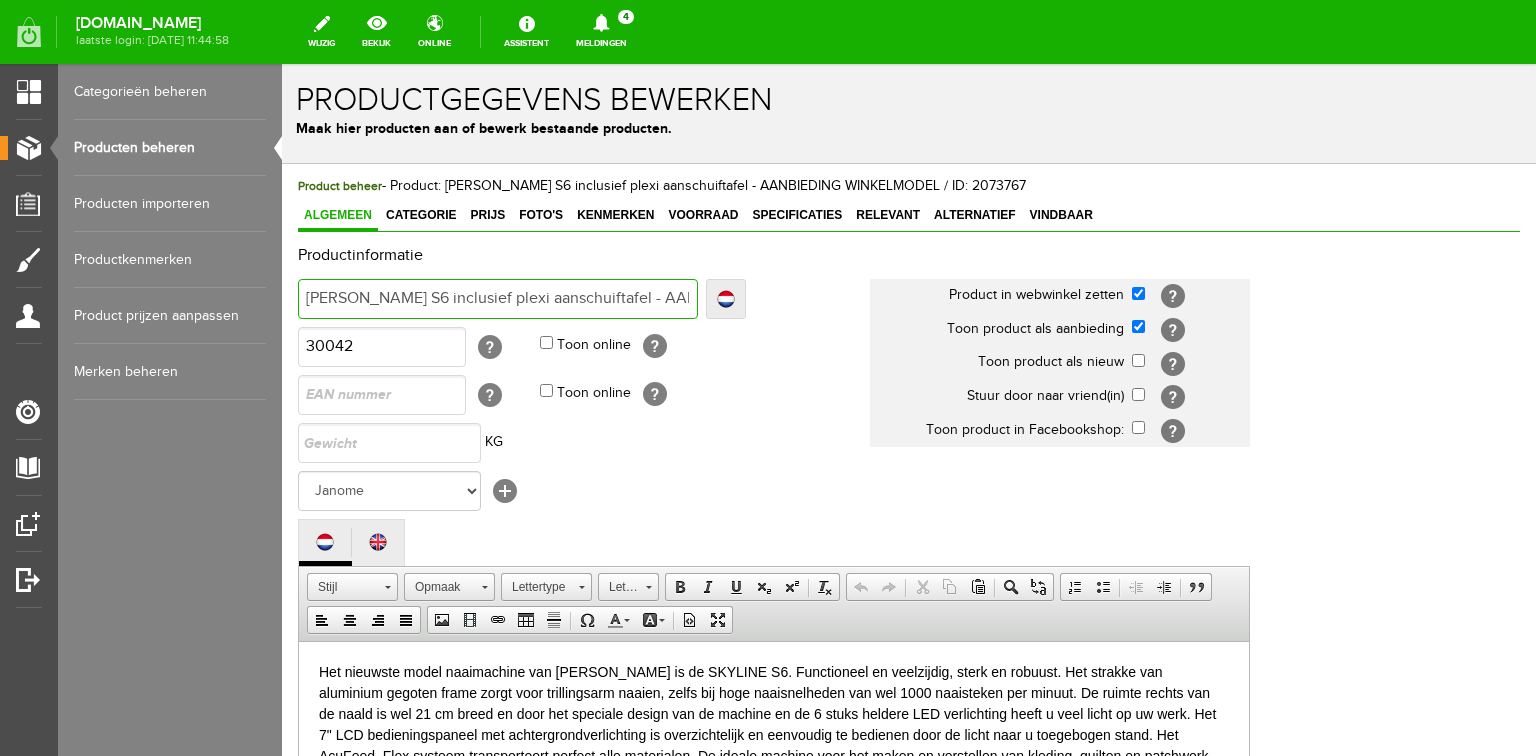 click on "[PERSON_NAME] S6 inclusief plexi aanschuiftafel - AANBIEDING WINKELMODEL" at bounding box center (498, 299) 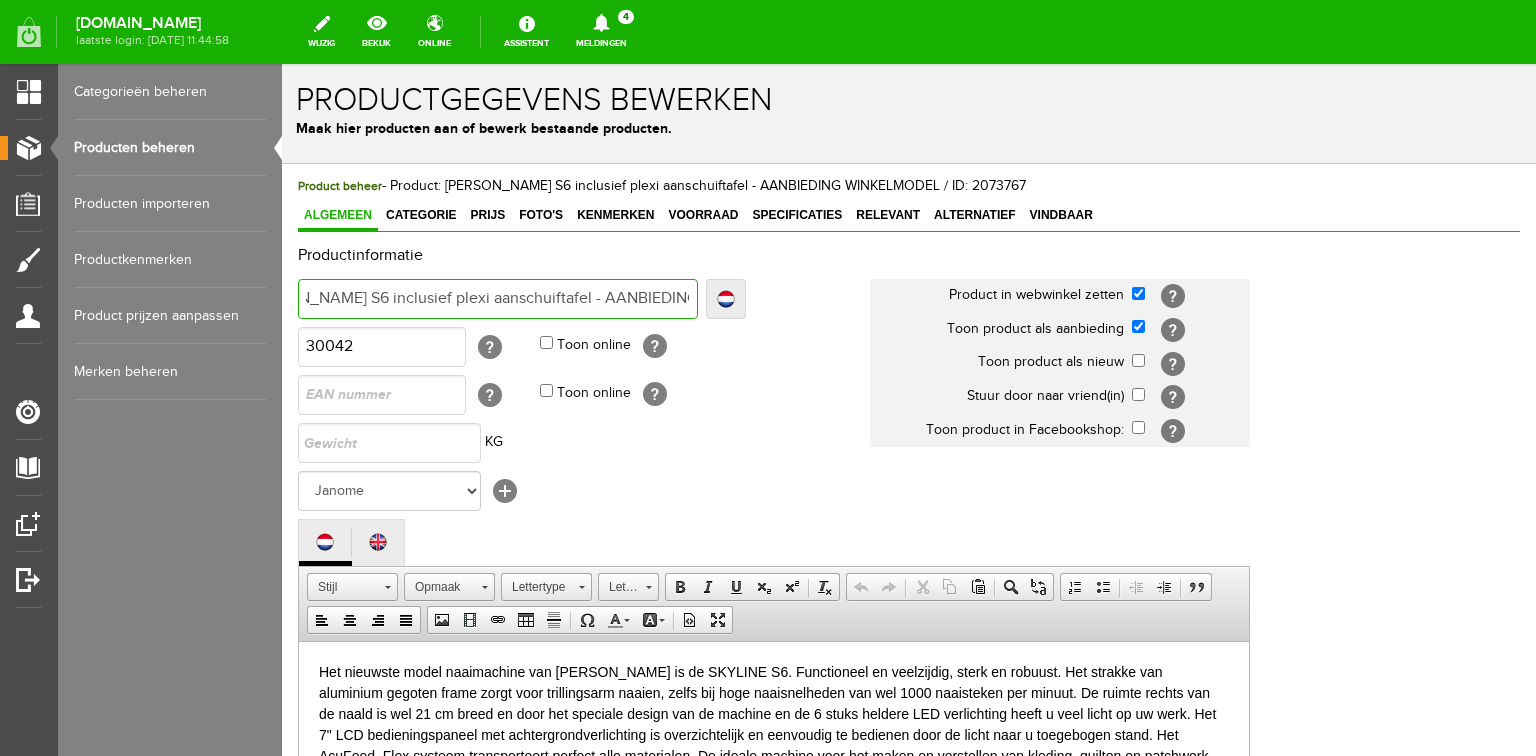 scroll, scrollTop: 0, scrollLeft: 56, axis: horizontal 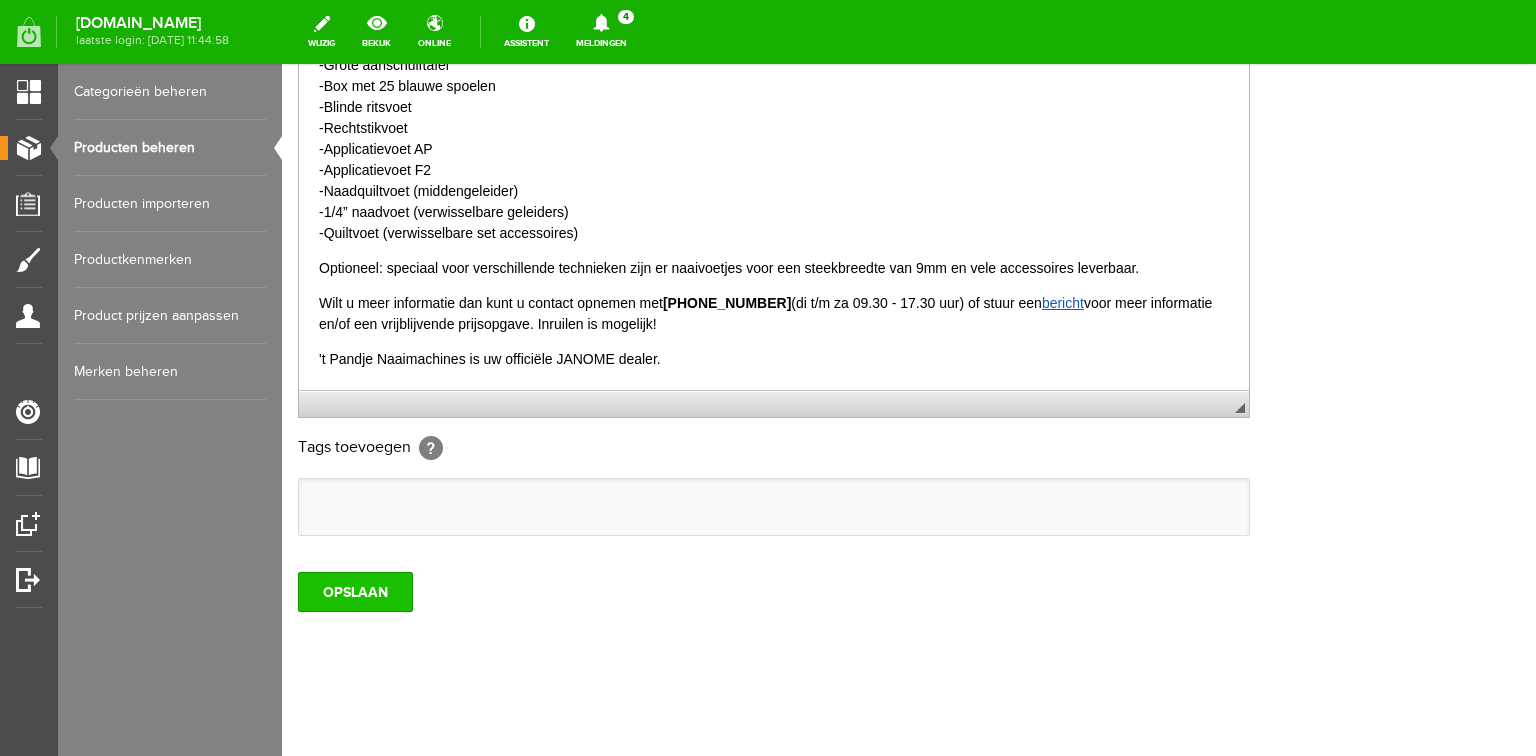 click on "OPSLAAN" at bounding box center (355, 592) 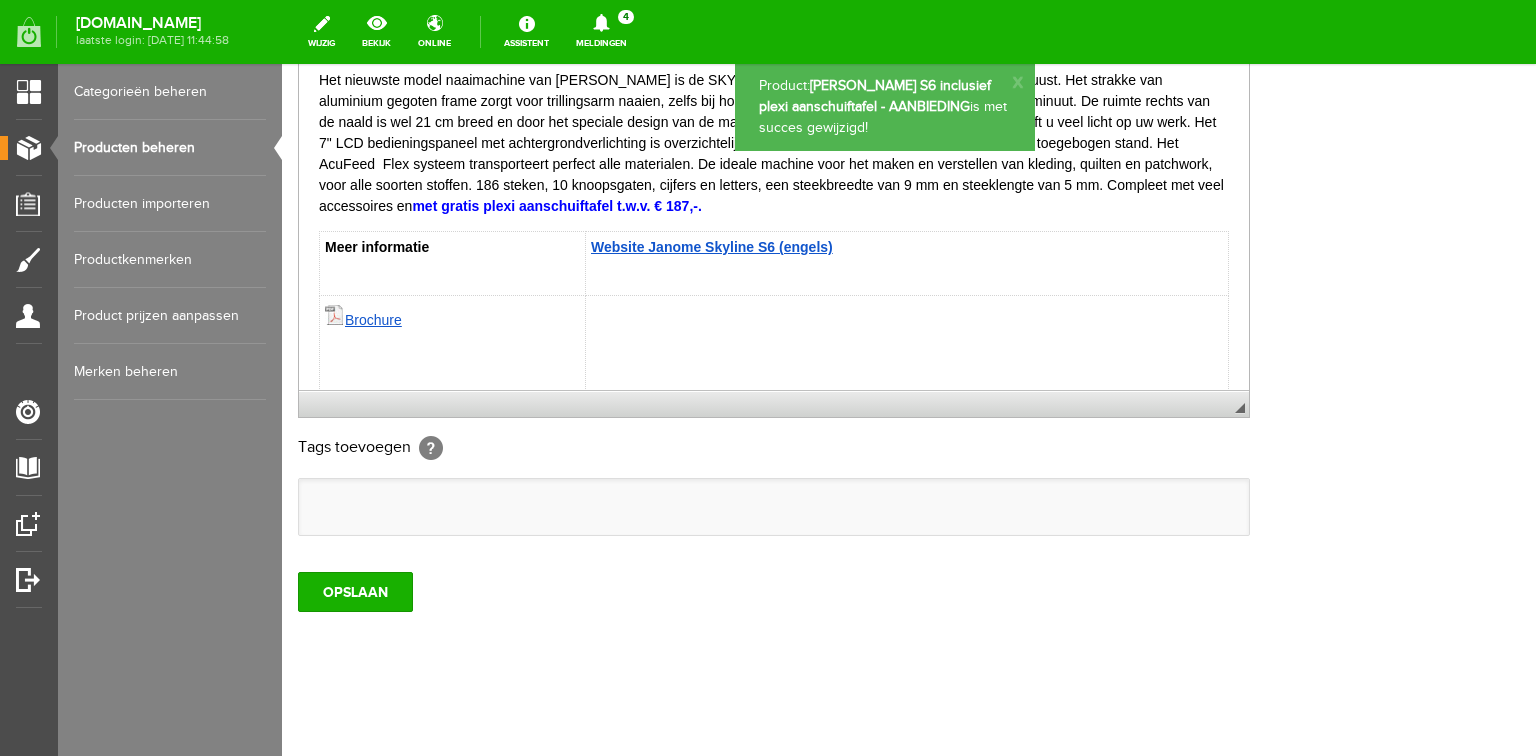 scroll, scrollTop: 0, scrollLeft: 0, axis: both 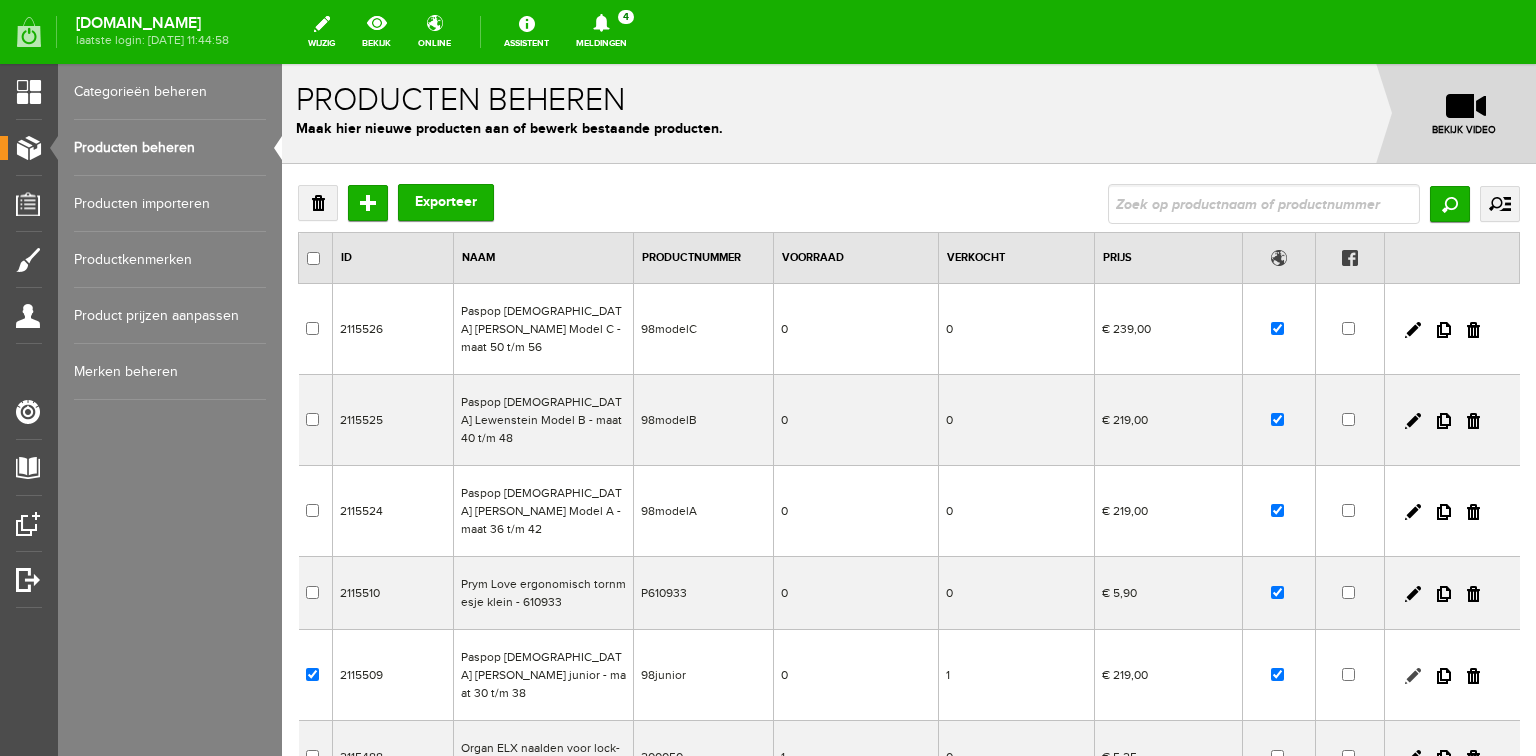 click at bounding box center [1413, 676] 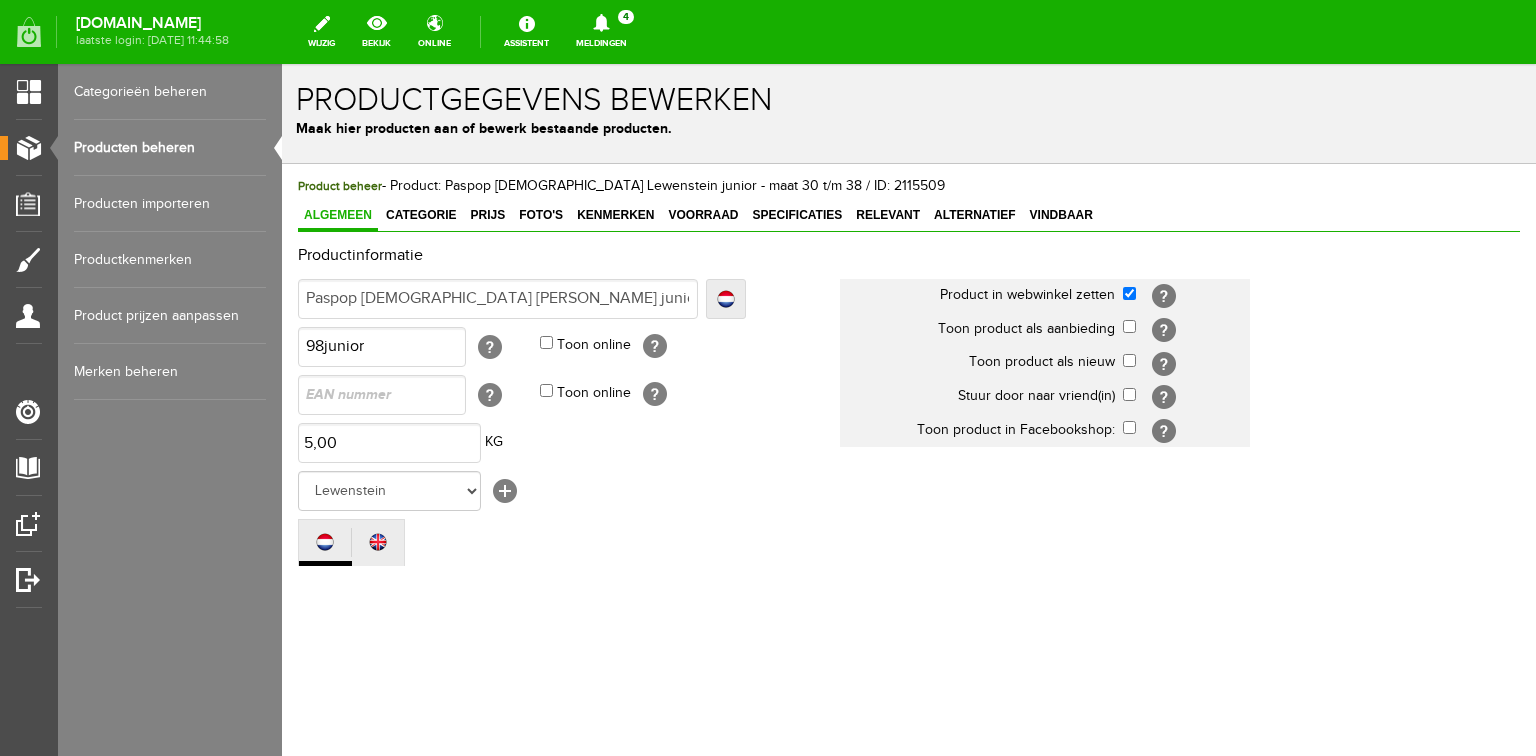 scroll, scrollTop: 0, scrollLeft: 0, axis: both 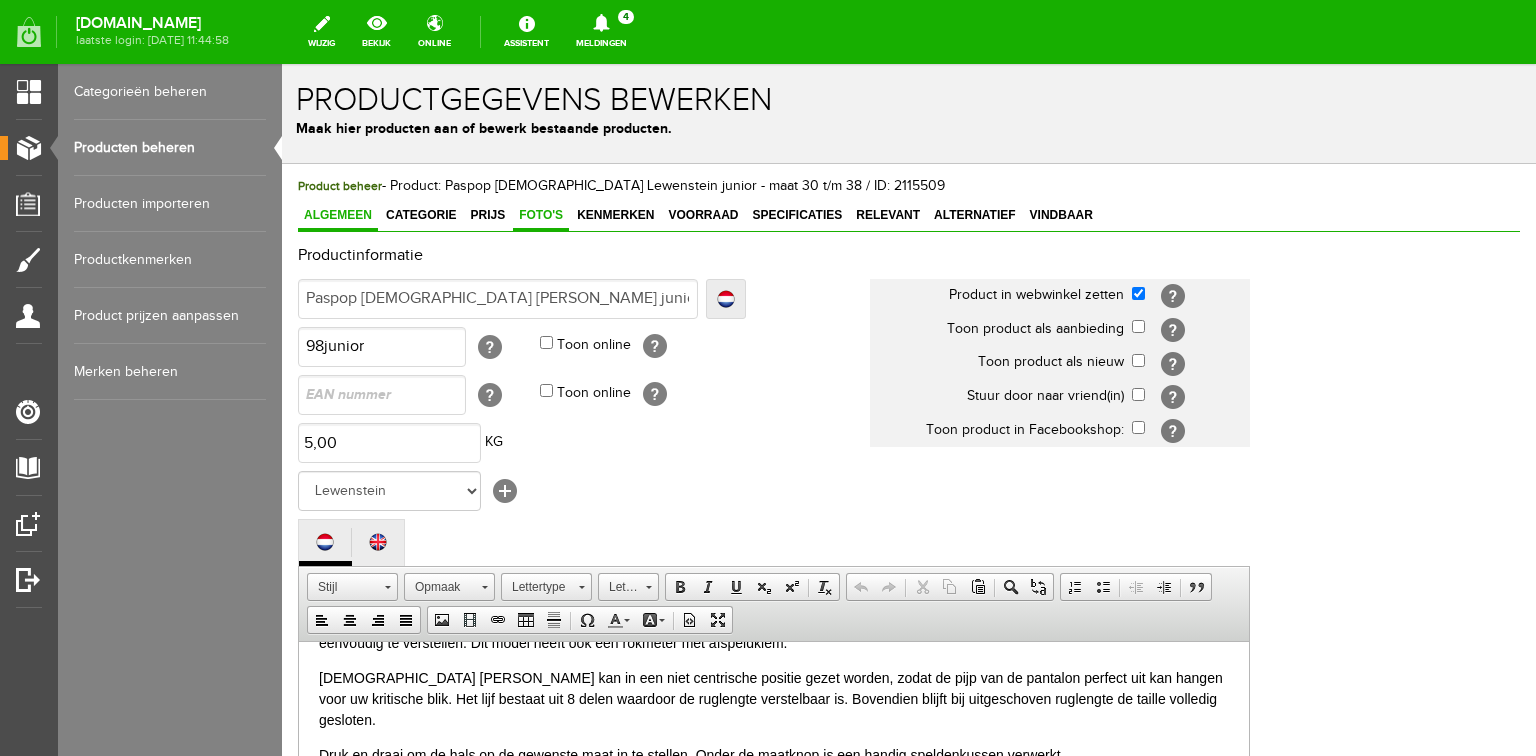 click on "Foto's" at bounding box center (541, 215) 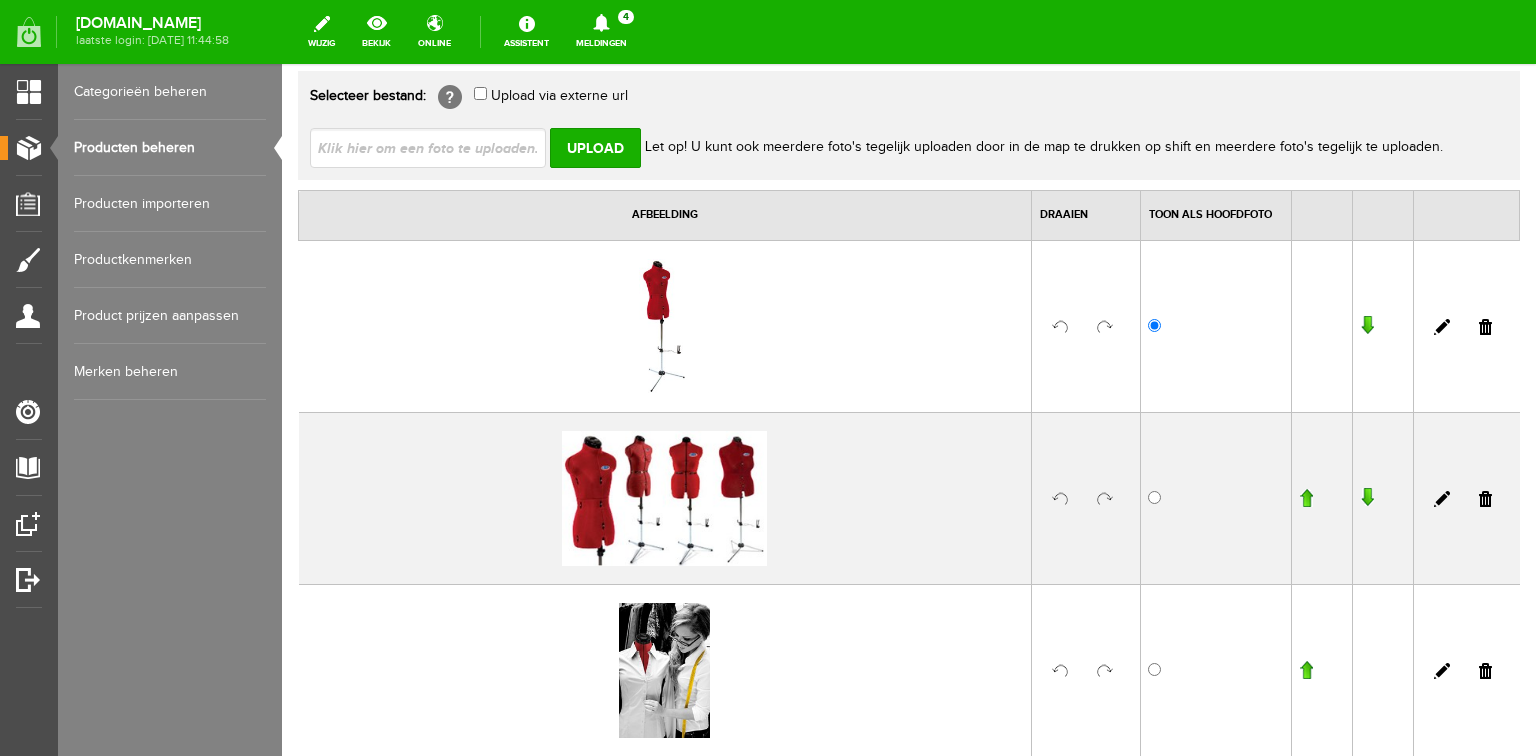 scroll, scrollTop: 0, scrollLeft: 0, axis: both 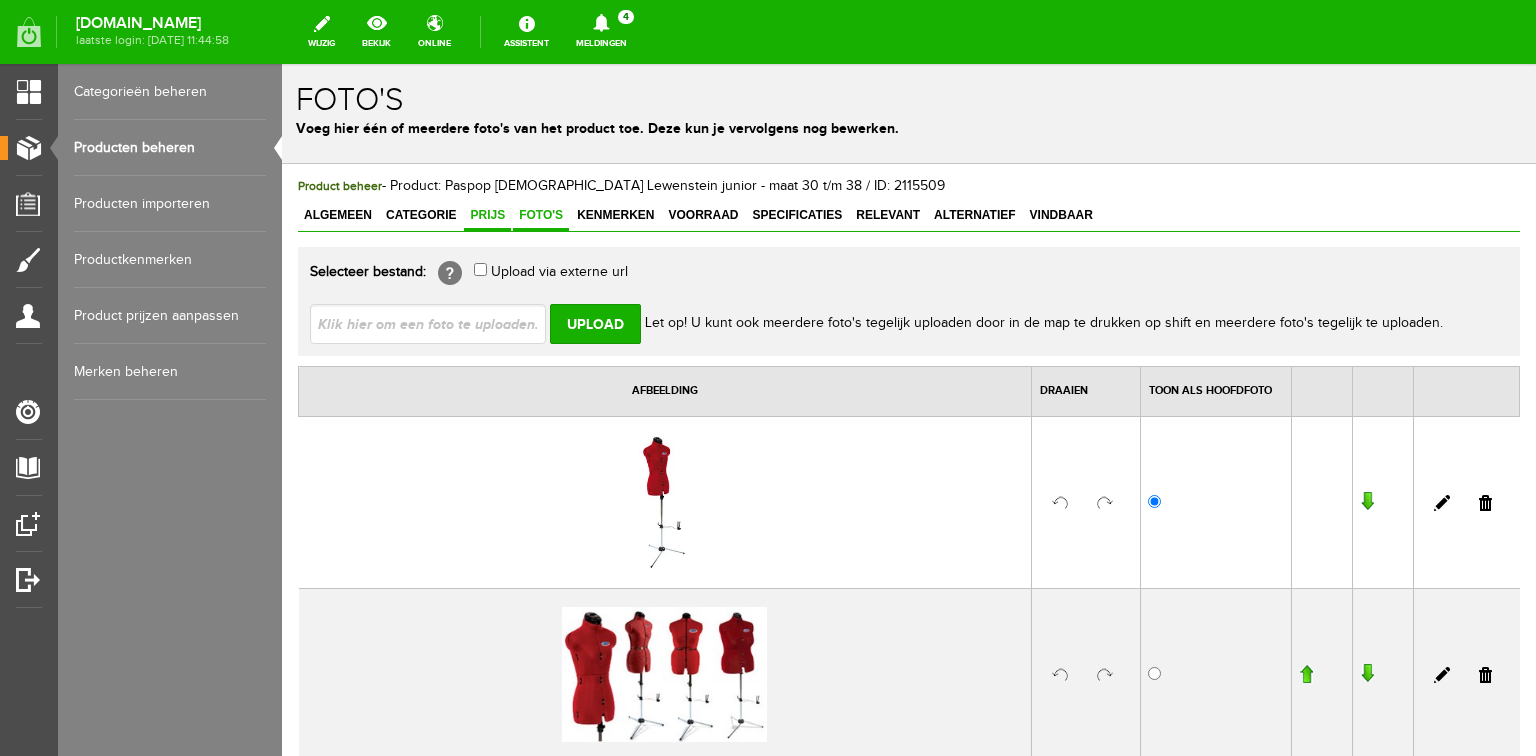 click on "Prijs" at bounding box center (487, 215) 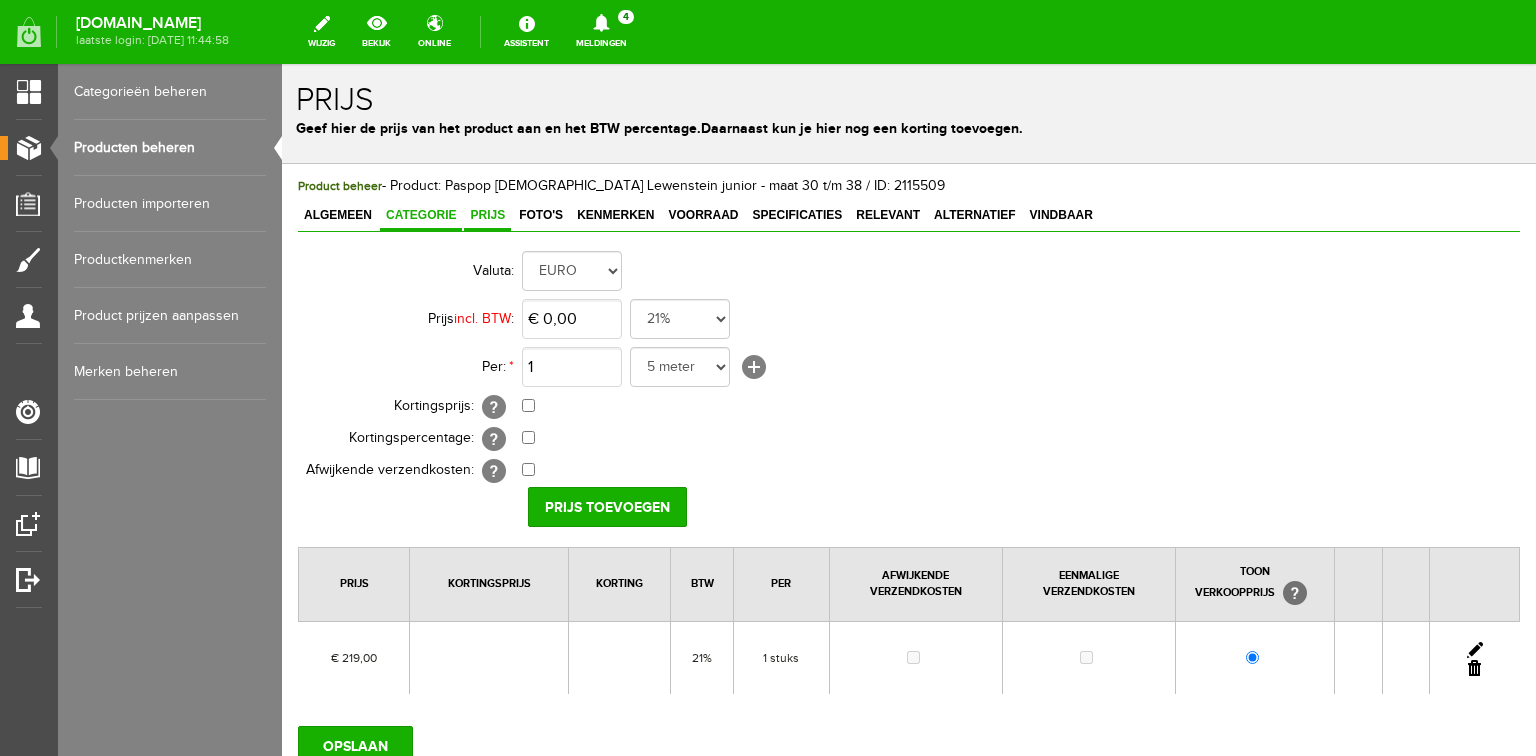 click on "Categorie" at bounding box center [421, 215] 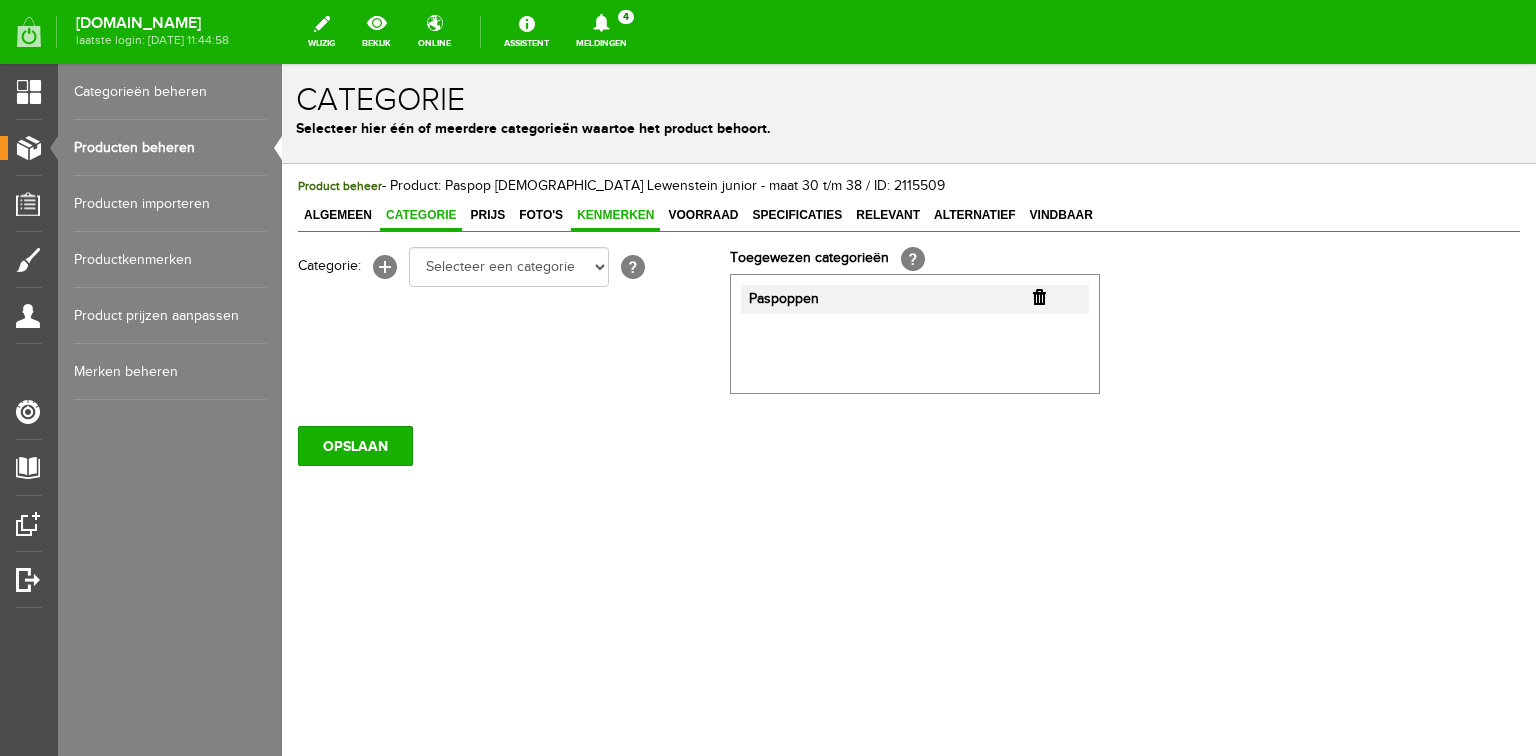 click on "Kenmerken" at bounding box center [615, 215] 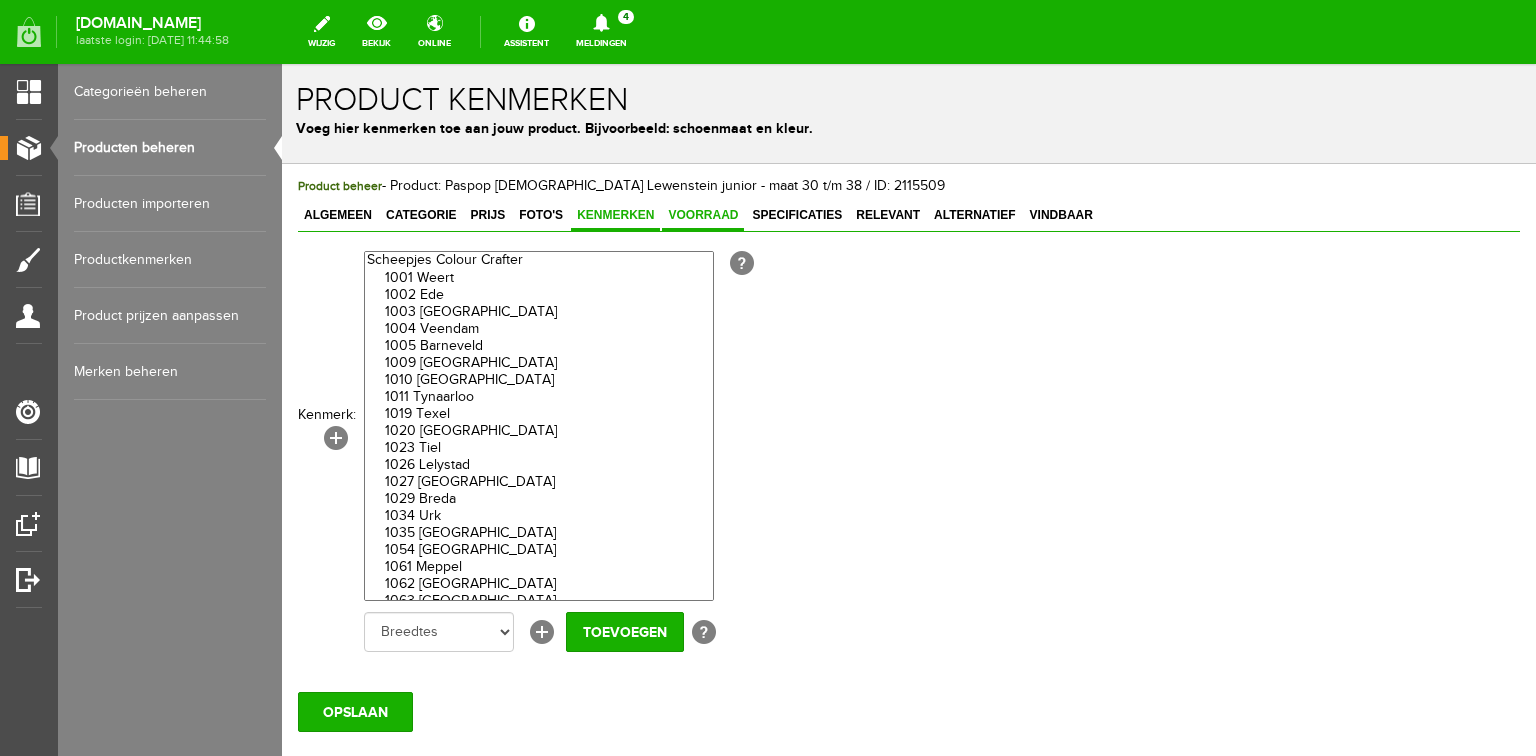 click on "Voorraad" at bounding box center [703, 215] 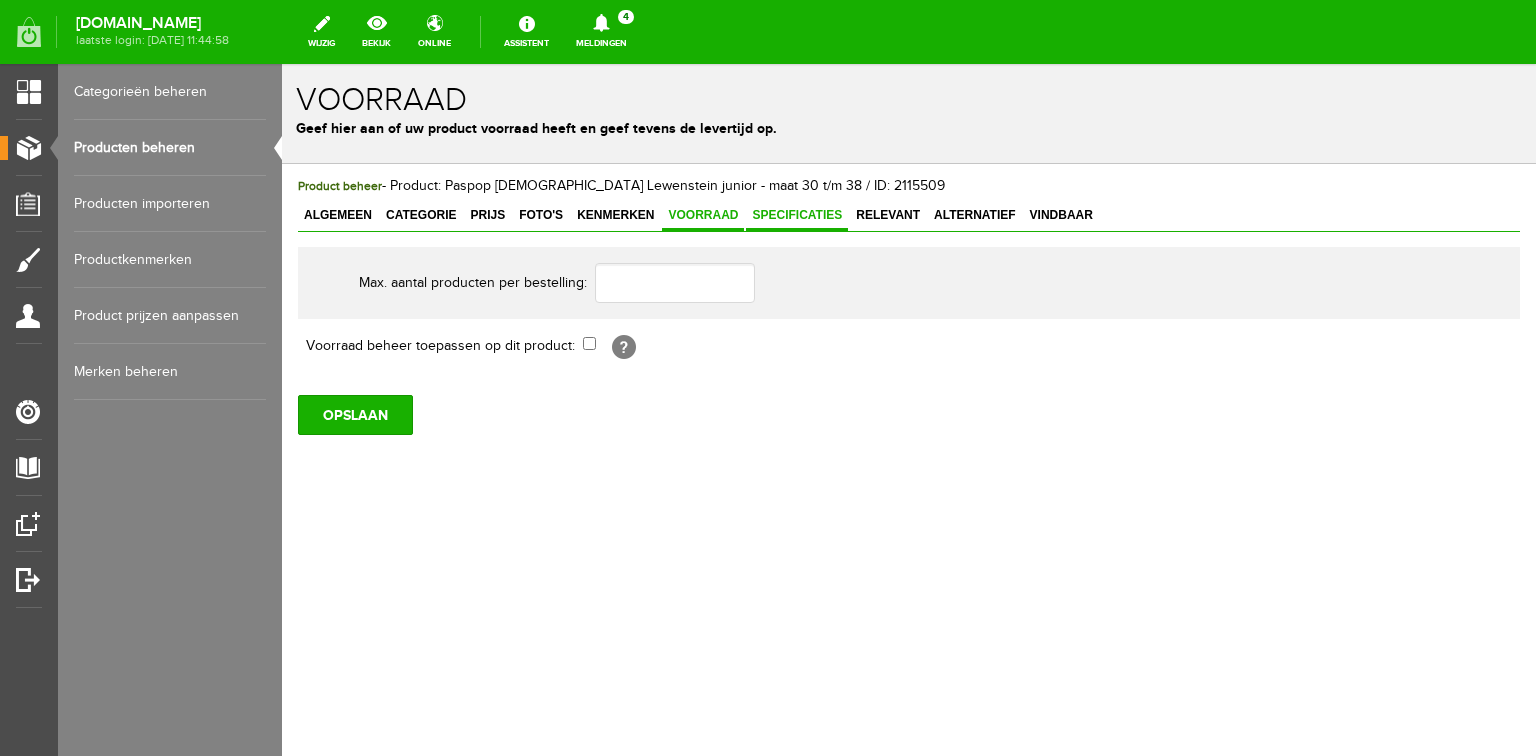 click on "Specificaties" at bounding box center [797, 215] 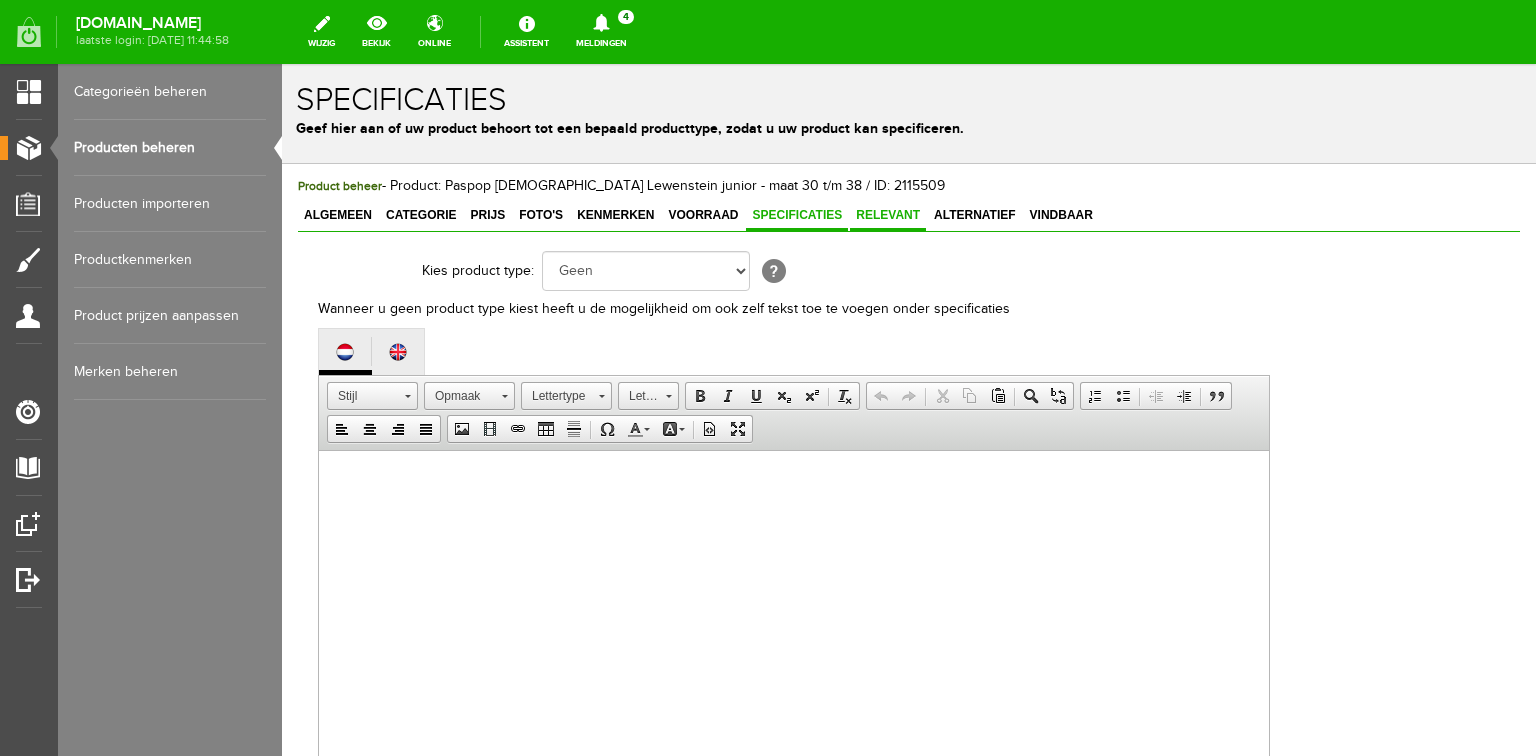 click on "Relevant" at bounding box center (888, 215) 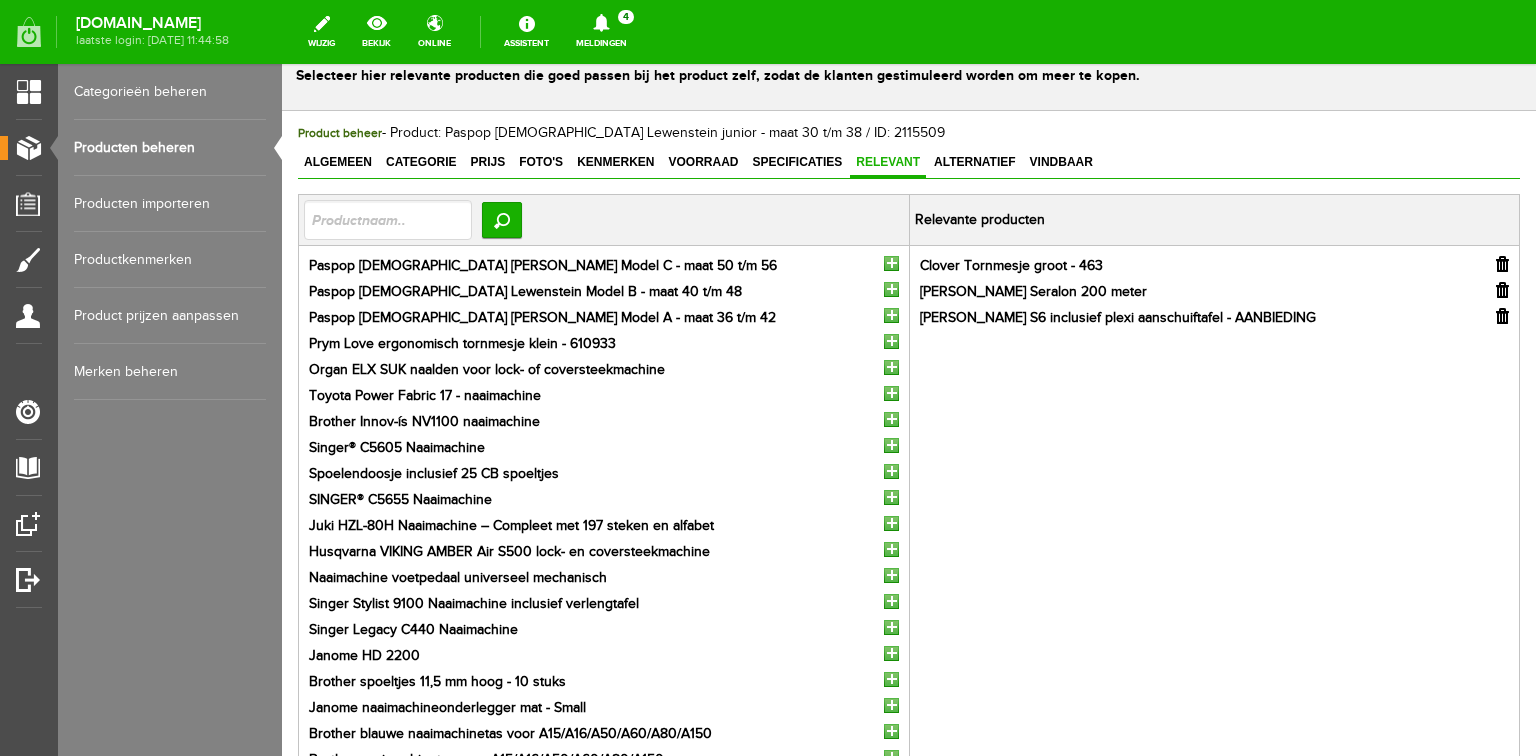 scroll, scrollTop: 80, scrollLeft: 0, axis: vertical 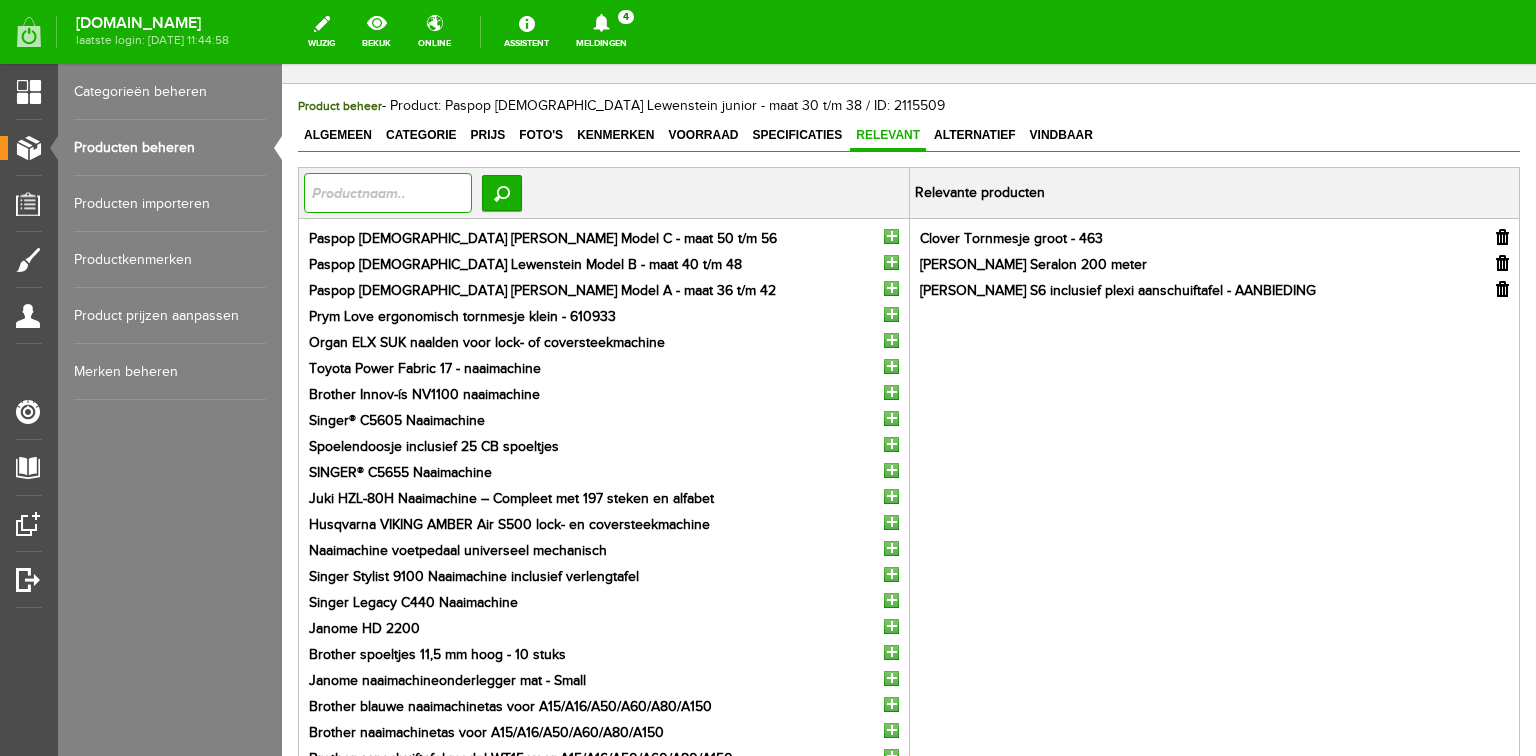 click at bounding box center [388, 193] 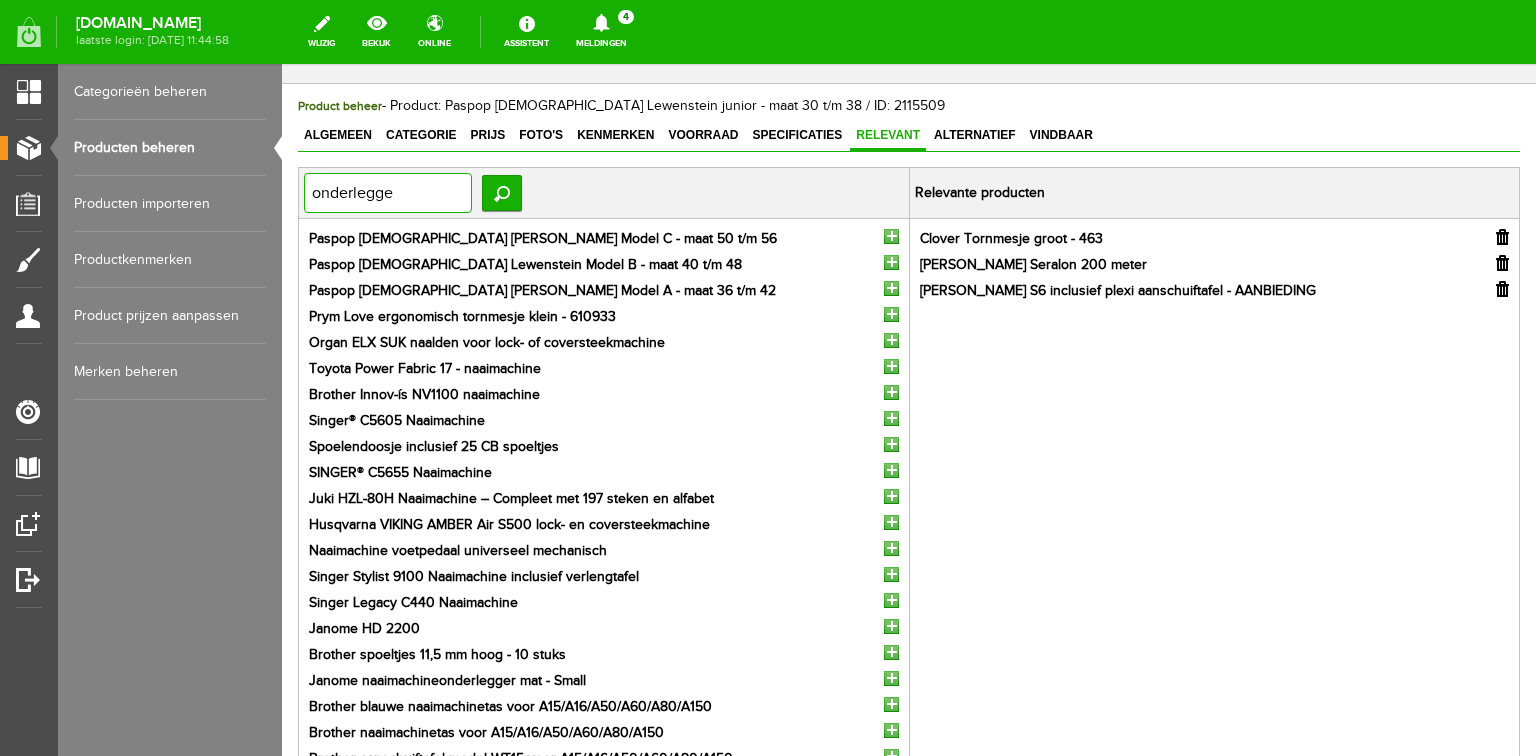 type on "onderlegger" 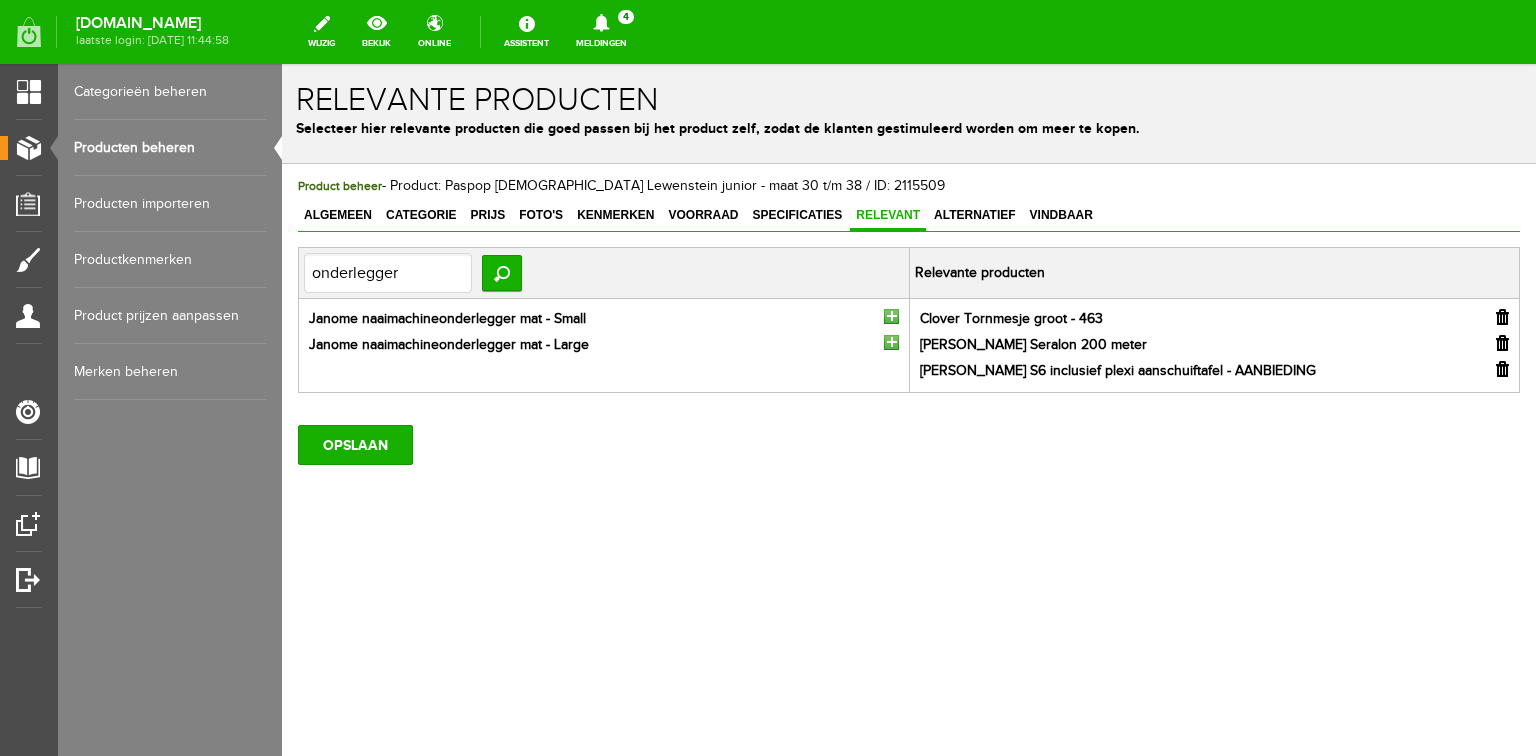 scroll, scrollTop: 0, scrollLeft: 0, axis: both 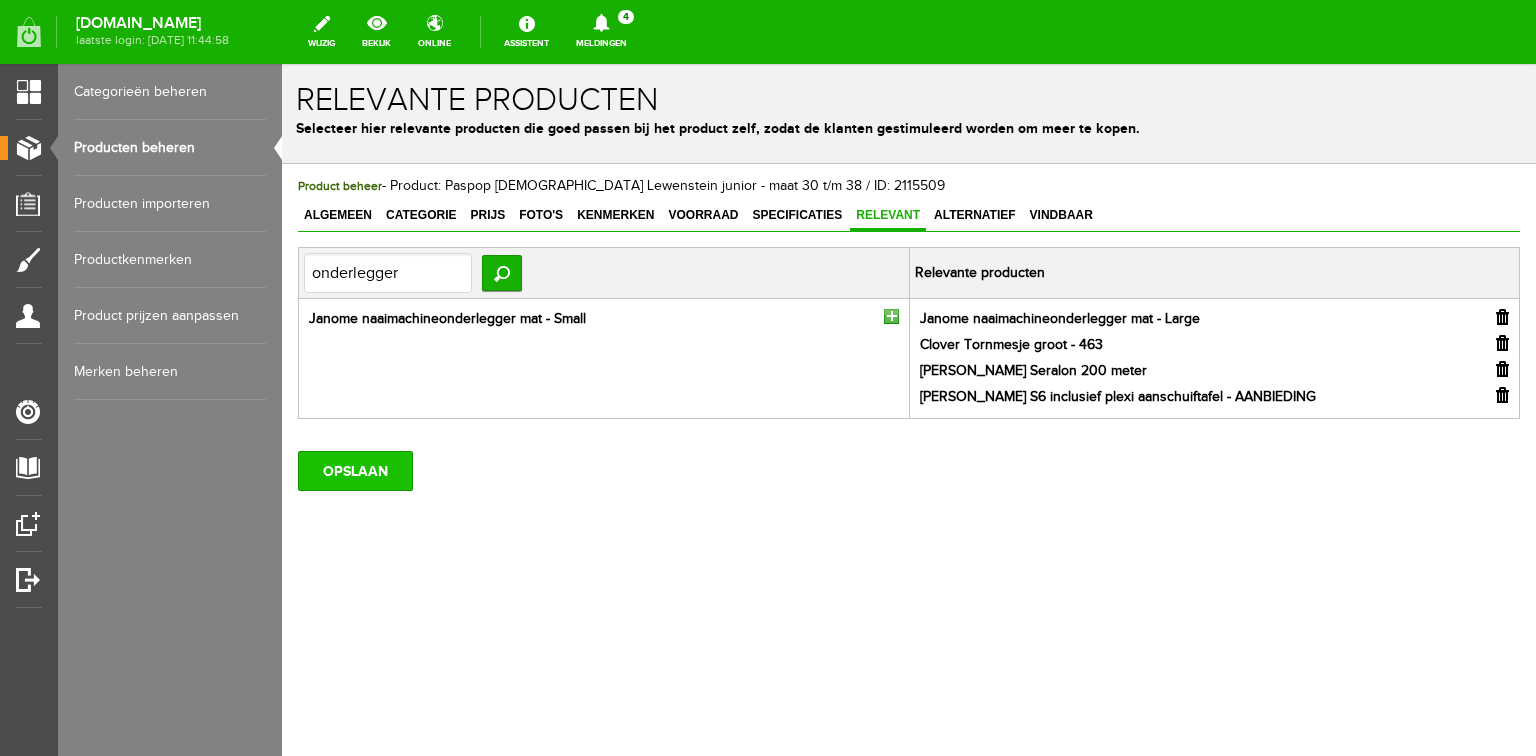 click on "OPSLAAN" at bounding box center [355, 471] 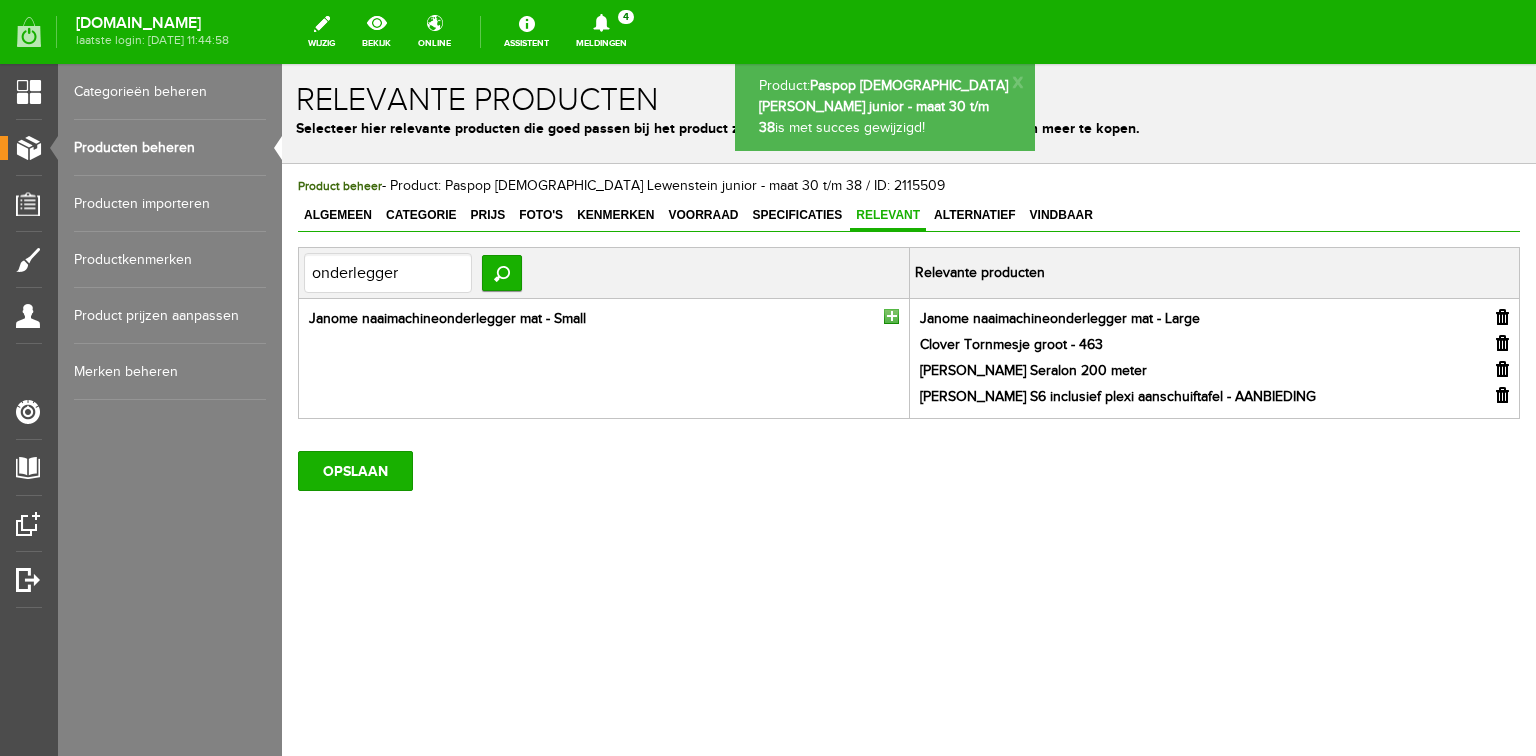 scroll, scrollTop: 0, scrollLeft: 0, axis: both 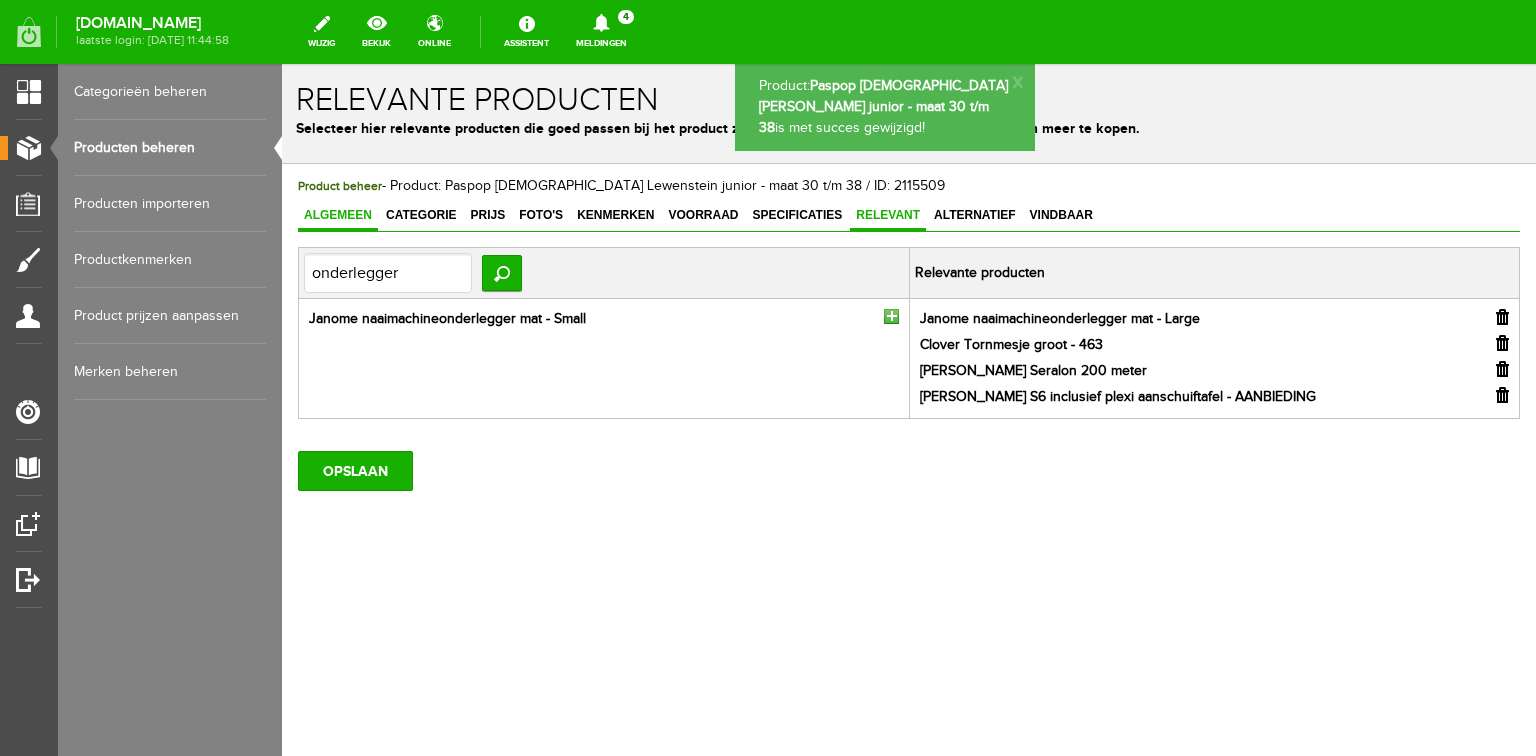 click on "Algemeen" at bounding box center (338, 215) 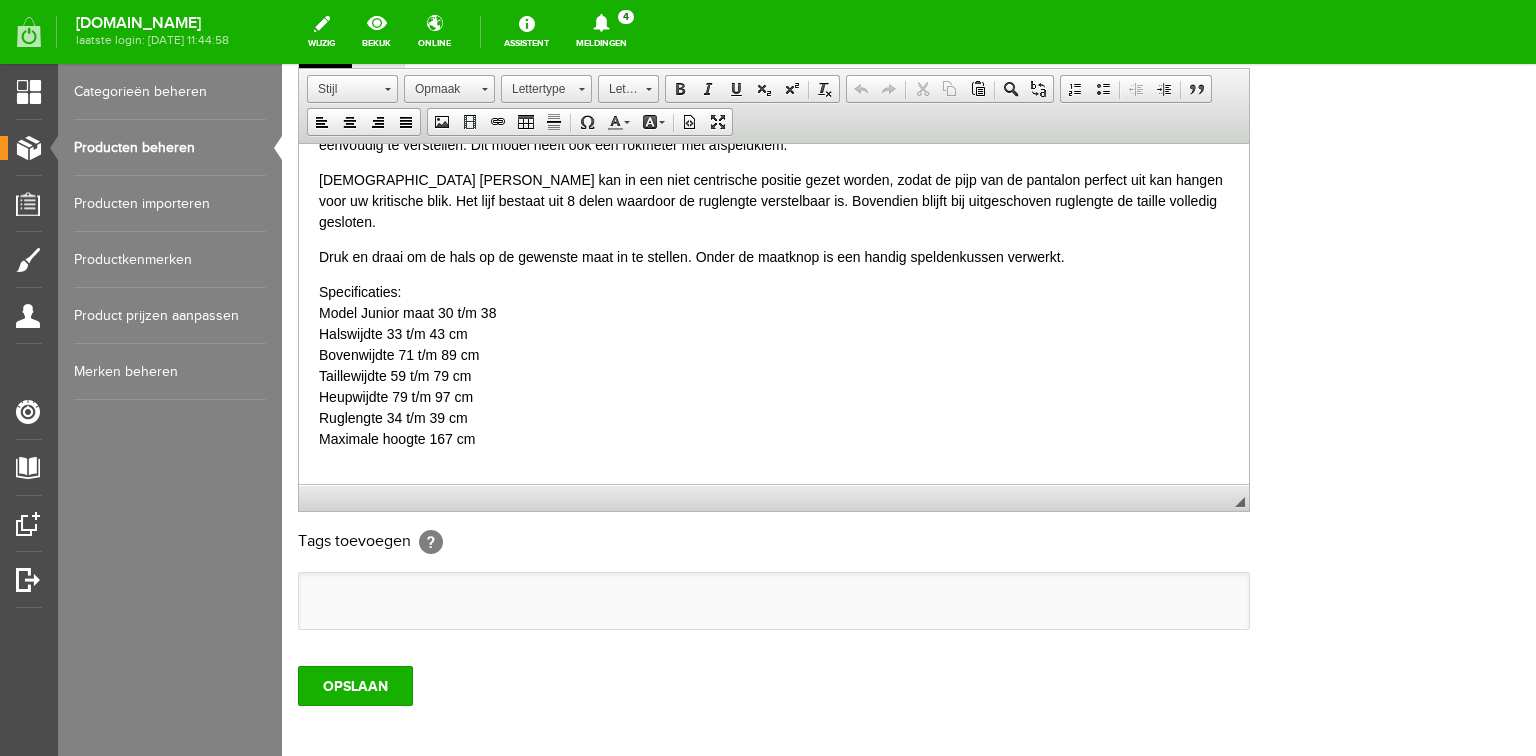 scroll, scrollTop: 592, scrollLeft: 0, axis: vertical 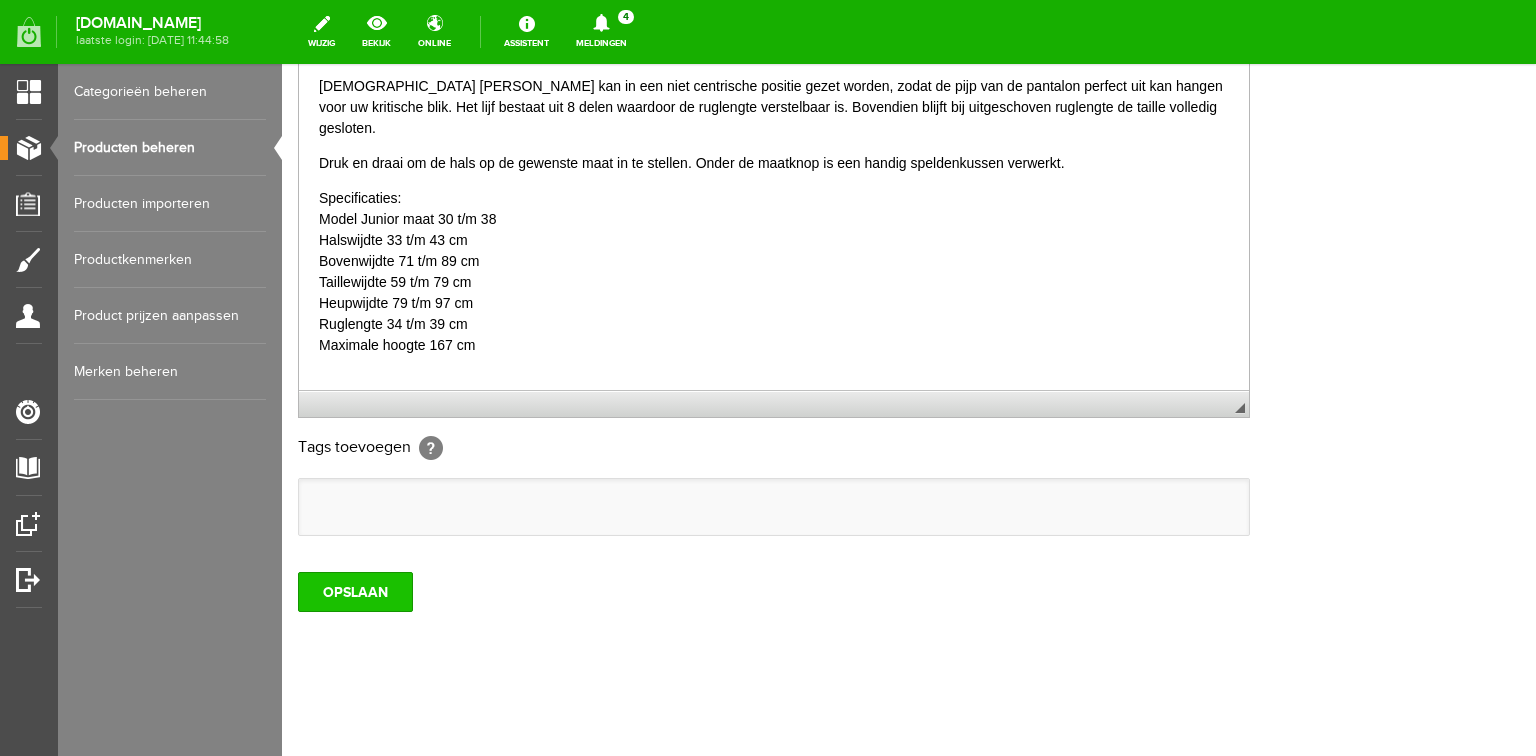 click on "OPSLAAN" at bounding box center [355, 592] 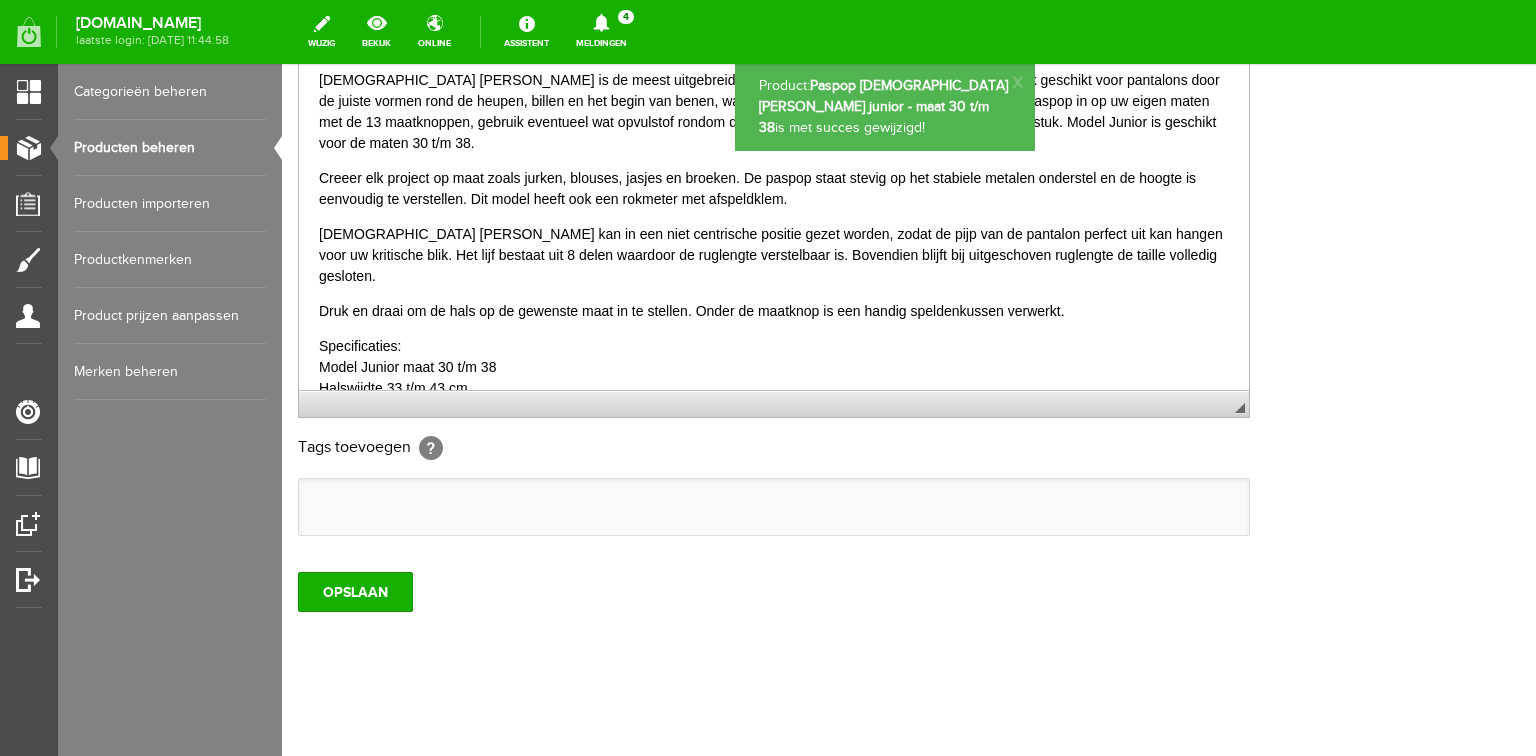 scroll, scrollTop: 0, scrollLeft: 0, axis: both 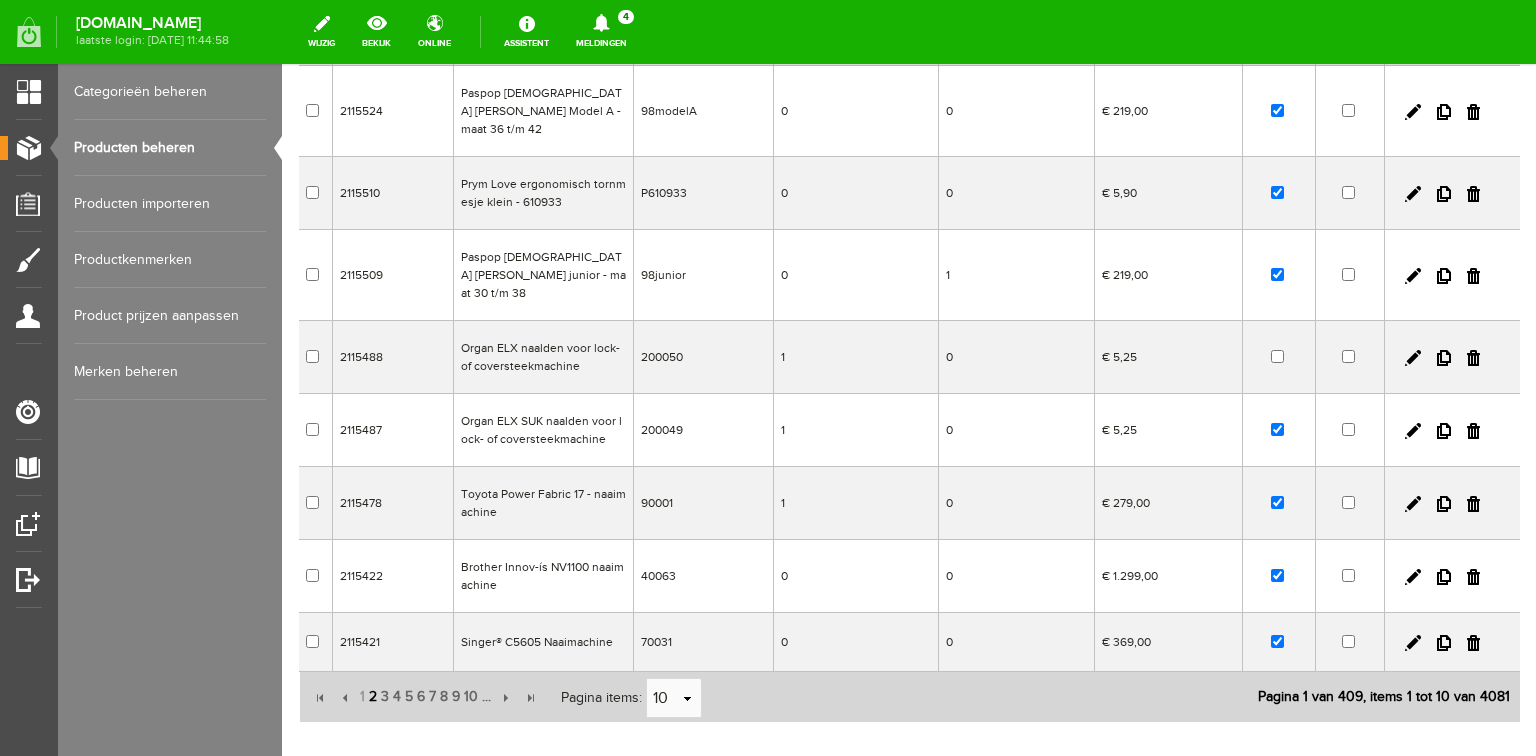 click on "2" at bounding box center (373, 697) 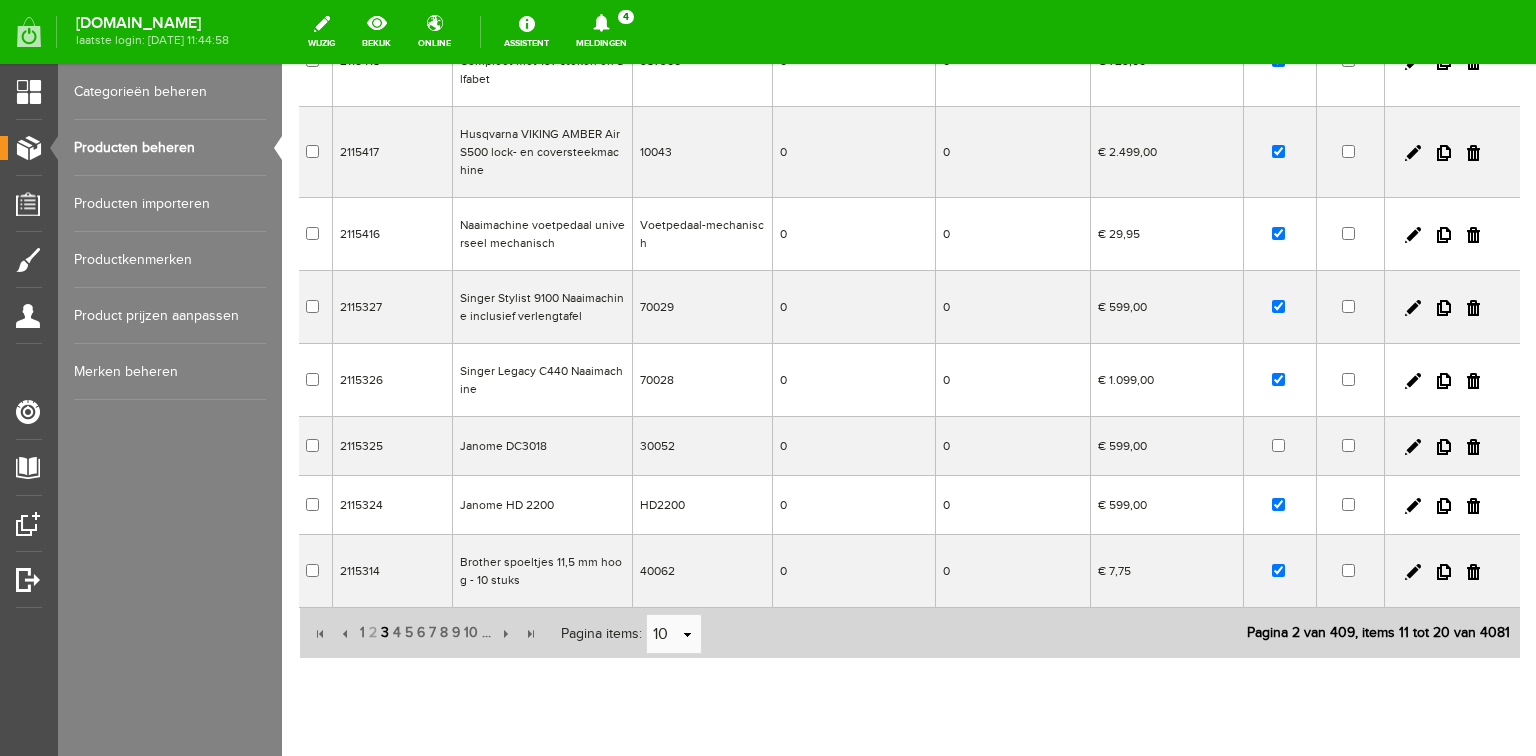 click on "3" at bounding box center [385, 633] 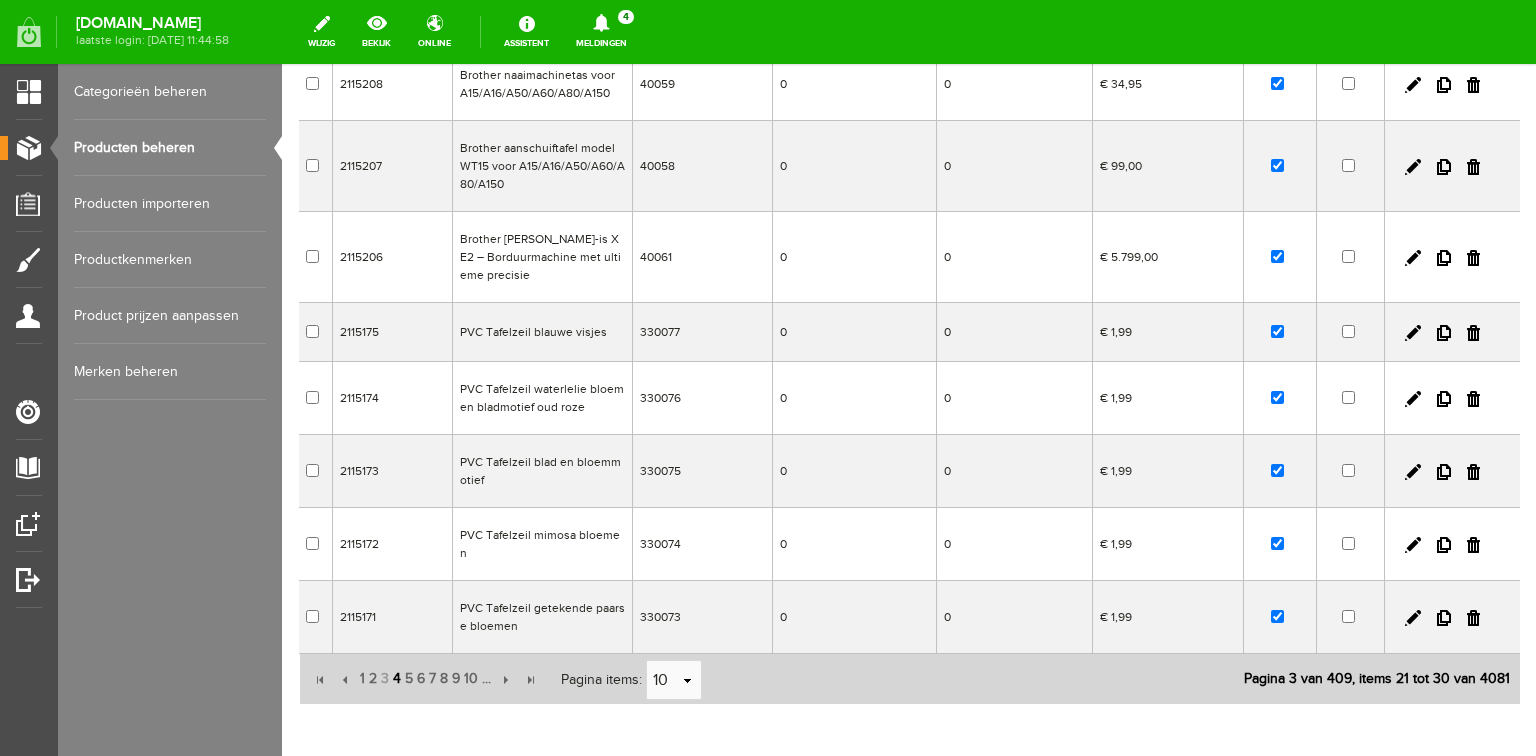 click on "4" at bounding box center (397, 679) 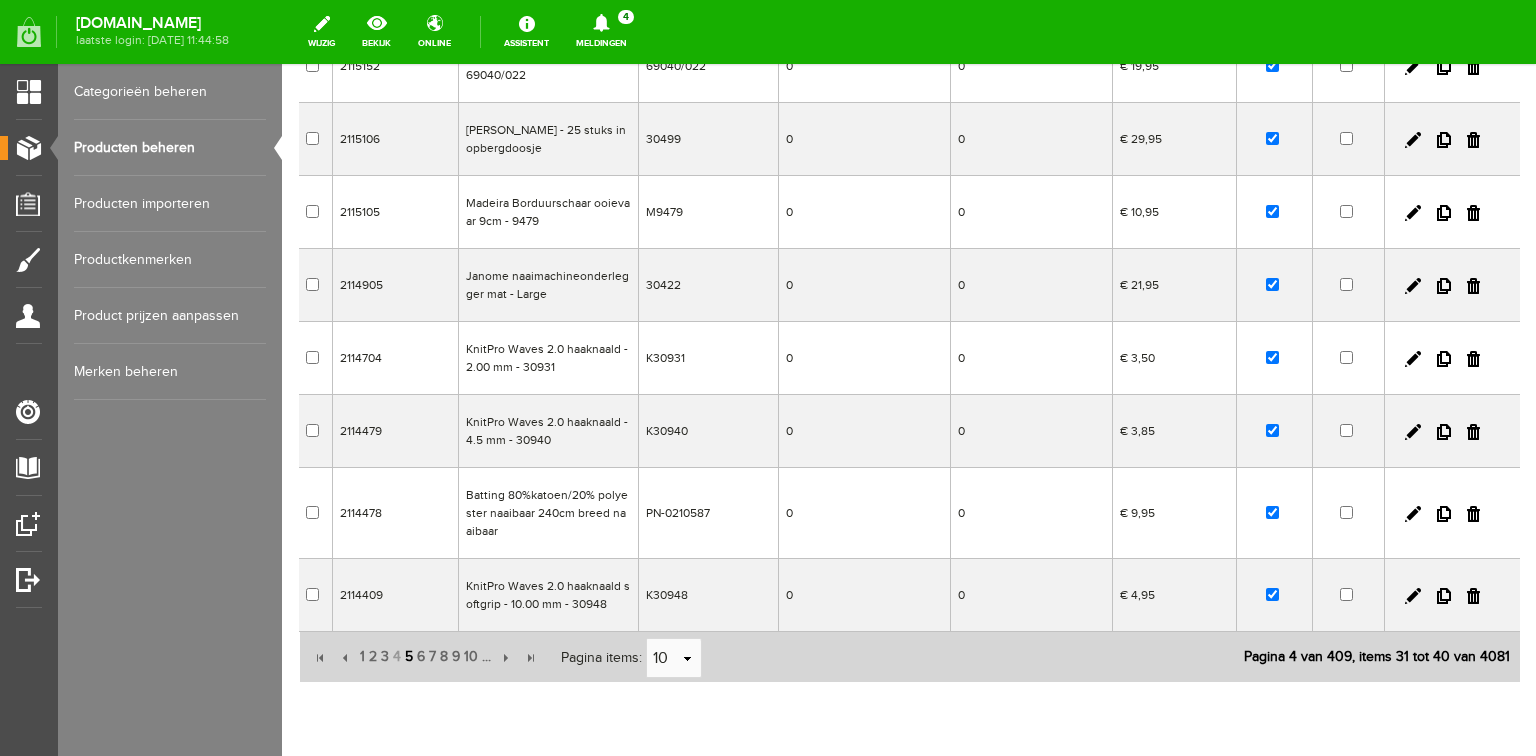 click on "5" at bounding box center (409, 657) 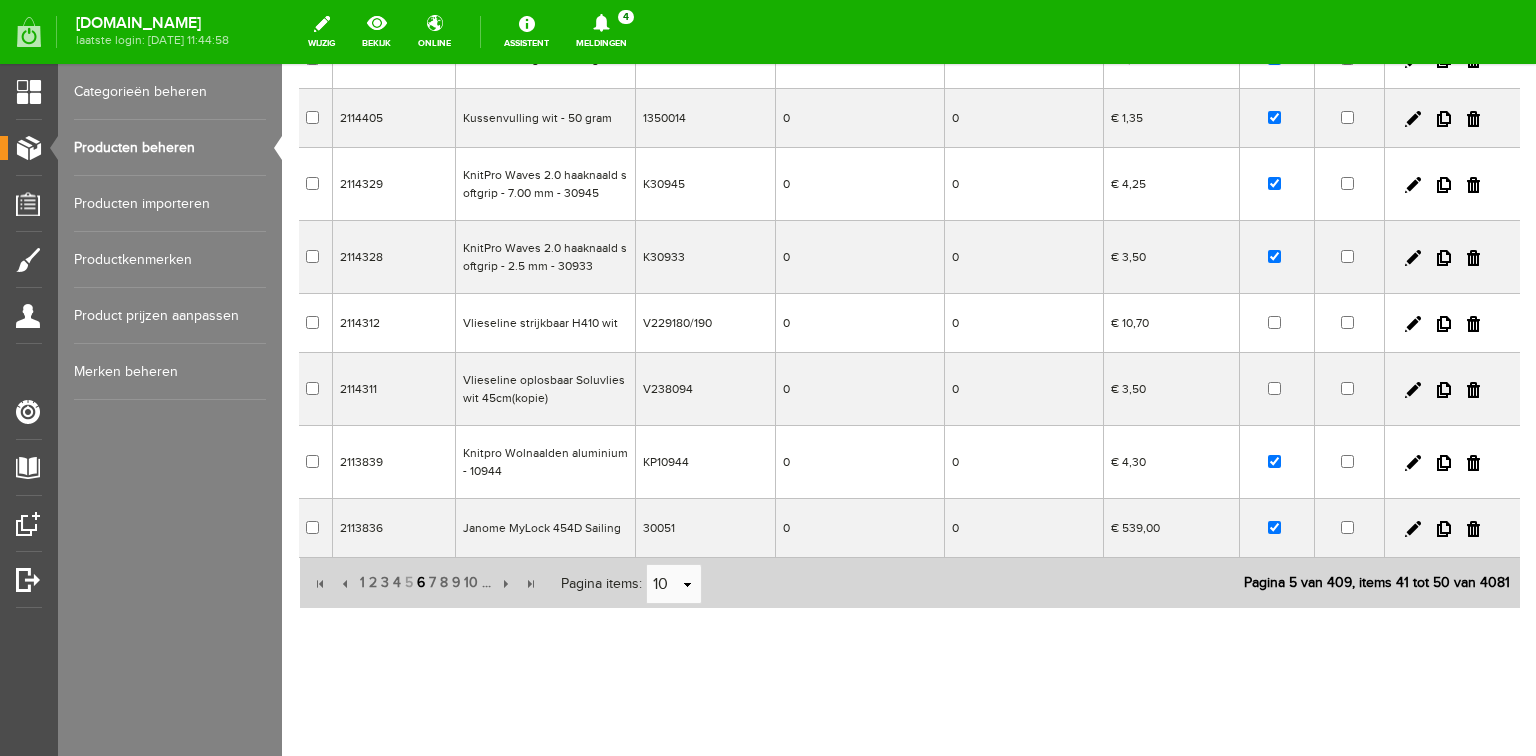 click on "6" at bounding box center [421, 583] 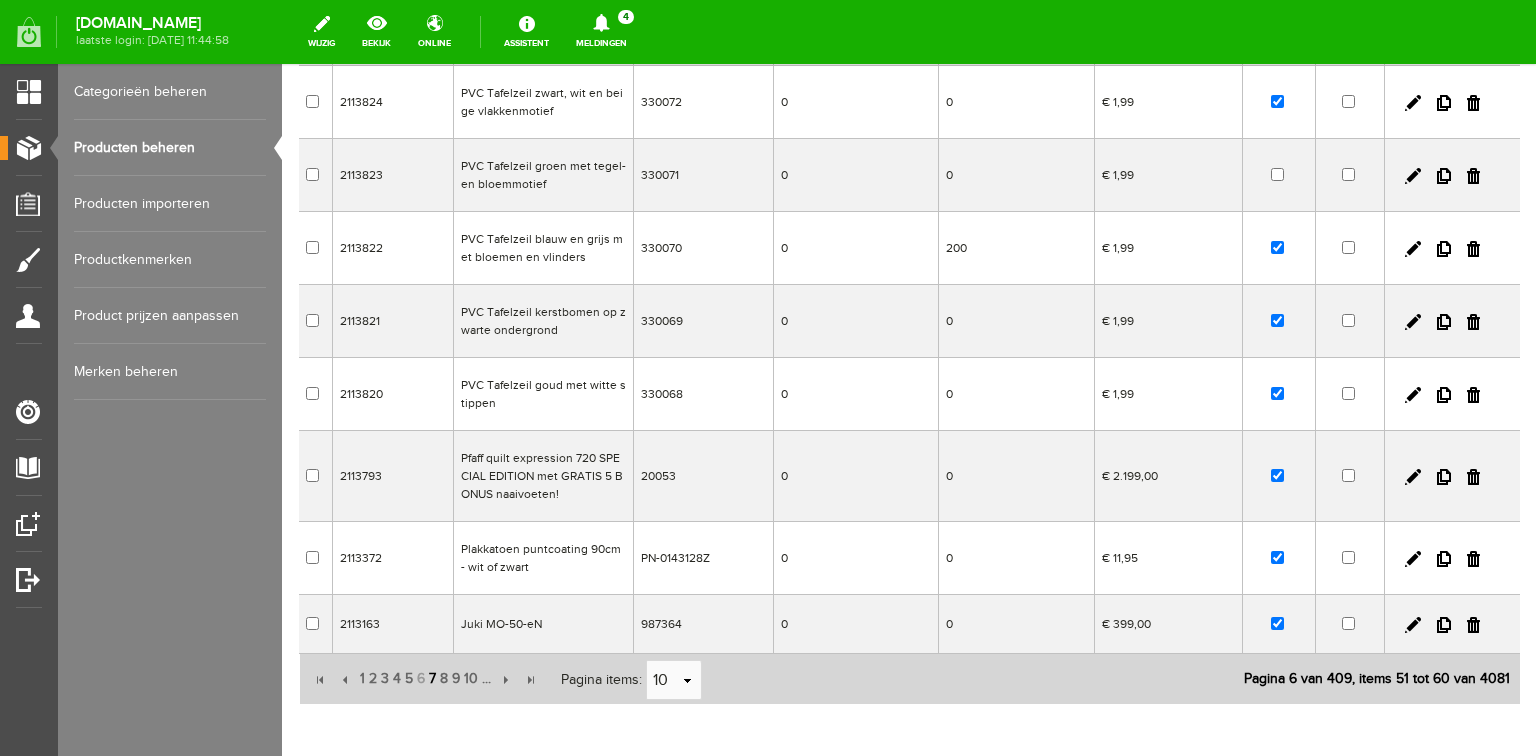 click on "7" at bounding box center (432, 679) 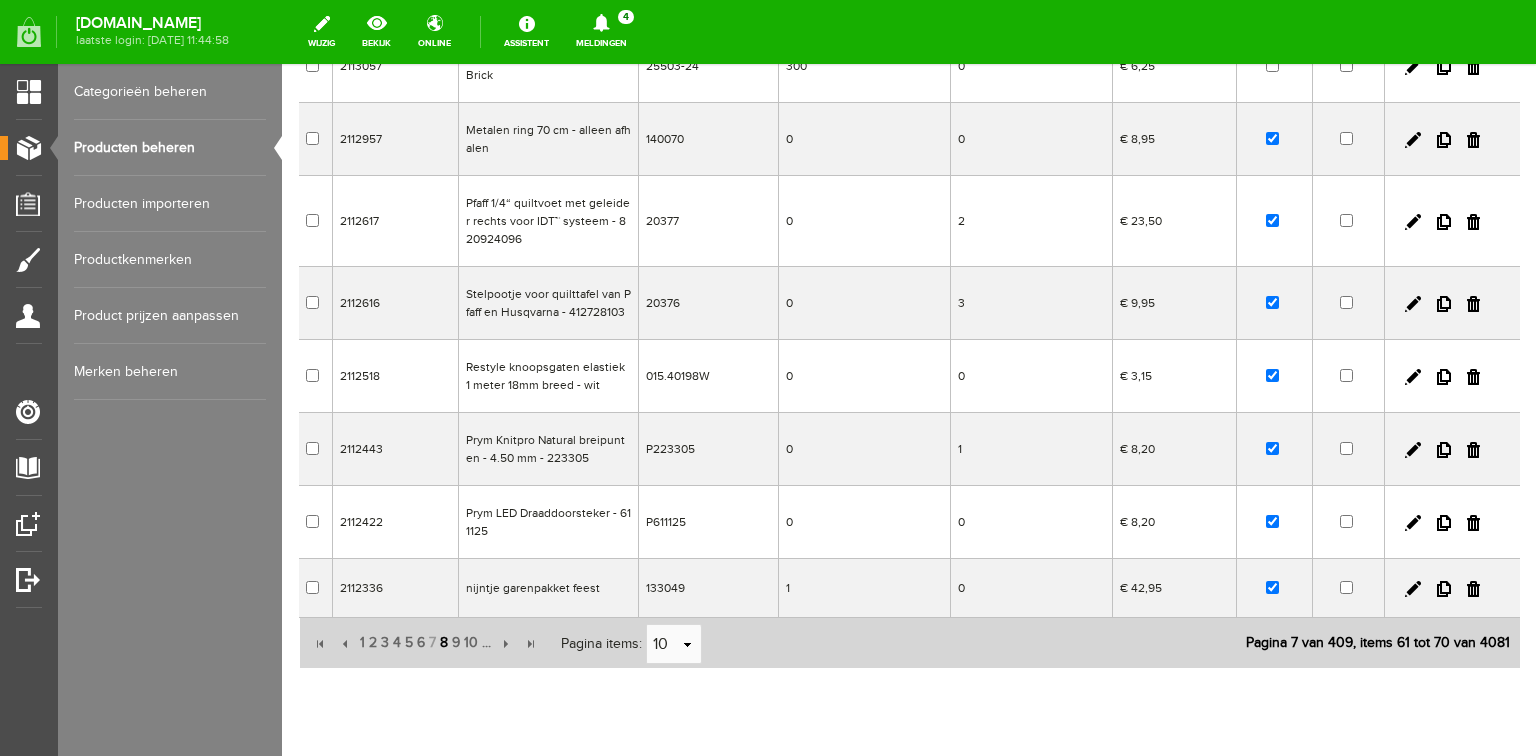 click on "8" at bounding box center (444, 643) 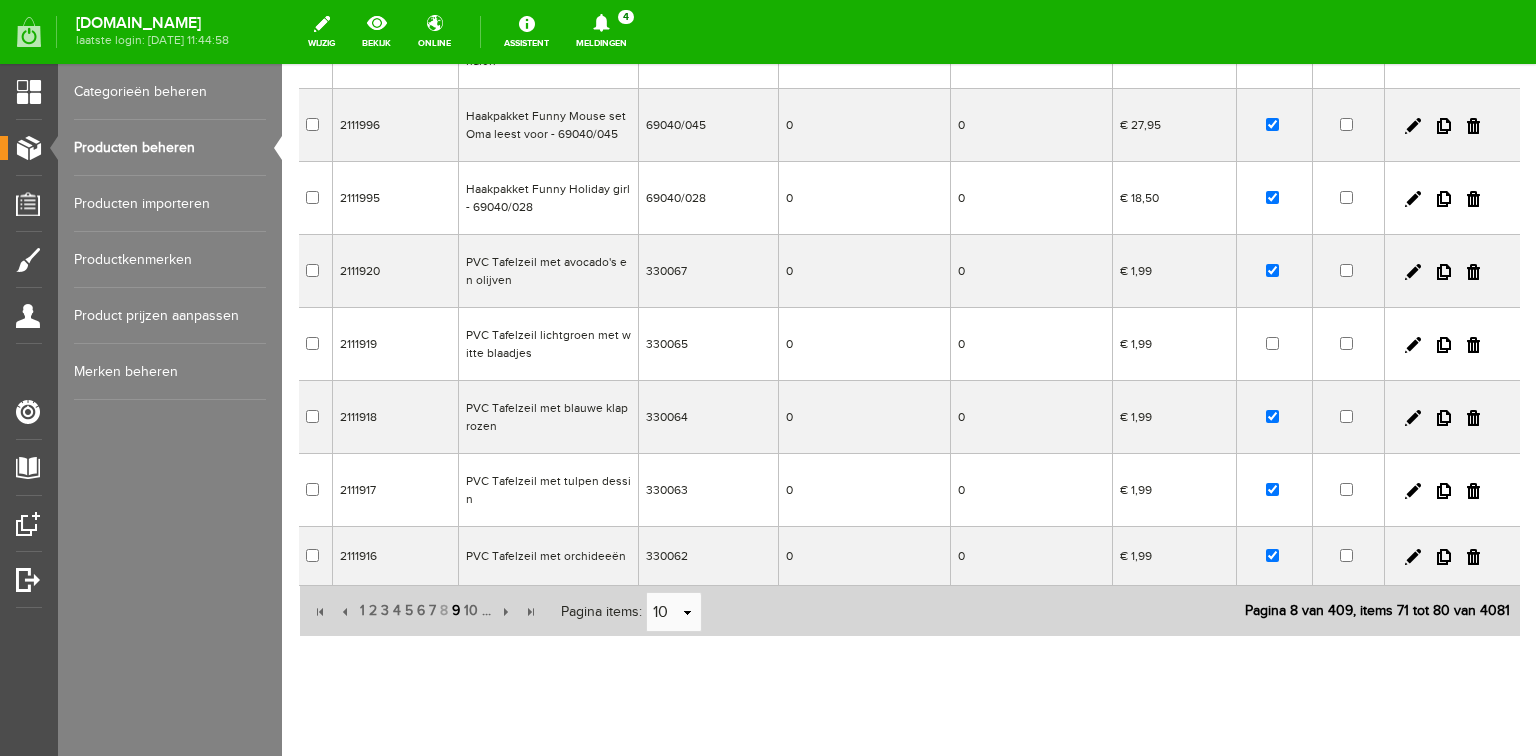 click on "9" at bounding box center [456, 611] 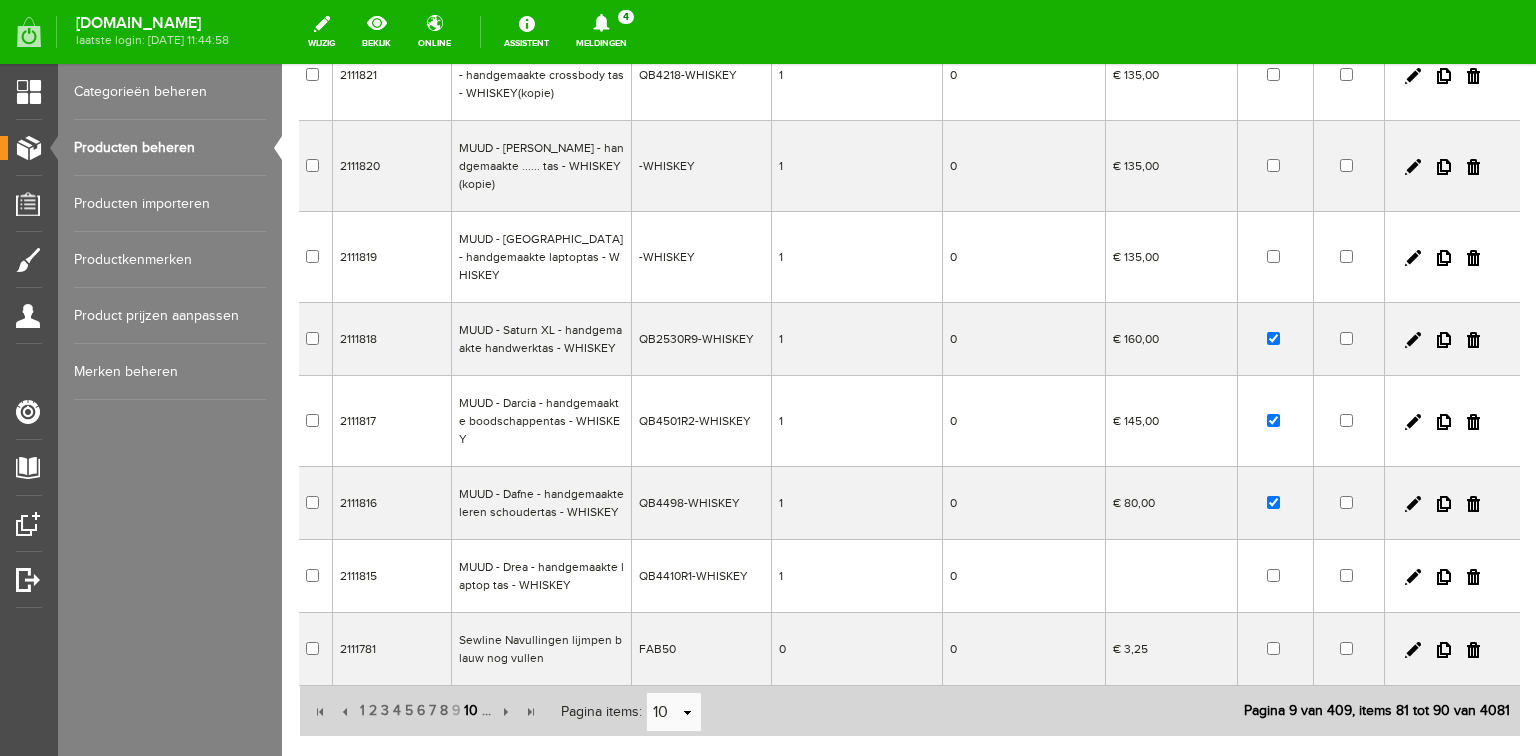 click on "10" at bounding box center [471, 711] 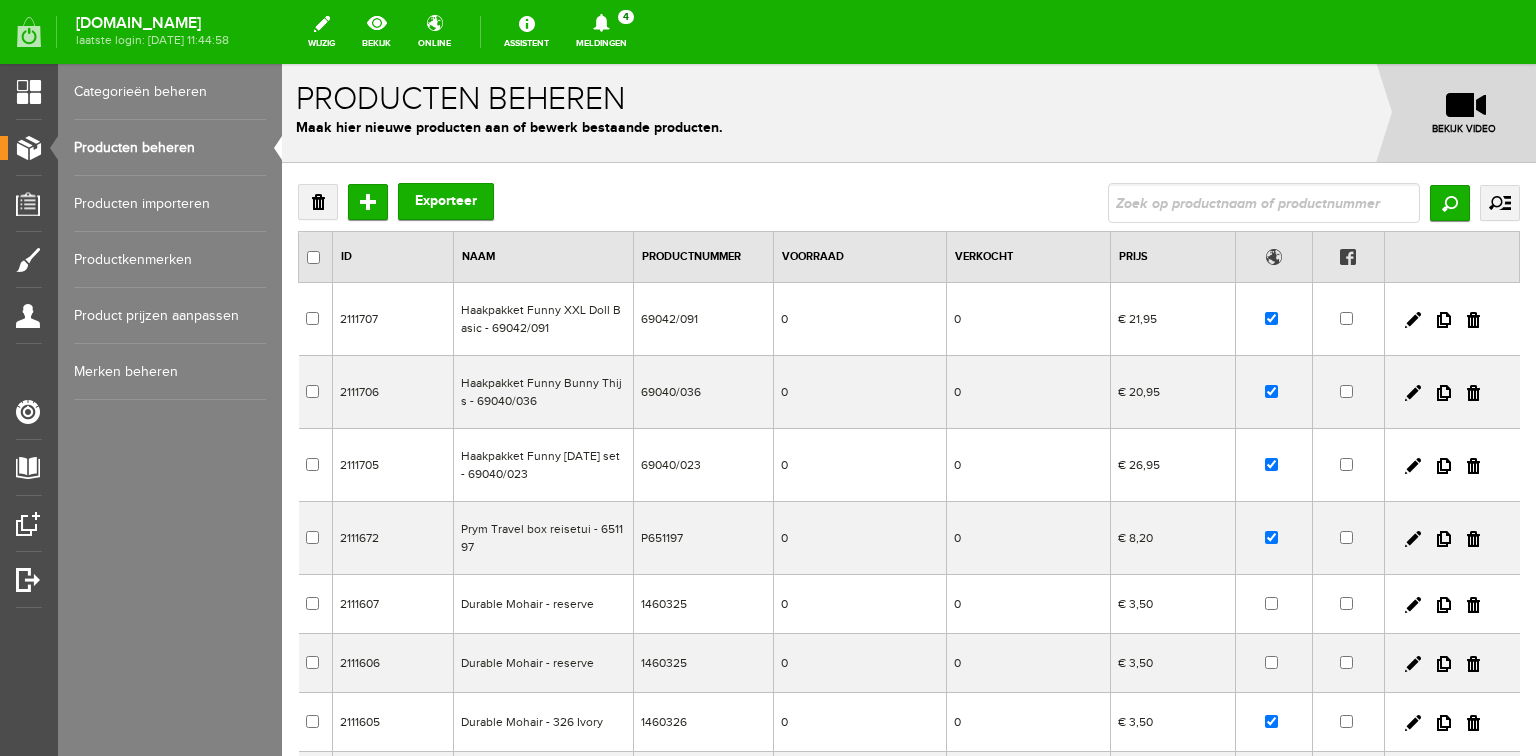 scroll, scrollTop: 0, scrollLeft: 0, axis: both 